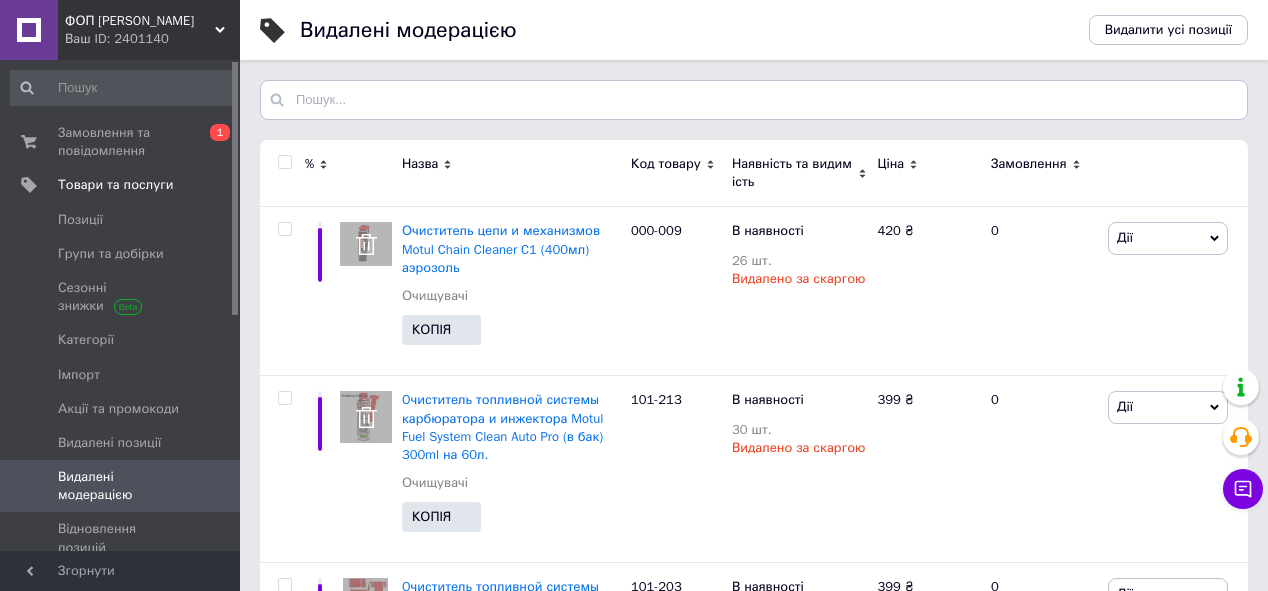 scroll, scrollTop: 0, scrollLeft: 0, axis: both 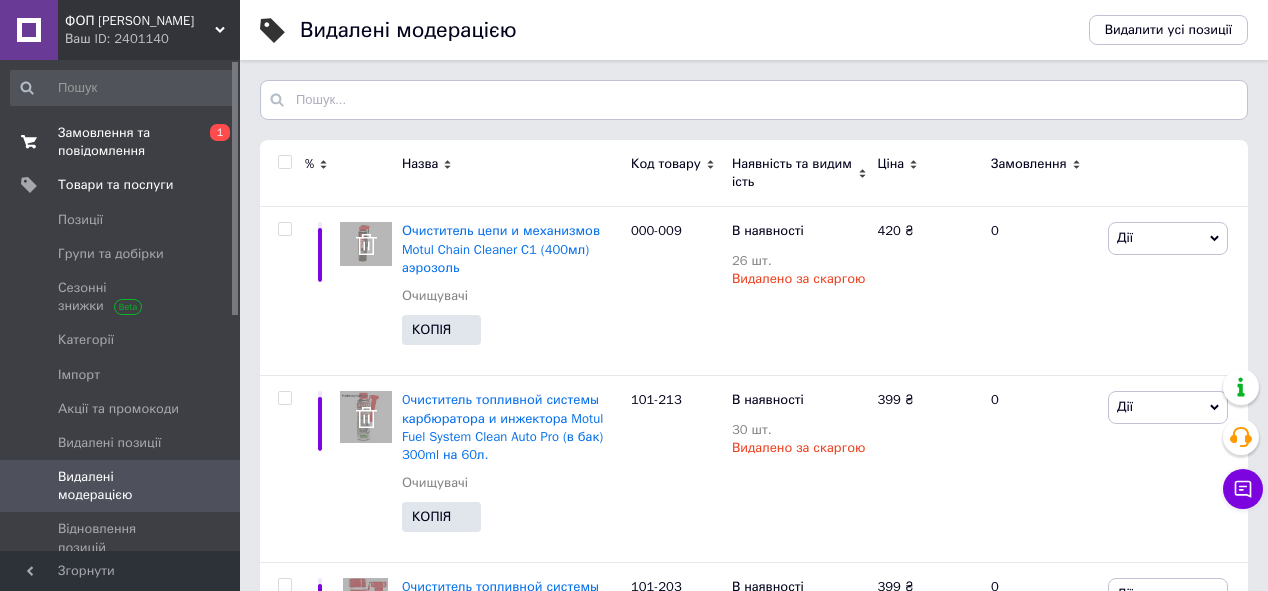 click on "Замовлення та повідомлення" at bounding box center [121, 142] 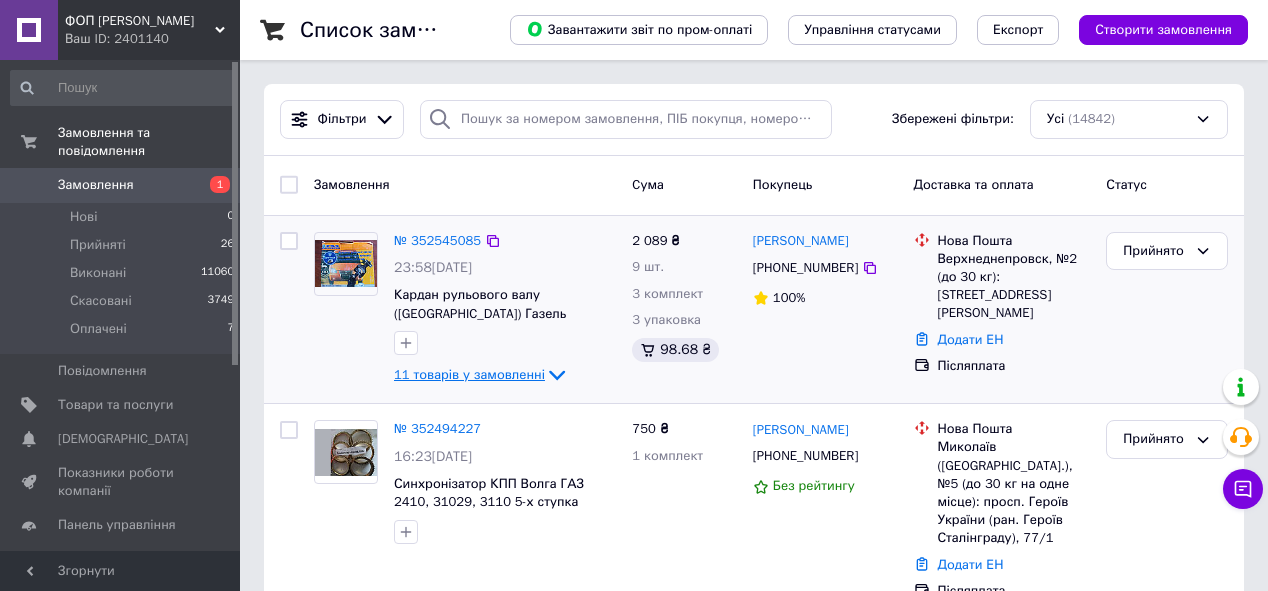 click on "11 товарів у замовленні" at bounding box center (469, 374) 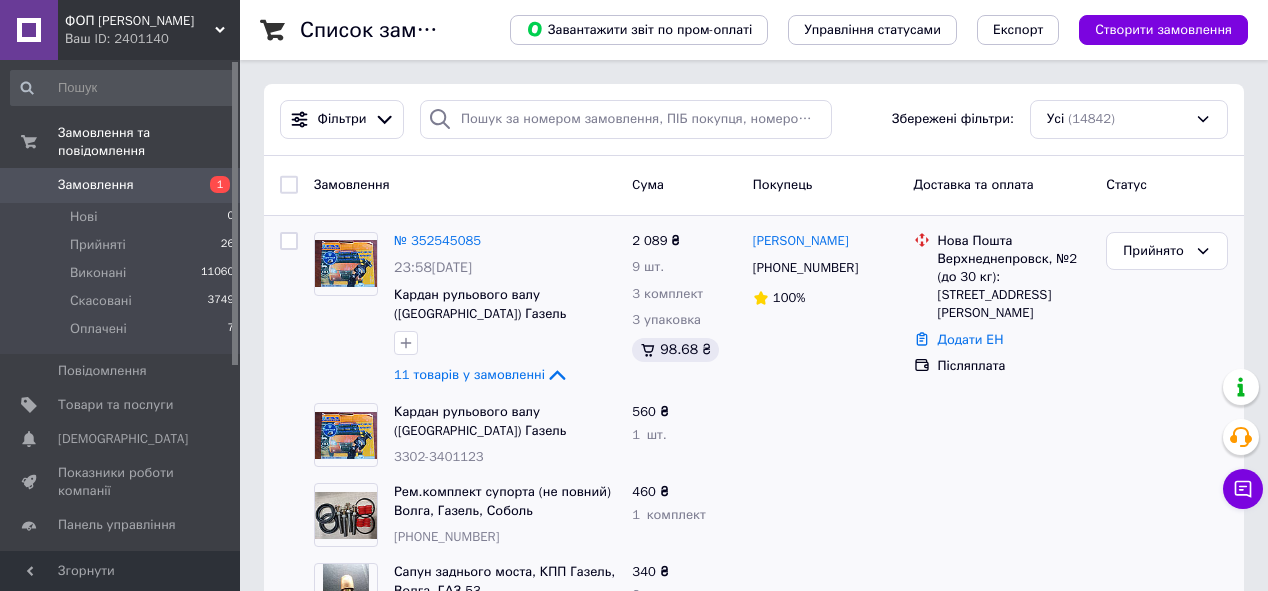 scroll, scrollTop: 0, scrollLeft: 0, axis: both 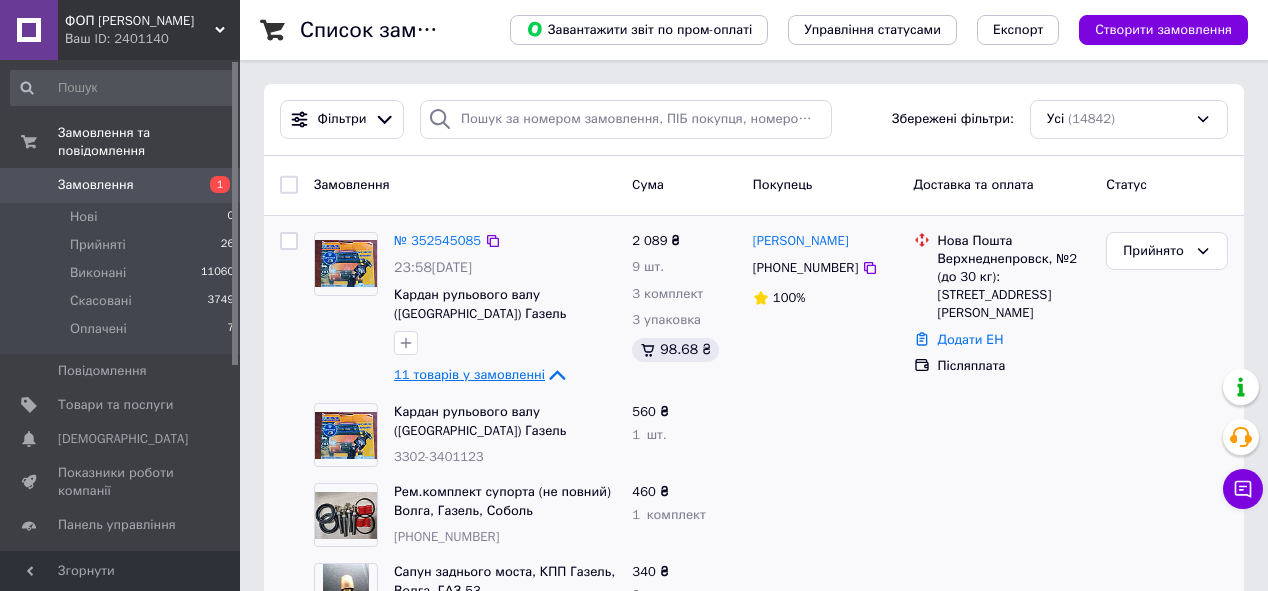 click on "11 товарів у замовленні" at bounding box center [469, 374] 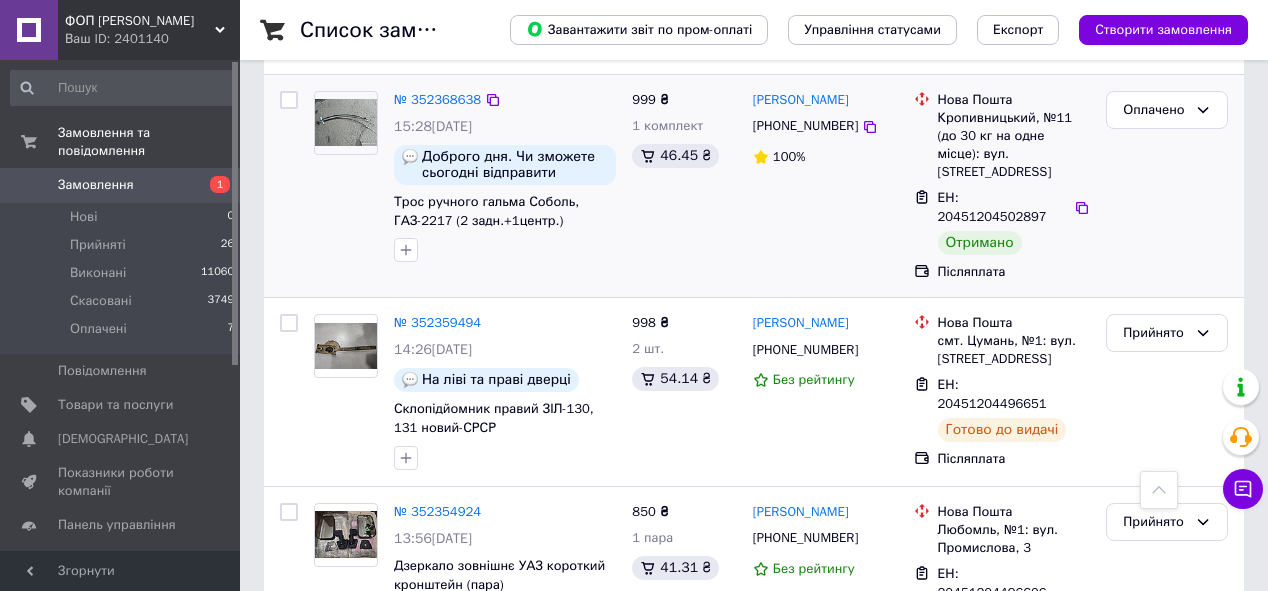 scroll, scrollTop: 1760, scrollLeft: 0, axis: vertical 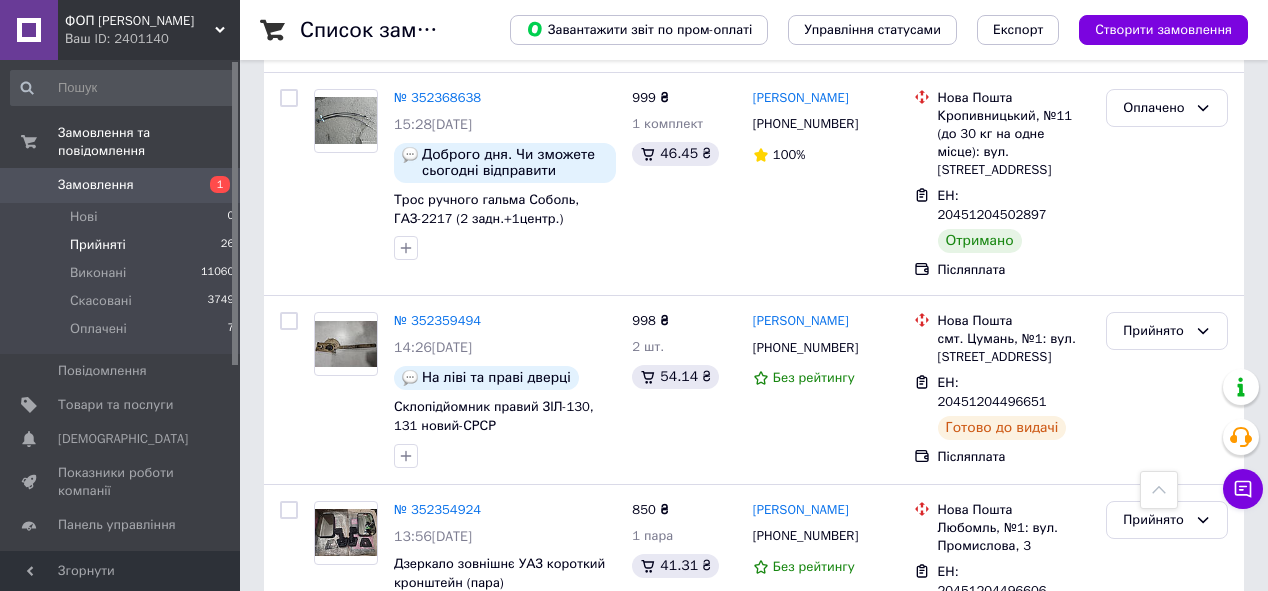 click on "Прийняті" at bounding box center [98, 245] 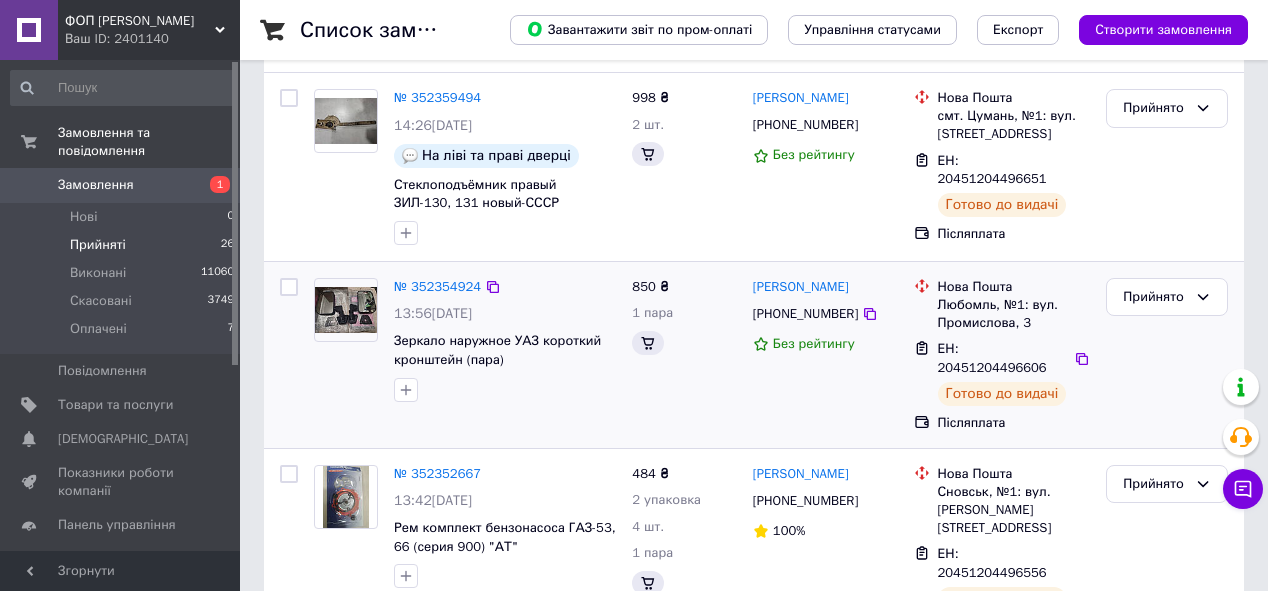 scroll, scrollTop: 0, scrollLeft: 0, axis: both 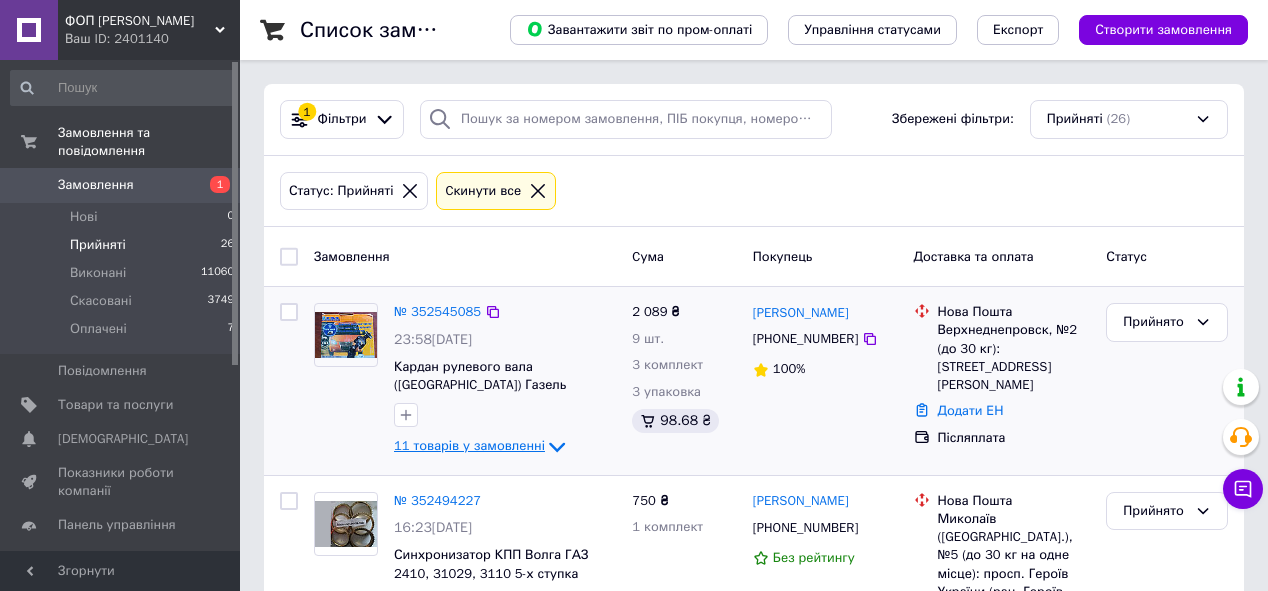 click on "11 товарів у замовленні" at bounding box center (469, 446) 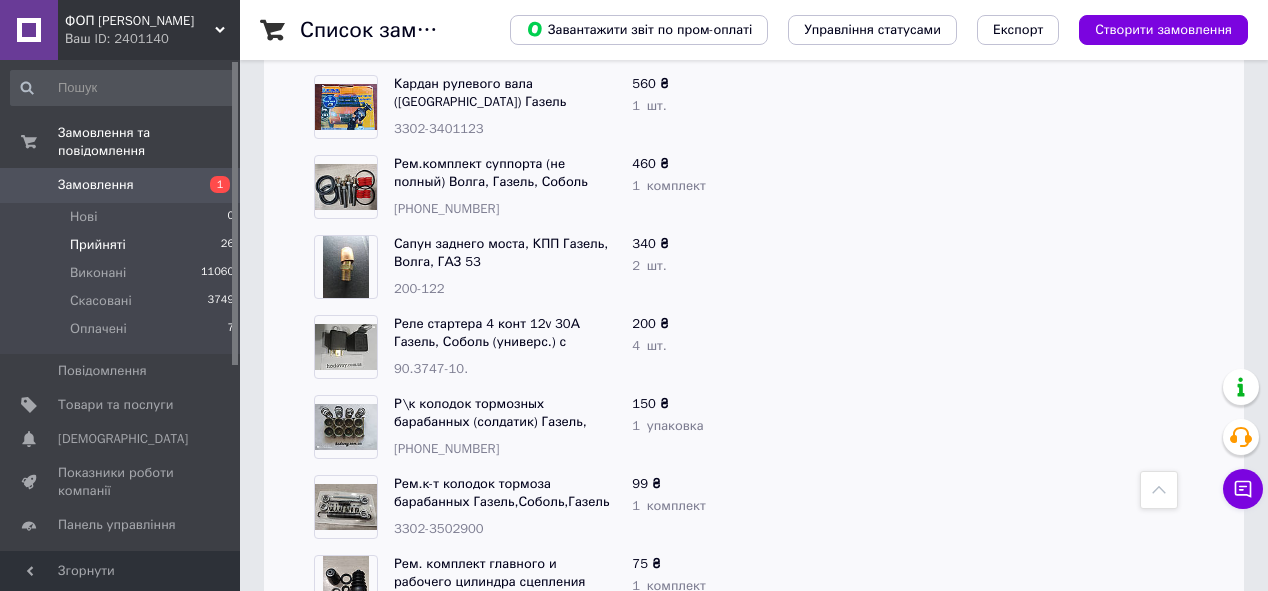 scroll, scrollTop: 320, scrollLeft: 0, axis: vertical 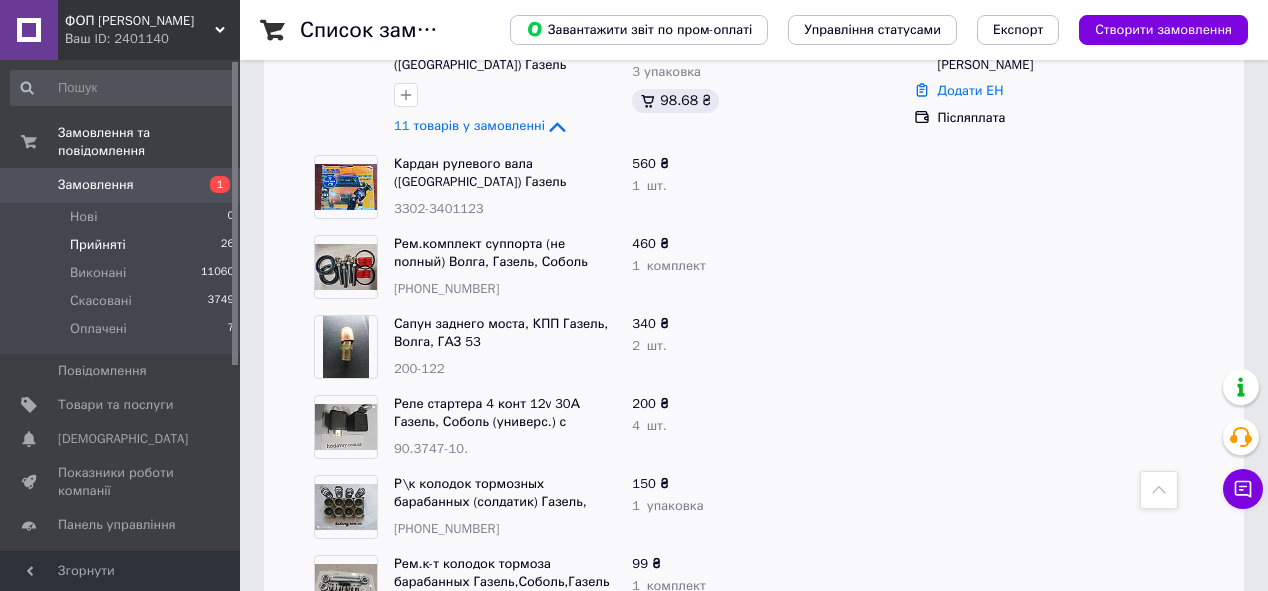 click on "[PHONE_NUMBER]" at bounding box center (446, 288) 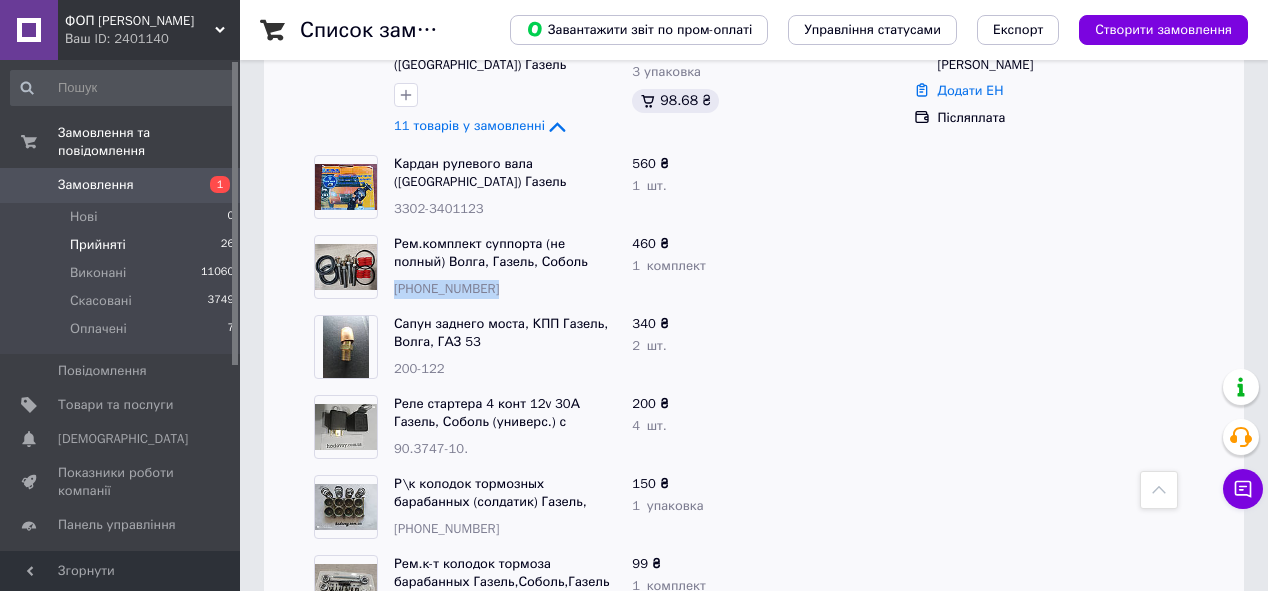drag, startPoint x: 412, startPoint y: 287, endPoint x: 438, endPoint y: 287, distance: 26 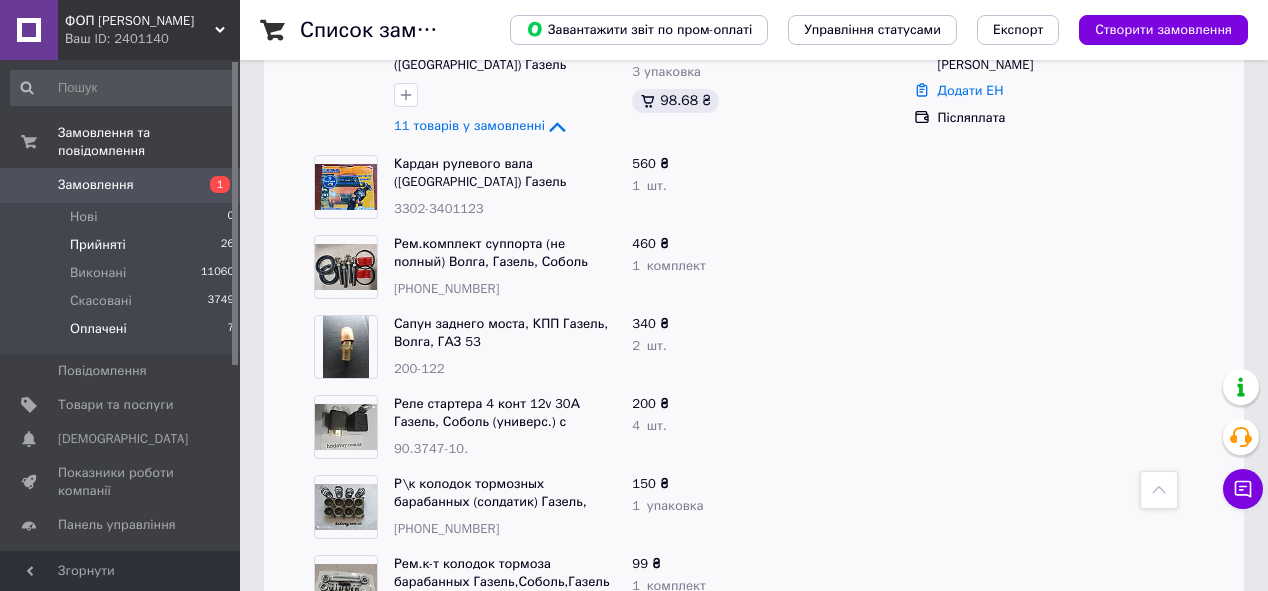 click on "Оплачені" at bounding box center [98, 329] 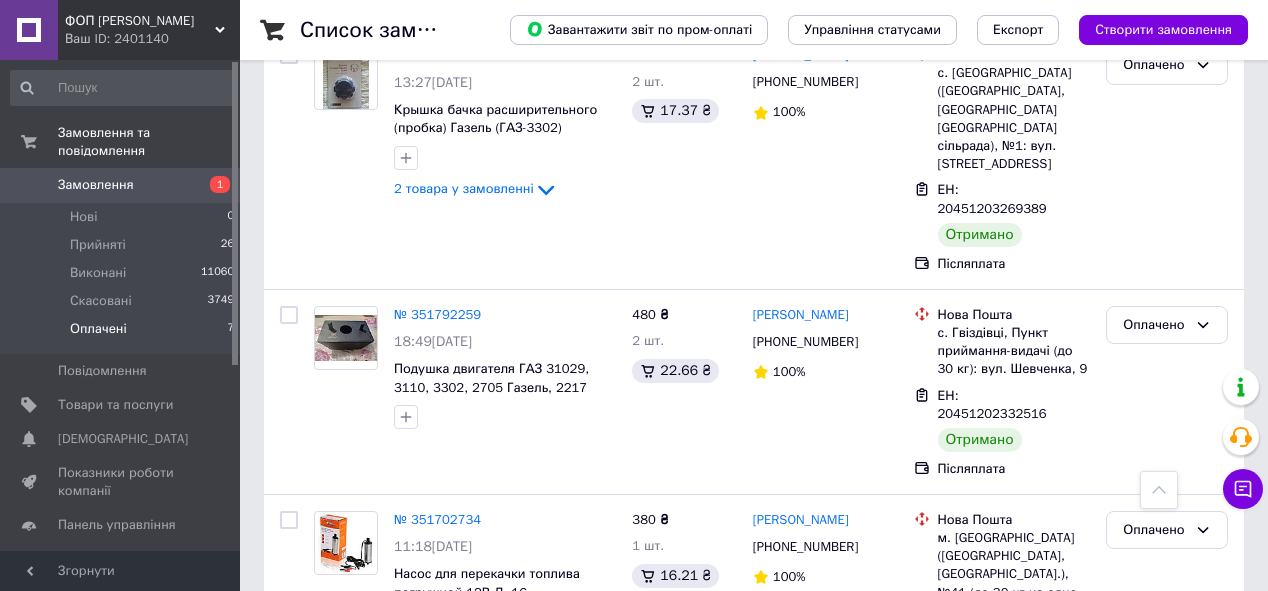 scroll, scrollTop: 1149, scrollLeft: 0, axis: vertical 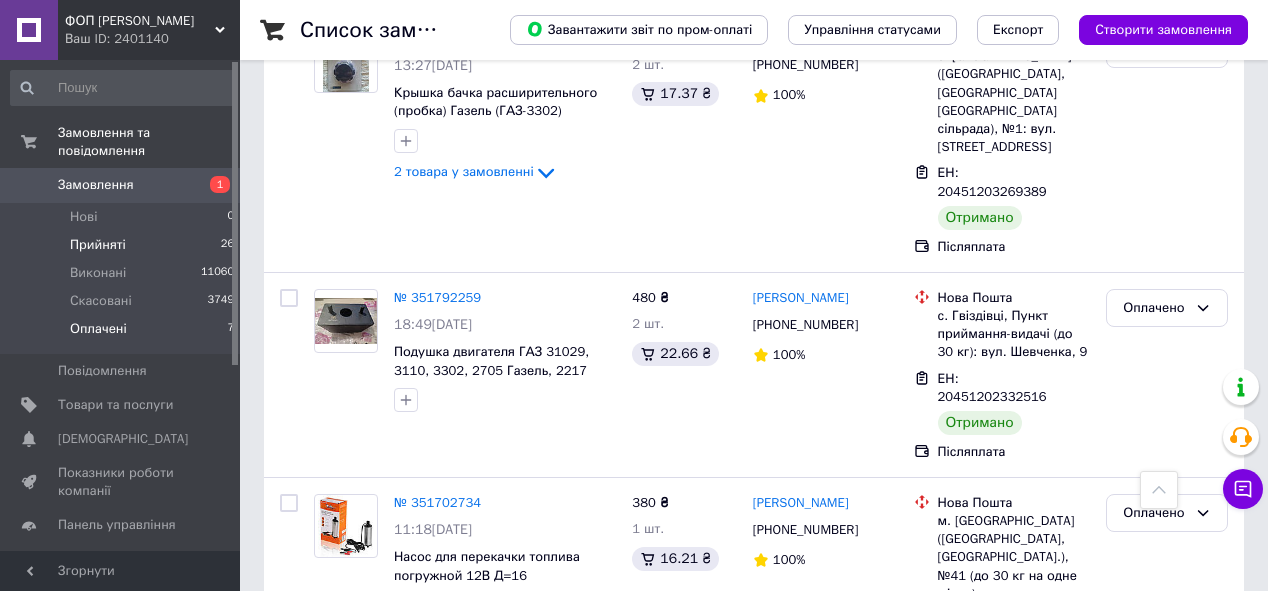 click on "Прийняті" at bounding box center [98, 245] 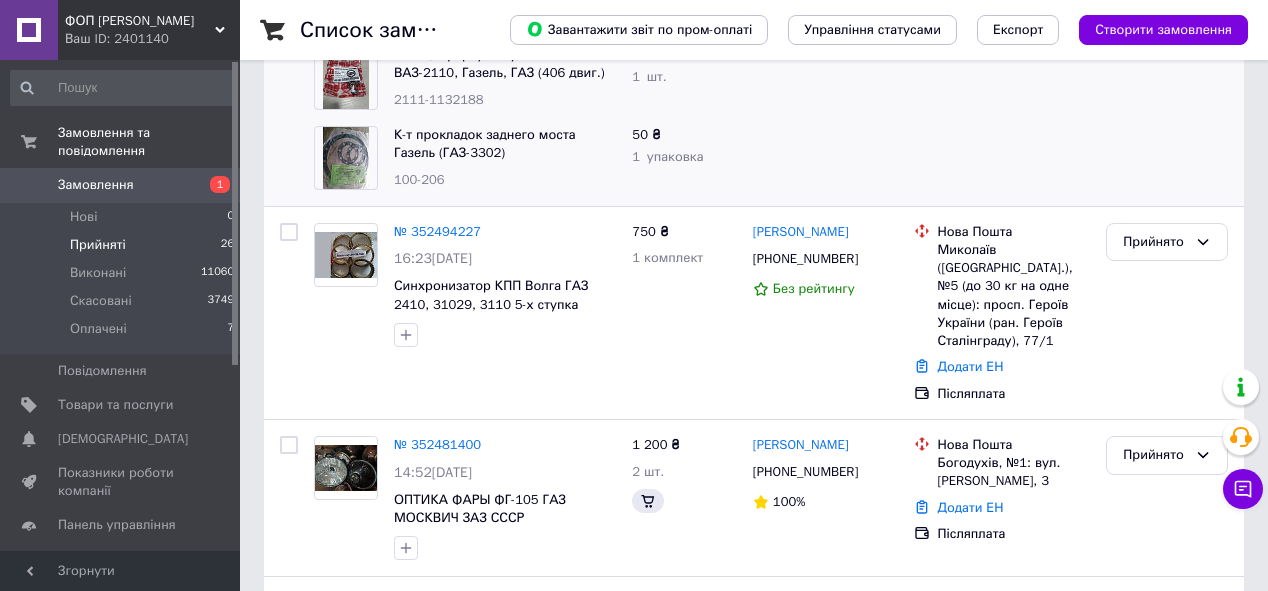 scroll, scrollTop: 0, scrollLeft: 0, axis: both 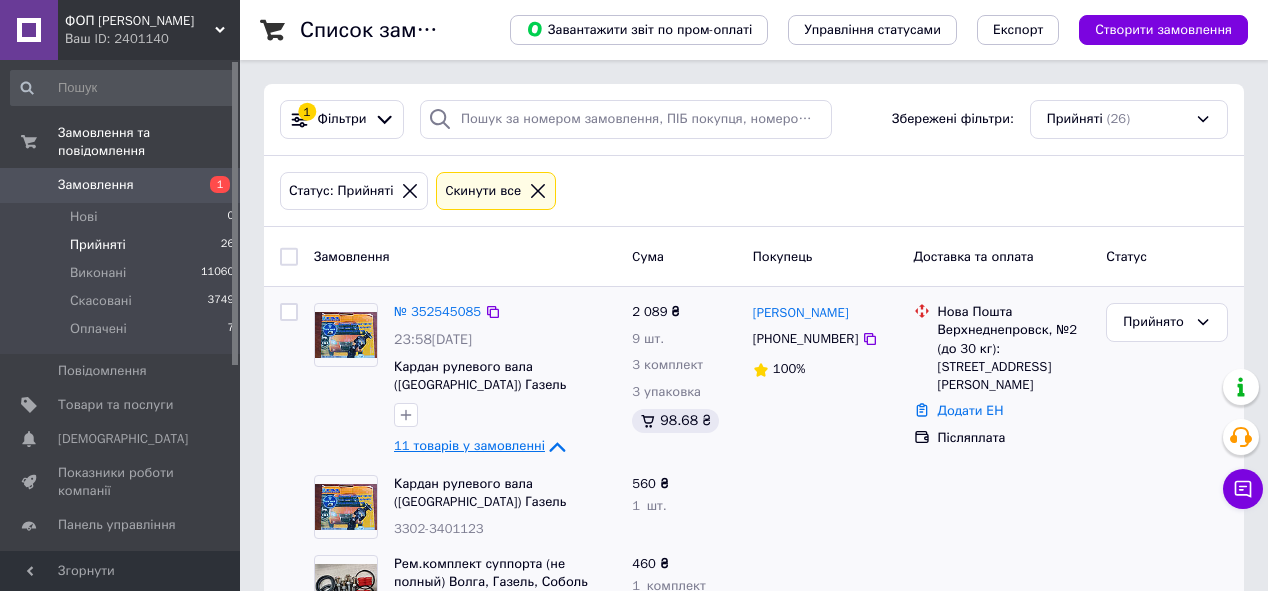 click on "11 товарів у замовленні" at bounding box center (469, 446) 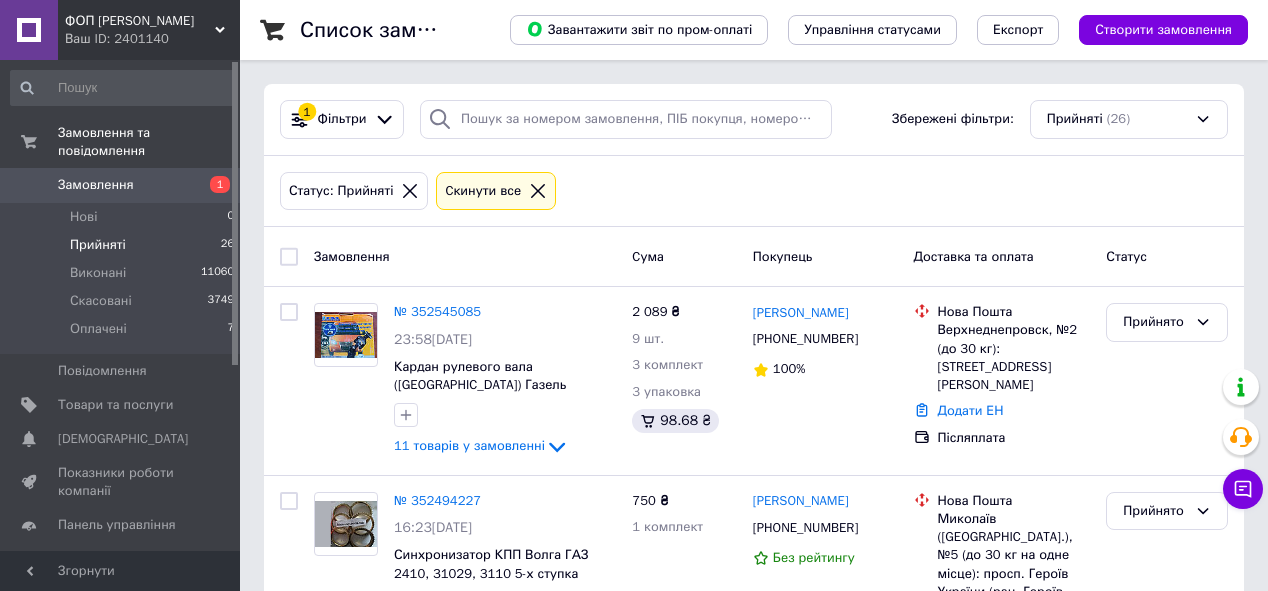 click on "Прийняті 26" at bounding box center (123, 245) 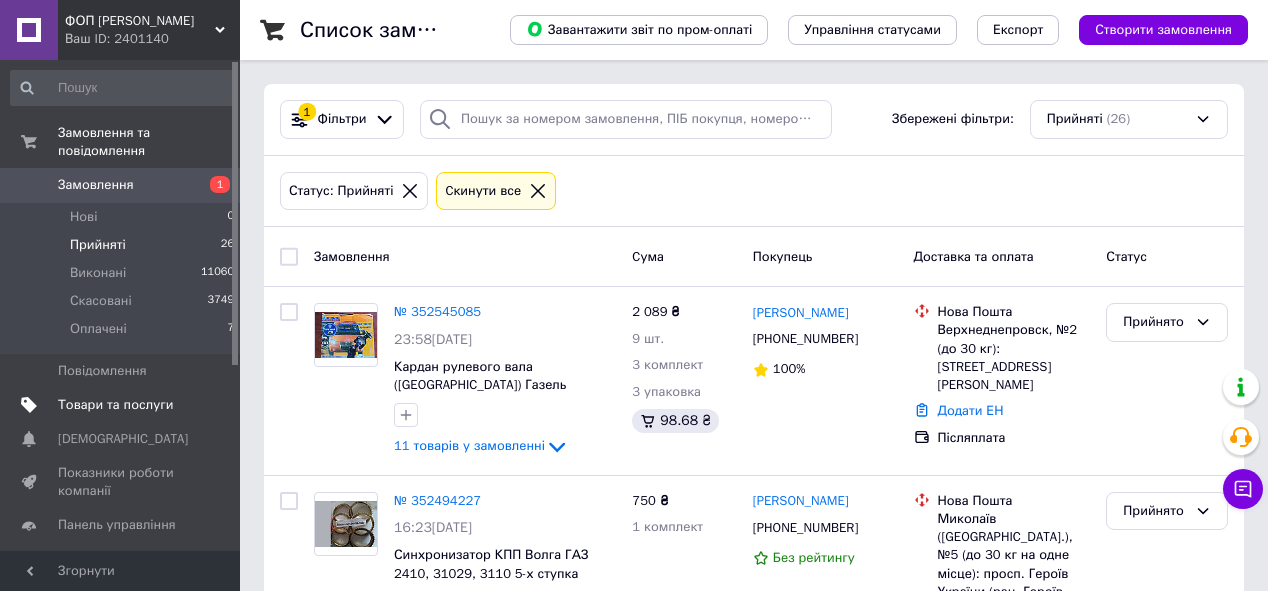 click on "Товари та послуги" at bounding box center (115, 405) 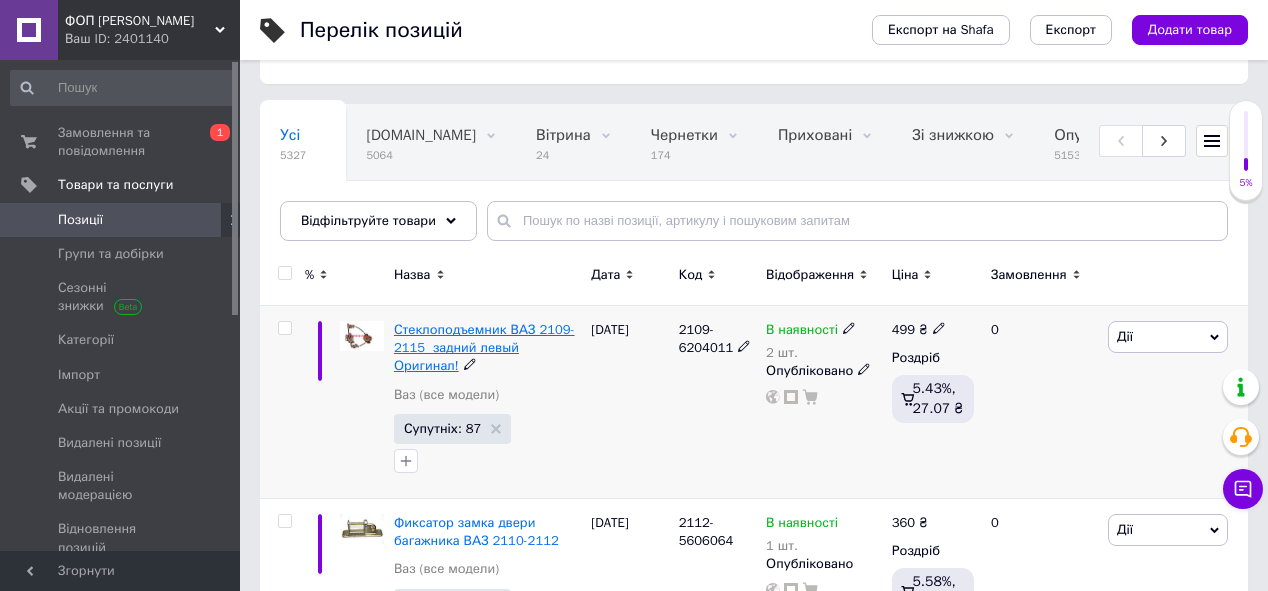 scroll, scrollTop: 0, scrollLeft: 0, axis: both 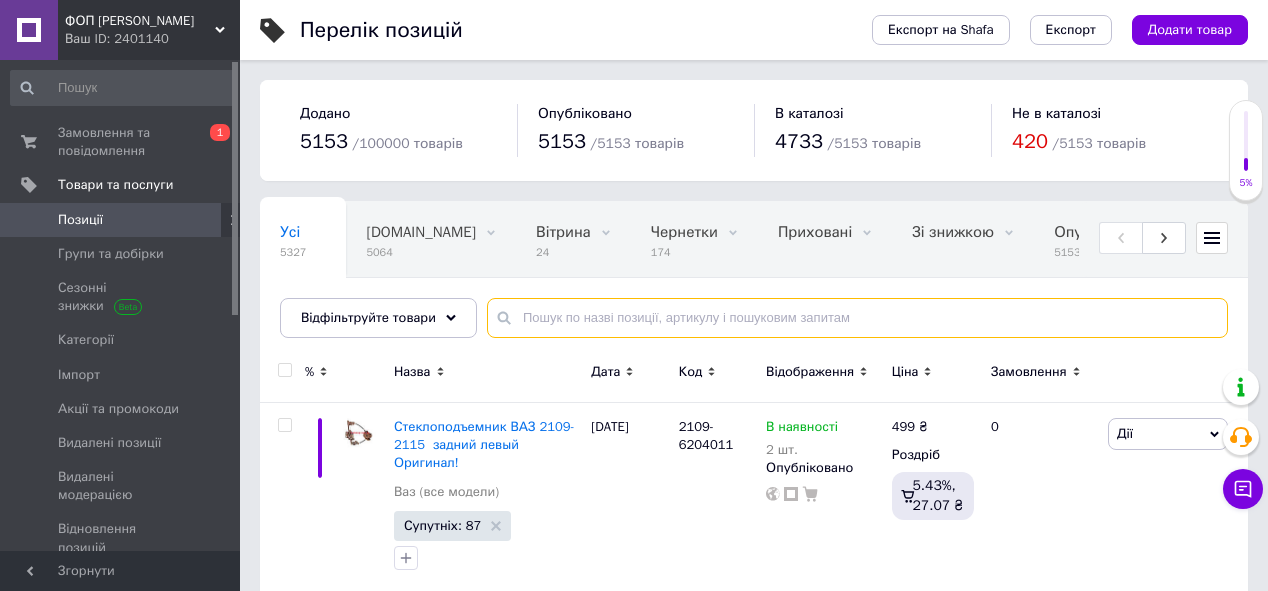 paste on "2110-6105150" 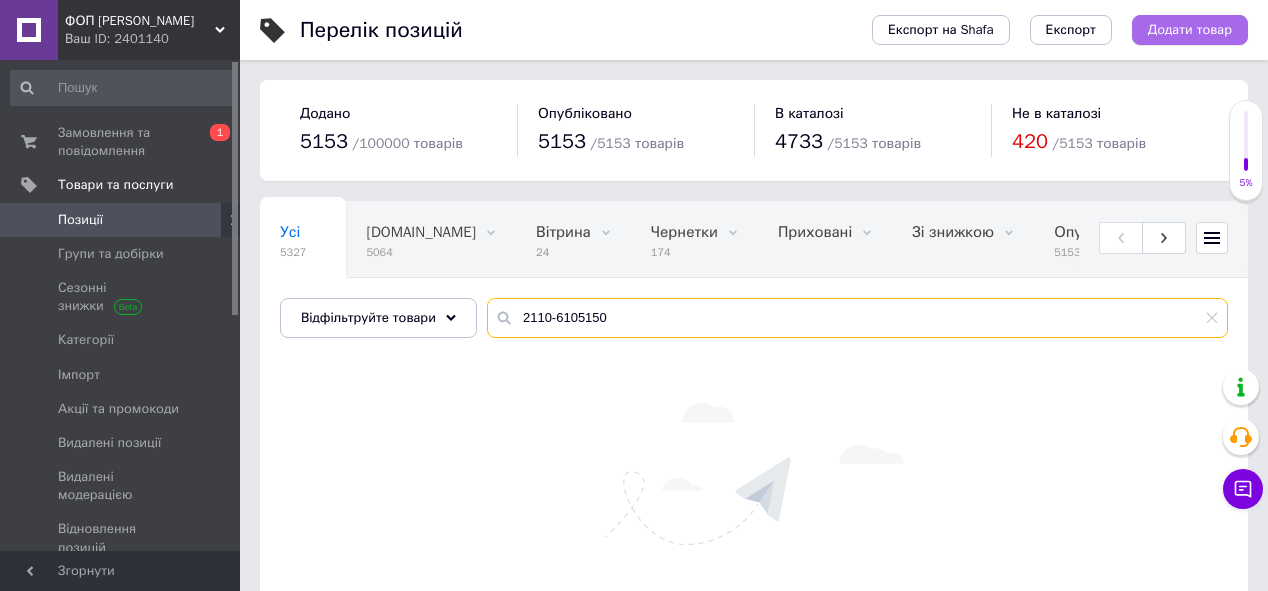 type on "2110-6105150" 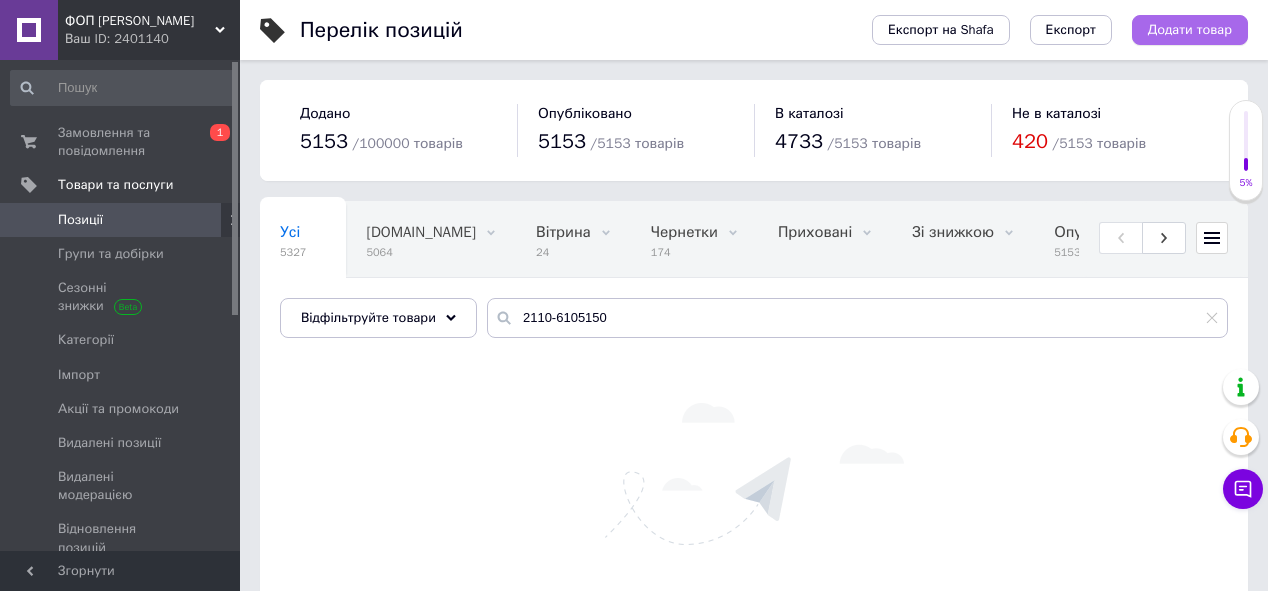 click on "Додати товар" at bounding box center [1190, 30] 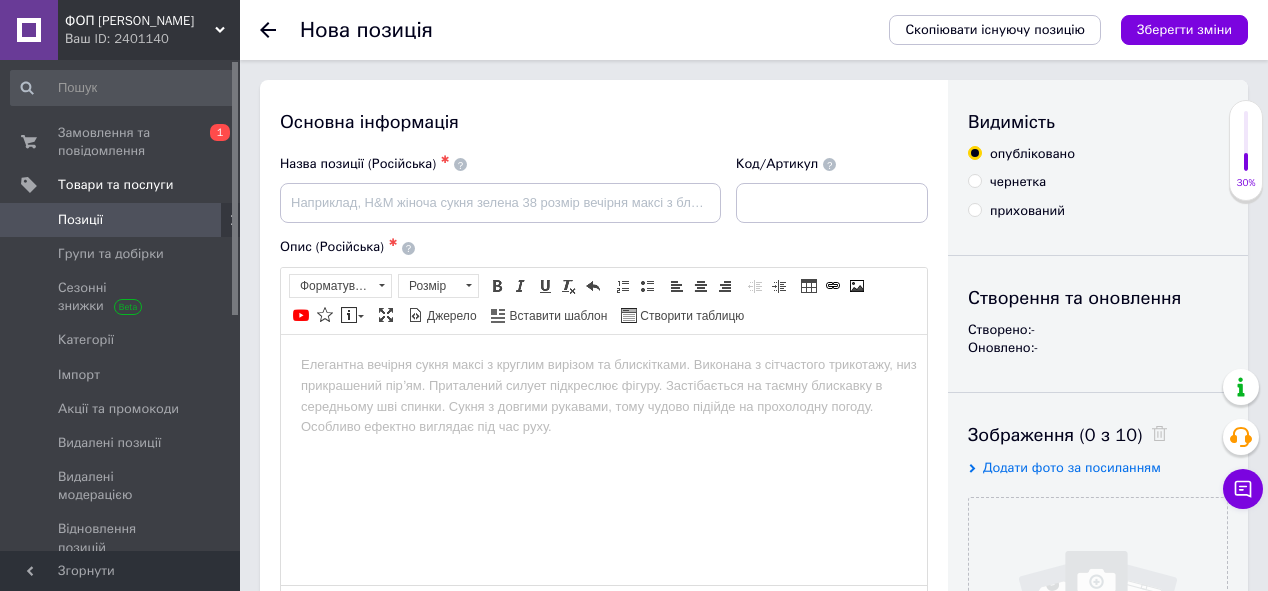 scroll, scrollTop: 0, scrollLeft: 0, axis: both 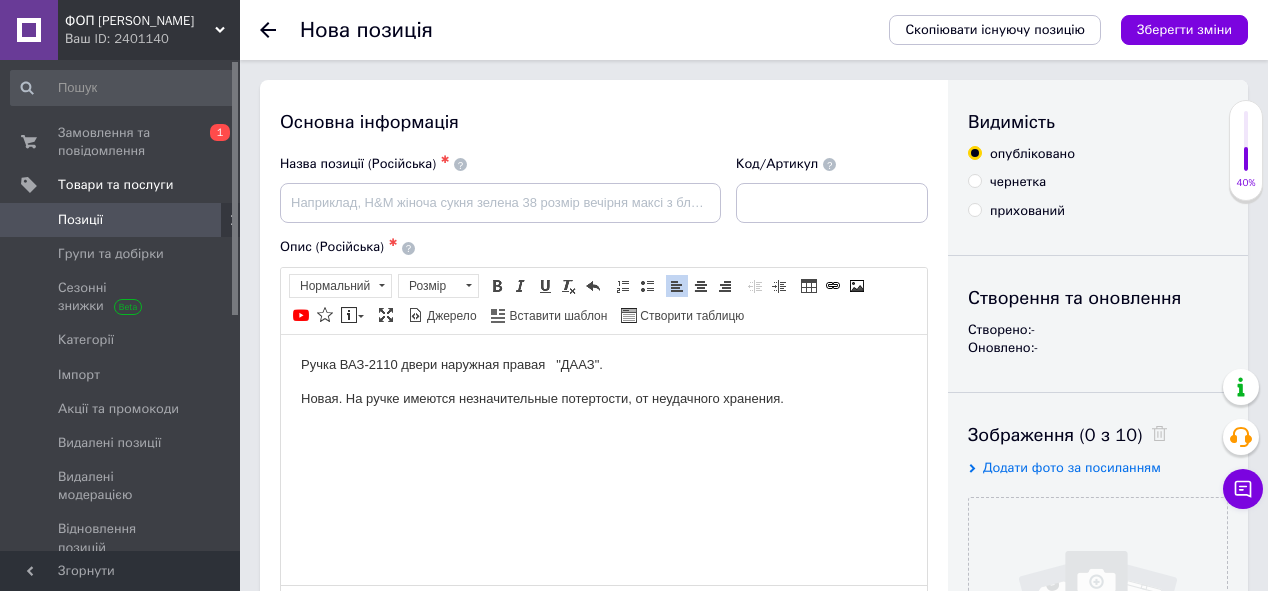click on "Ручка ВАЗ-2110 двери наружная правая   "ДААЗ"." at bounding box center [604, 364] 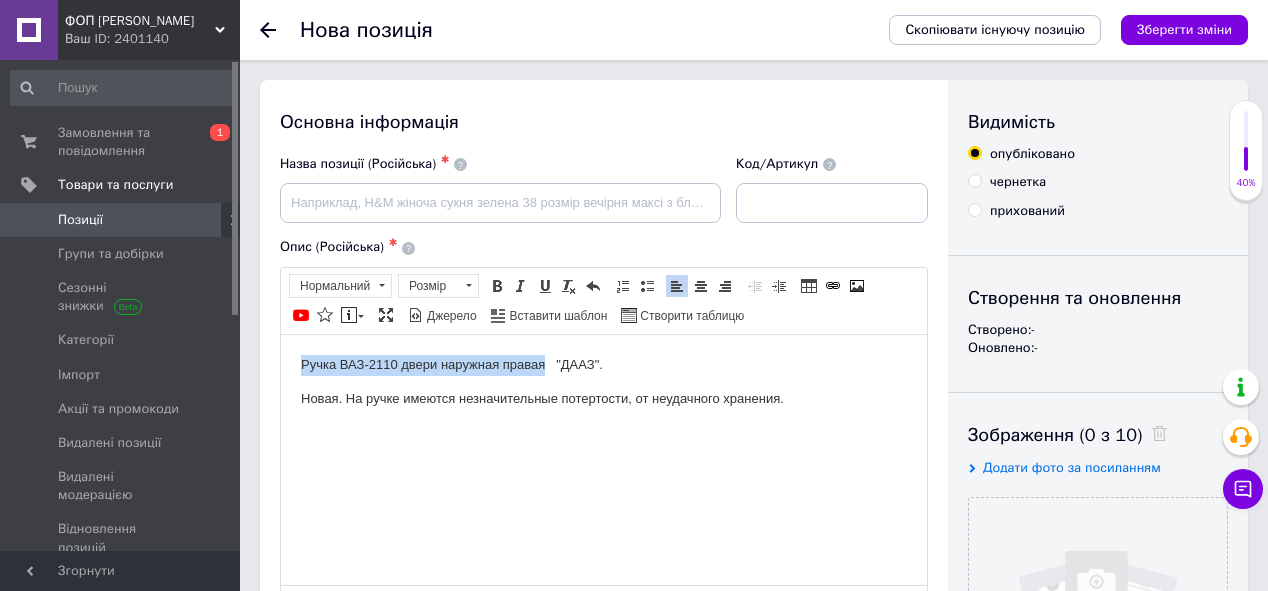 drag, startPoint x: 307, startPoint y: 361, endPoint x: 525, endPoint y: 371, distance: 218.22923 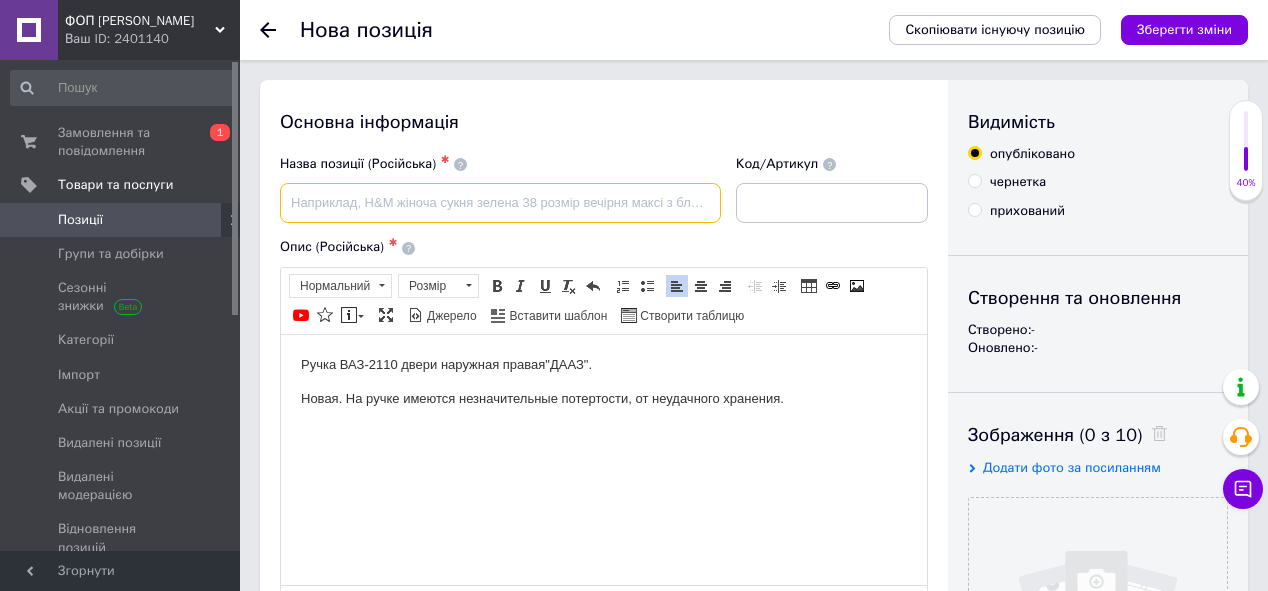 click at bounding box center (500, 203) 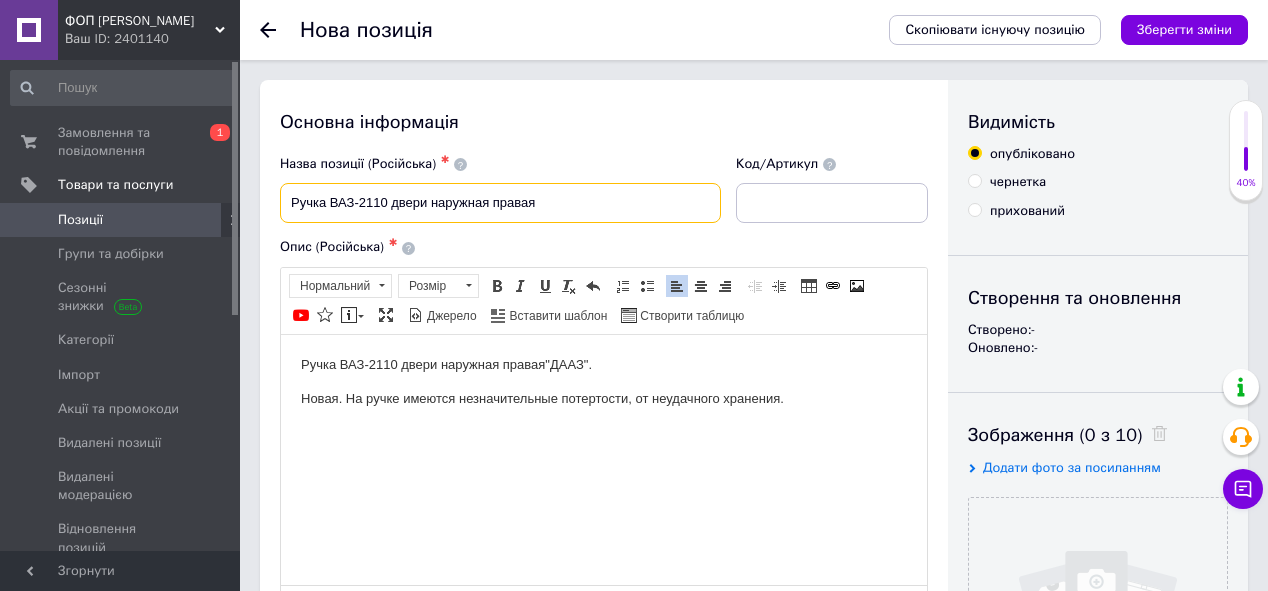 type on "Ручка ВАЗ-2110 двери наружная правая" 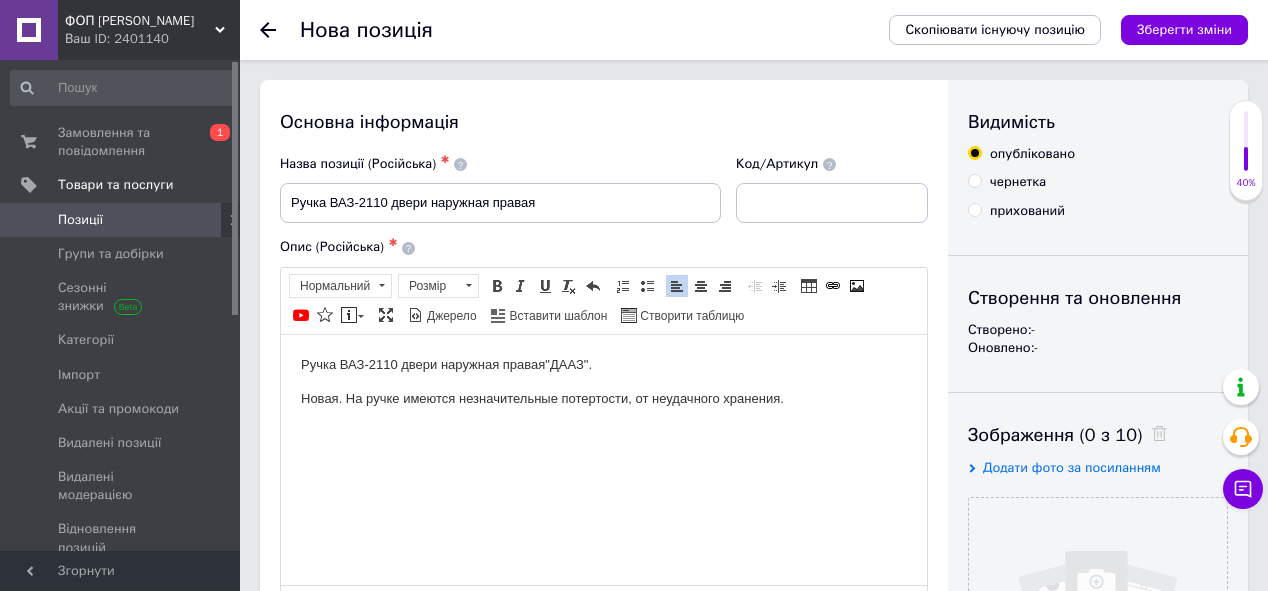 drag, startPoint x: 616, startPoint y: 365, endPoint x: 541, endPoint y: 360, distance: 75.16648 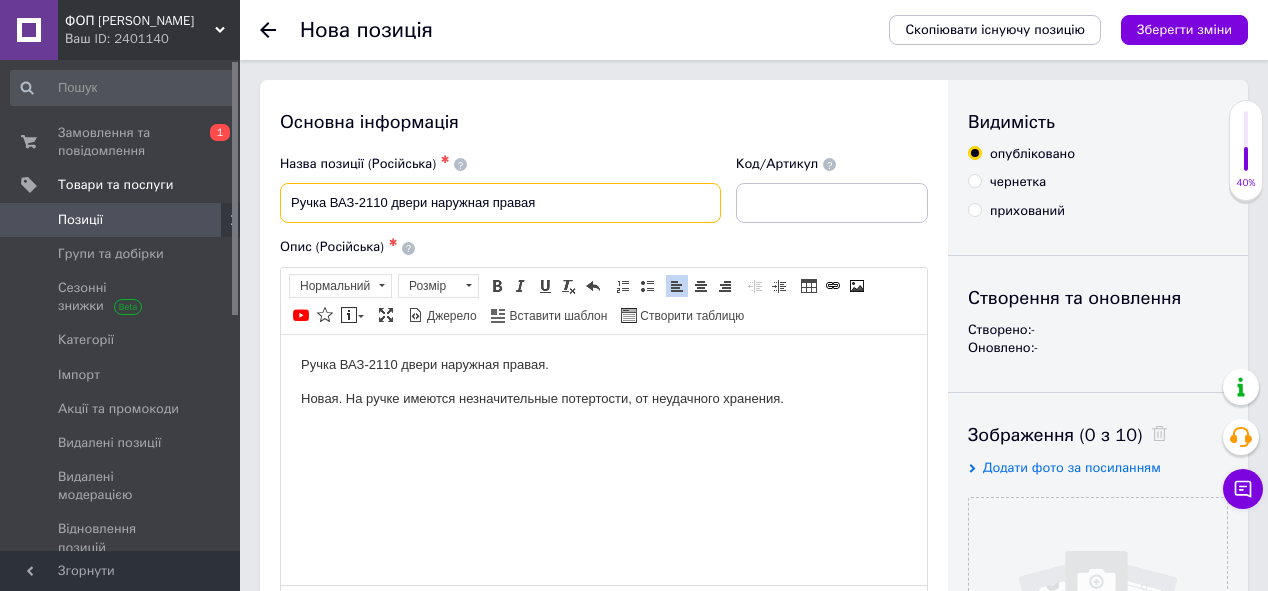 click on "Ручка ВАЗ-2110 двери наружная правая" at bounding box center (500, 203) 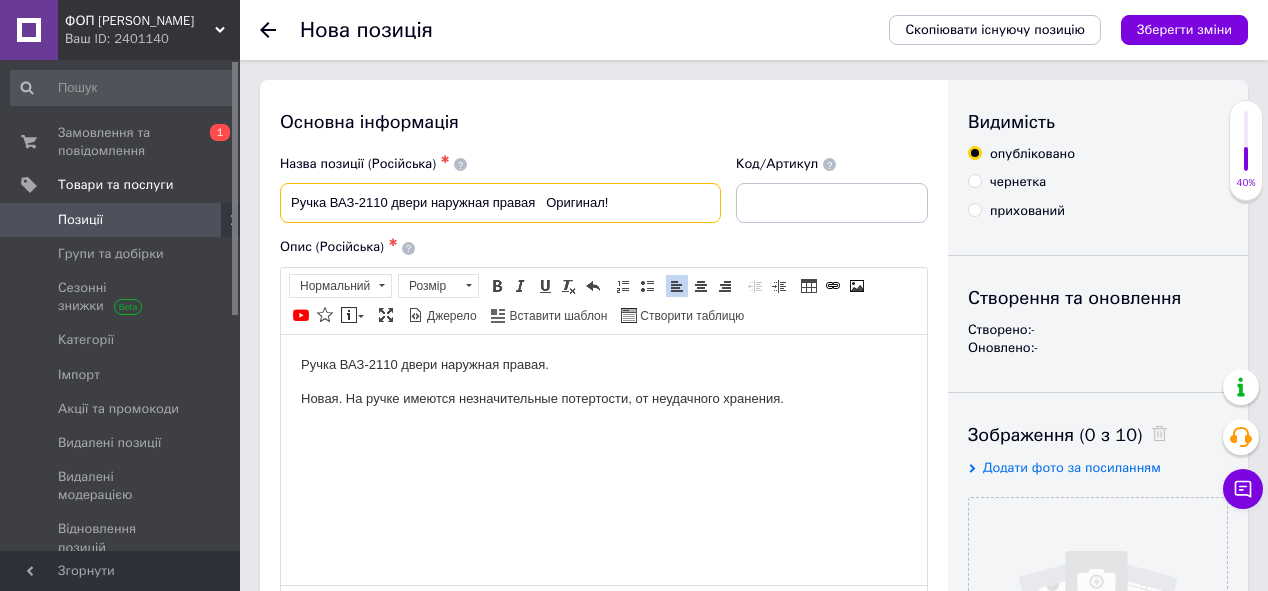 type on "Ручка ВАЗ-2110 двери наружная правая   Оригинал!" 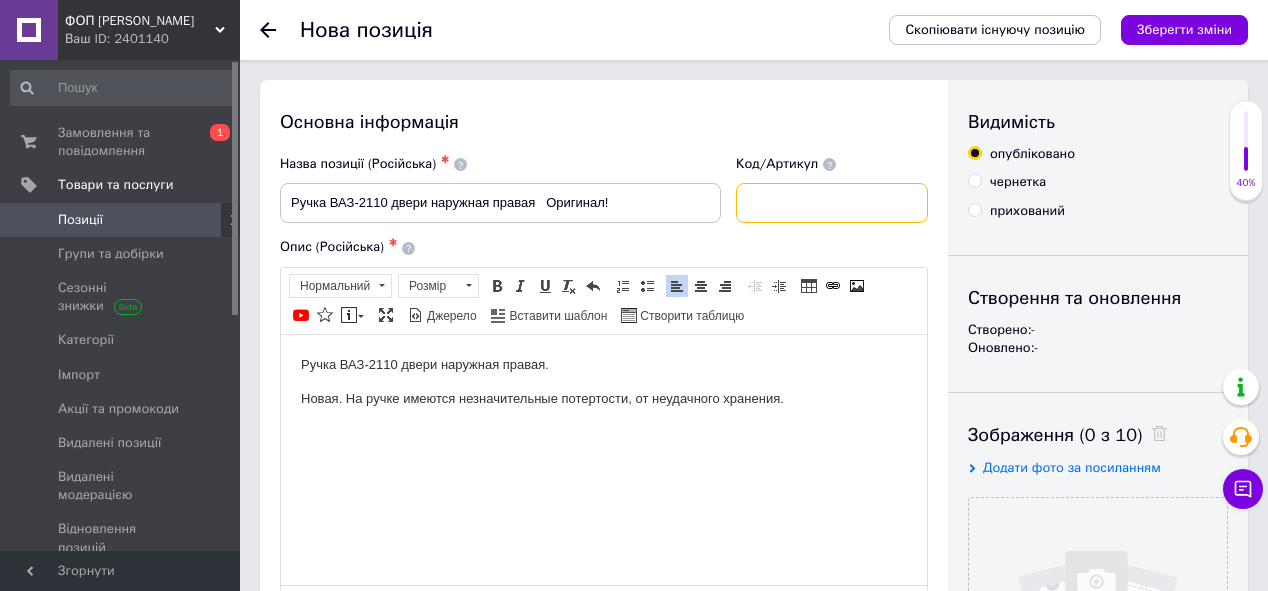 click at bounding box center (832, 203) 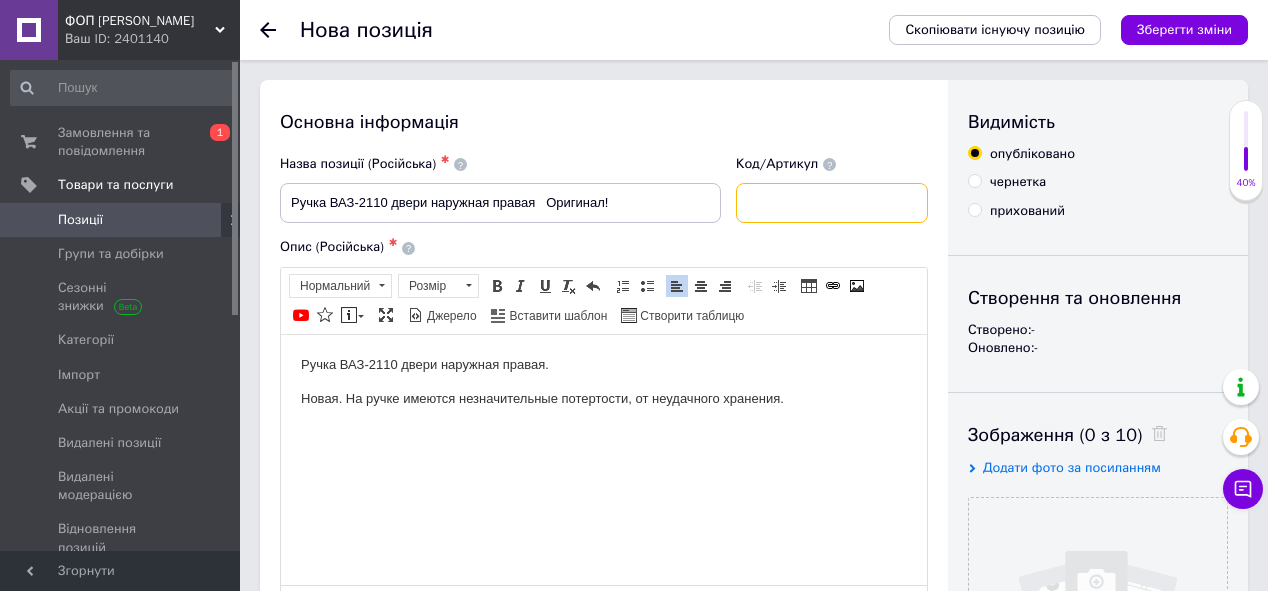 paste on "2110-6105150" 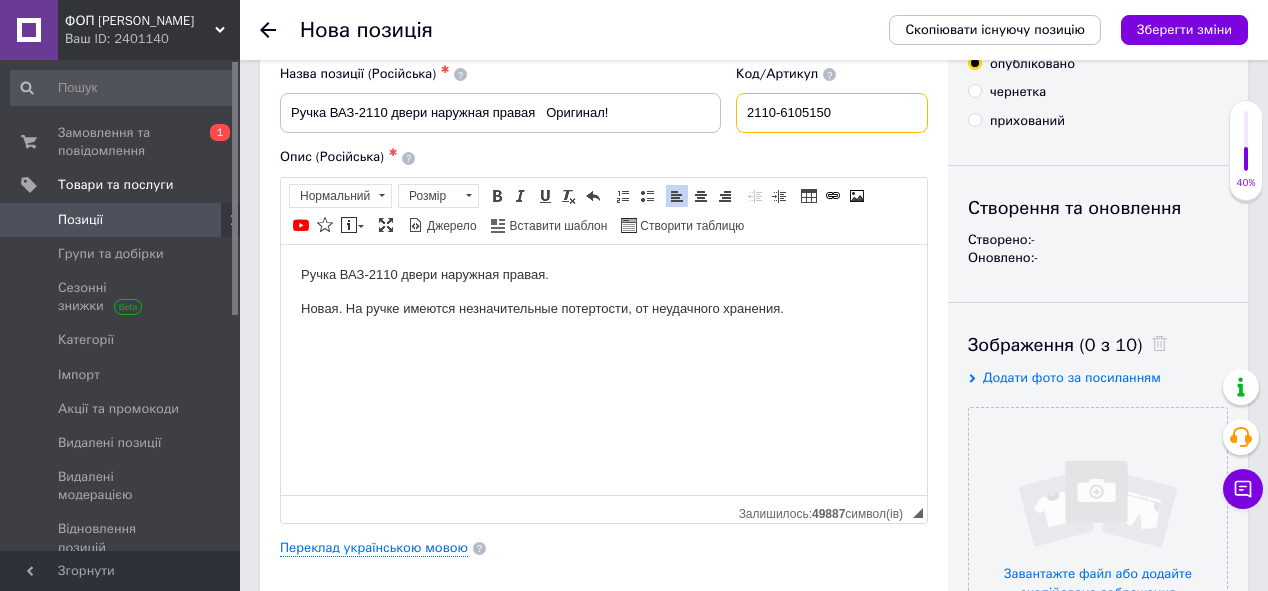 scroll, scrollTop: 160, scrollLeft: 0, axis: vertical 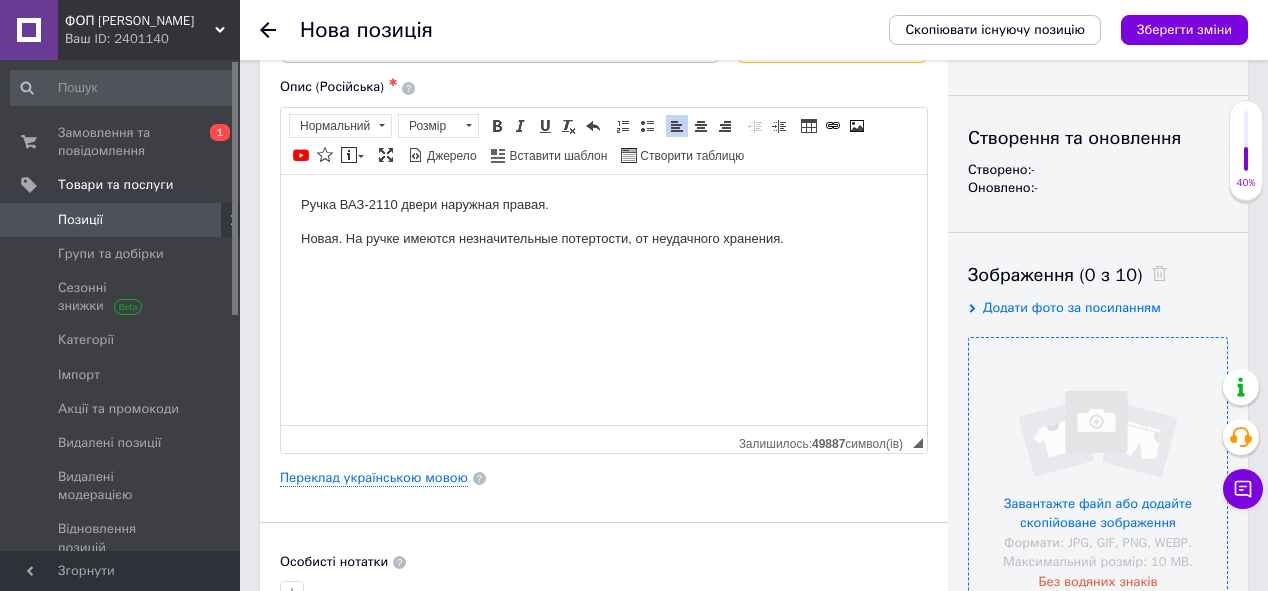 type on "2110-6105150" 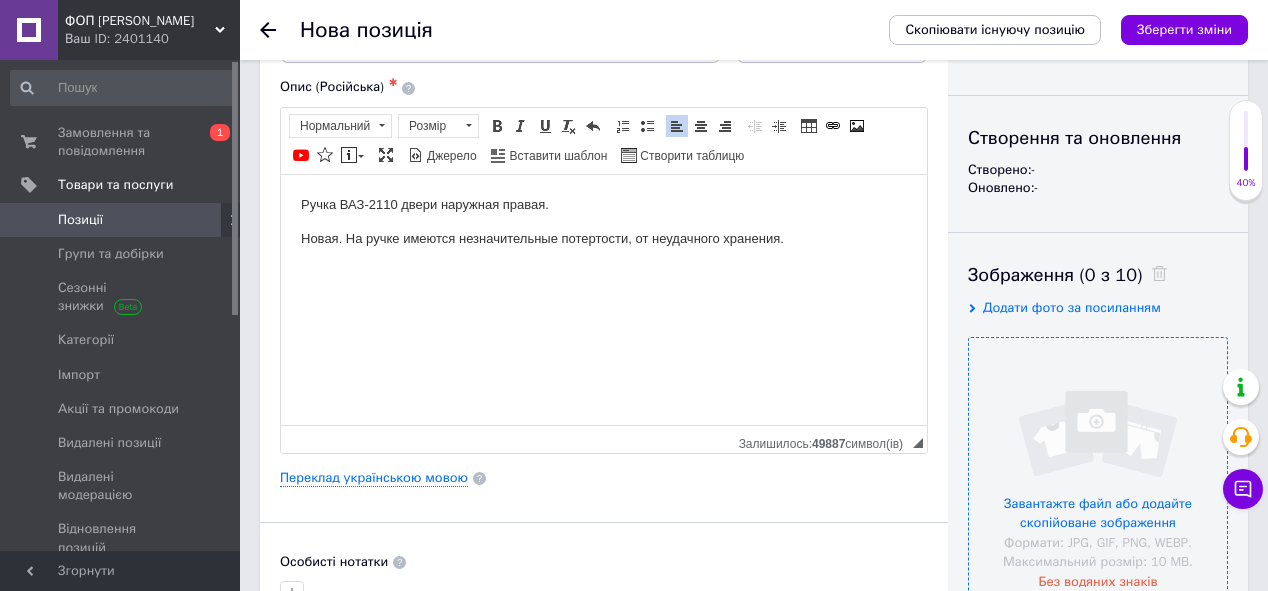 click at bounding box center (1098, 467) 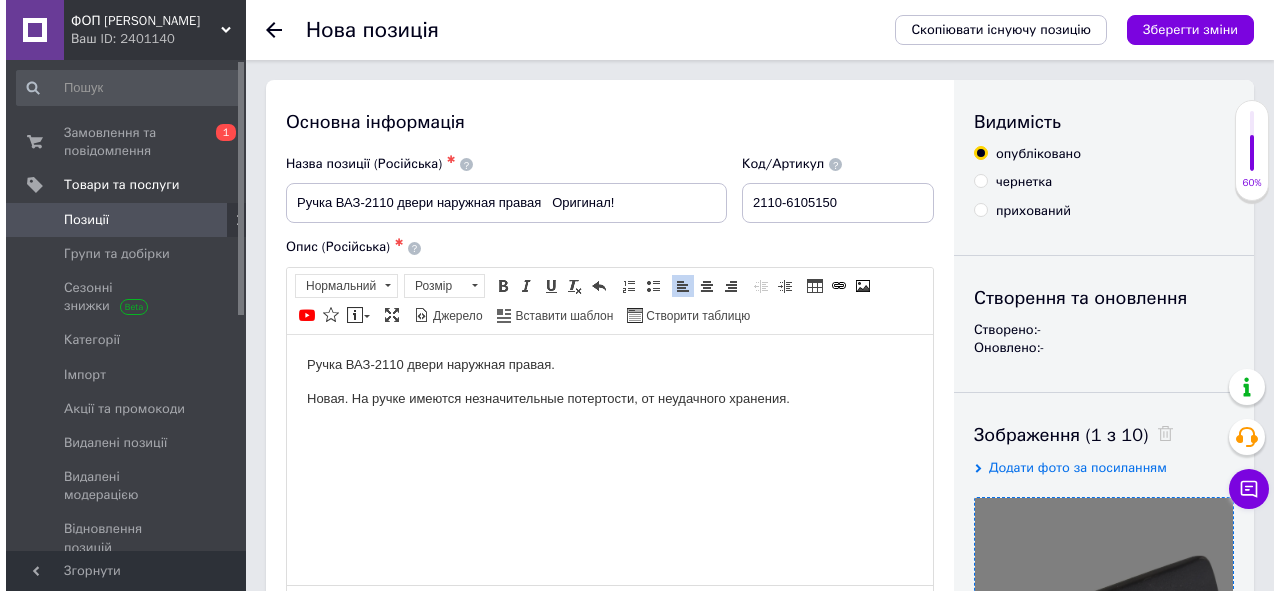 scroll, scrollTop: 240, scrollLeft: 0, axis: vertical 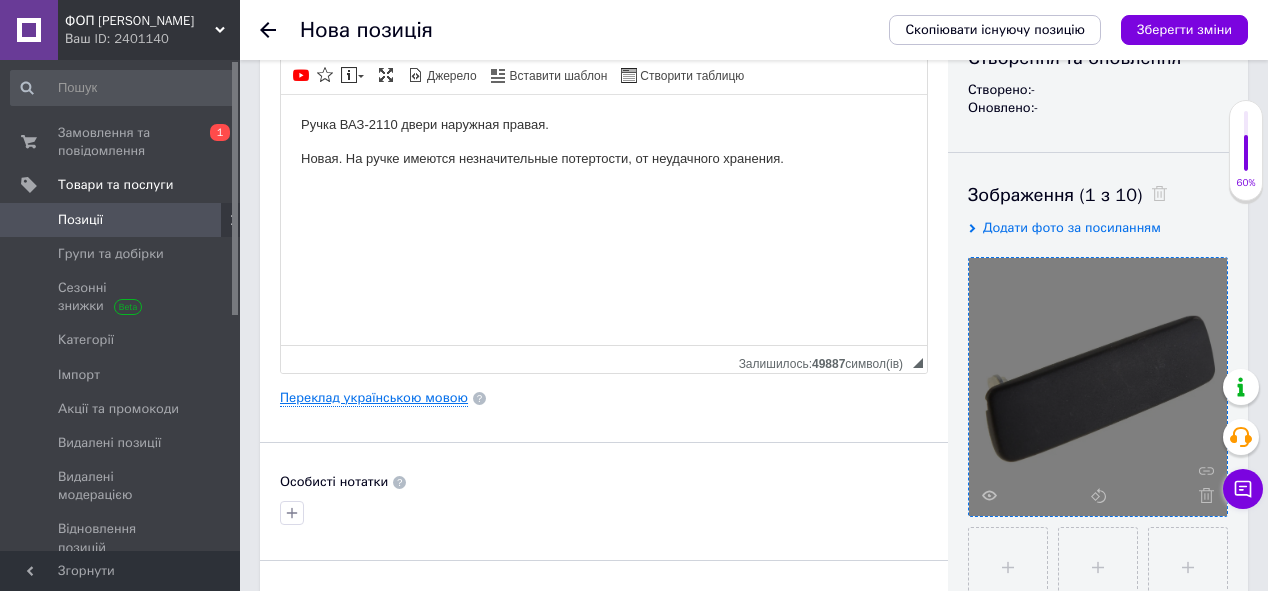 click on "Переклад українською мовою" at bounding box center [374, 398] 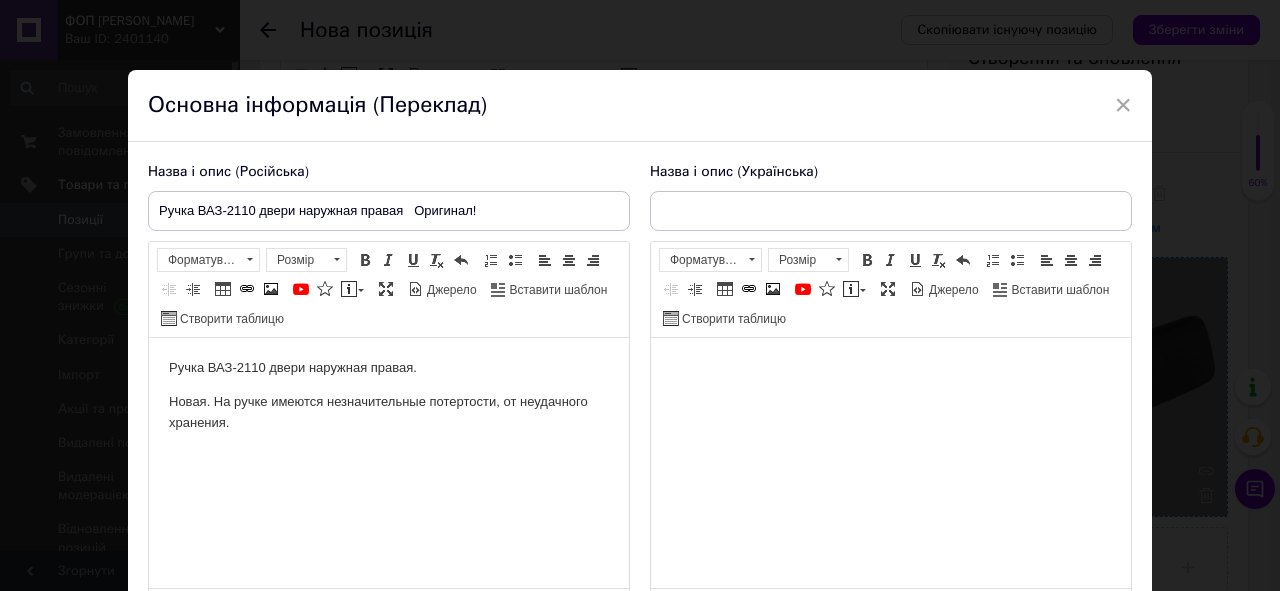 scroll, scrollTop: 0, scrollLeft: 0, axis: both 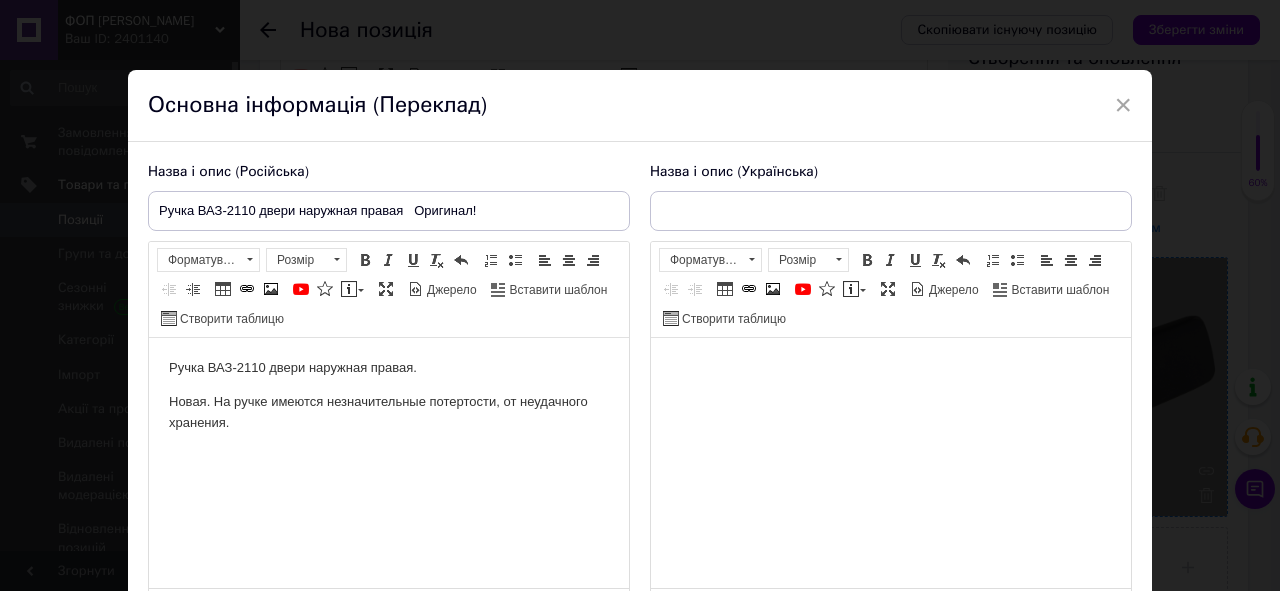 click at bounding box center (891, 368) 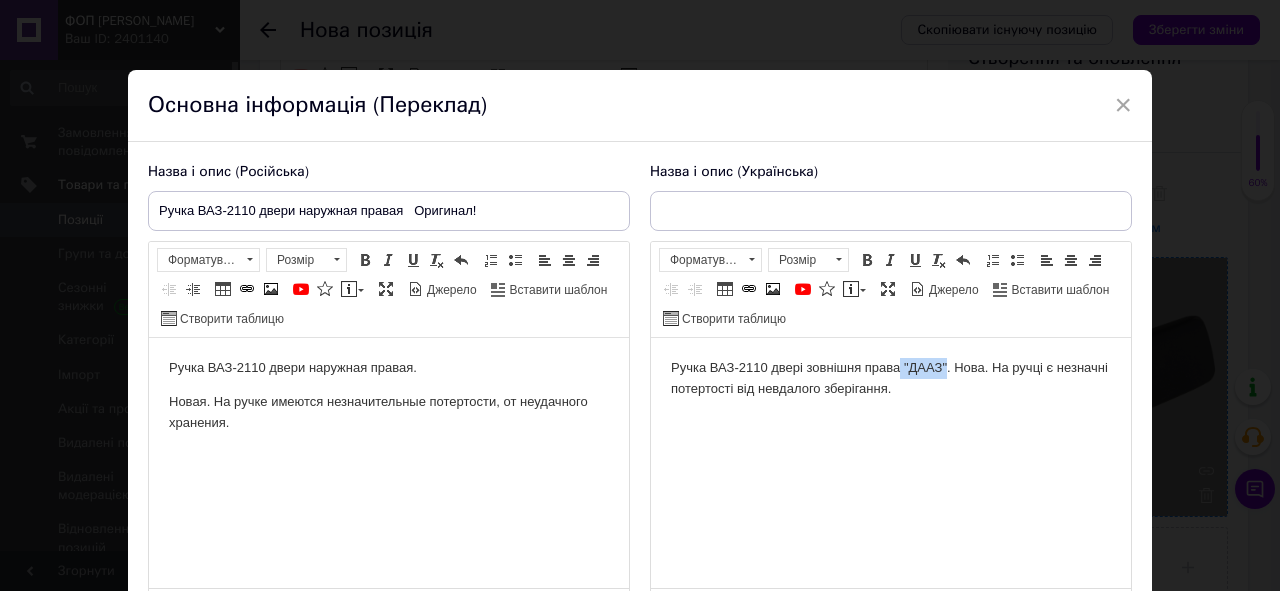 drag, startPoint x: 947, startPoint y: 365, endPoint x: 900, endPoint y: 372, distance: 47.518417 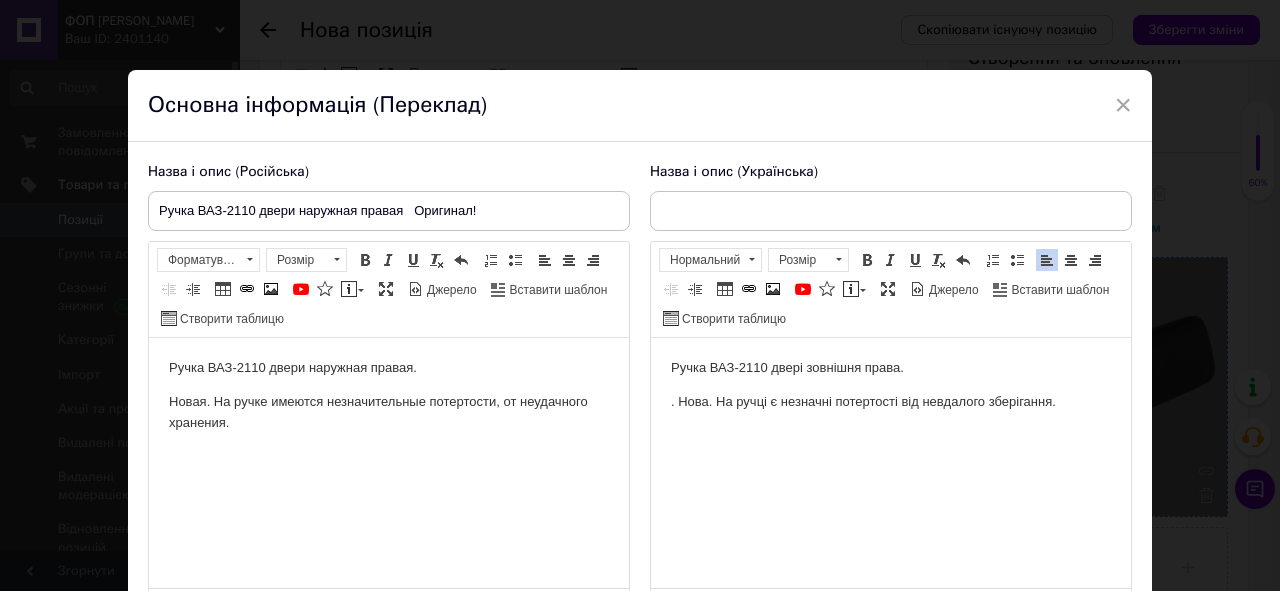click on "Ручка ВАЗ-2110 двері зовнішня права." at bounding box center (891, 368) 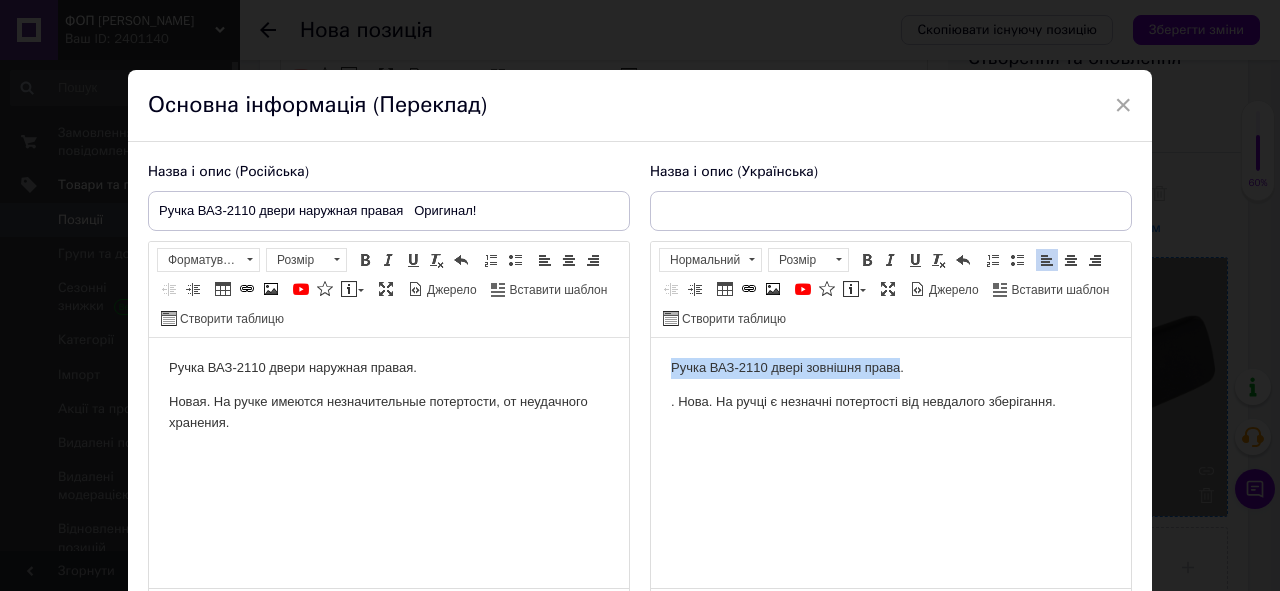 drag, startPoint x: 688, startPoint y: 365, endPoint x: 870, endPoint y: 370, distance: 182.06866 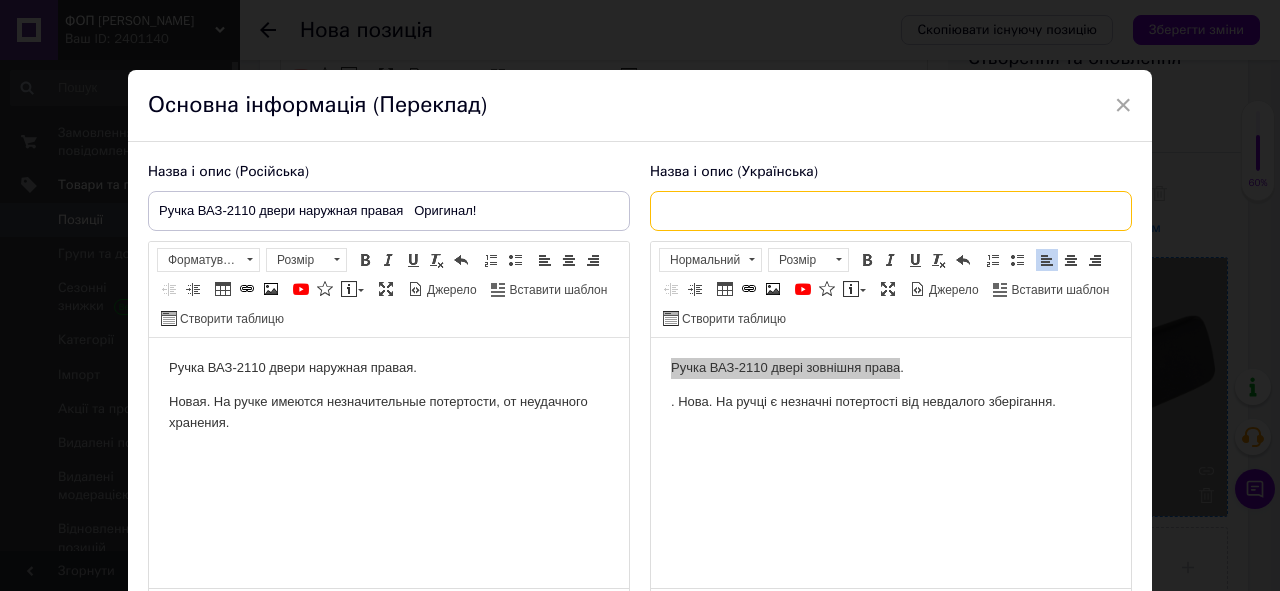 click at bounding box center (891, 211) 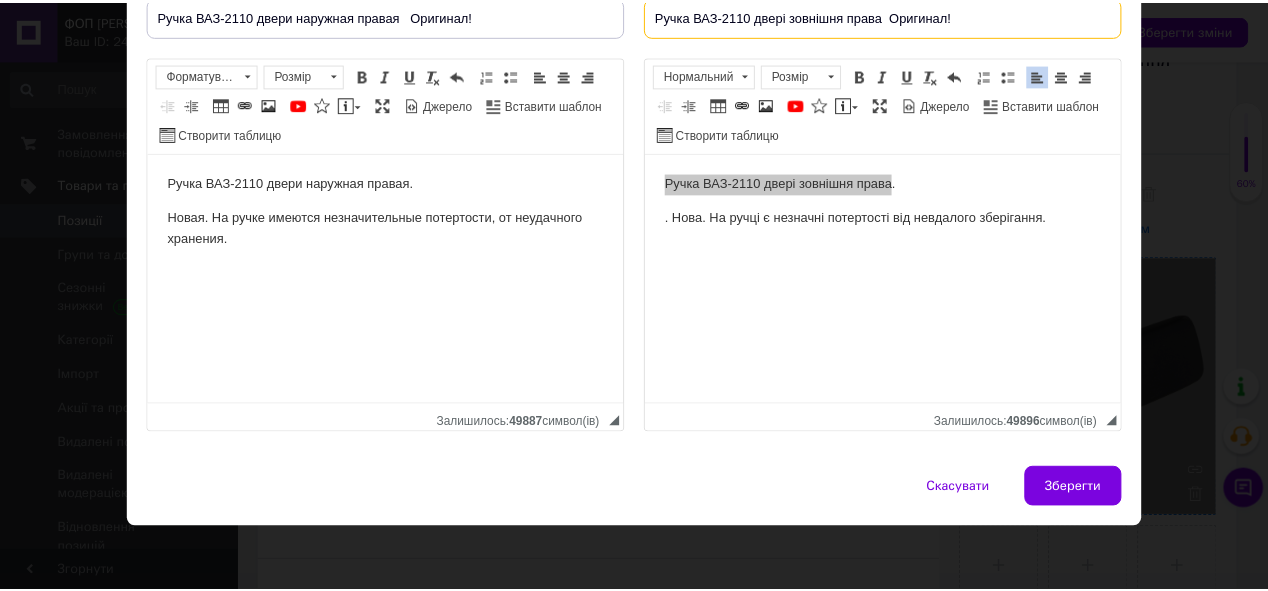 scroll, scrollTop: 198, scrollLeft: 0, axis: vertical 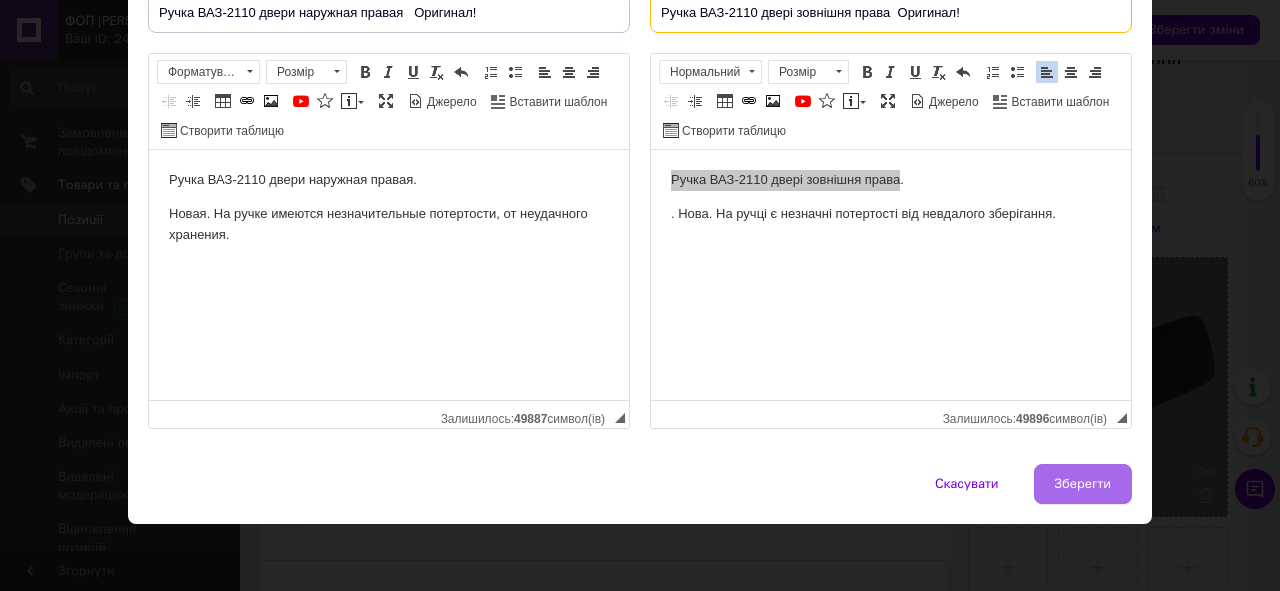 type on "Ручка ВАЗ-2110 двері зовнішня права  Оригинал!" 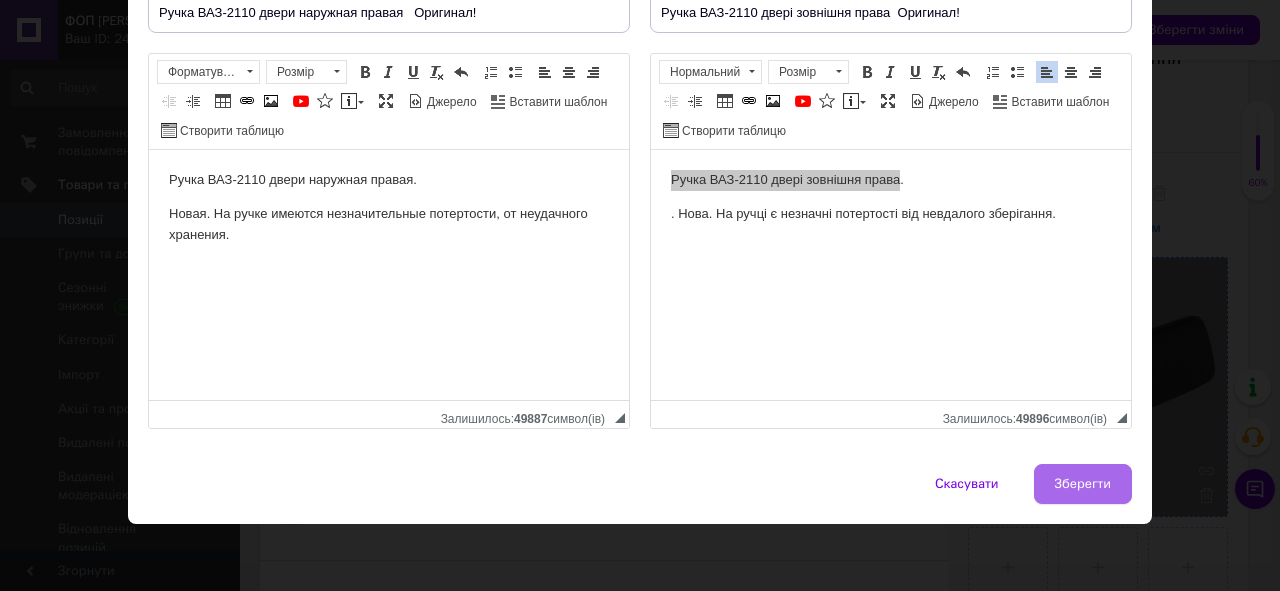 click on "Зберегти" at bounding box center (1083, 484) 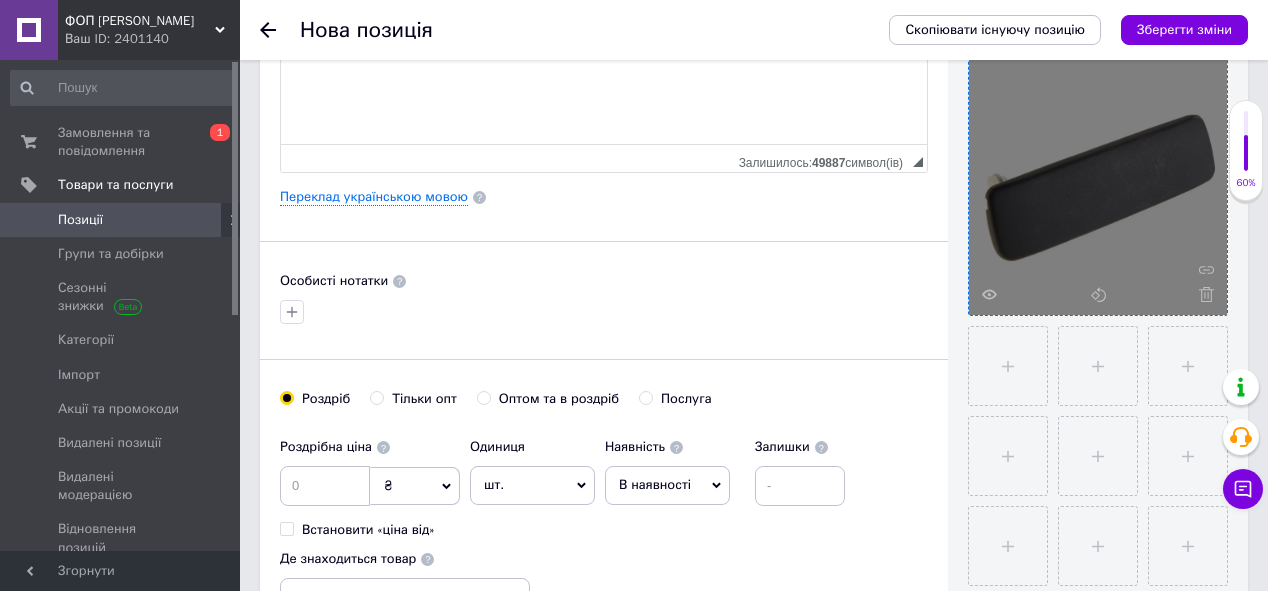 scroll, scrollTop: 480, scrollLeft: 0, axis: vertical 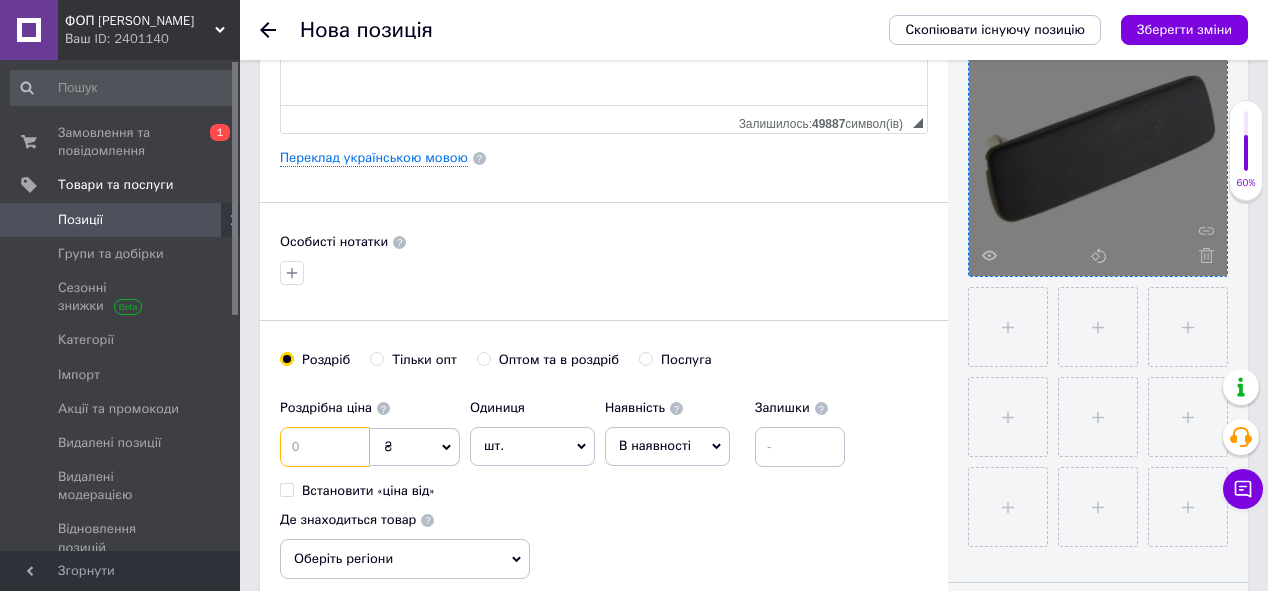 click at bounding box center [325, 447] 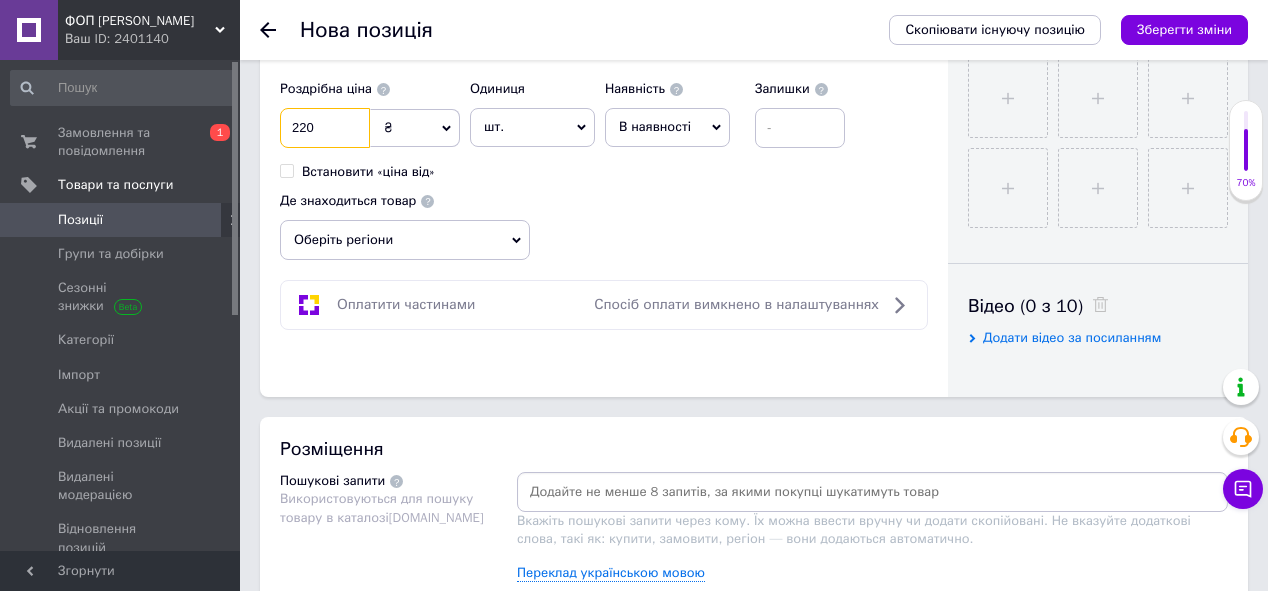 scroll, scrollTop: 800, scrollLeft: 0, axis: vertical 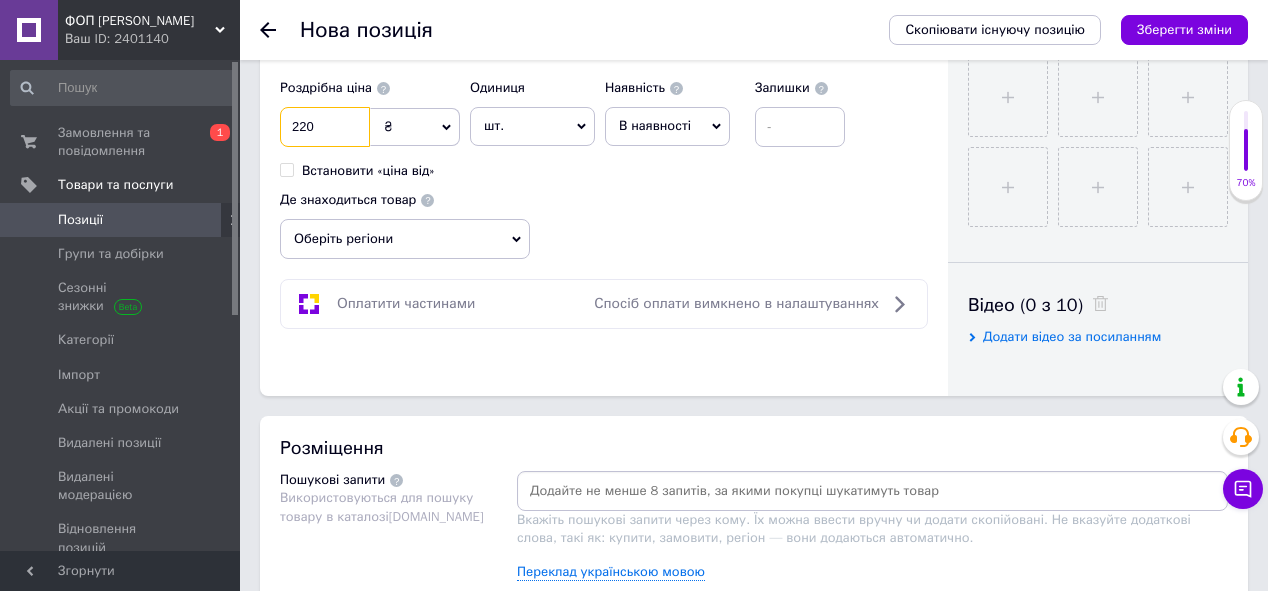 type on "220" 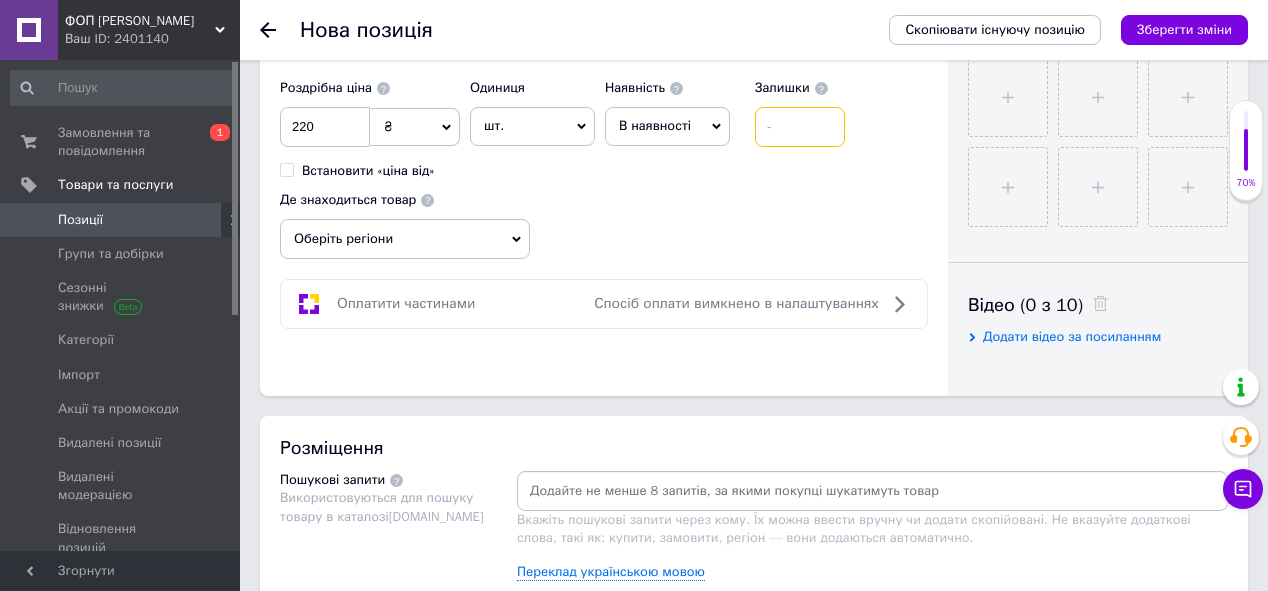 click at bounding box center (800, 127) 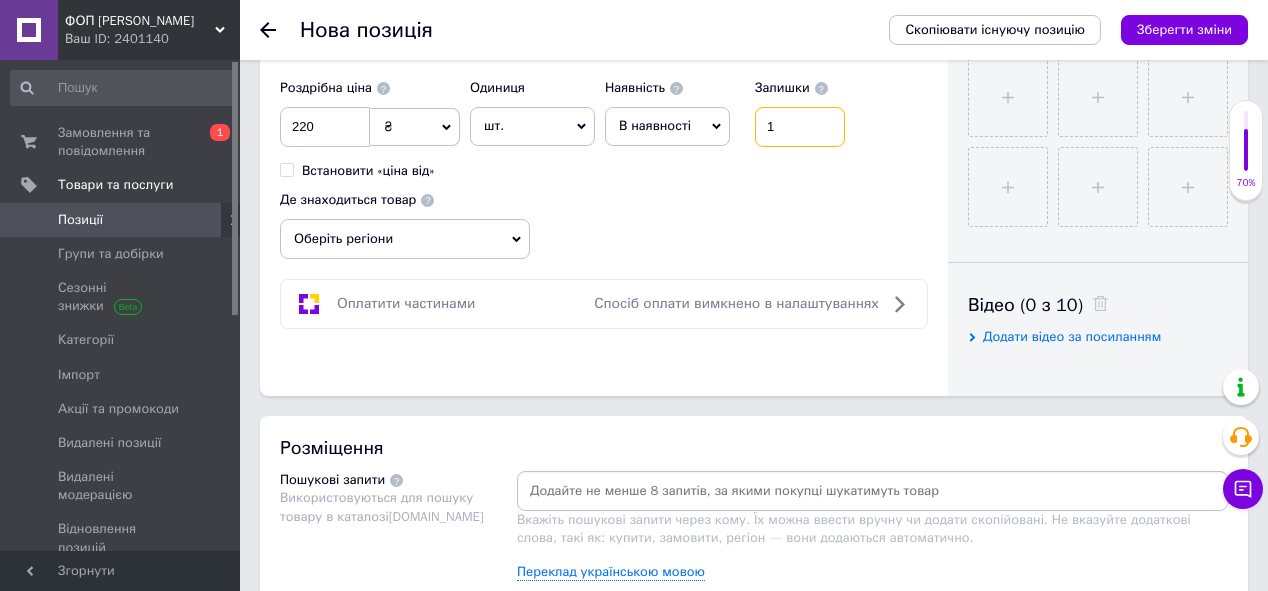 type on "1" 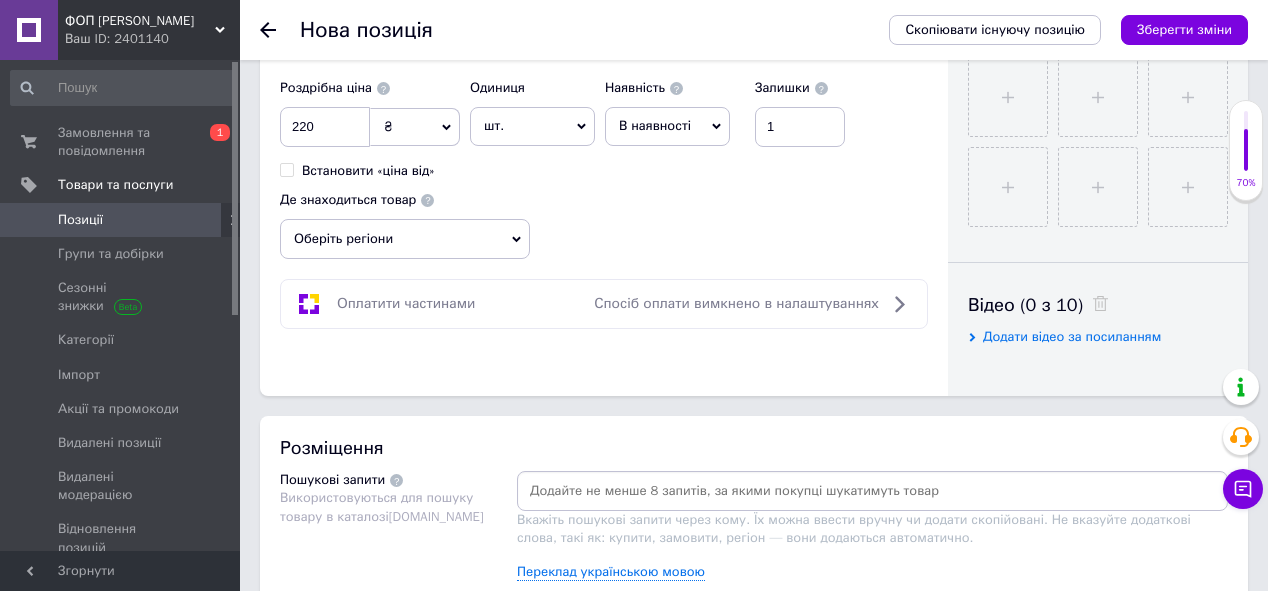 click on "Оберіть регіони" at bounding box center [405, 239] 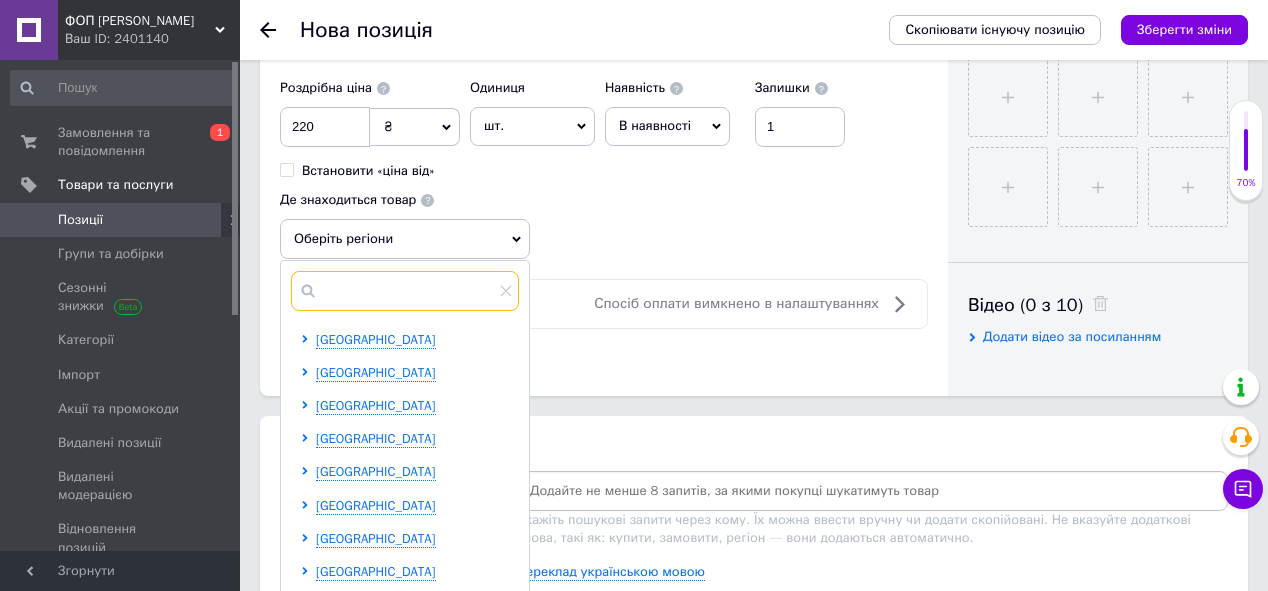 click at bounding box center [405, 291] 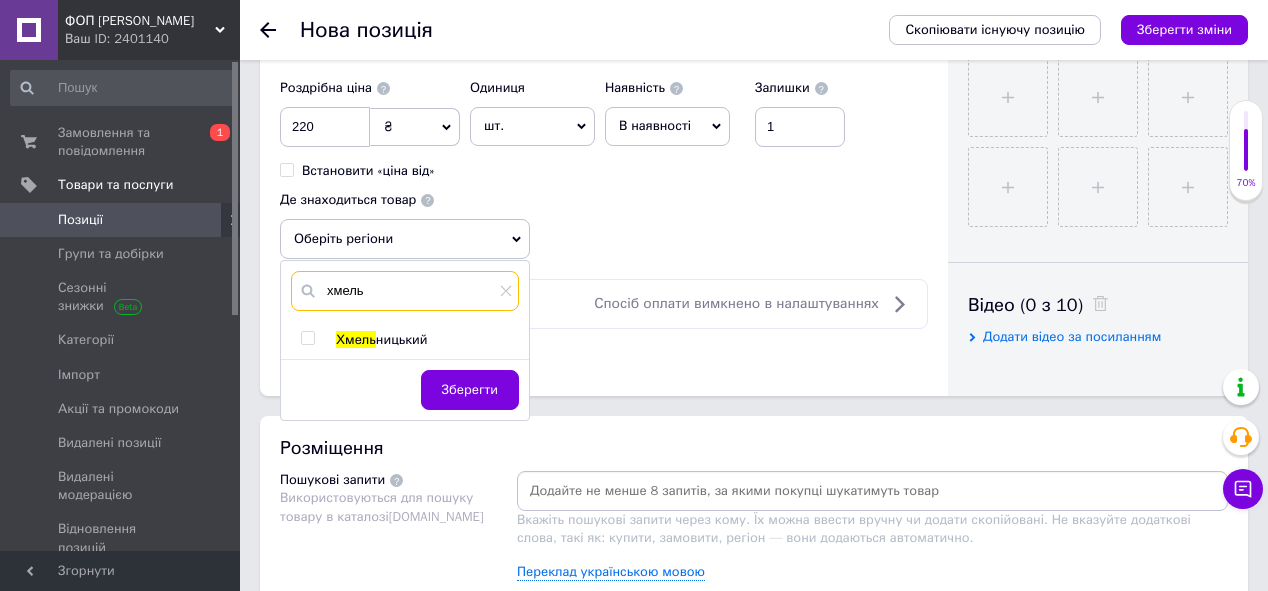 type on "хмель" 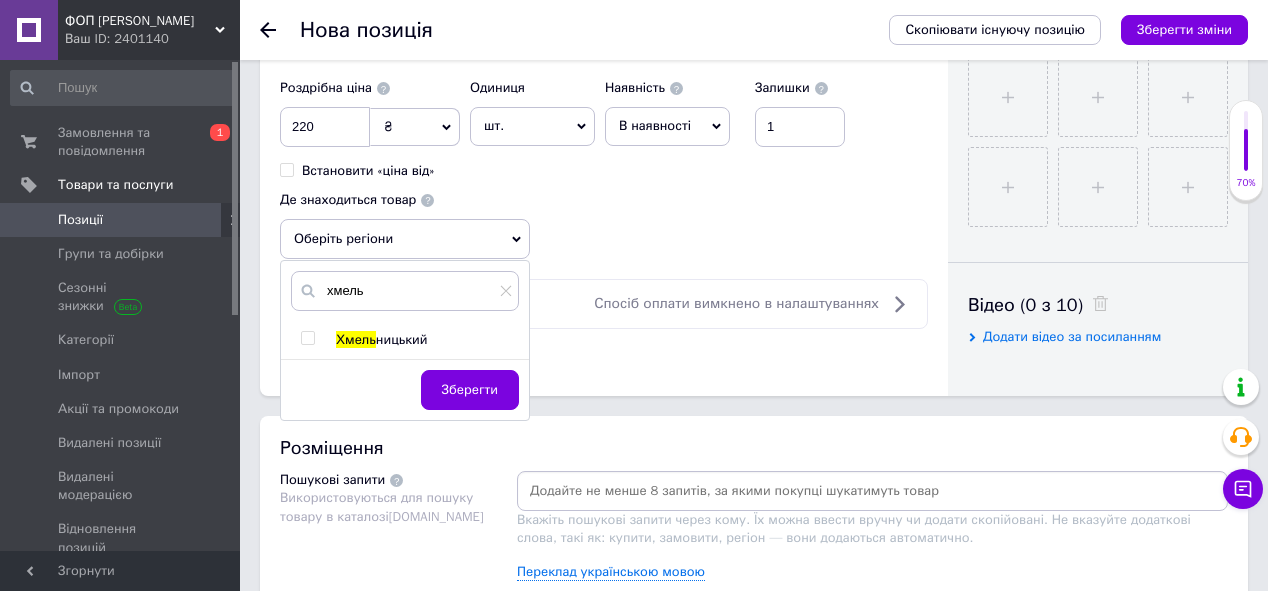 click at bounding box center [307, 338] 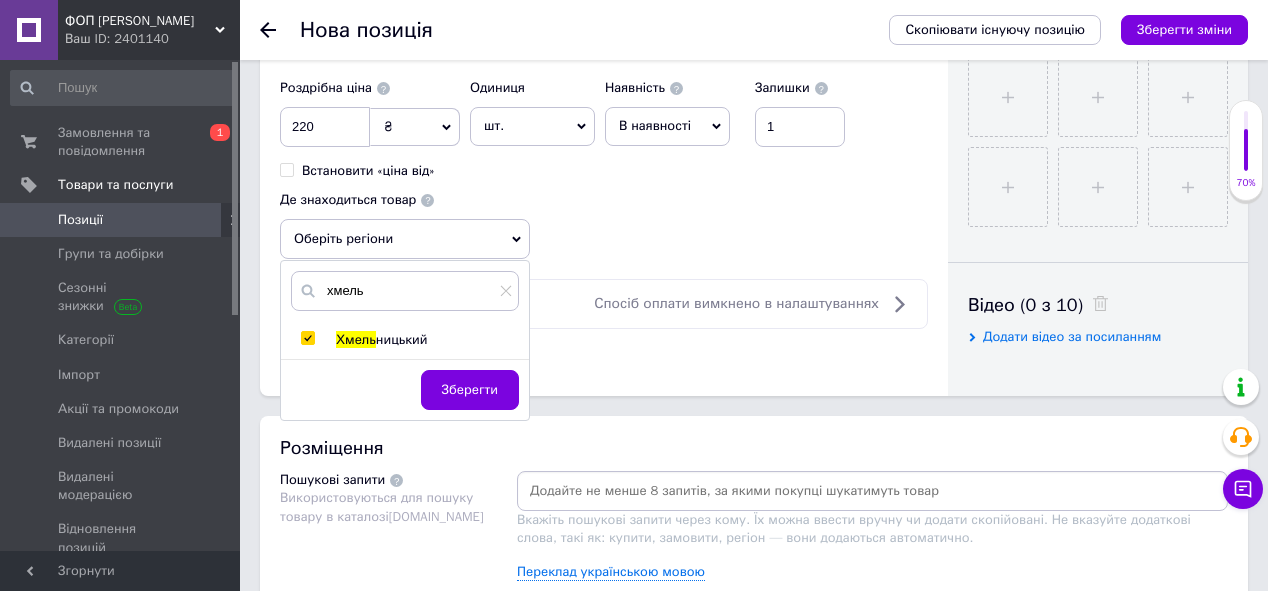 checkbox on "true" 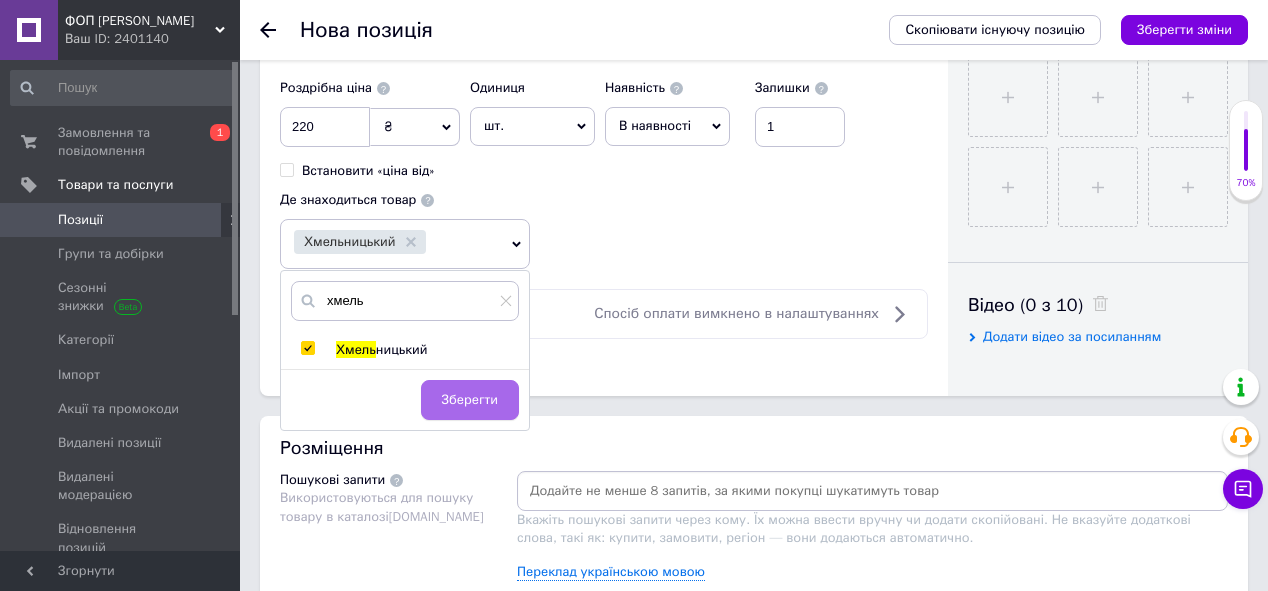 click on "Зберегти" at bounding box center [470, 400] 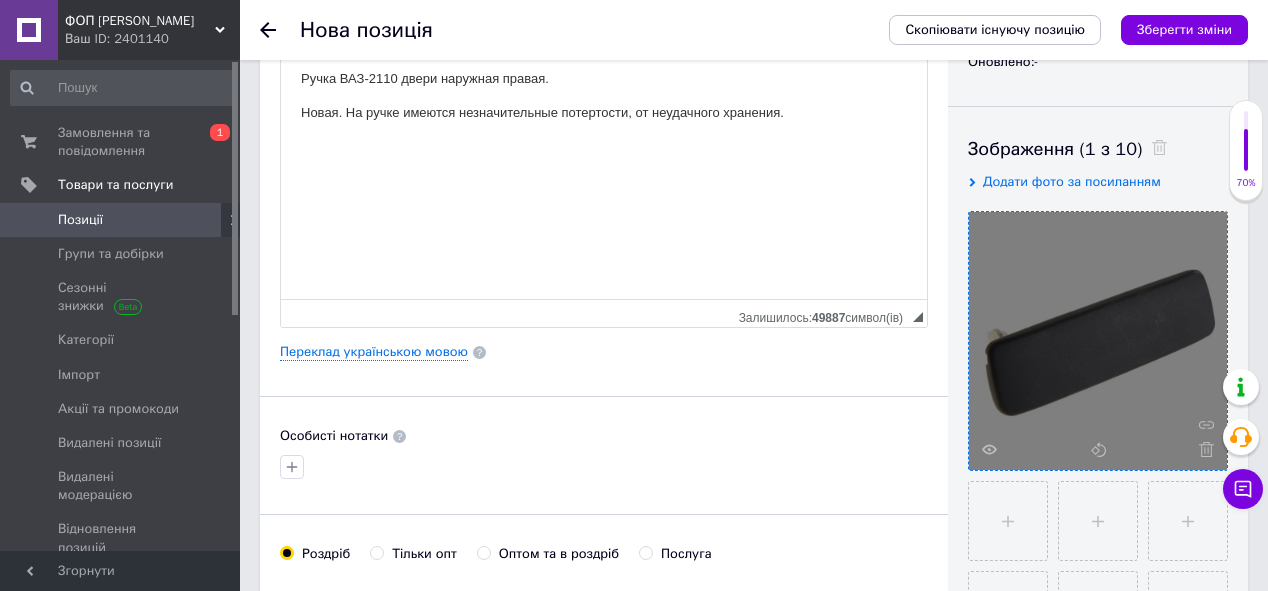 scroll, scrollTop: 0, scrollLeft: 0, axis: both 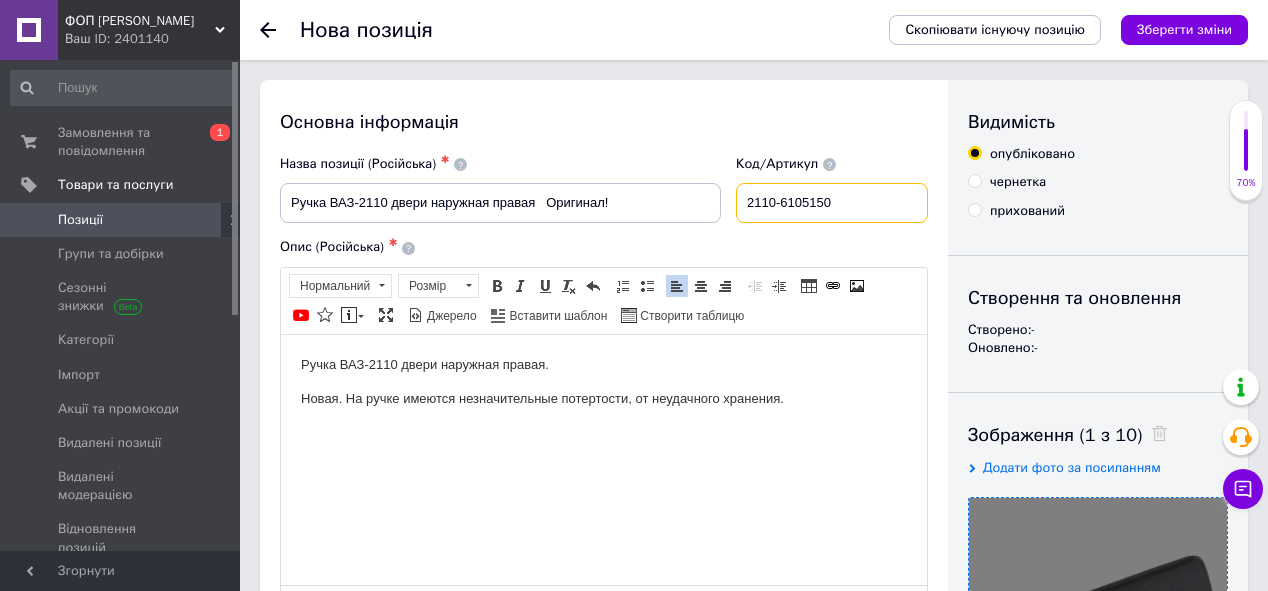 click on "2110-6105150" at bounding box center (832, 203) 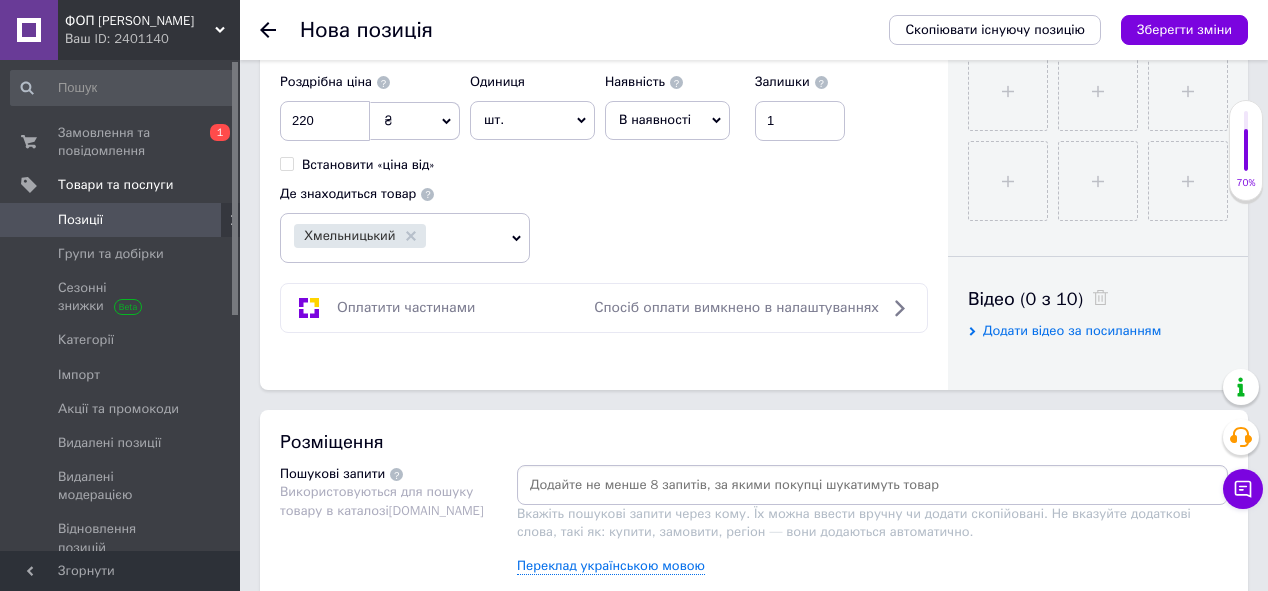 scroll, scrollTop: 1040, scrollLeft: 0, axis: vertical 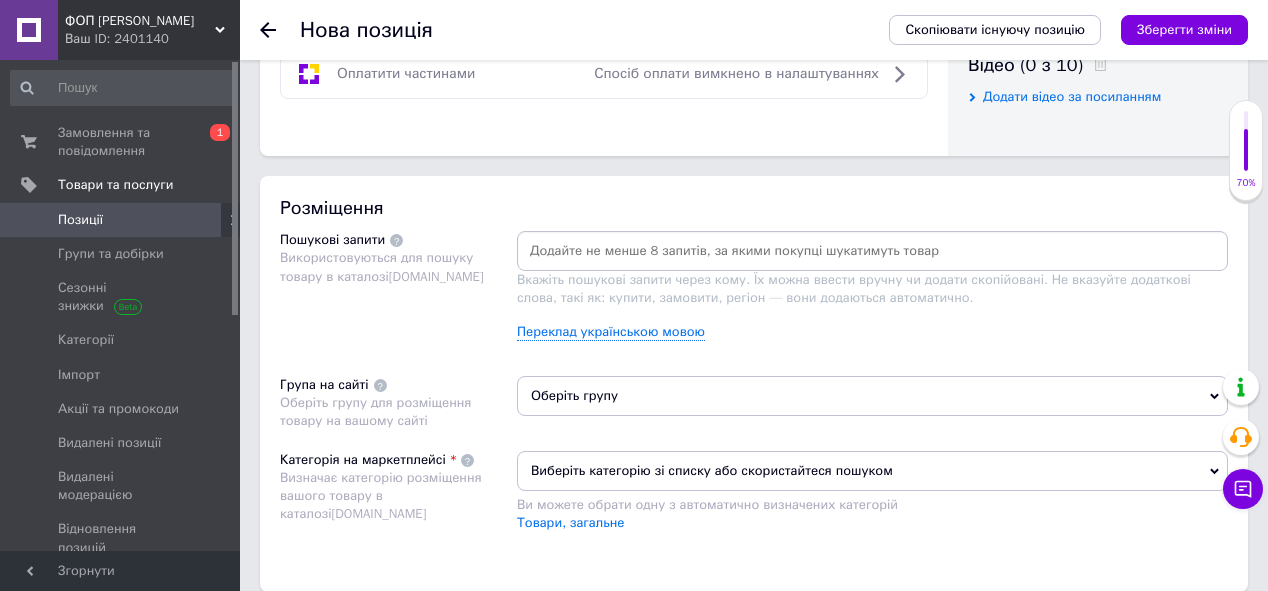 click at bounding box center (872, 251) 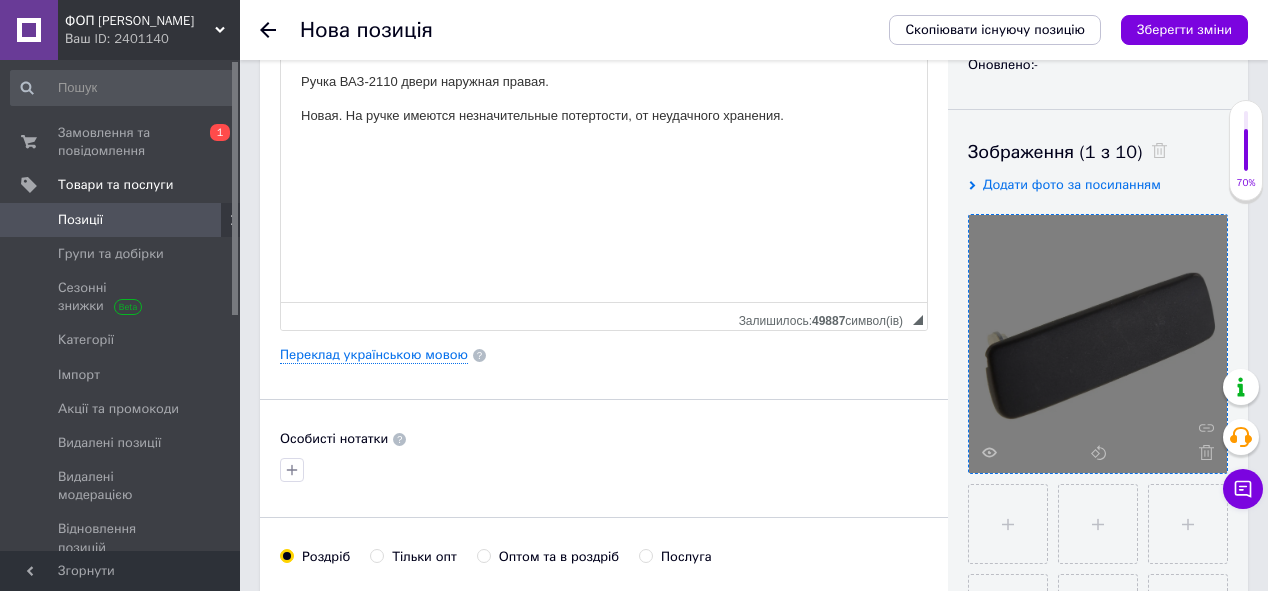 scroll, scrollTop: 160, scrollLeft: 0, axis: vertical 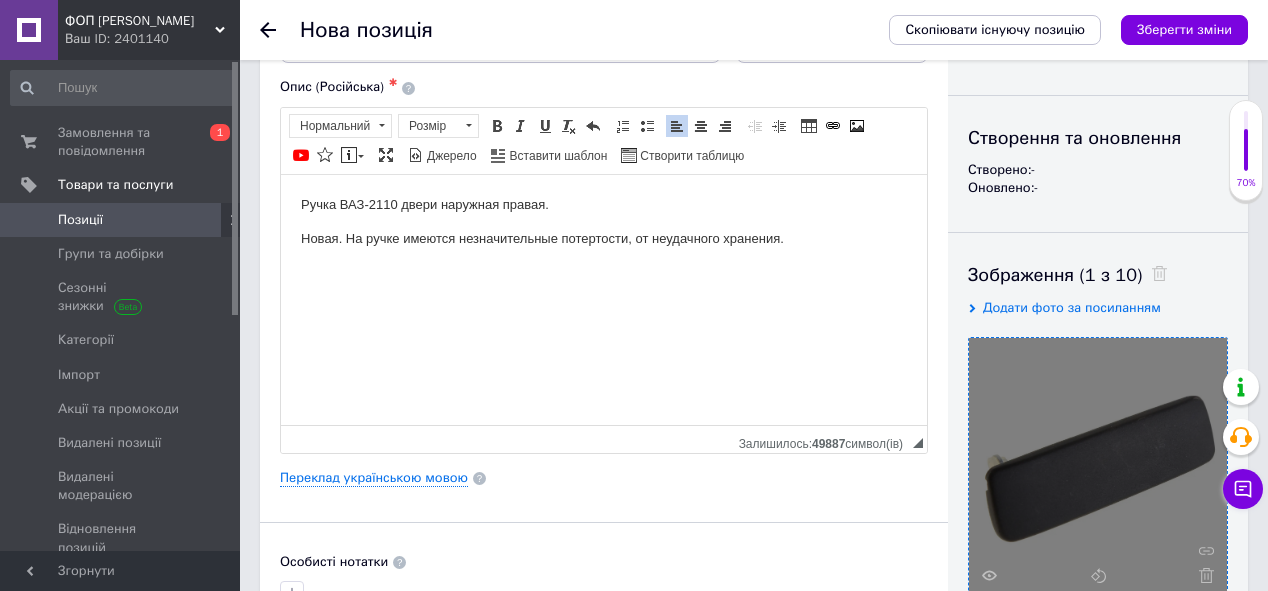 click on "Ручка ВАЗ-2110 двери наружная правая ." at bounding box center [604, 204] 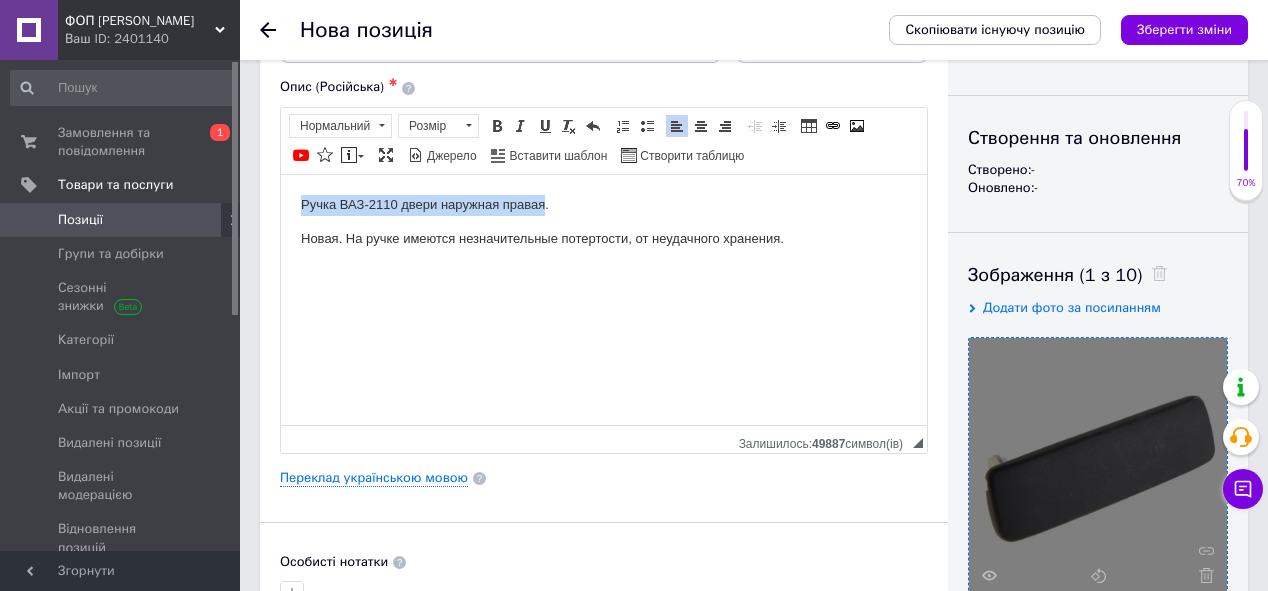 drag, startPoint x: 315, startPoint y: 203, endPoint x: 502, endPoint y: 207, distance: 187.04277 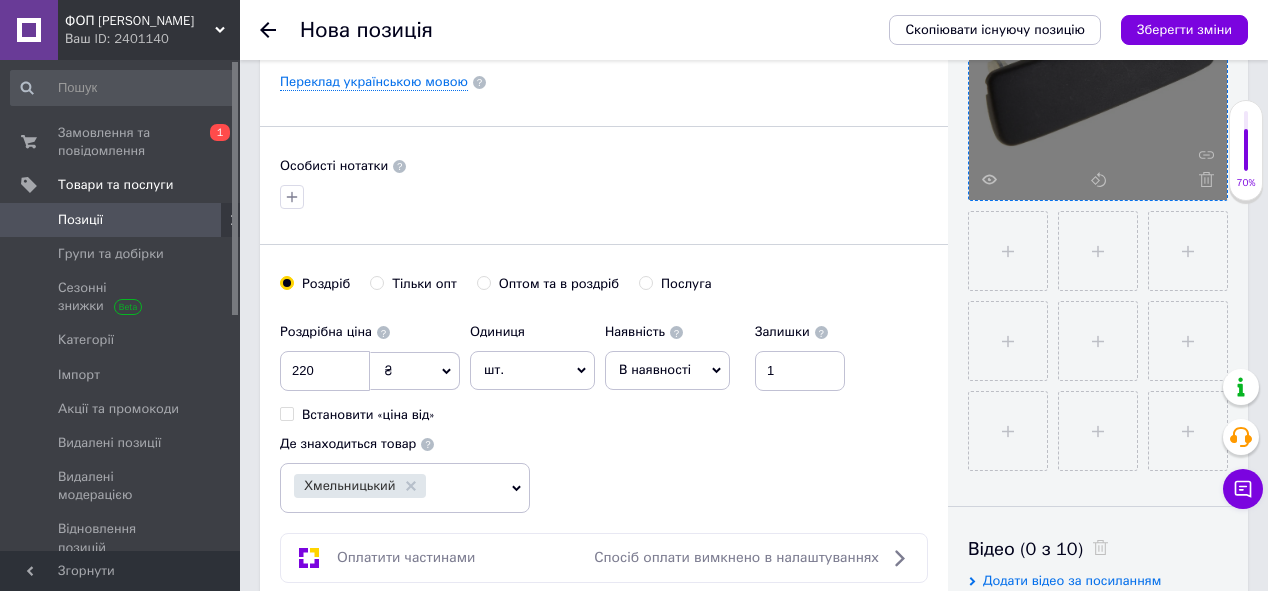 scroll, scrollTop: 720, scrollLeft: 0, axis: vertical 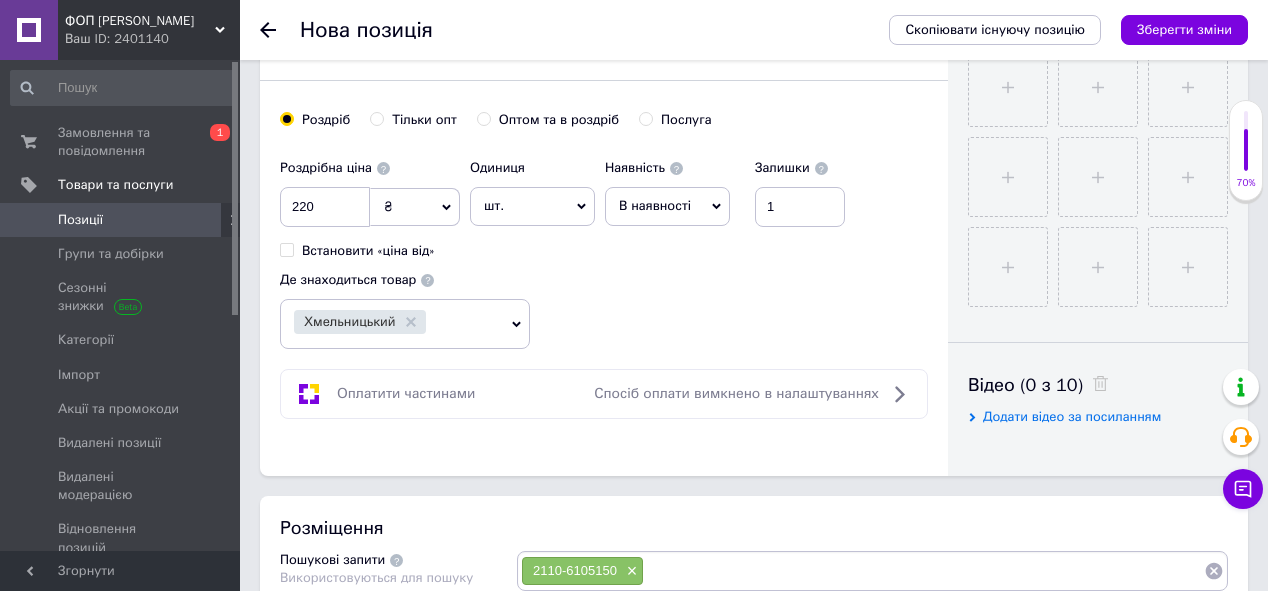 click at bounding box center [924, 571] 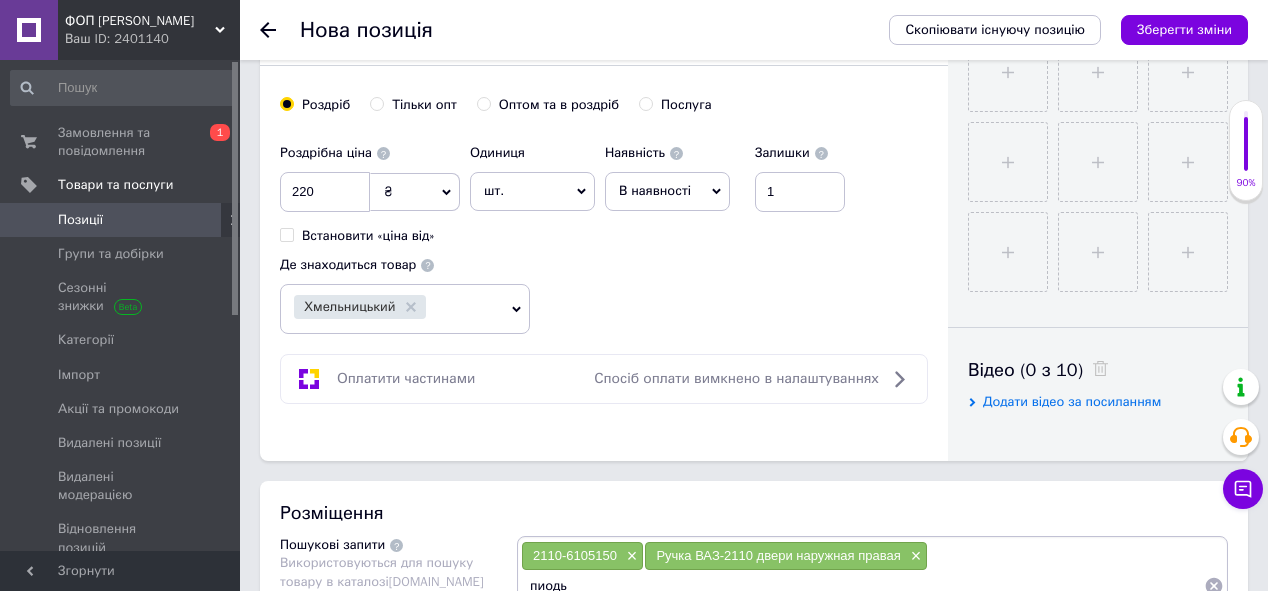 type on "пиодь" 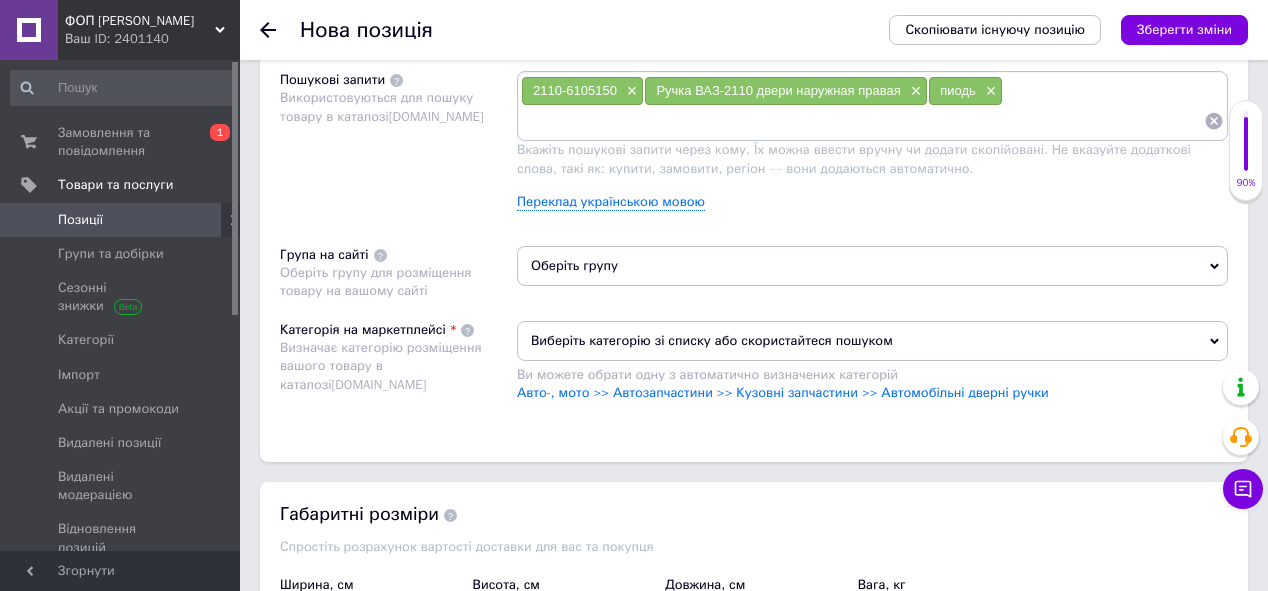 scroll, scrollTop: 1215, scrollLeft: 0, axis: vertical 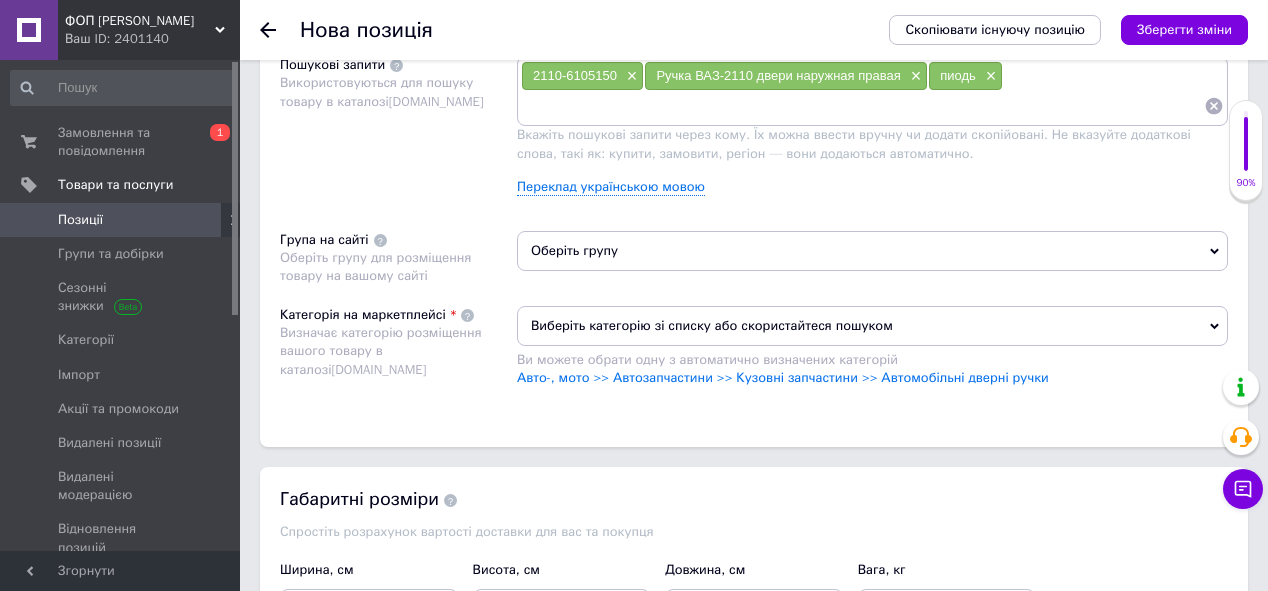 click on "Оберіть групу" at bounding box center [872, 251] 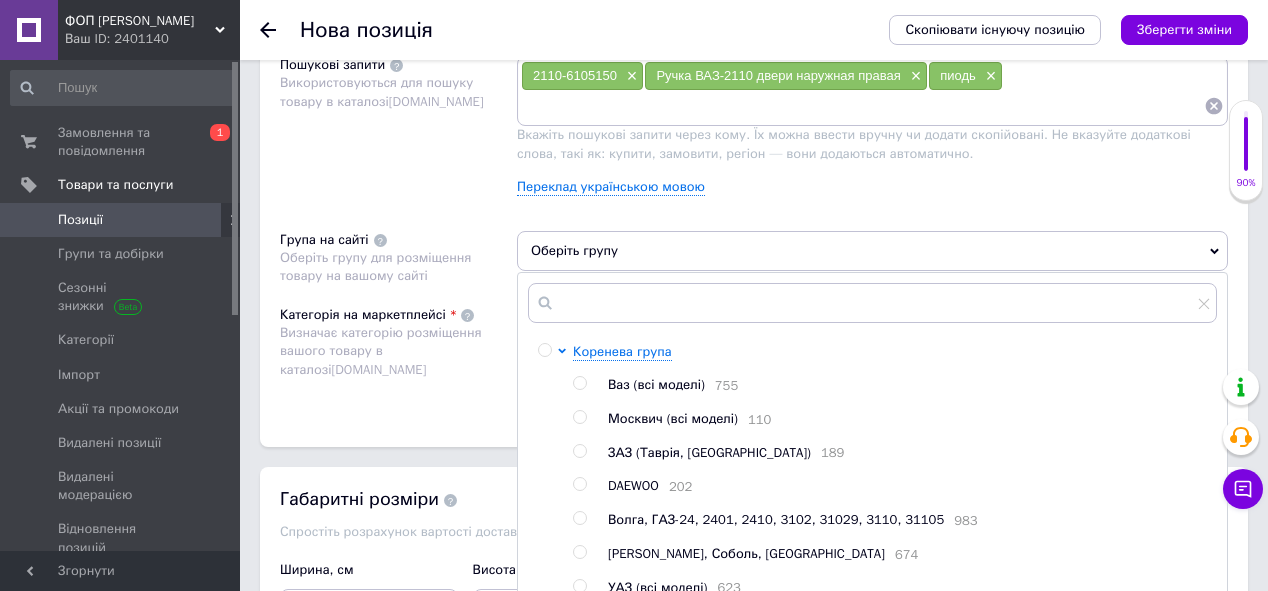 click at bounding box center [579, 383] 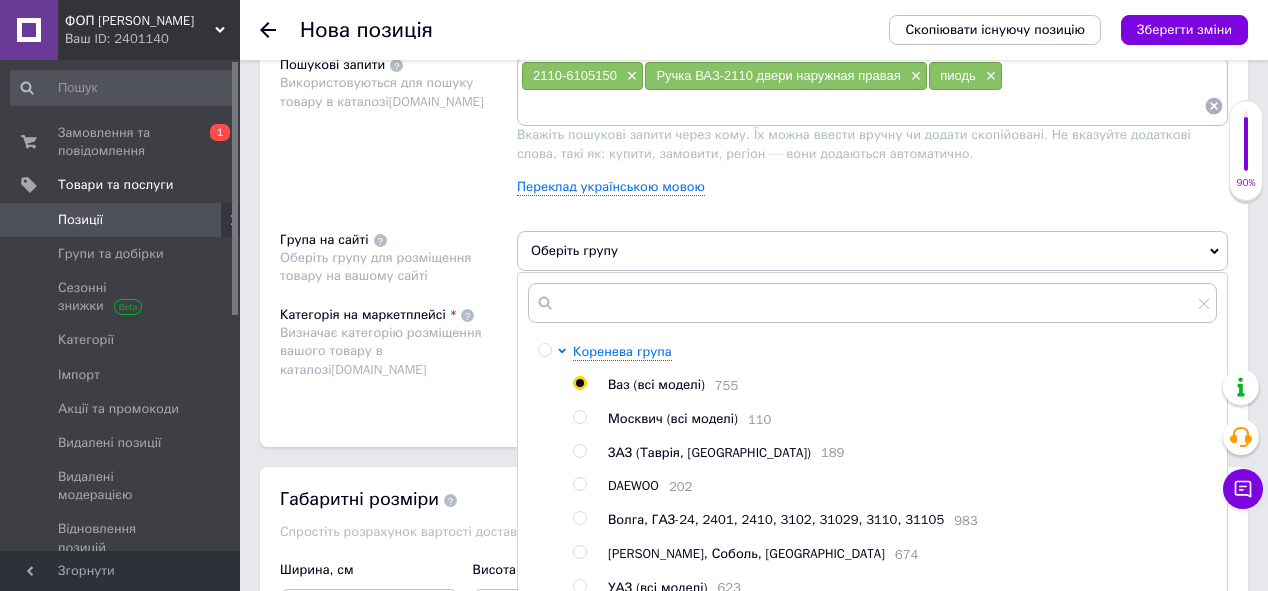 radio on "true" 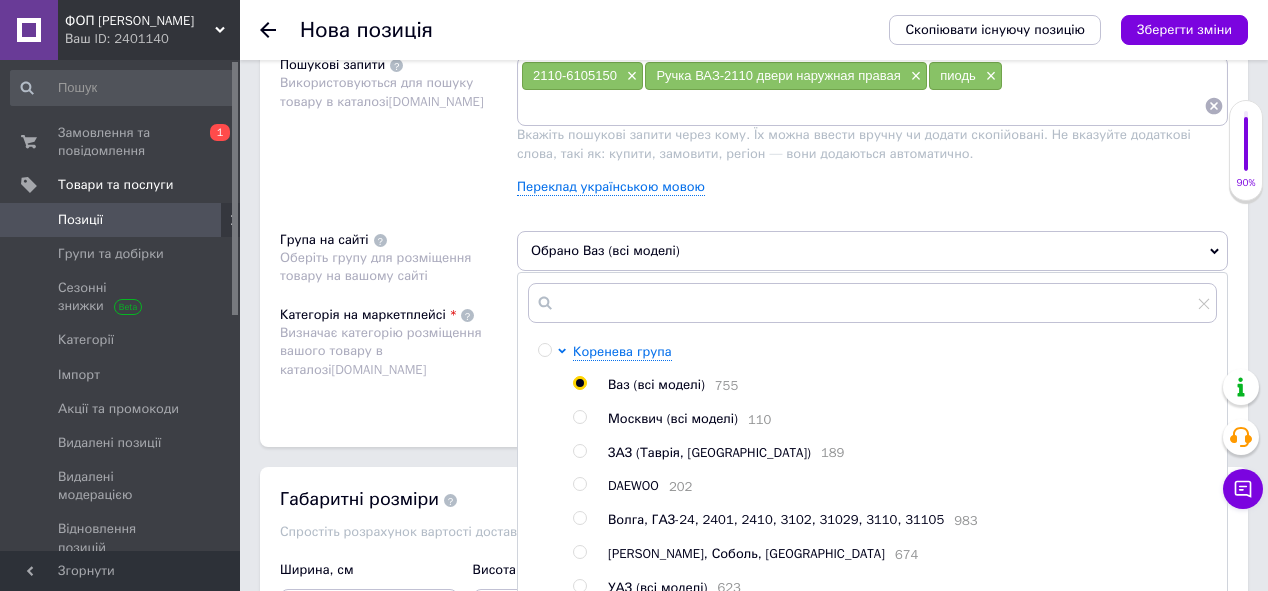 click on "Категорія на маркетплейсі Визначає категорію розміщення вашого товару в каталозі  [DOMAIN_NAME]" at bounding box center (398, 356) 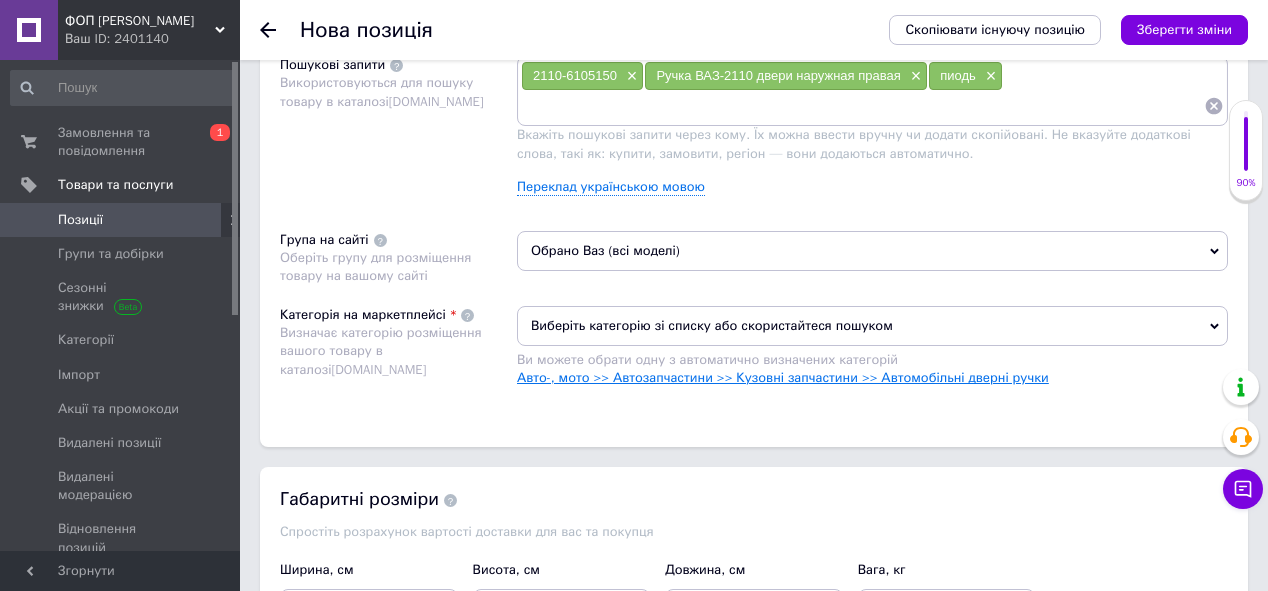 click on "Авто-, мото >> Автозапчастини >> Кузовні запчастини >> Автомобільні дверні ручки" at bounding box center (783, 377) 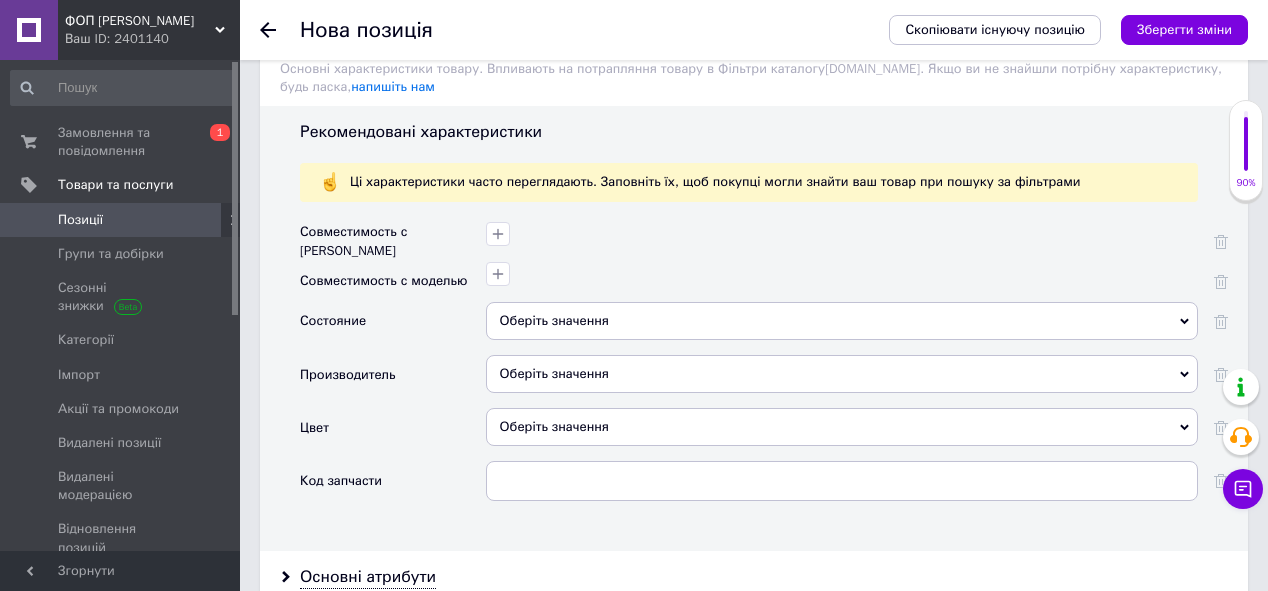 scroll, scrollTop: 1775, scrollLeft: 0, axis: vertical 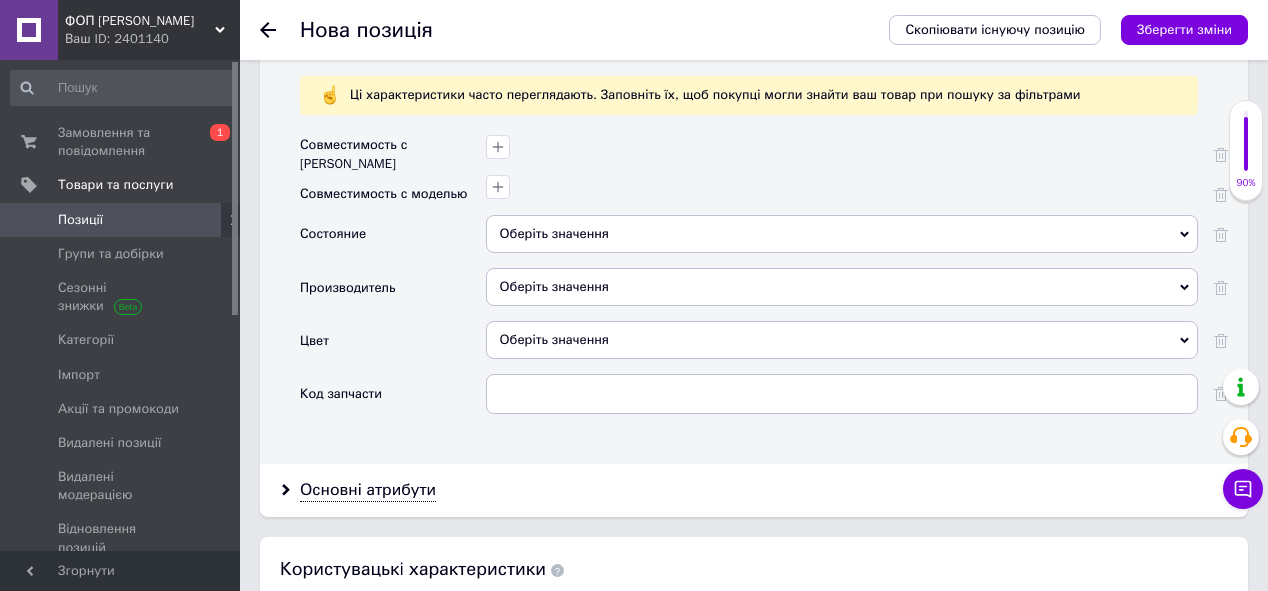 click on "Оберіть значення" at bounding box center [842, 234] 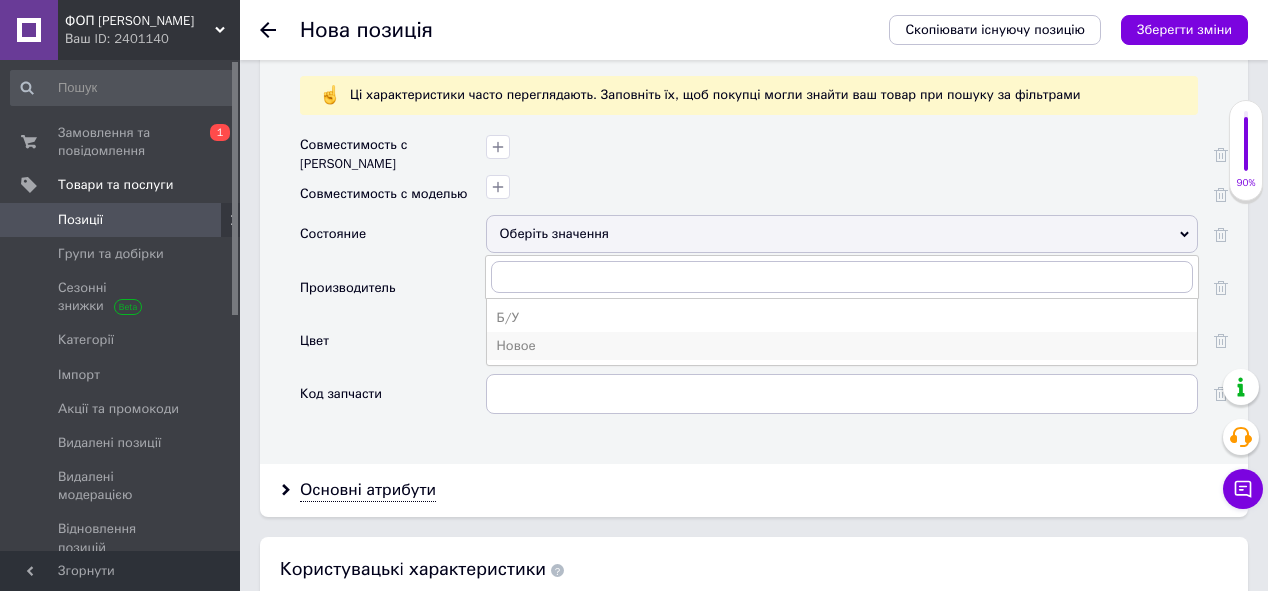 click on "Новое" at bounding box center (842, 346) 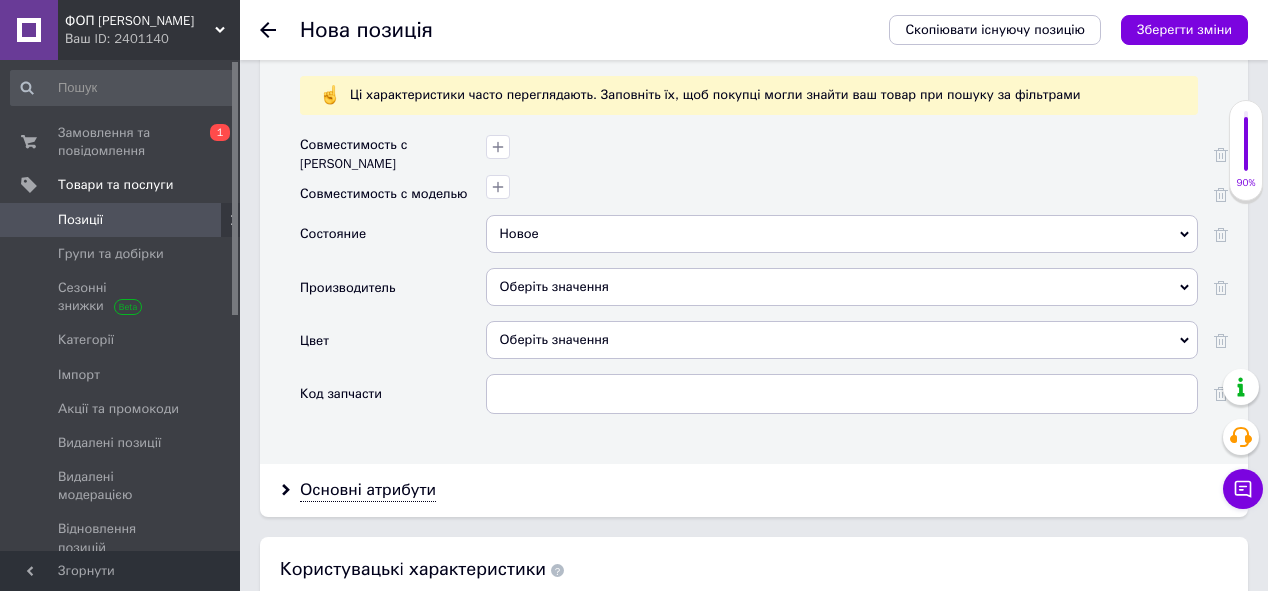click on "Оберіть значення" at bounding box center [842, 340] 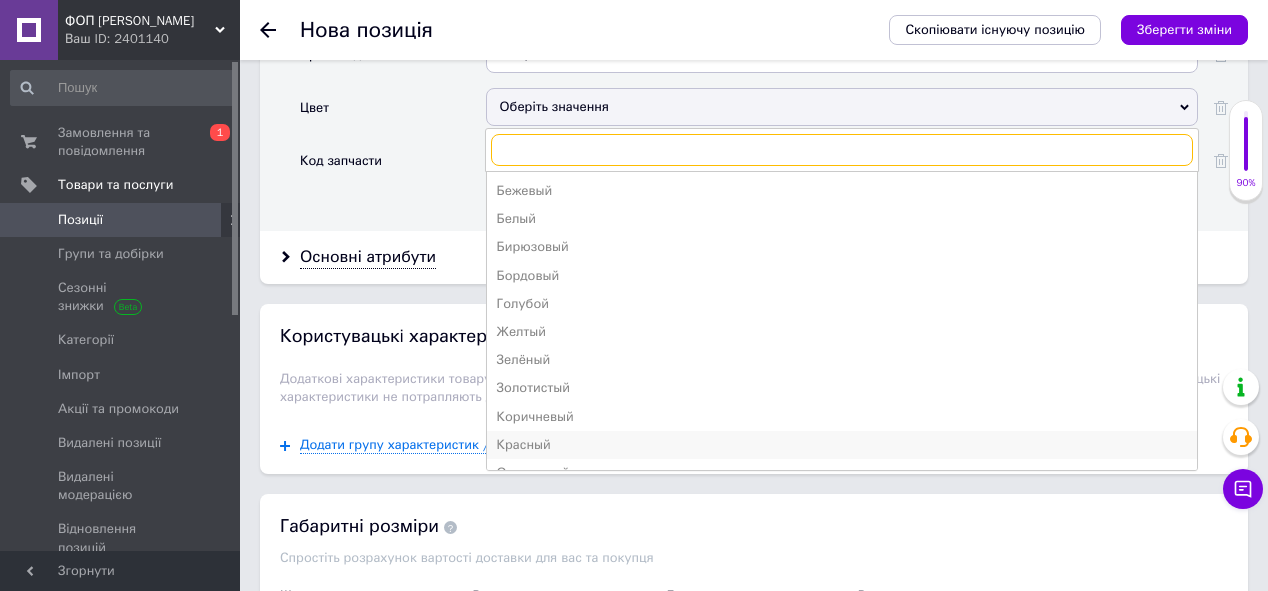 scroll, scrollTop: 2015, scrollLeft: 0, axis: vertical 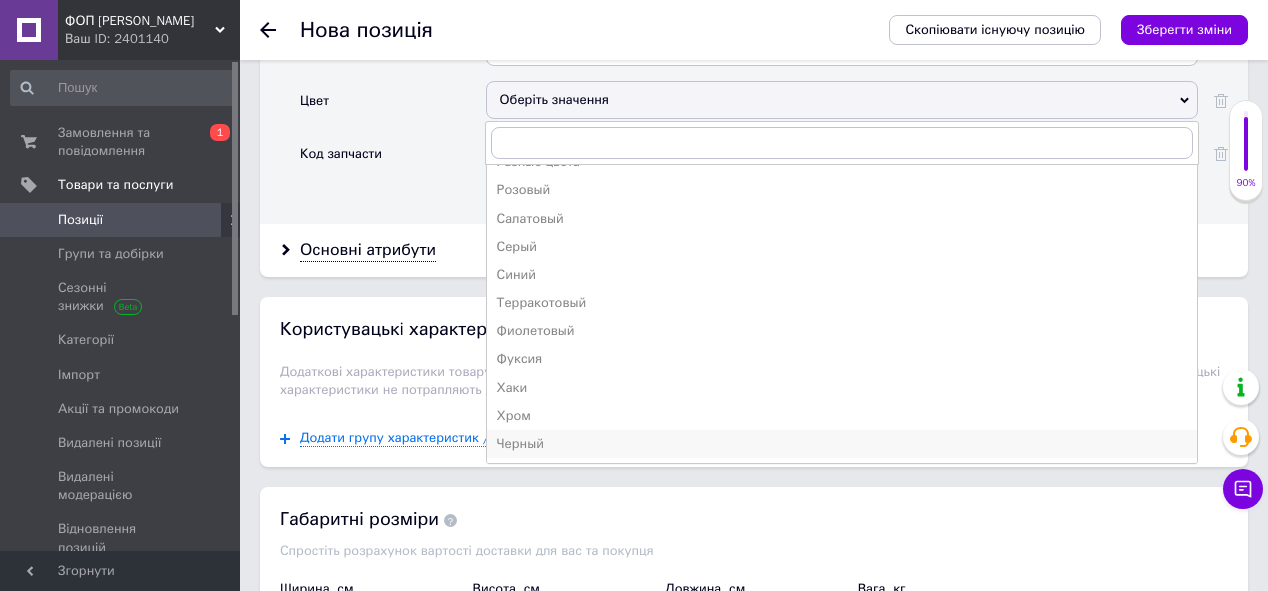 click on "Черный" at bounding box center (842, 444) 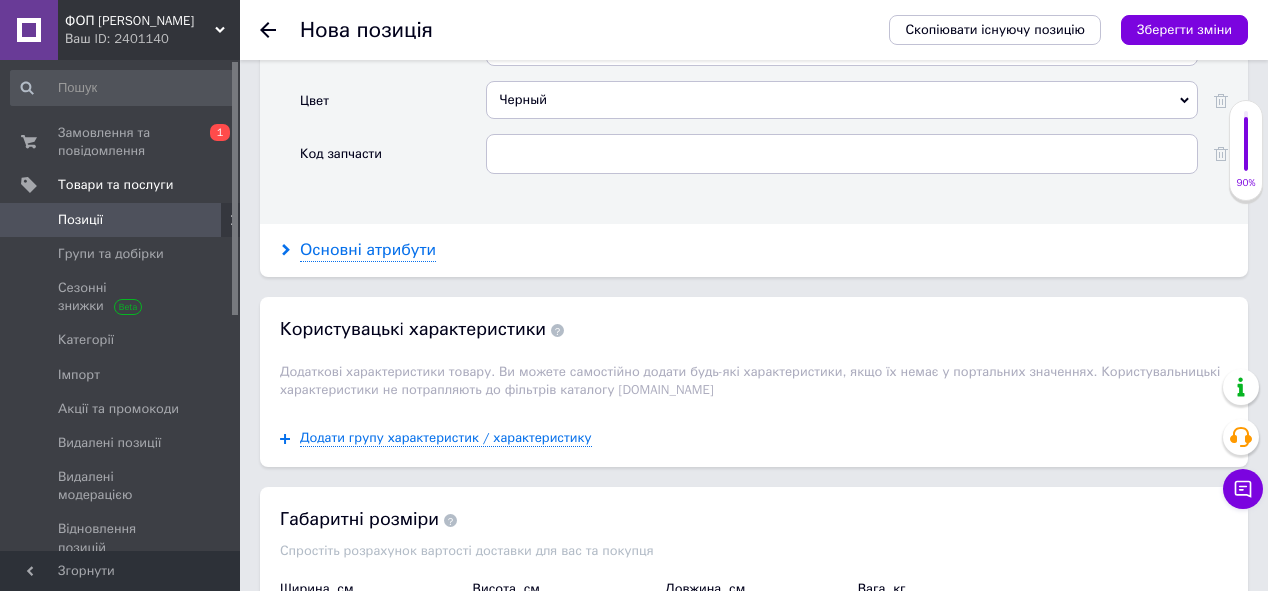 click on "Основні атрибути" at bounding box center [368, 250] 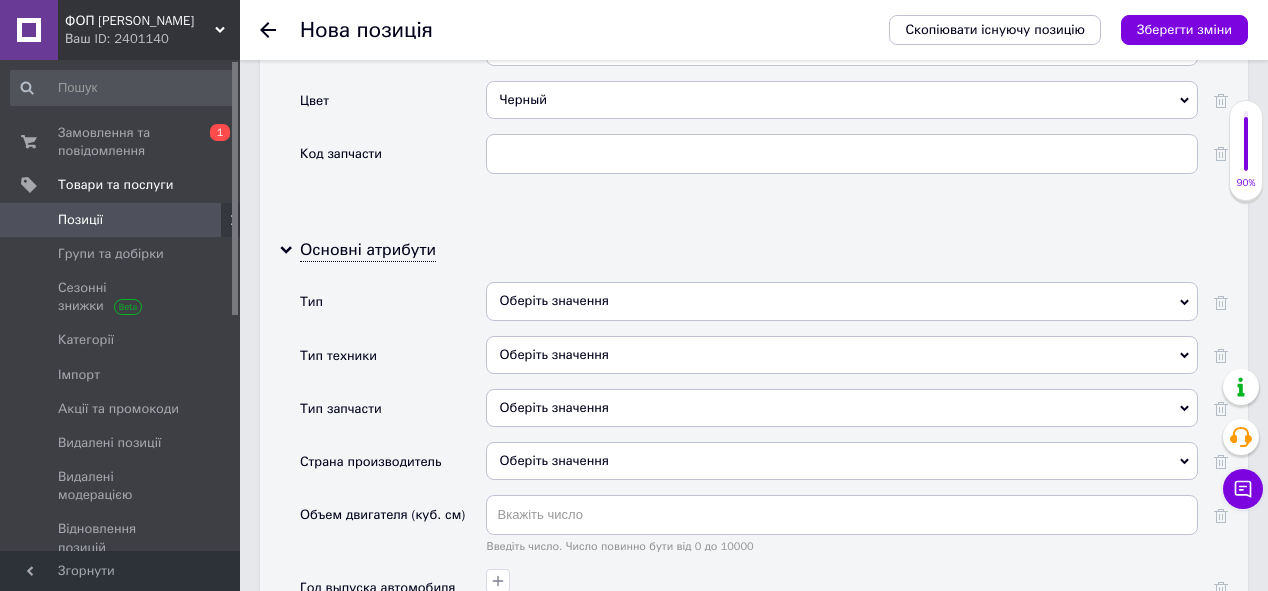 click on "Оберіть значення" at bounding box center (842, 301) 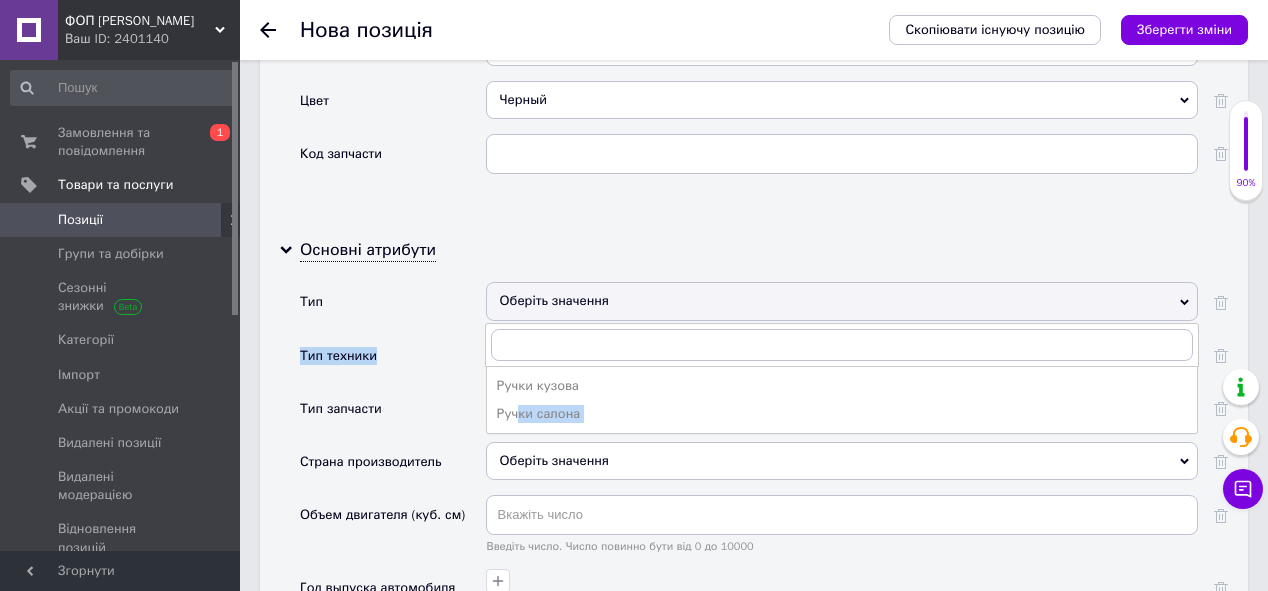 drag, startPoint x: 518, startPoint y: 405, endPoint x: 427, endPoint y: 336, distance: 114.20158 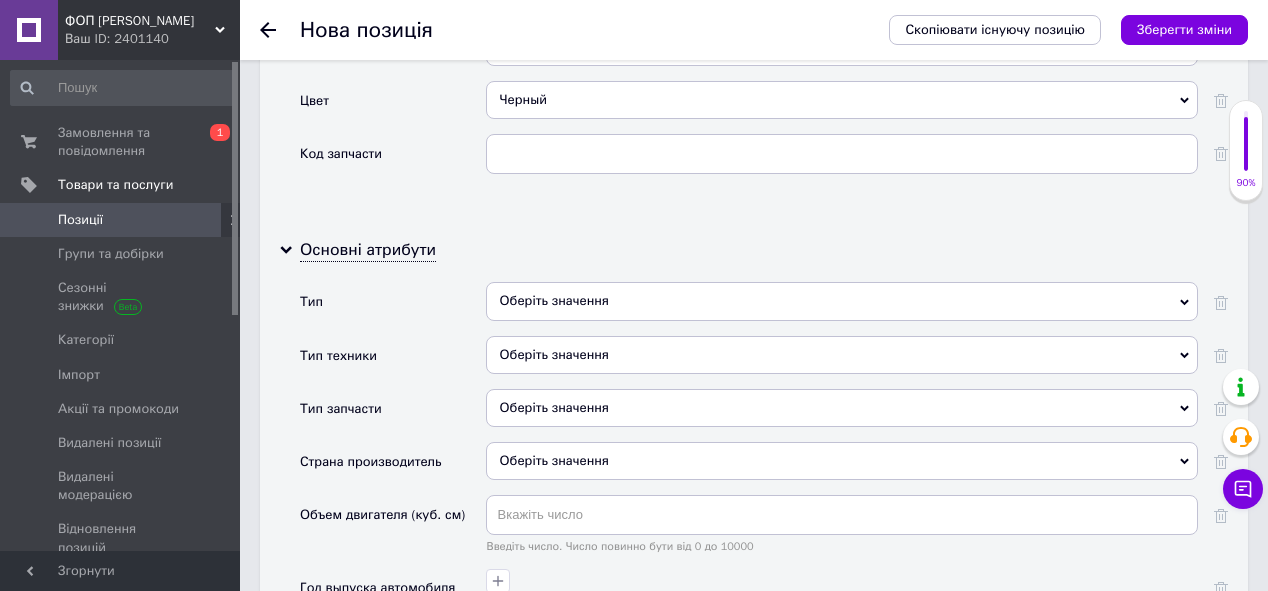 click on "Тип техники" at bounding box center [393, 362] 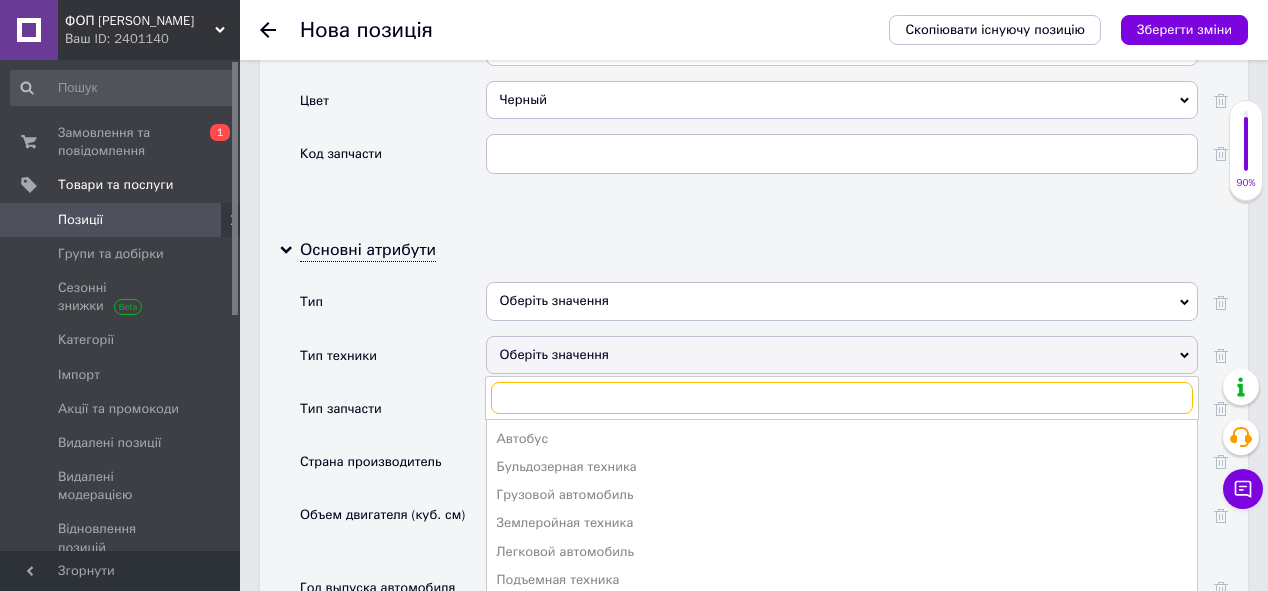 scroll, scrollTop: 2095, scrollLeft: 0, axis: vertical 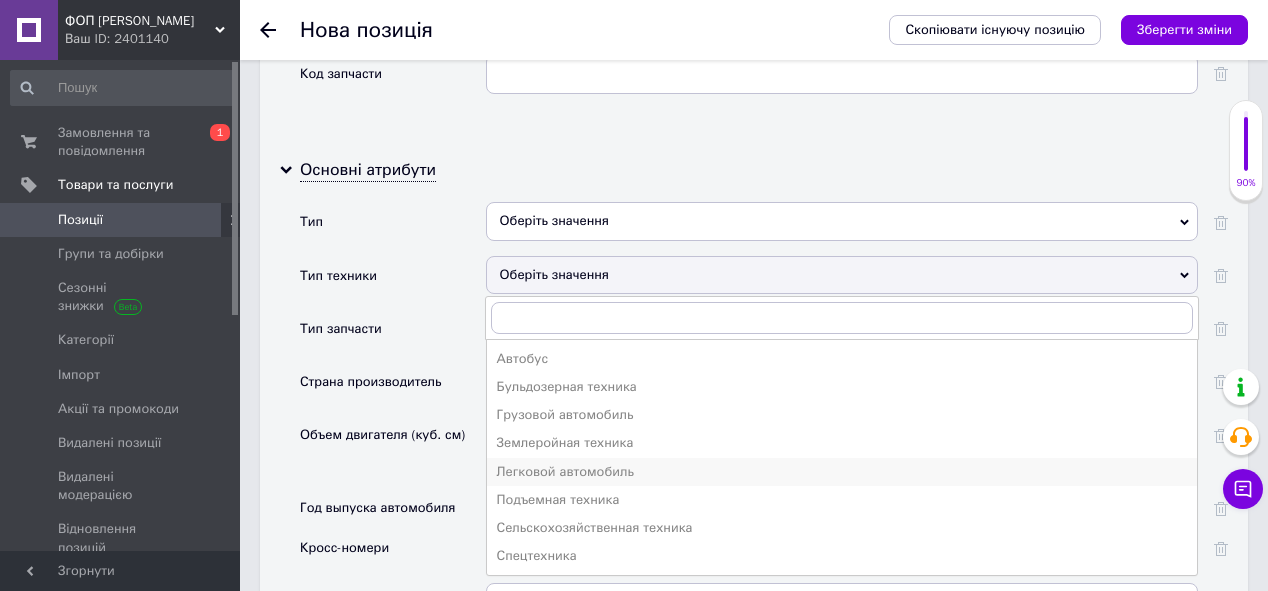 click on "Легковой автомобиль" at bounding box center (842, 472) 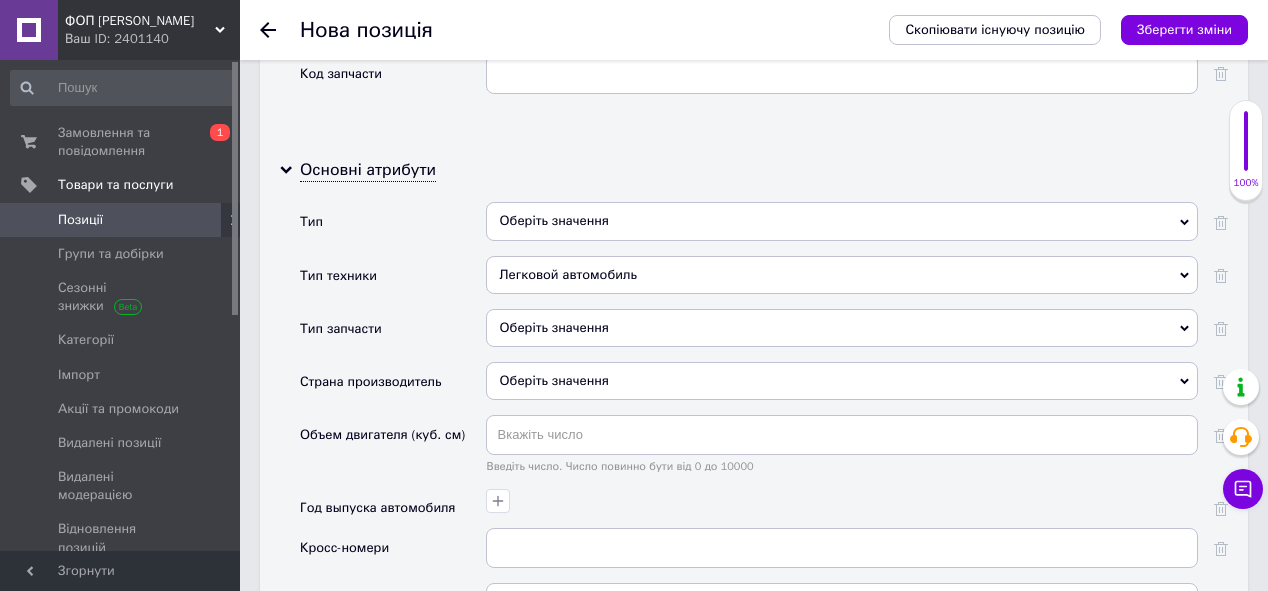 click on "Оберіть значення" at bounding box center (842, 328) 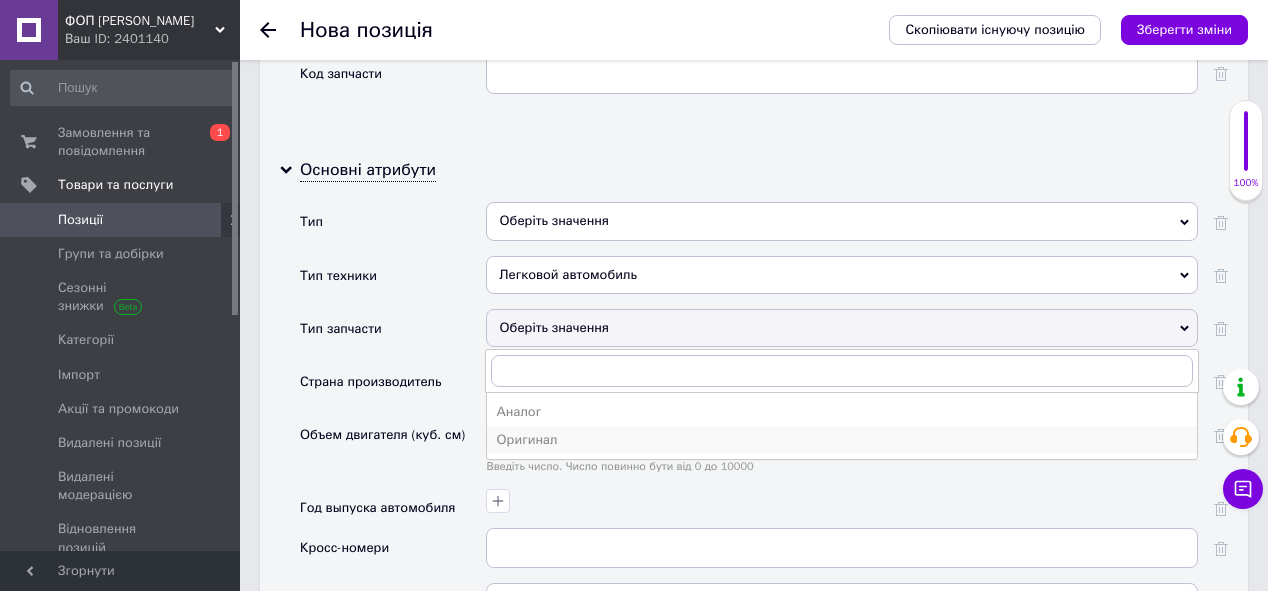 click on "Оригинал" at bounding box center [842, 440] 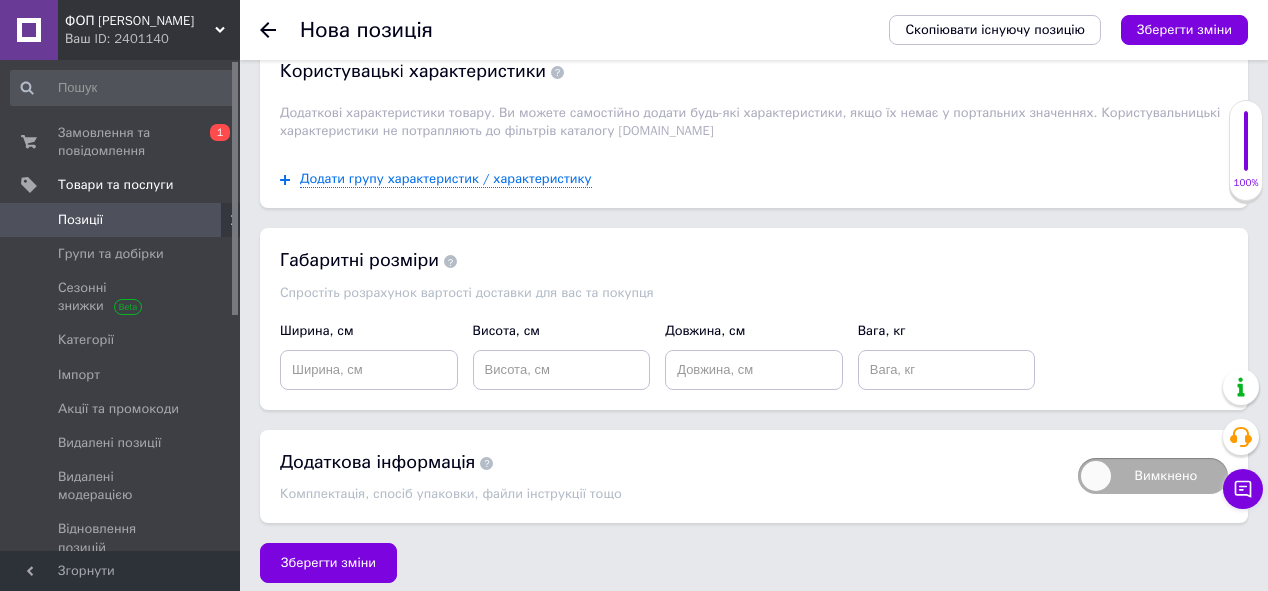 scroll, scrollTop: 2750, scrollLeft: 0, axis: vertical 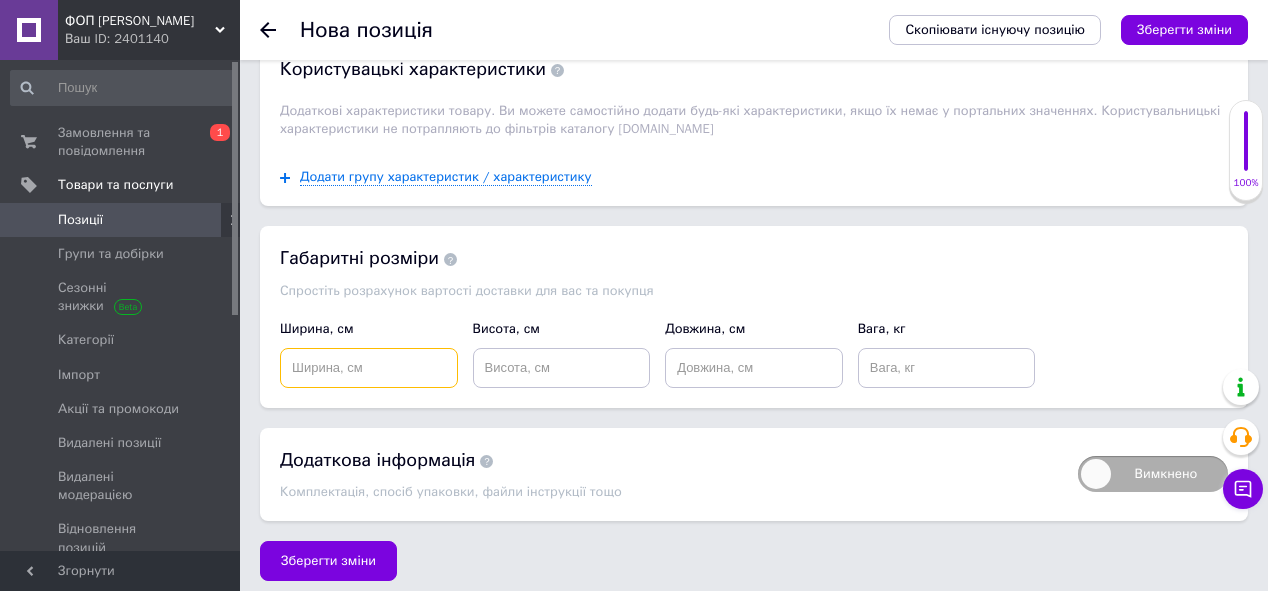 click at bounding box center (369, 368) 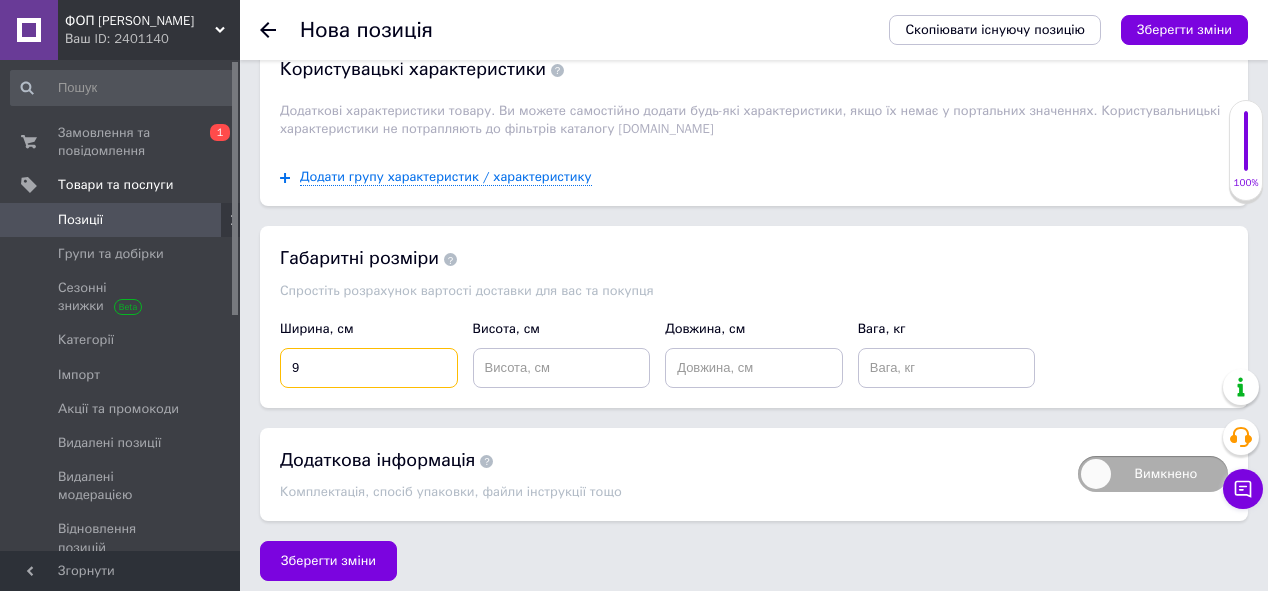 type on "9" 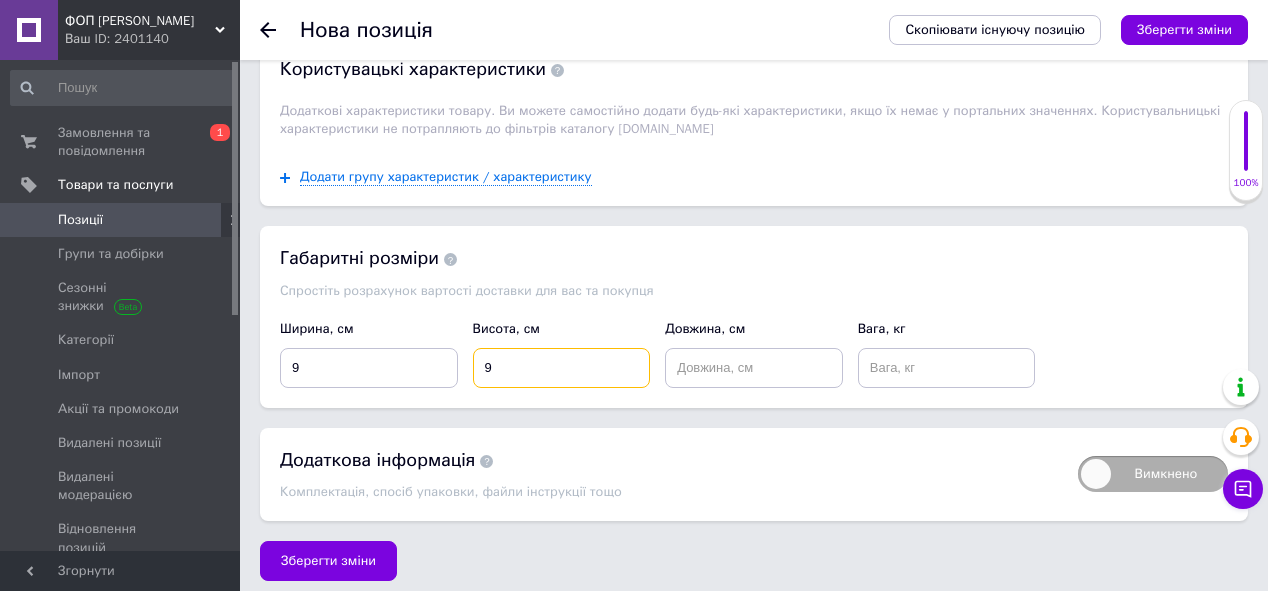 type on "9" 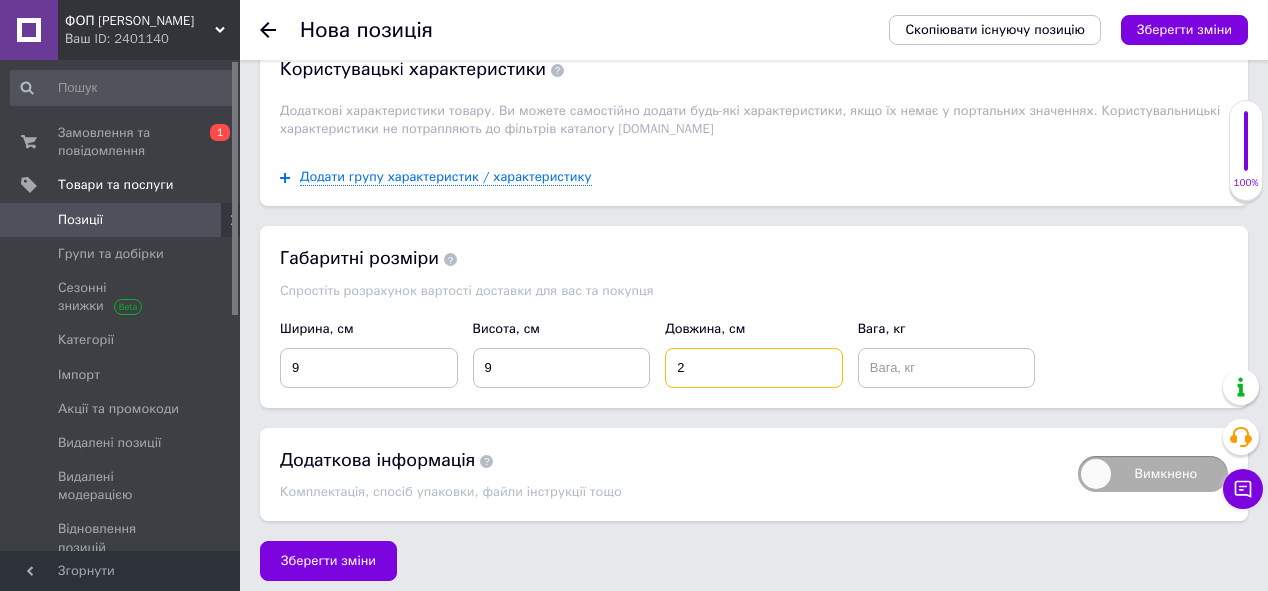 type on "2" 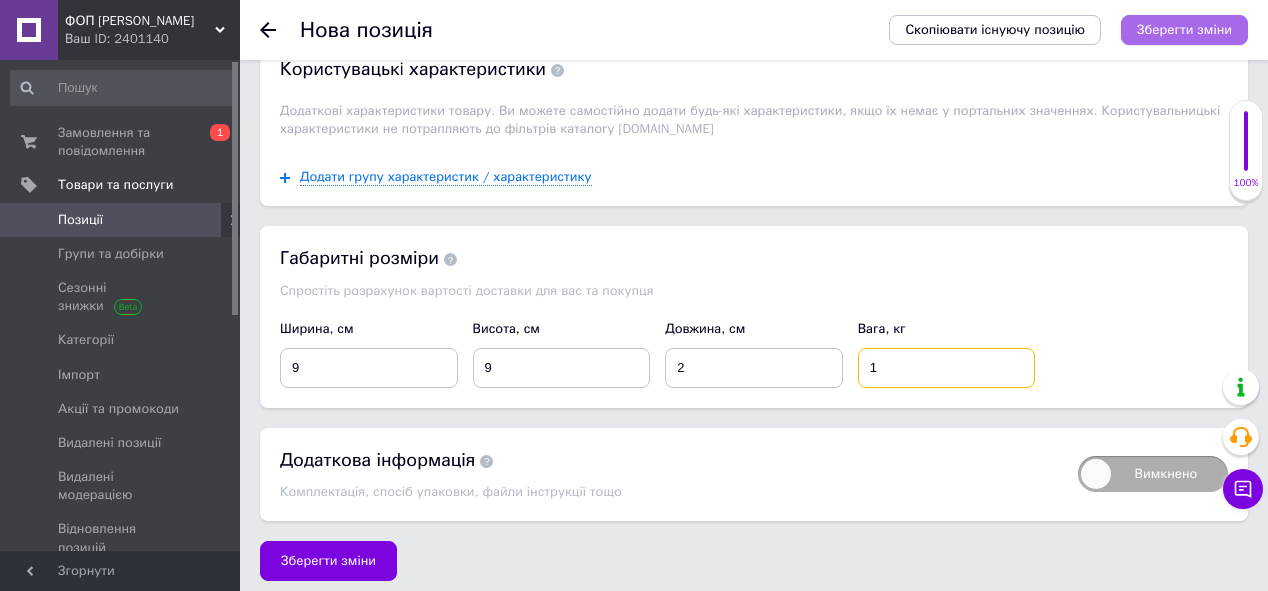 type on "1" 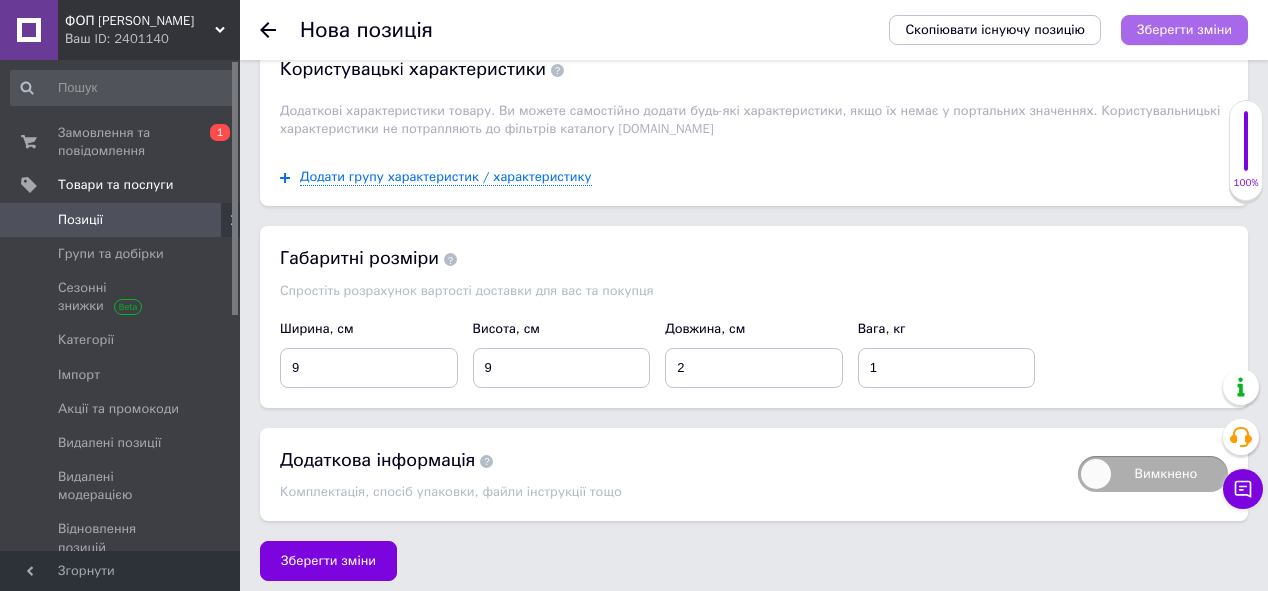 click on "Зберегти зміни" at bounding box center (1184, 30) 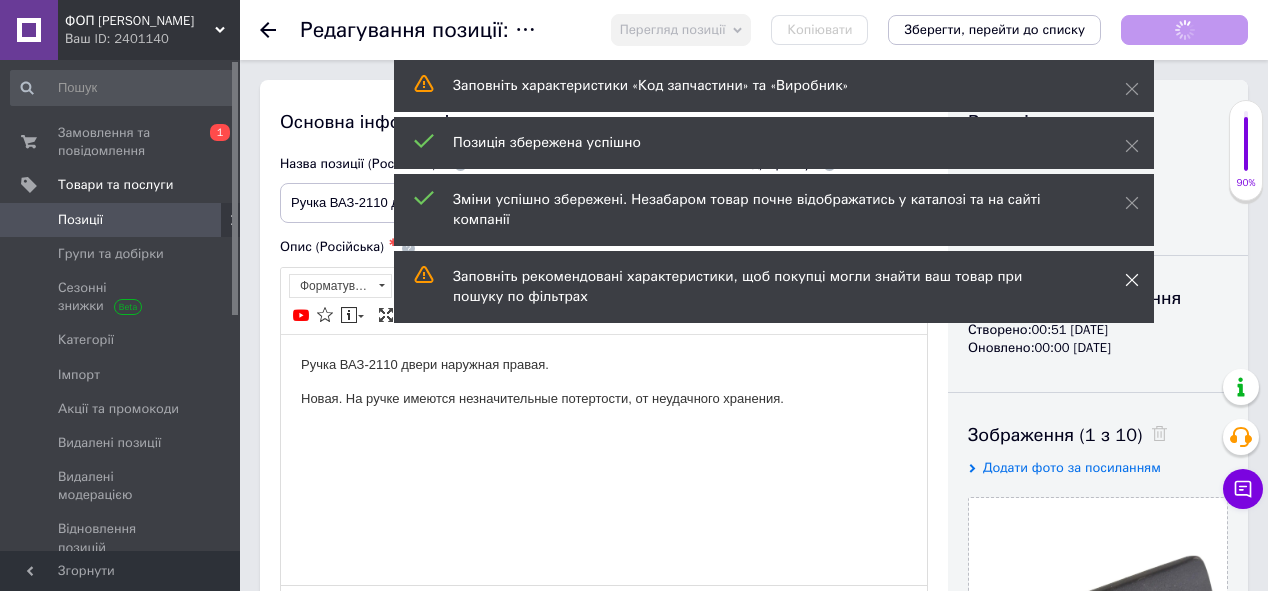 scroll, scrollTop: 0, scrollLeft: 0, axis: both 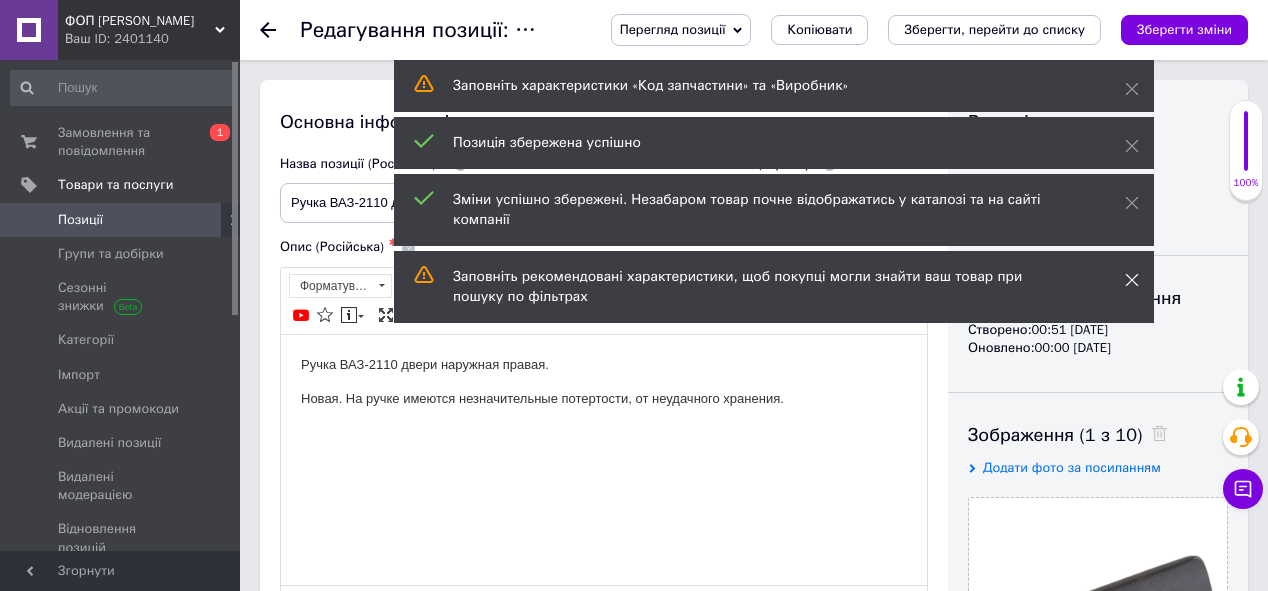 click 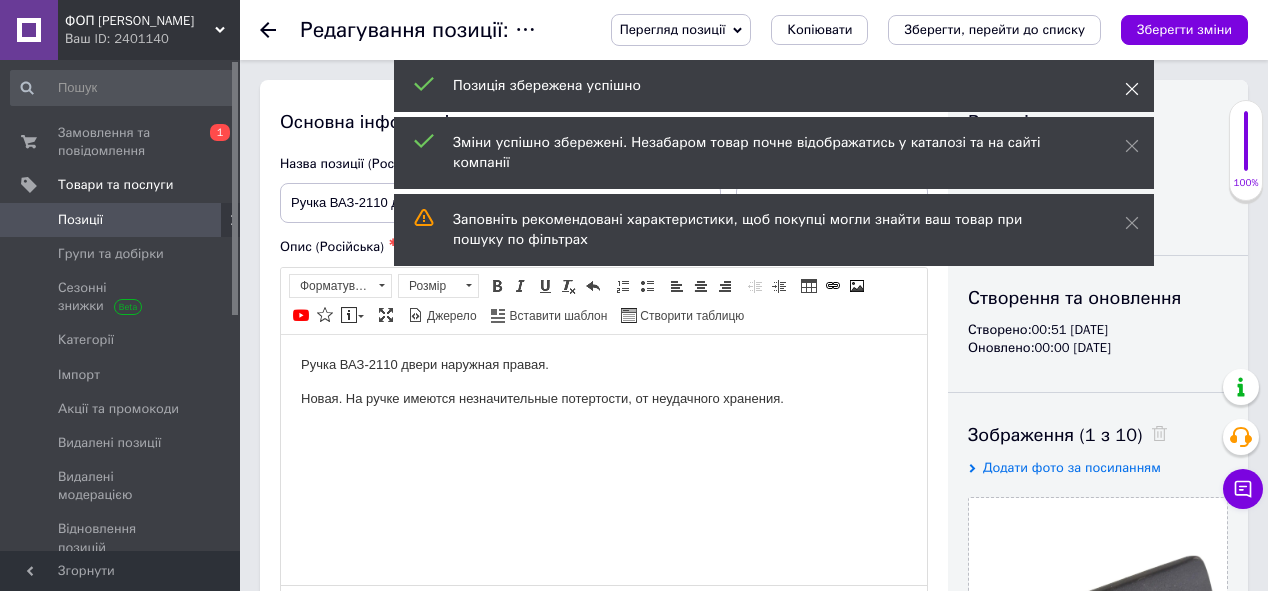 click 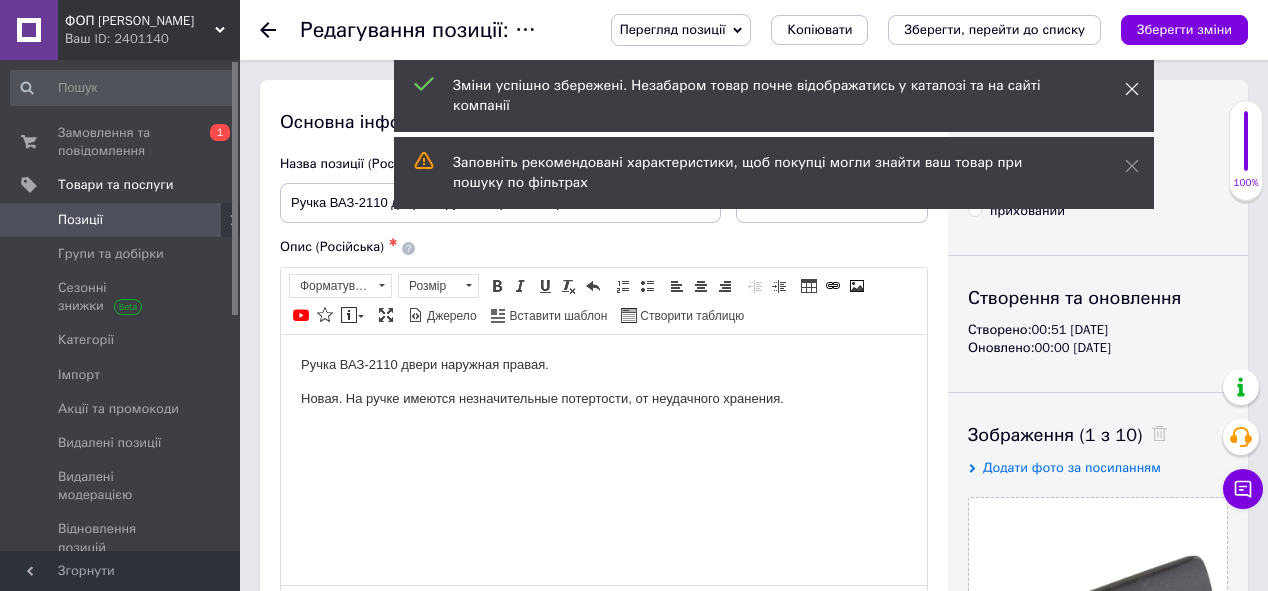 click 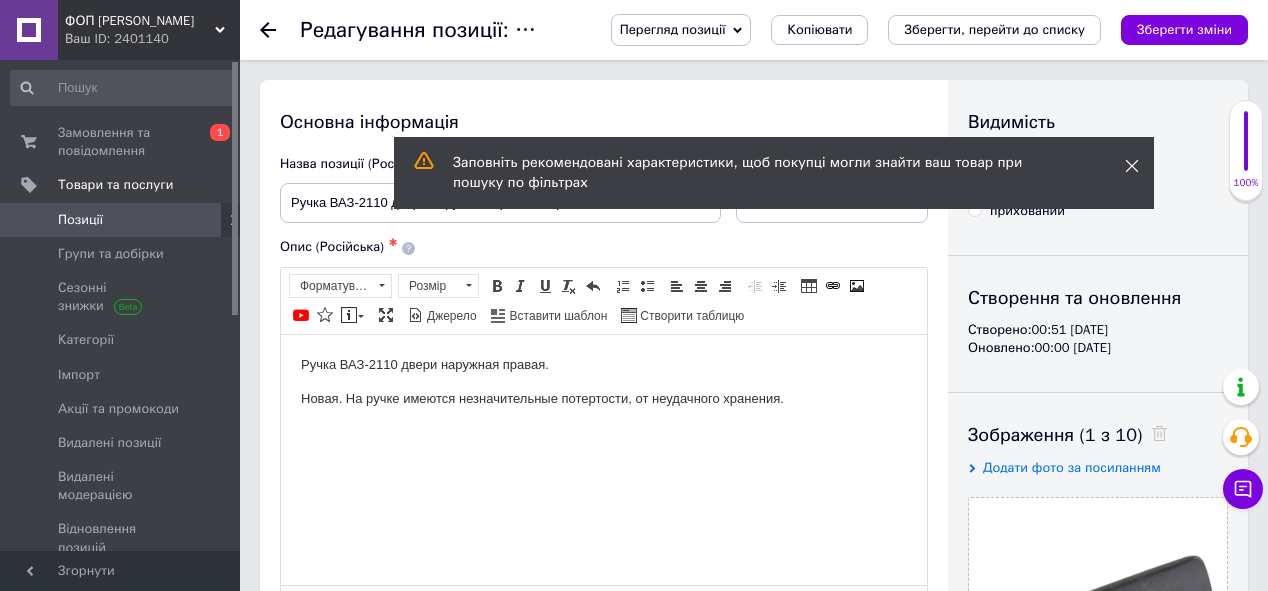 click on "ФОП Гаразюк [PERSON_NAME] ID: 2401140 Сайт ФОП [PERSON_NAME] [PERSON_NAME] покупця Перевірити стан системи Сторінка на порталі Довідка Вийти Замовлення та повідомлення 0 1 Товари та послуги Позиції Групи та добірки Сезонні знижки Категорії Імпорт Акції та промокоди Видалені позиції Видалені модерацією Відновлення позицій Характеристики Сповіщення 0 0 Показники роботи компанії Панель управління Відгуки Покупці Каталог ProSale Аналітика Управління сайтом Гаманець компанії Маркет Prom топ ✱ ✱" at bounding box center [634, 1531] 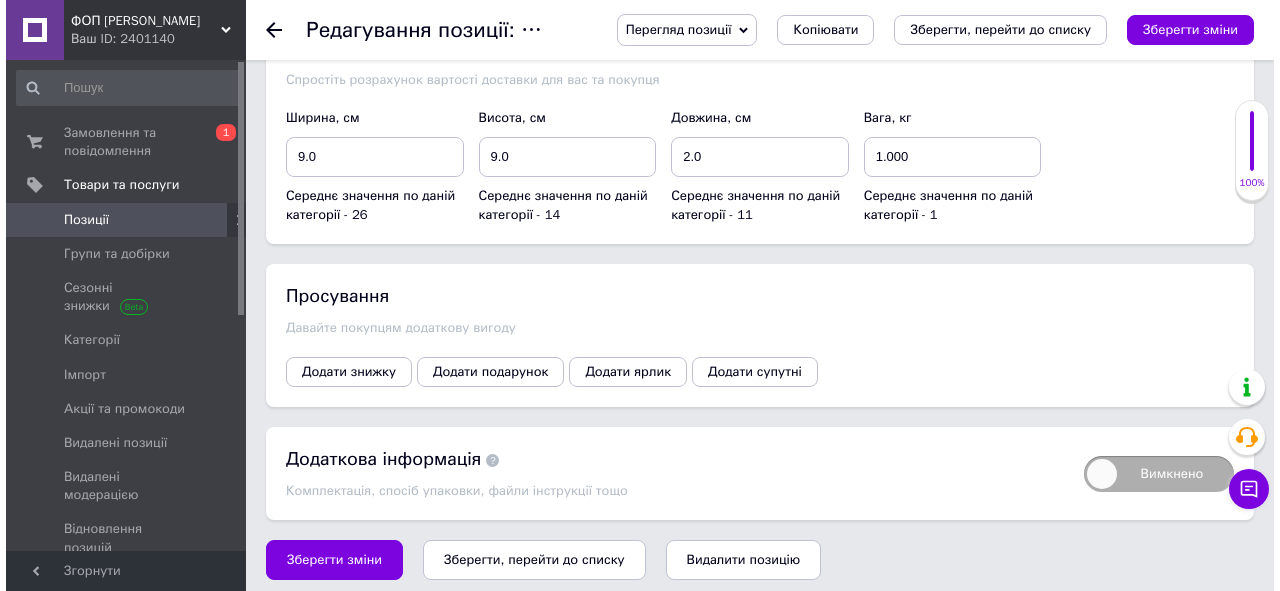 scroll, scrollTop: 2464, scrollLeft: 0, axis: vertical 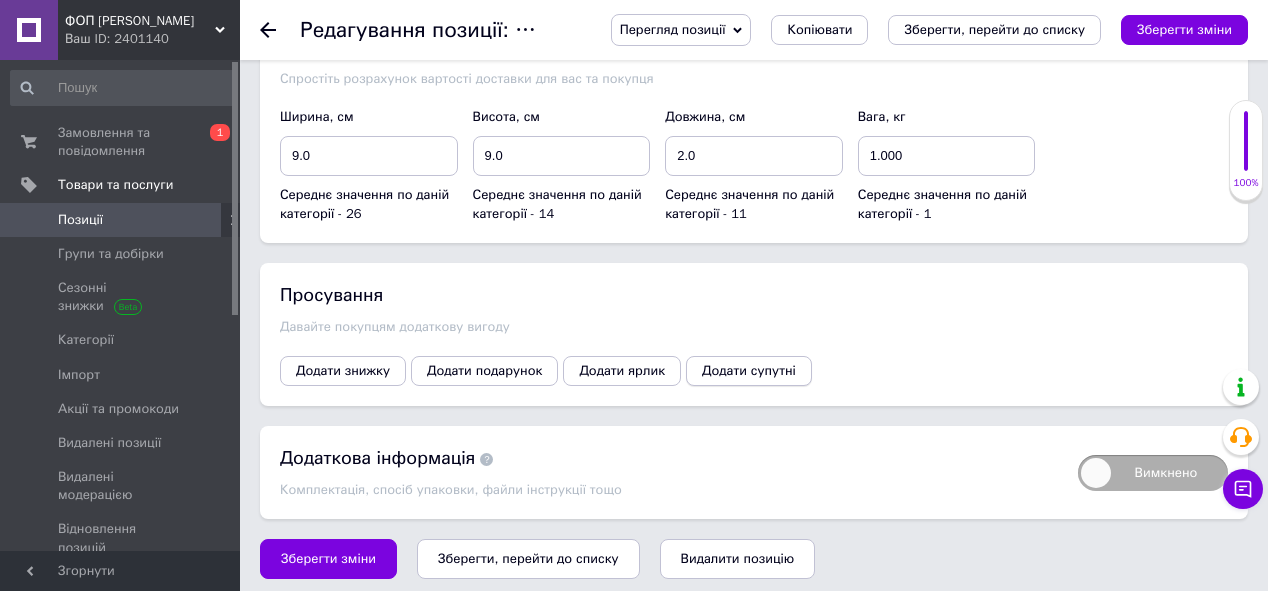 click on "Додати супутні" at bounding box center (749, 371) 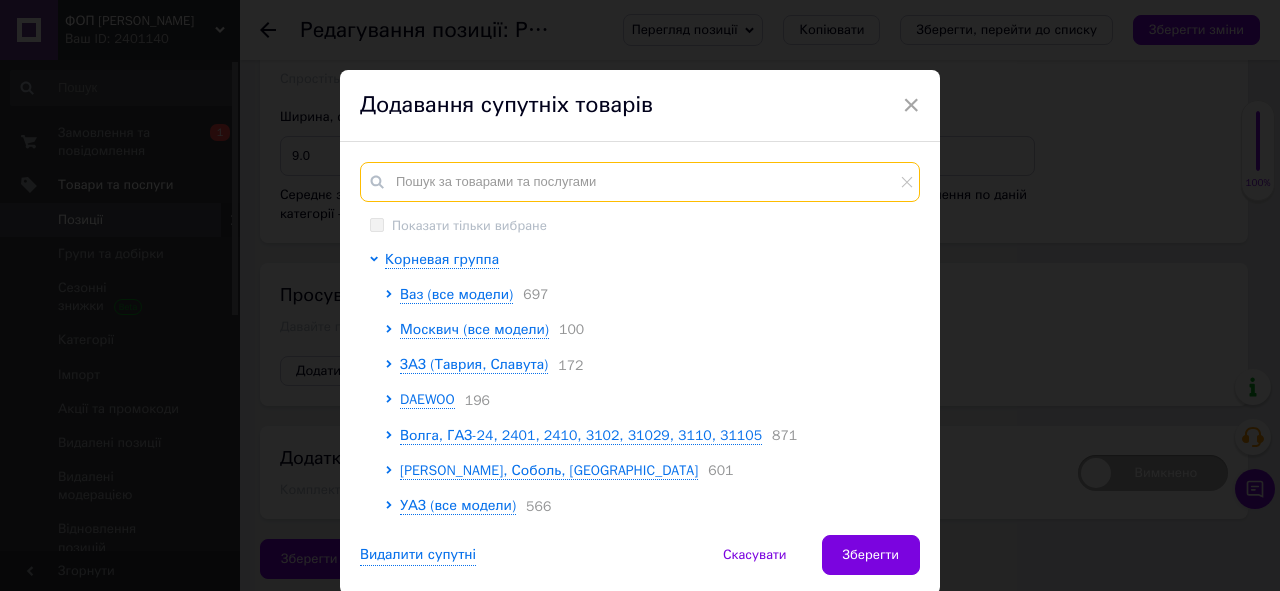 click at bounding box center (640, 182) 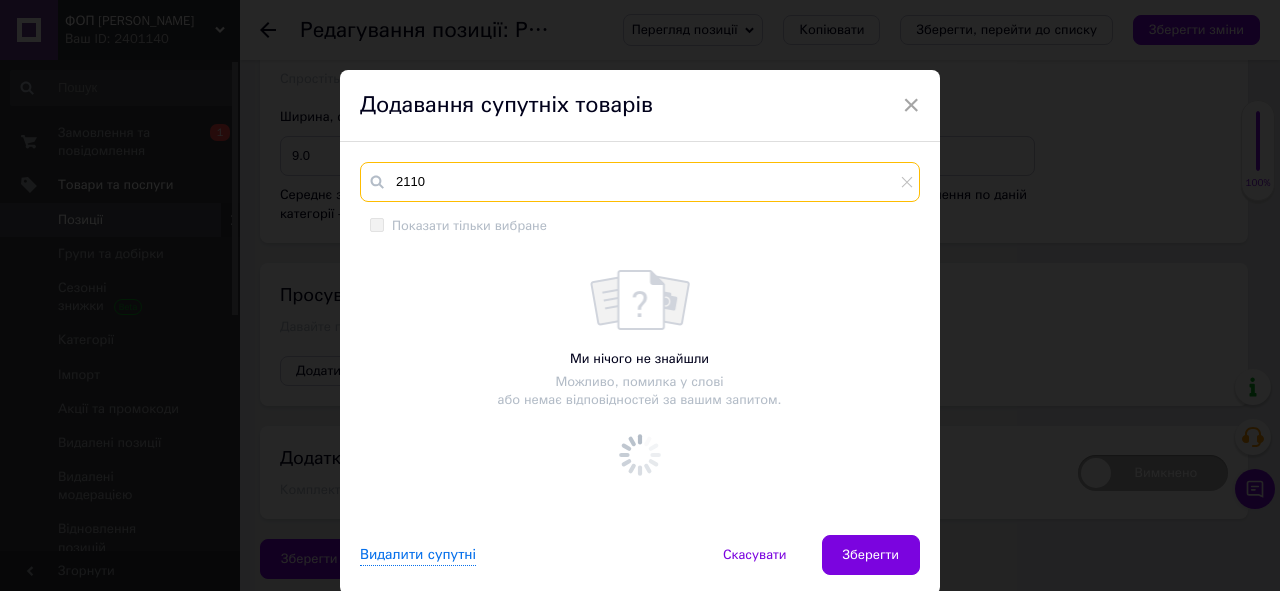 scroll, scrollTop: 73, scrollLeft: 0, axis: vertical 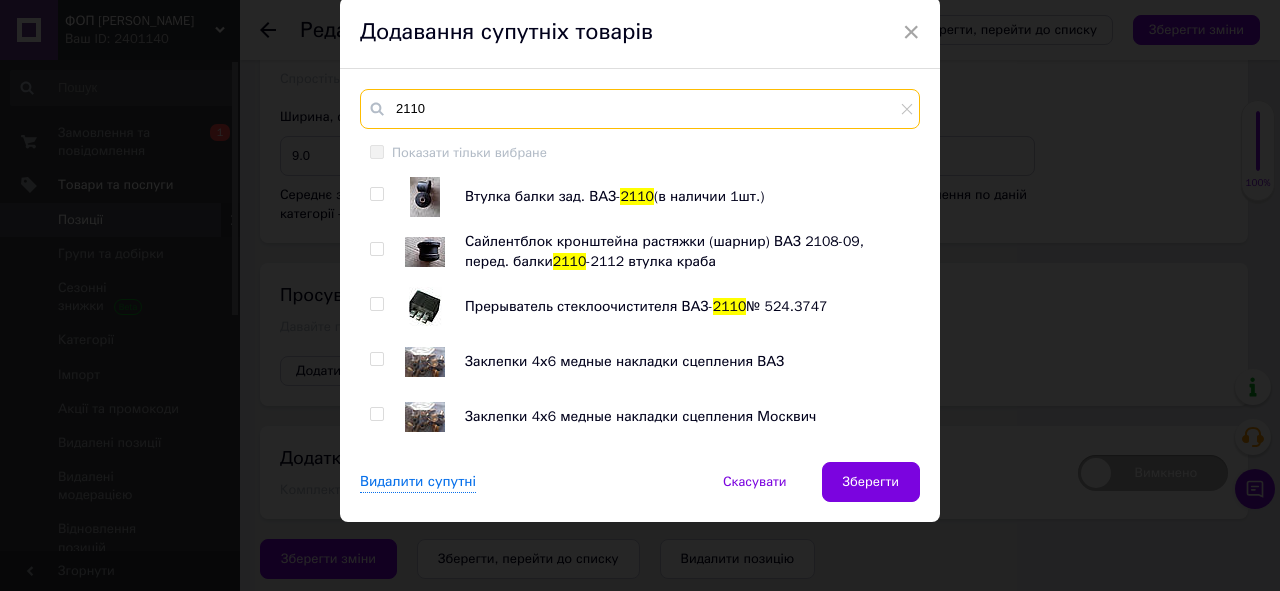 type on "2110" 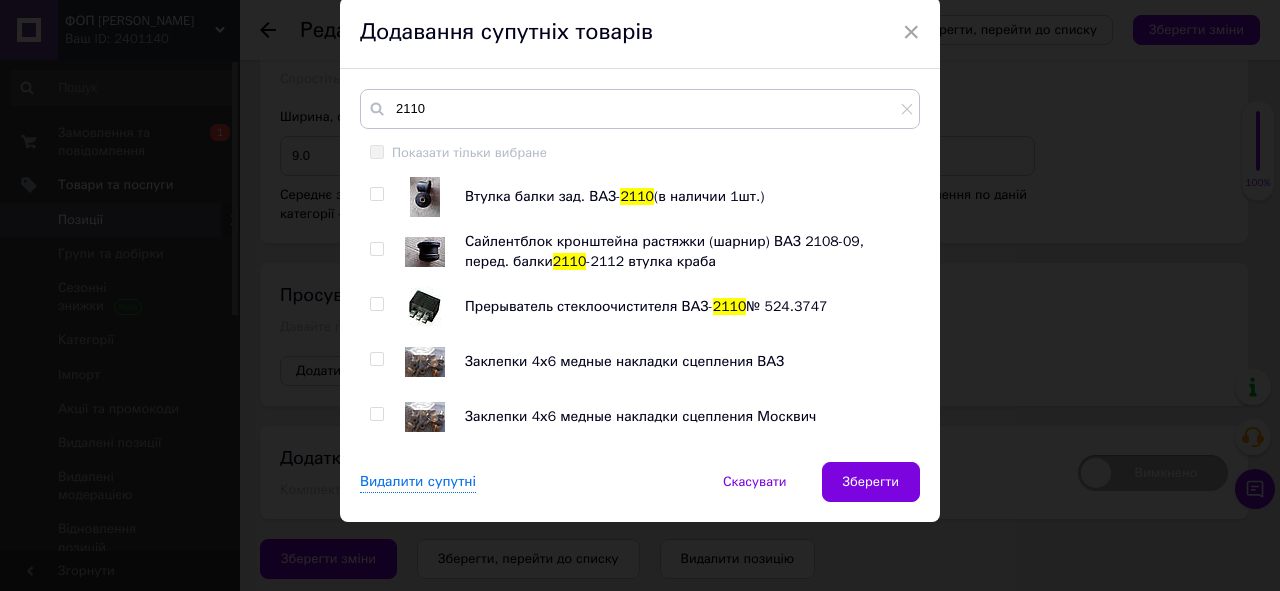 click at bounding box center [376, 194] 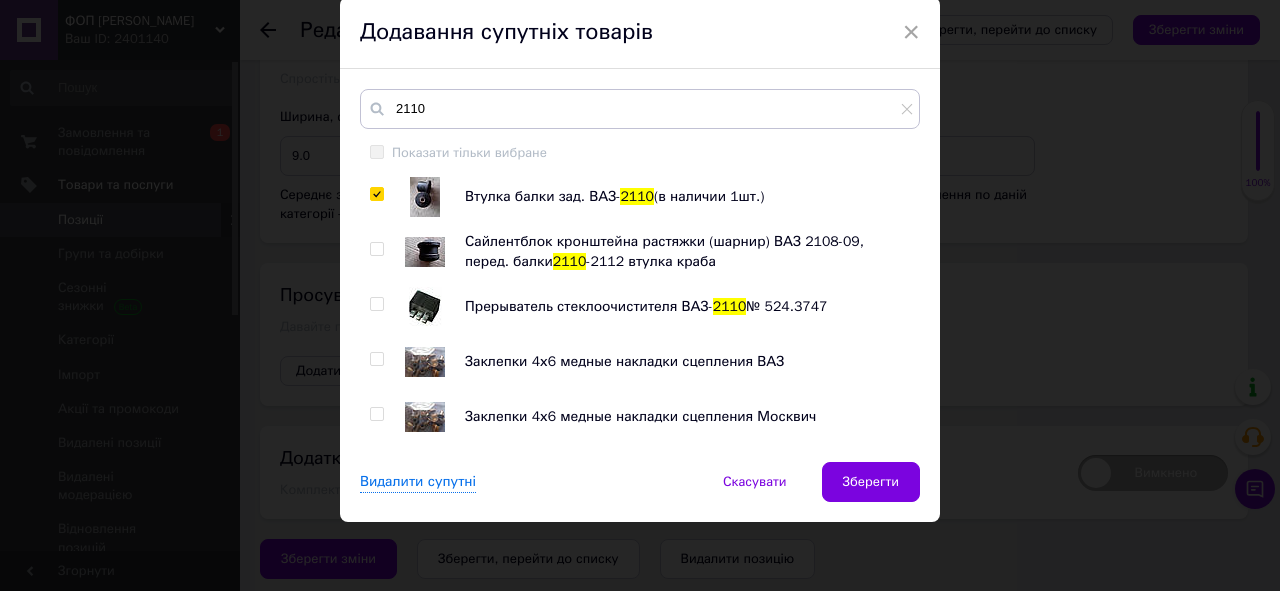 checkbox on "true" 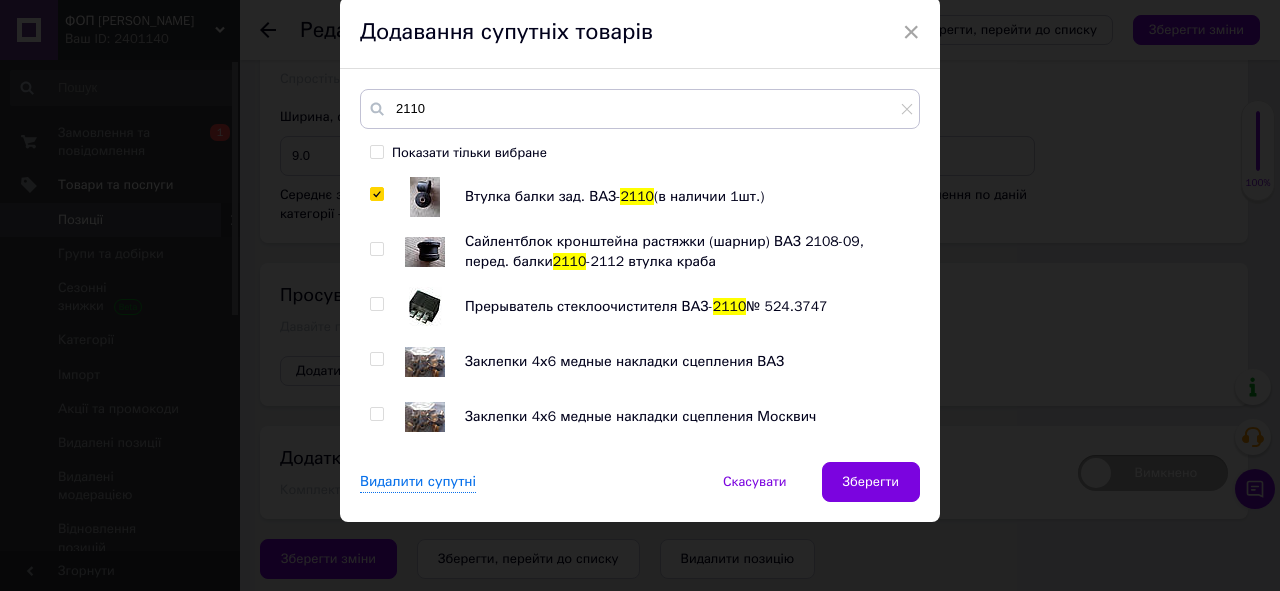 click at bounding box center [376, 249] 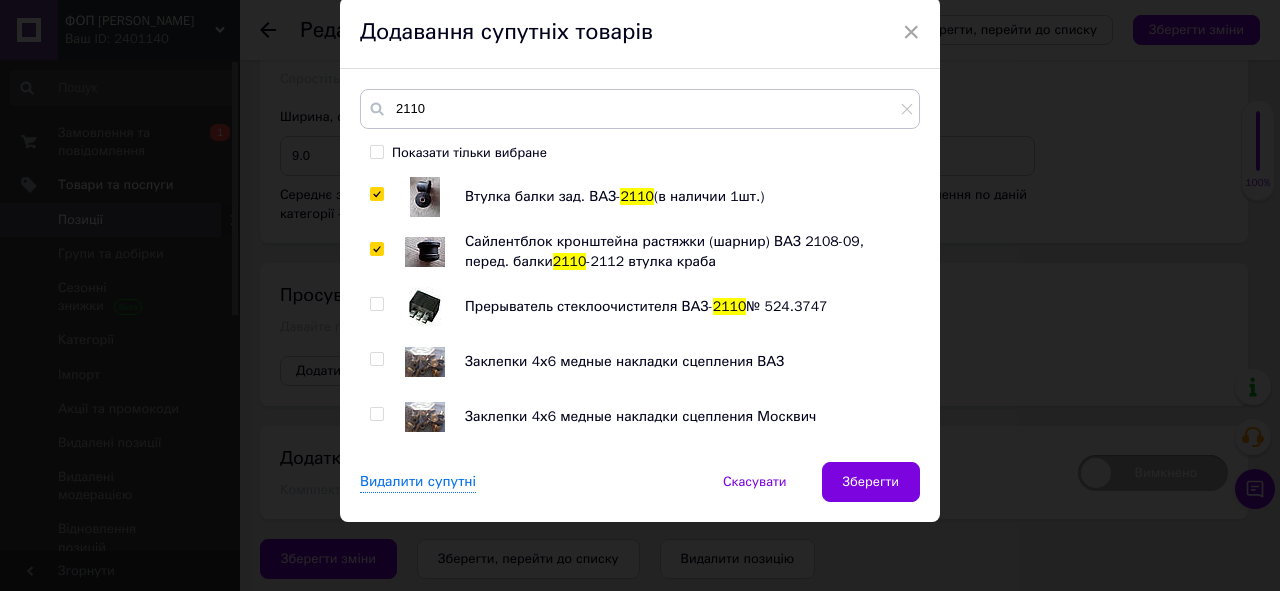checkbox on "true" 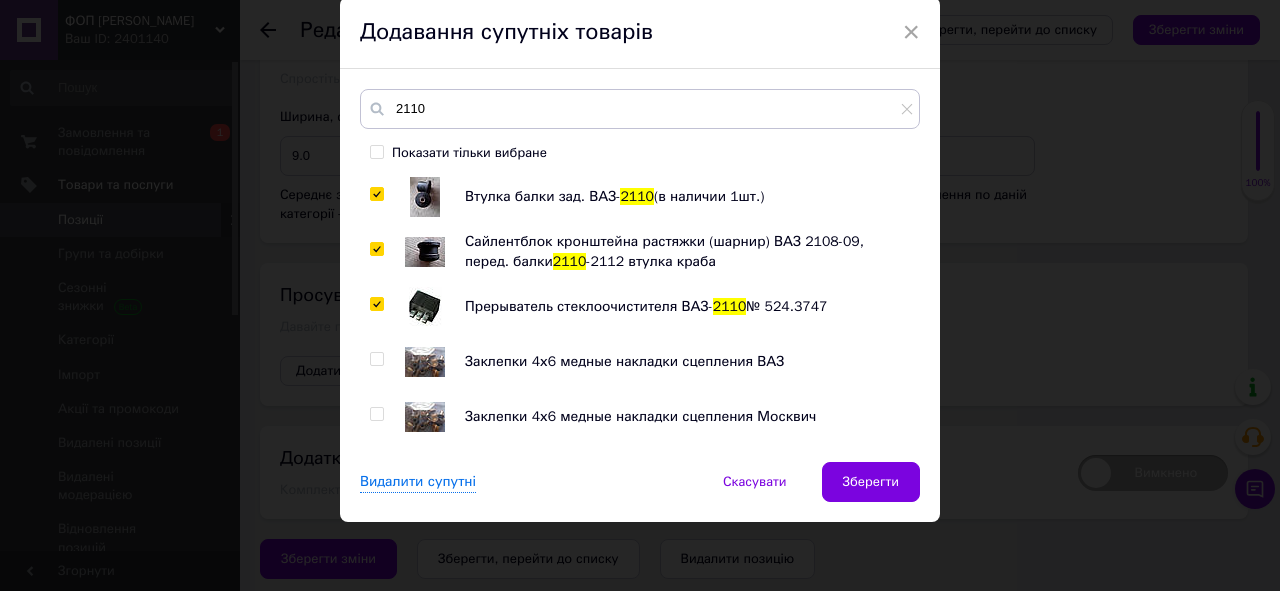 checkbox on "true" 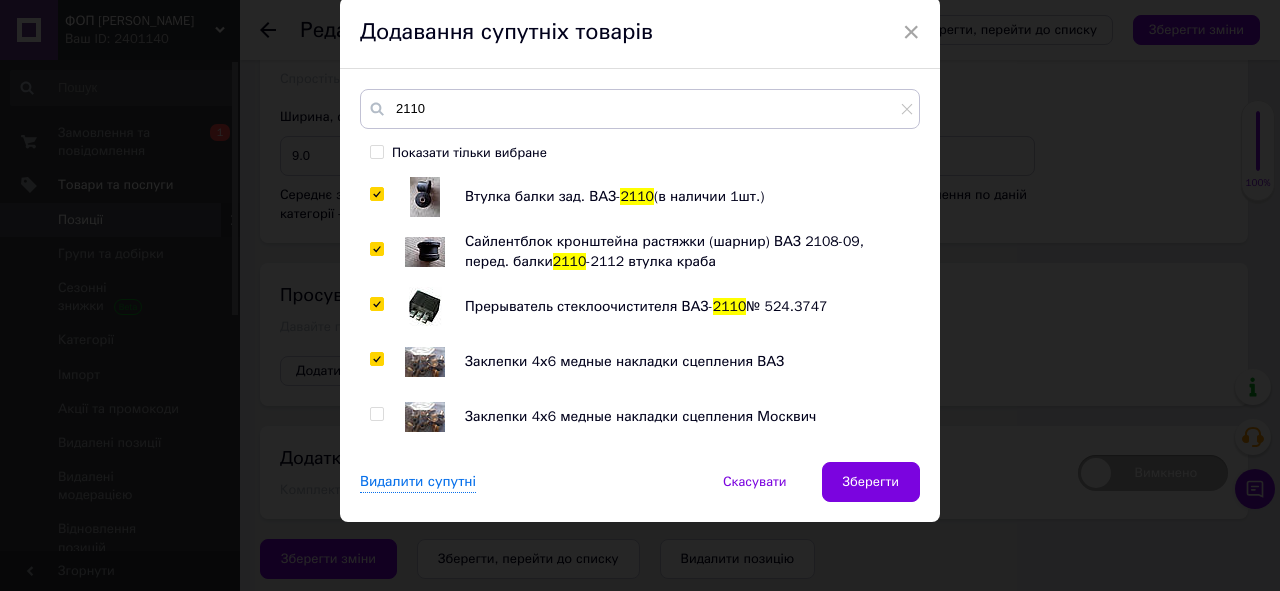 checkbox on "true" 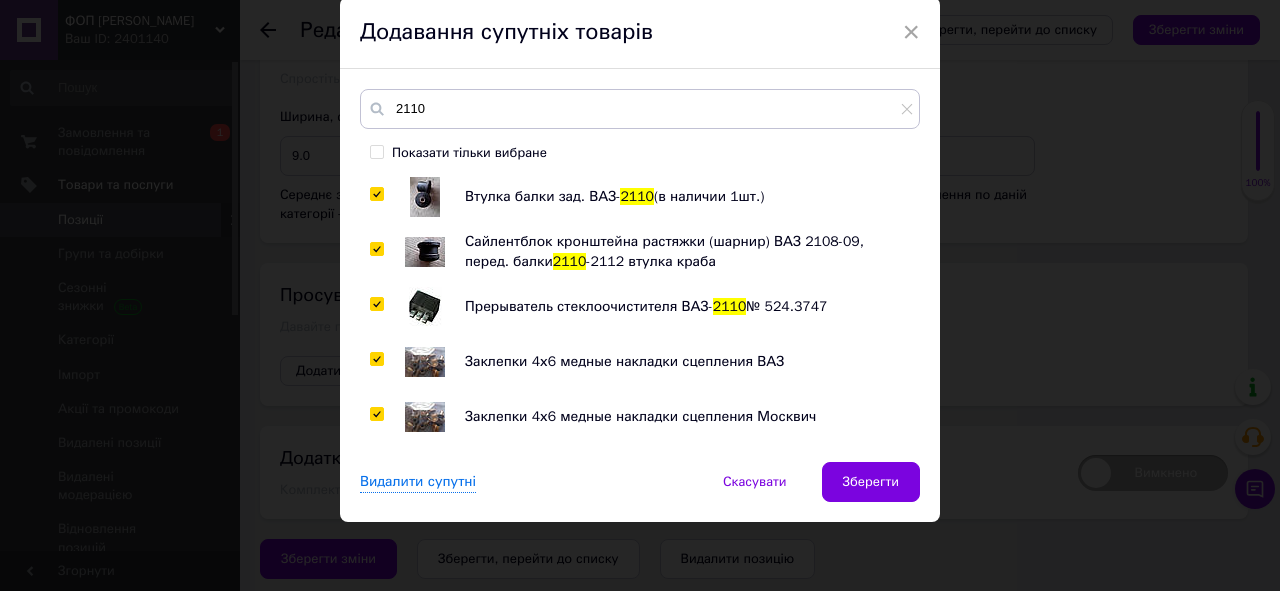 checkbox on "true" 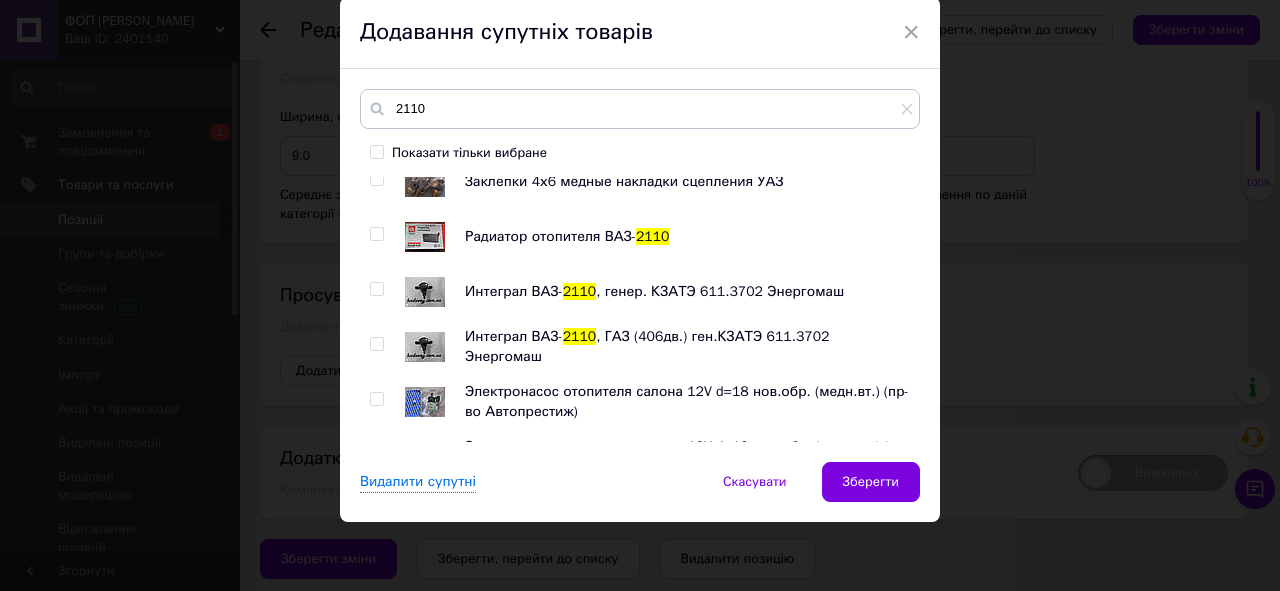 click at bounding box center (376, 179) 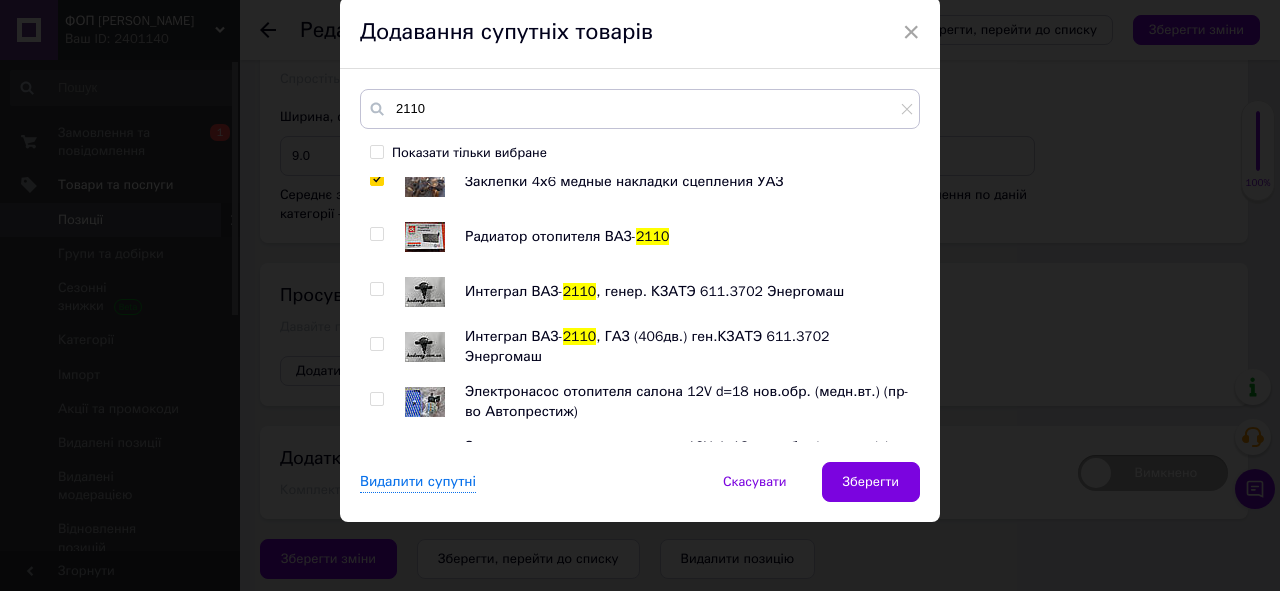 checkbox on "true" 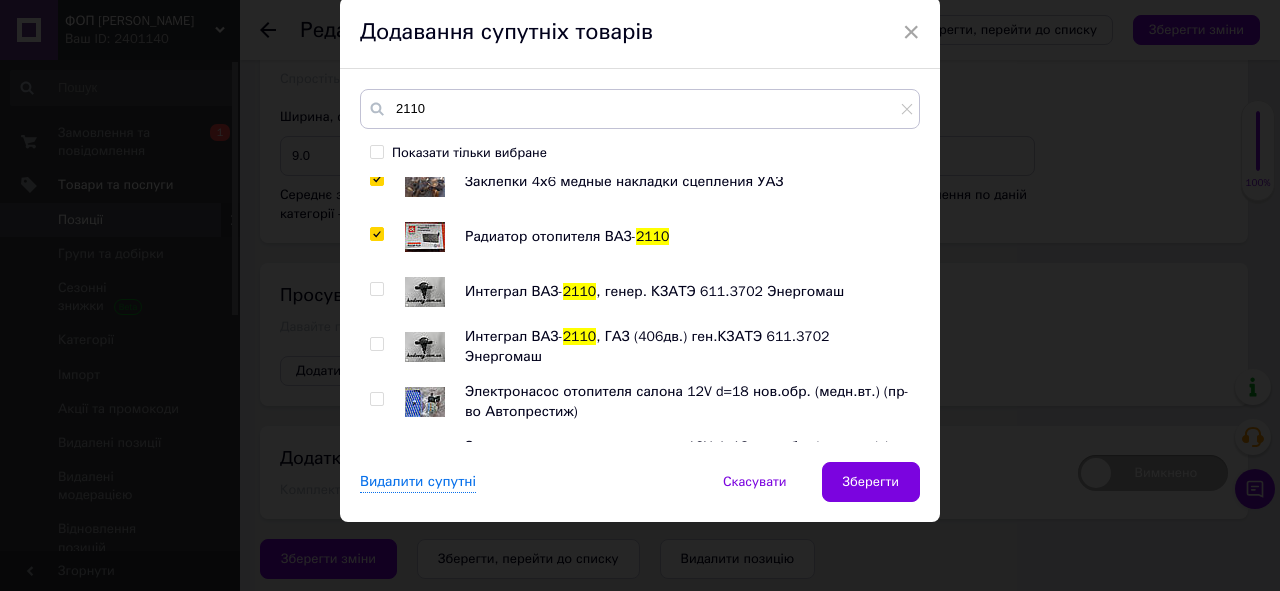 checkbox on "true" 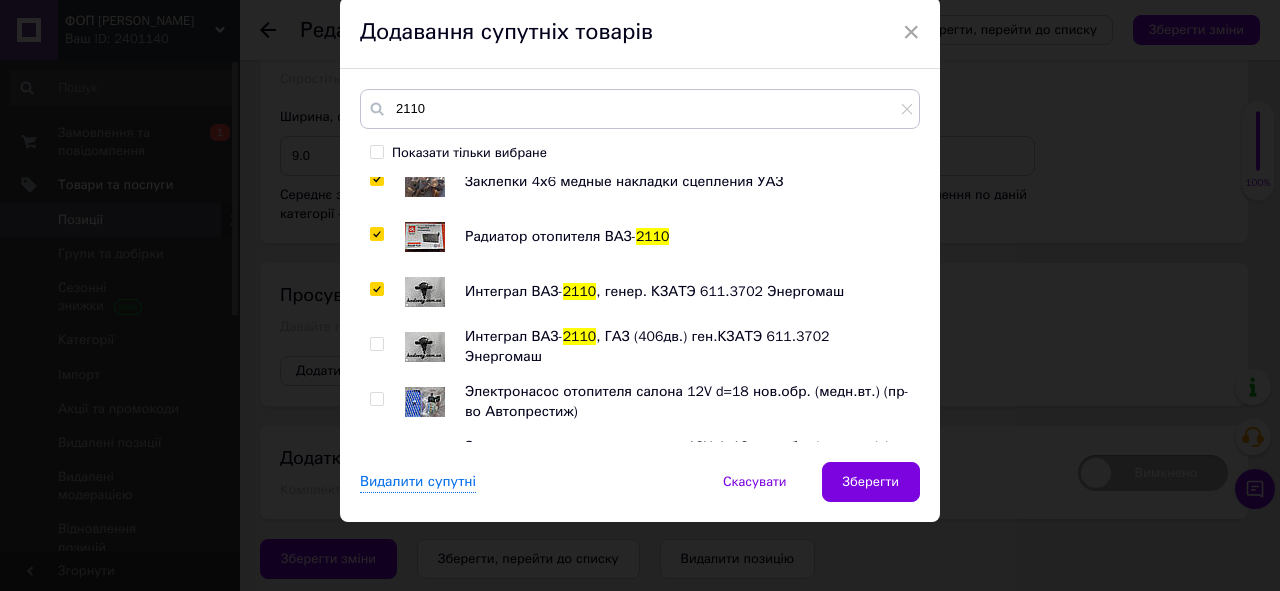 checkbox on "true" 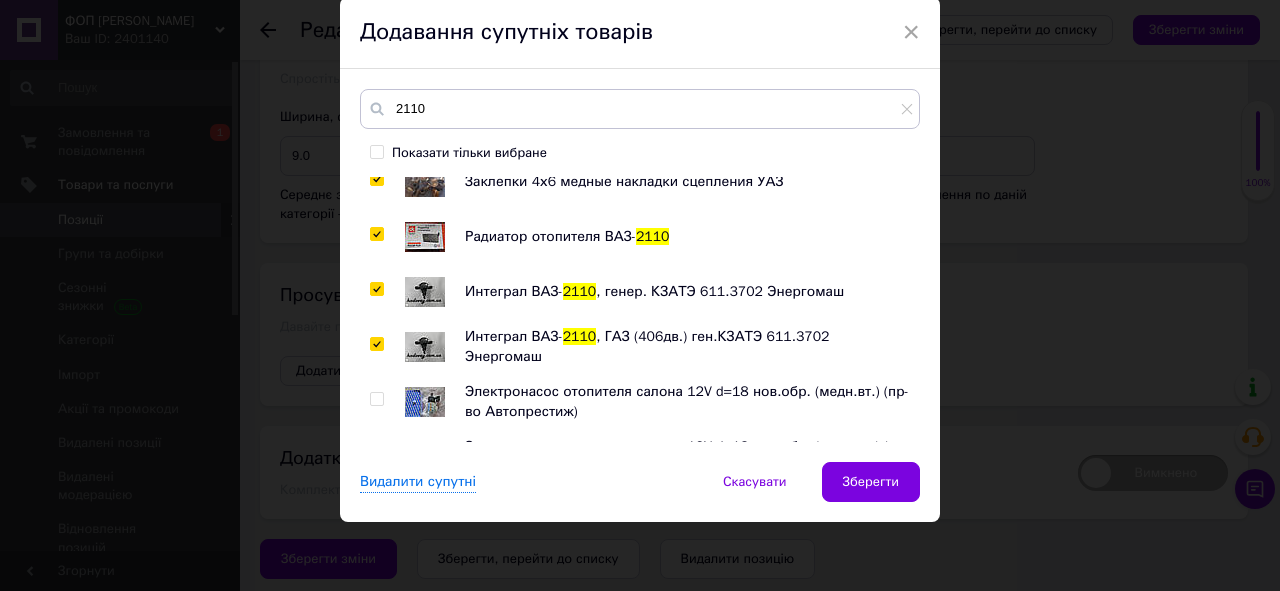 checkbox on "true" 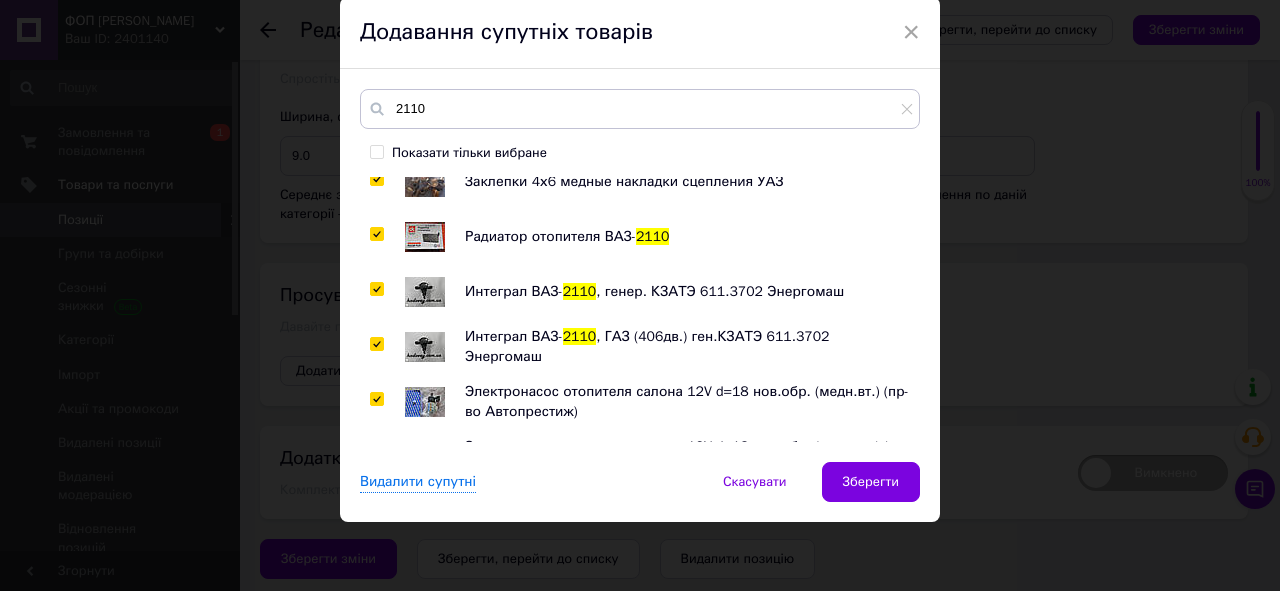 checkbox on "true" 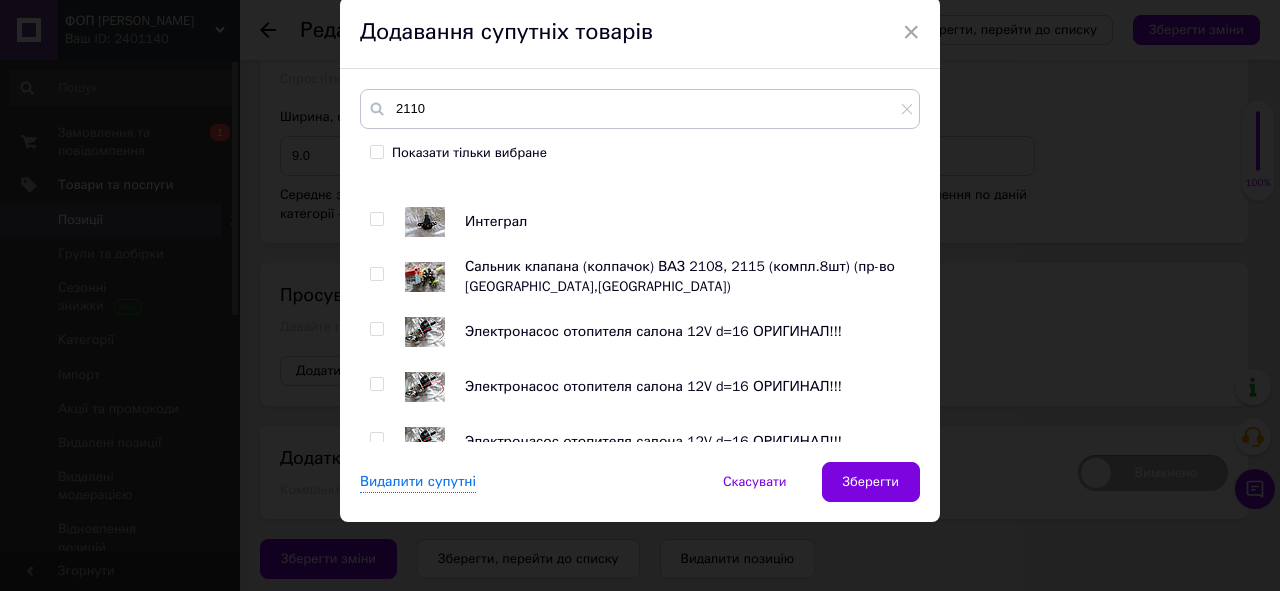 click at bounding box center [376, 219] 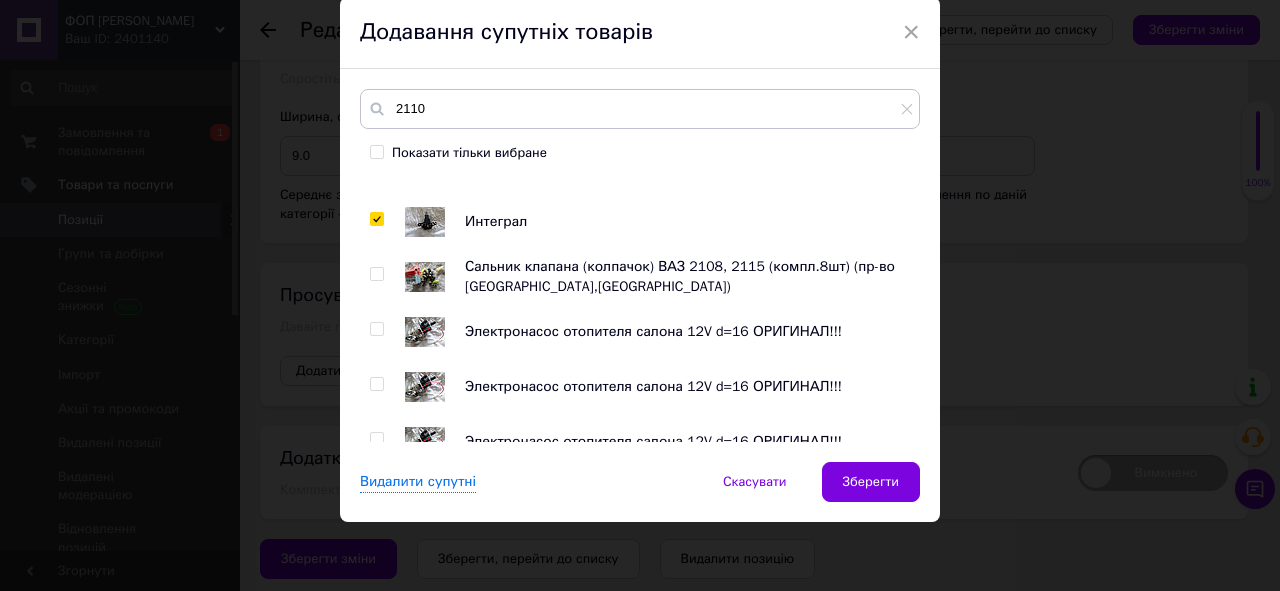 checkbox on "true" 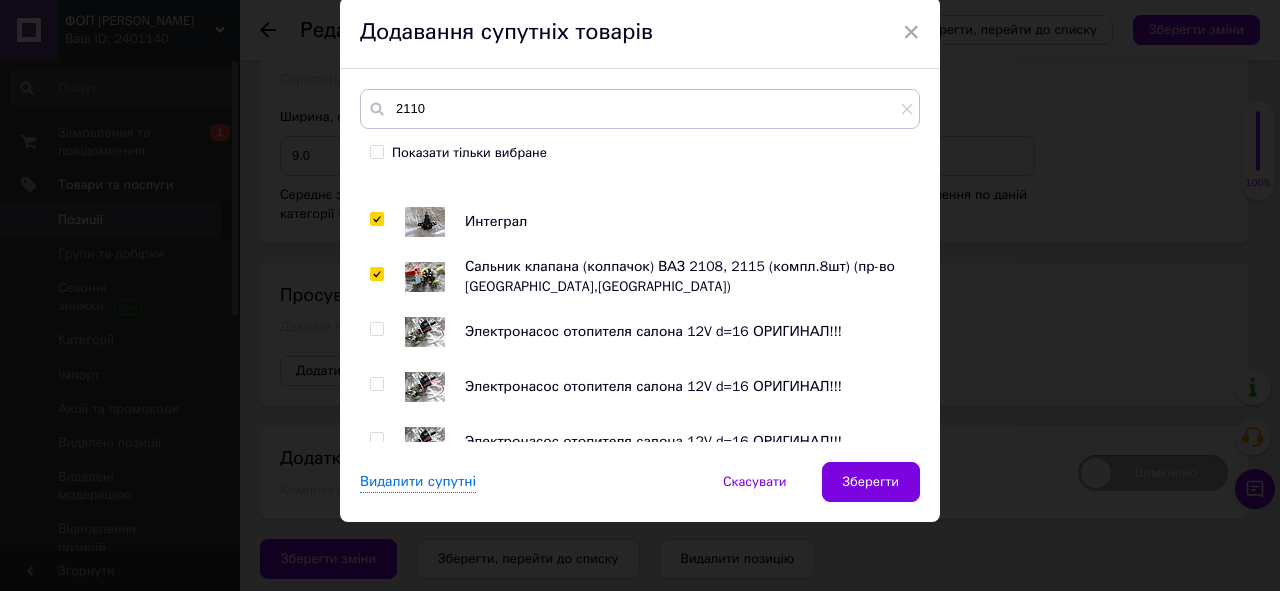 checkbox on "true" 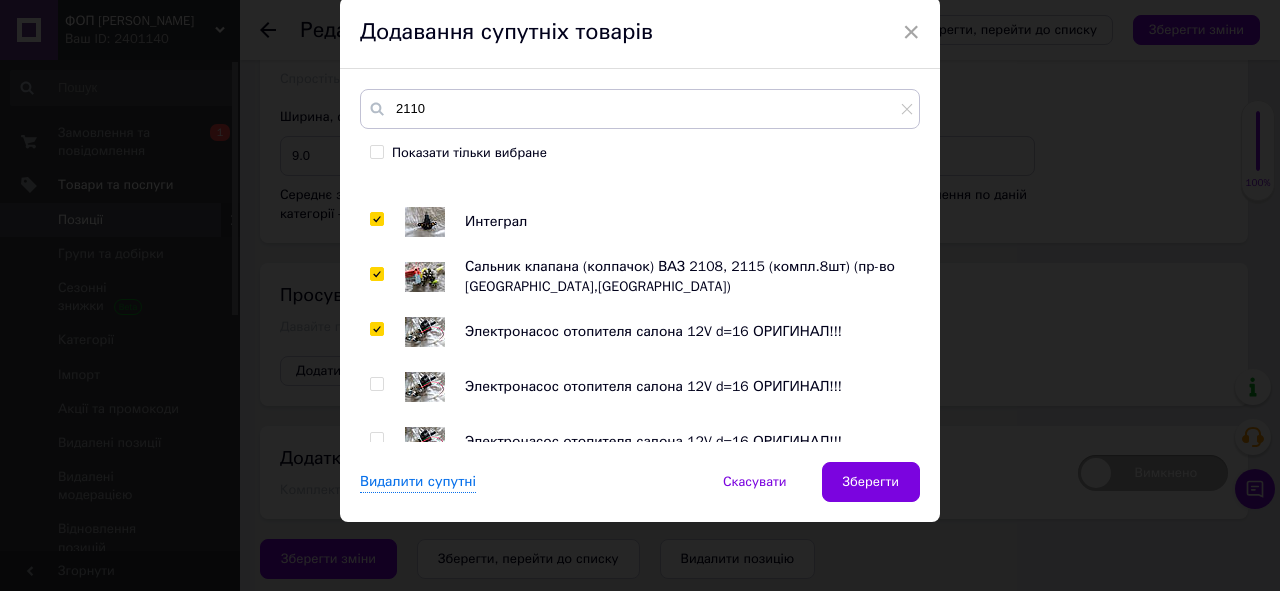 checkbox on "true" 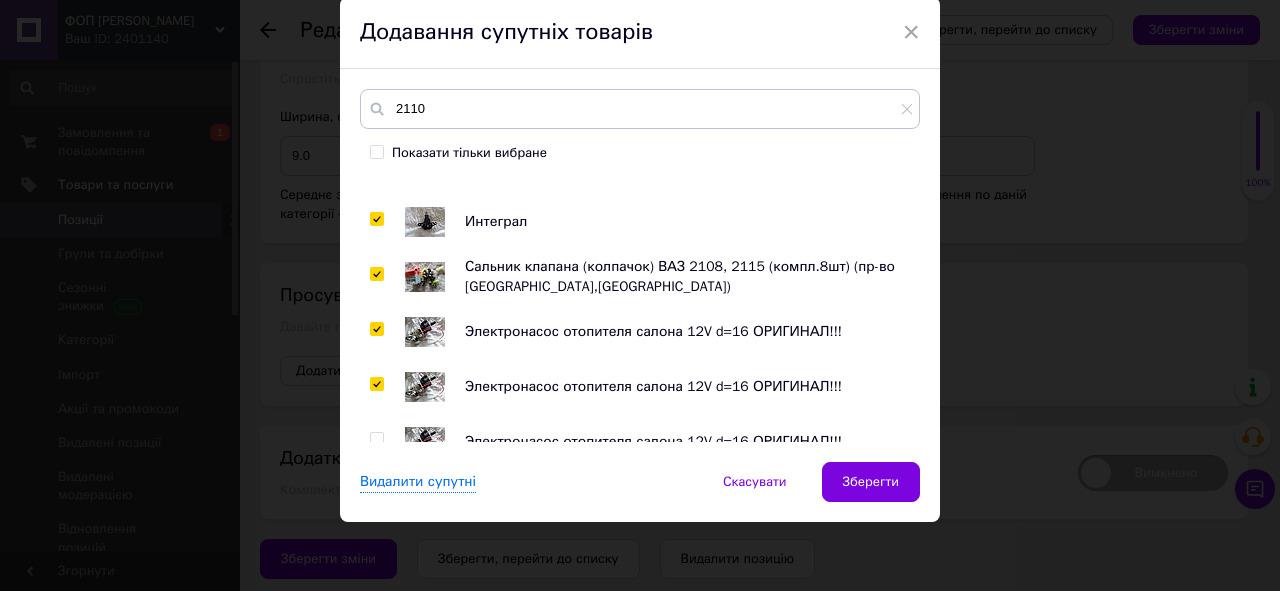 checkbox on "true" 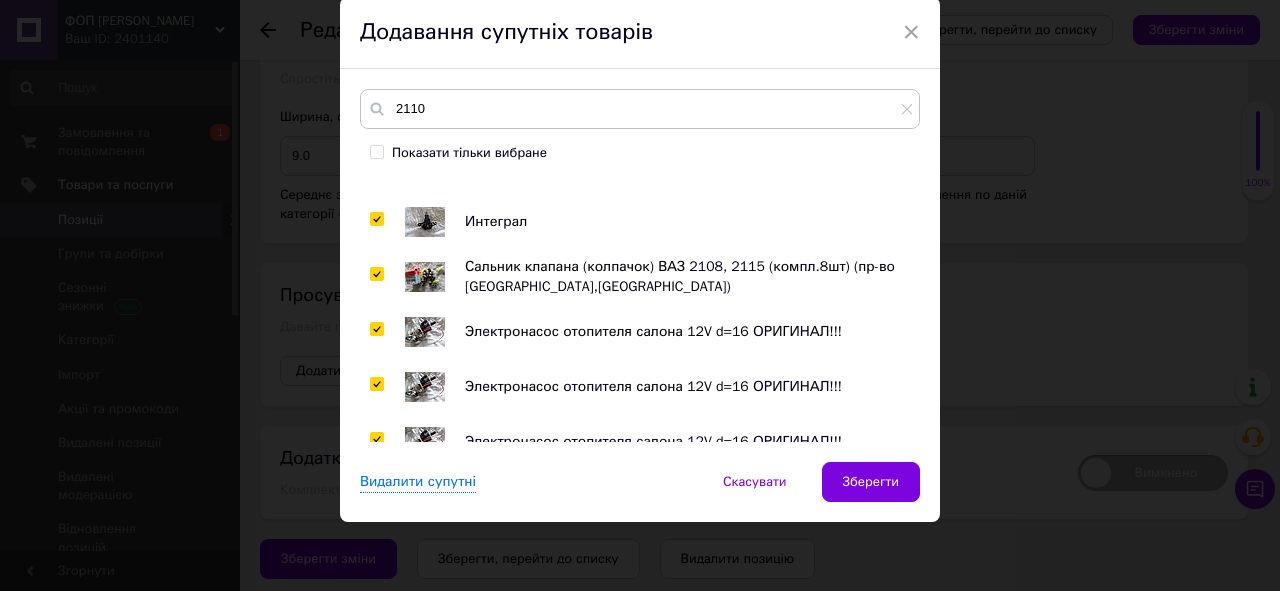 checkbox on "true" 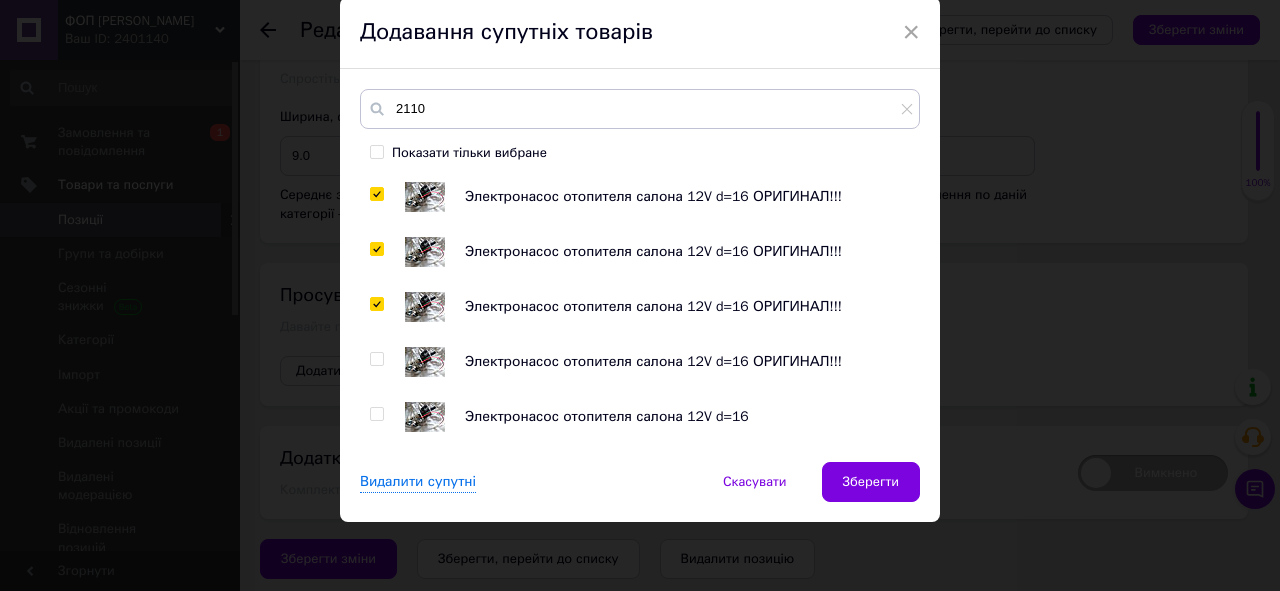 scroll, scrollTop: 960, scrollLeft: 0, axis: vertical 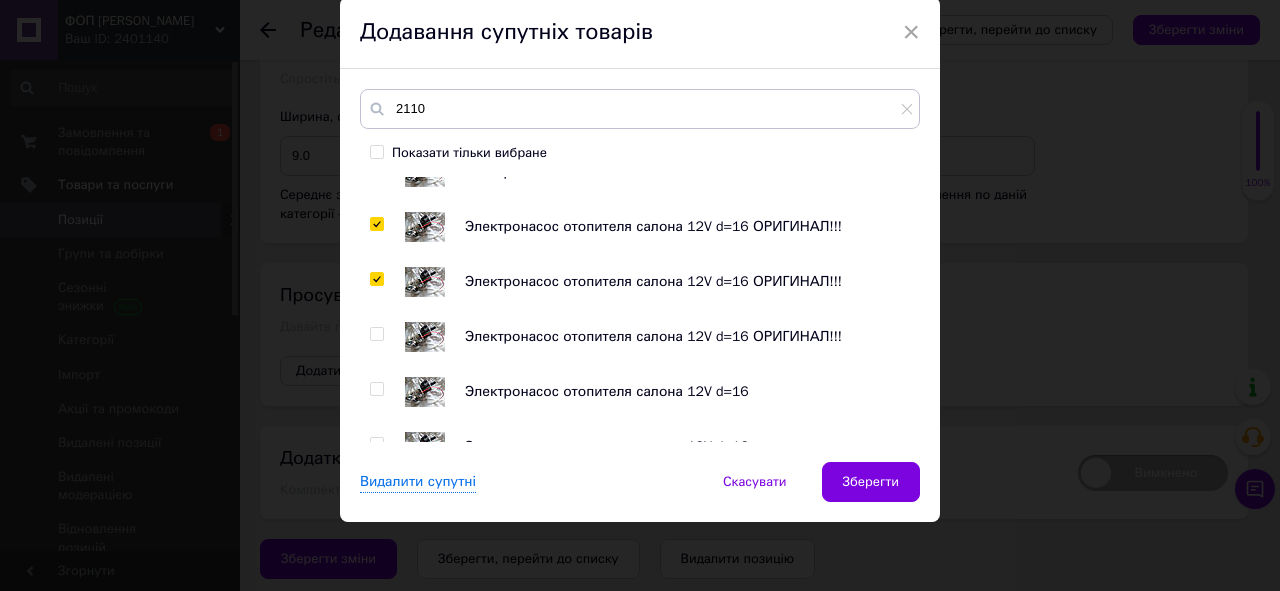 drag, startPoint x: 374, startPoint y: 329, endPoint x: 372, endPoint y: 381, distance: 52.03845 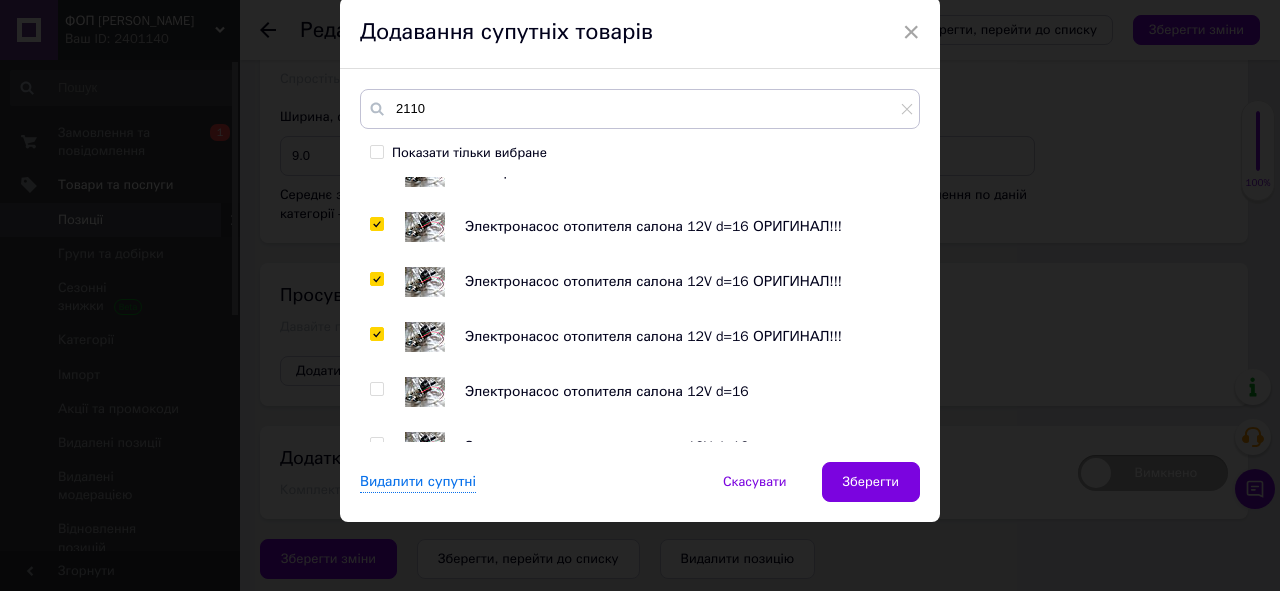 checkbox on "true" 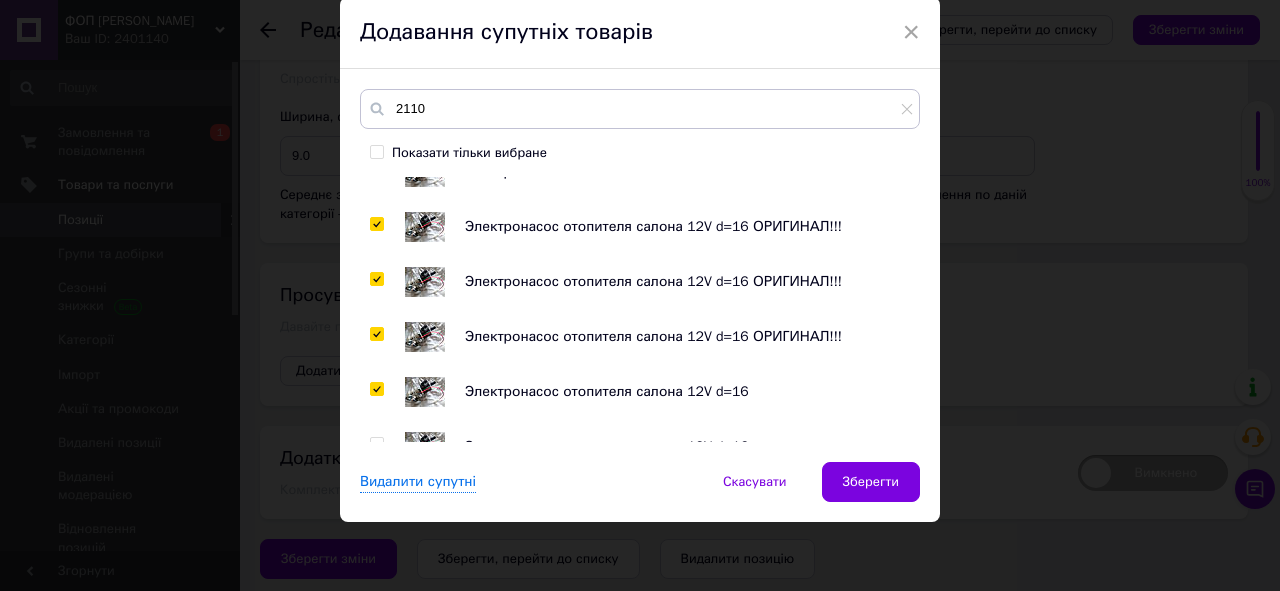 checkbox on "true" 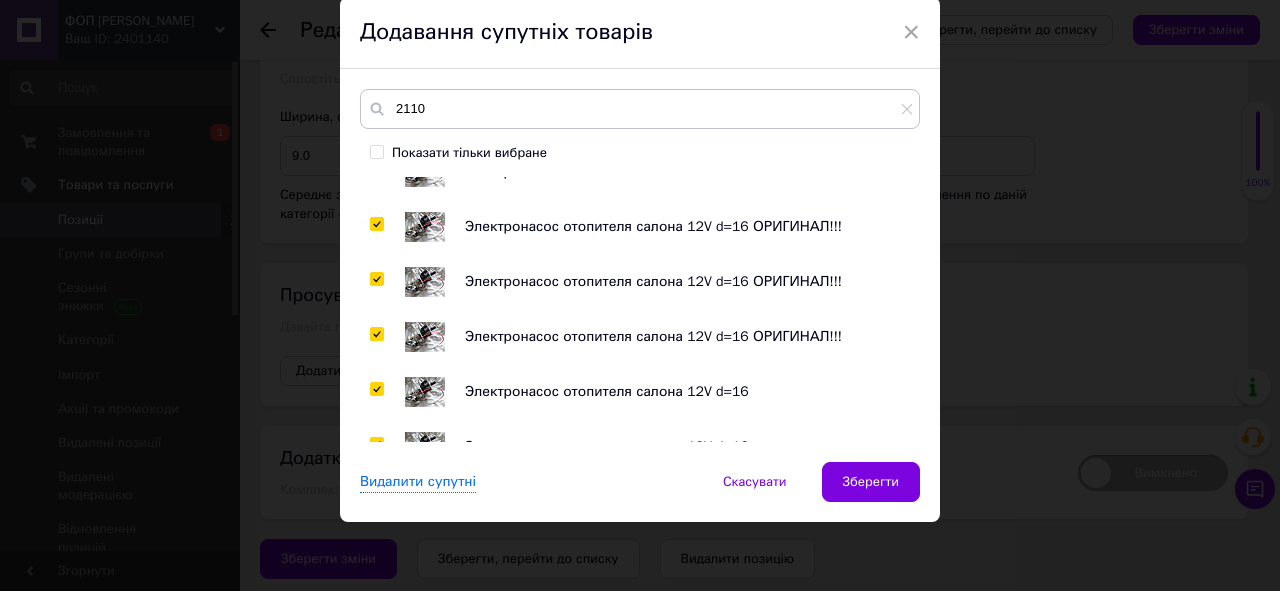 checkbox on "true" 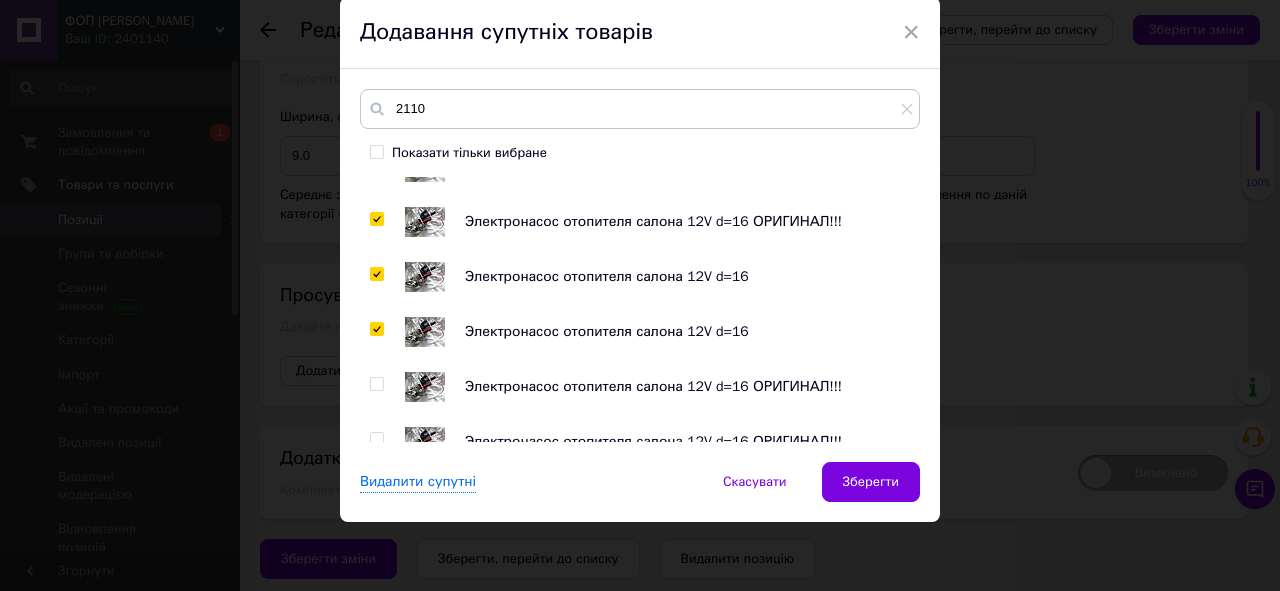 scroll, scrollTop: 1280, scrollLeft: 0, axis: vertical 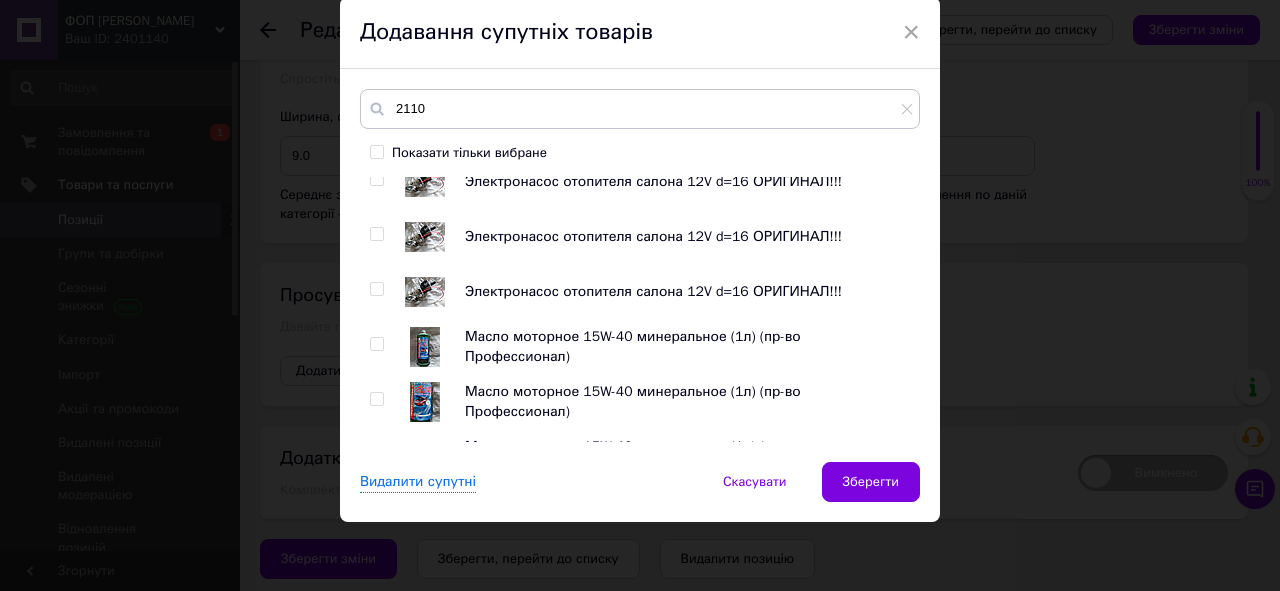 click at bounding box center [376, 179] 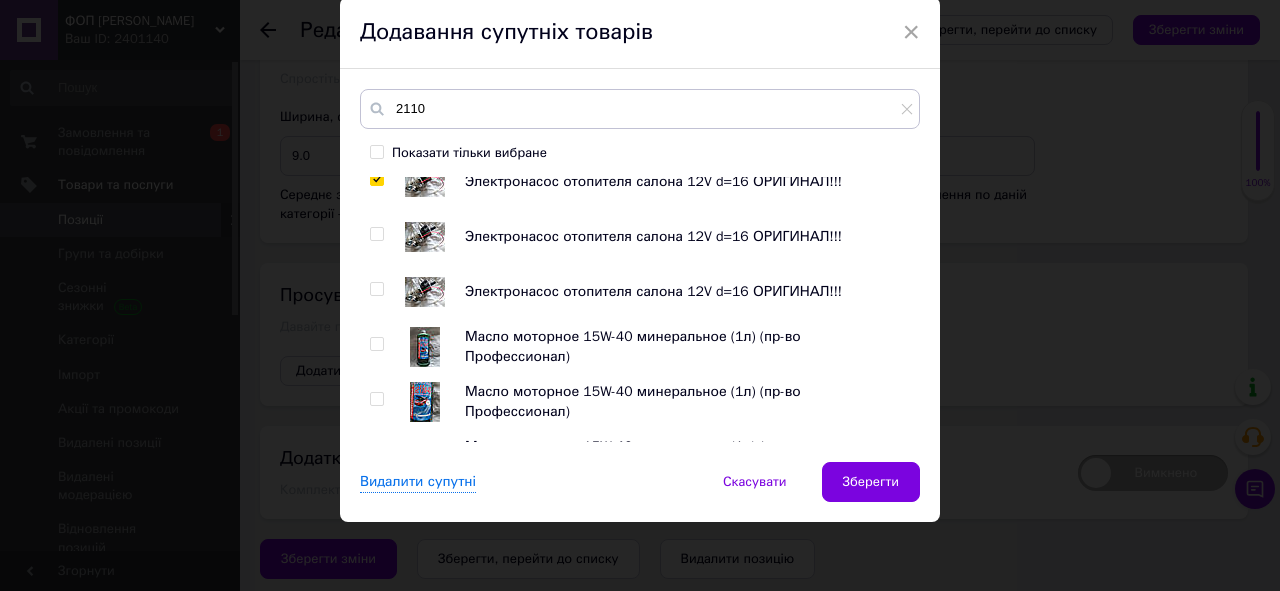 checkbox on "true" 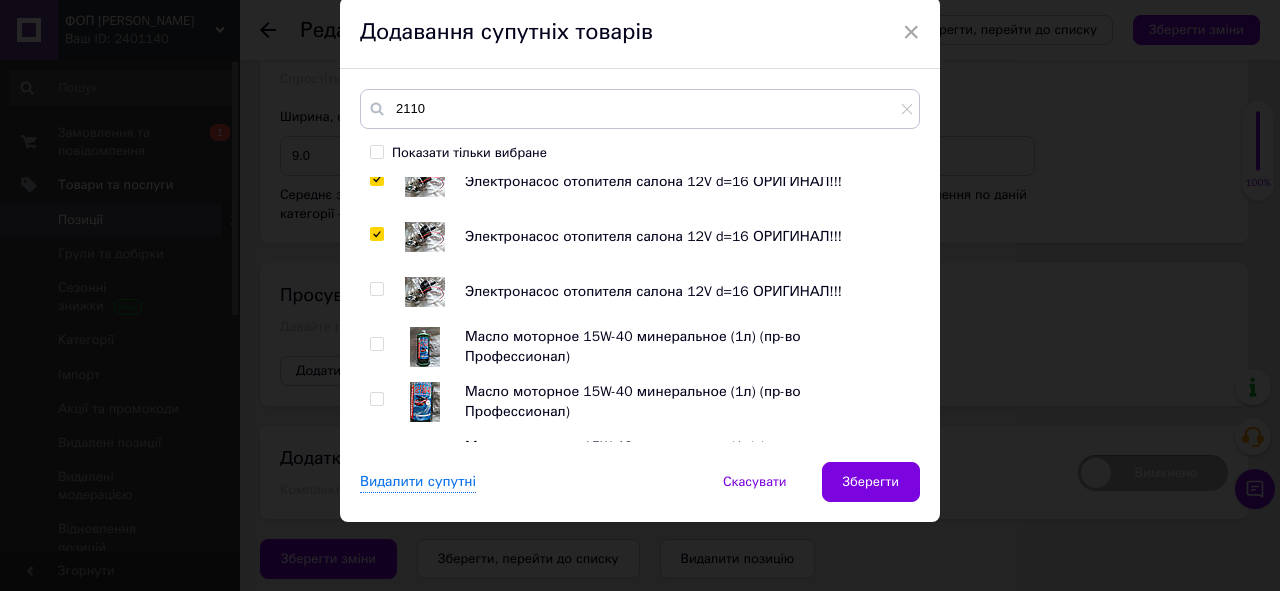 checkbox on "true" 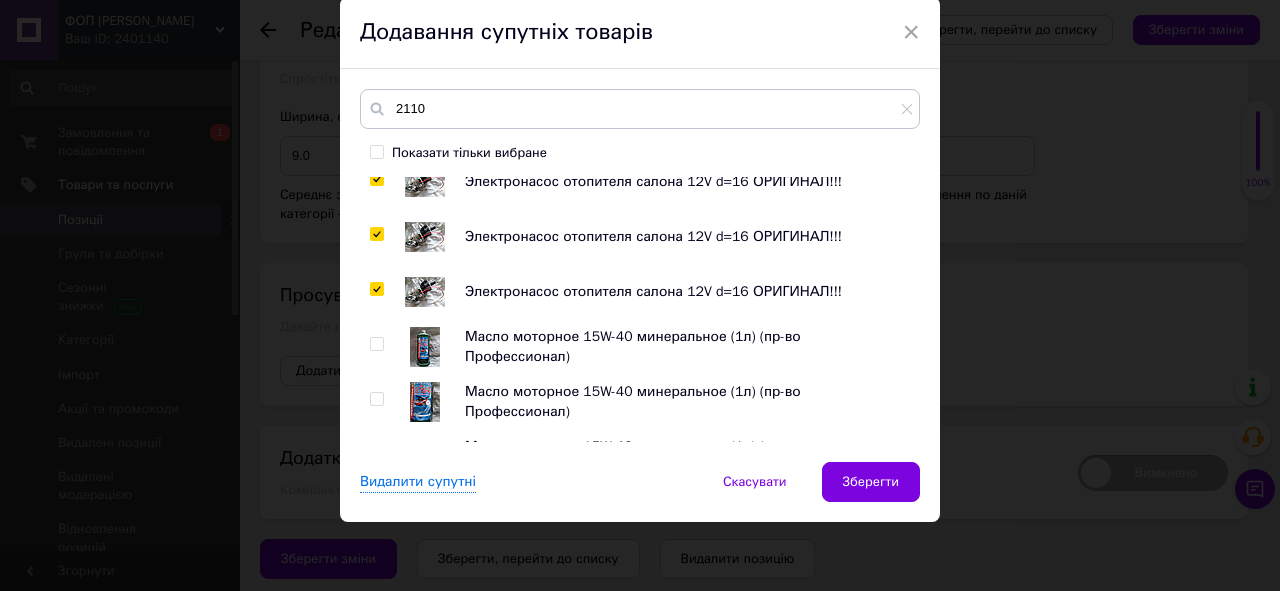 checkbox on "true" 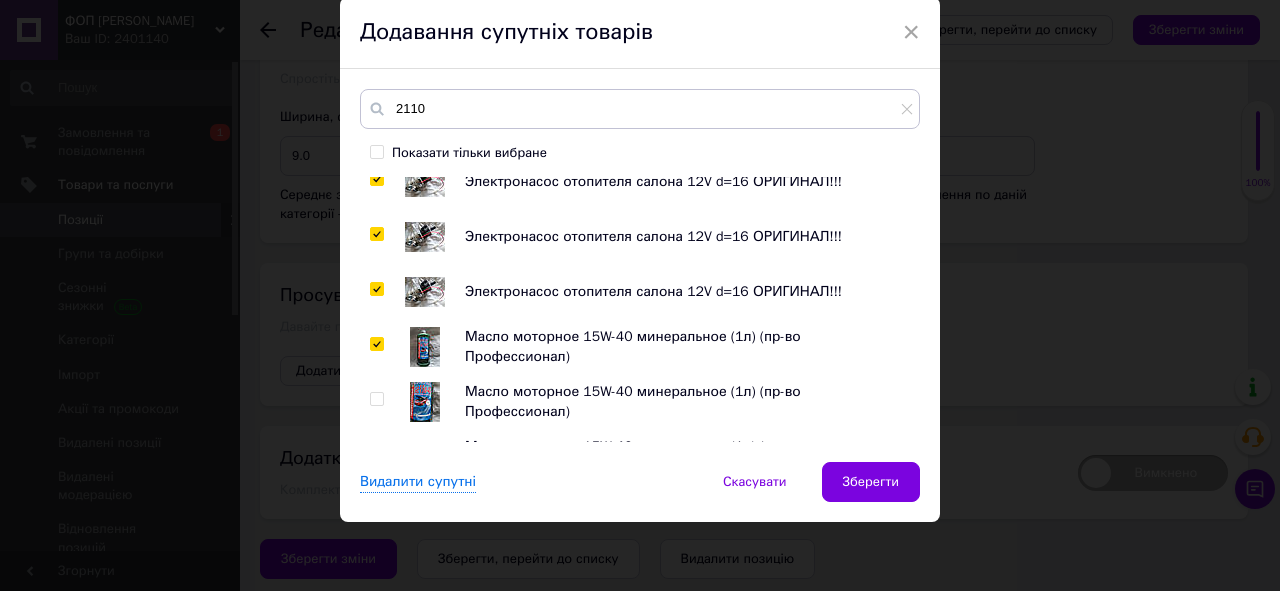 checkbox on "true" 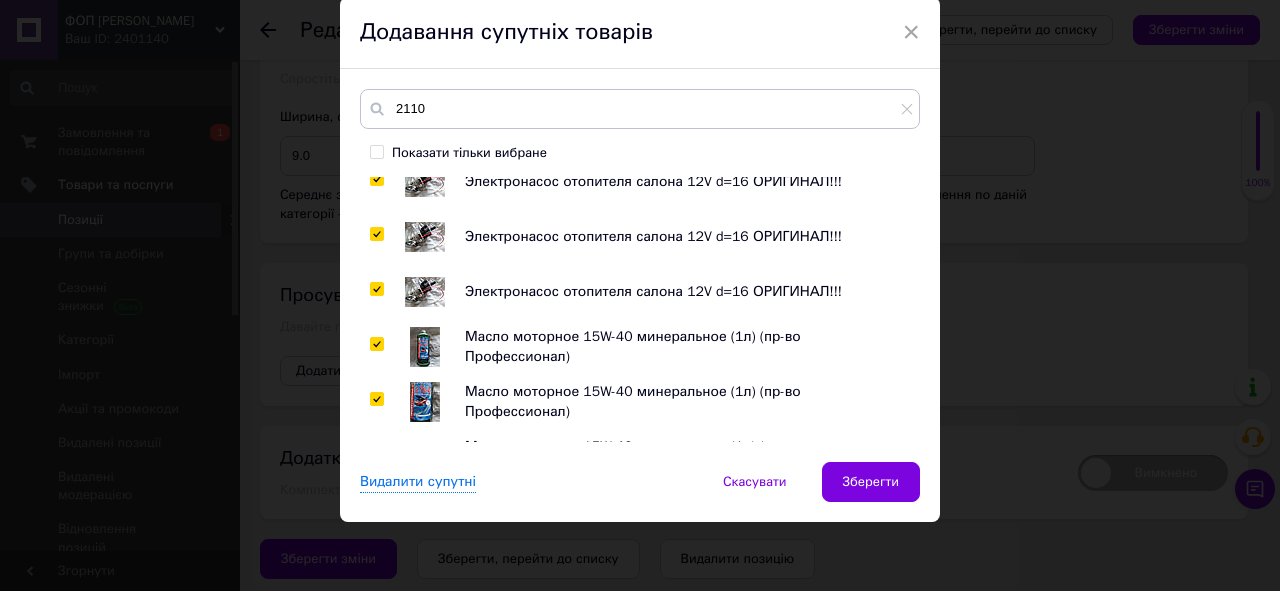 checkbox on "true" 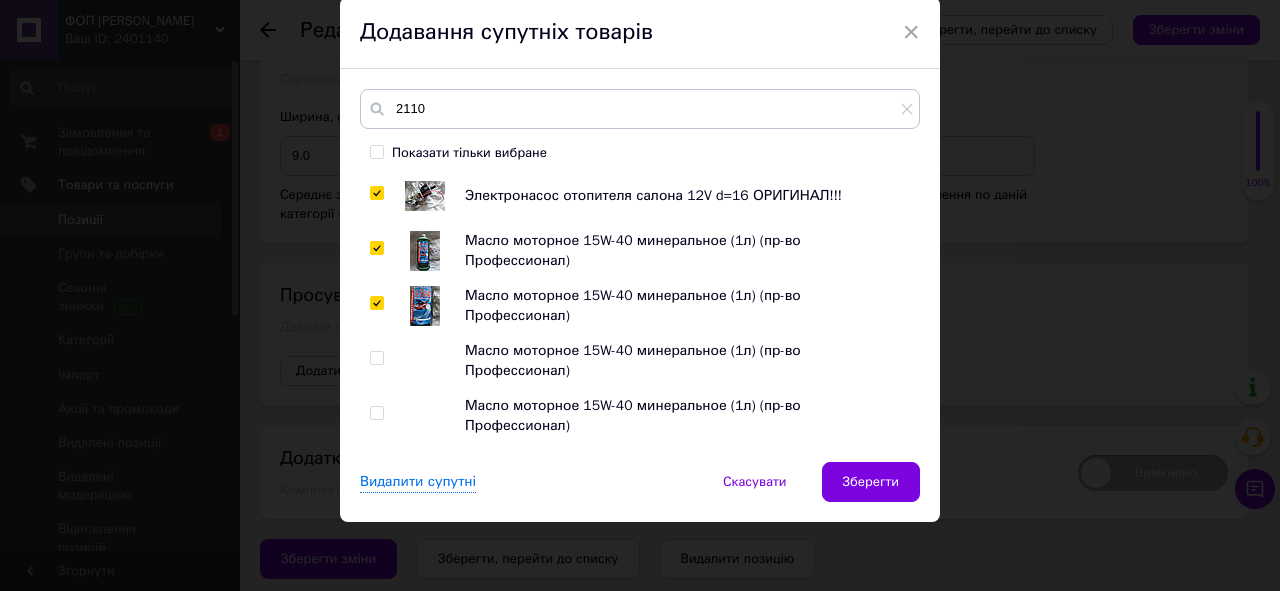 scroll, scrollTop: 1600, scrollLeft: 0, axis: vertical 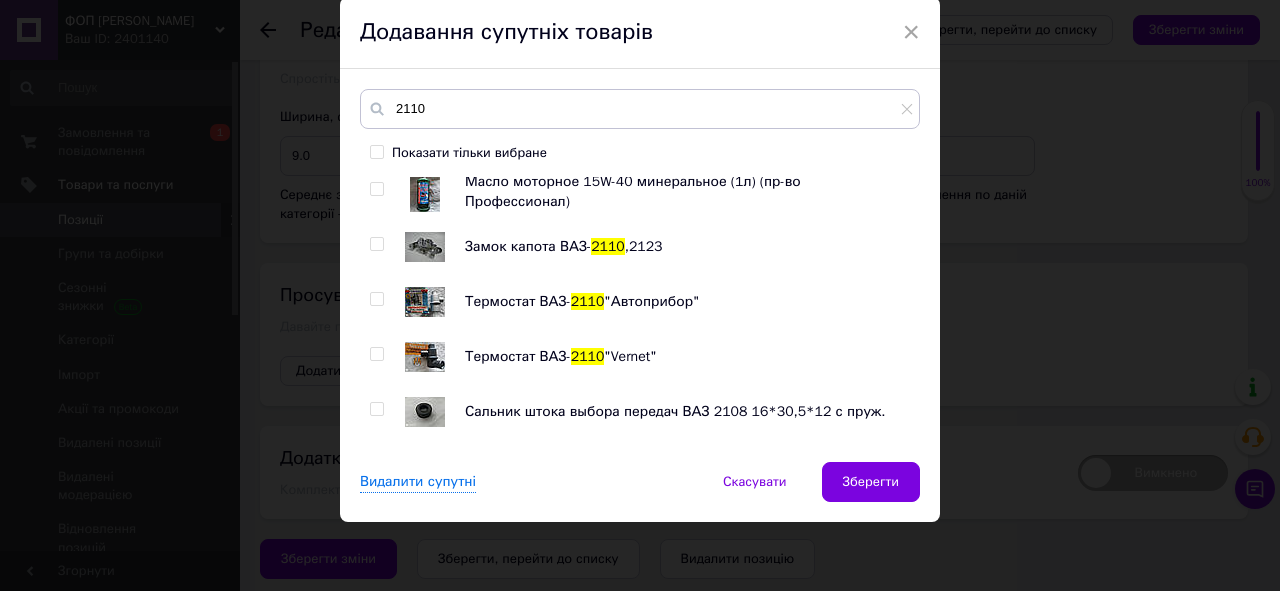 click at bounding box center [376, 189] 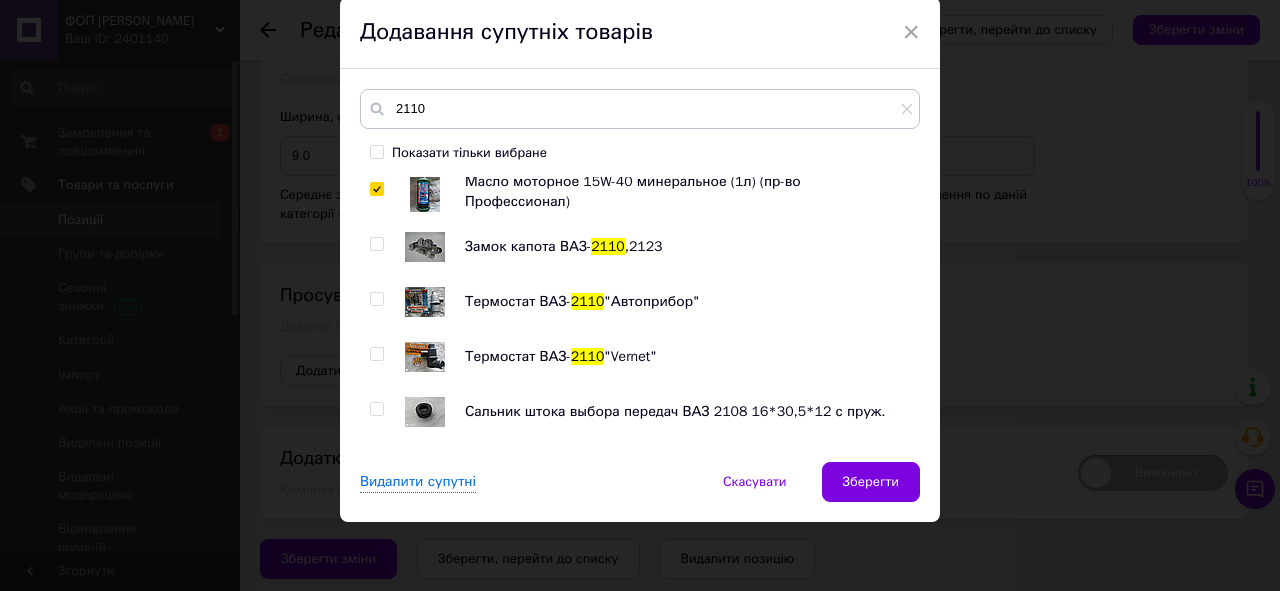 checkbox on "true" 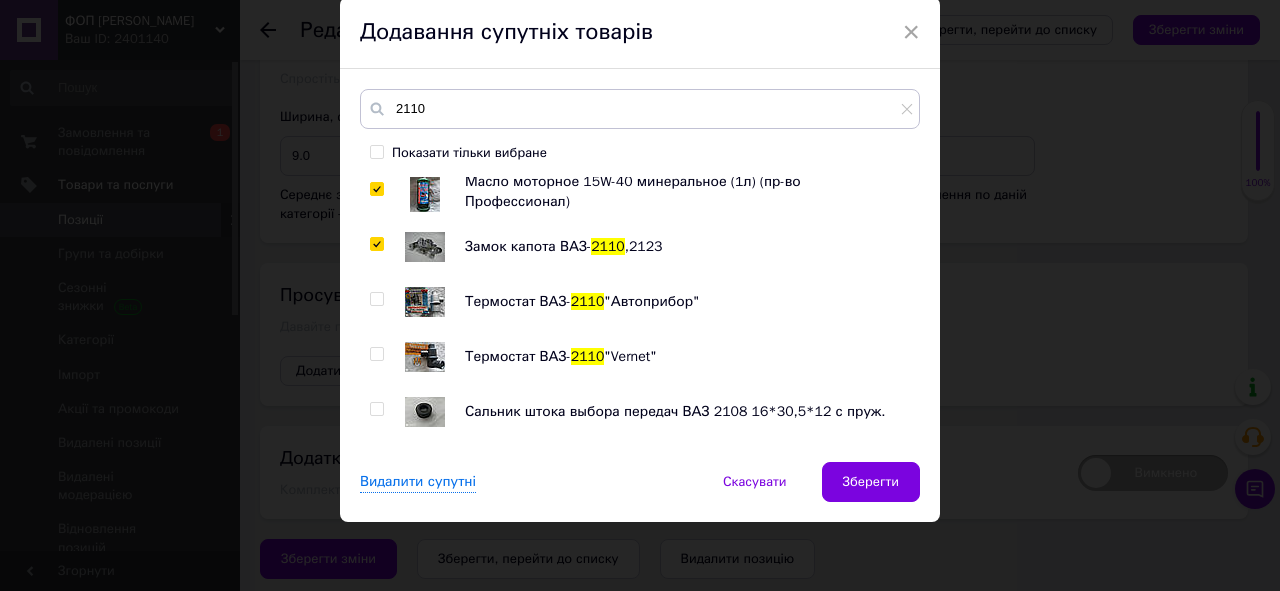 checkbox on "true" 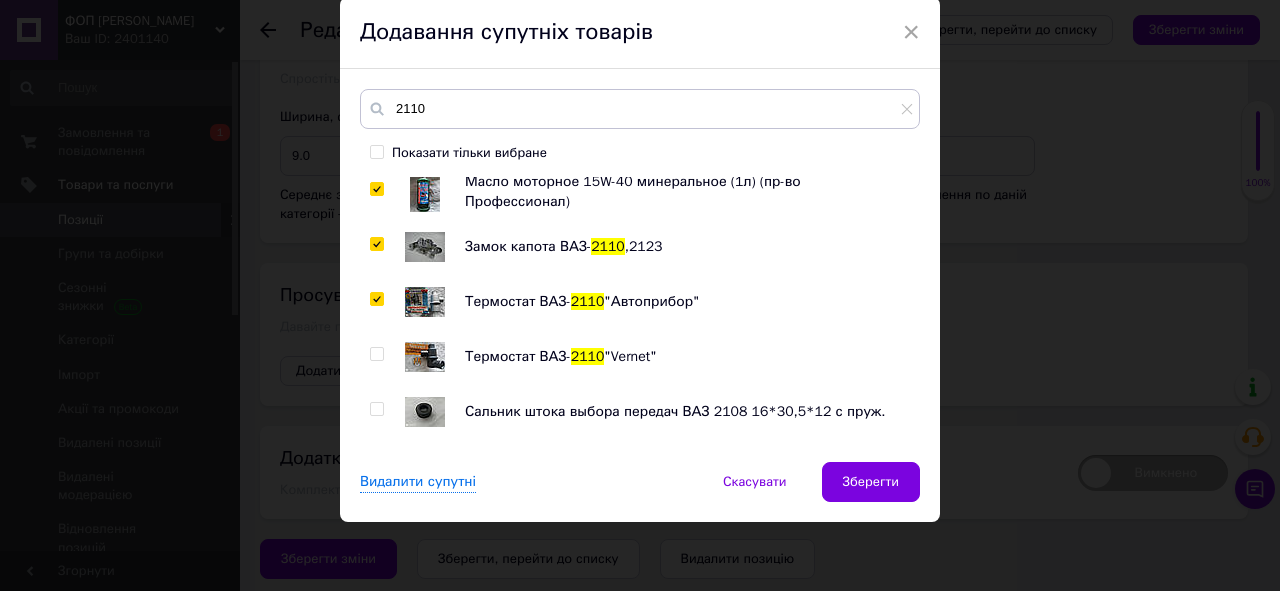 checkbox on "true" 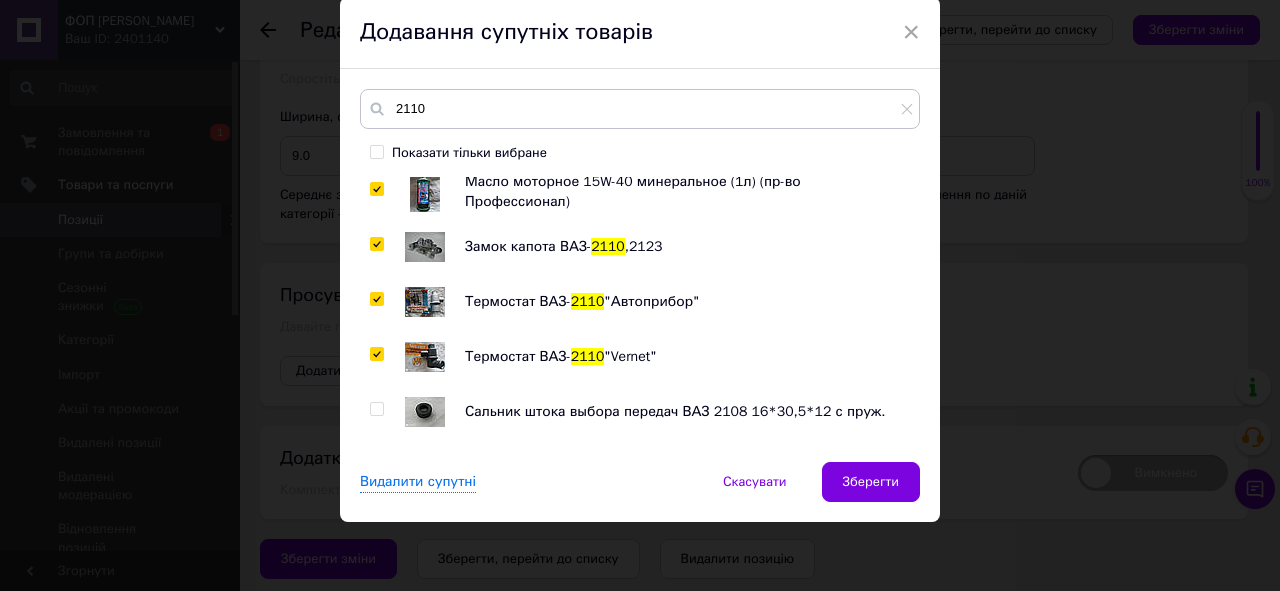 checkbox on "true" 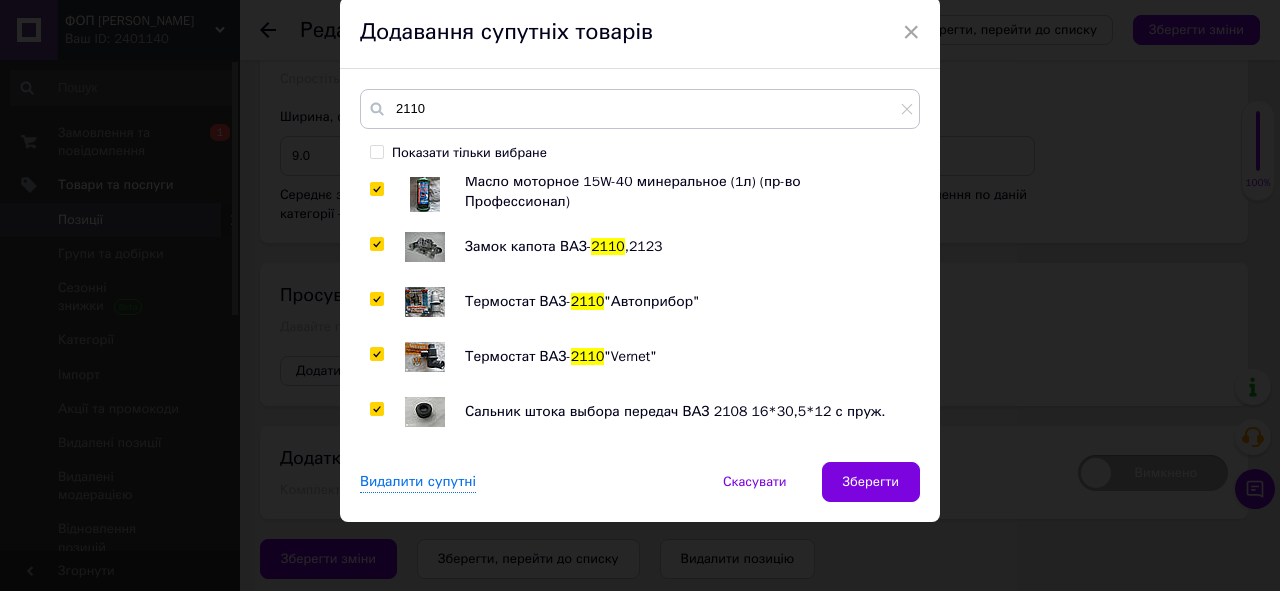 checkbox on "true" 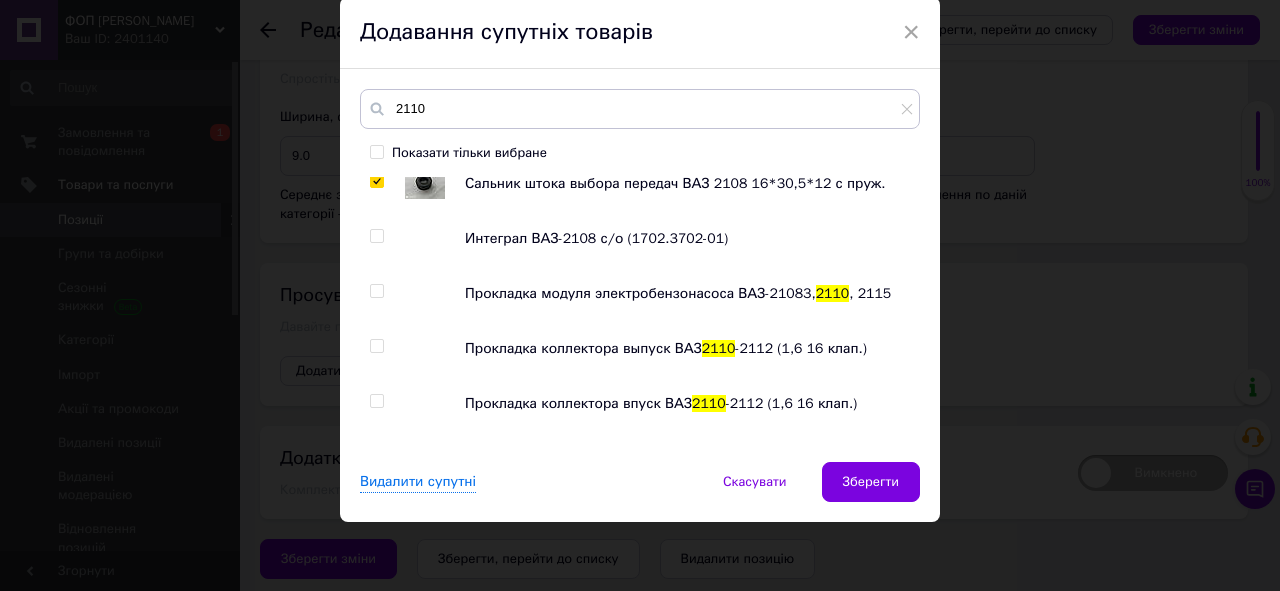 scroll, scrollTop: 1920, scrollLeft: 0, axis: vertical 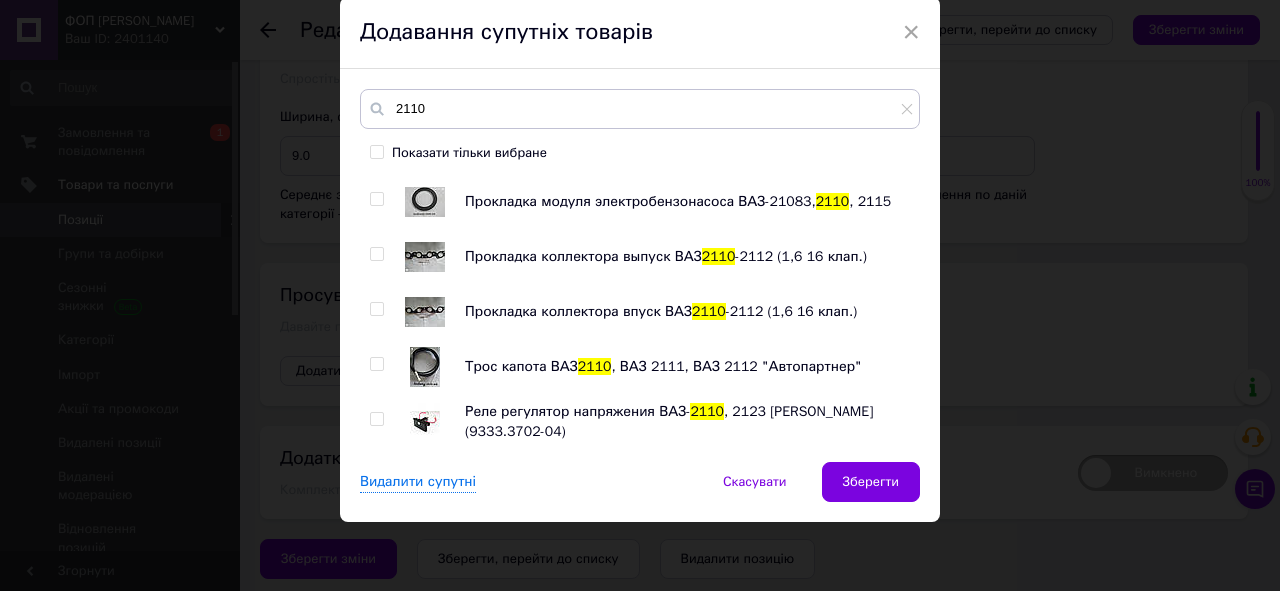 click at bounding box center (376, 199) 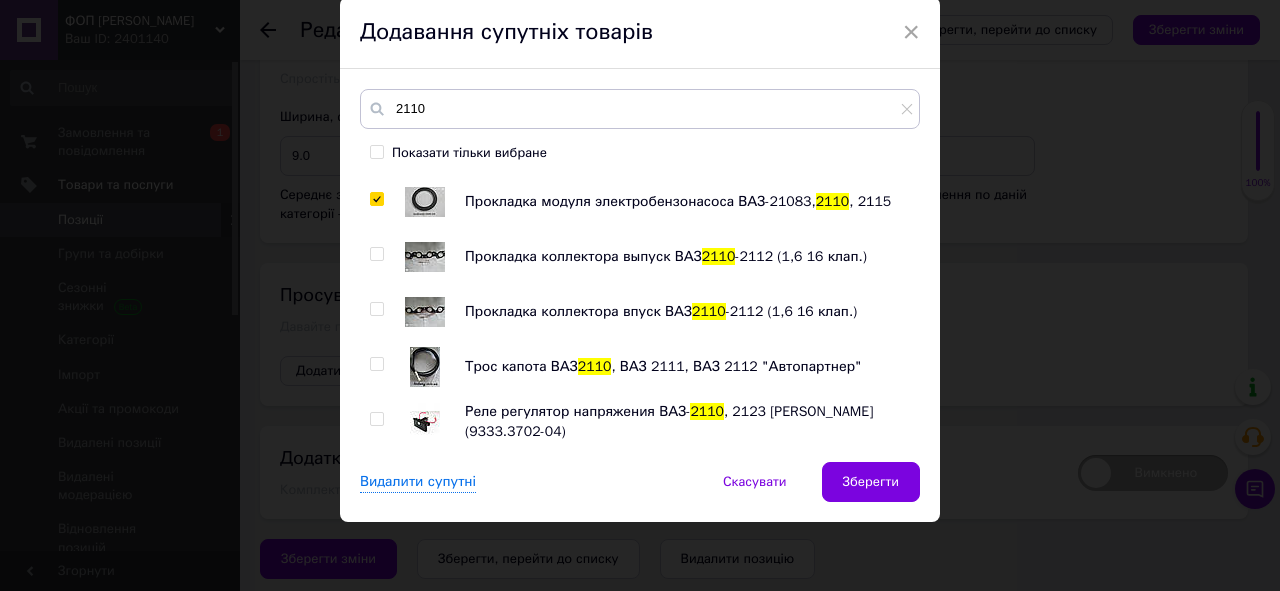 checkbox on "true" 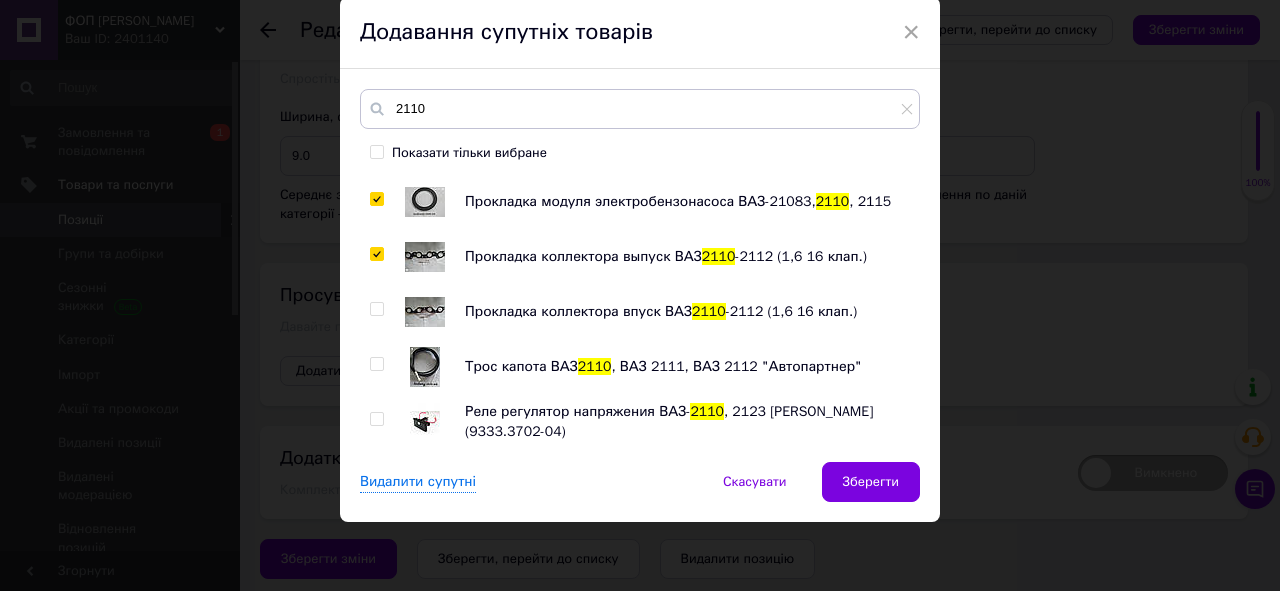 checkbox on "true" 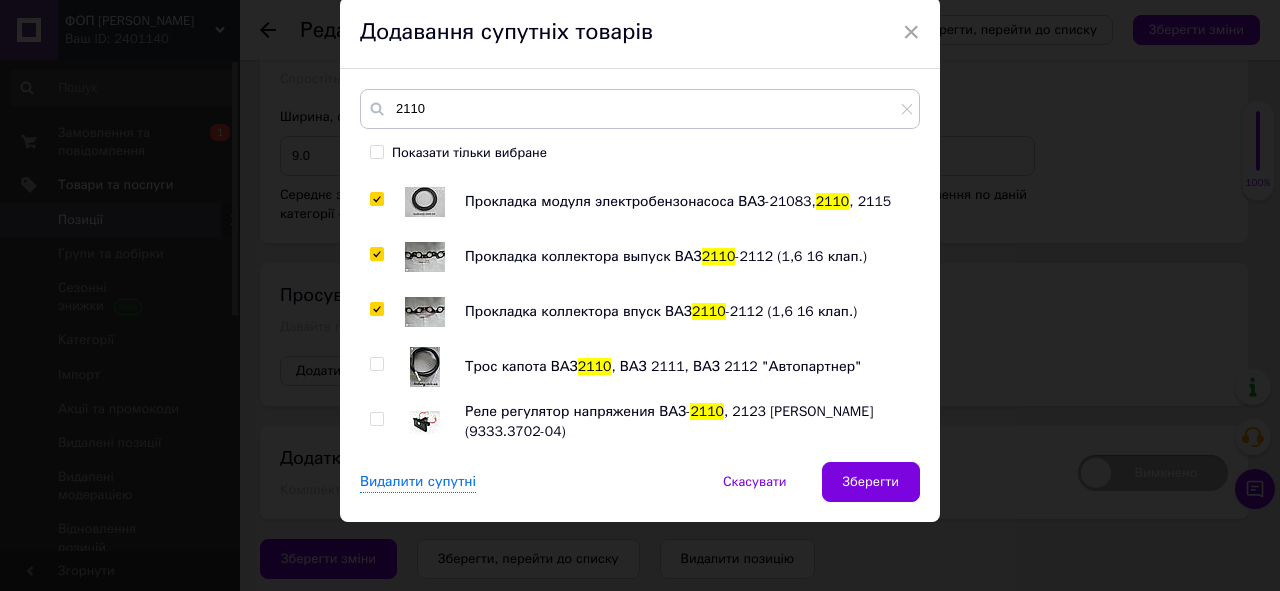 click at bounding box center (376, 309) 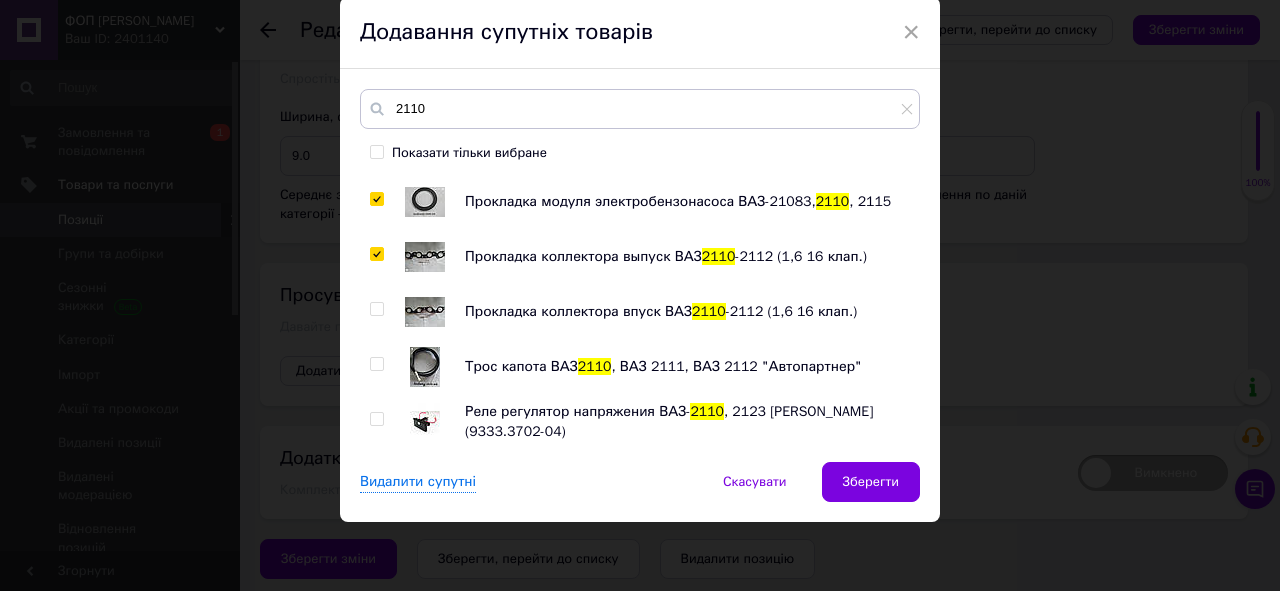 checkbox on "false" 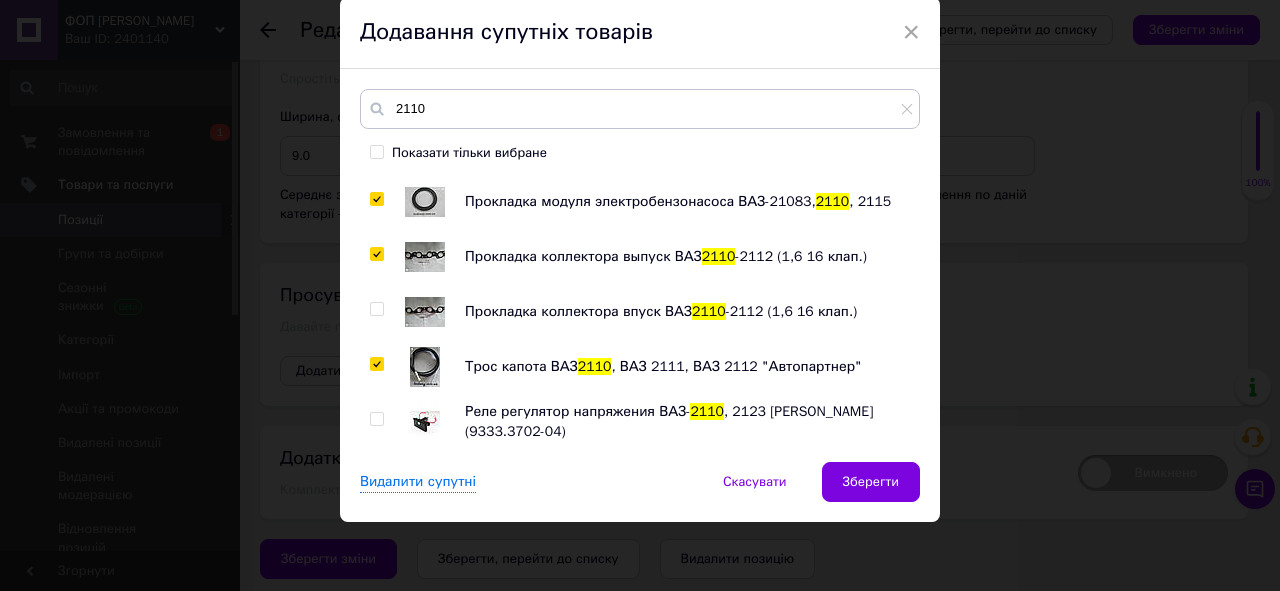 checkbox on "true" 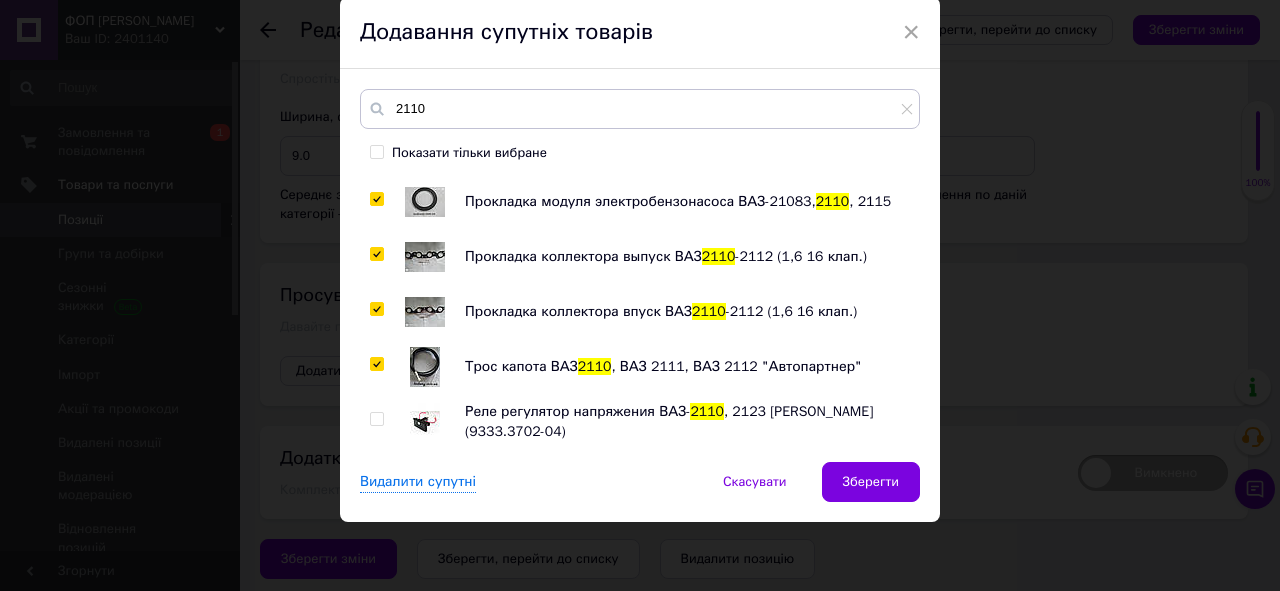 checkbox on "true" 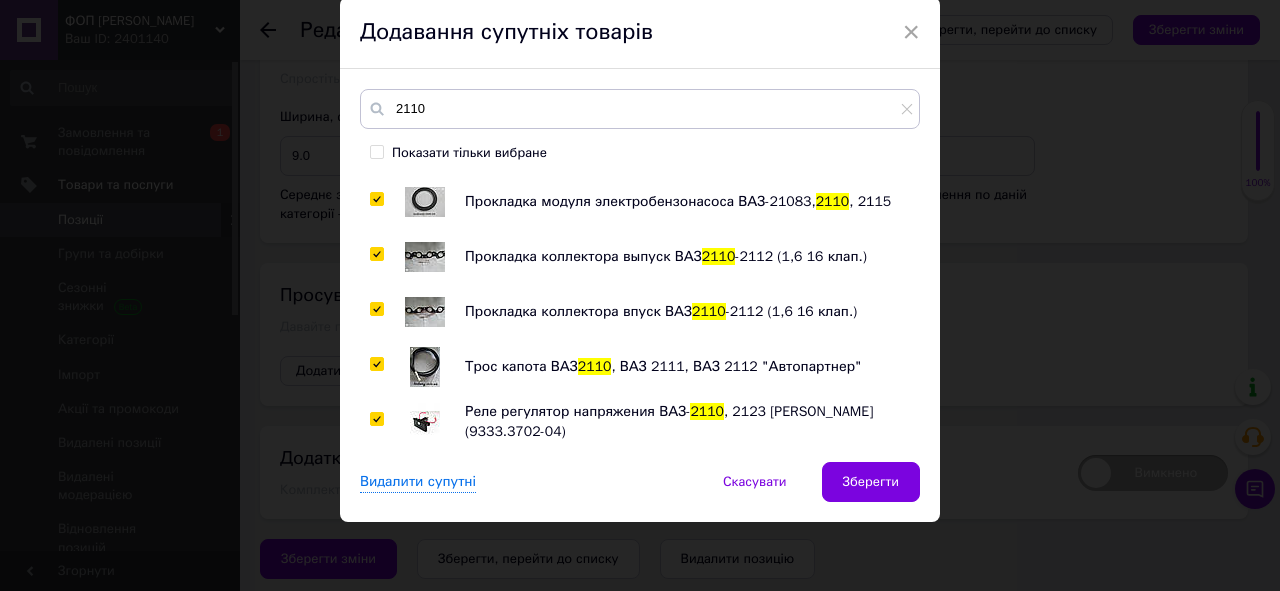 checkbox on "true" 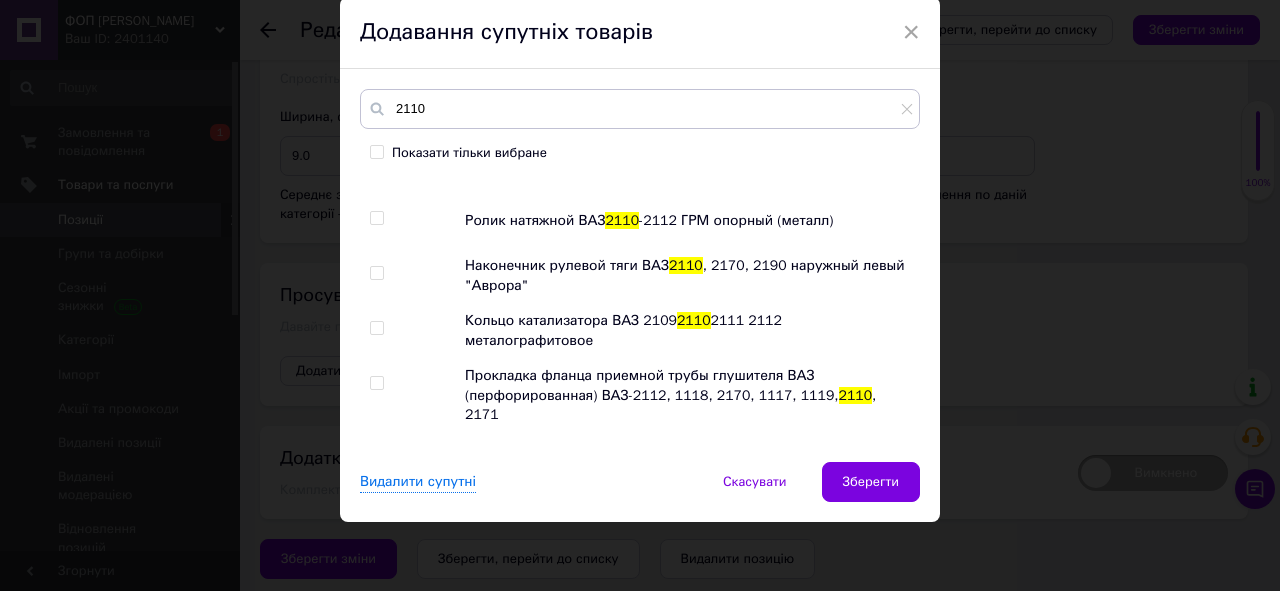 scroll, scrollTop: 2240, scrollLeft: 0, axis: vertical 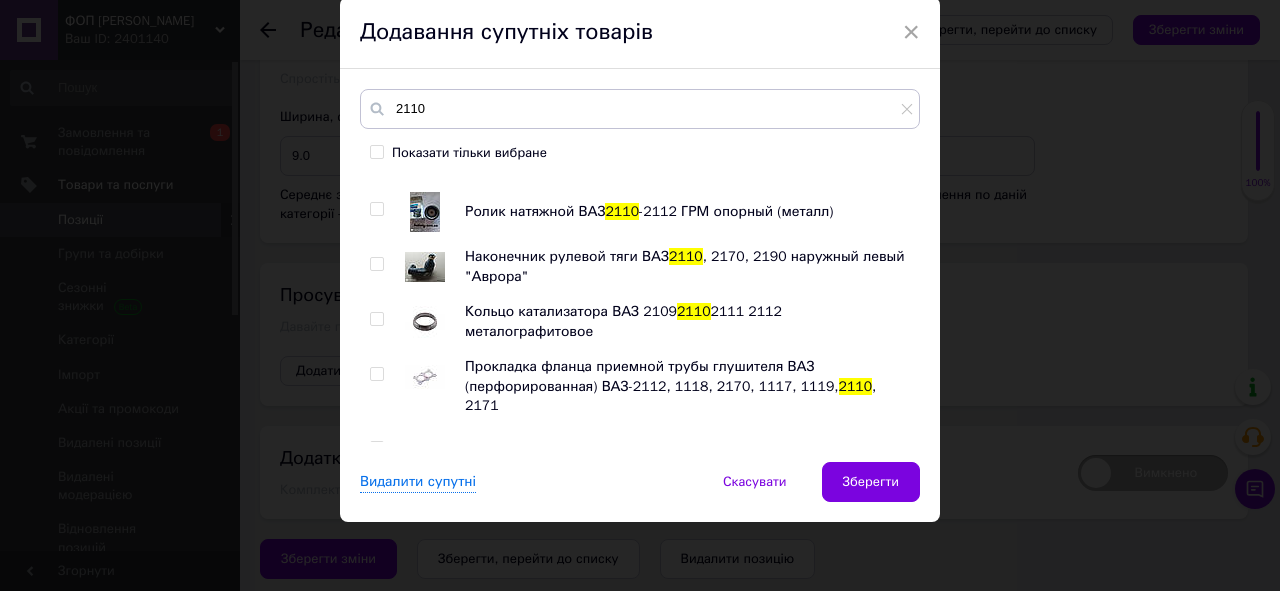 click at bounding box center [376, 209] 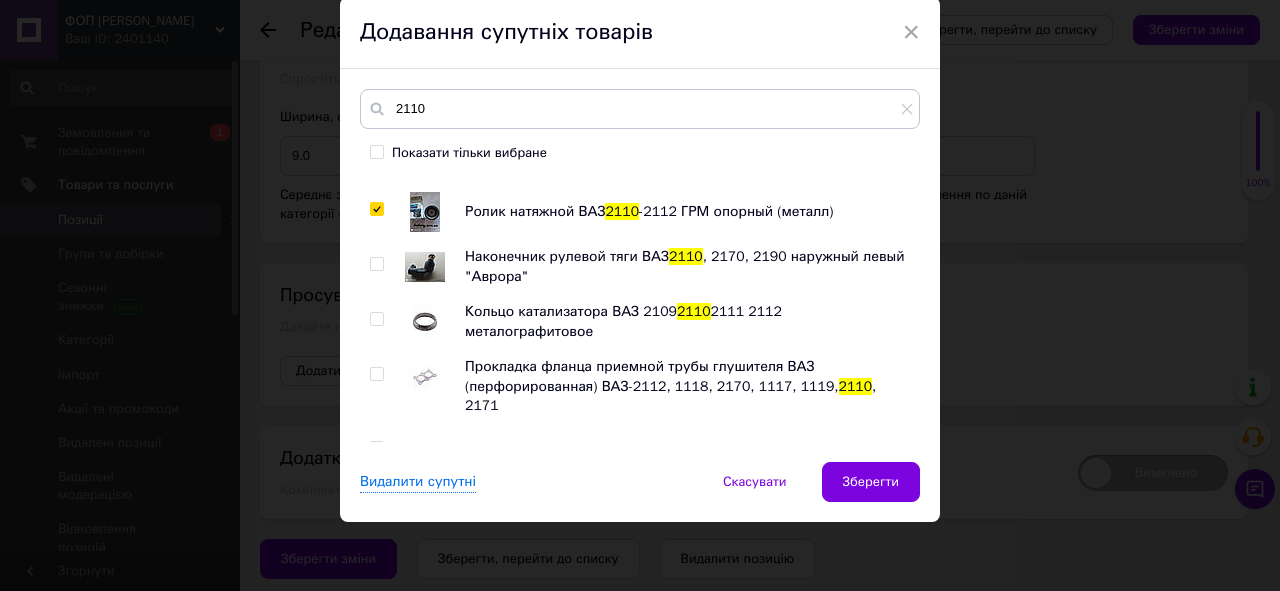 checkbox on "true" 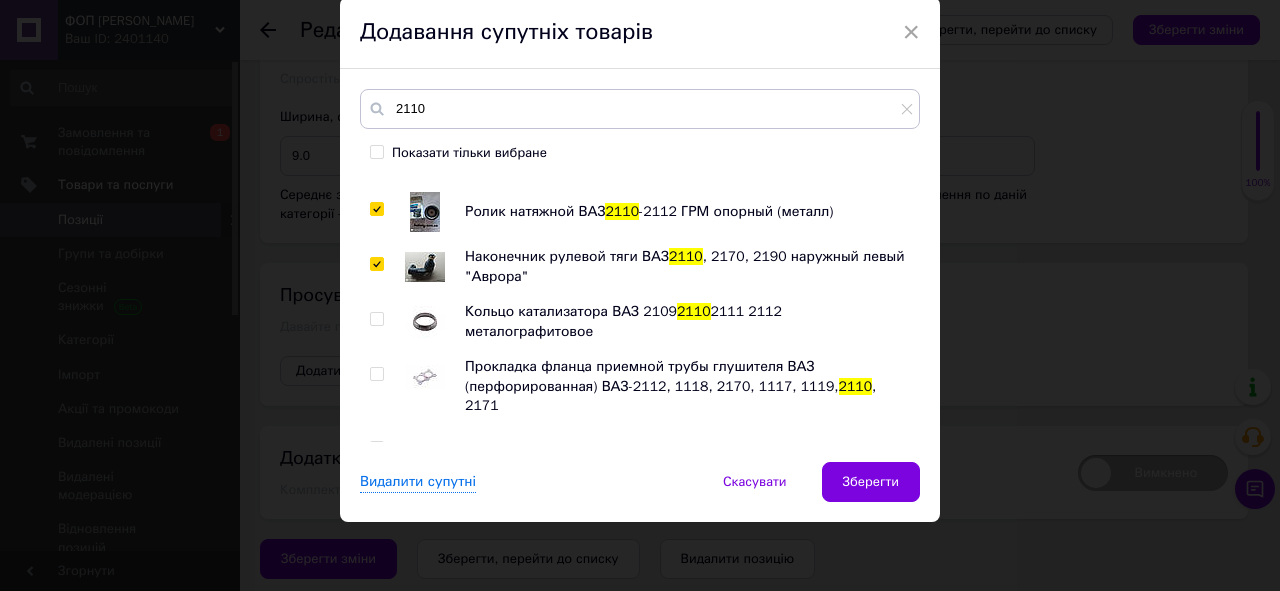 click at bounding box center [376, 264] 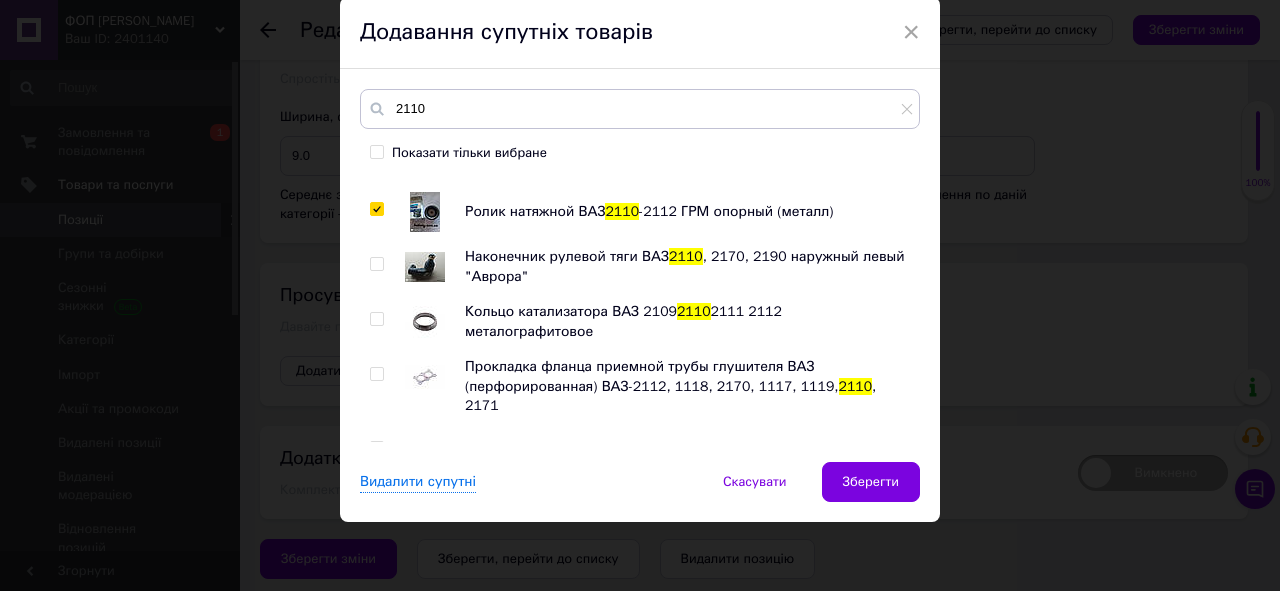 checkbox on "false" 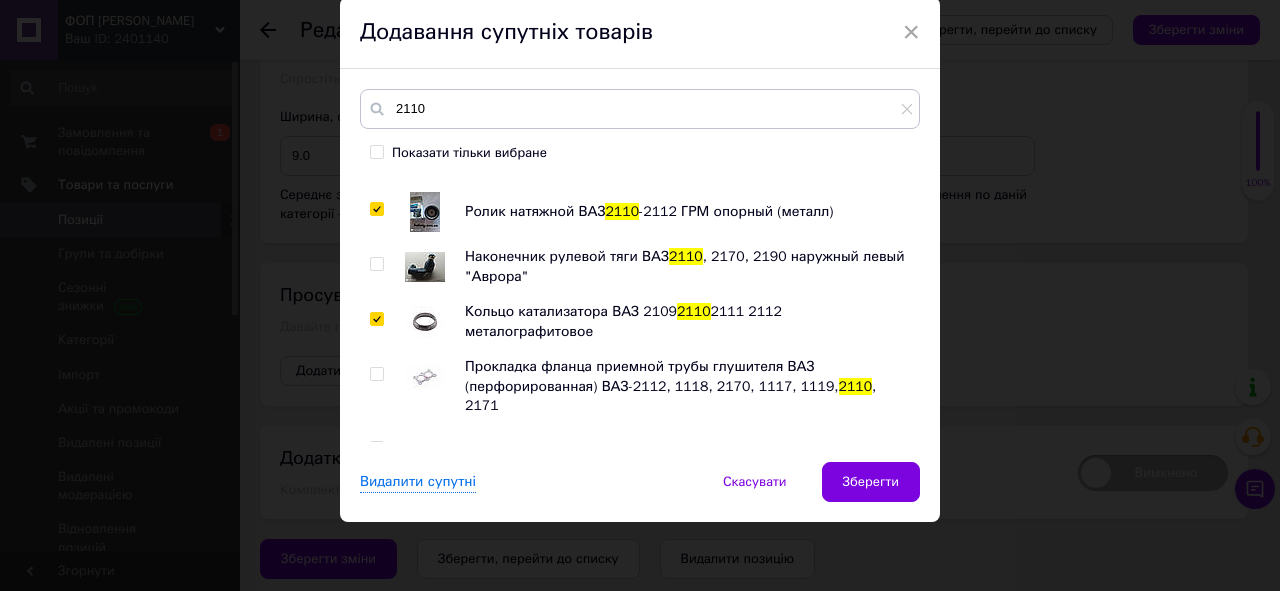 checkbox on "true" 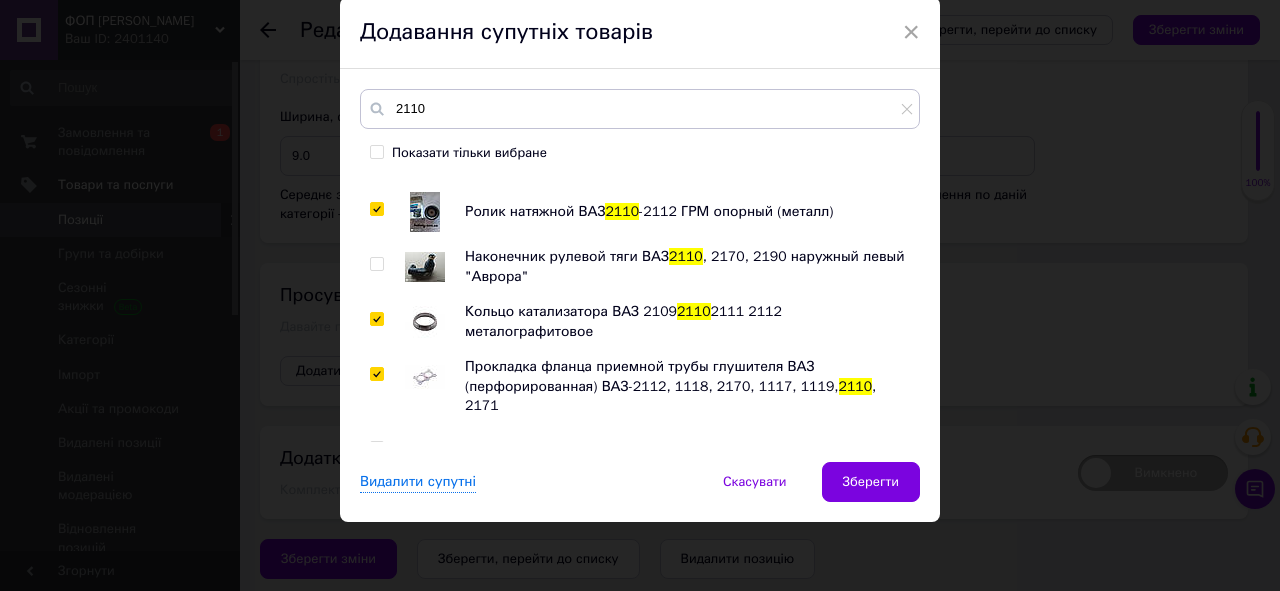 checkbox on "true" 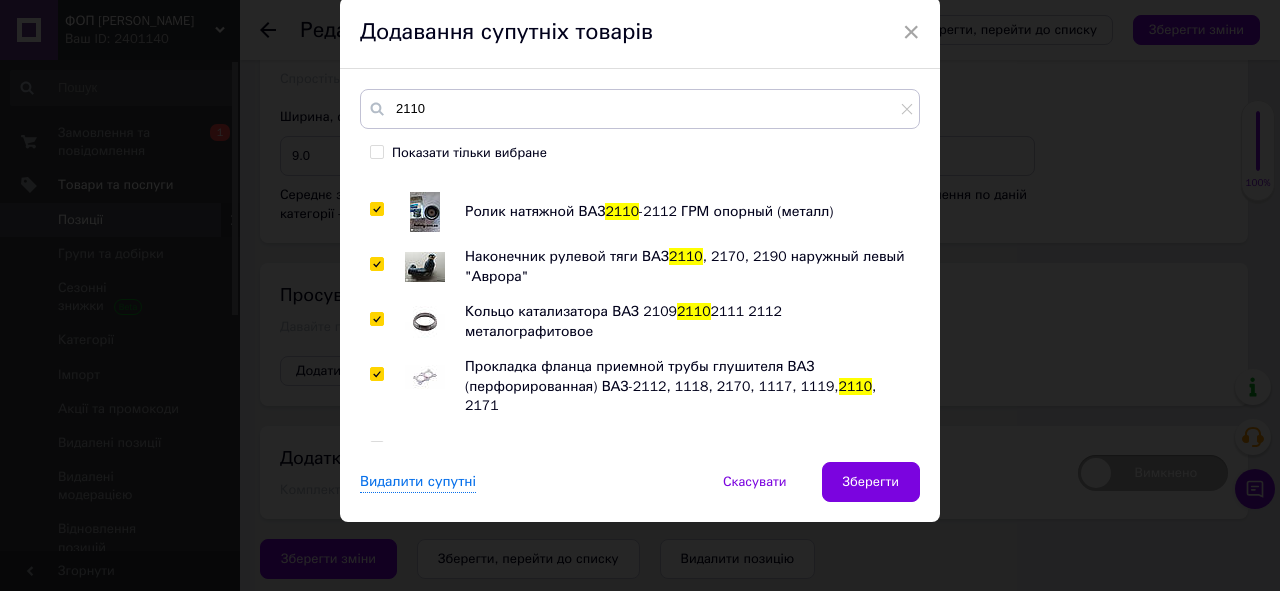 checkbox on "true" 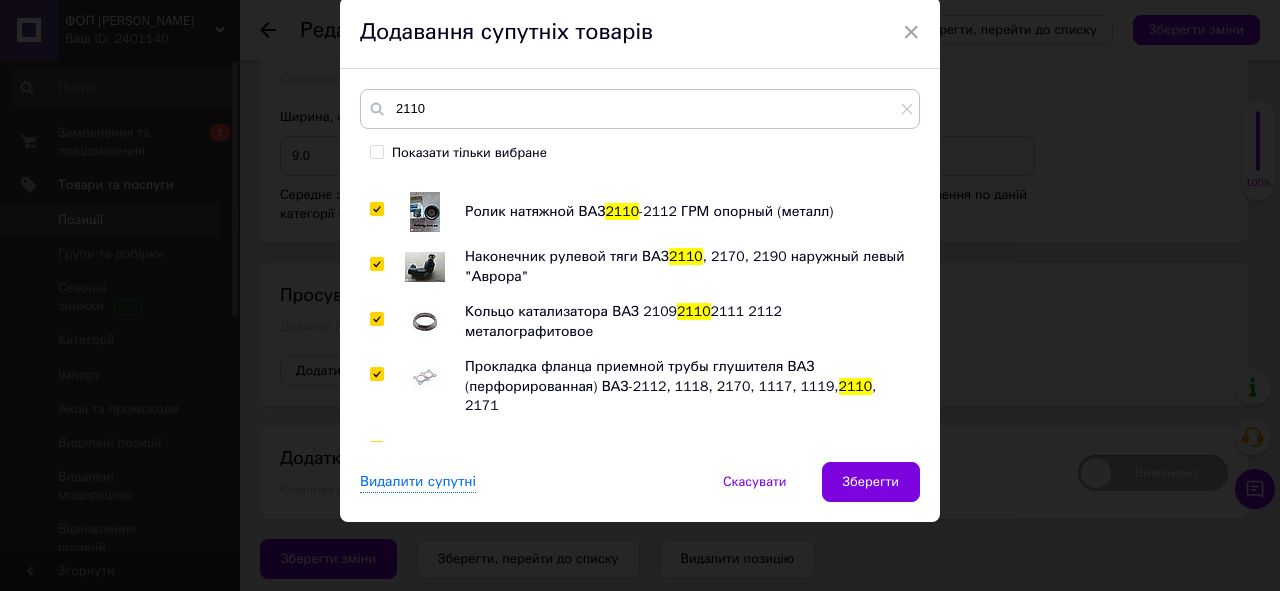 checkbox on "true" 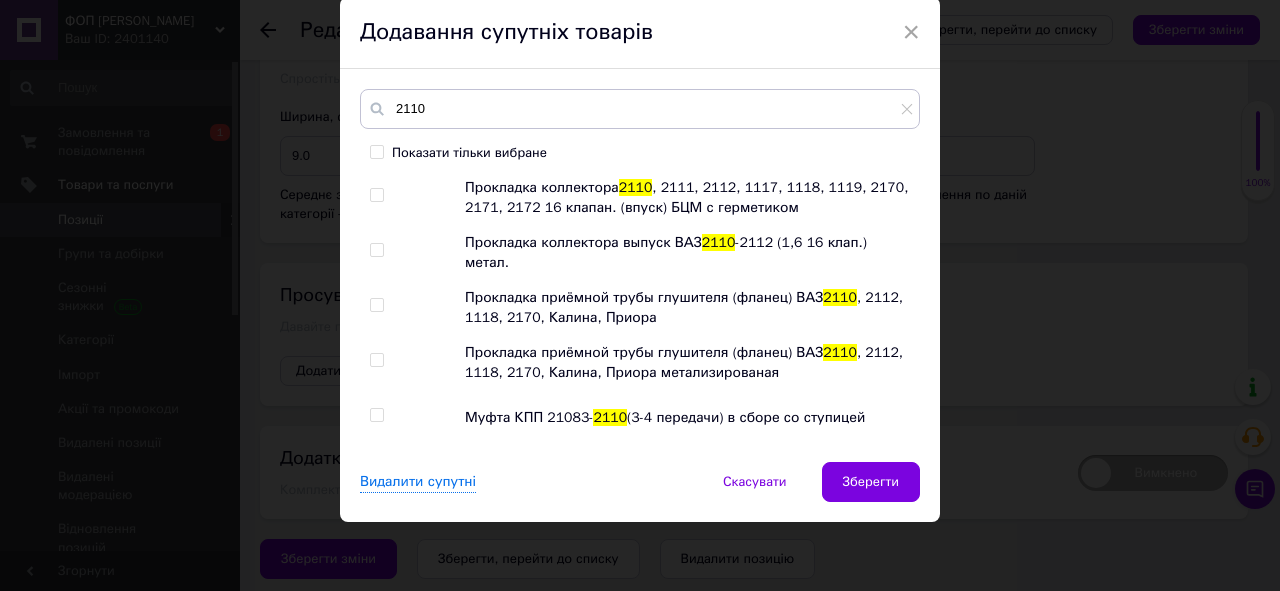 scroll, scrollTop: 2560, scrollLeft: 0, axis: vertical 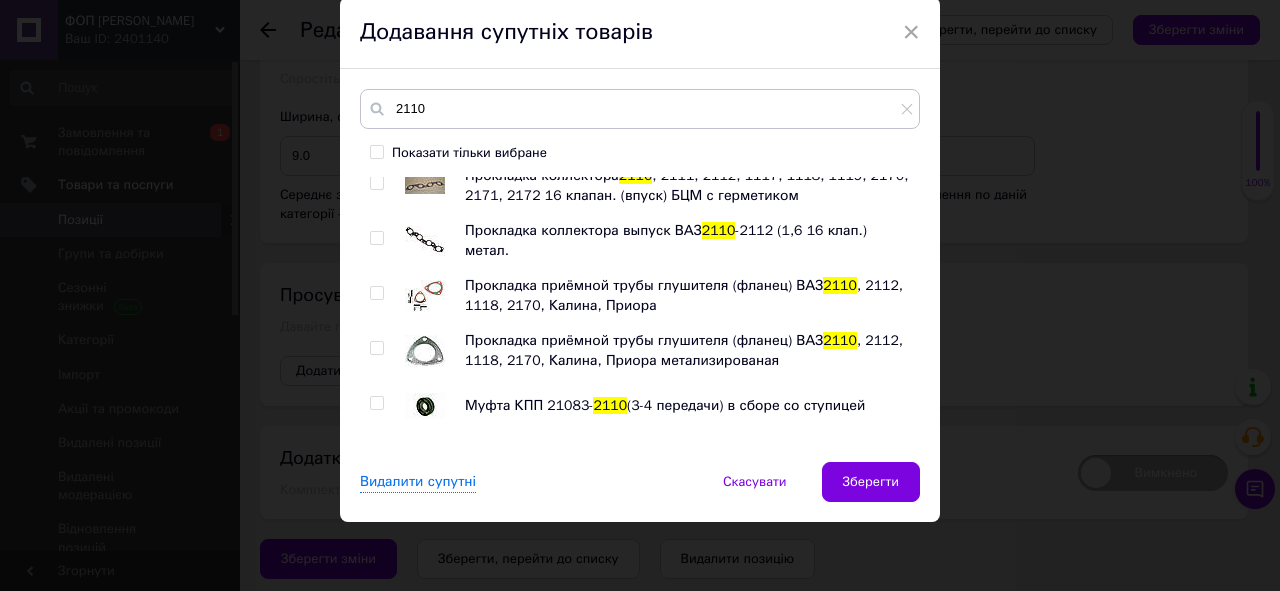 click at bounding box center (376, 238) 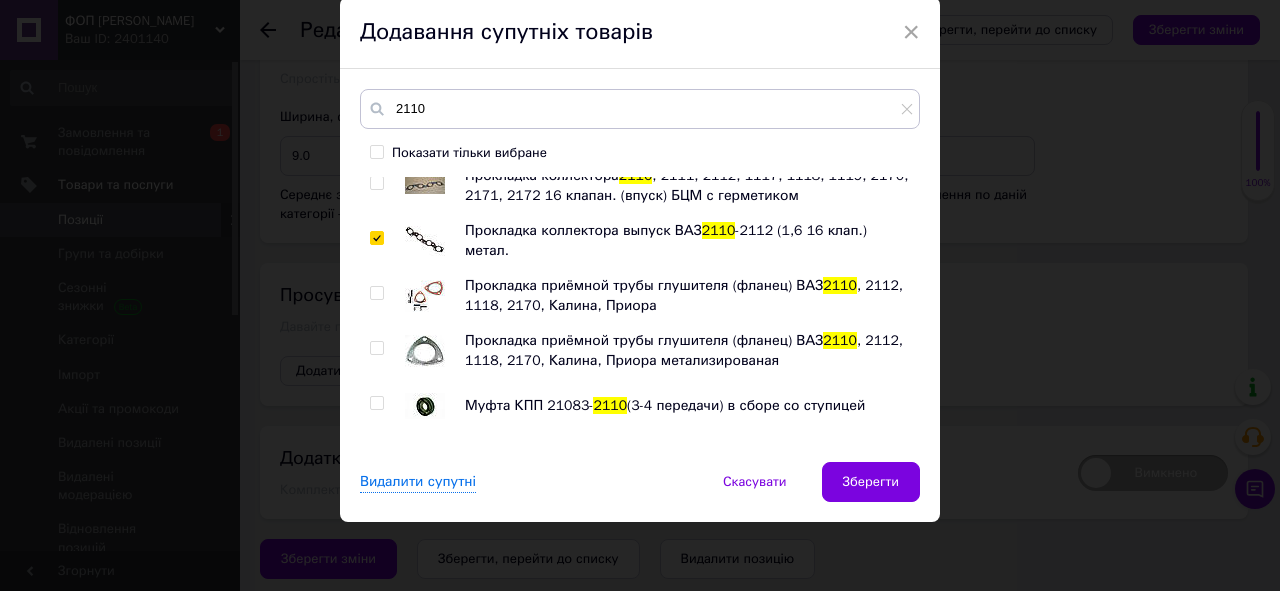 checkbox on "true" 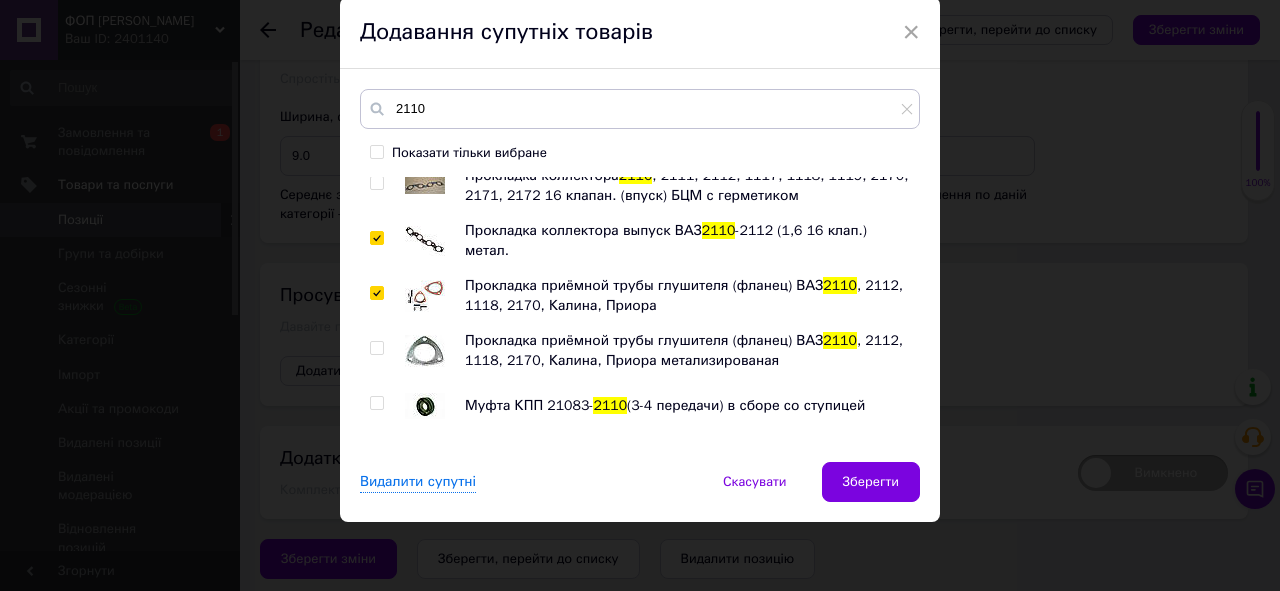 checkbox on "true" 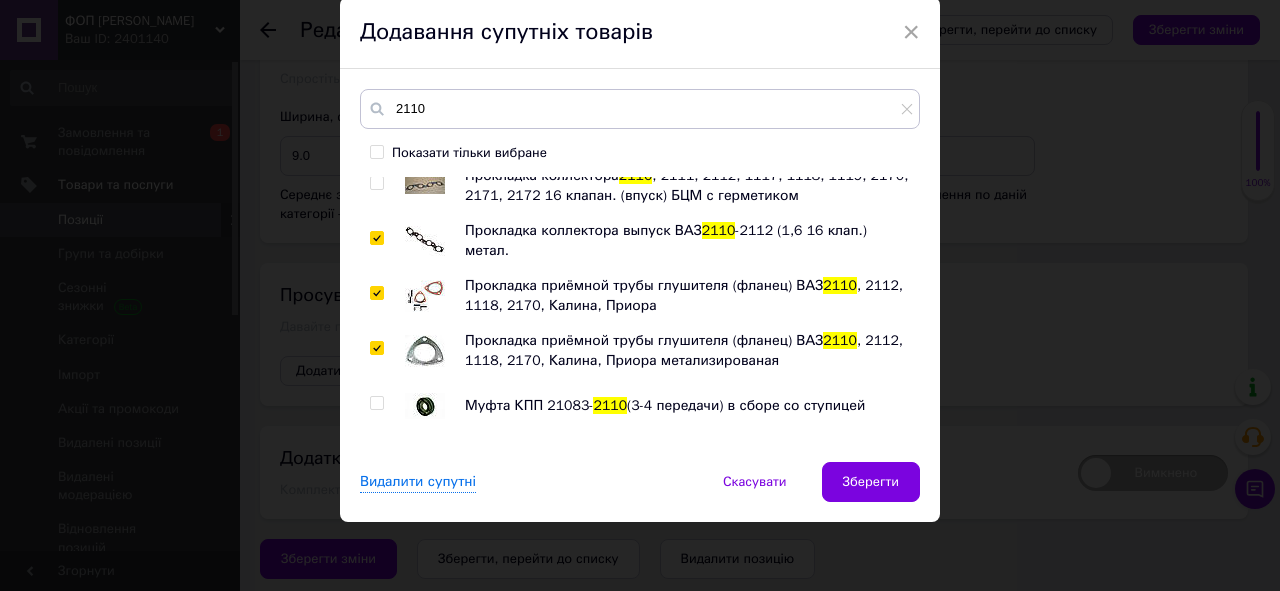 checkbox on "true" 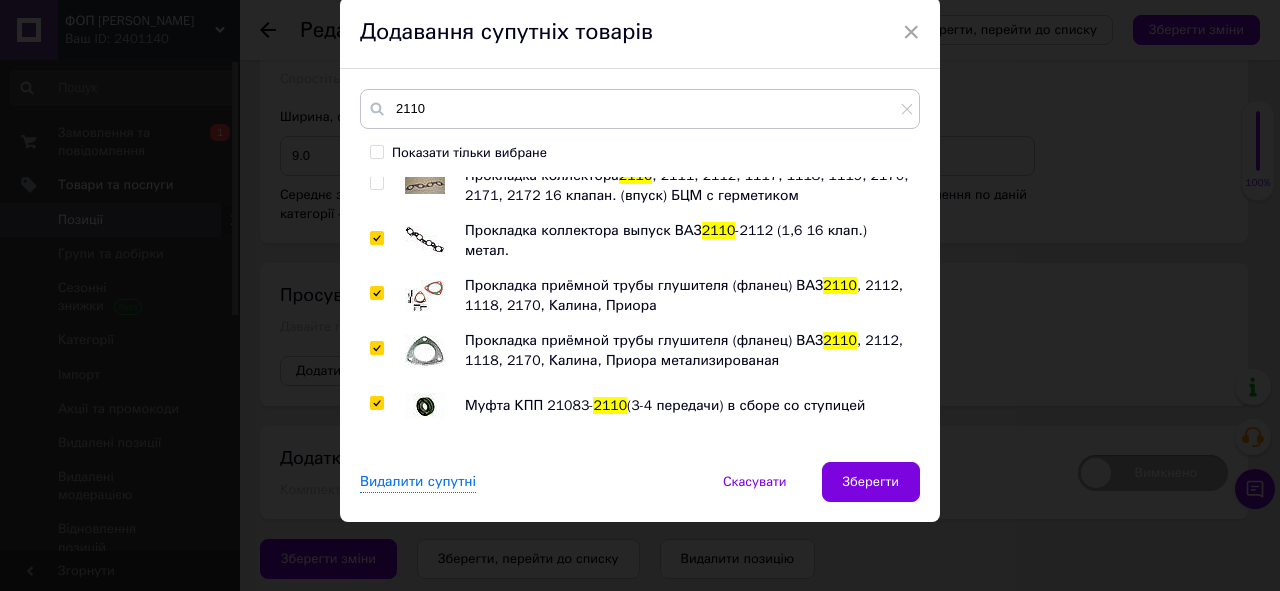 checkbox on "true" 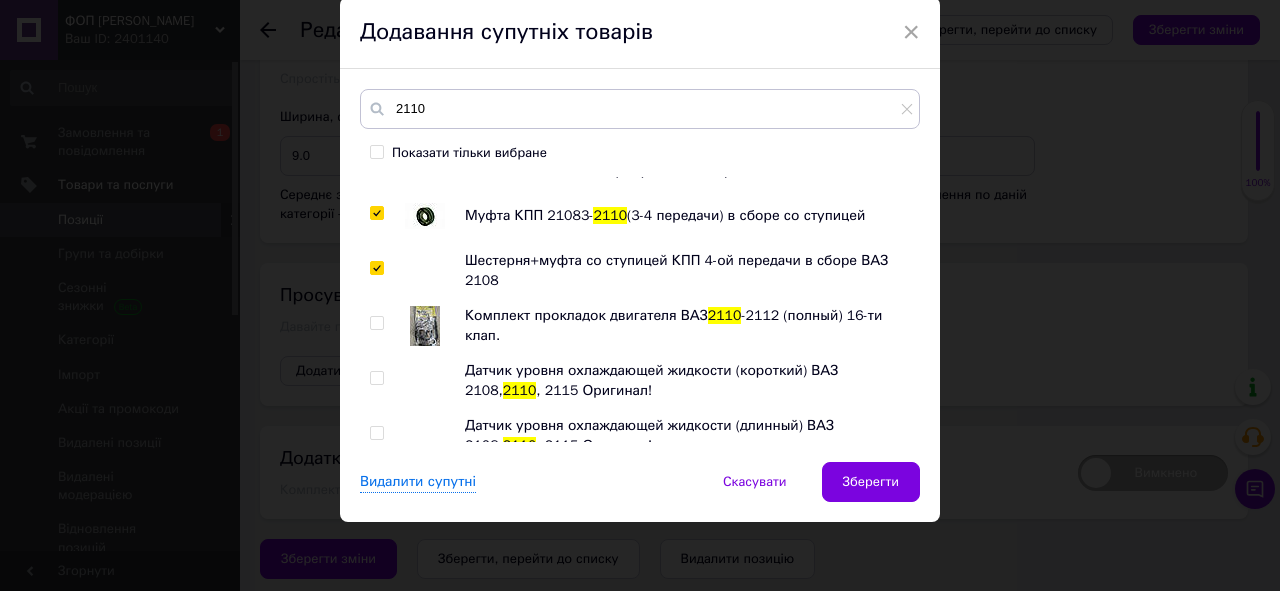 scroll, scrollTop: 2800, scrollLeft: 0, axis: vertical 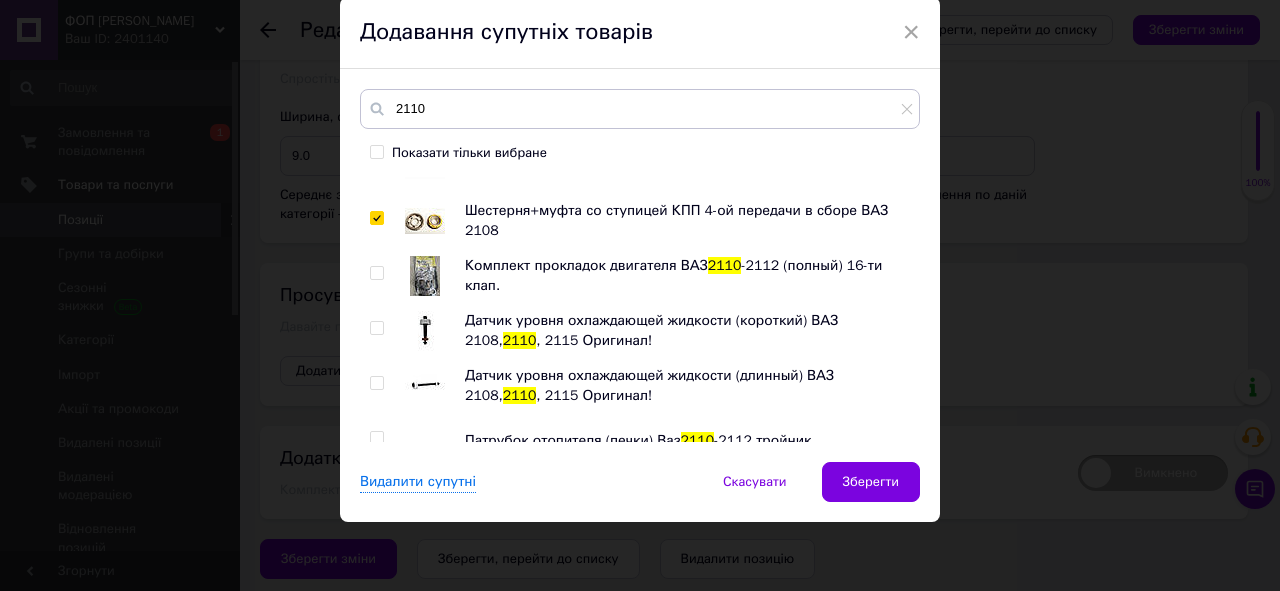 click at bounding box center (376, 273) 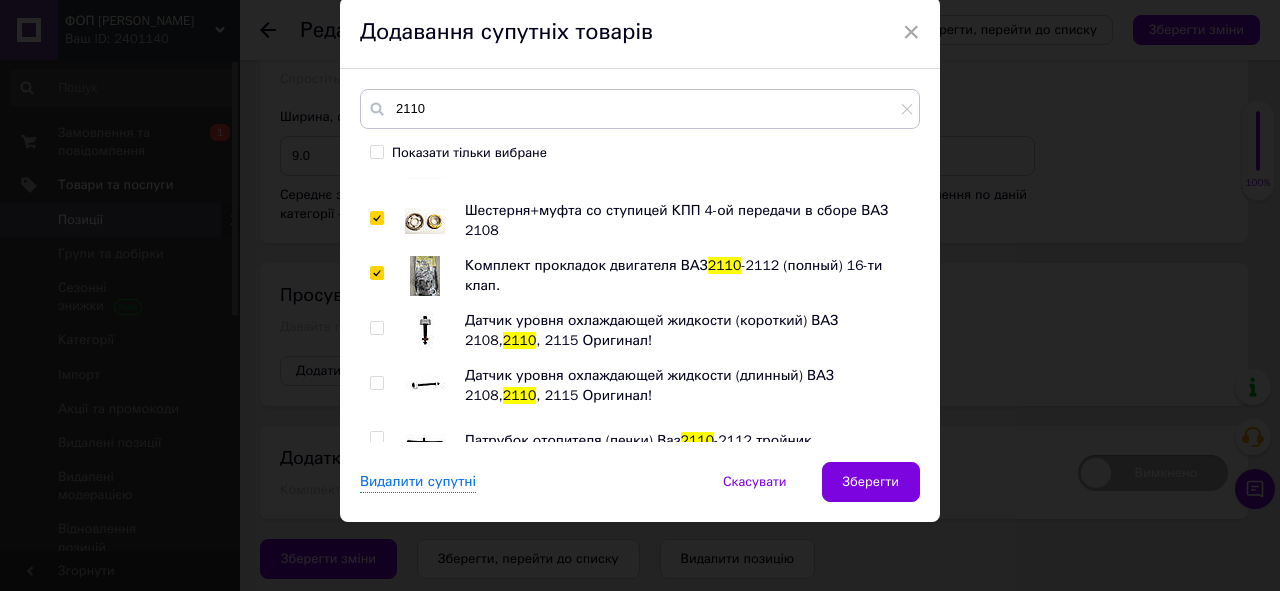 checkbox on "true" 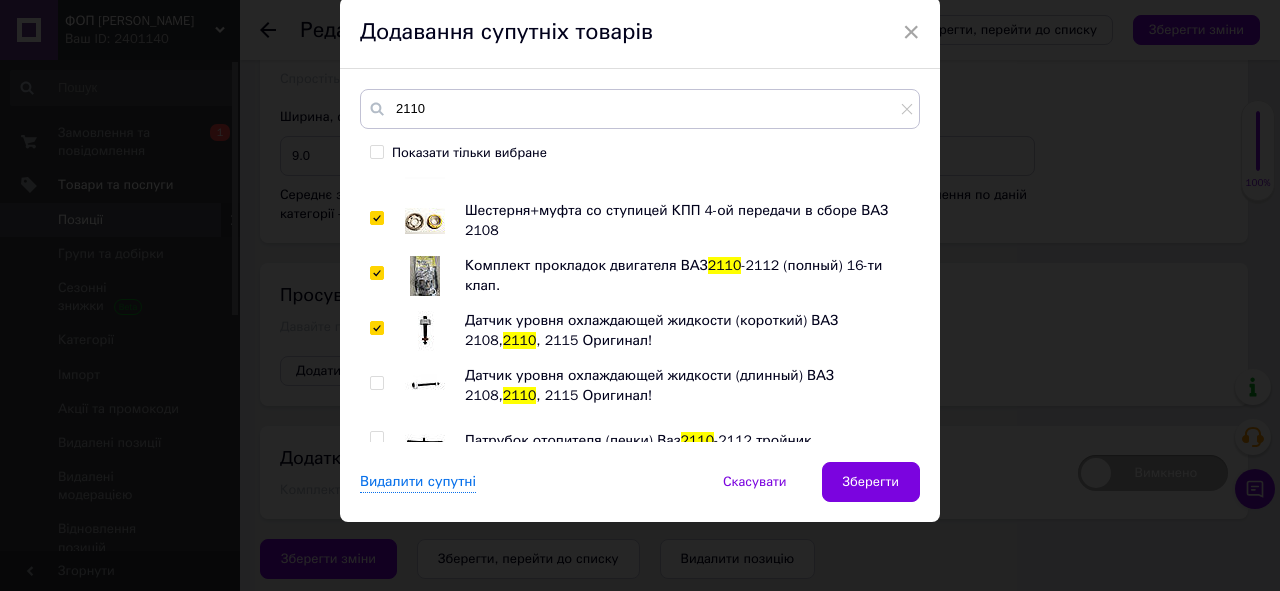 checkbox on "true" 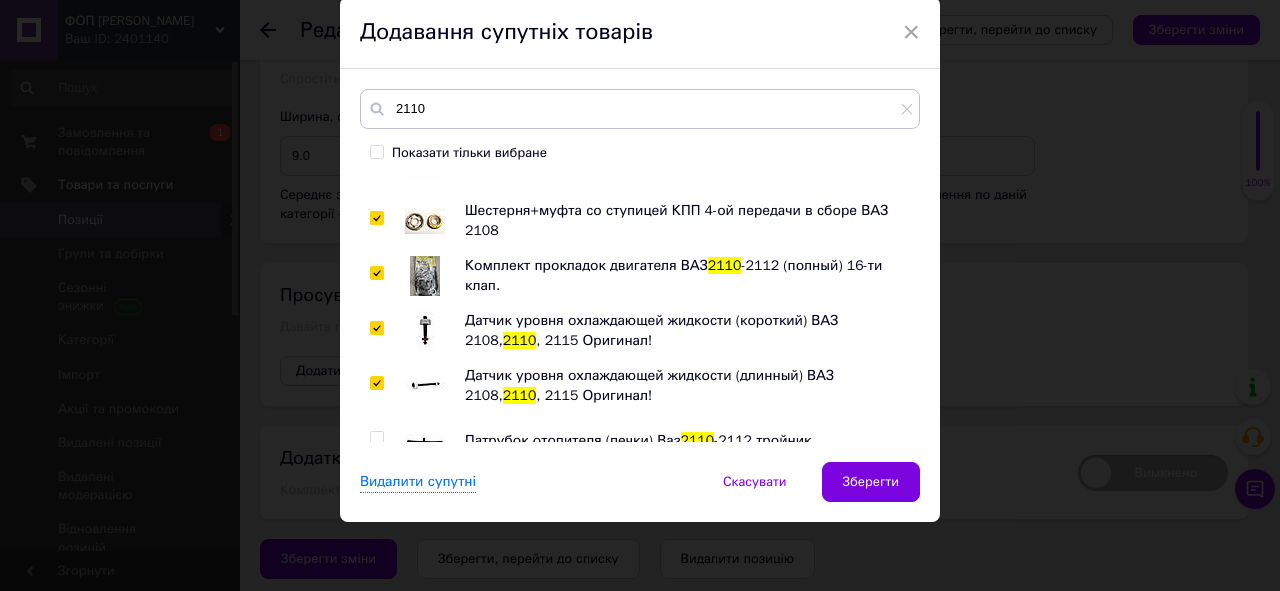 checkbox on "true" 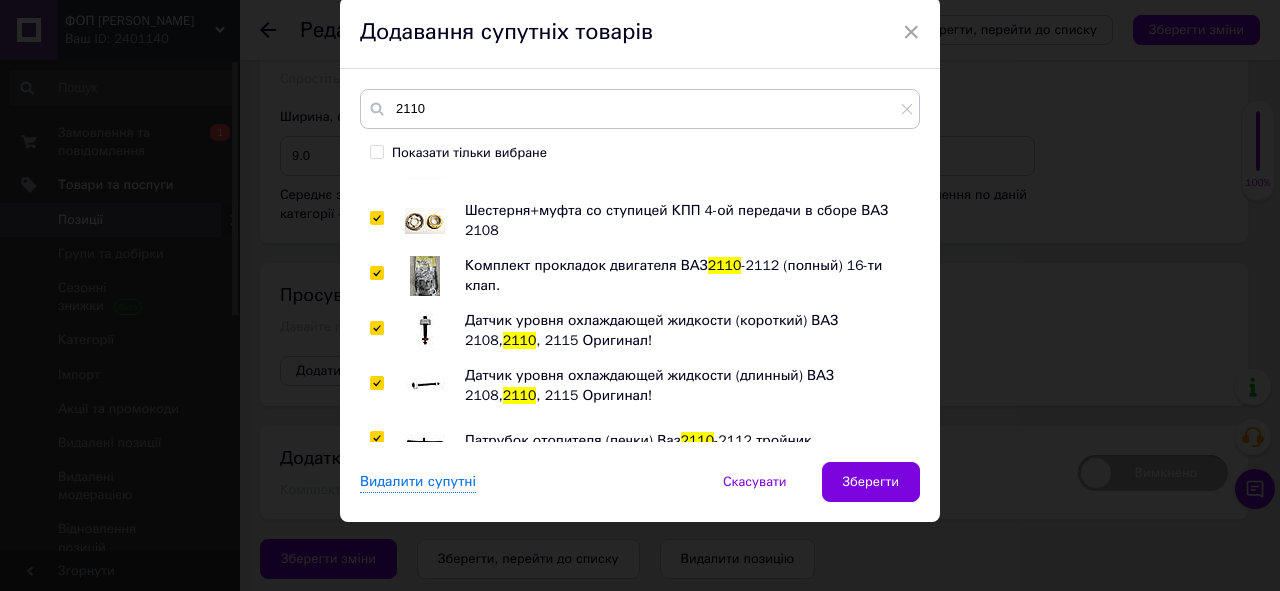 checkbox on "true" 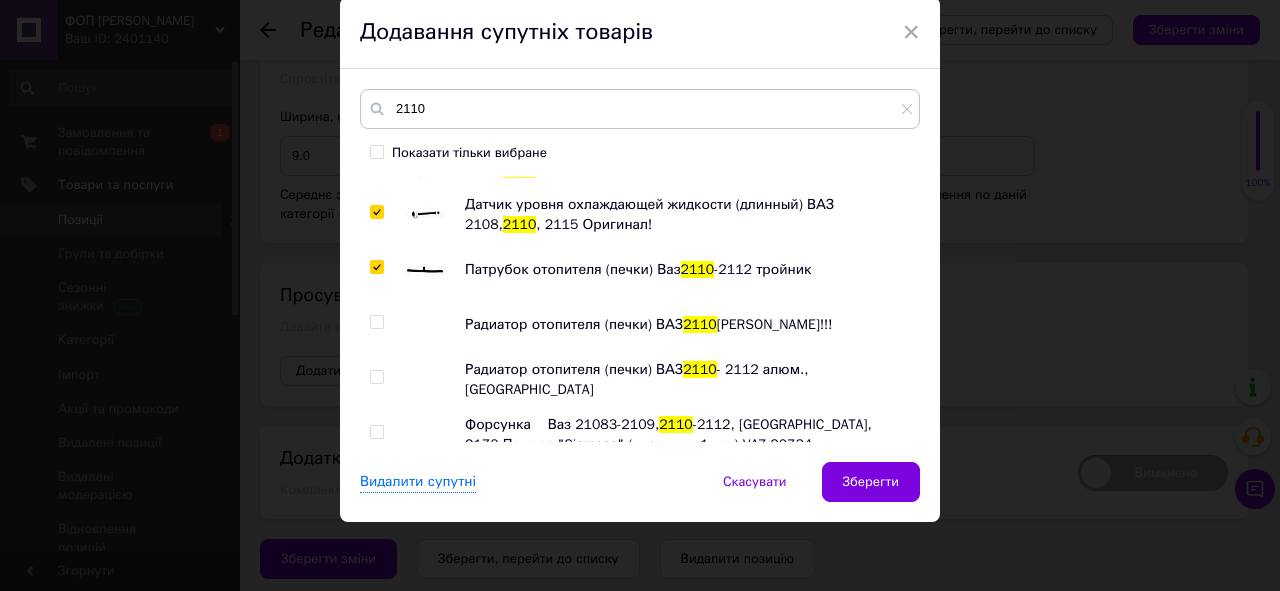 scroll, scrollTop: 3040, scrollLeft: 0, axis: vertical 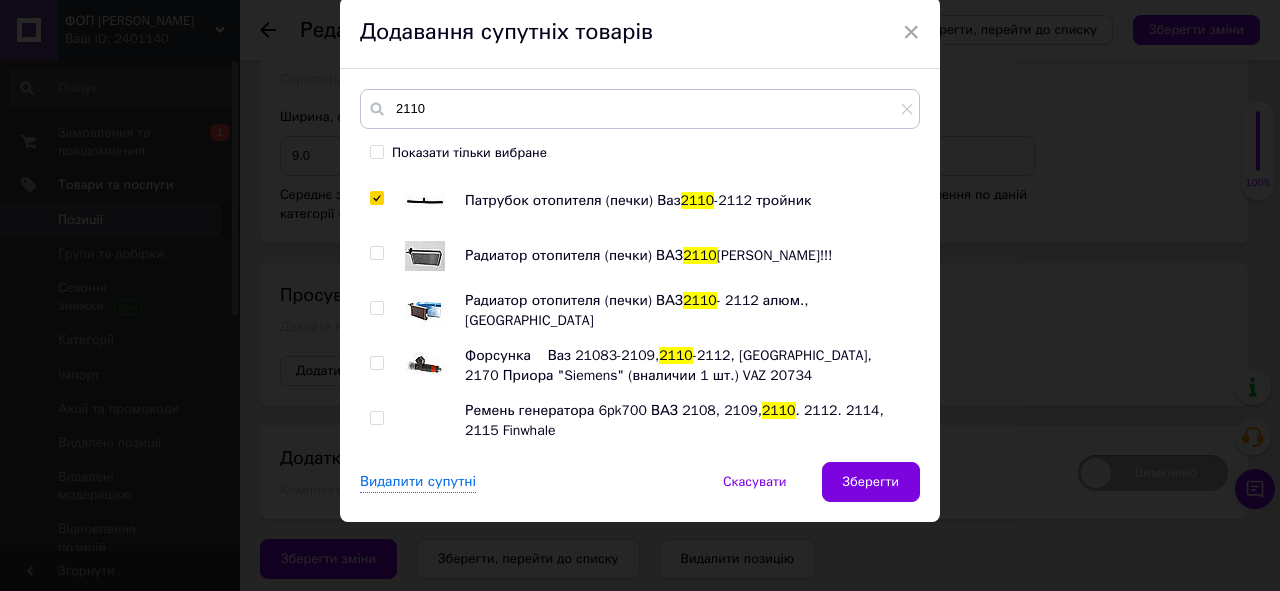 click at bounding box center [376, 253] 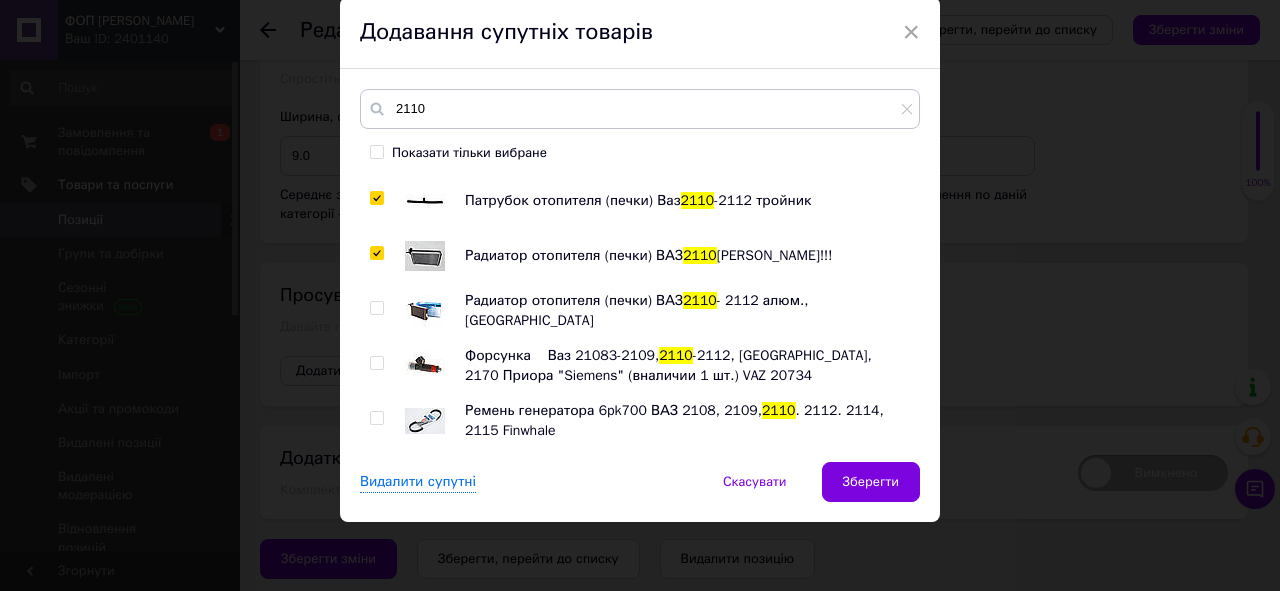 checkbox on "true" 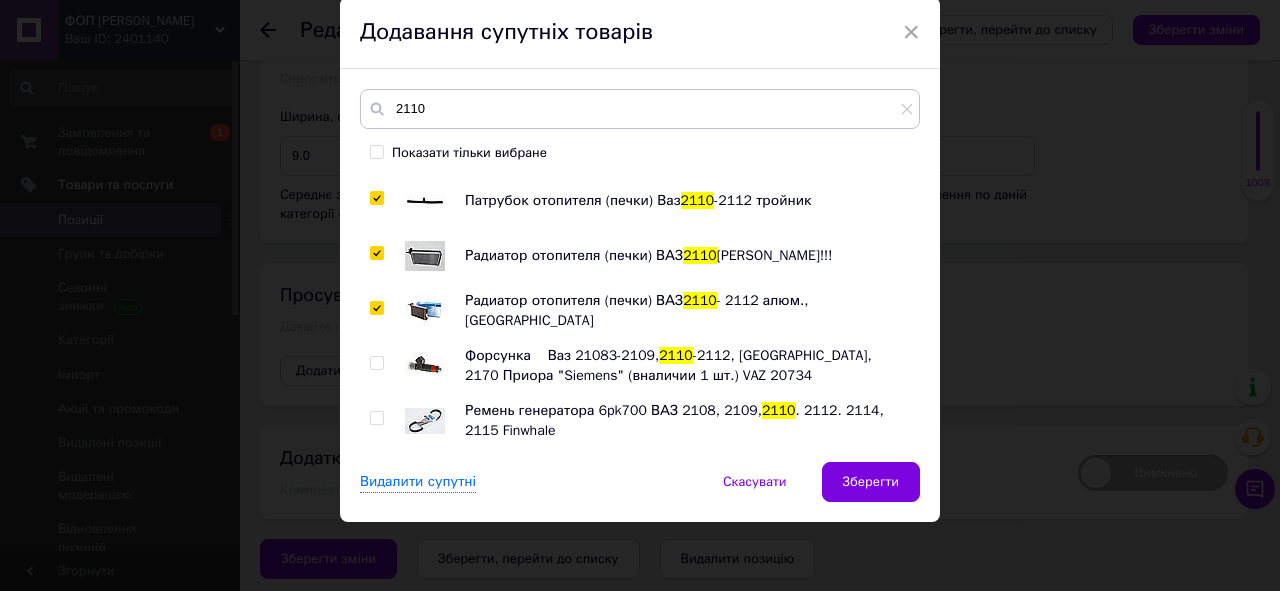 checkbox on "true" 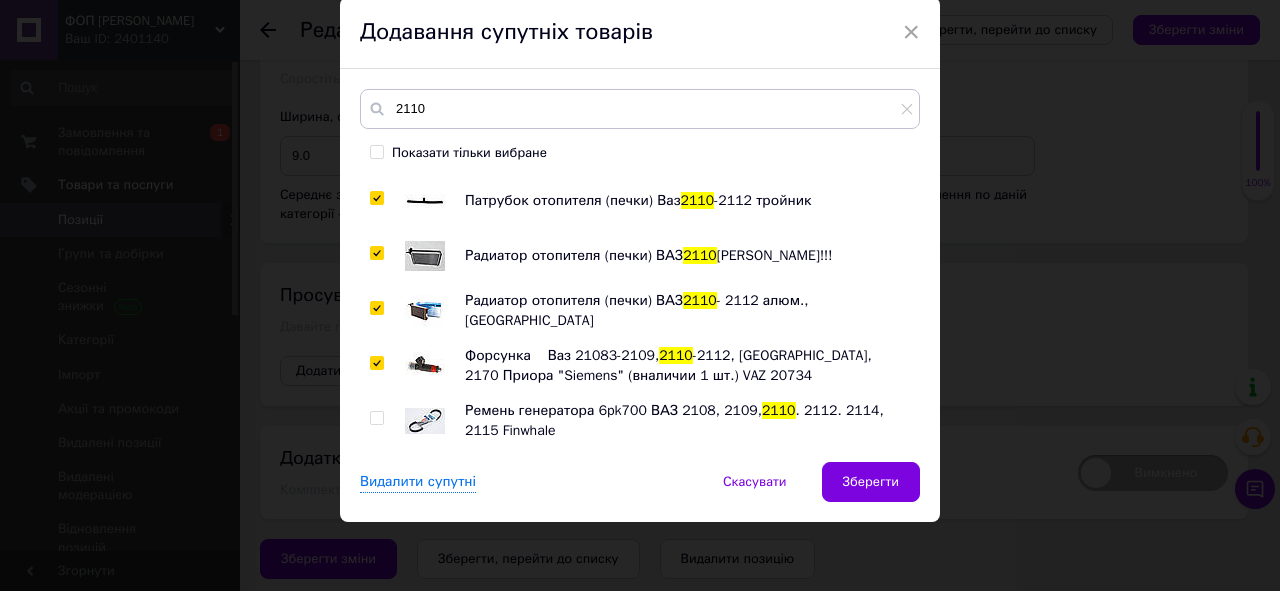 checkbox on "true" 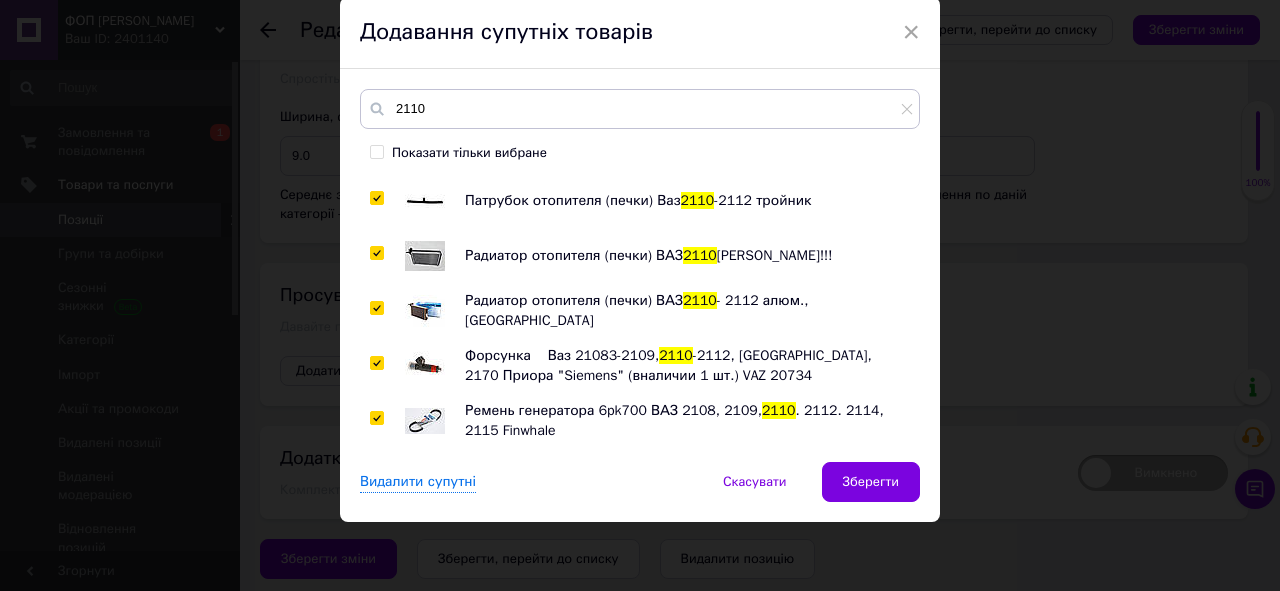 checkbox on "true" 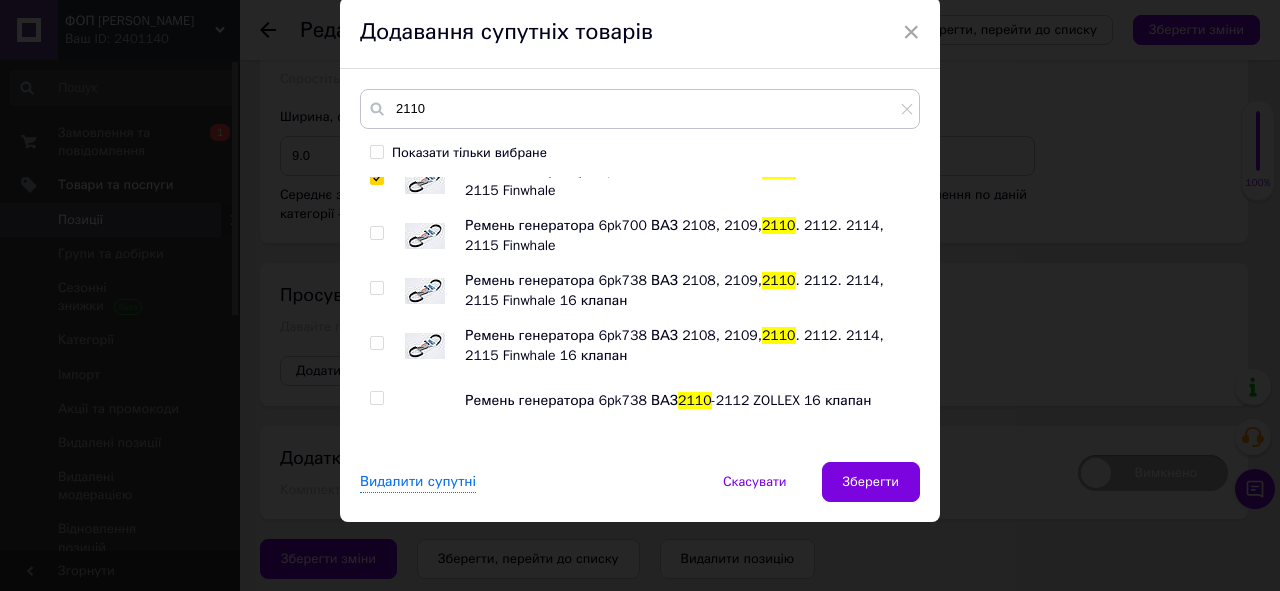 click at bounding box center [376, 233] 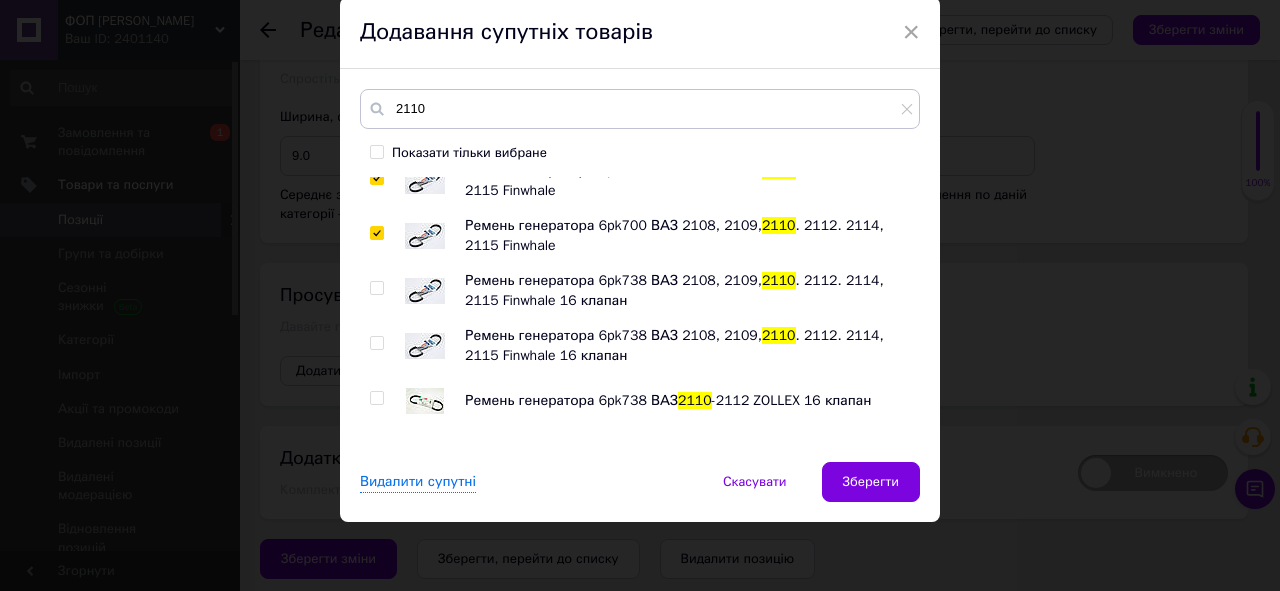 checkbox on "true" 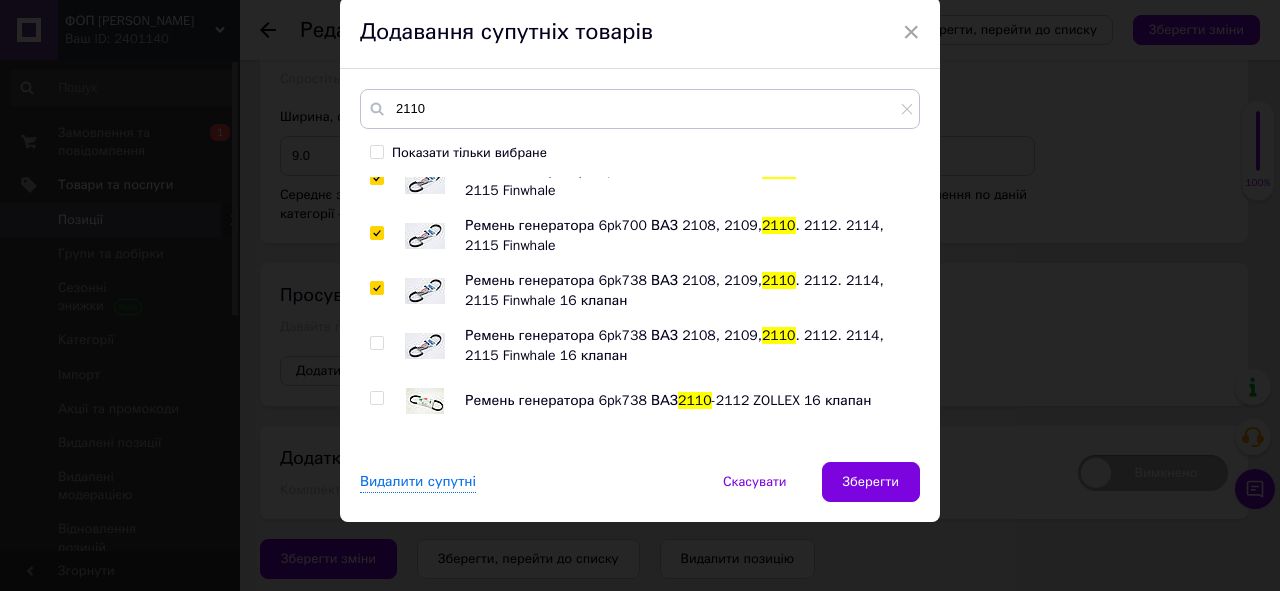 checkbox on "true" 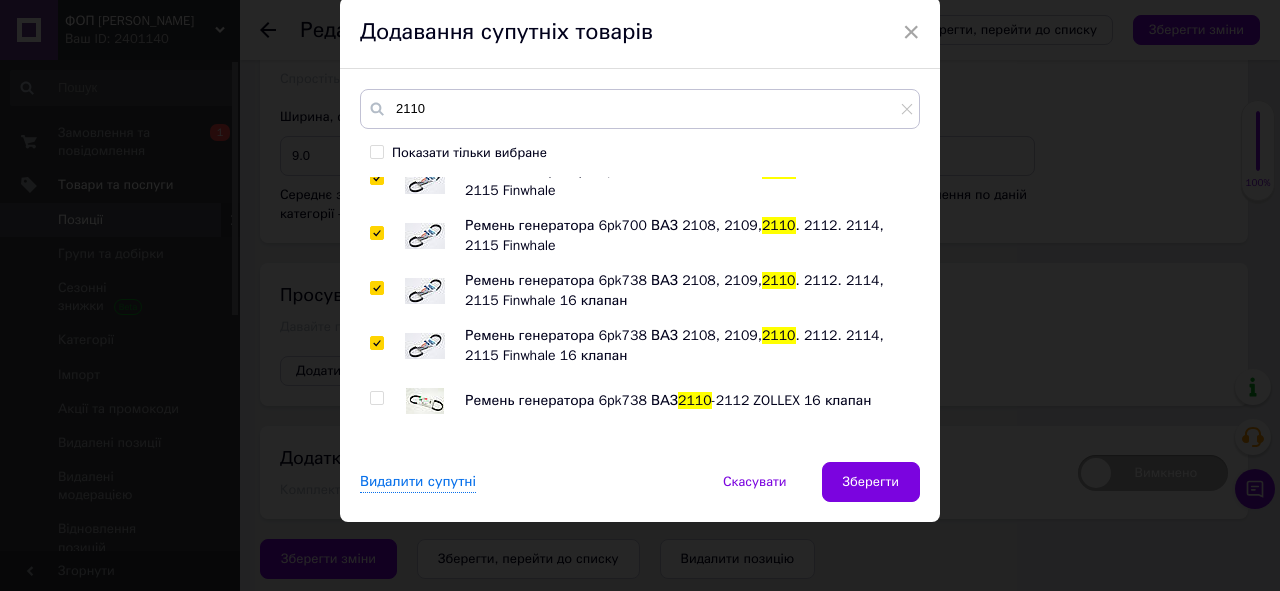 checkbox on "true" 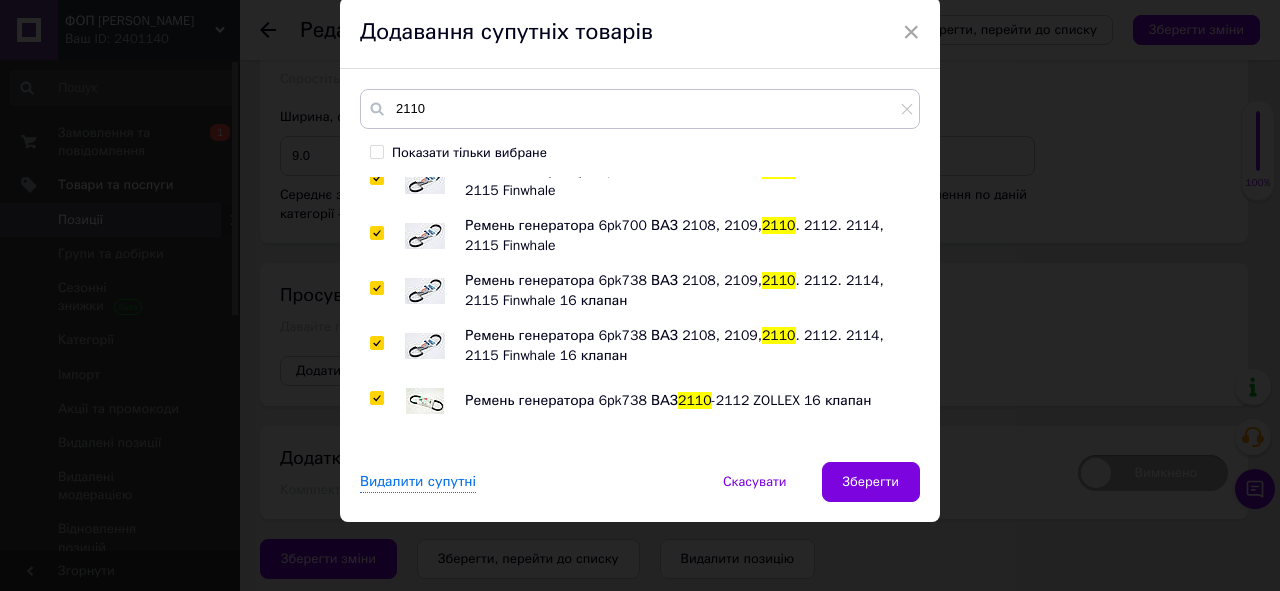 checkbox on "true" 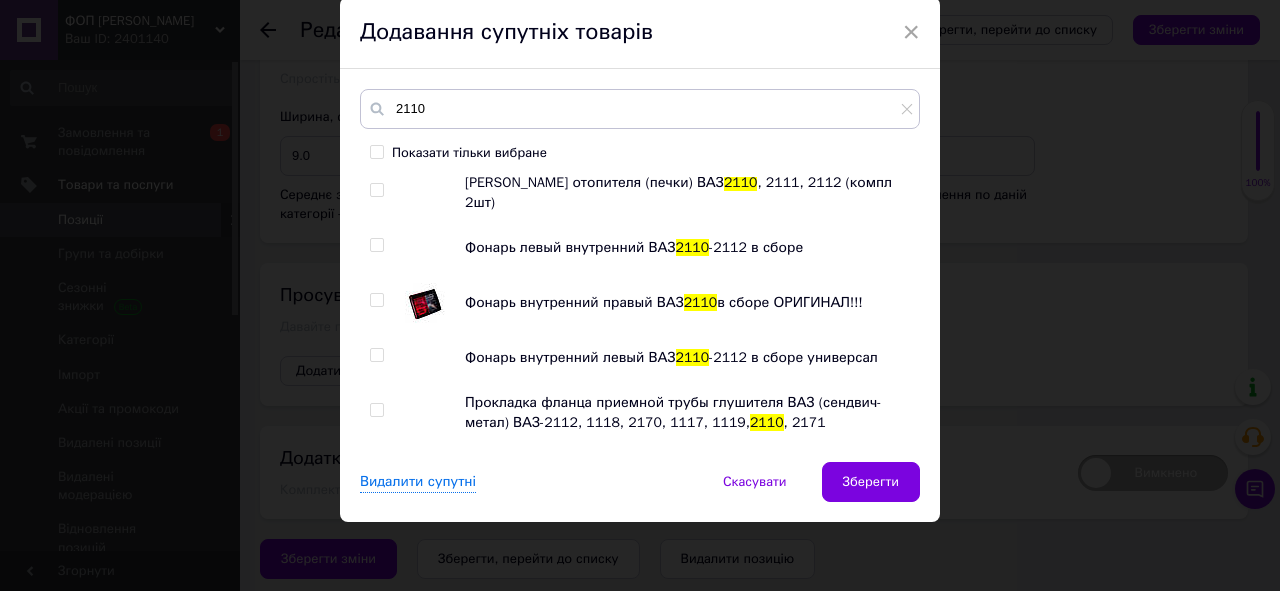 scroll, scrollTop: 3600, scrollLeft: 0, axis: vertical 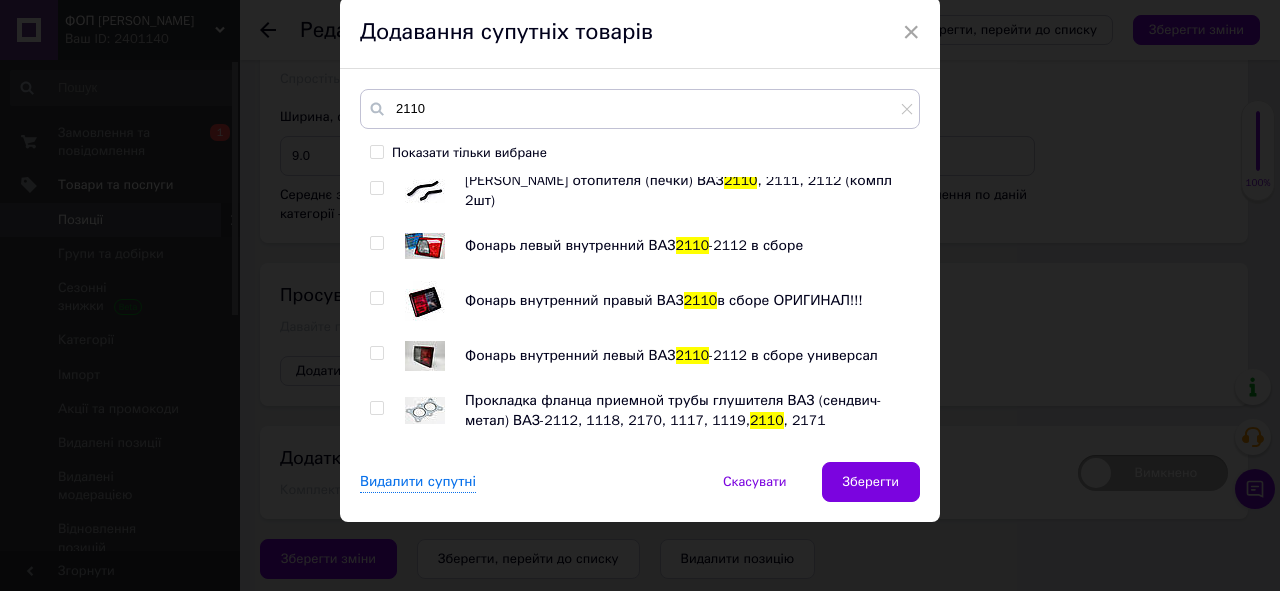 click at bounding box center (376, 243) 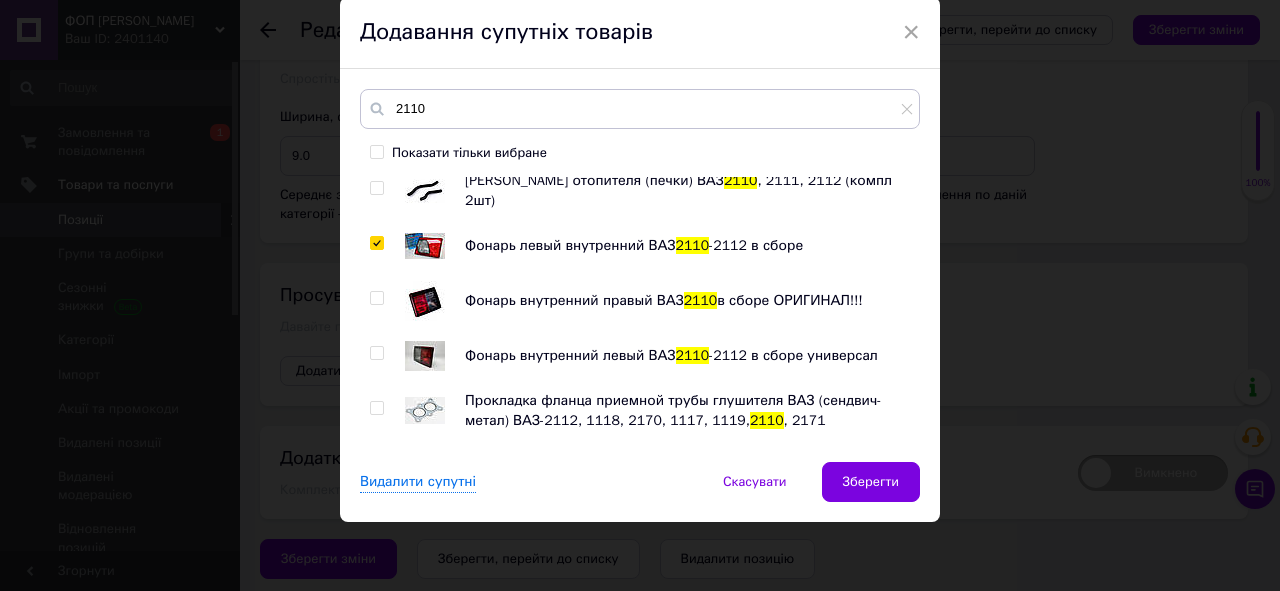 checkbox on "true" 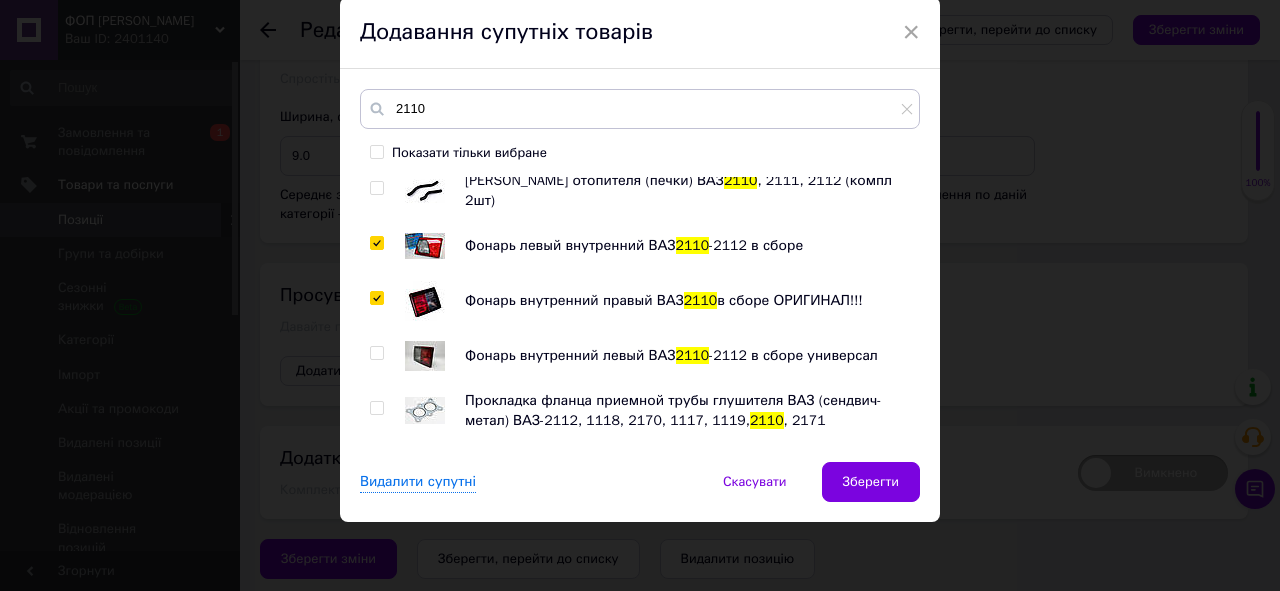 checkbox on "true" 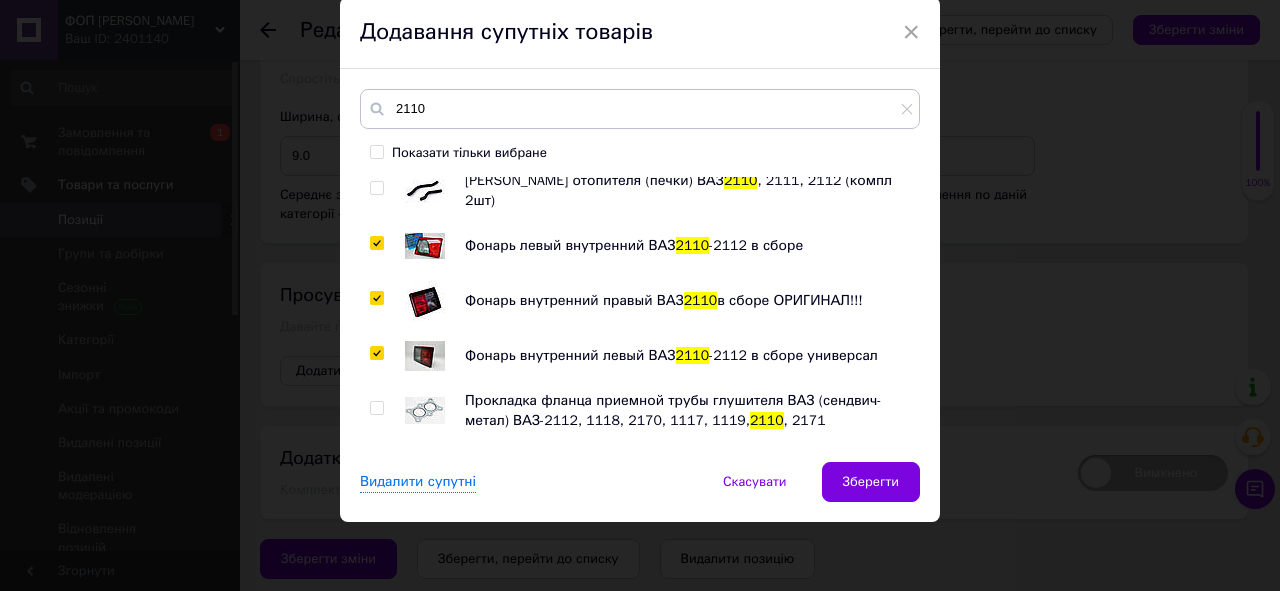 checkbox on "true" 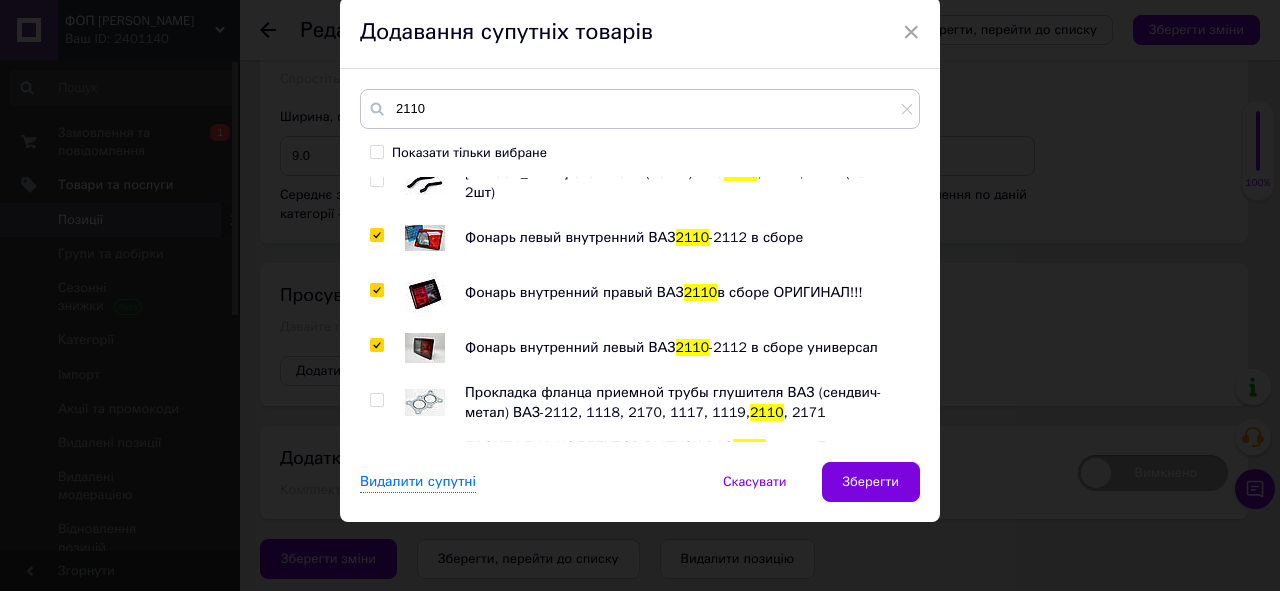 click at bounding box center (376, 400) 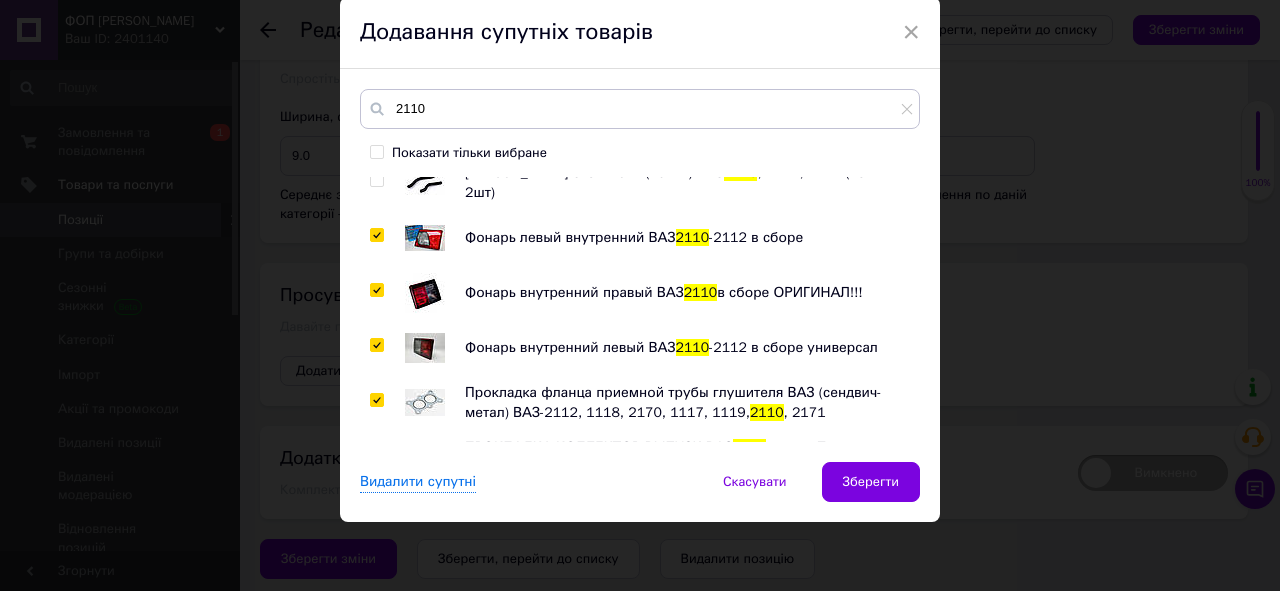 checkbox on "true" 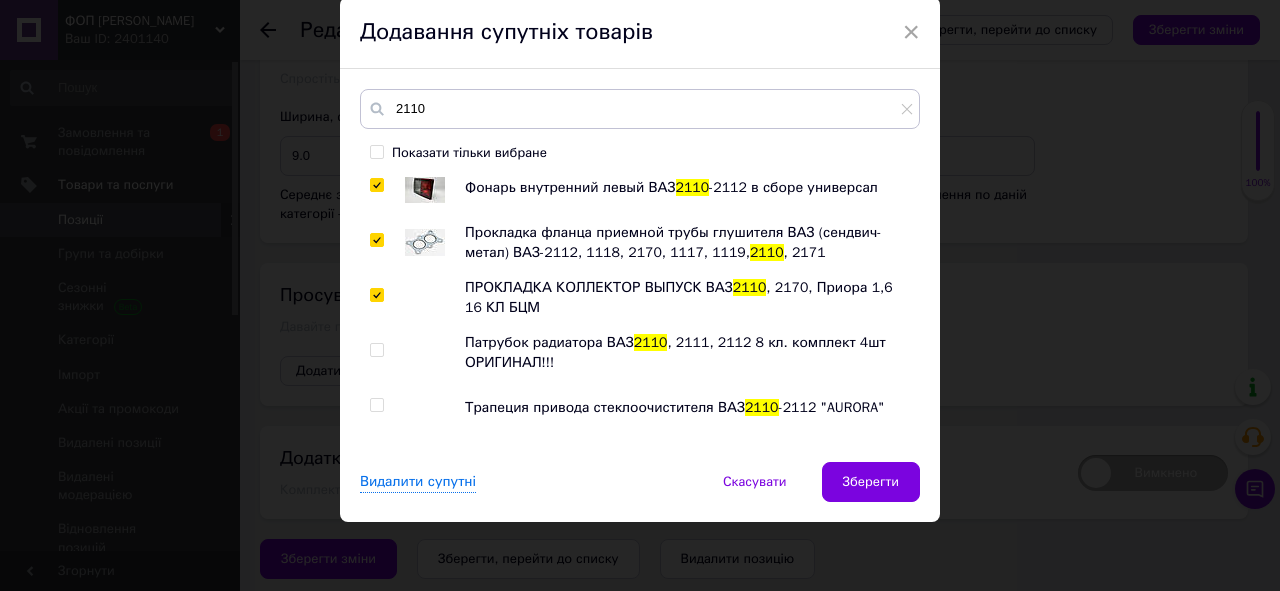scroll, scrollTop: 4008, scrollLeft: 0, axis: vertical 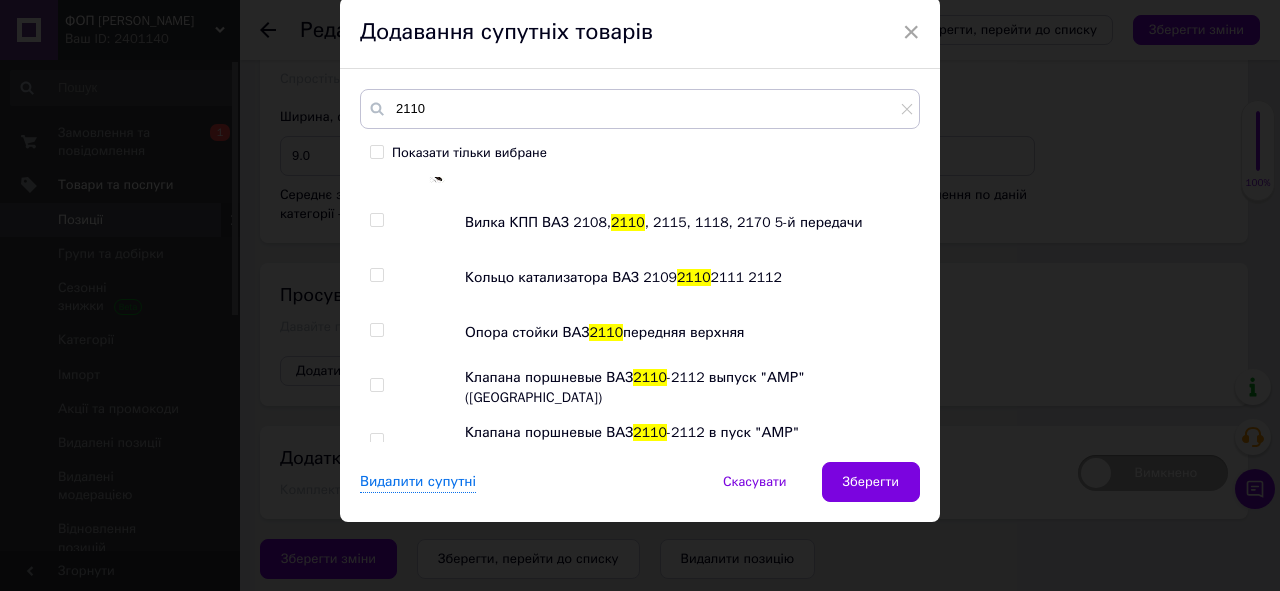 click at bounding box center [376, 220] 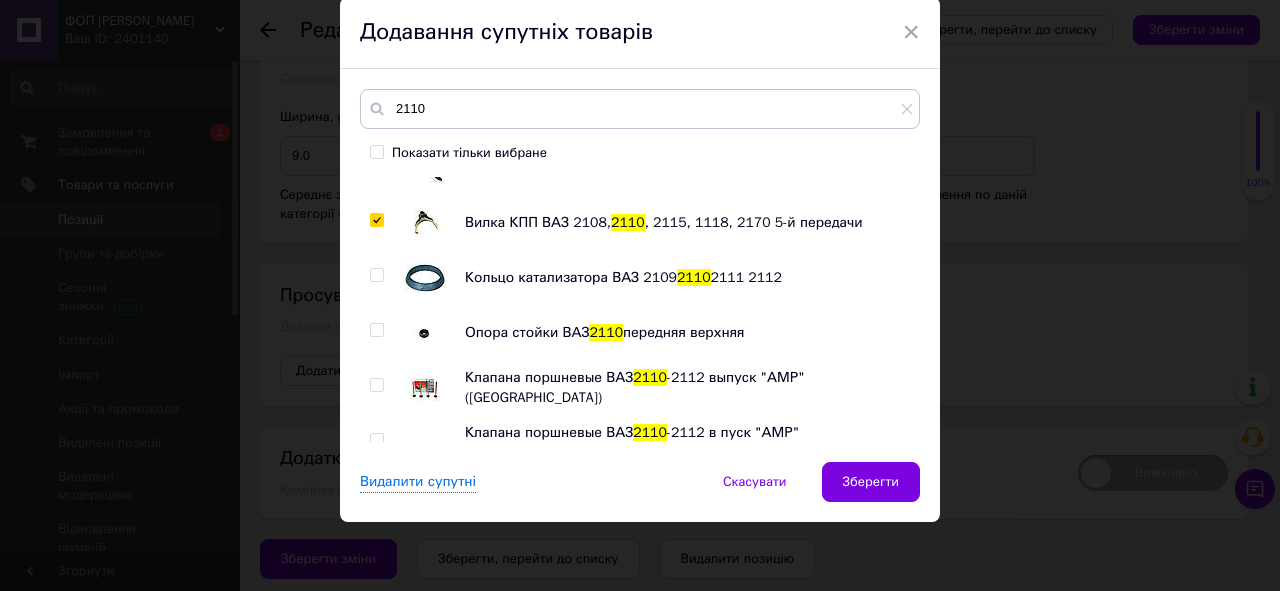 checkbox on "true" 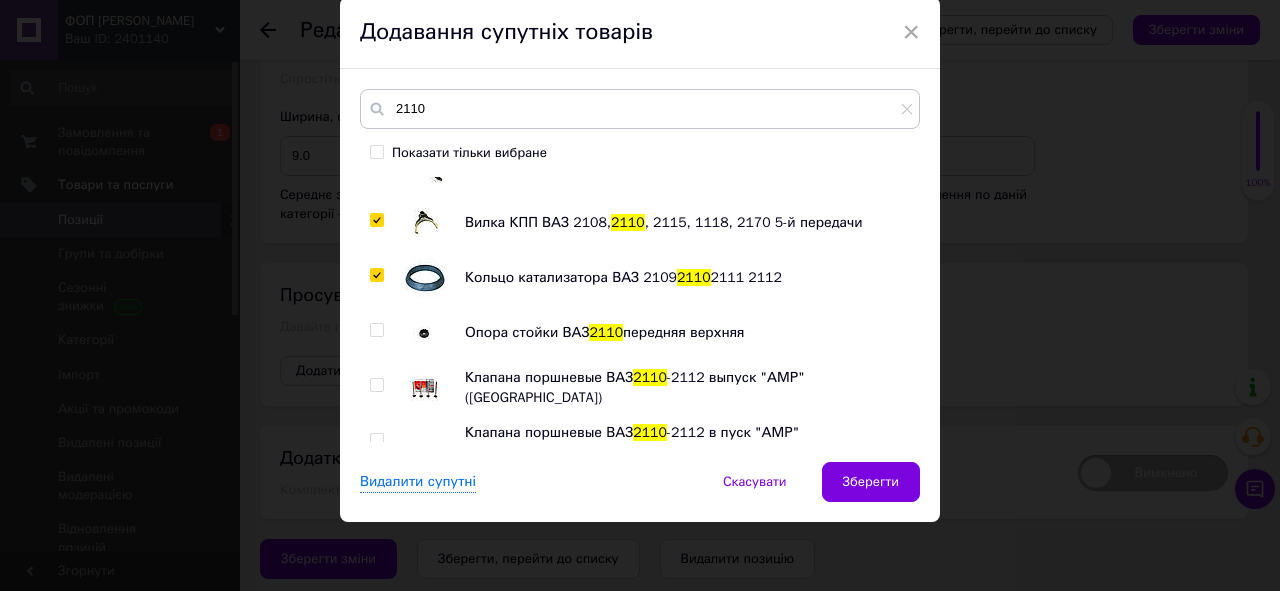 checkbox on "true" 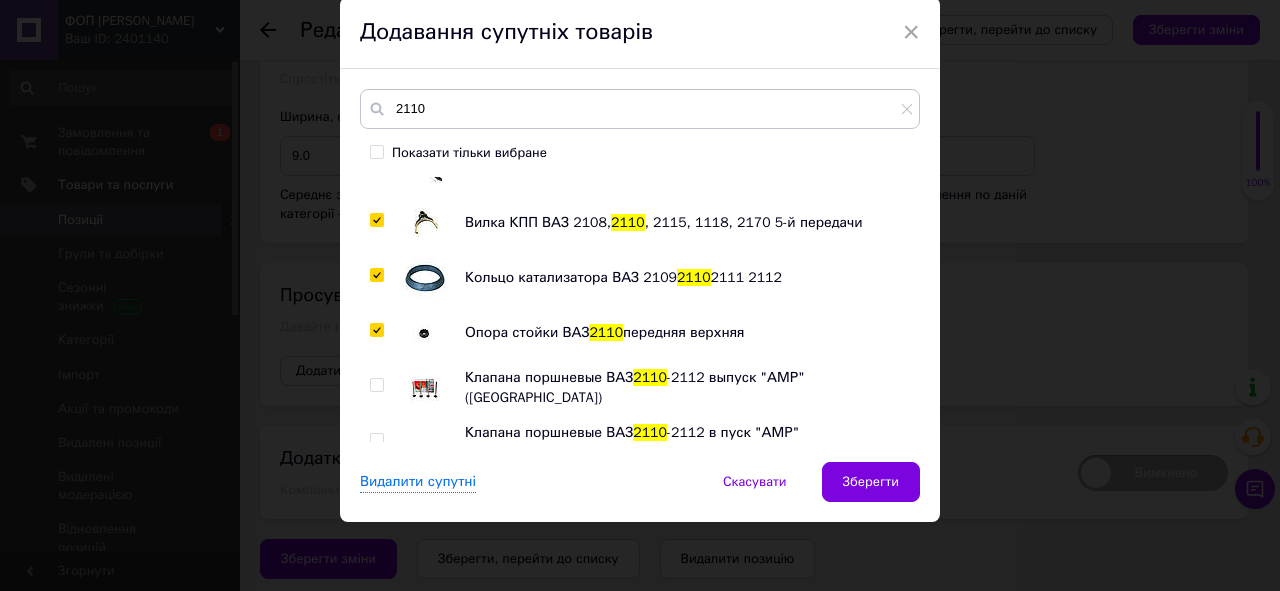 checkbox on "true" 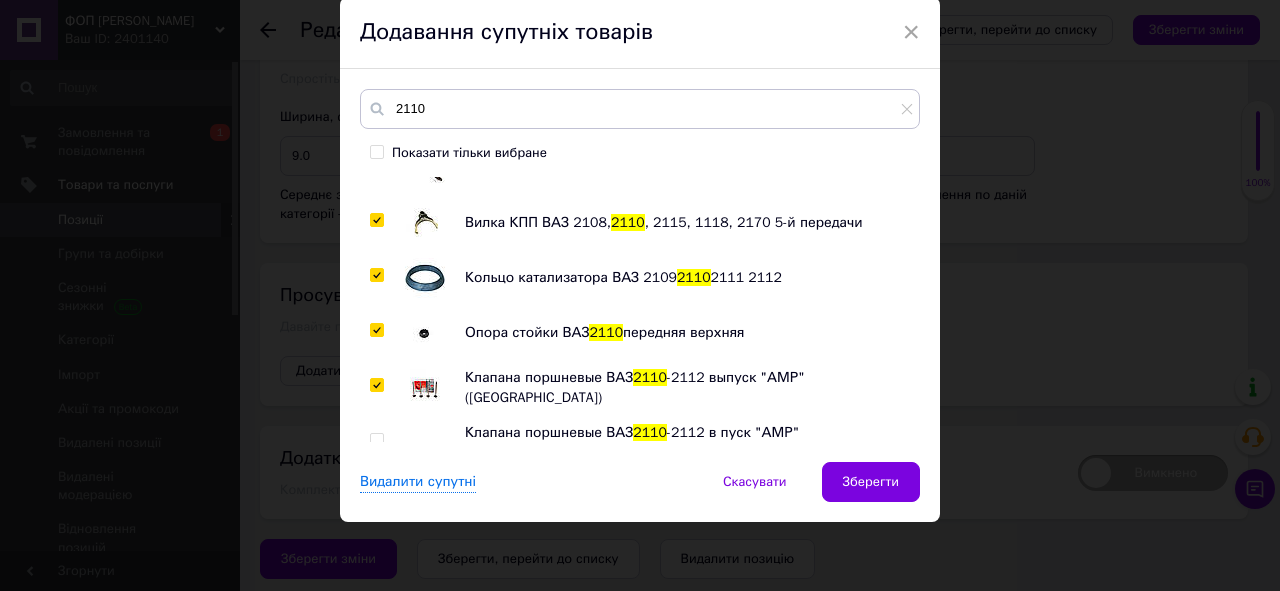 checkbox on "true" 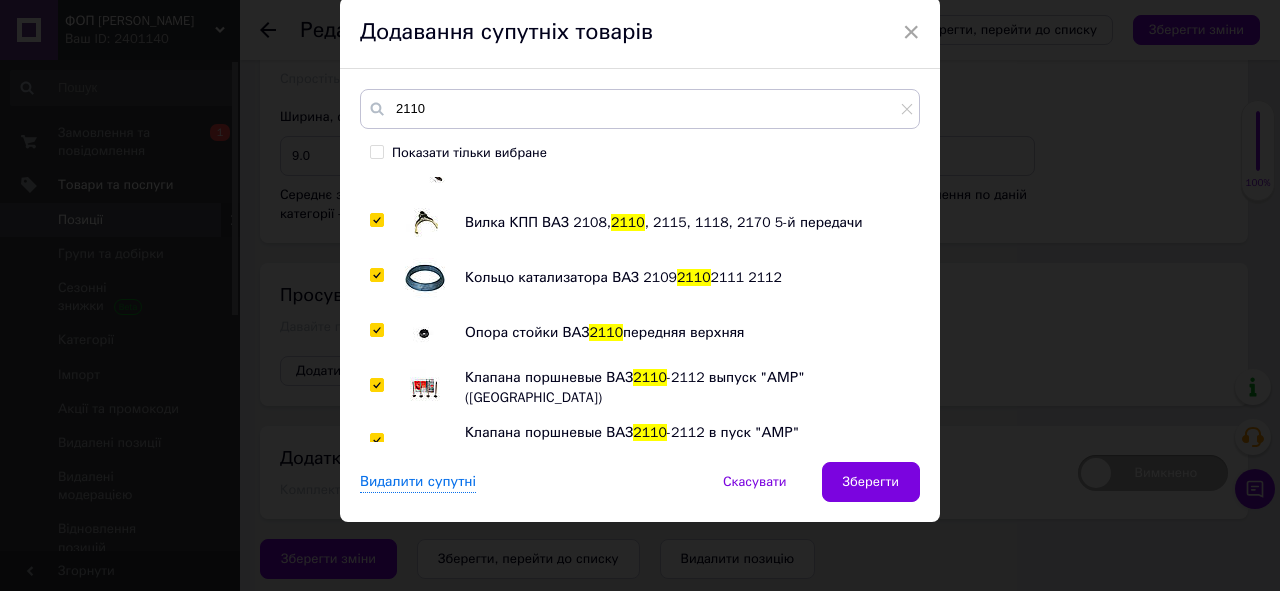 click at bounding box center [376, 440] 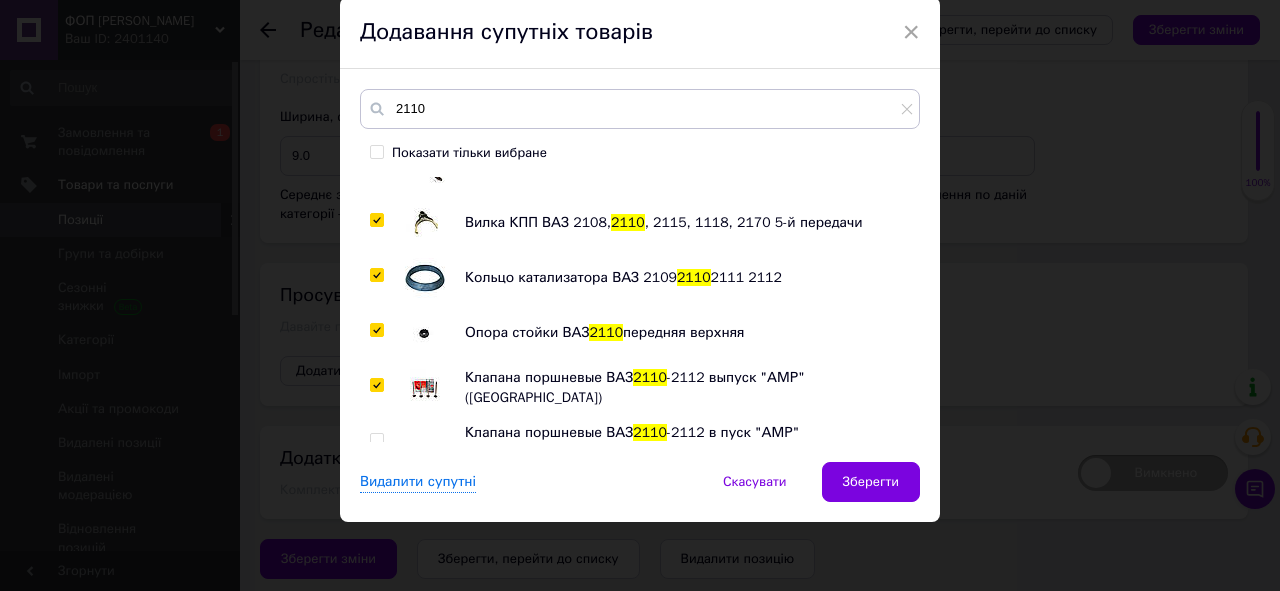 click at bounding box center (376, 440) 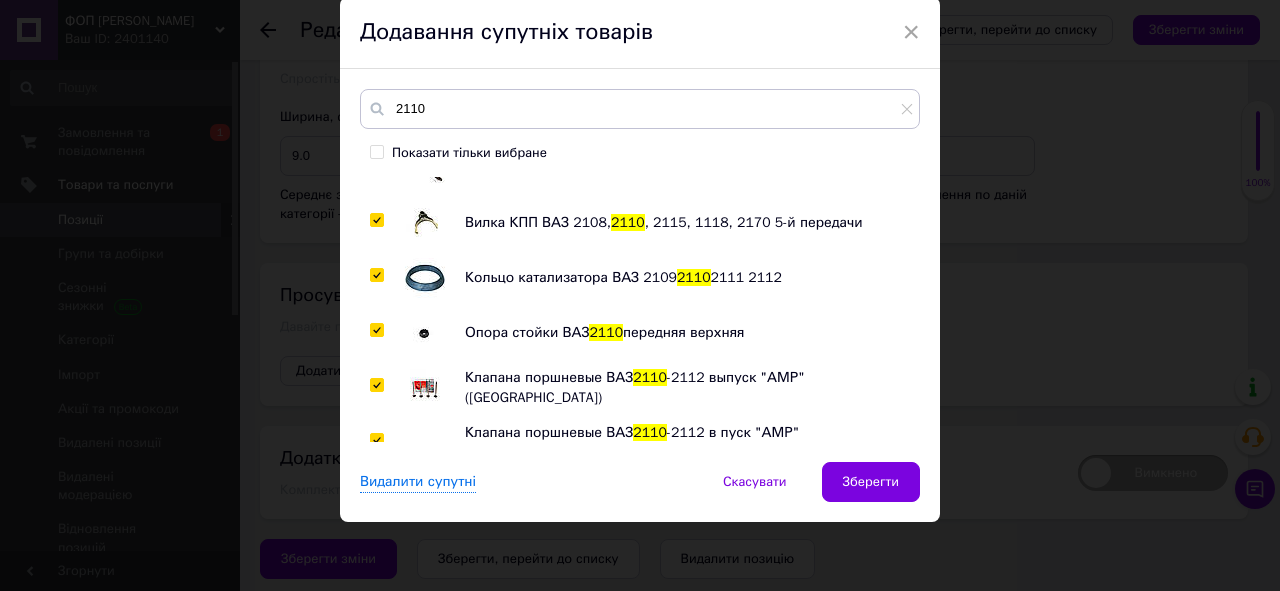 checkbox on "true" 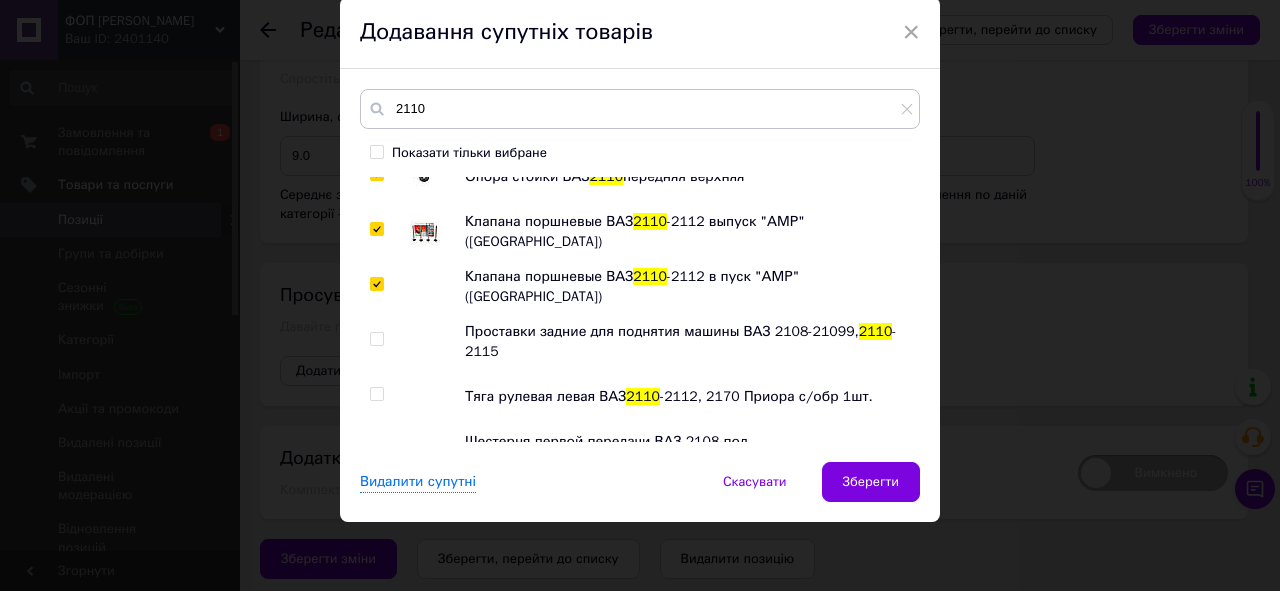 scroll, scrollTop: 4328, scrollLeft: 0, axis: vertical 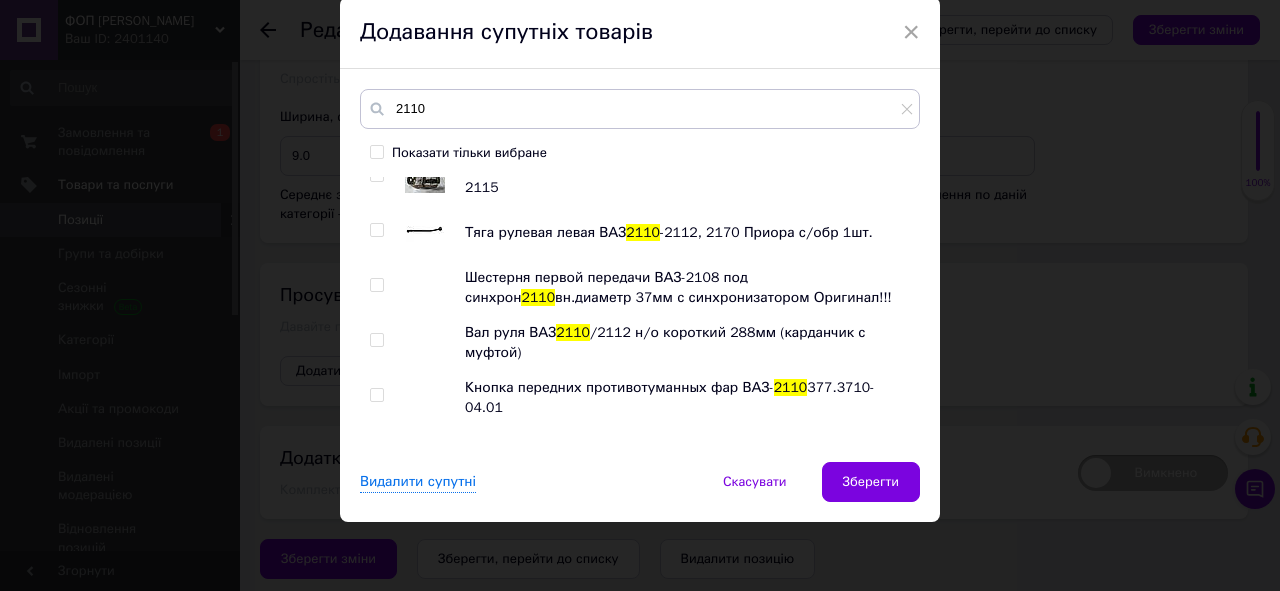 click at bounding box center (376, 230) 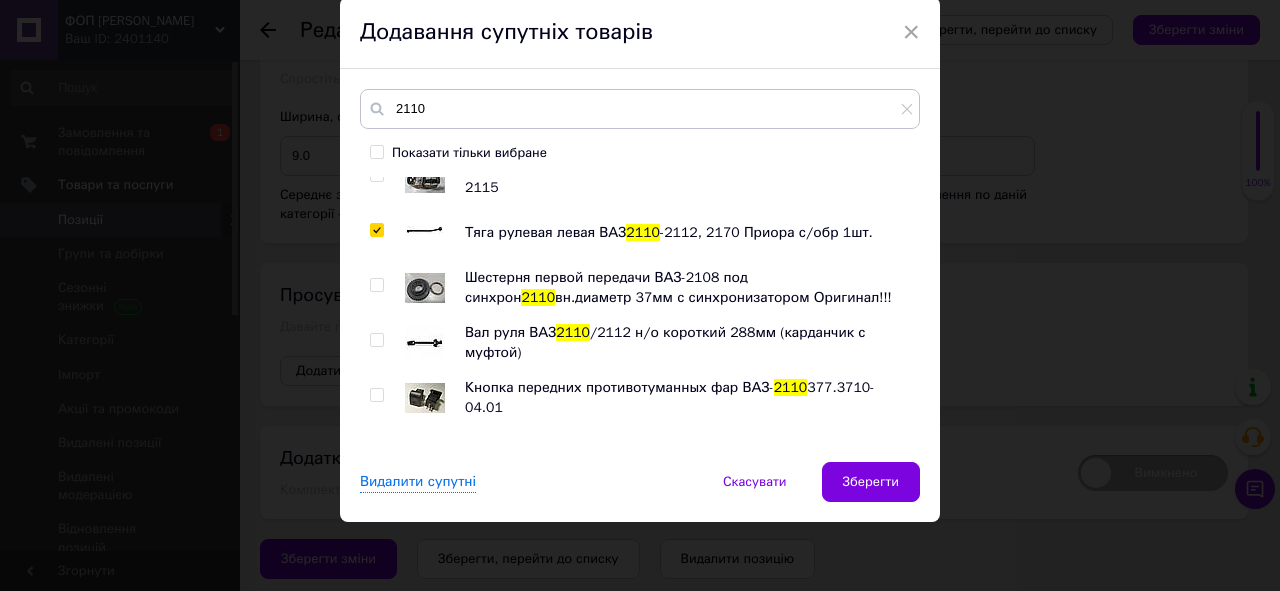 checkbox on "true" 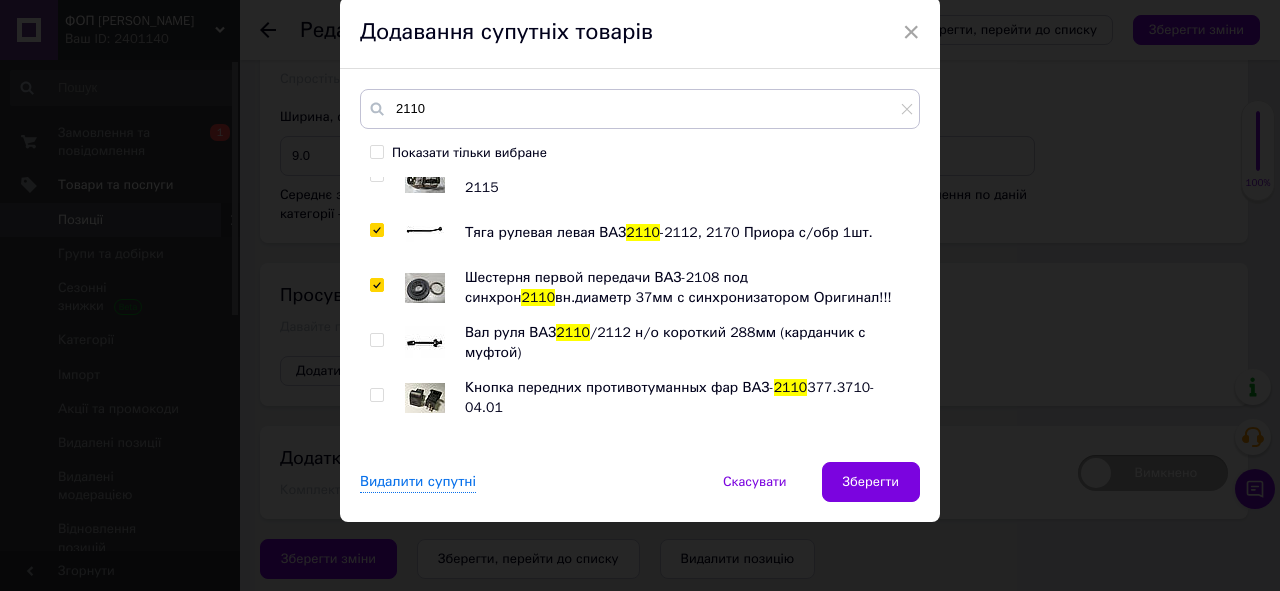 checkbox on "true" 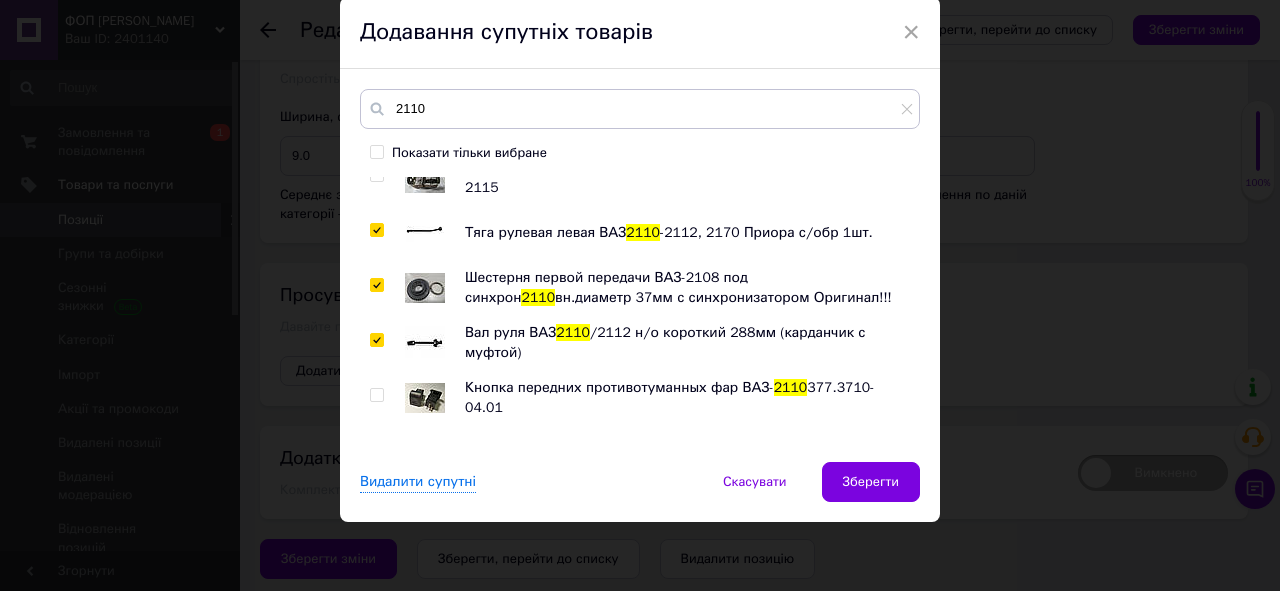 checkbox on "true" 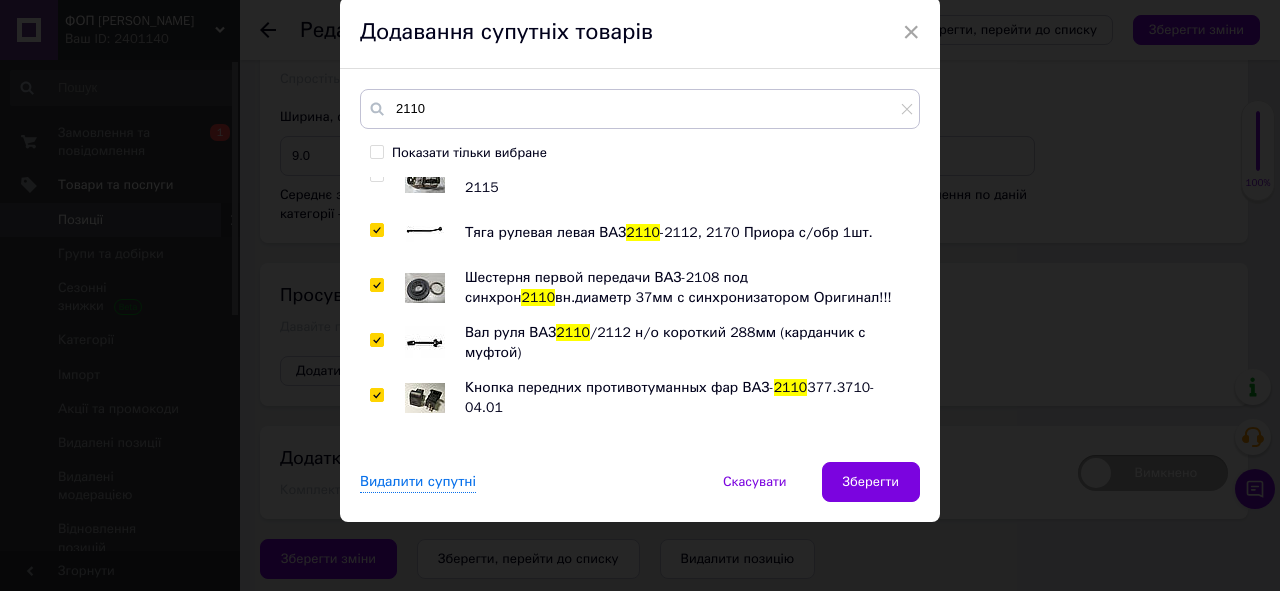 checkbox on "true" 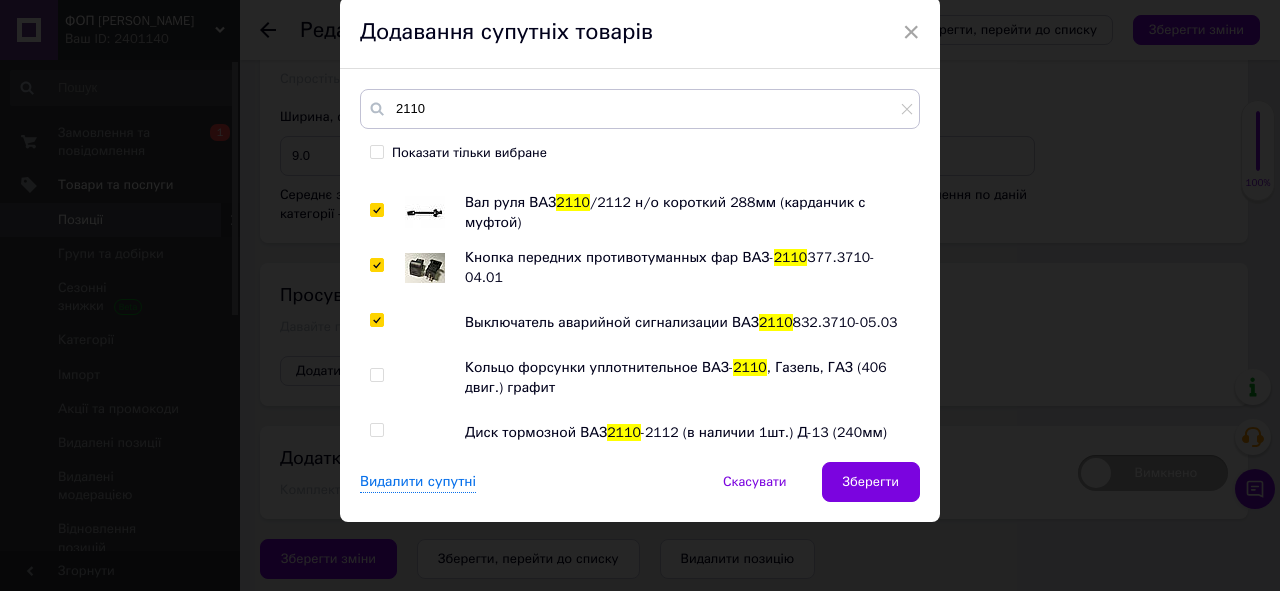 scroll, scrollTop: 4568, scrollLeft: 0, axis: vertical 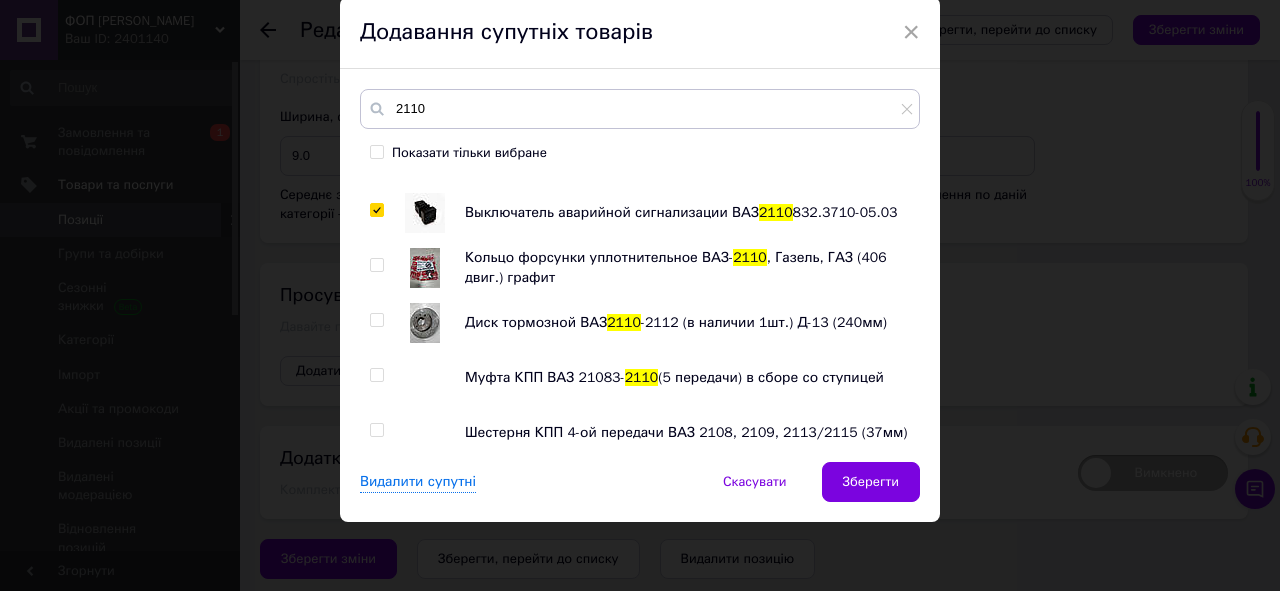 click at bounding box center [376, 265] 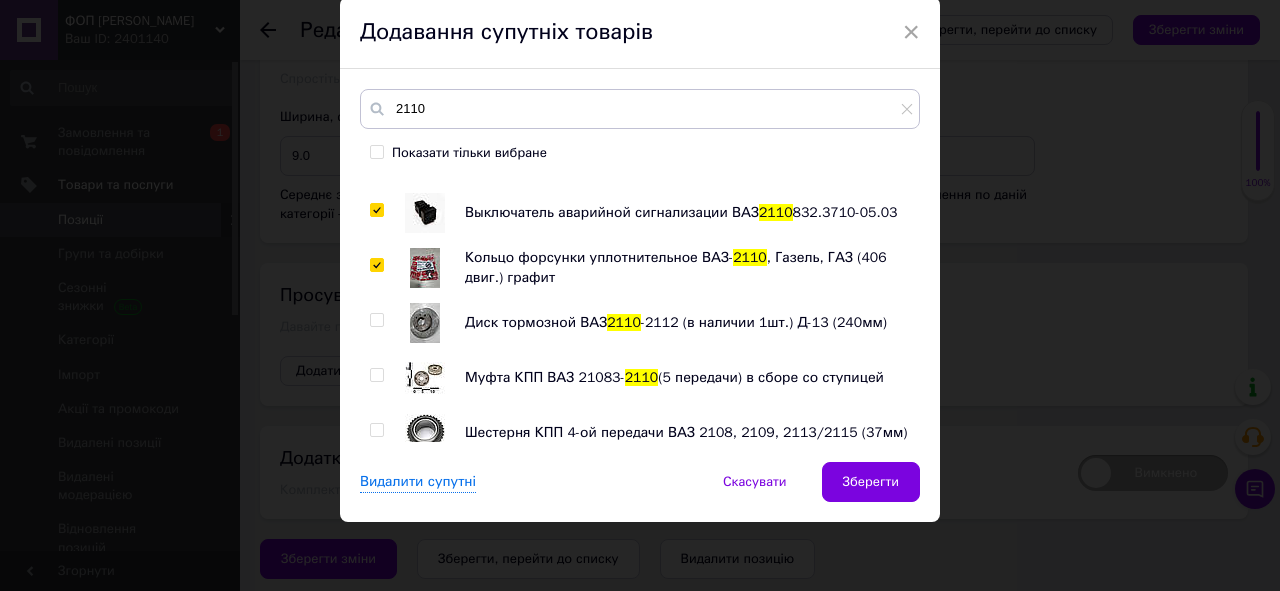 checkbox on "true" 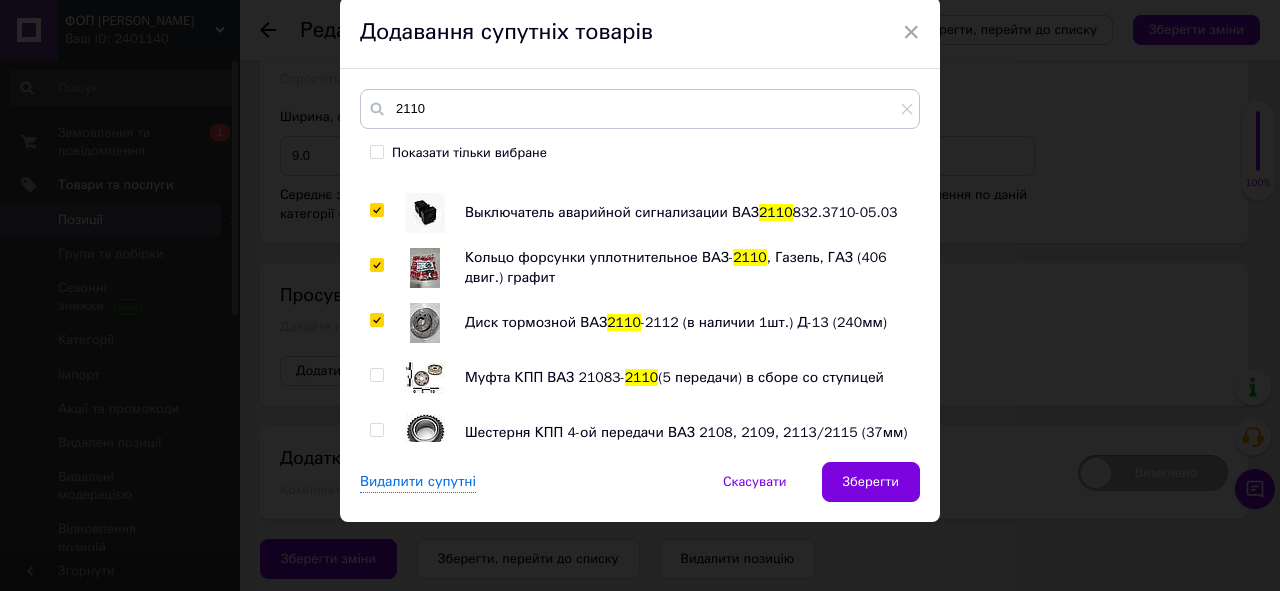 checkbox on "true" 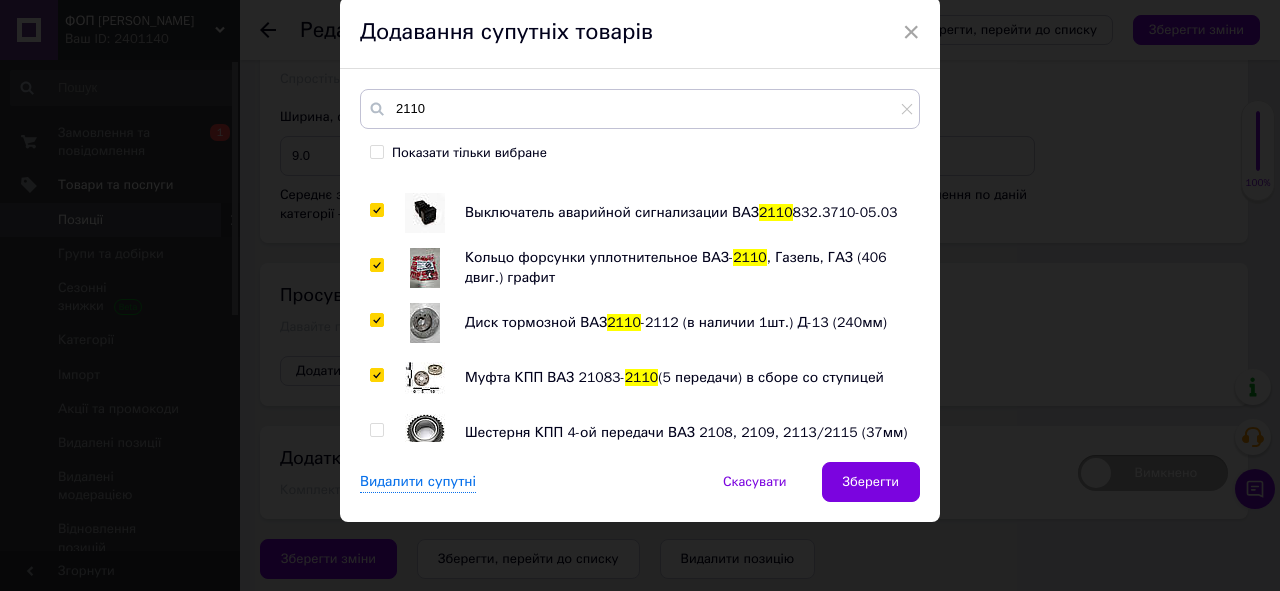 checkbox on "true" 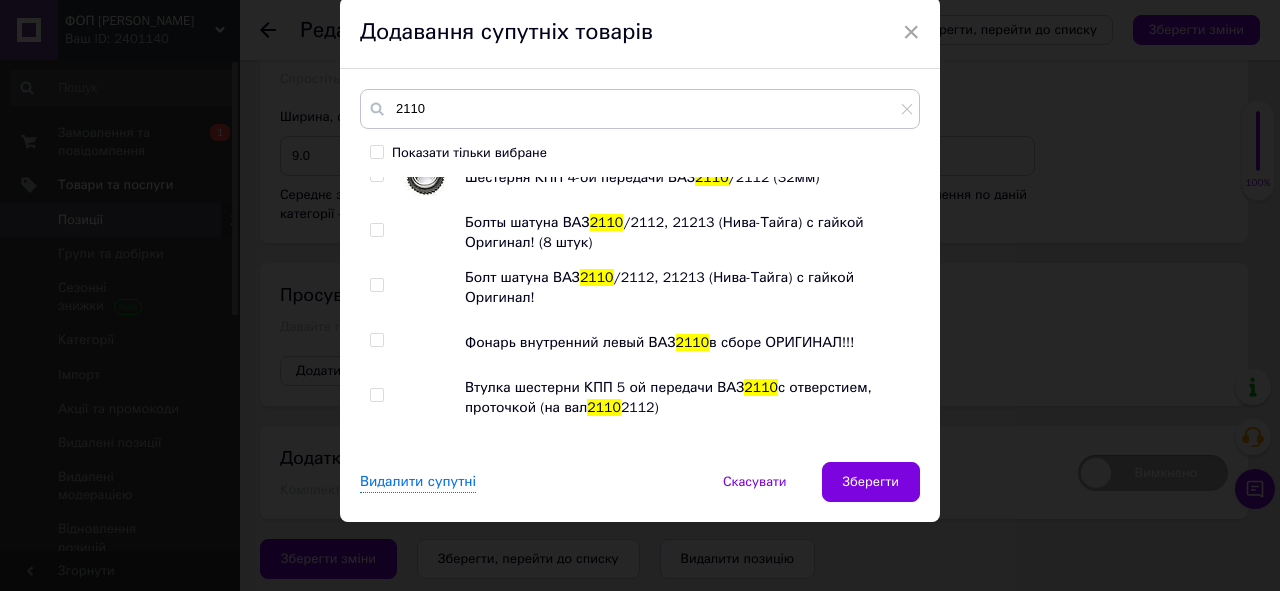 scroll, scrollTop: 4888, scrollLeft: 0, axis: vertical 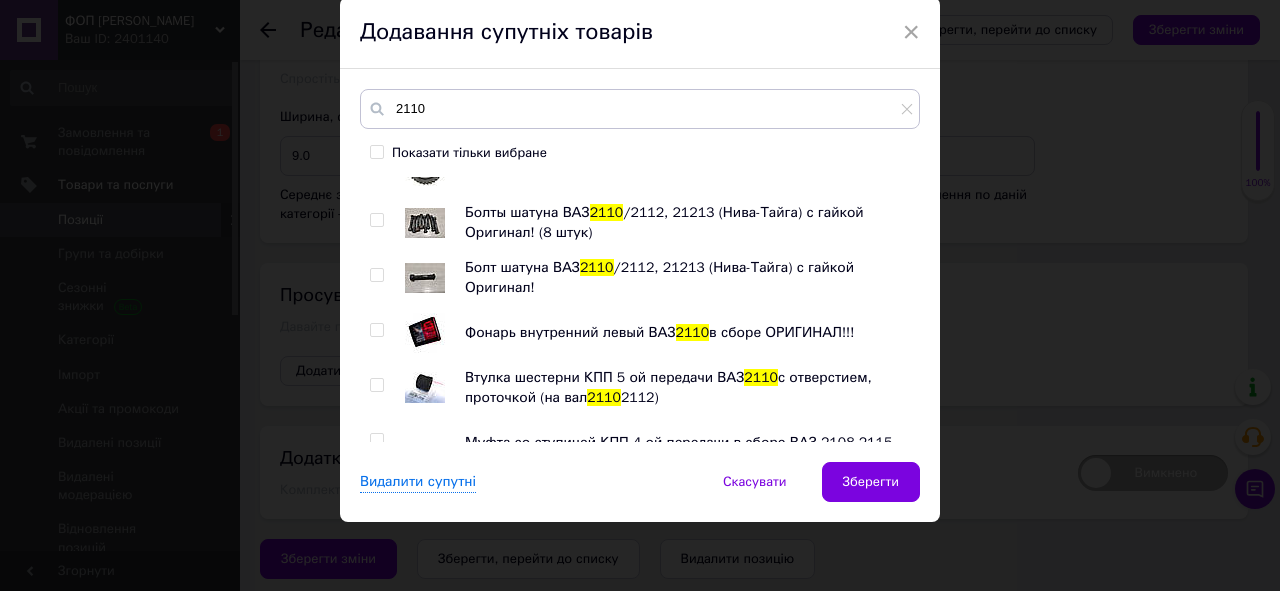 click at bounding box center [376, 220] 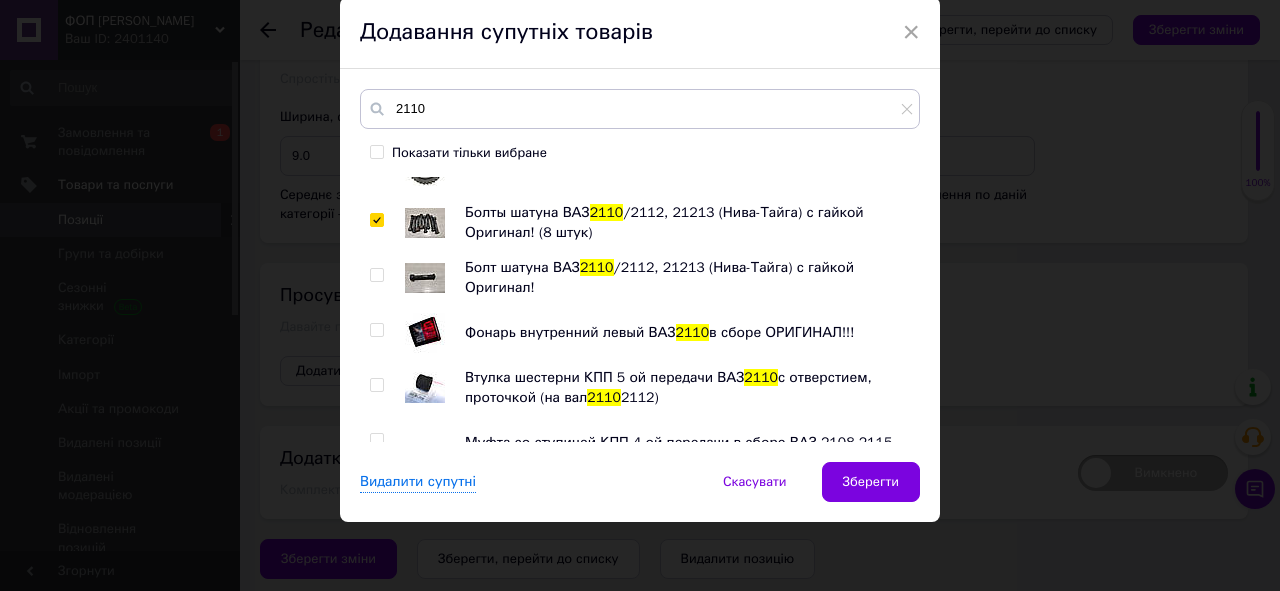 checkbox on "true" 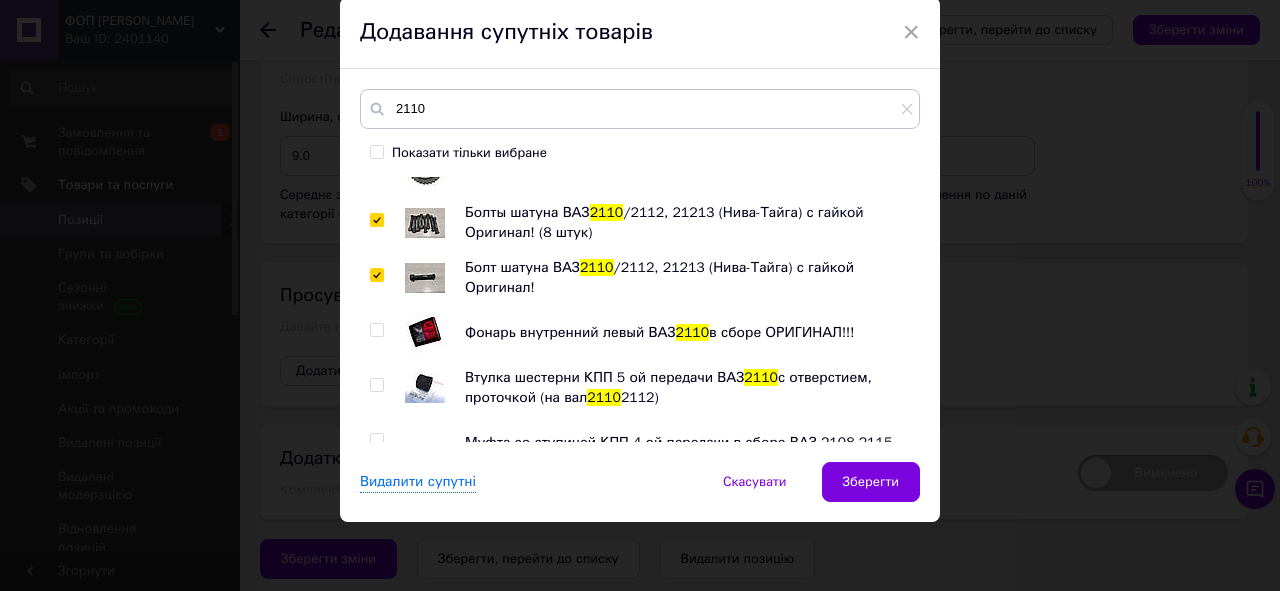 checkbox on "true" 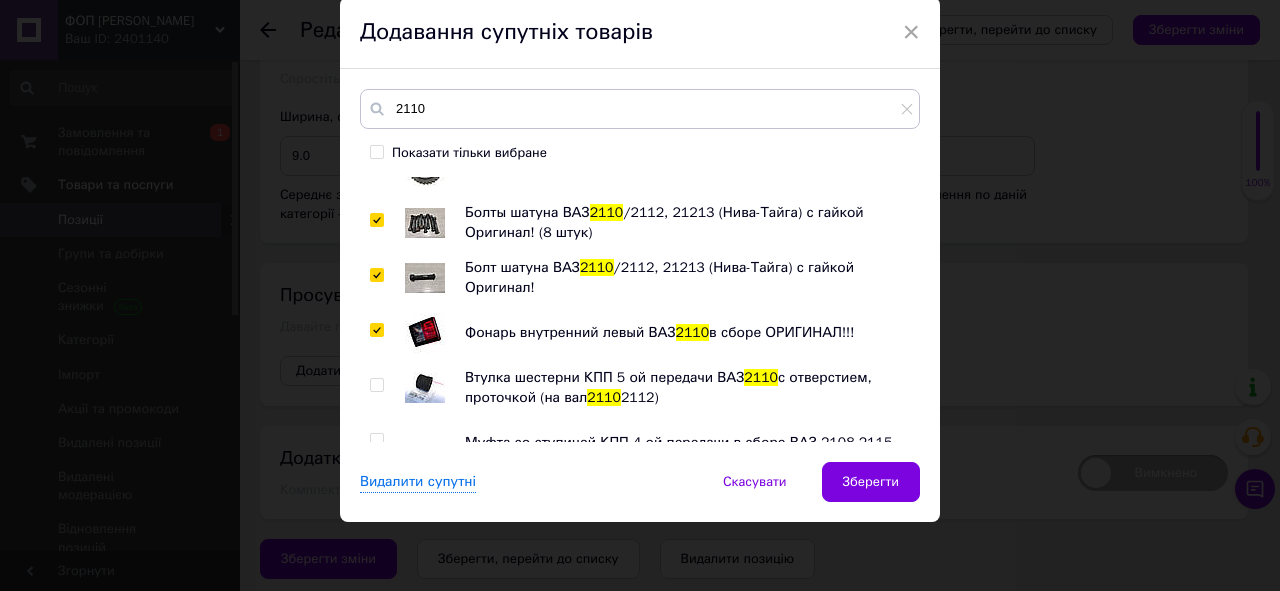 checkbox on "true" 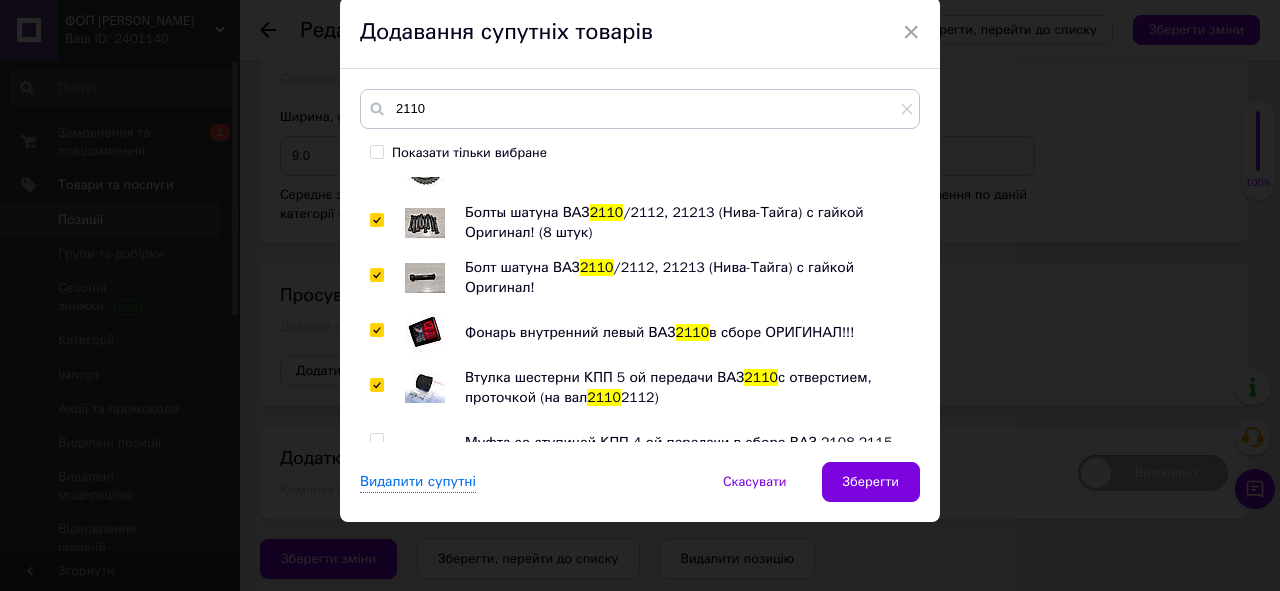 checkbox on "true" 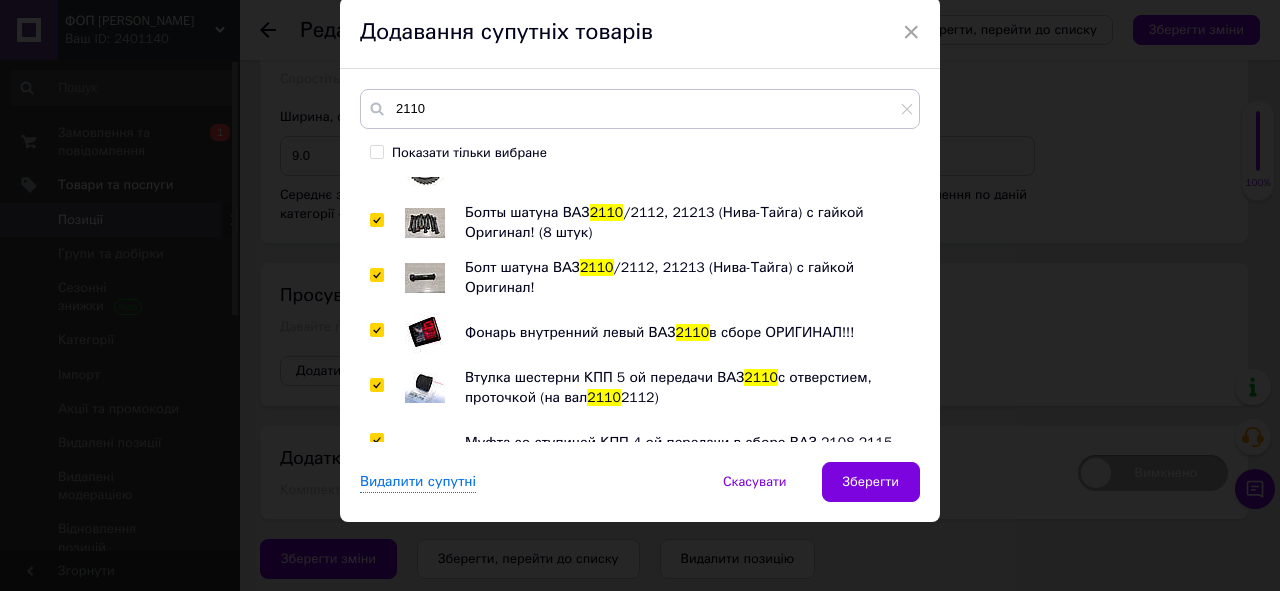 checkbox on "true" 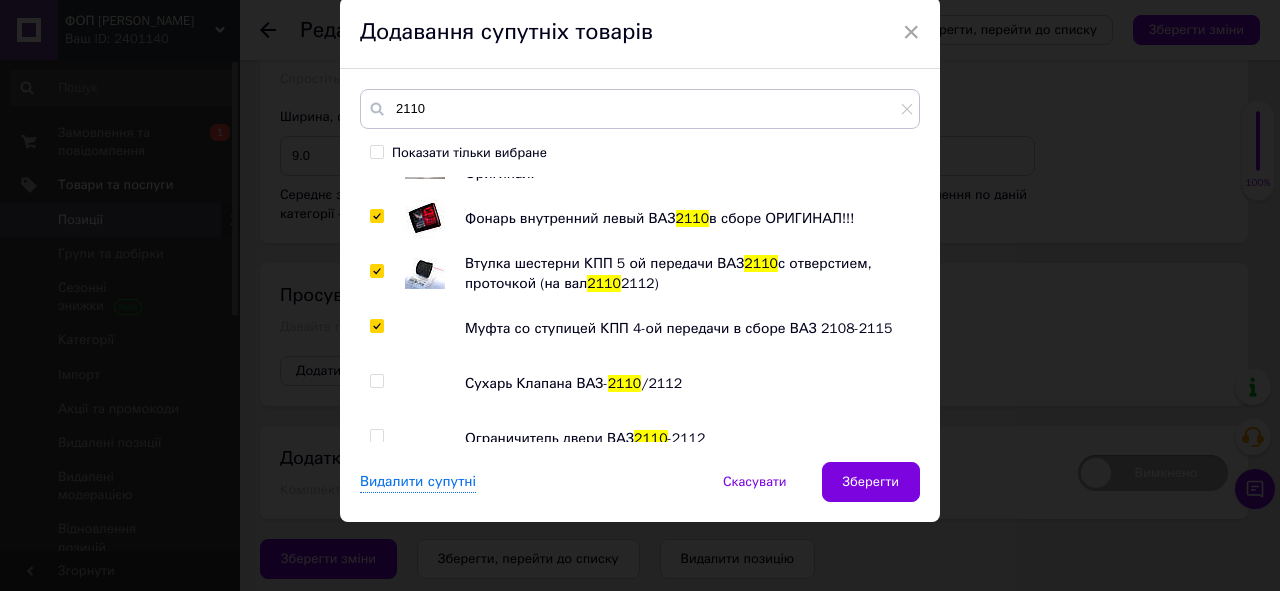 scroll, scrollTop: 5208, scrollLeft: 0, axis: vertical 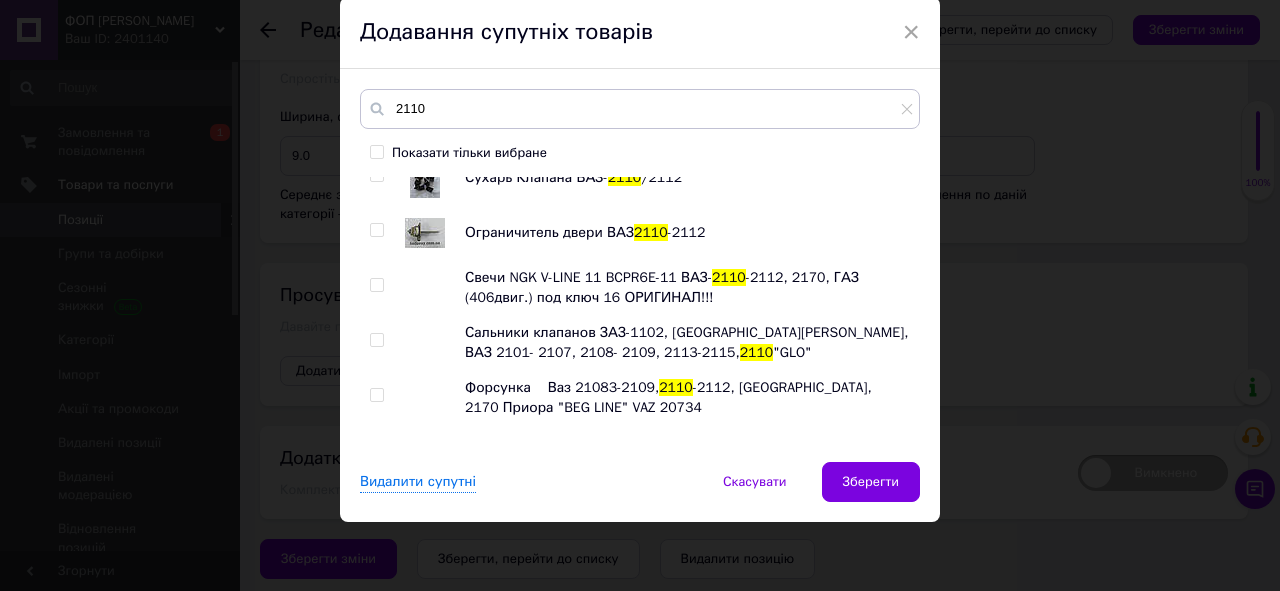 click at bounding box center (376, 230) 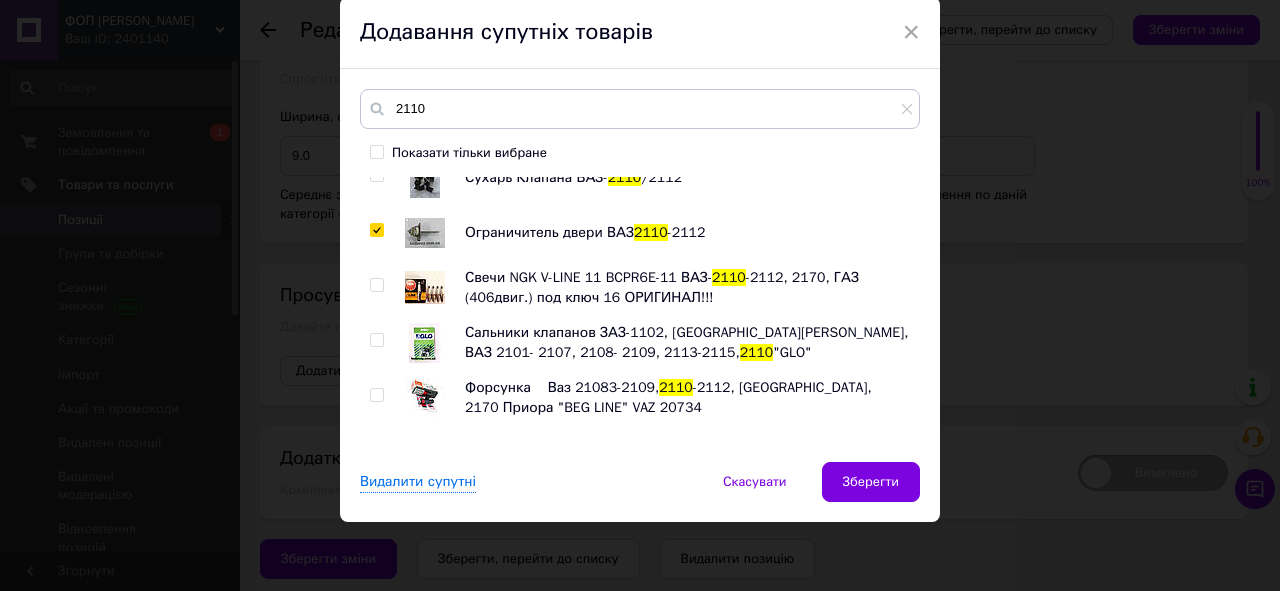 checkbox on "true" 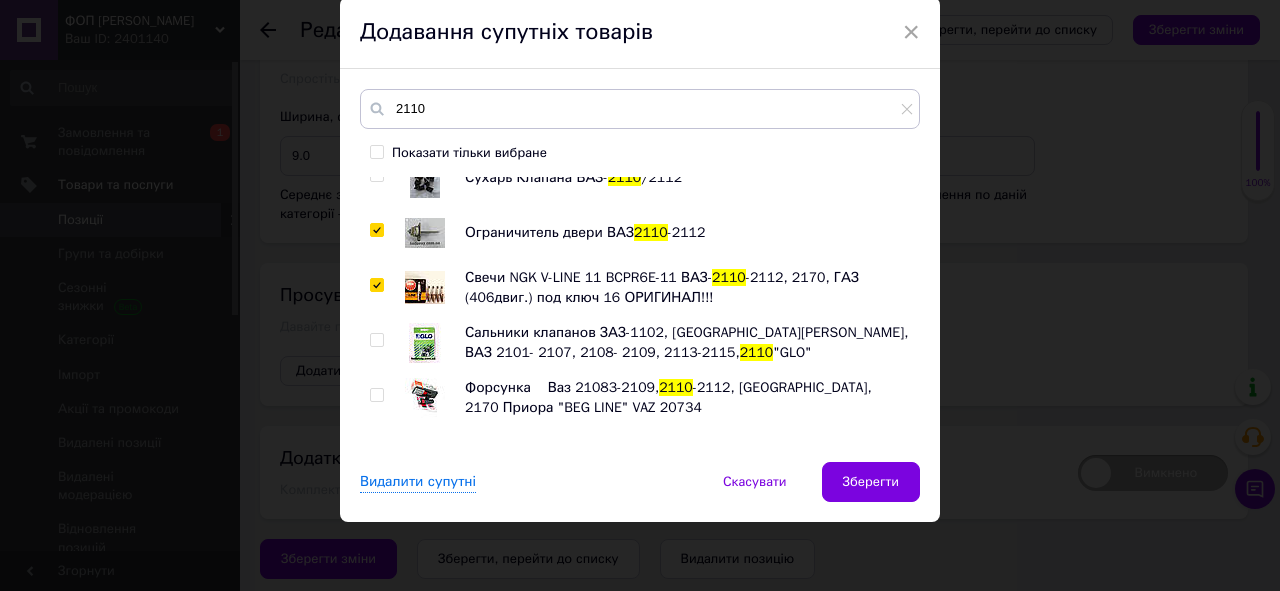 checkbox on "true" 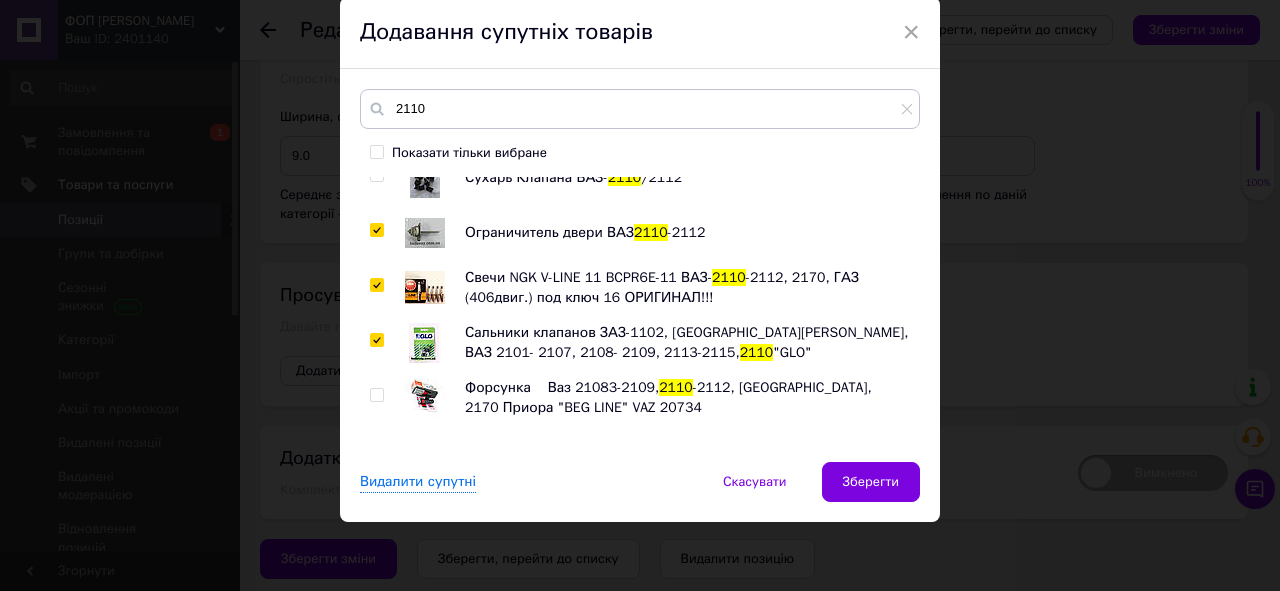 checkbox on "true" 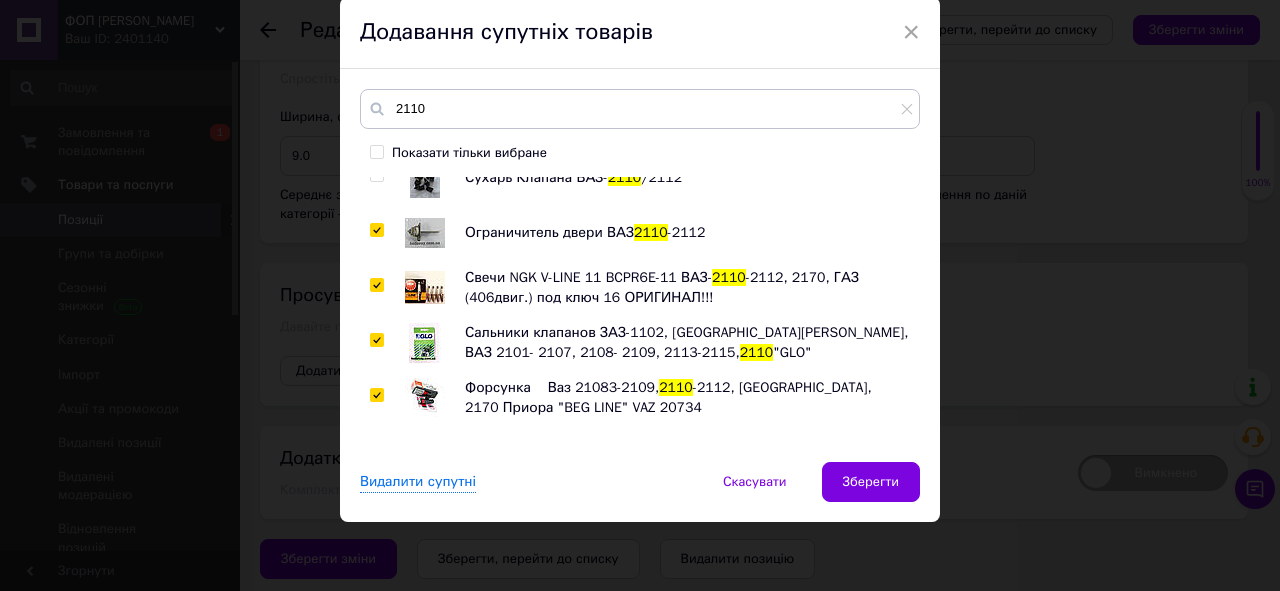 checkbox on "true" 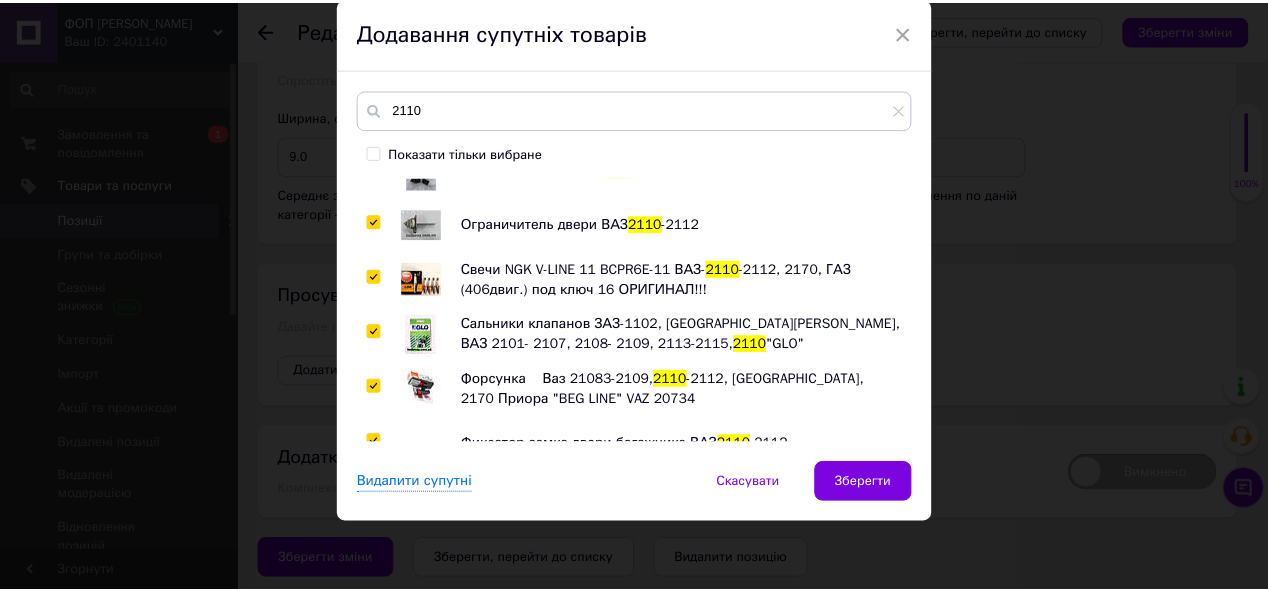 scroll, scrollTop: 5220, scrollLeft: 0, axis: vertical 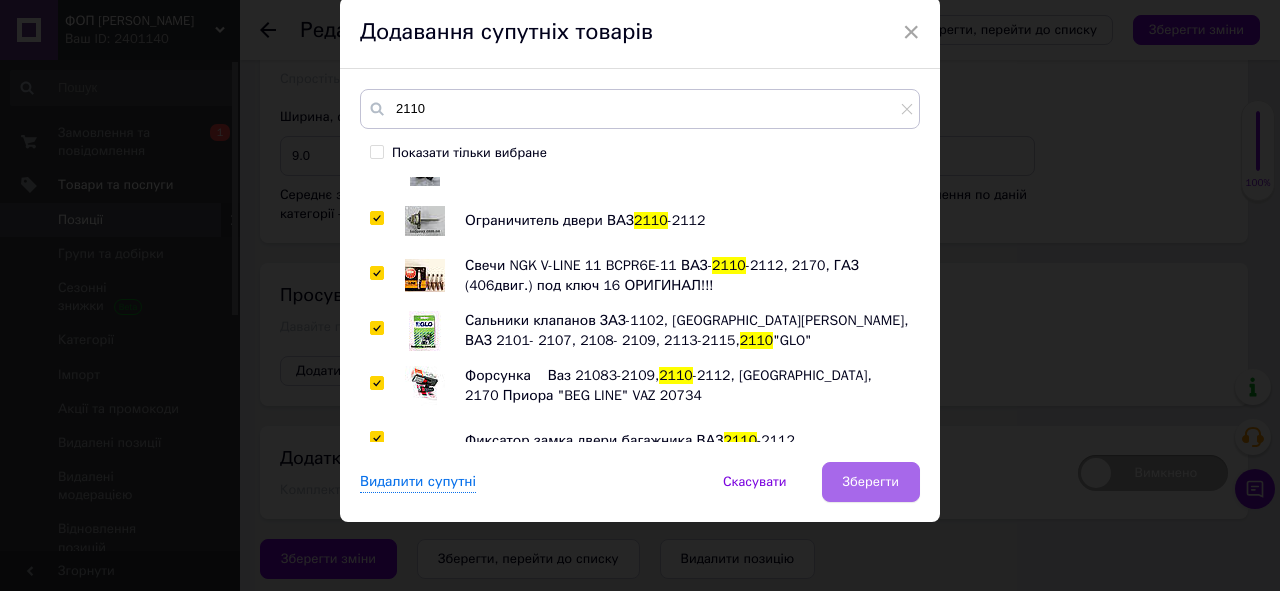 click on "Зберегти" at bounding box center (871, 482) 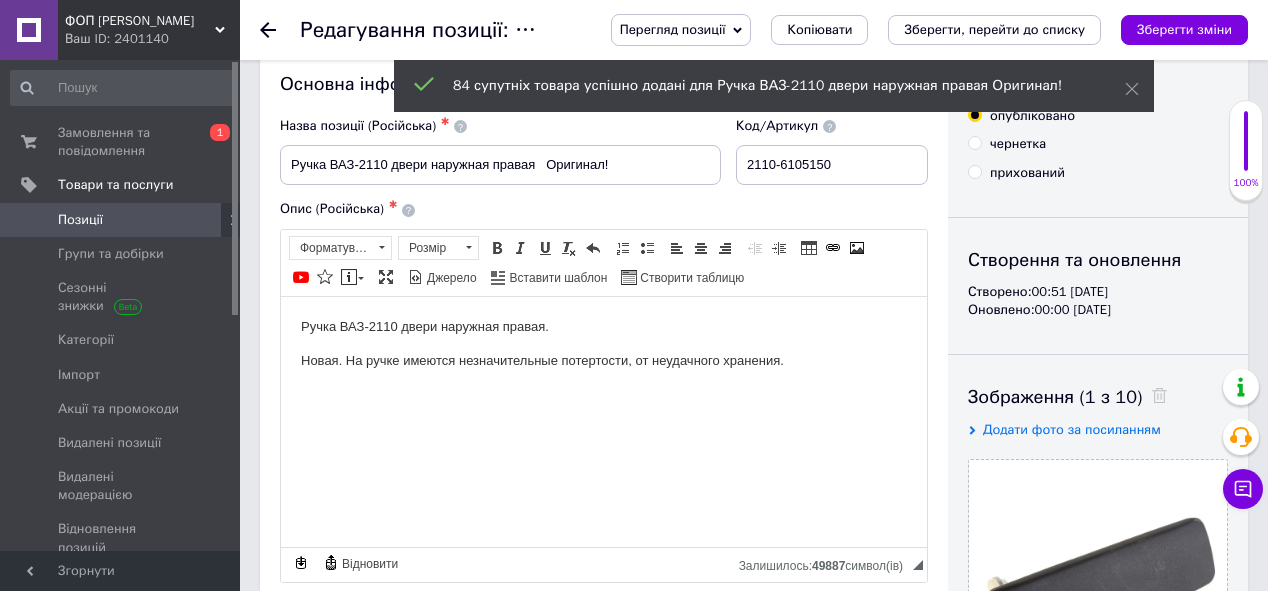 scroll, scrollTop: 0, scrollLeft: 0, axis: both 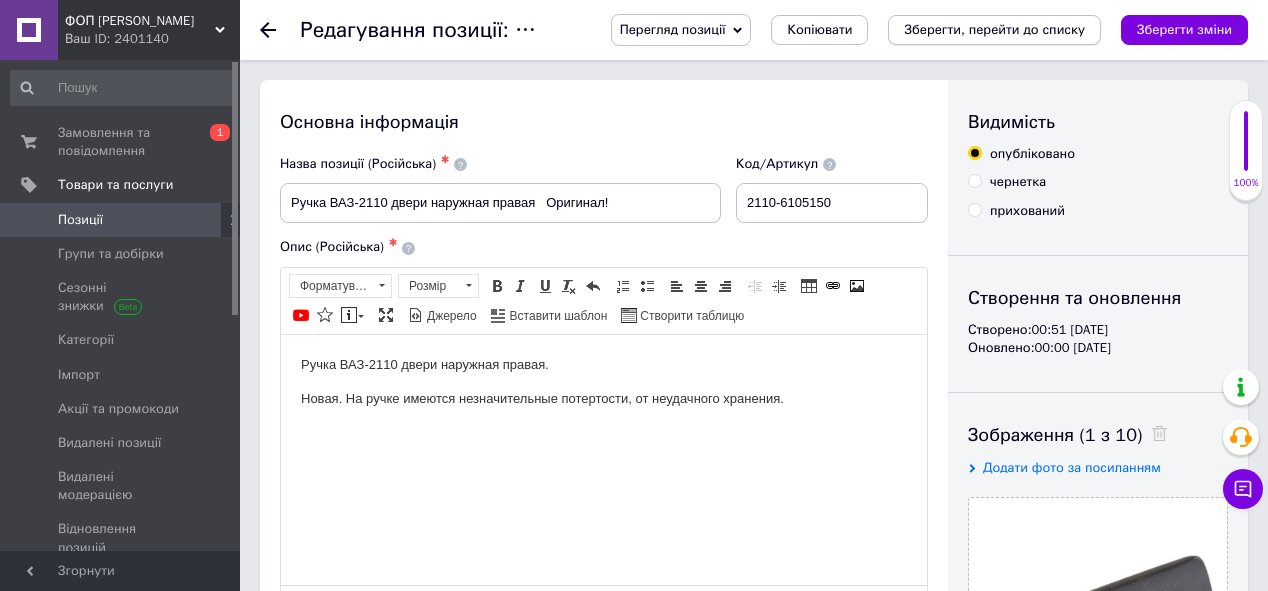 click on "Зберегти, перейти до списку" at bounding box center [994, 29] 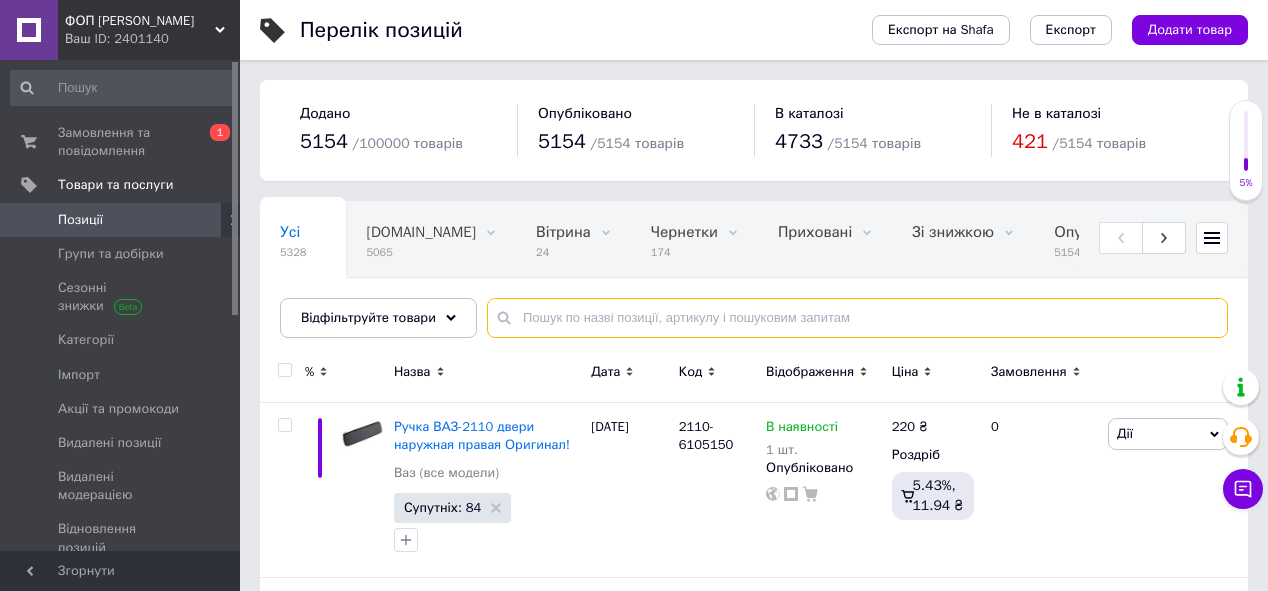 paste on "2105-6205013" 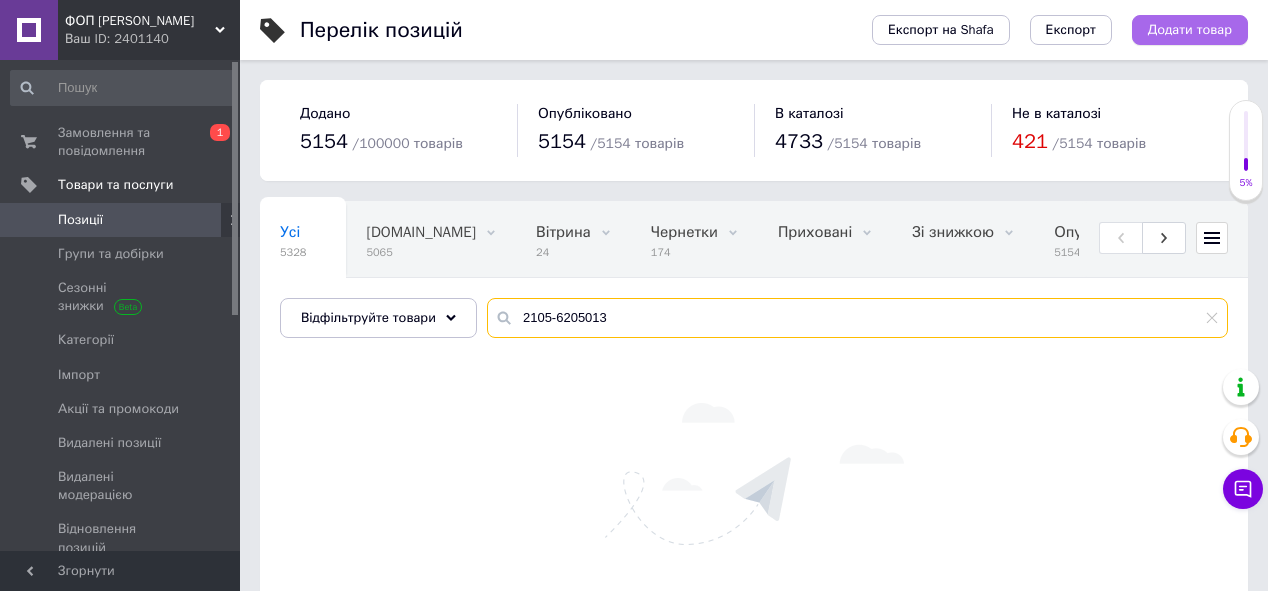 type on "2105-6205013" 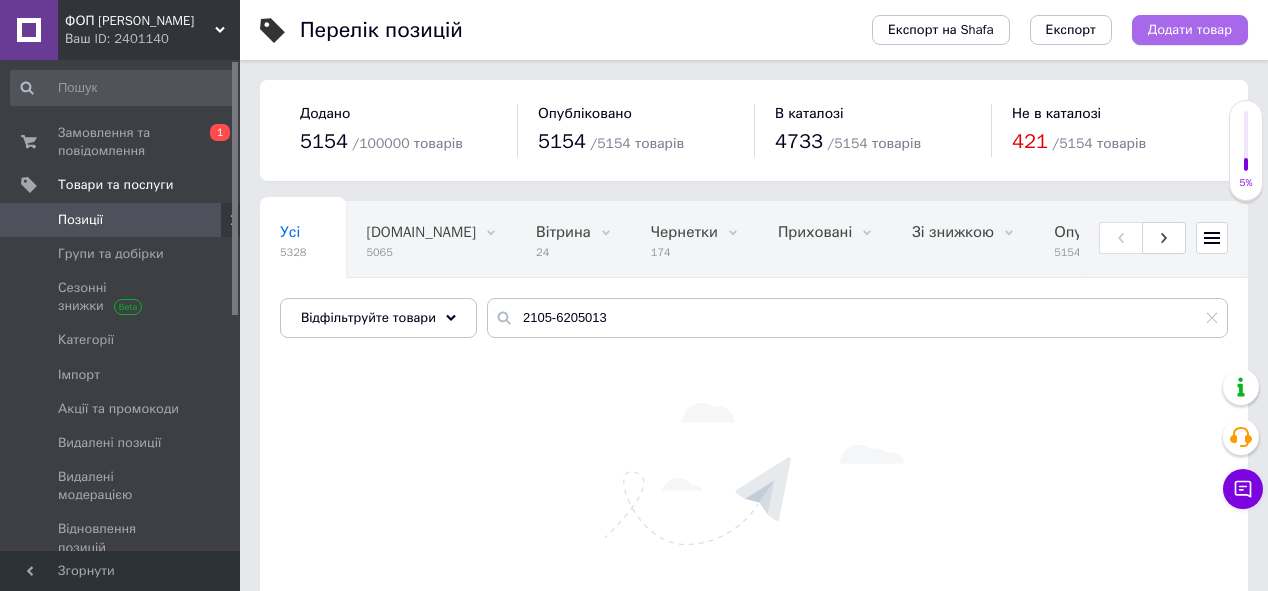 click on "Додати товар" at bounding box center [1190, 30] 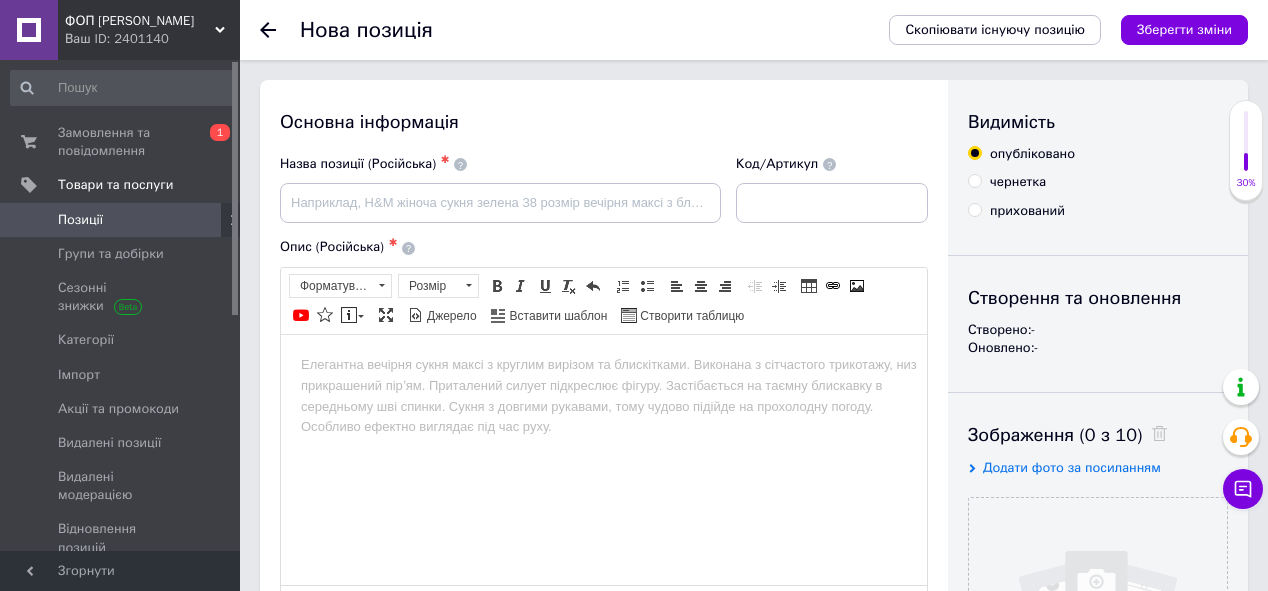 scroll, scrollTop: 0, scrollLeft: 0, axis: both 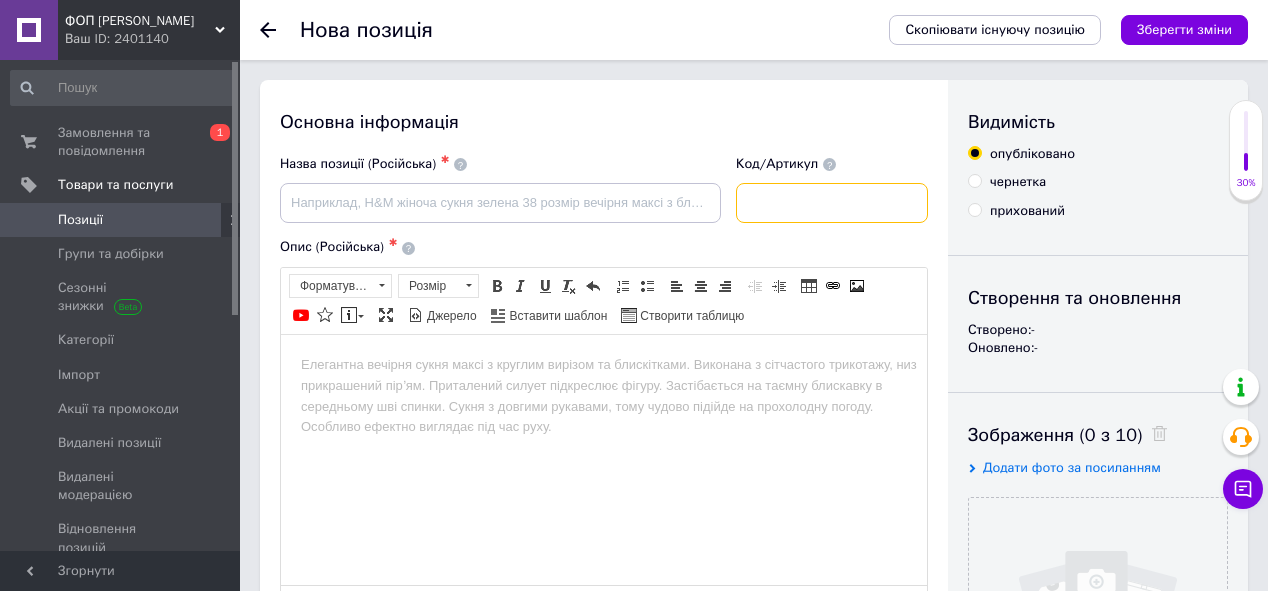click at bounding box center [832, 203] 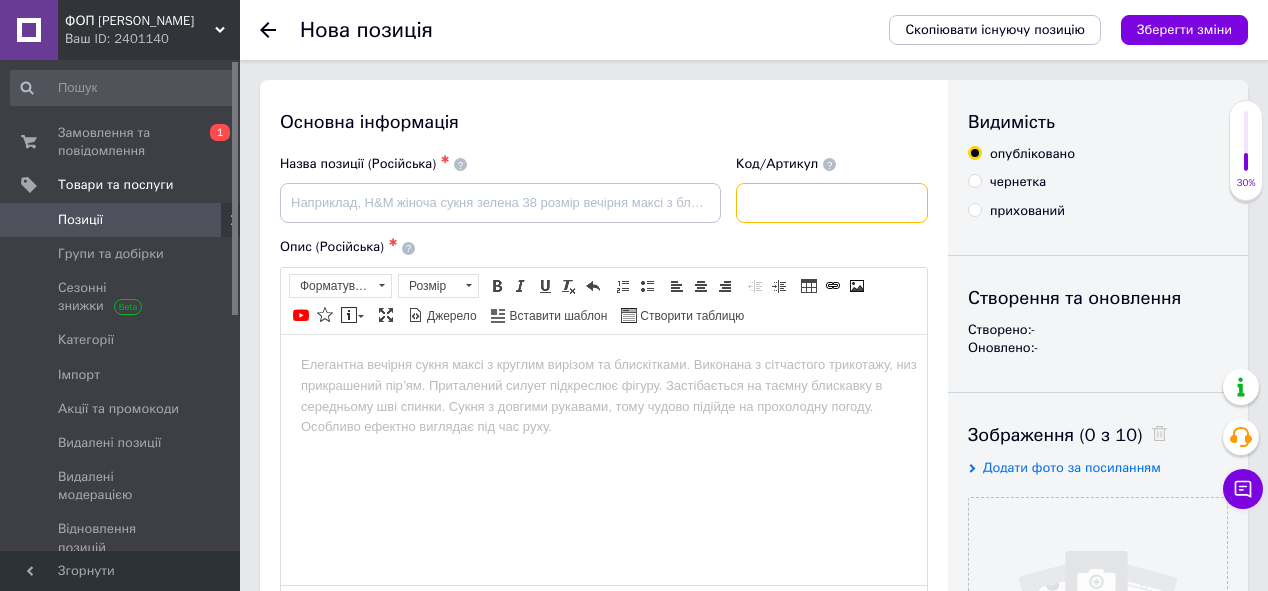 paste on "2105-6205013" 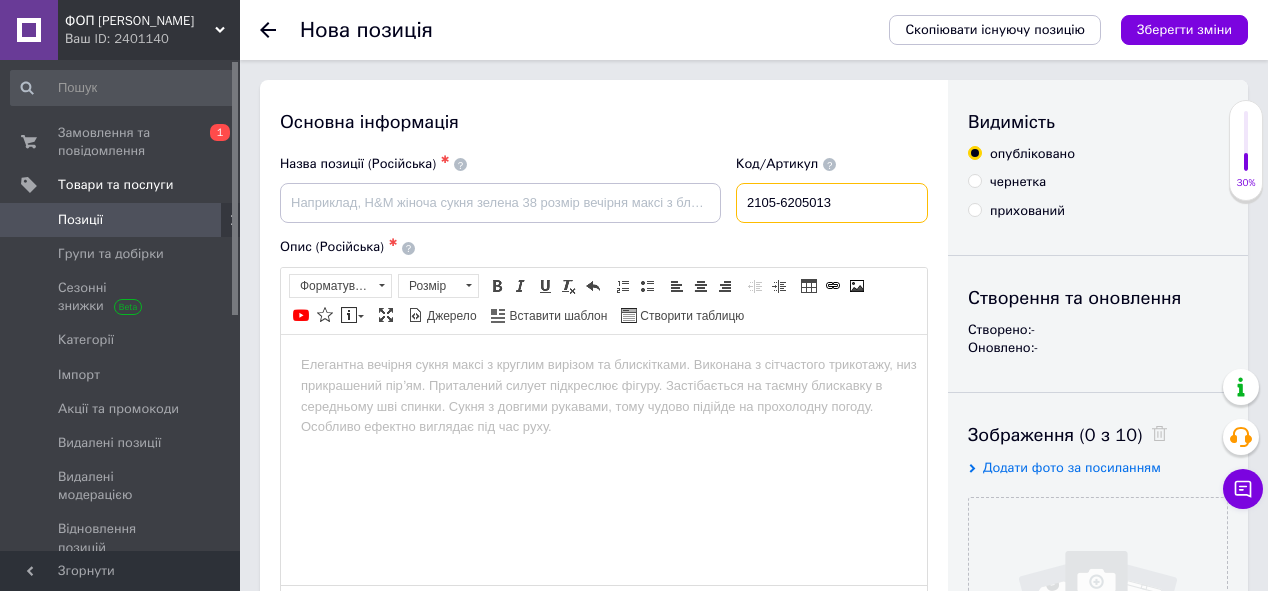 type on "2105-6205013" 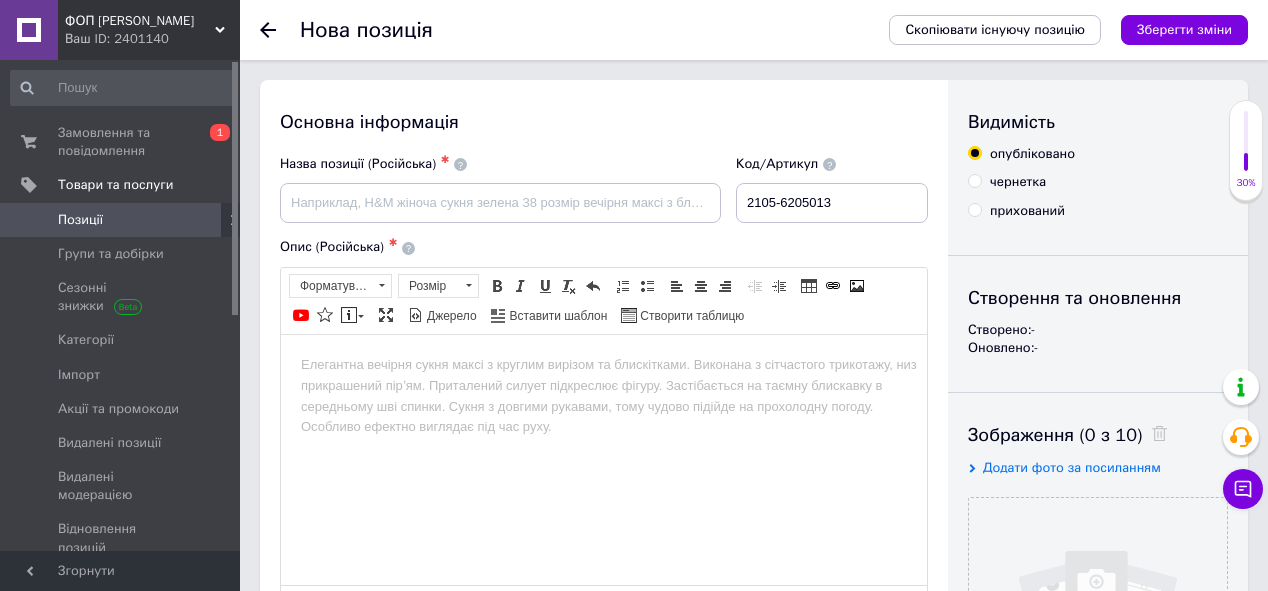 click on "Зображення (0 з 10) Додати фото за посиланням Завантажте файл або додайте скопійоване зображення Формати: JPG, GIF, PNG, WEBP. Максимальний розмір: 10 MB. Без водяних знаків" at bounding box center (1098, 724) 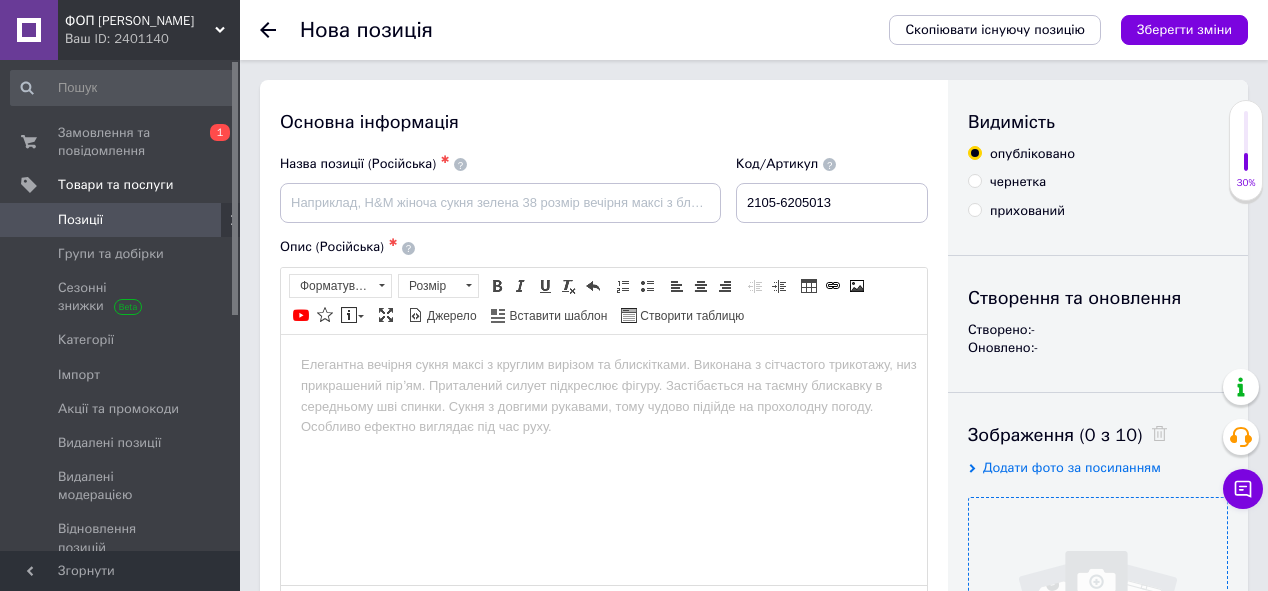 click at bounding box center [1098, 627] 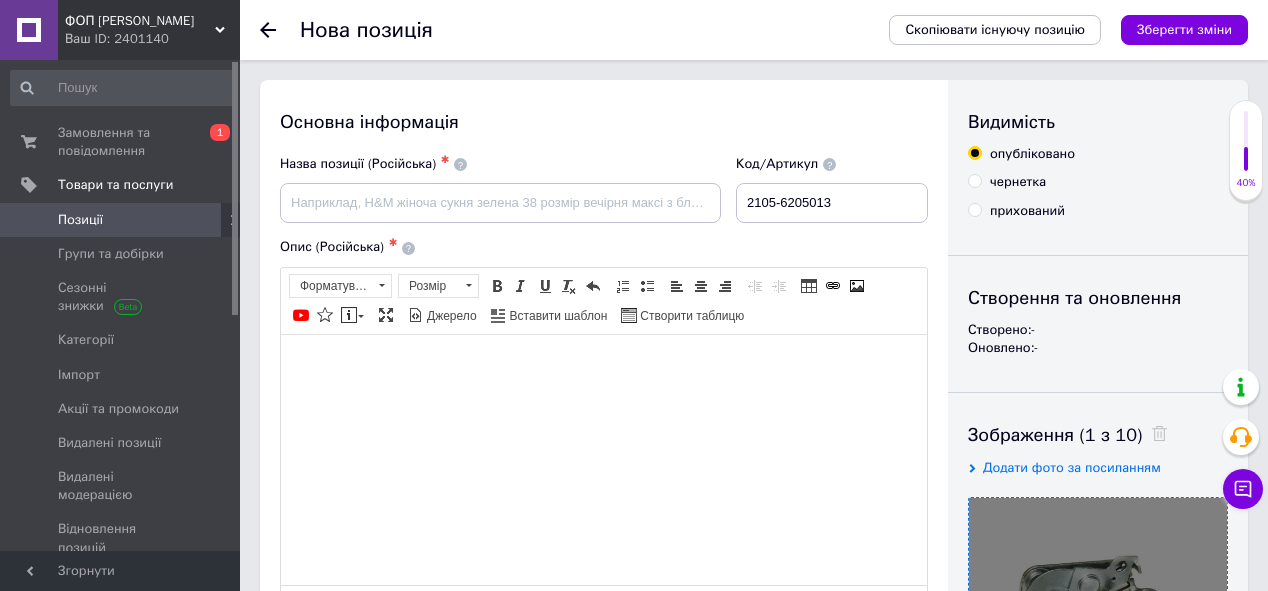 click at bounding box center [604, 364] 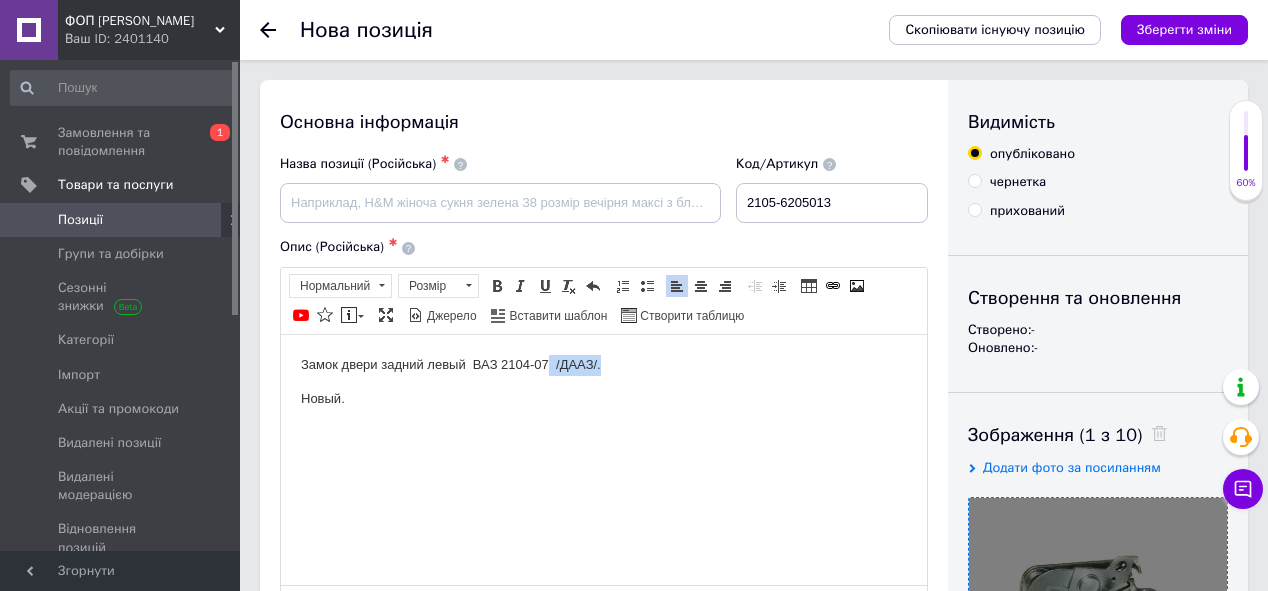 drag, startPoint x: 617, startPoint y: 361, endPoint x: 550, endPoint y: 372, distance: 67.89698 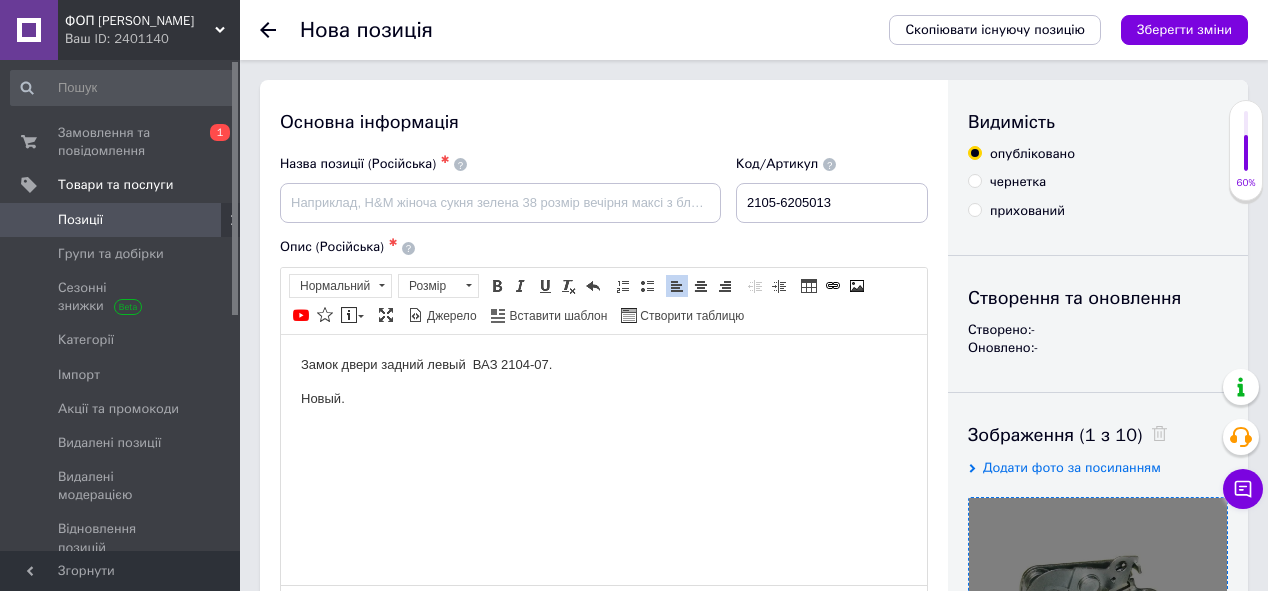 click on "Замок двери задний левый  ВАЗ 2104-07." at bounding box center (604, 364) 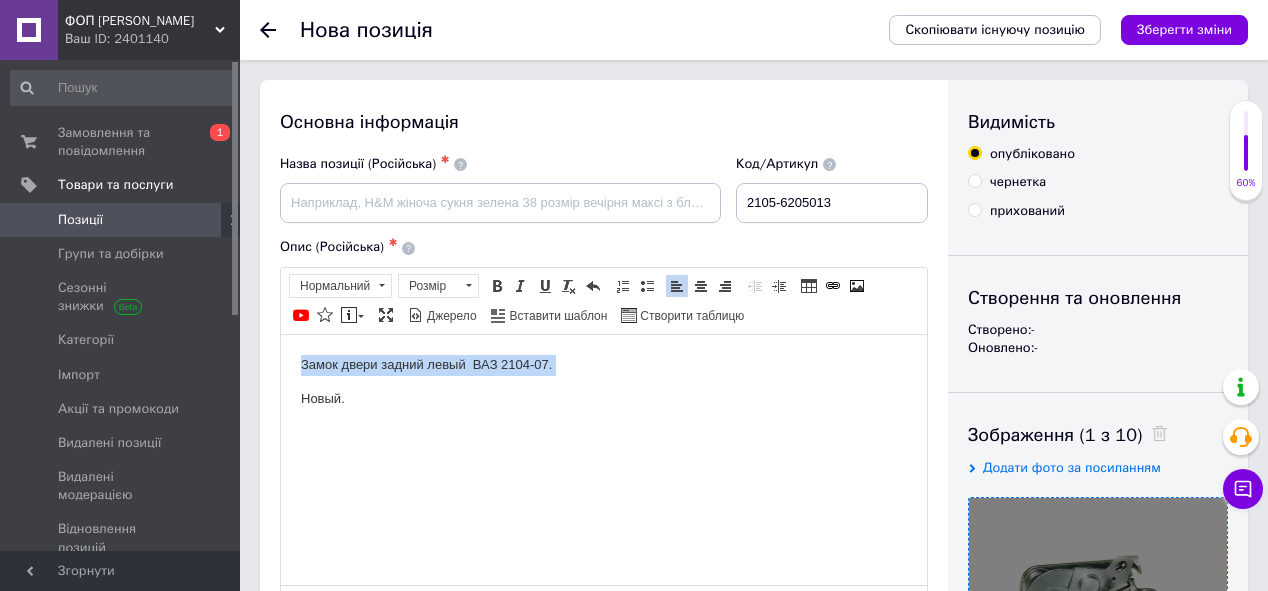 drag, startPoint x: 565, startPoint y: 364, endPoint x: 322, endPoint y: 358, distance: 243.07407 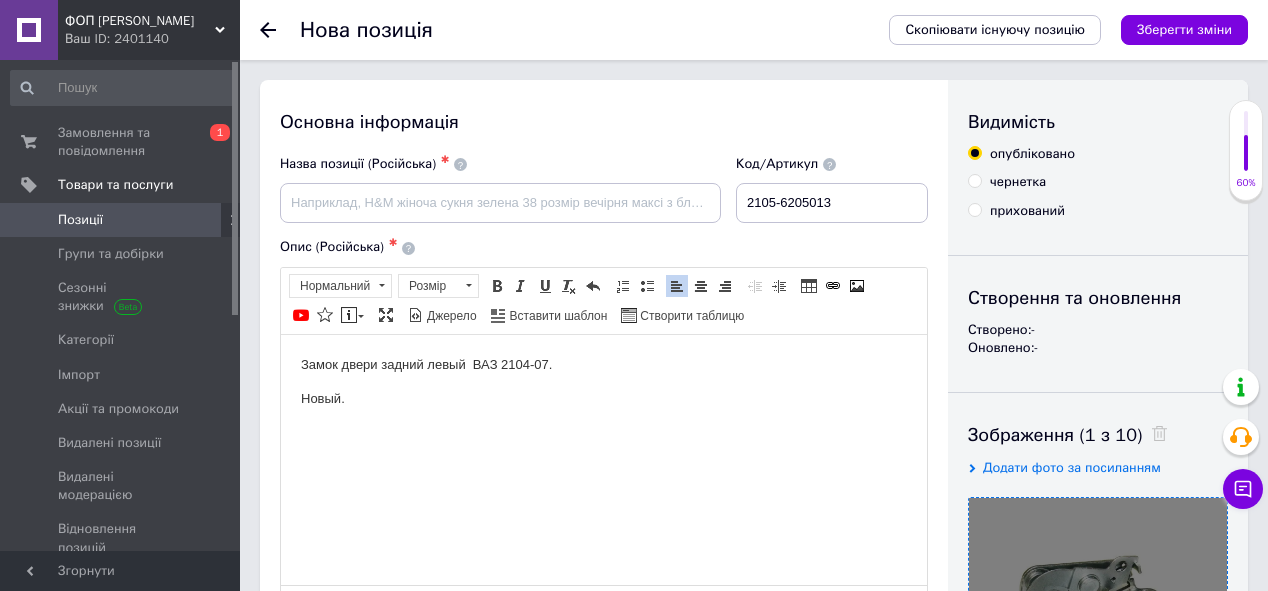 click on "Замок двери задний левый  ВАЗ 2104-07." at bounding box center (604, 364) 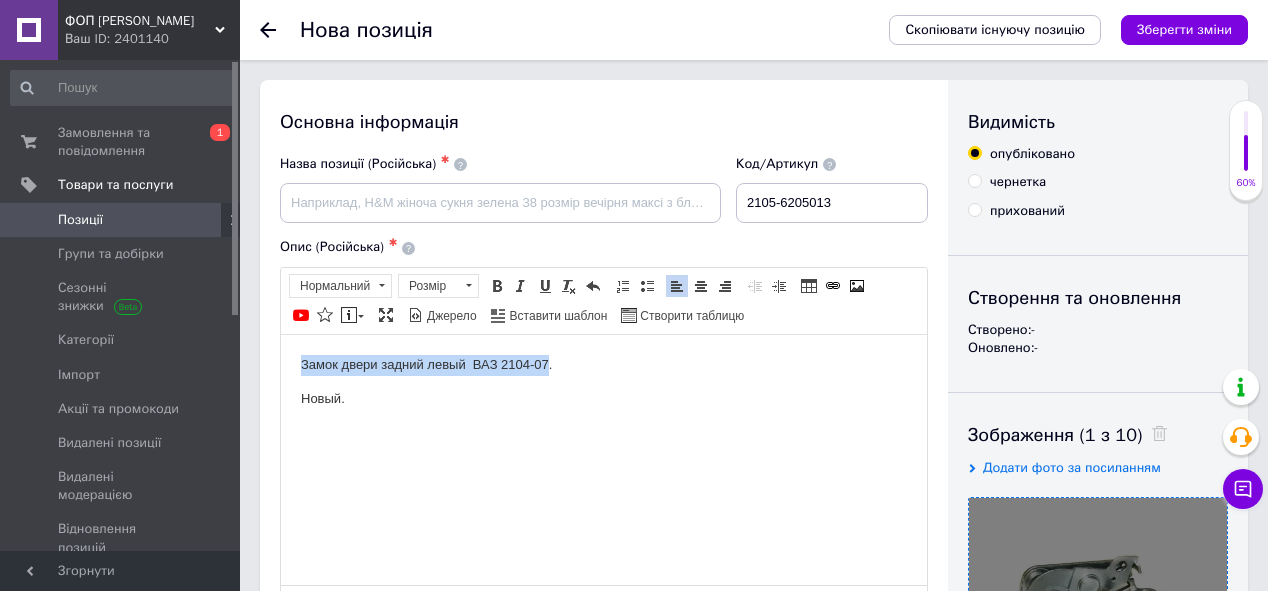 drag, startPoint x: 323, startPoint y: 358, endPoint x: 538, endPoint y: 365, distance: 215.11392 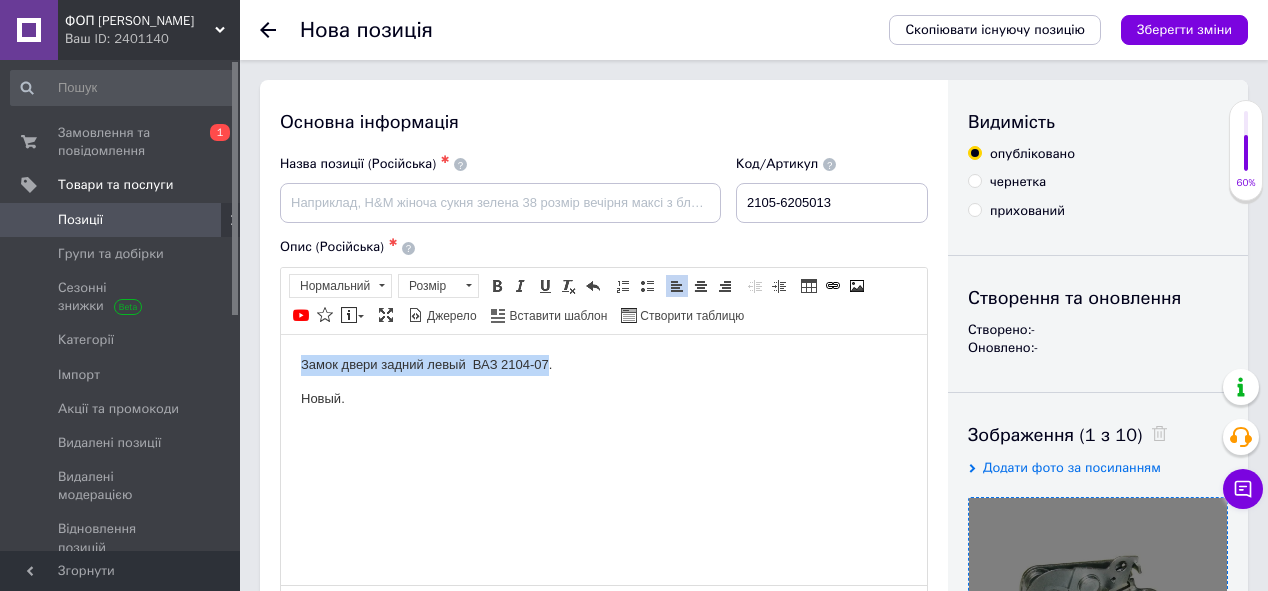 copy on "Замок двери задний левый  ВАЗ 2104-07" 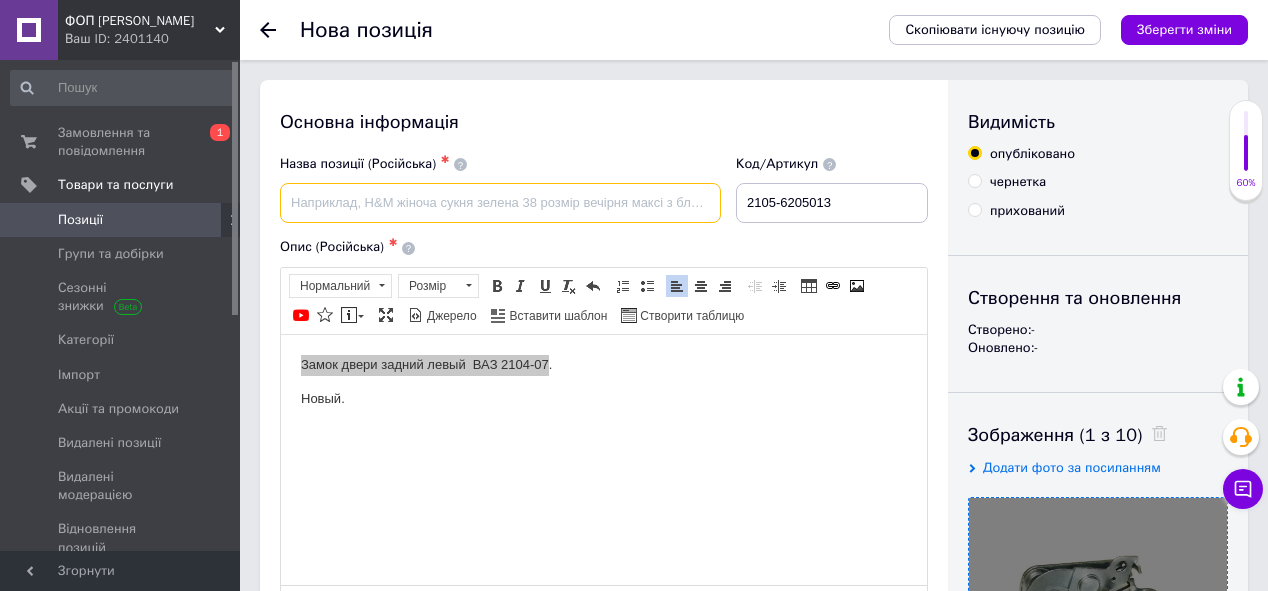 click at bounding box center (500, 203) 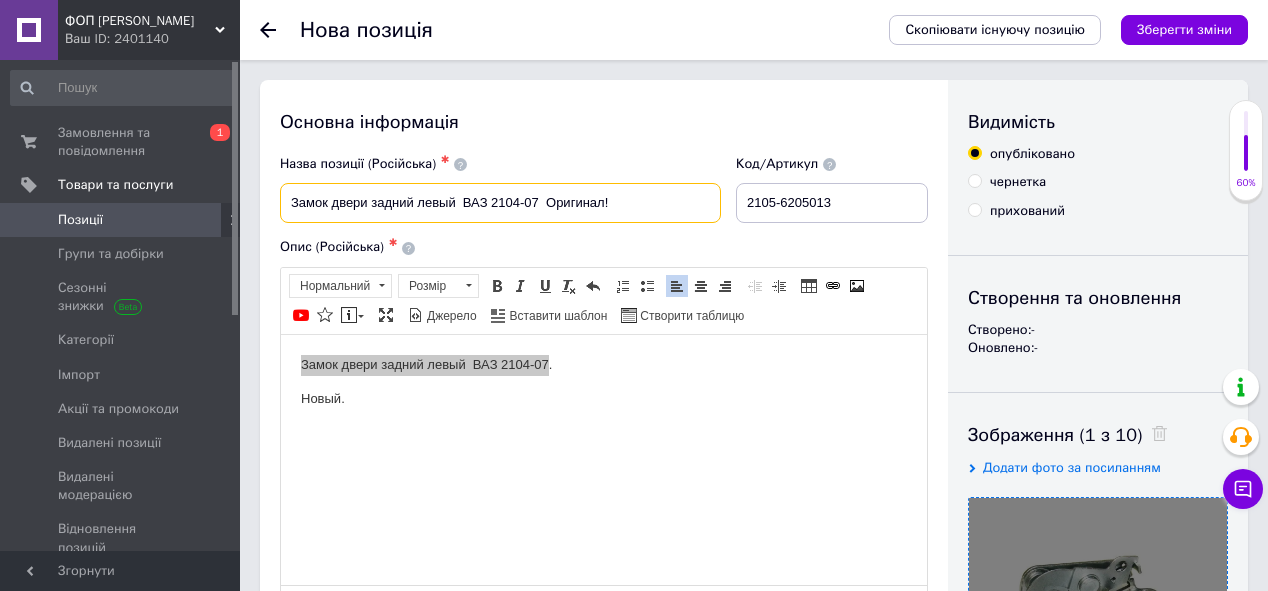 type on "Замок двери задний левый  ВАЗ 2104-07  Оригинал!" 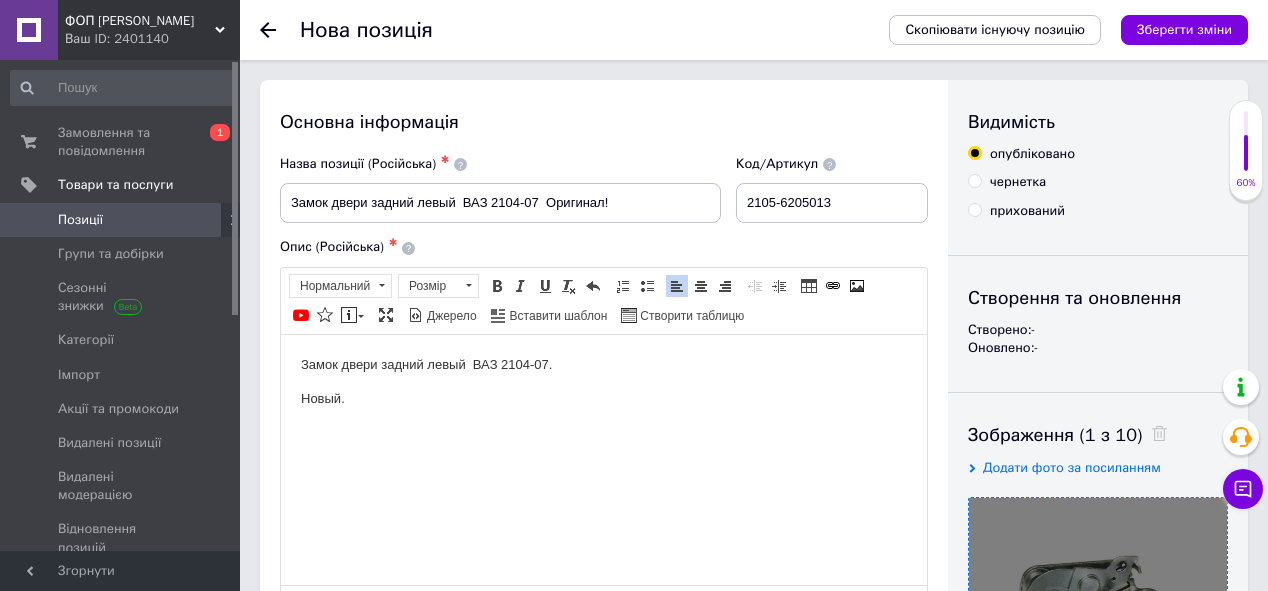 click on "Новый." at bounding box center (604, 398) 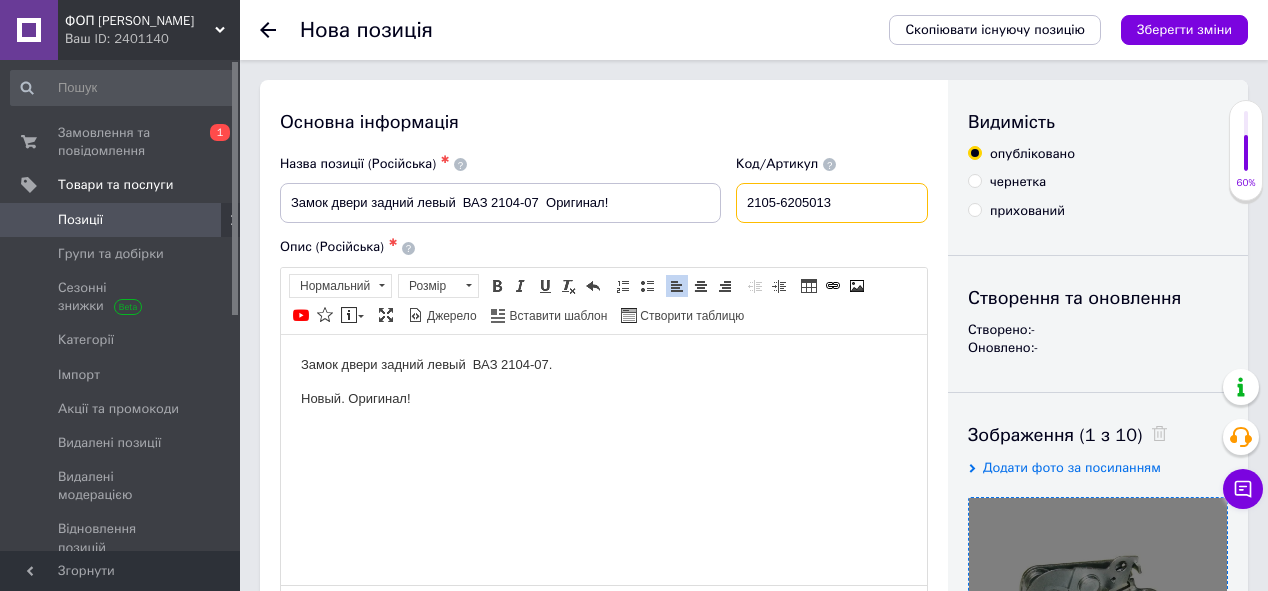 drag, startPoint x: 856, startPoint y: 203, endPoint x: 771, endPoint y: 198, distance: 85.146935 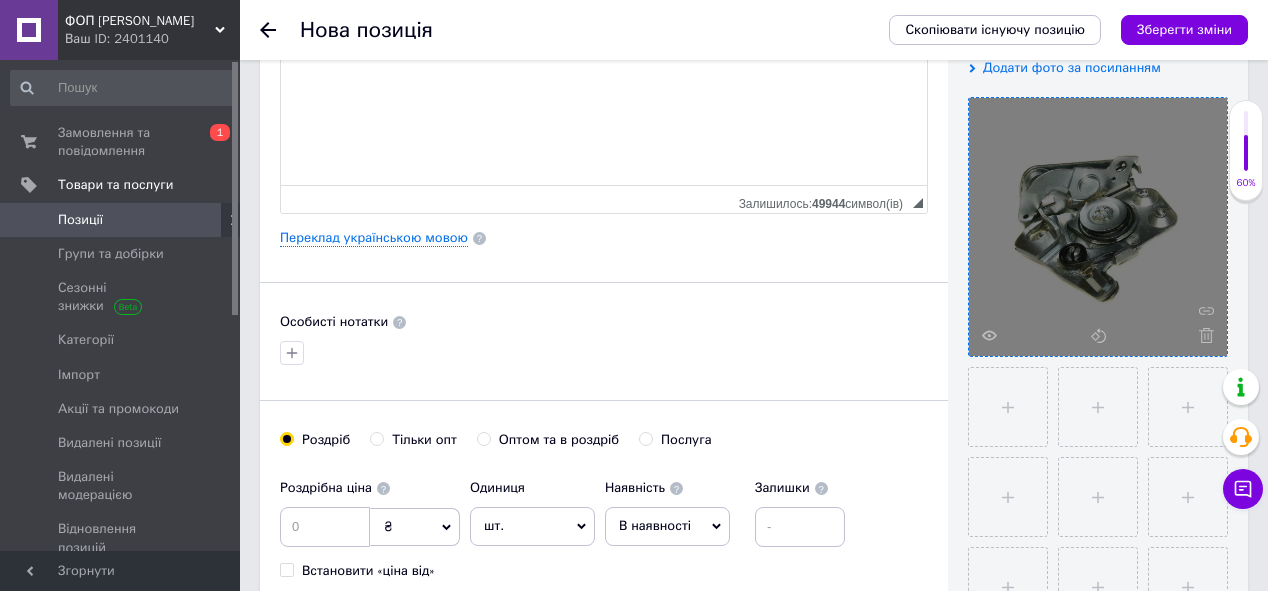 scroll, scrollTop: 560, scrollLeft: 0, axis: vertical 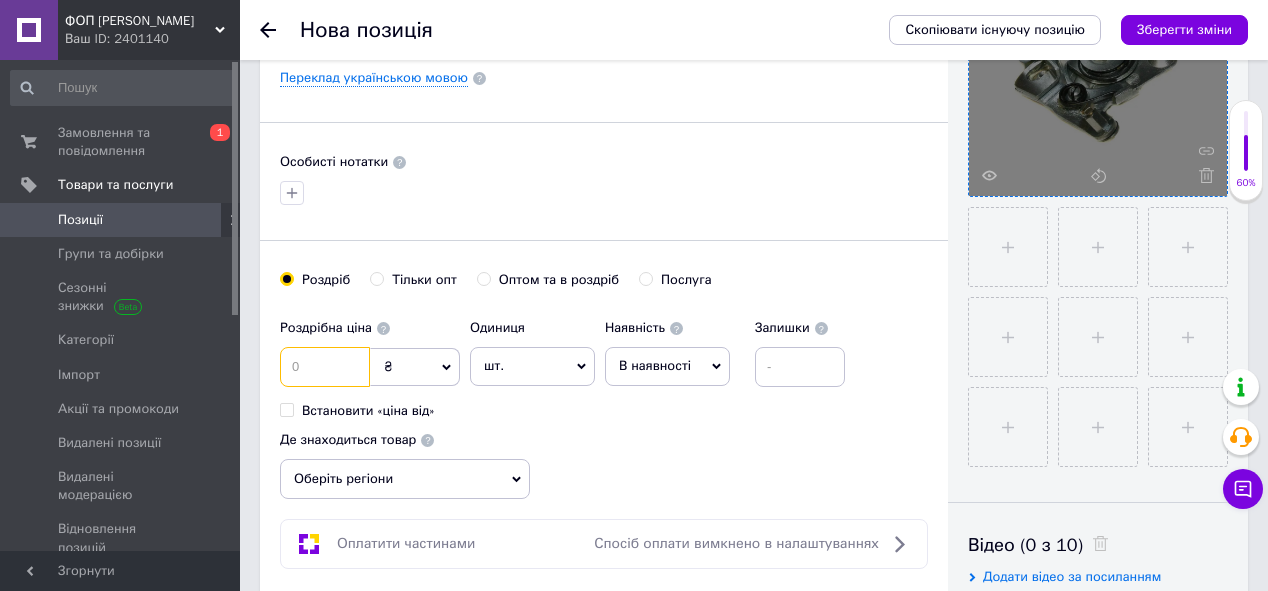 click at bounding box center (325, 367) 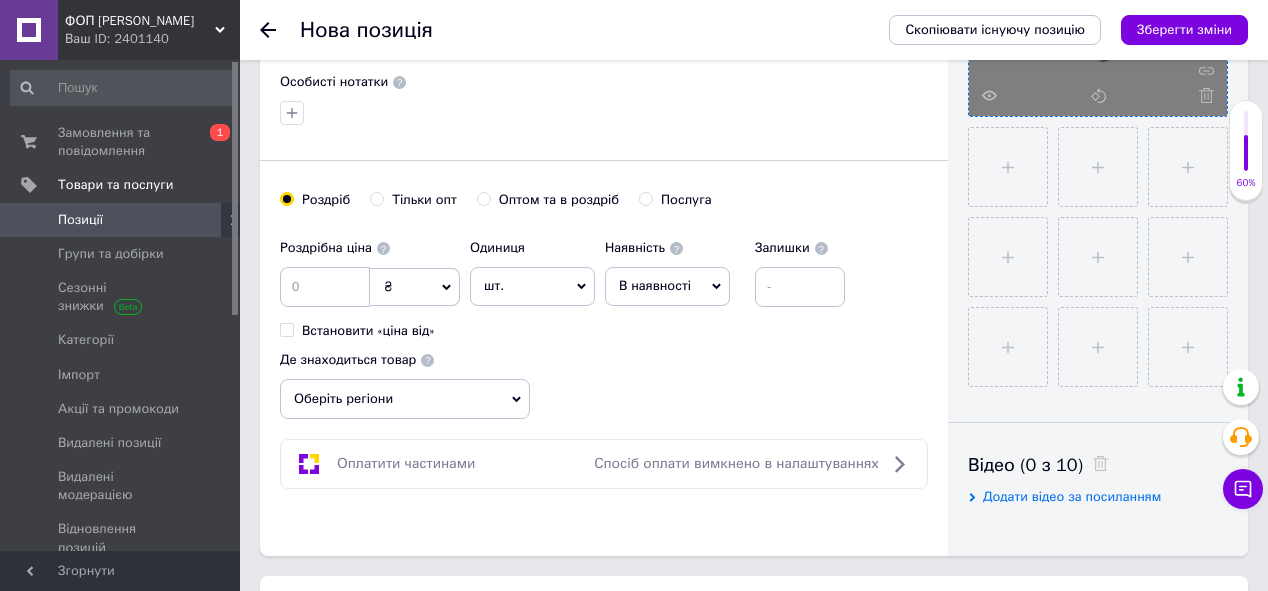 click on "Оберіть регіони" at bounding box center [405, 399] 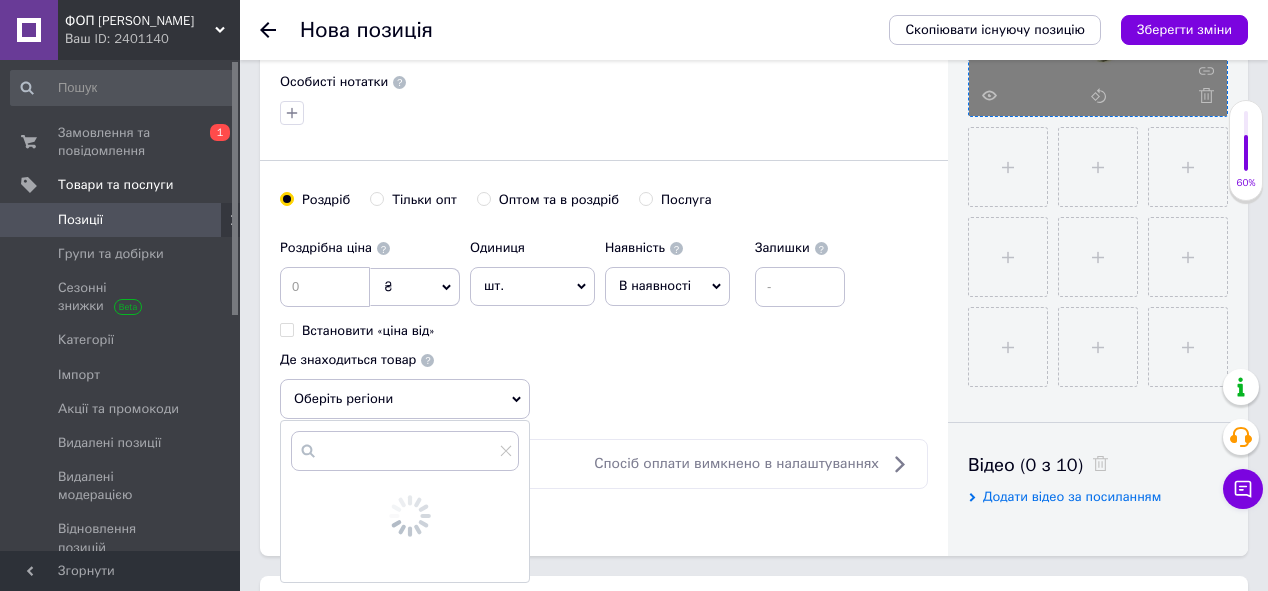 click at bounding box center (405, 451) 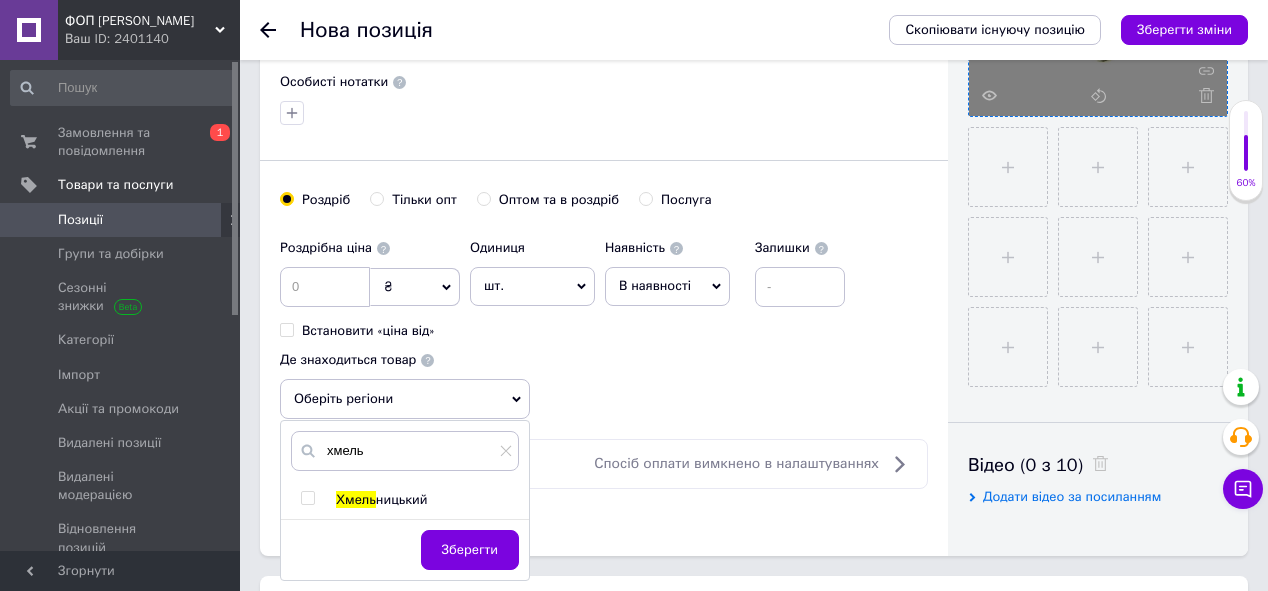 type on "хмель" 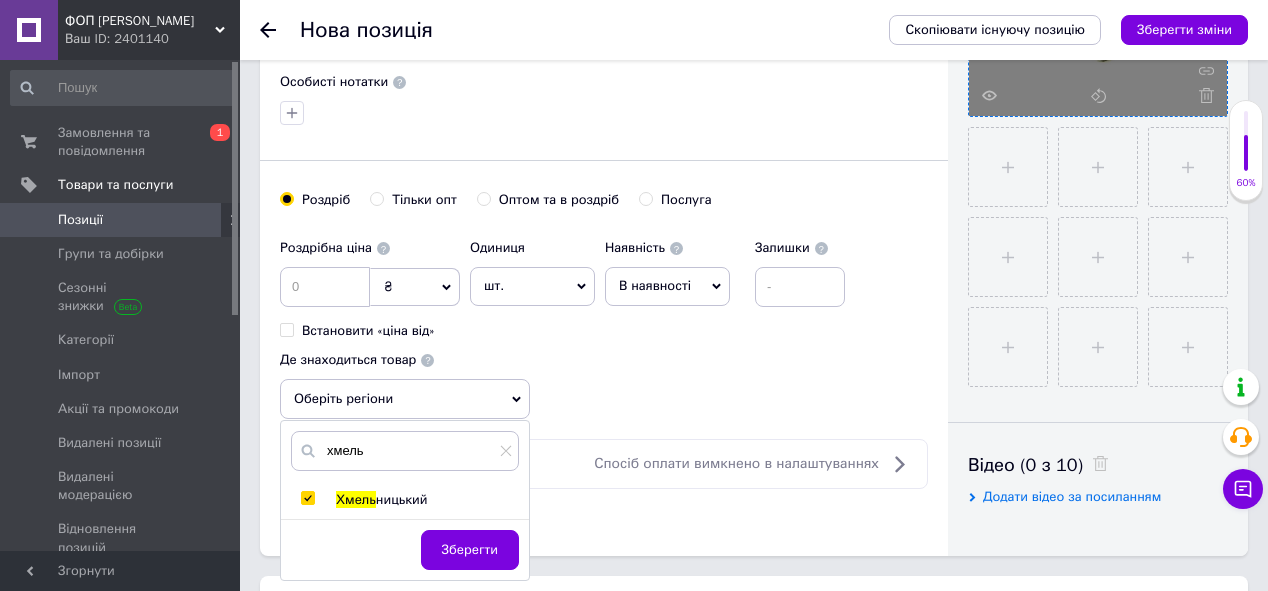 checkbox on "true" 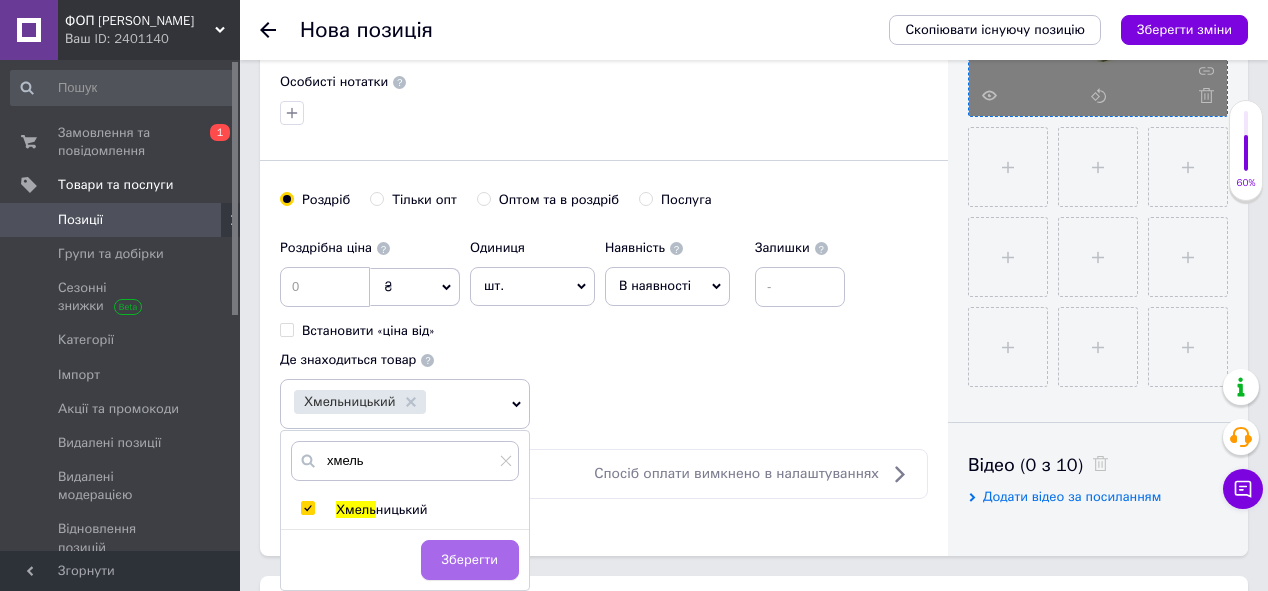 click on "Зберегти" at bounding box center (470, 560) 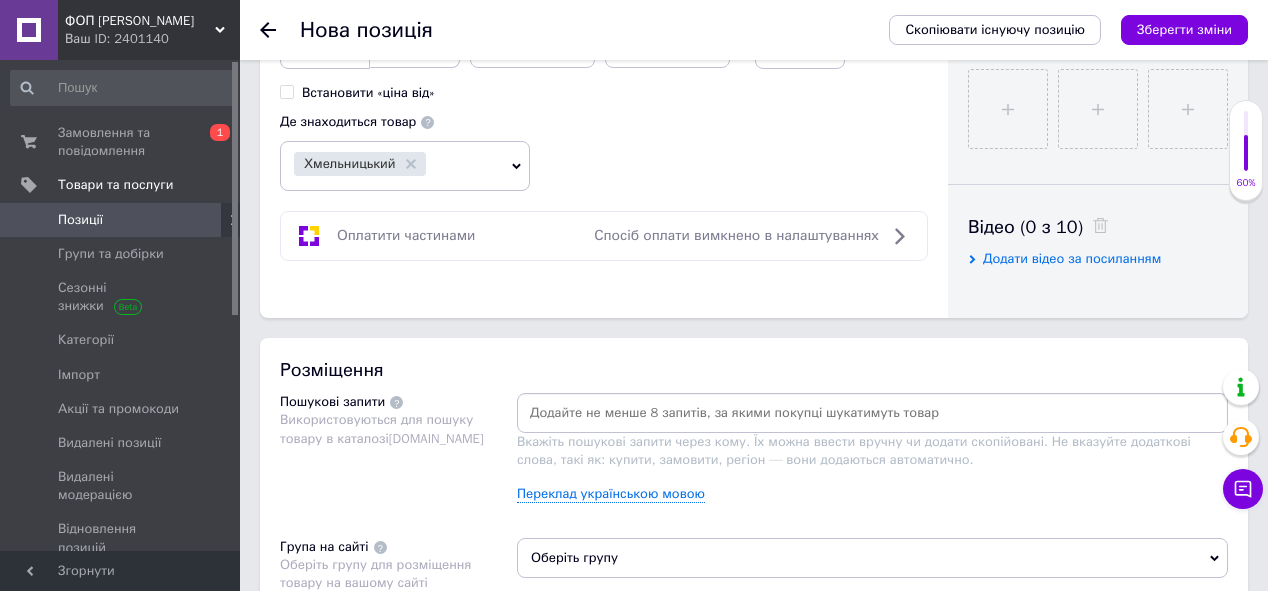 scroll, scrollTop: 880, scrollLeft: 0, axis: vertical 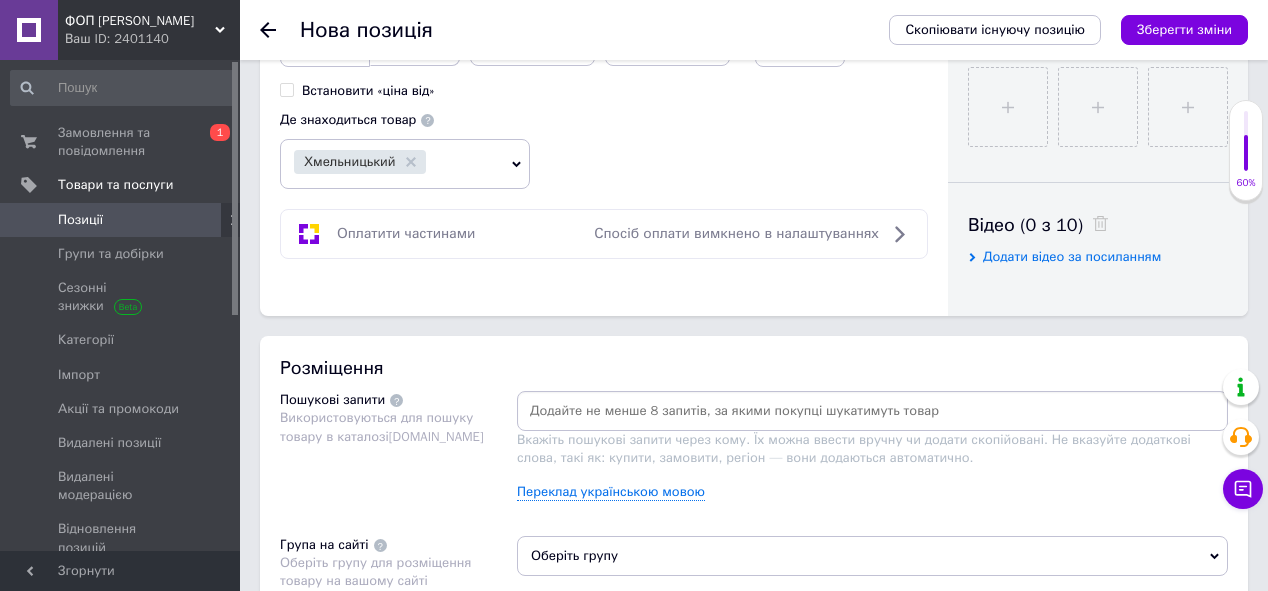 click at bounding box center [872, 411] 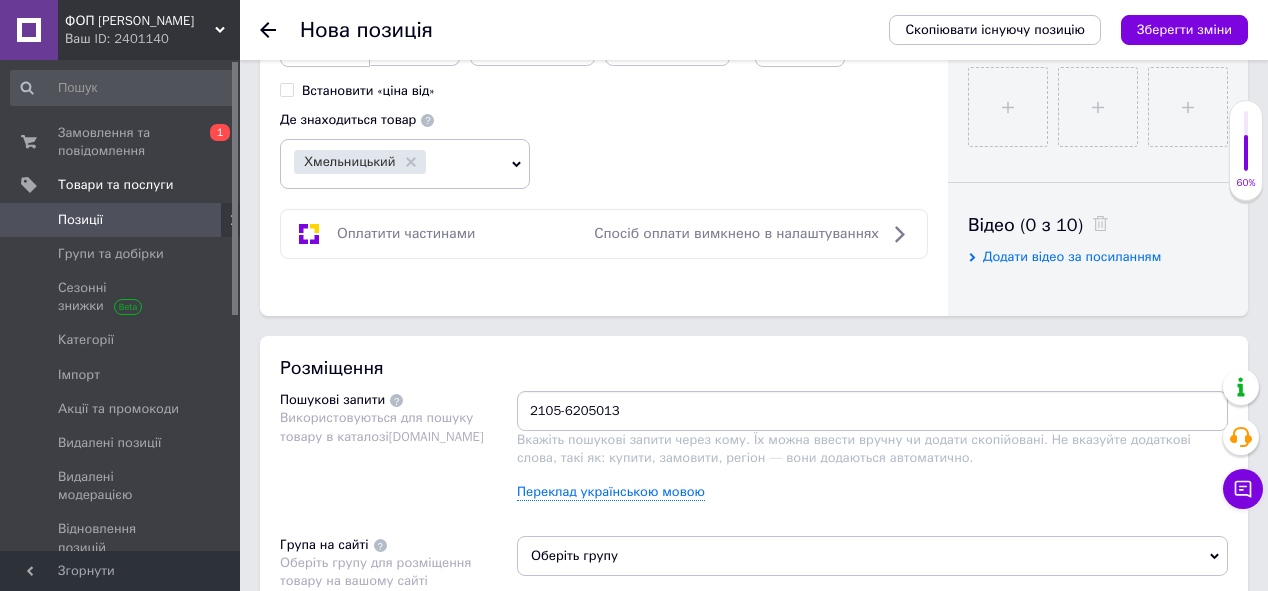 type 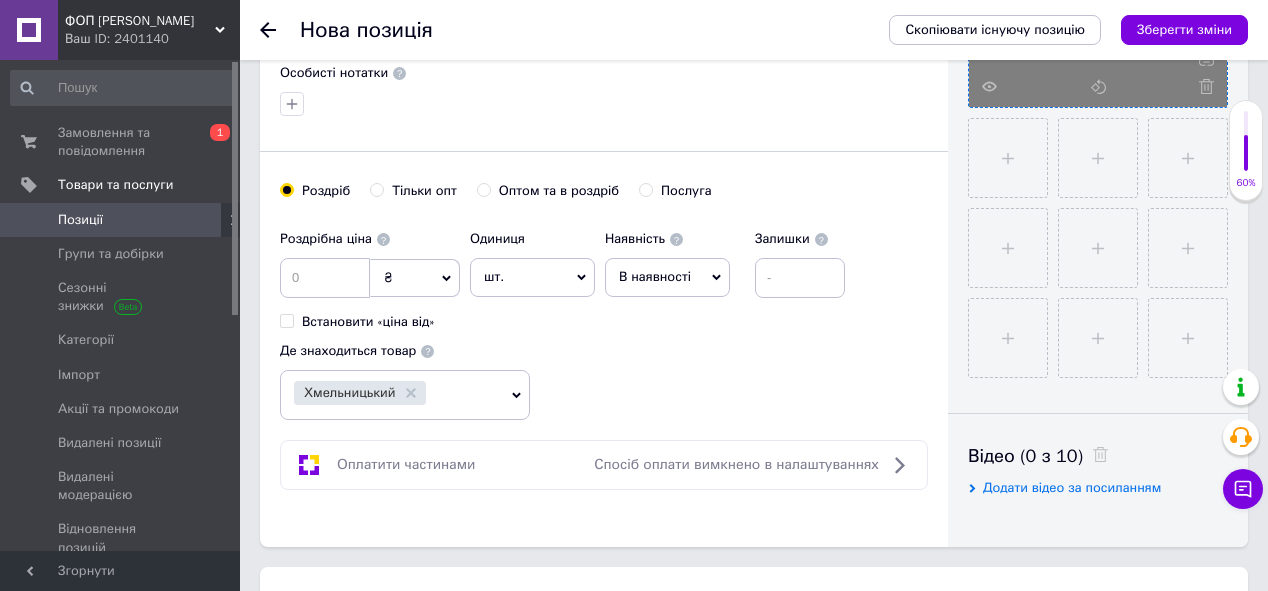 scroll, scrollTop: 640, scrollLeft: 0, axis: vertical 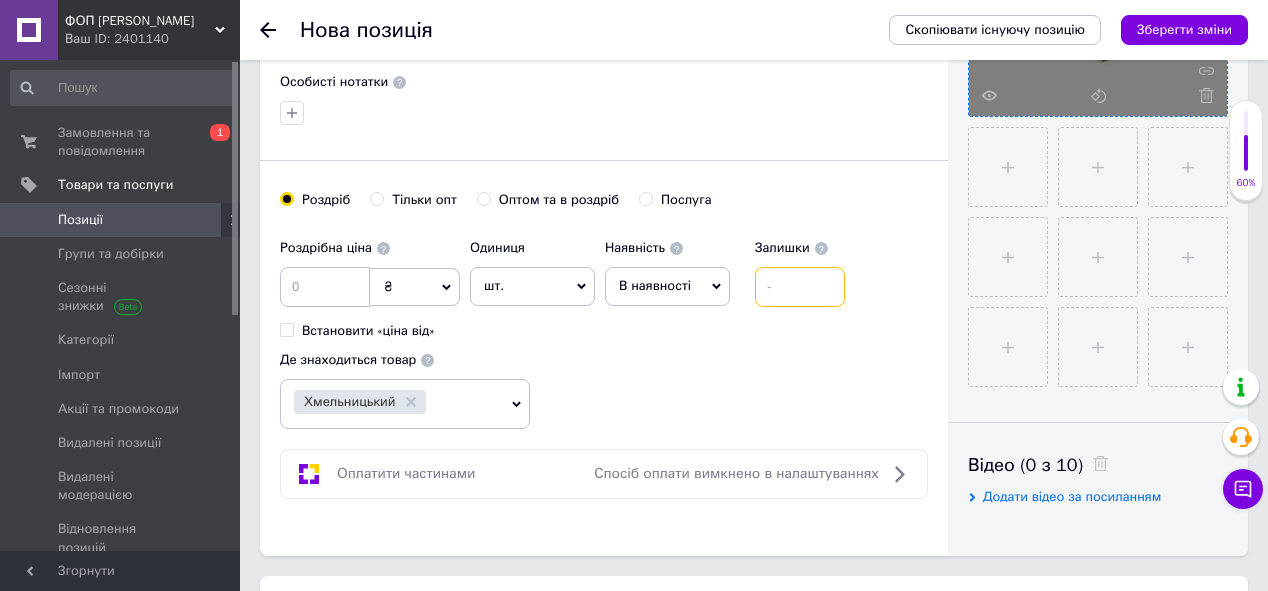click at bounding box center [800, 287] 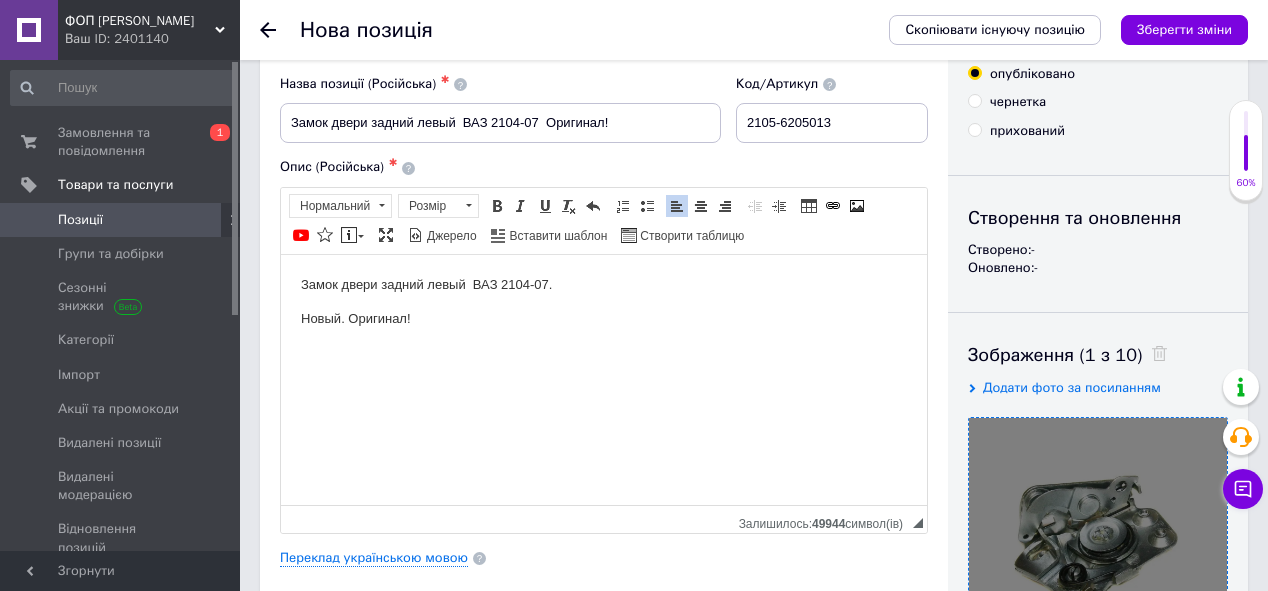 scroll, scrollTop: 0, scrollLeft: 0, axis: both 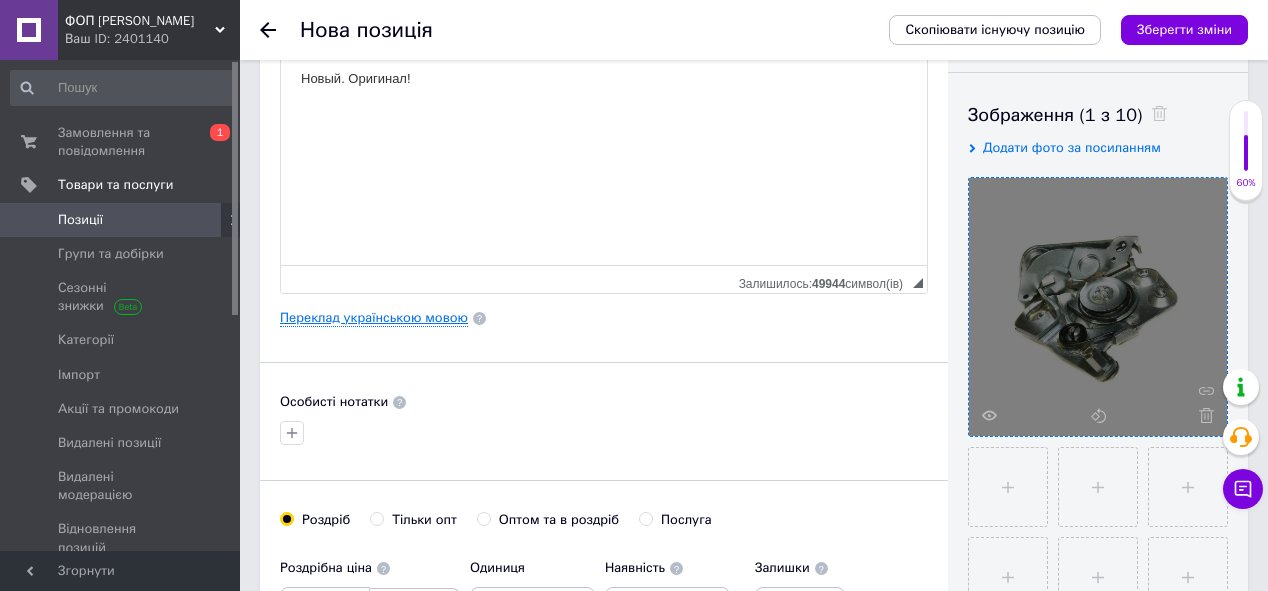 click on "Переклад українською мовою" at bounding box center [374, 318] 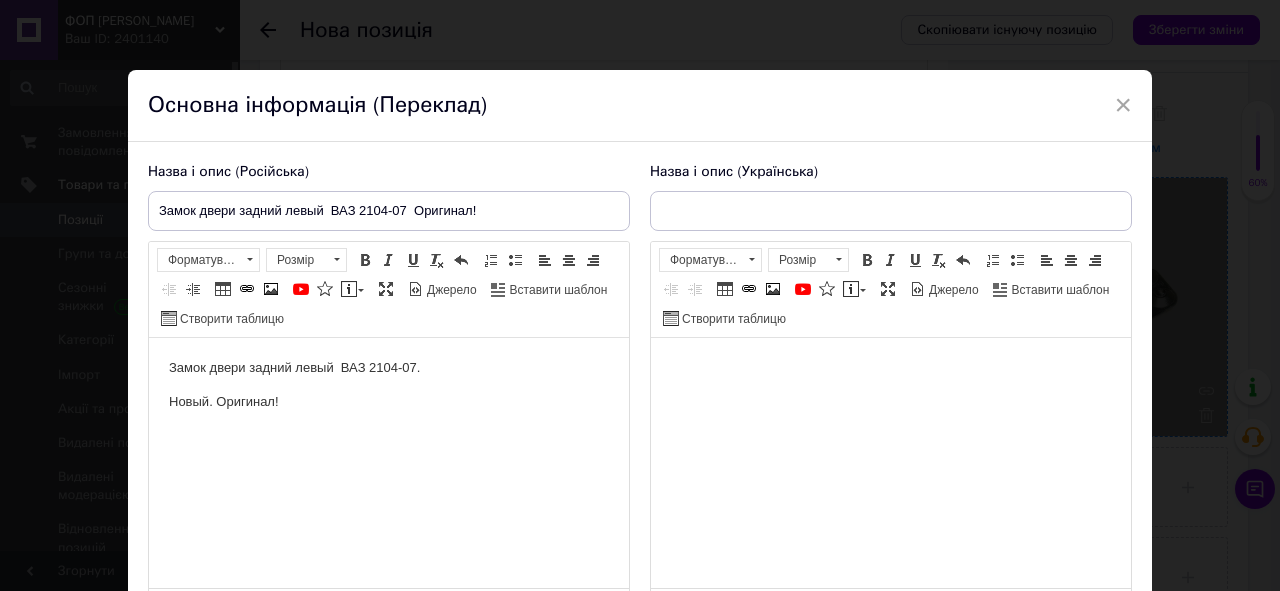 scroll, scrollTop: 0, scrollLeft: 0, axis: both 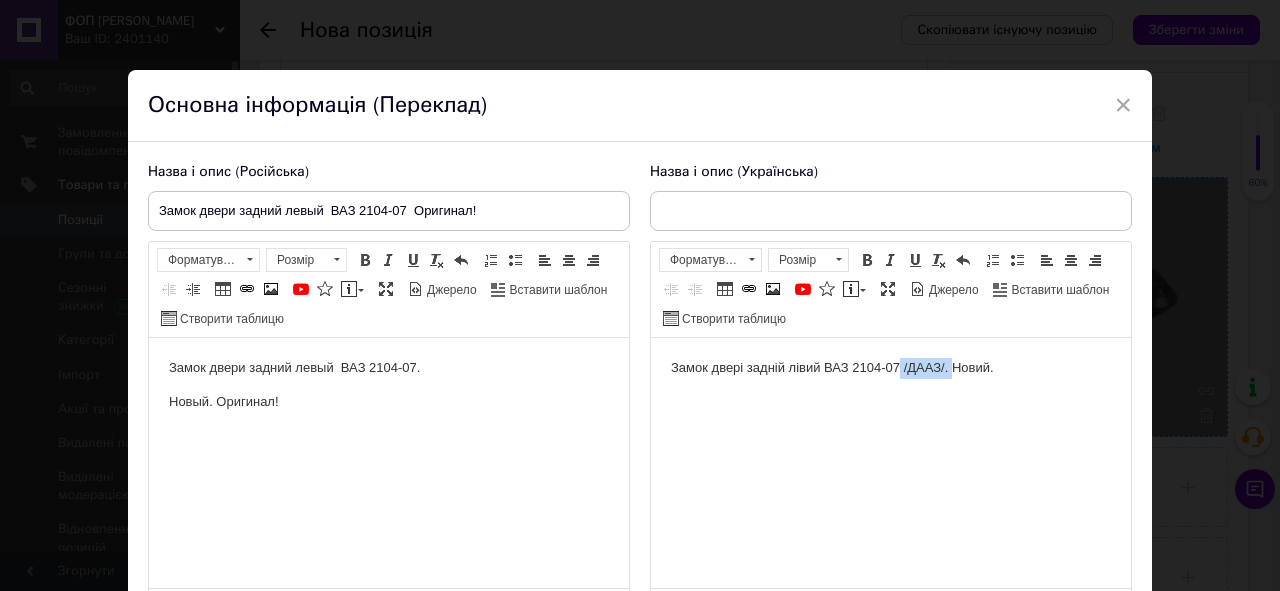 drag, startPoint x: 951, startPoint y: 365, endPoint x: 899, endPoint y: 377, distance: 53.366657 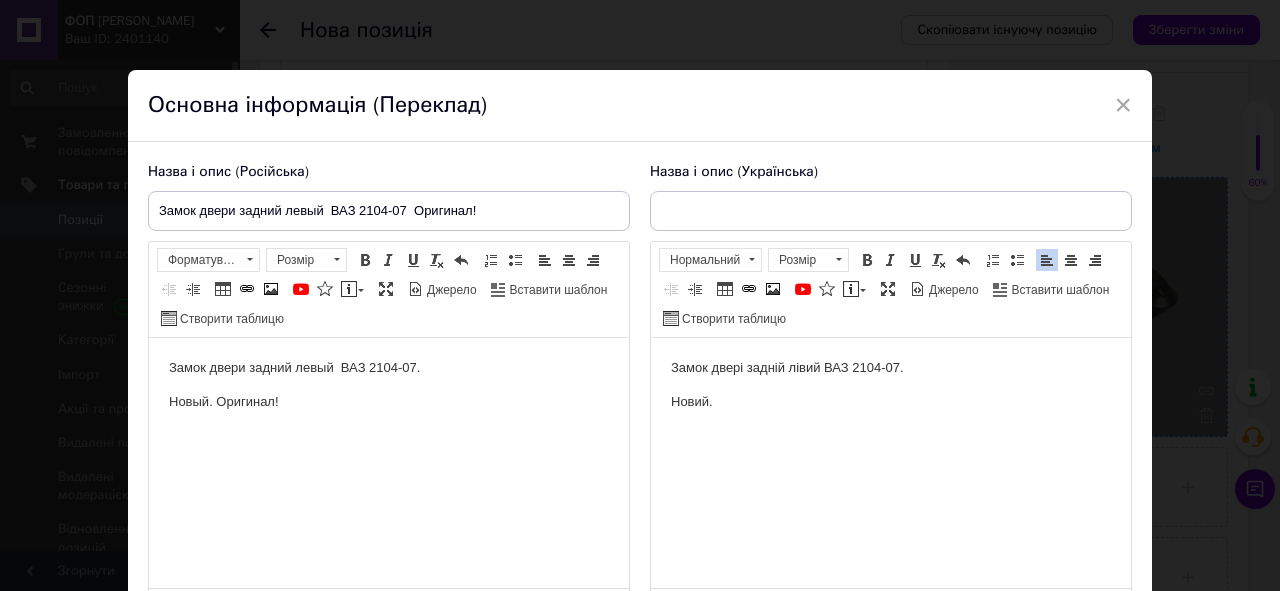 click on "Замок двері задній лівий ВАЗ 2104-07." at bounding box center [891, 368] 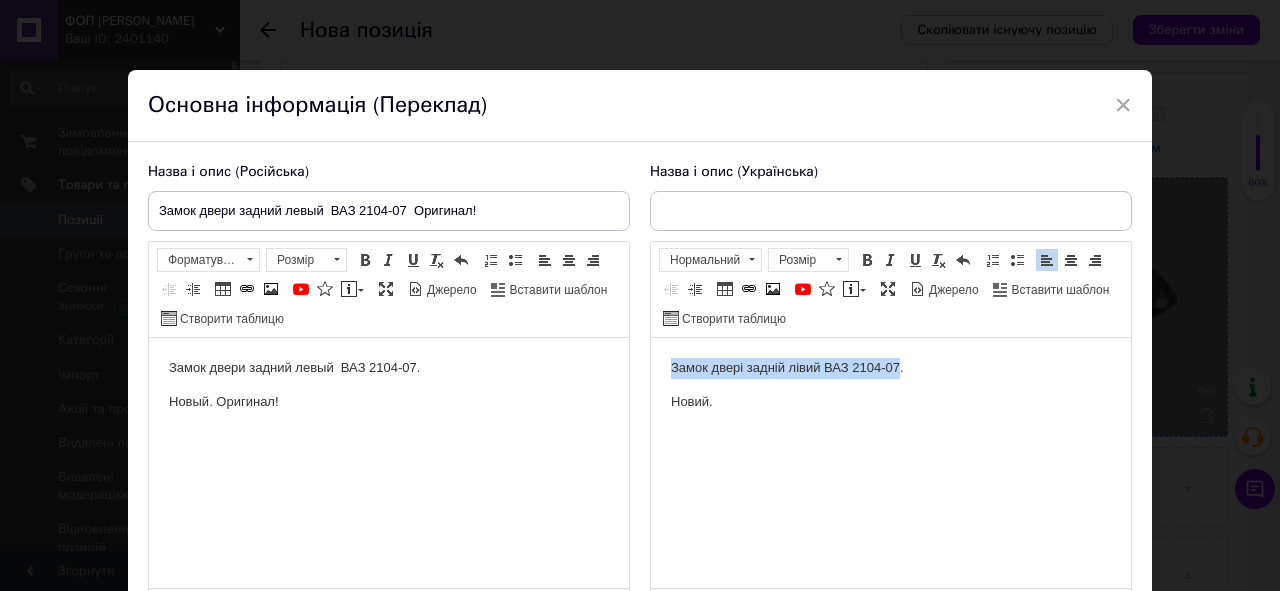 drag, startPoint x: 688, startPoint y: 366, endPoint x: 887, endPoint y: 372, distance: 199.09044 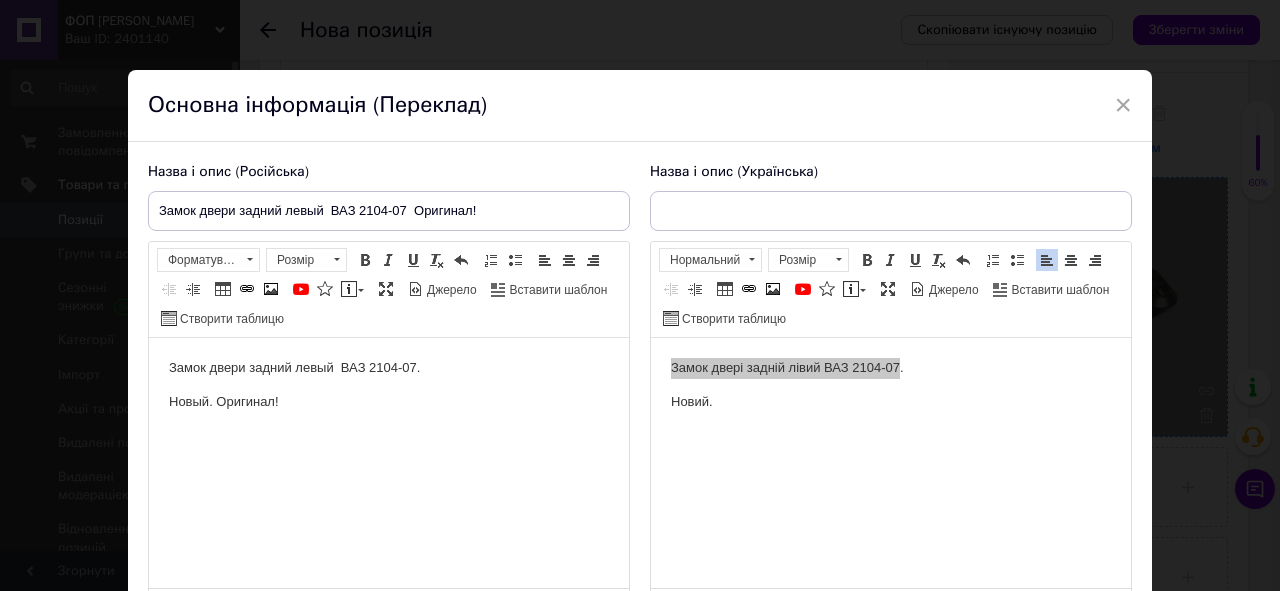 click on "Назва і опис (Українська) Замок двері задній лівий ВАЗ 2104-07.
Новий.
Розширений текстовий редактор, 2D9DB26A-1324-484B-8A80-CB6269D3AF87 Панель інструментів редактора Форматування Нормальний Розмір Розмір   Жирний  Сполучення клавіш Ctrl+B   Курсив  Сполучення клавіш Ctrl+I   Підкреслений  Сполучення клавіш Ctrl+U   Видалити форматування   Повернути  Сполучення клавіш Ctrl+Z   Вставити/видалити нумерований список   Вставити/видалити маркований список   По лівому краю   По центру   По правому краю   Зменшити відступ   Збільшити відступ   Таблиця   Вставити/Редагувати посилання" at bounding box center [891, 390] 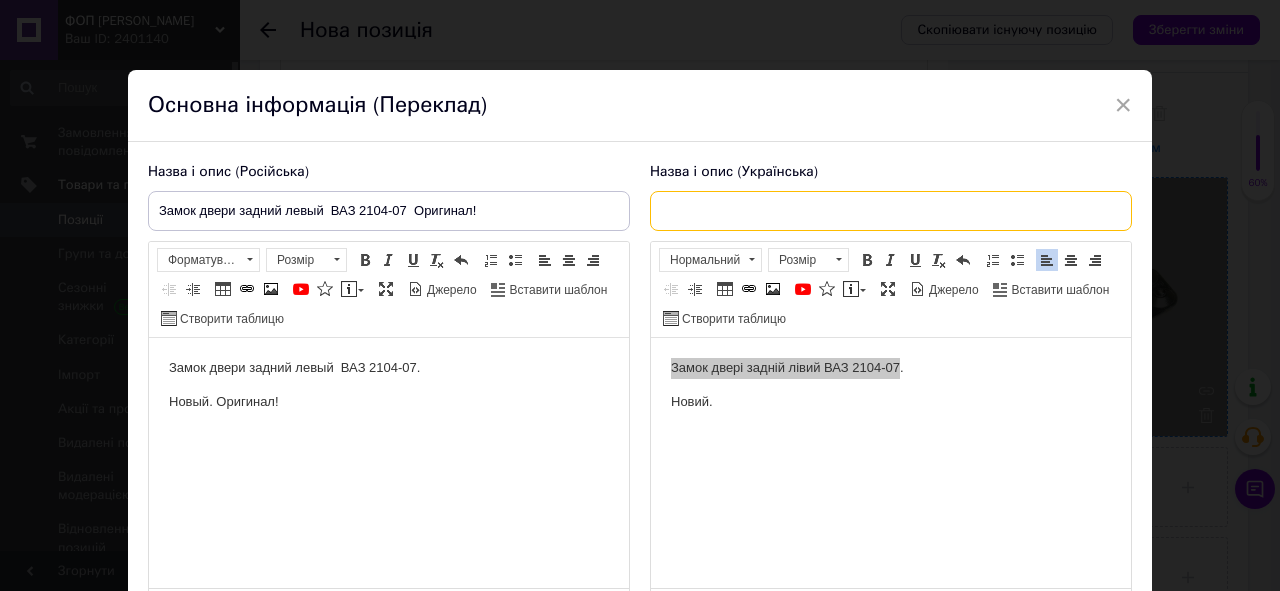click at bounding box center [891, 211] 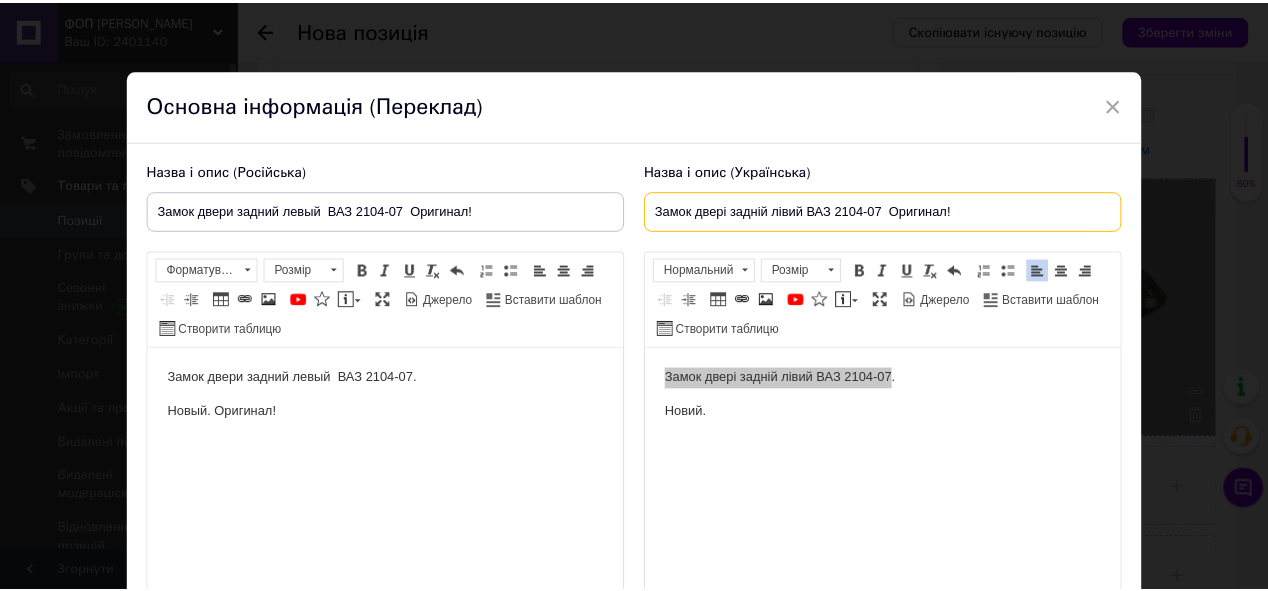 scroll, scrollTop: 118, scrollLeft: 0, axis: vertical 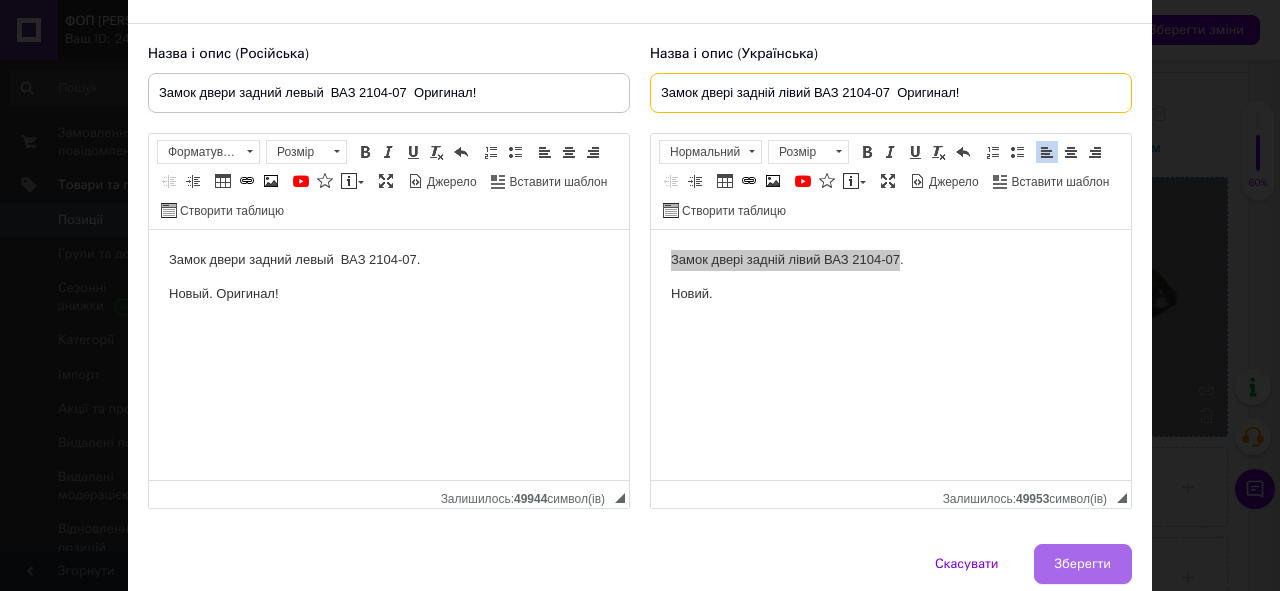type on "Замок двері задній лівий ВАЗ 2104-07  Оригинал!" 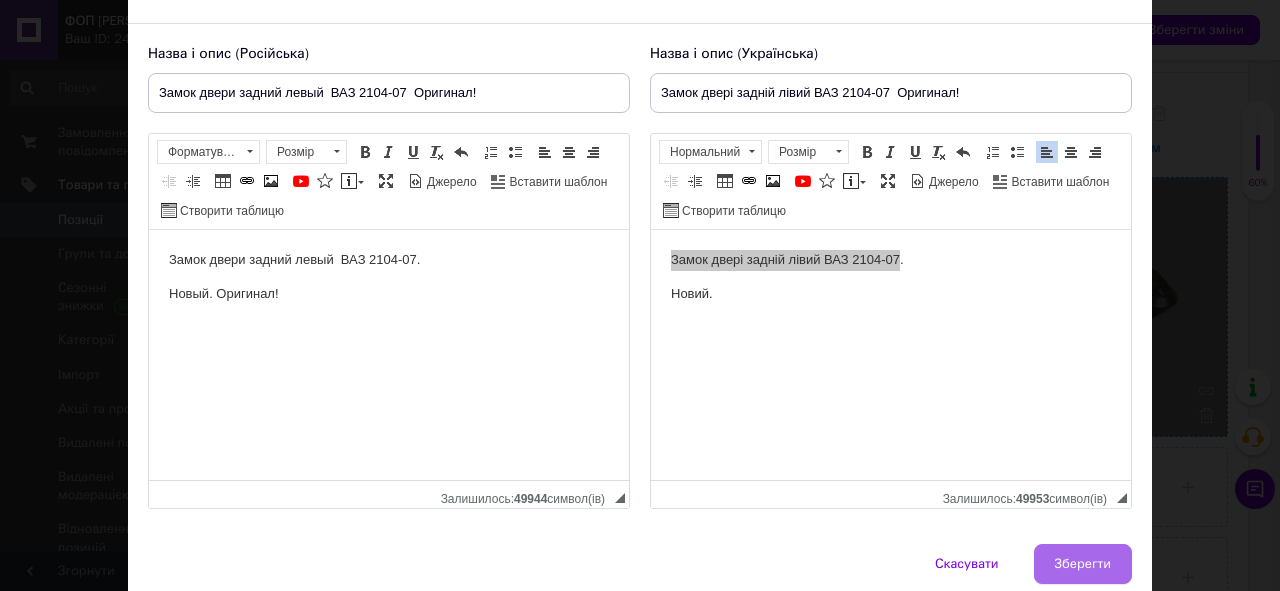 click on "Зберегти" at bounding box center [1083, 564] 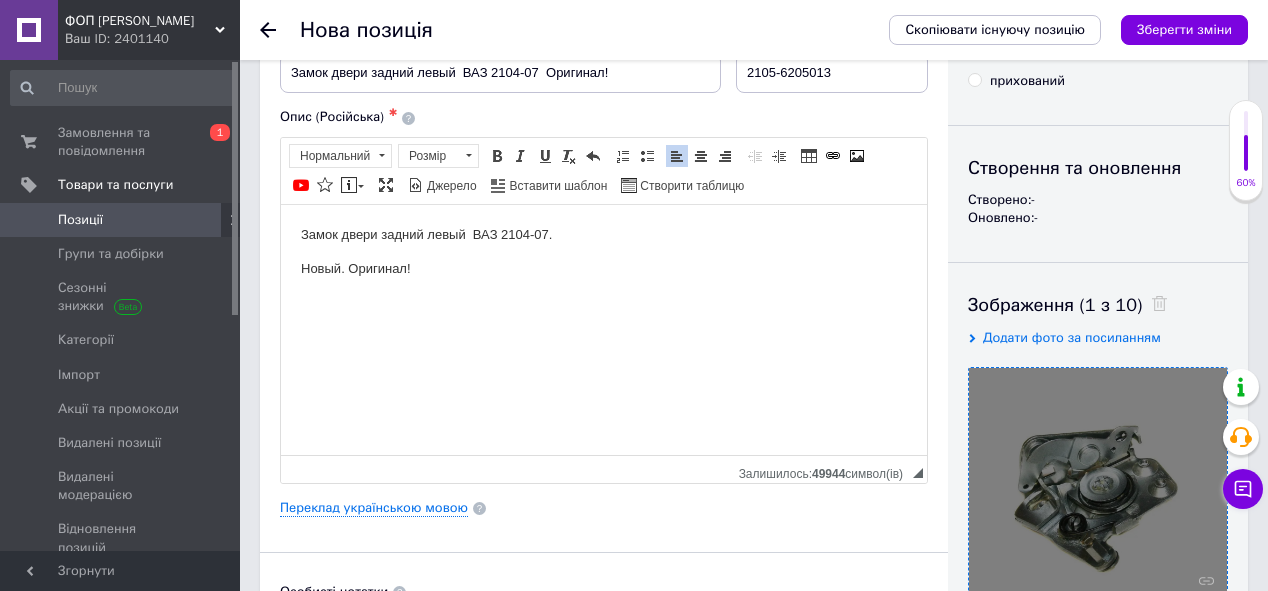 scroll, scrollTop: 0, scrollLeft: 0, axis: both 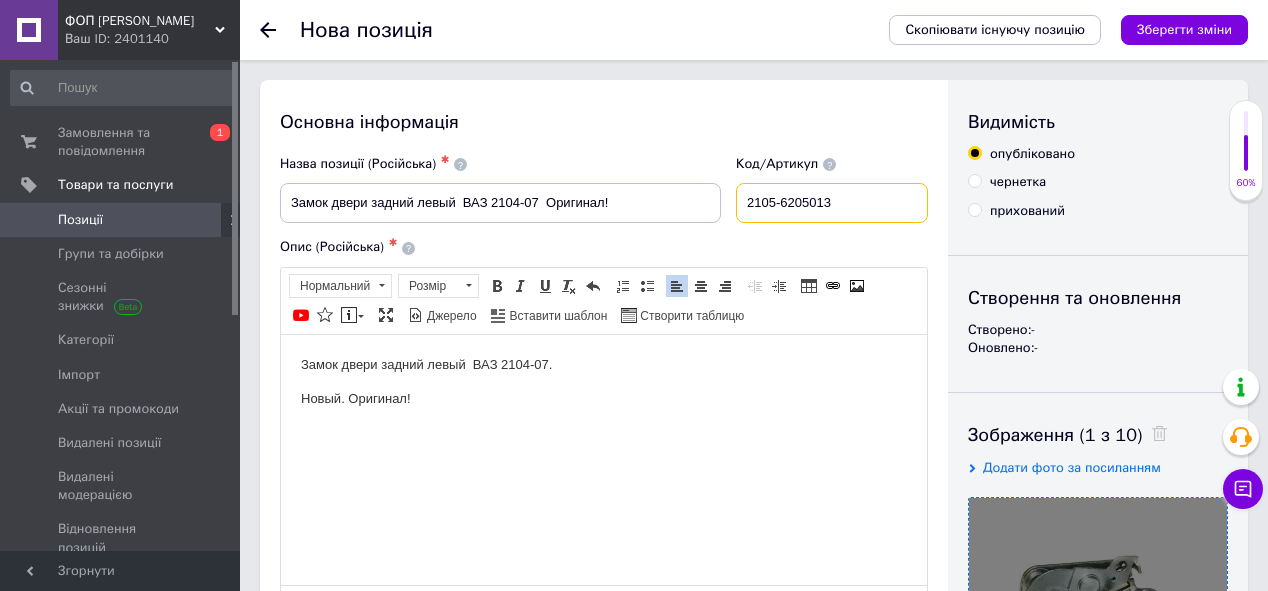 drag, startPoint x: 861, startPoint y: 188, endPoint x: 735, endPoint y: 192, distance: 126.06348 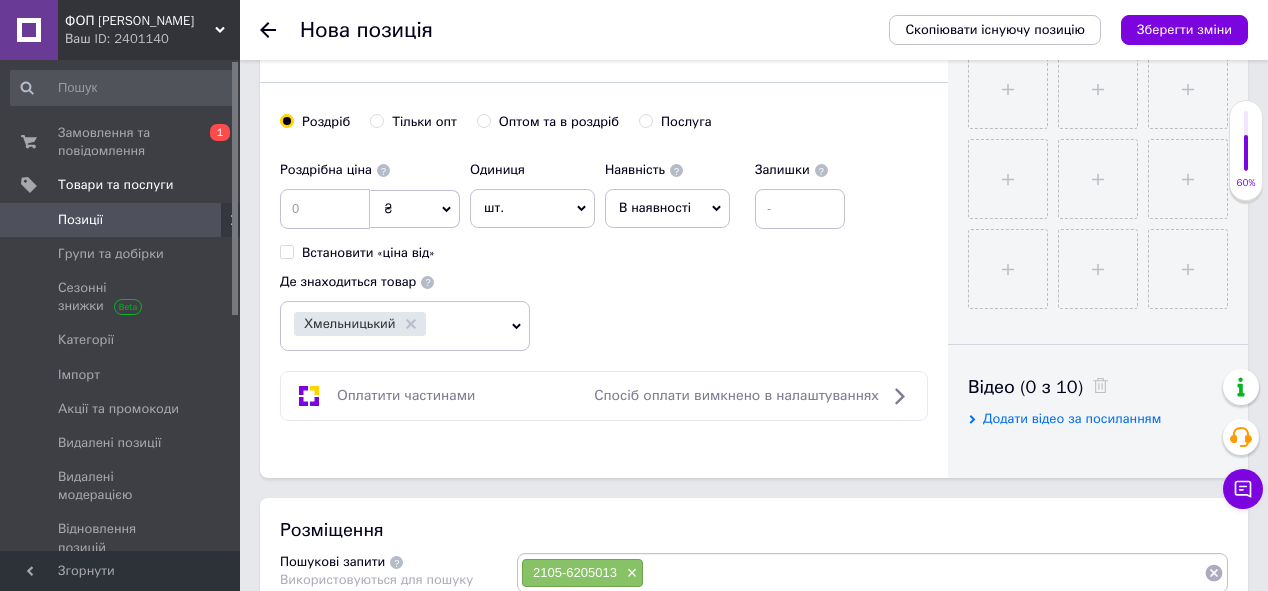 scroll, scrollTop: 720, scrollLeft: 0, axis: vertical 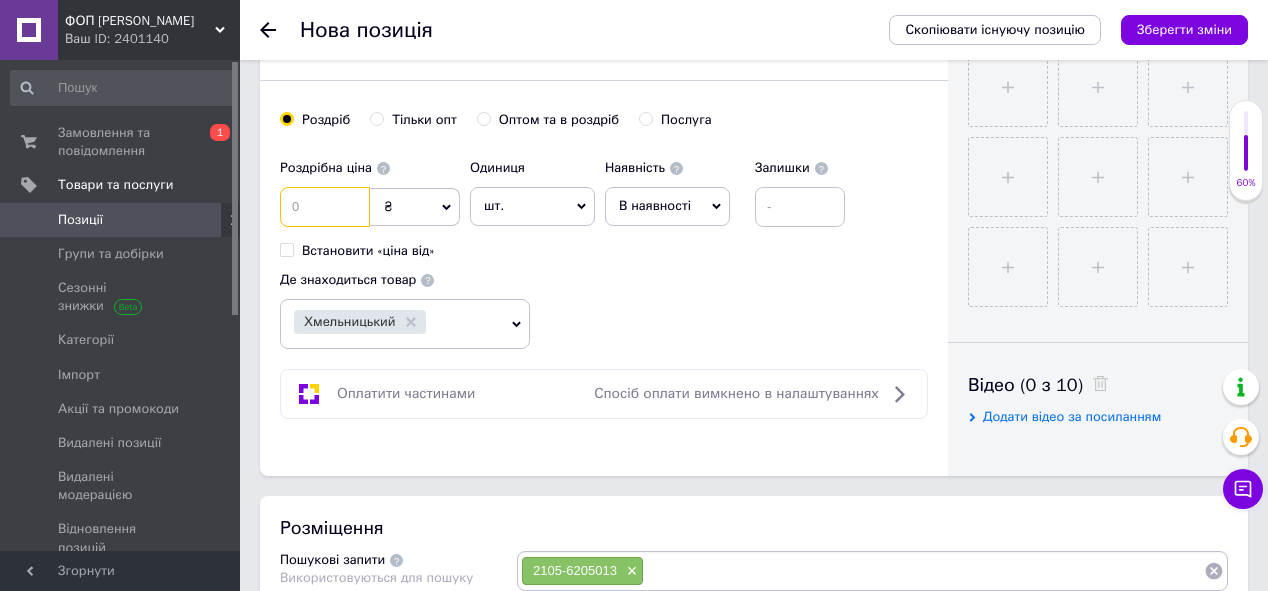 click at bounding box center (325, 207) 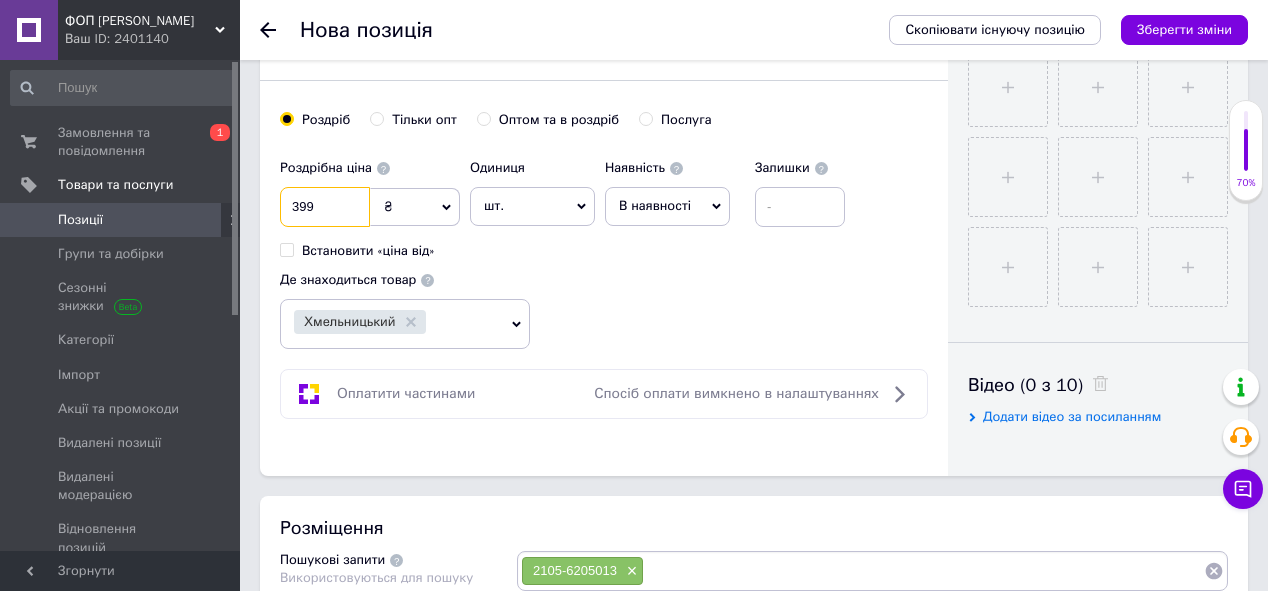type on "399" 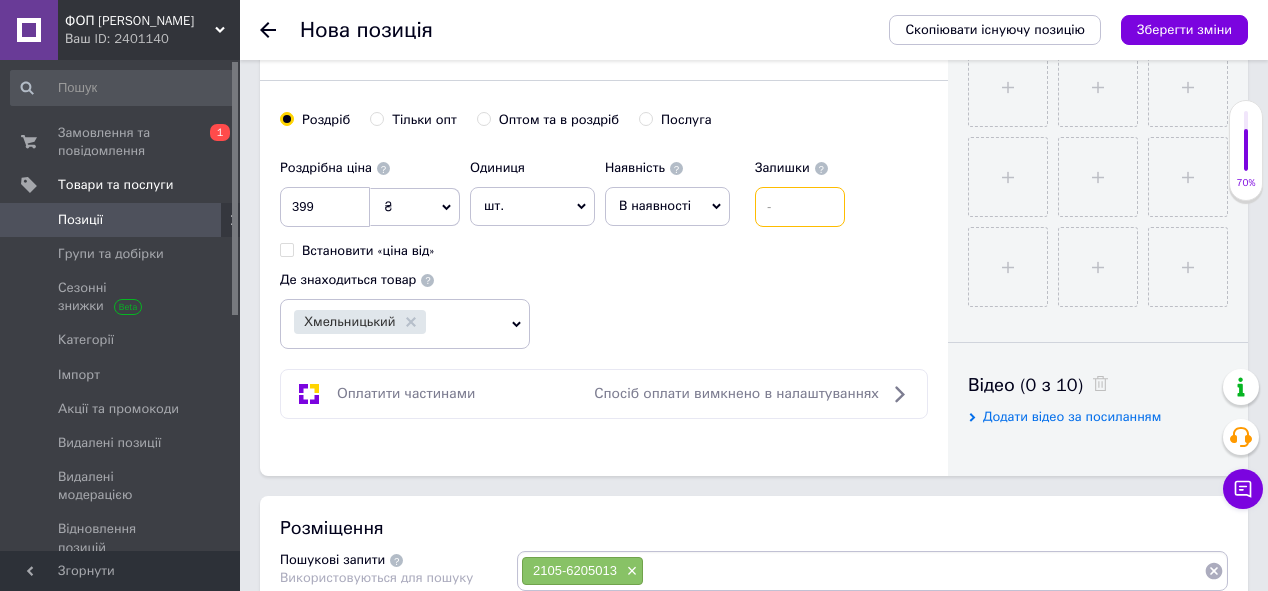 click at bounding box center (800, 207) 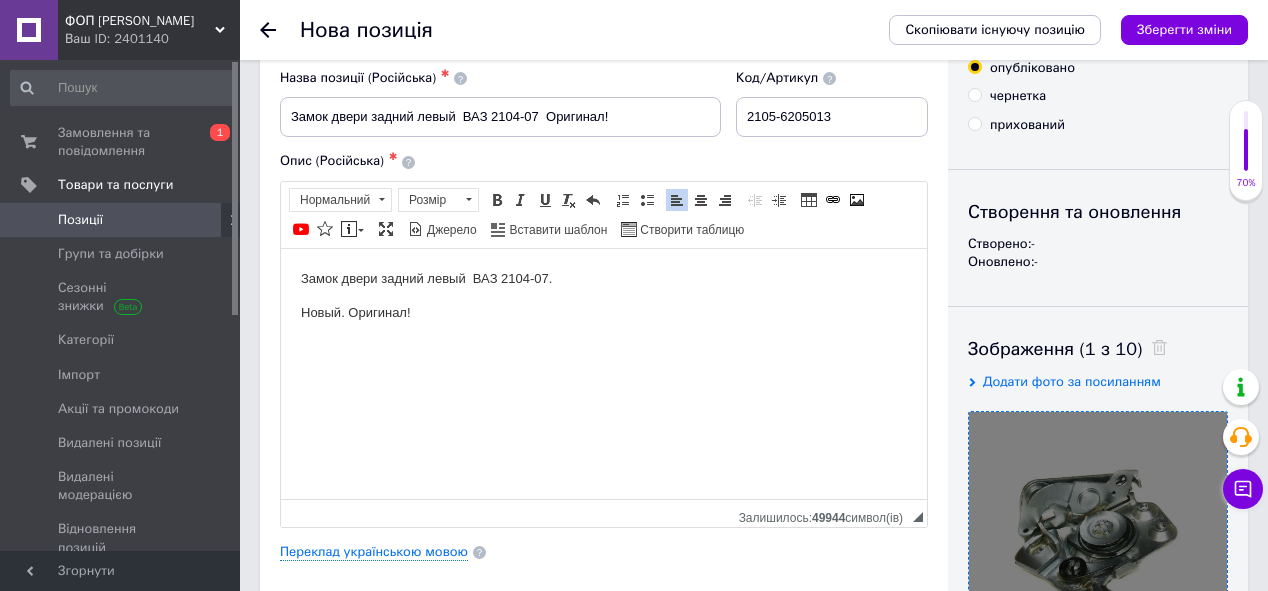 scroll, scrollTop: 80, scrollLeft: 0, axis: vertical 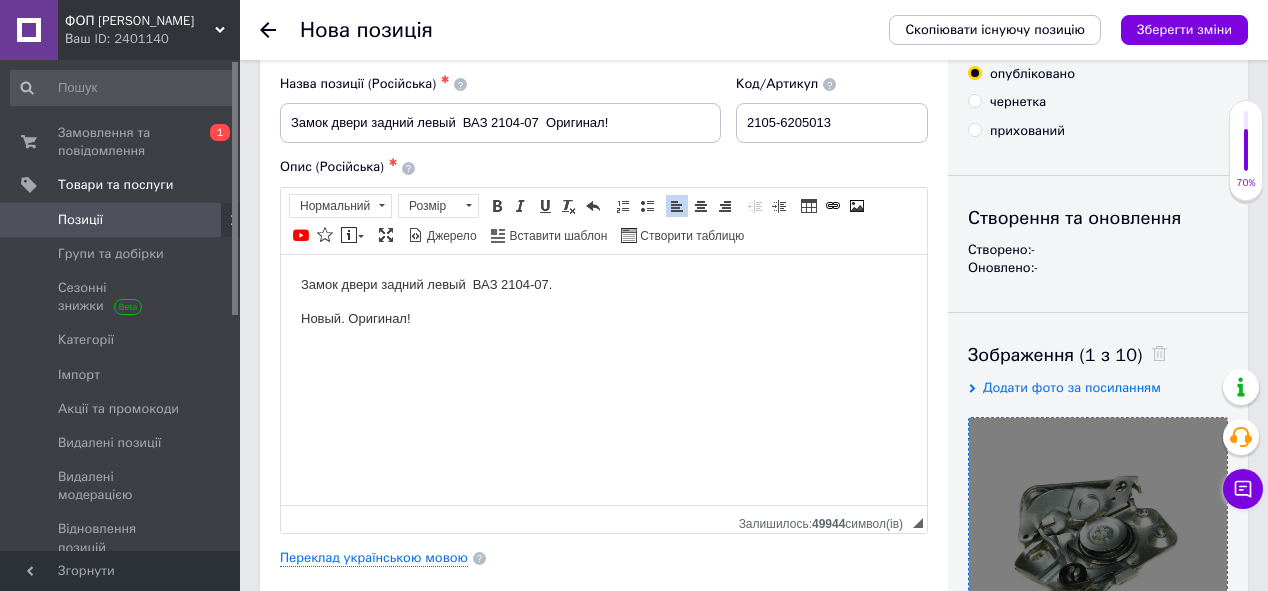 type on "2" 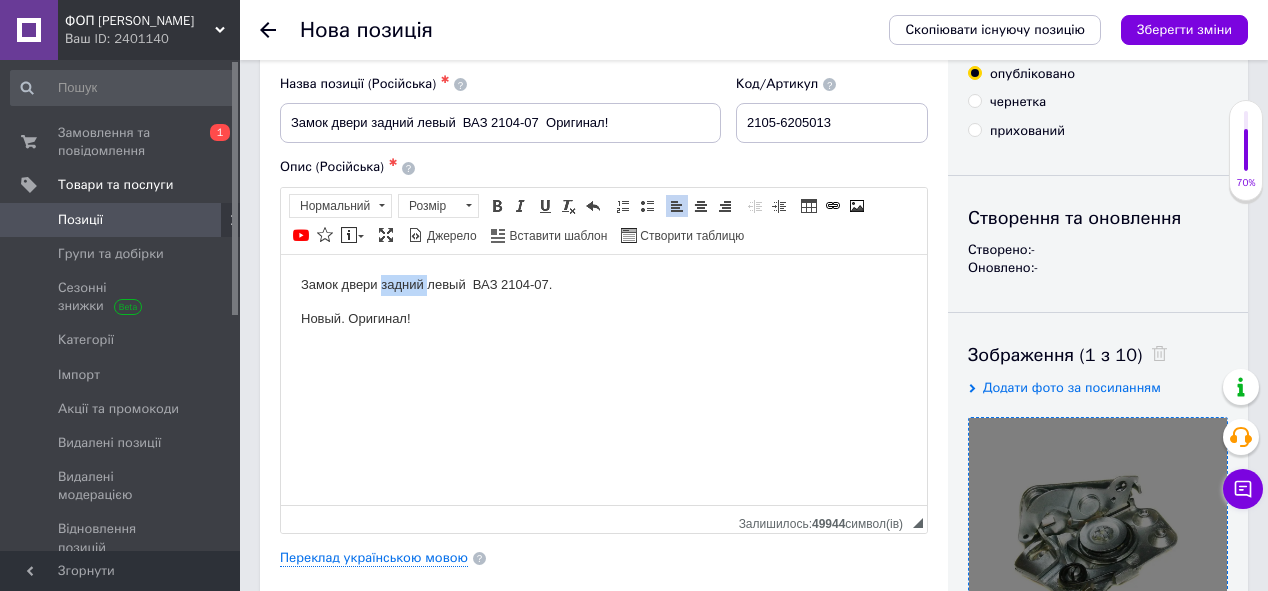 click on "Замок двери задний левый  ВАЗ 2104-07." at bounding box center (604, 284) 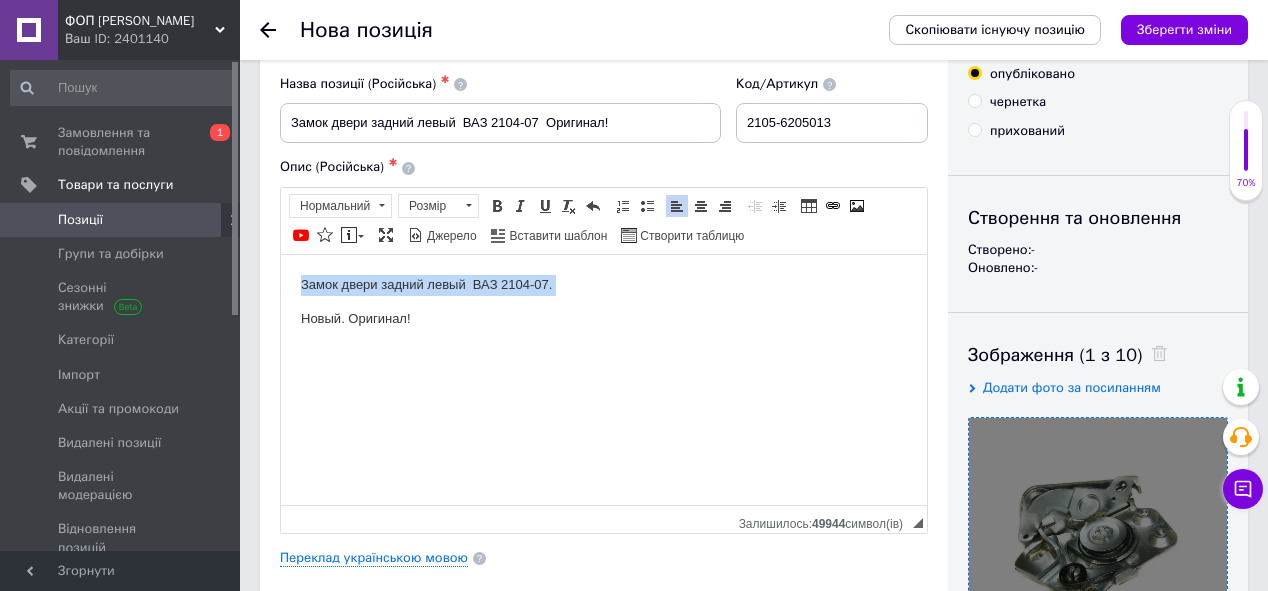 click on "Замок двери задний левый  ВАЗ 2104-07." at bounding box center [604, 284] 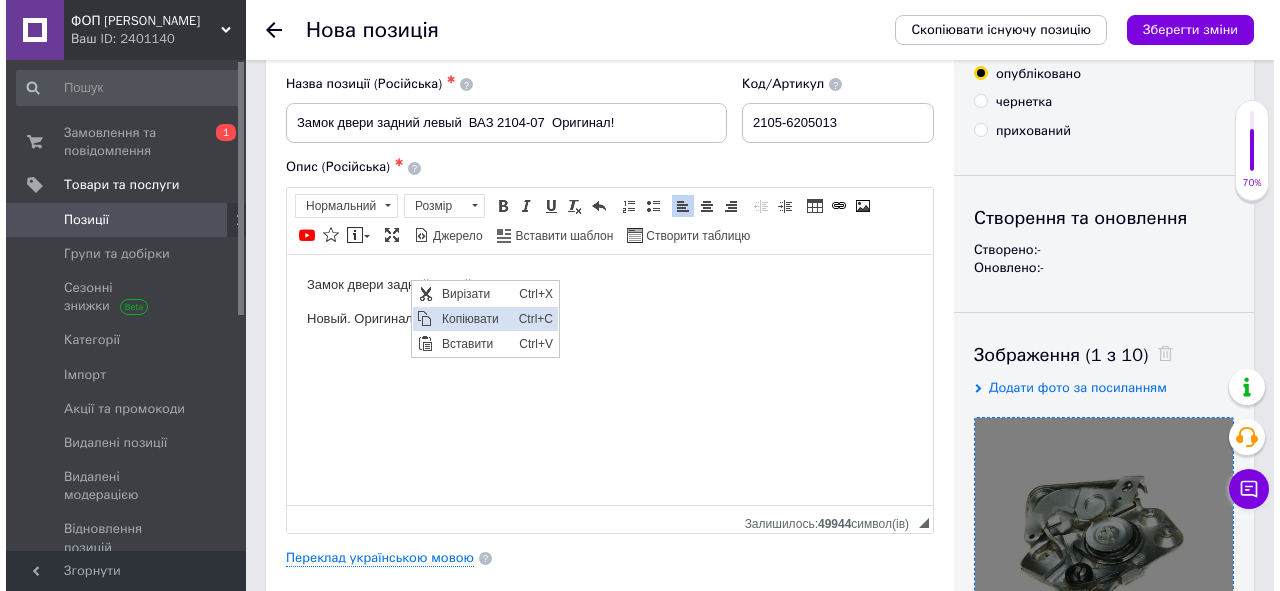 scroll, scrollTop: 0, scrollLeft: 0, axis: both 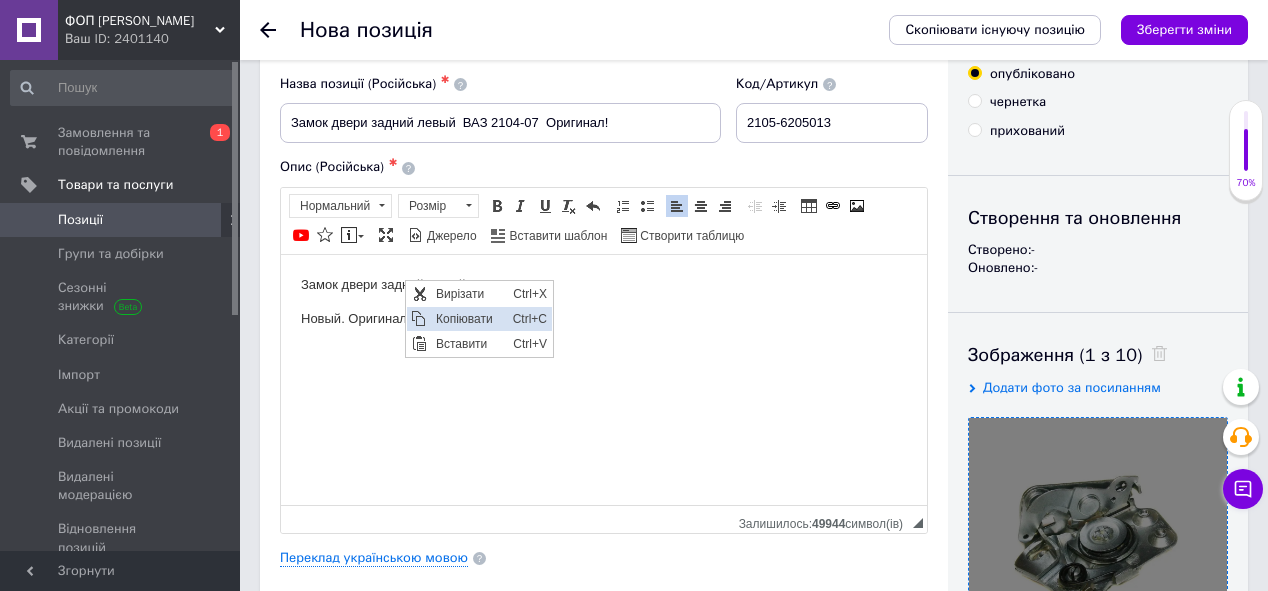 click on "Копіювати" at bounding box center (468, 319) 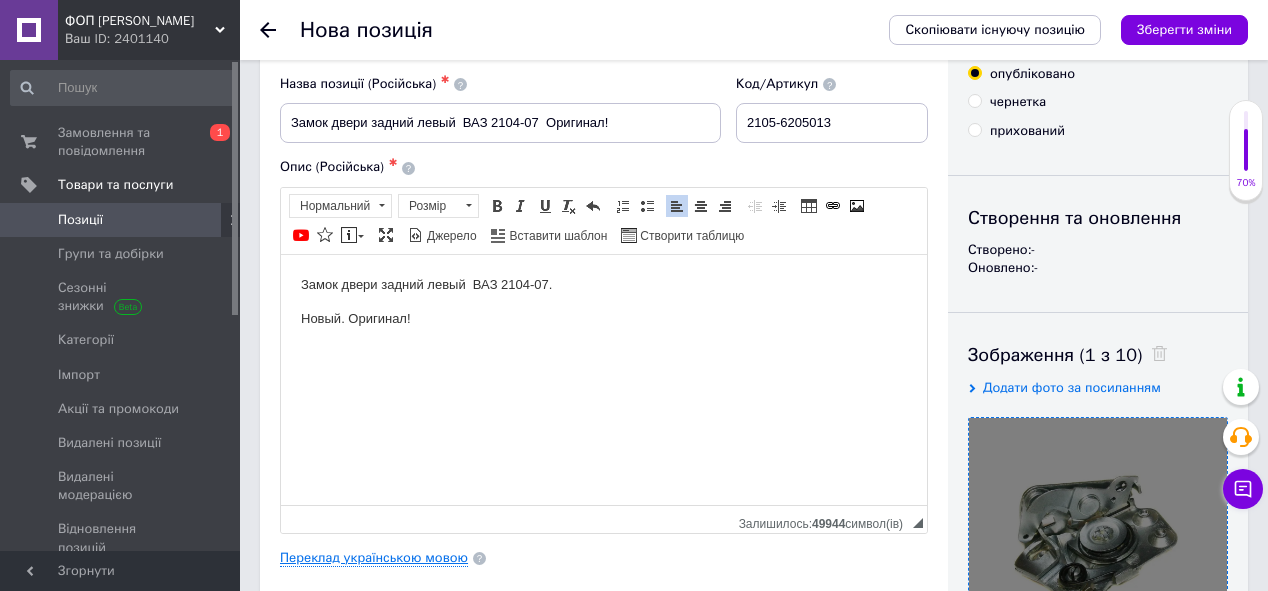 click on "Переклад українською мовою" at bounding box center (374, 558) 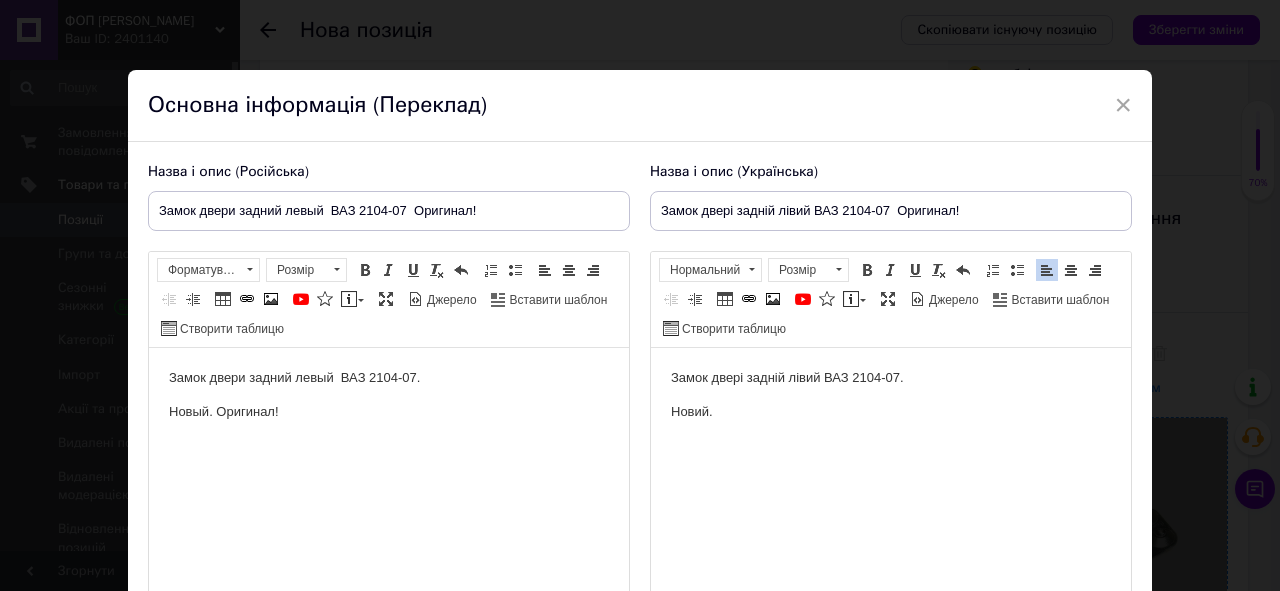 scroll, scrollTop: 0, scrollLeft: 0, axis: both 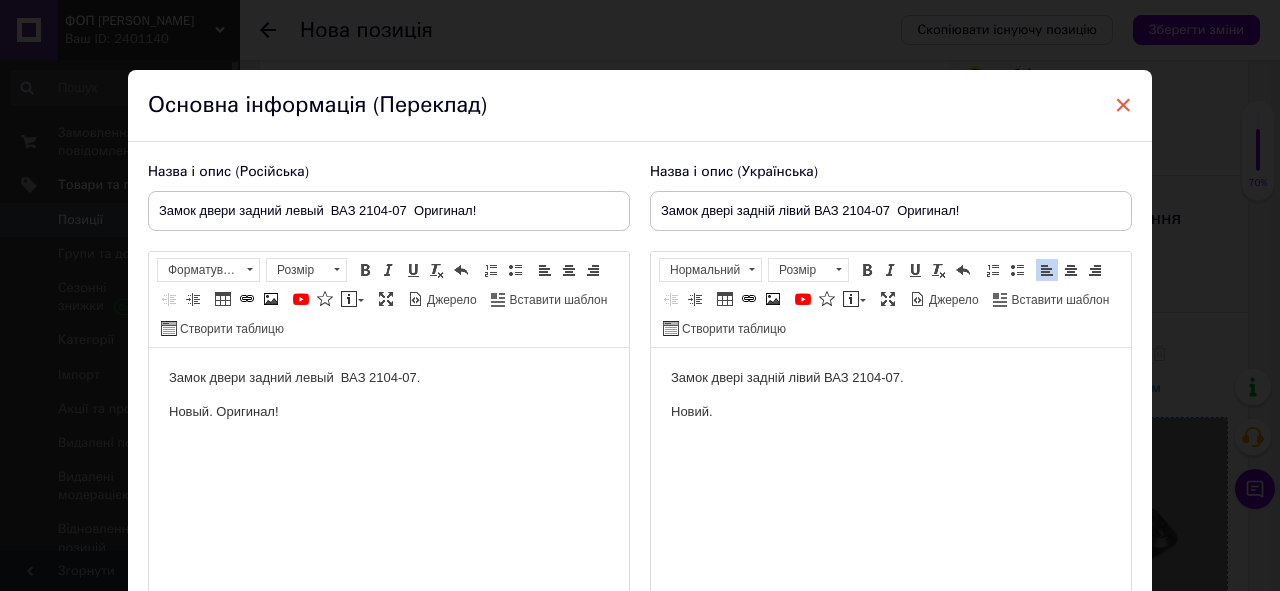 click on "×" at bounding box center [1123, 105] 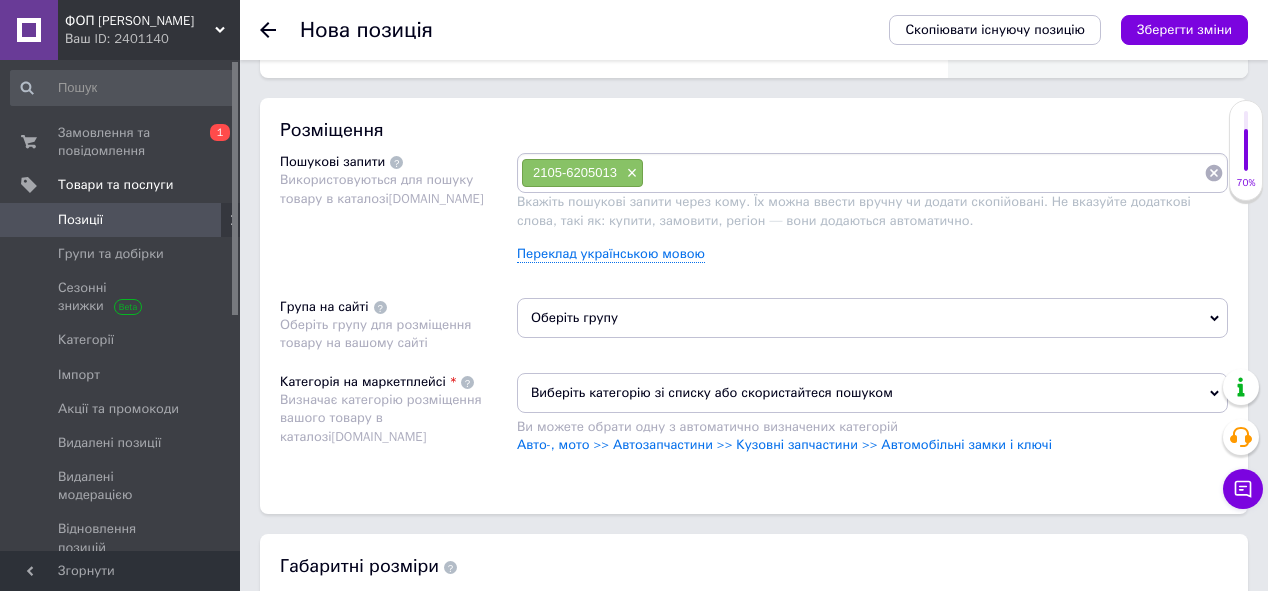 scroll, scrollTop: 1120, scrollLeft: 0, axis: vertical 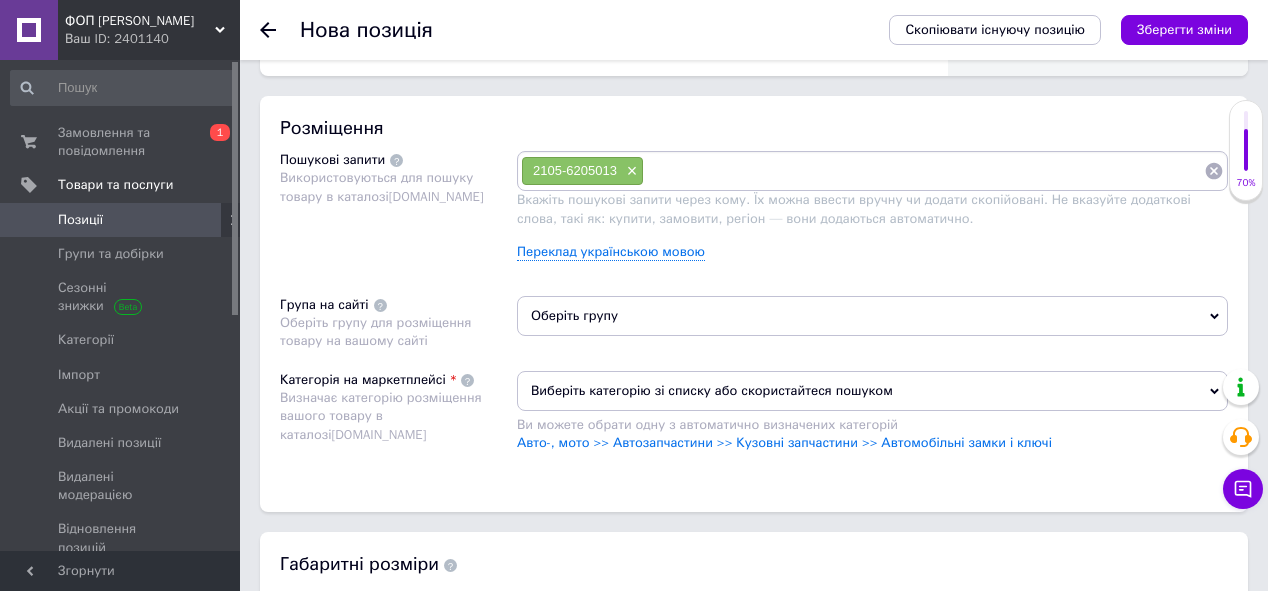 click at bounding box center [924, 171] 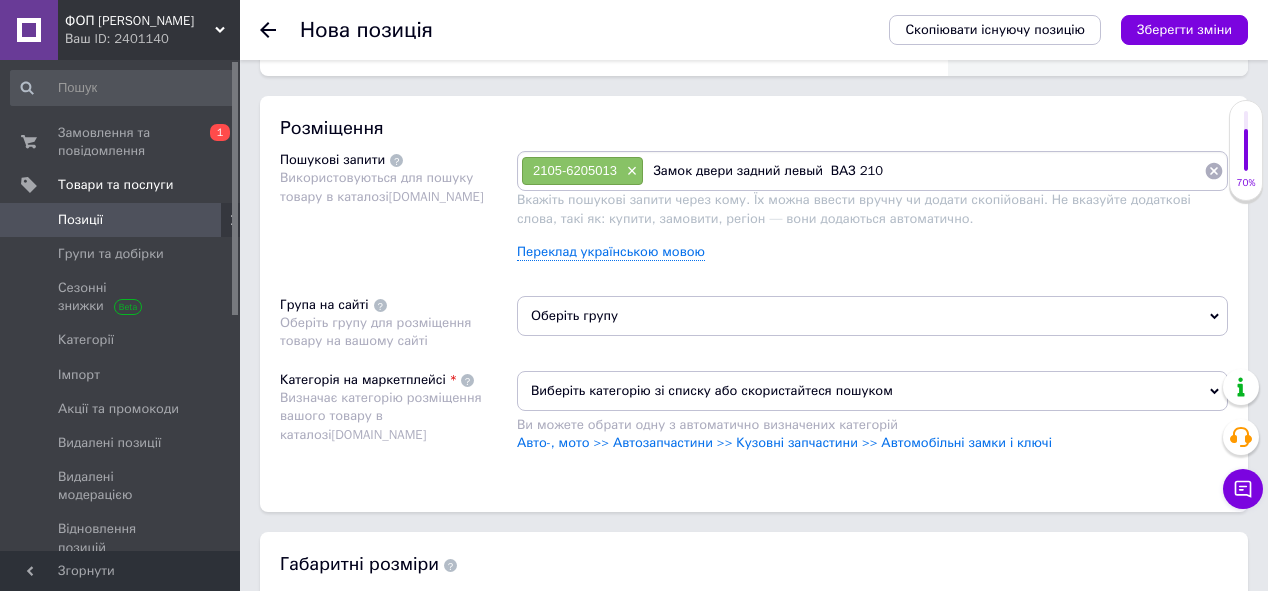 type on "Замок двери задний левый  ВАЗ 2106" 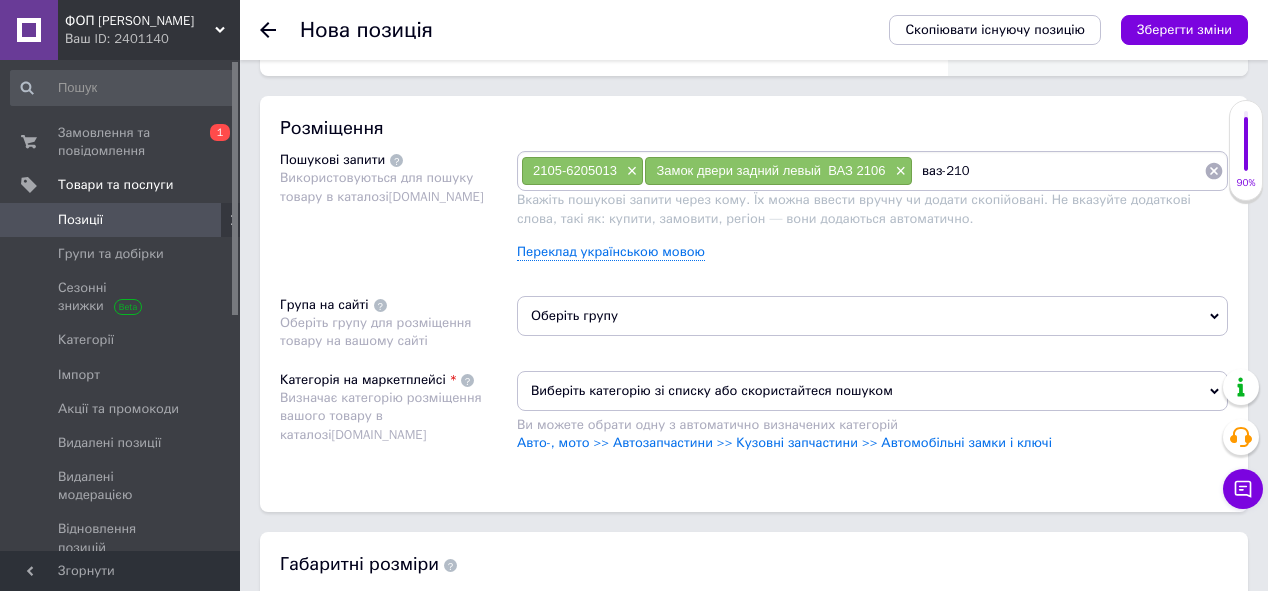type on "ваз-2105" 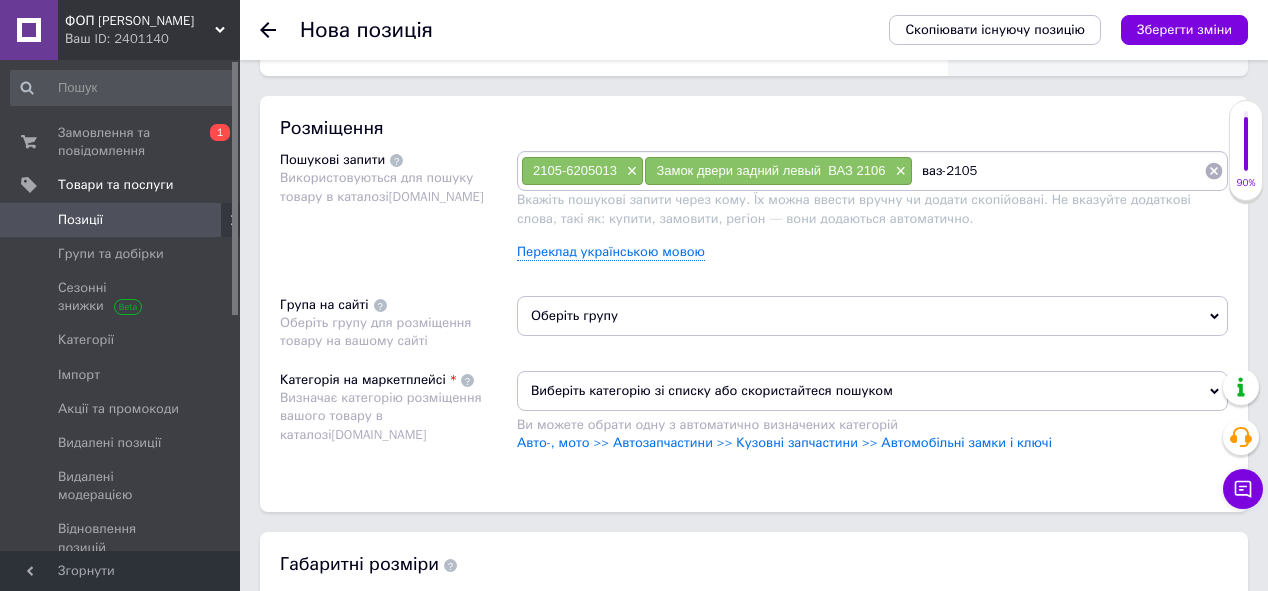 type 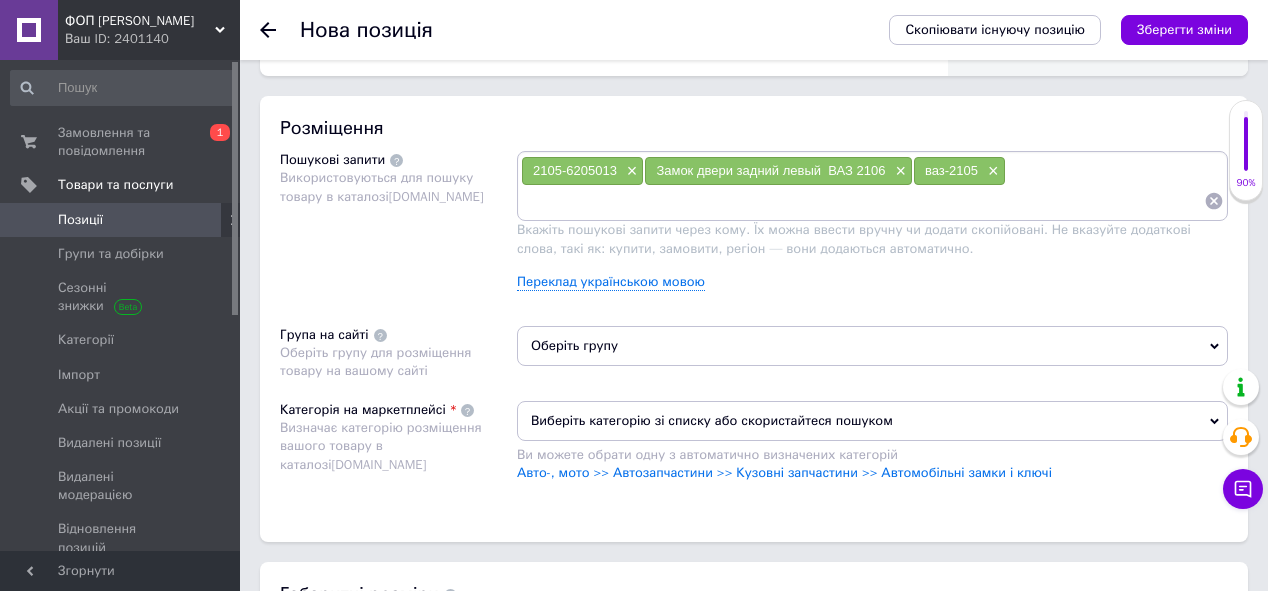 click on "Пошукові запити Використовуються для пошуку товару в каталозі  [DOMAIN_NAME]" at bounding box center [398, 228] 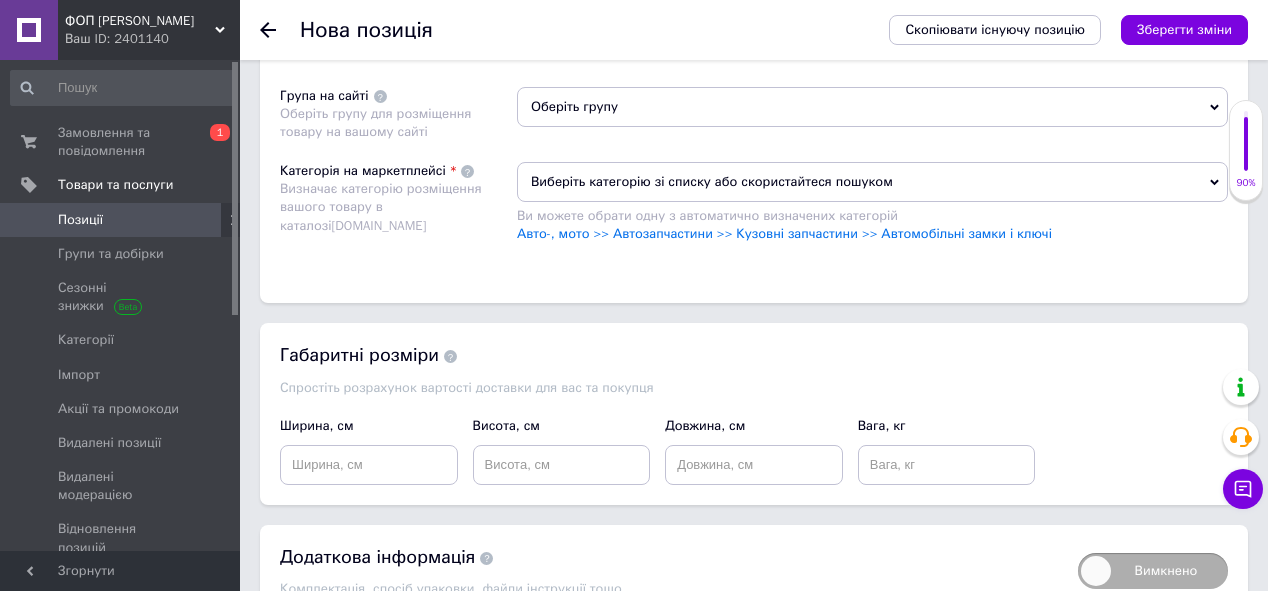 scroll, scrollTop: 1360, scrollLeft: 0, axis: vertical 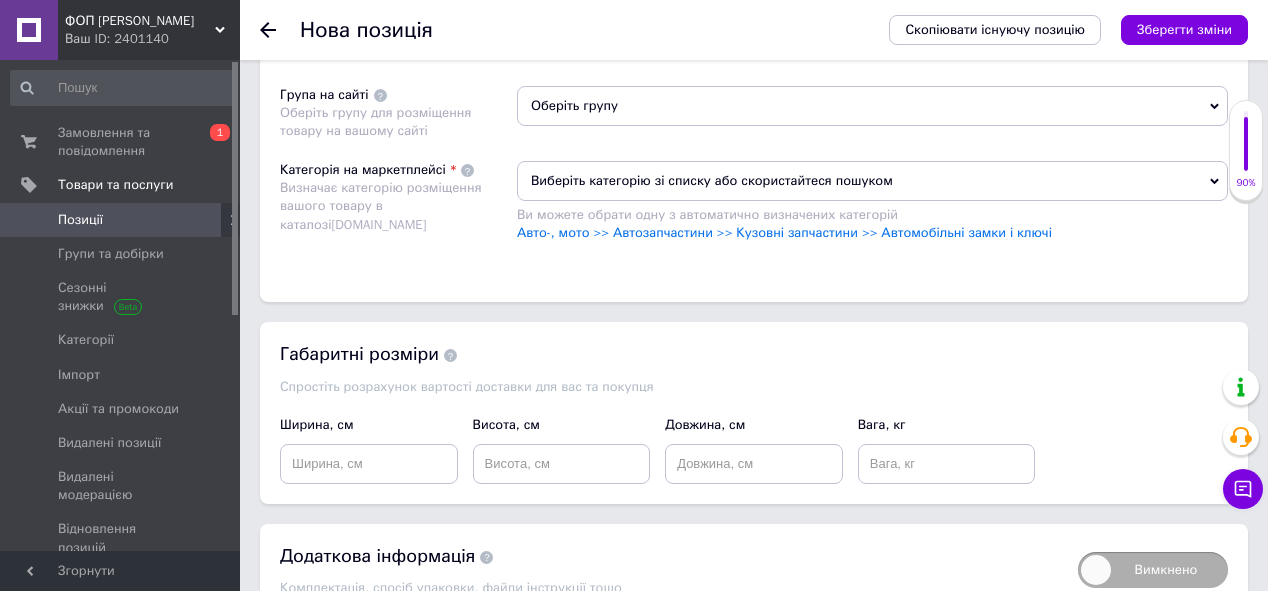 click on "Оберіть групу" at bounding box center (872, 106) 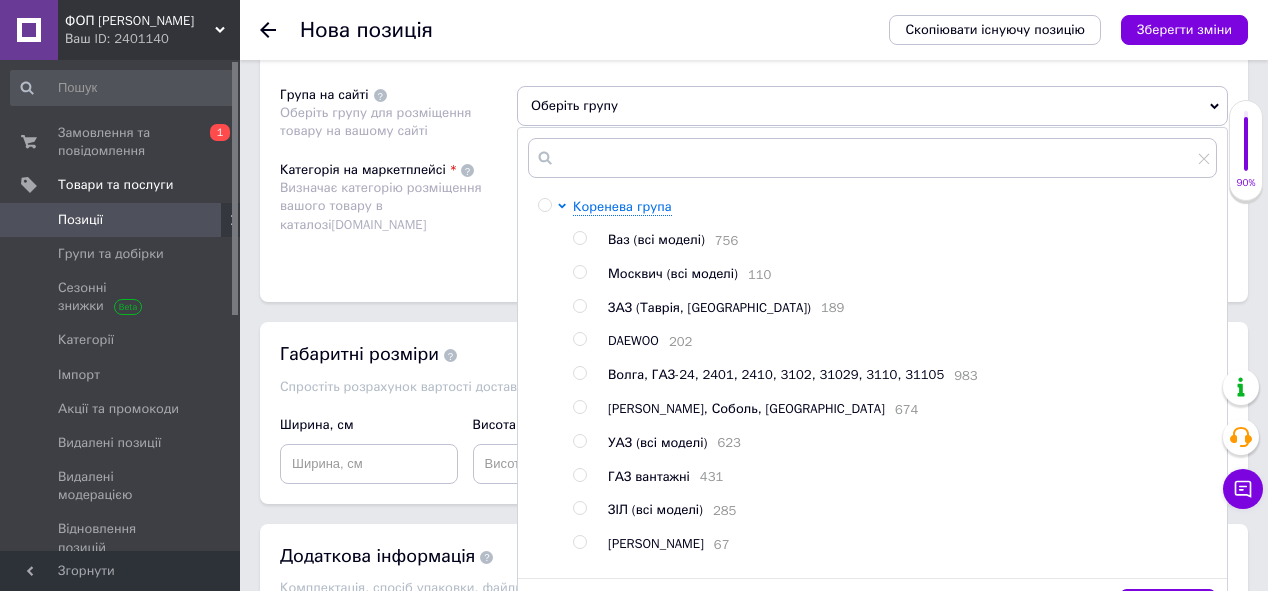 click at bounding box center [579, 238] 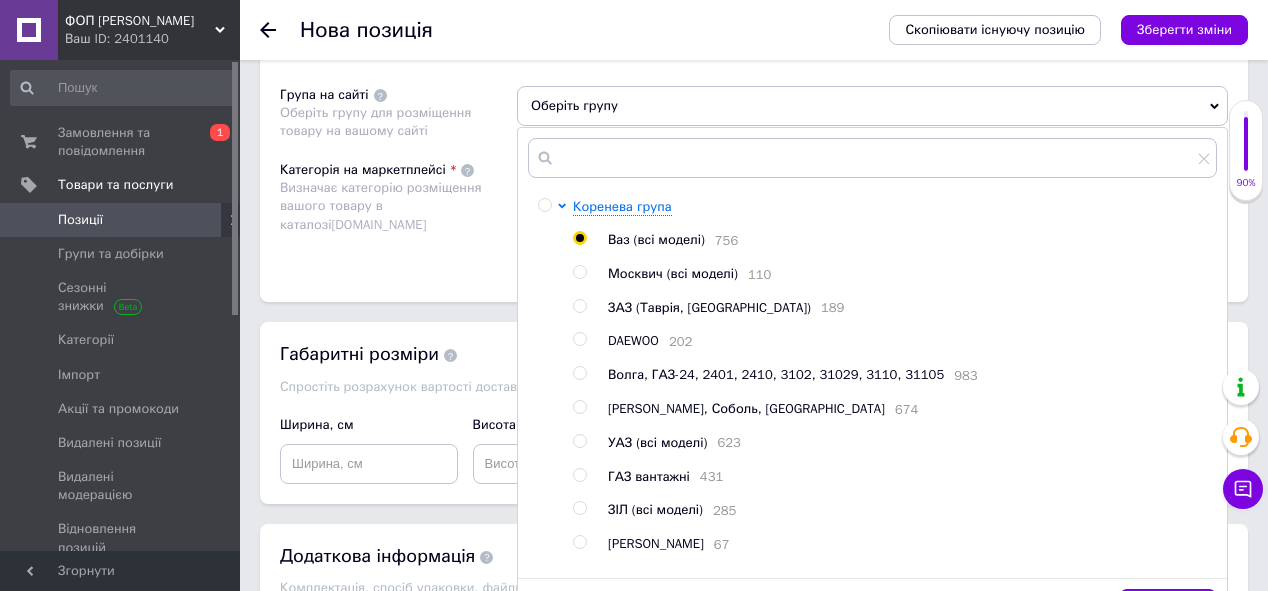 radio on "true" 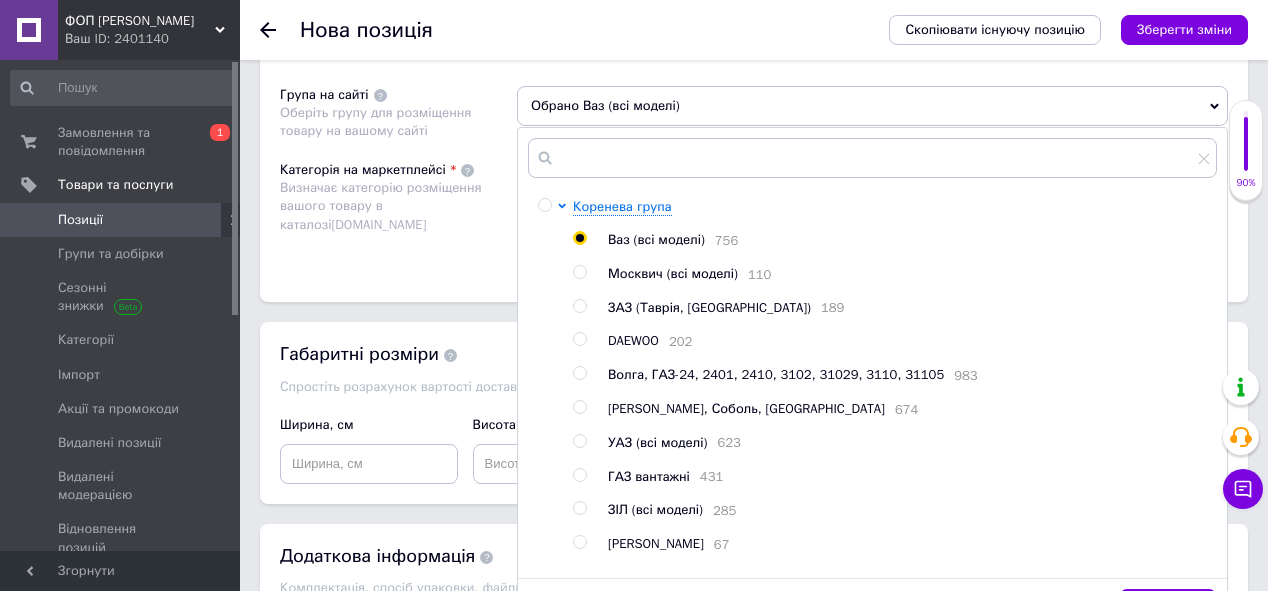 click on "Розміщення Пошукові запити Використовуються для пошуку товару в каталозі  [DOMAIN_NAME] 2105-6205013 × Замок двери задний левый  ВАЗ 2106 × ваз-2105 × Вкажіть пошукові запити через кому. Їх можна ввести вручну чи додати скопійовані. Не вказуйте додаткові слова, такі як: купити, замовити, регіон — вони додаються автоматично. Переклад українською мовою Група на сайті Оберіть групу для розміщення товару на вашому сайті Обрано Ваз (всі моделі) [PERSON_NAME] група Ваз (всі моделі) 756 Москвич (всі моделі) 110 ЗАЗ (Таврія, Славута) 189 DAEWOO 202 Волга, ГАЗ-24, 2401, 2410, 3102, 31029, 3110, 31105 983 674 623 431 285 Камаз 67" at bounding box center [754, 79] 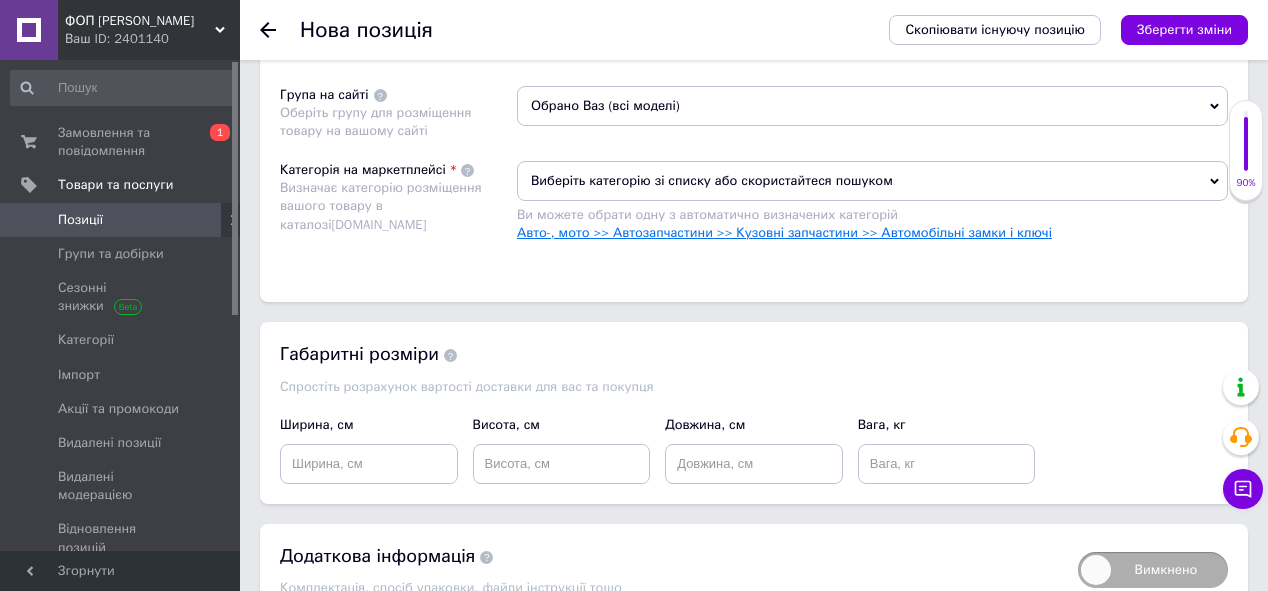click on "Авто-, мото >> Автозапчастини >> Кузовні запчастини >> Автомобільні замки і ключі" at bounding box center (784, 232) 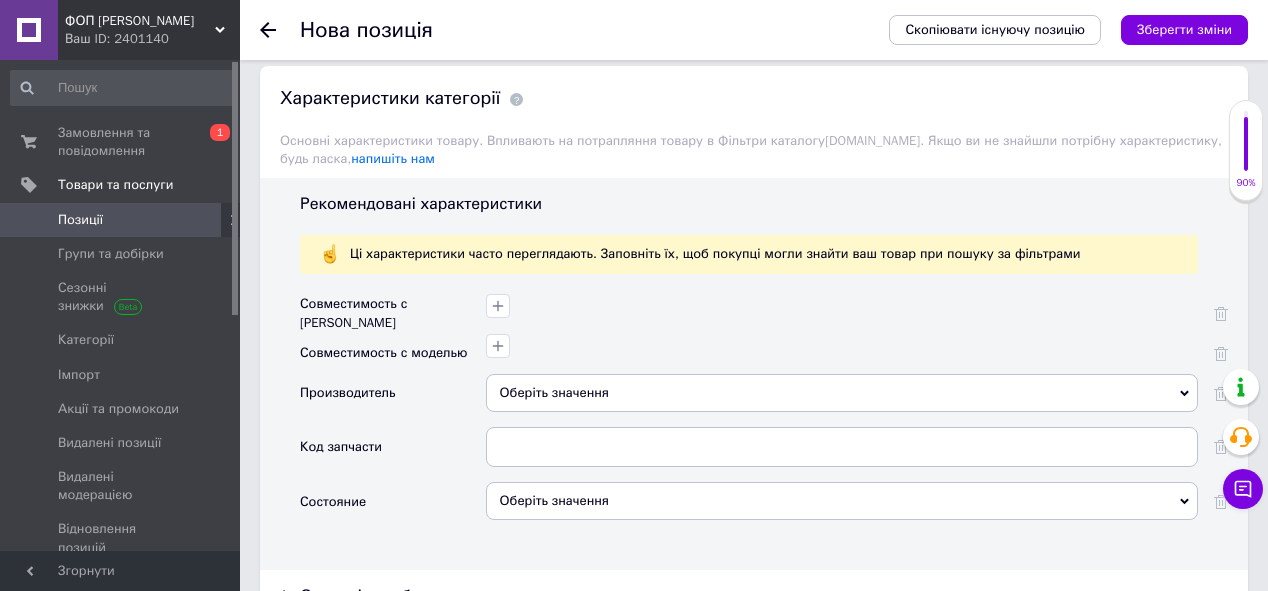 scroll, scrollTop: 1760, scrollLeft: 0, axis: vertical 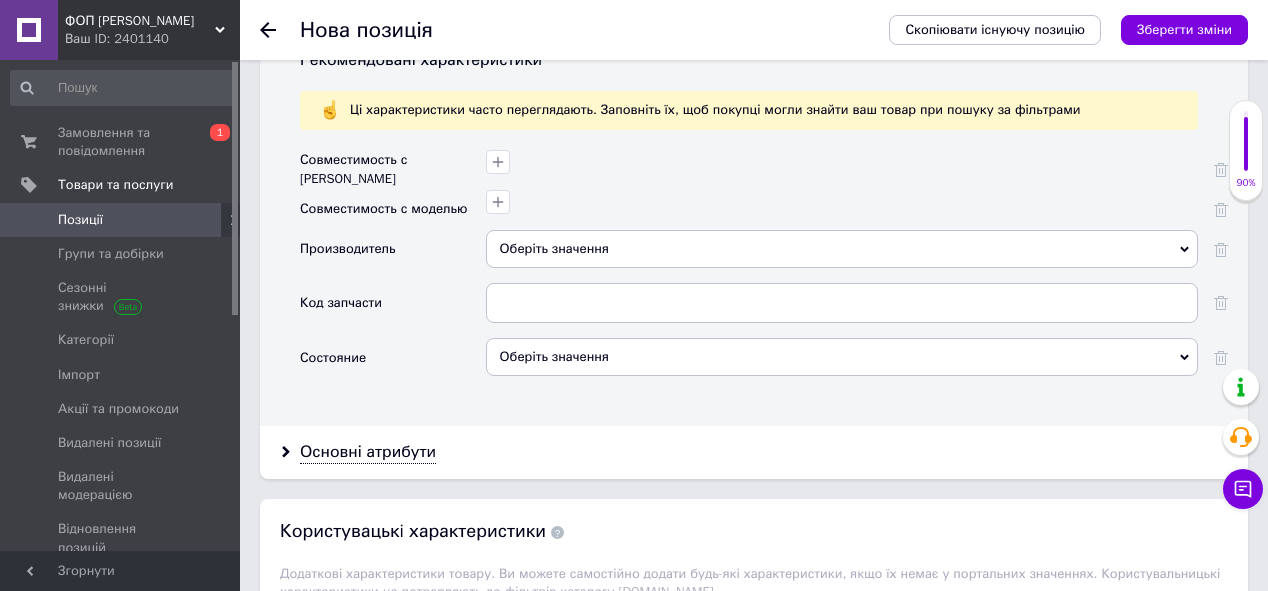 click on "Оберіть значення" at bounding box center [842, 357] 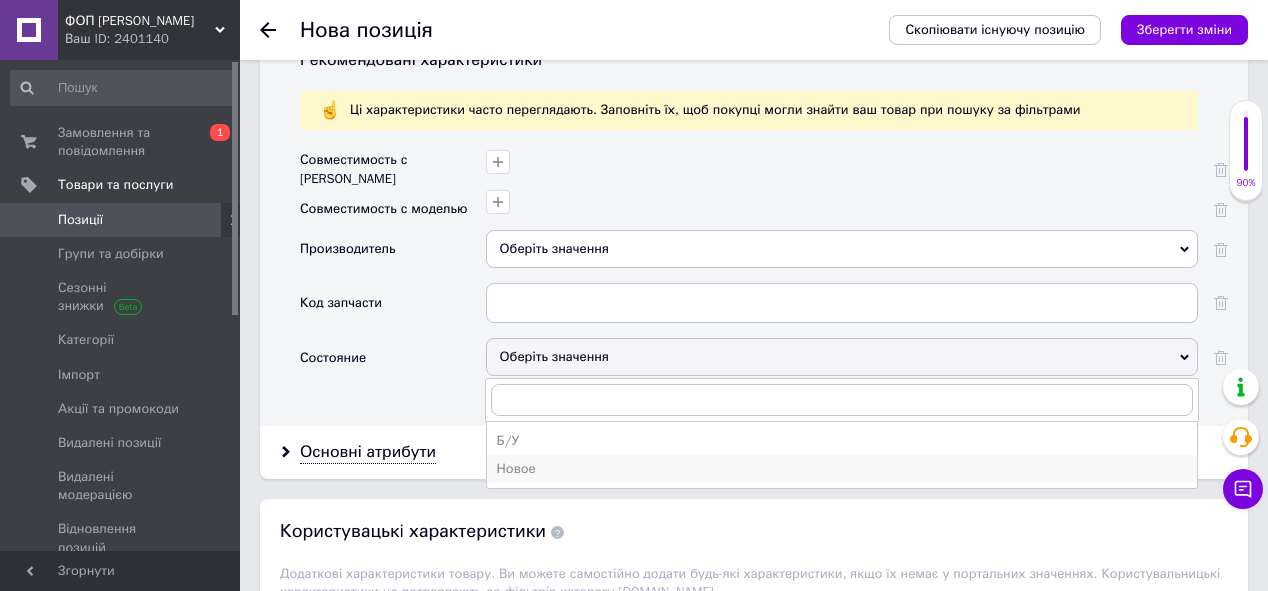 click on "Новое" at bounding box center (842, 469) 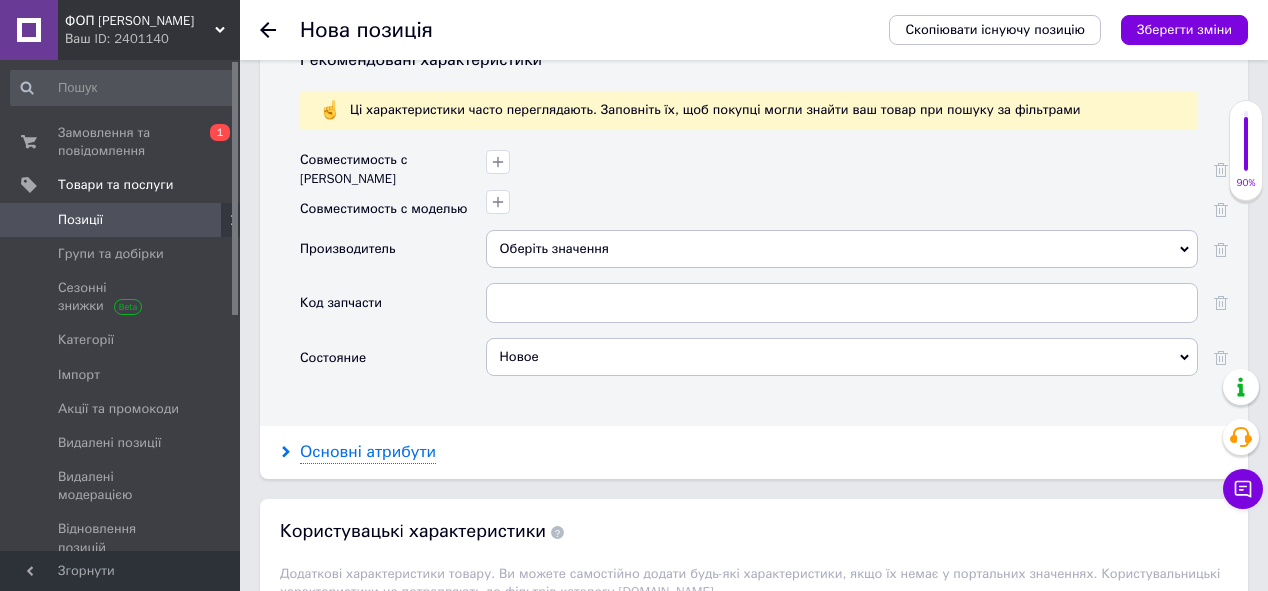 click on "Основні атрибути" at bounding box center [368, 452] 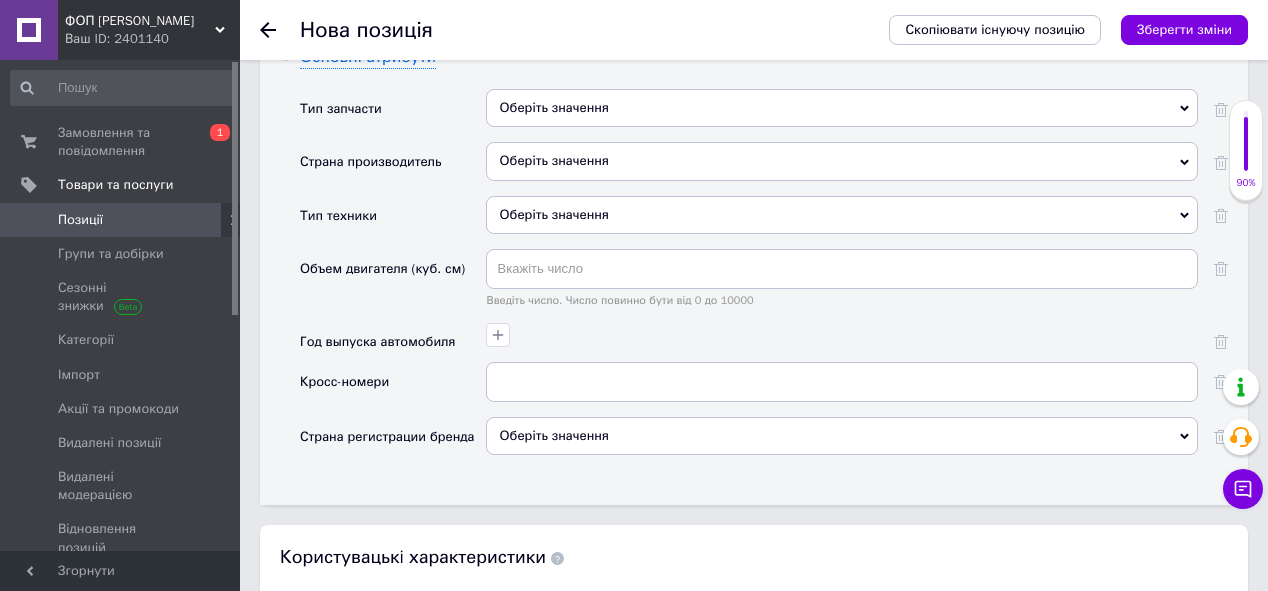 scroll, scrollTop: 2160, scrollLeft: 0, axis: vertical 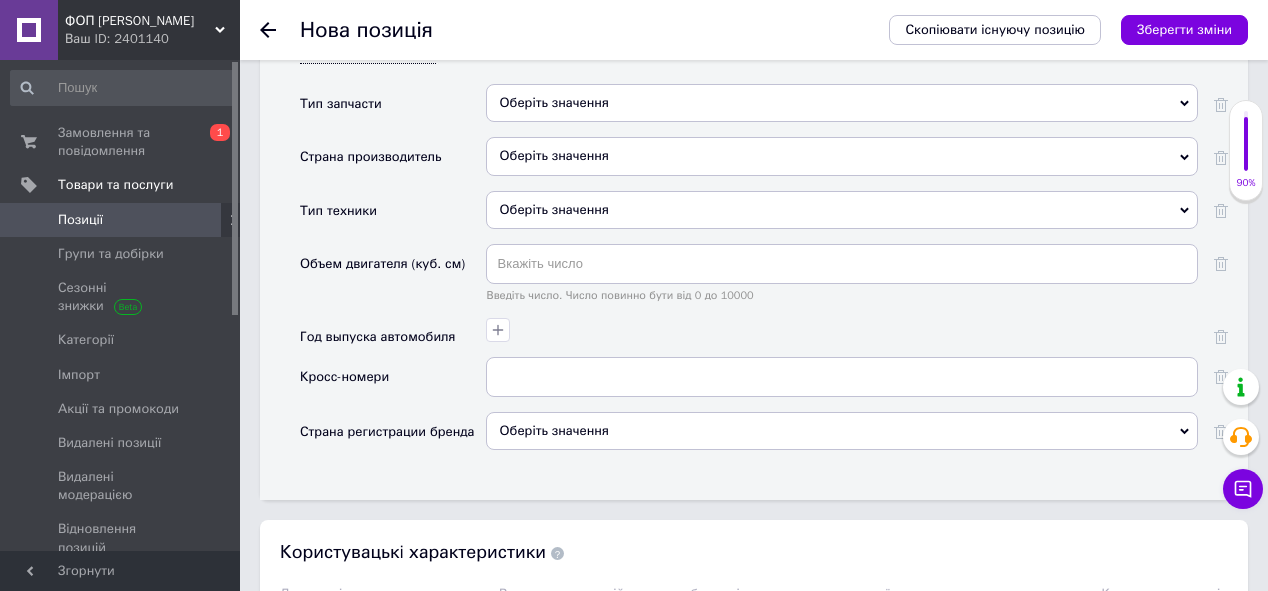 click on "Оберіть значення" at bounding box center (842, 103) 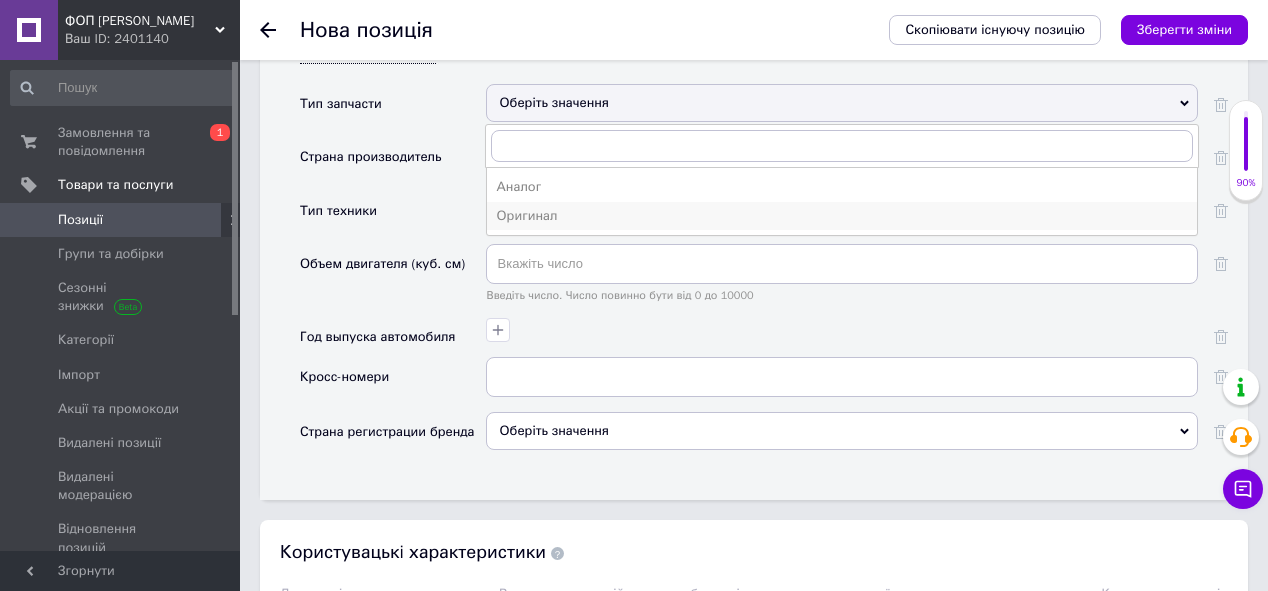 click on "Оригинал" at bounding box center (842, 216) 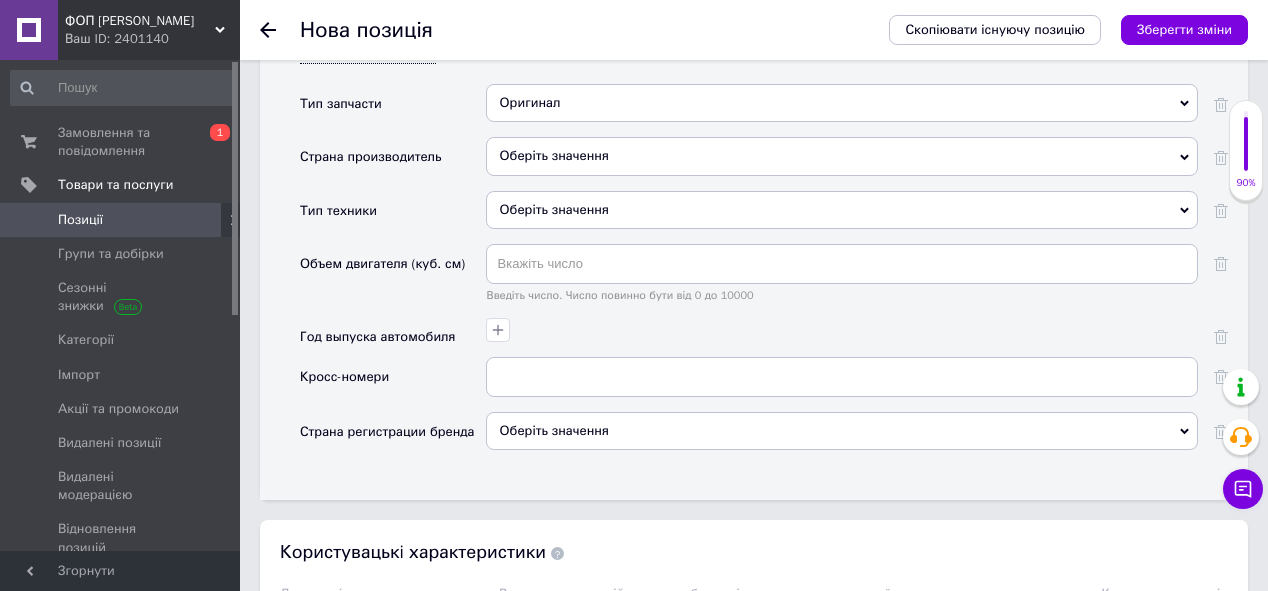 click on "Оберіть значення" at bounding box center [842, 210] 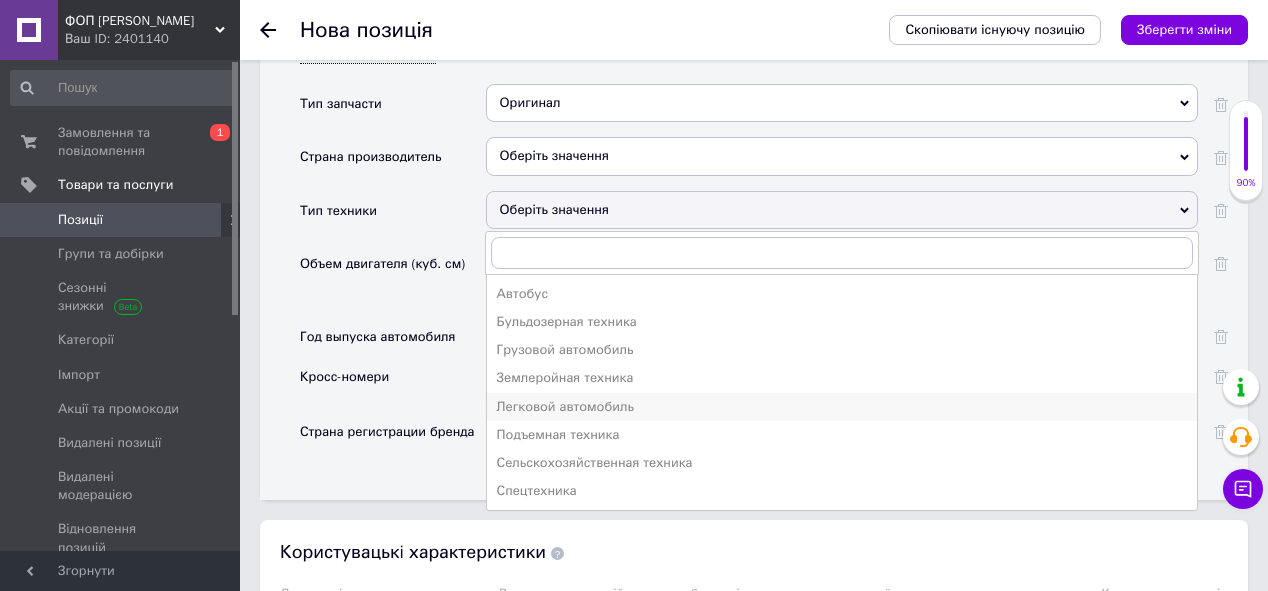click on "Легковой автомобиль" at bounding box center [842, 407] 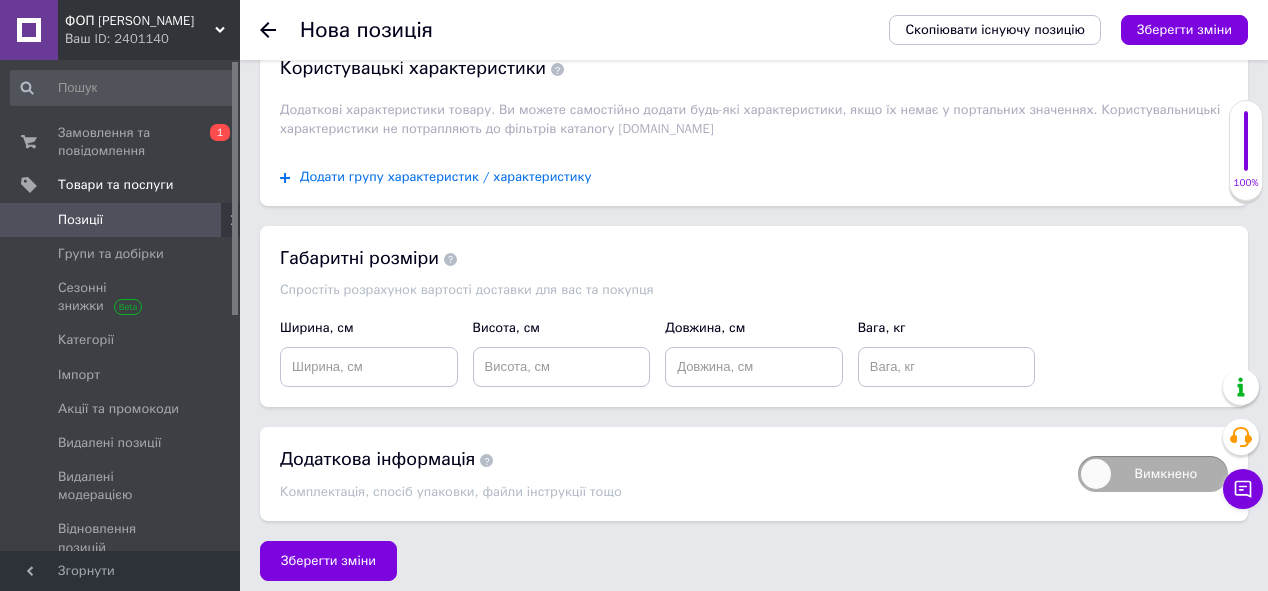 scroll, scrollTop: 2644, scrollLeft: 0, axis: vertical 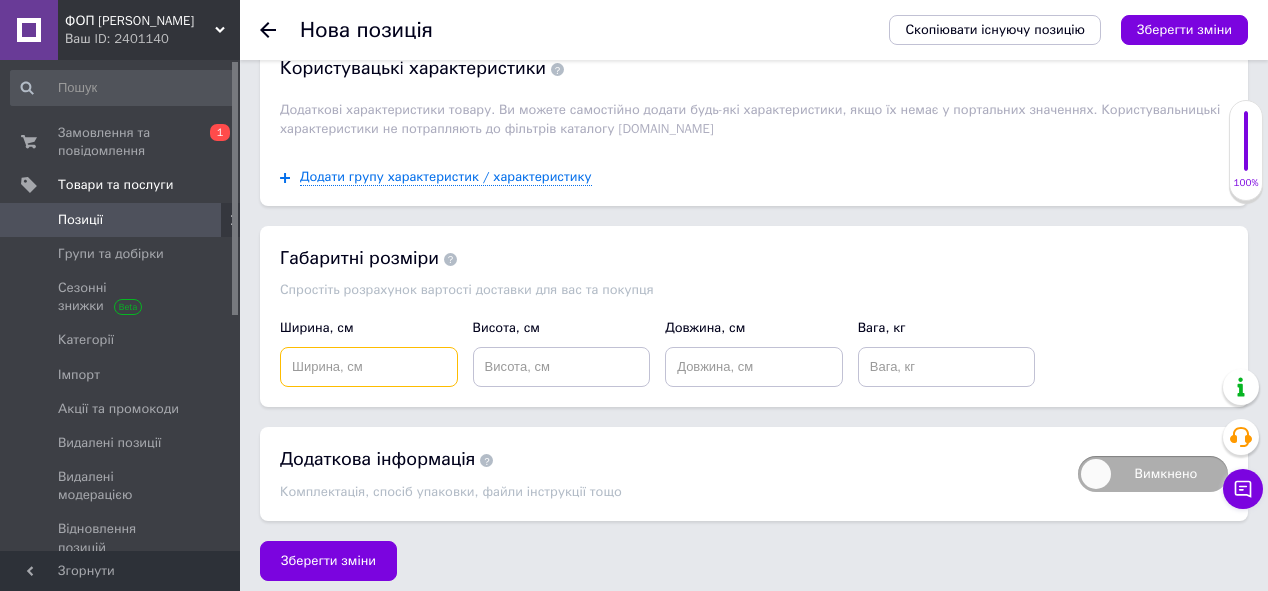 click at bounding box center (369, 367) 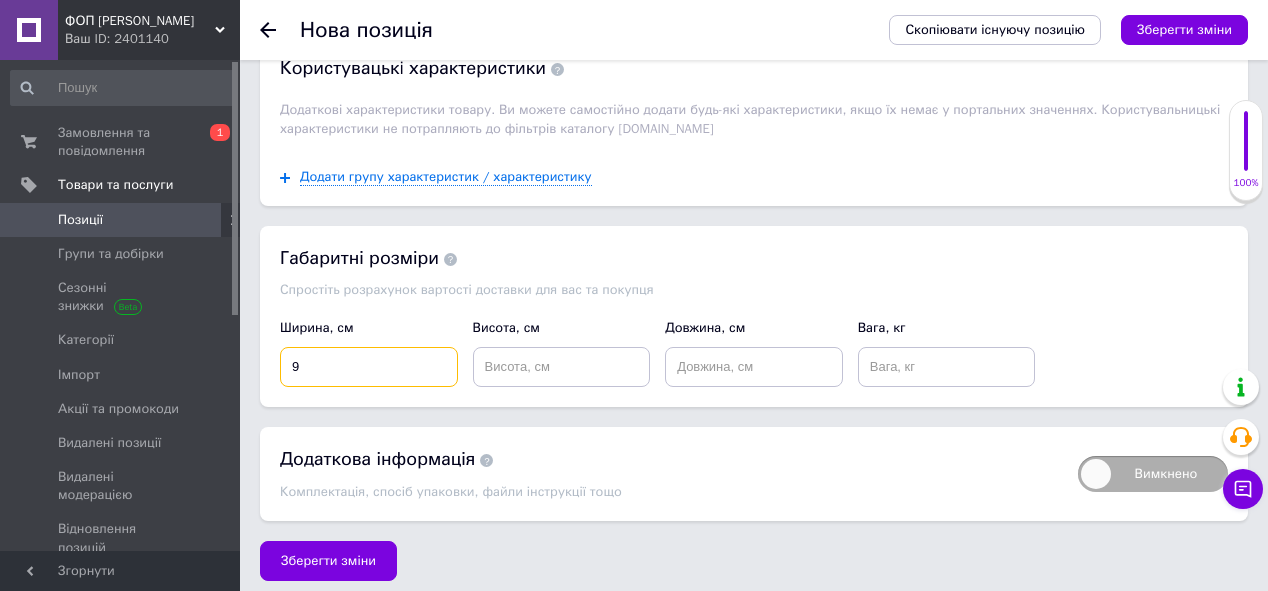 type on "9" 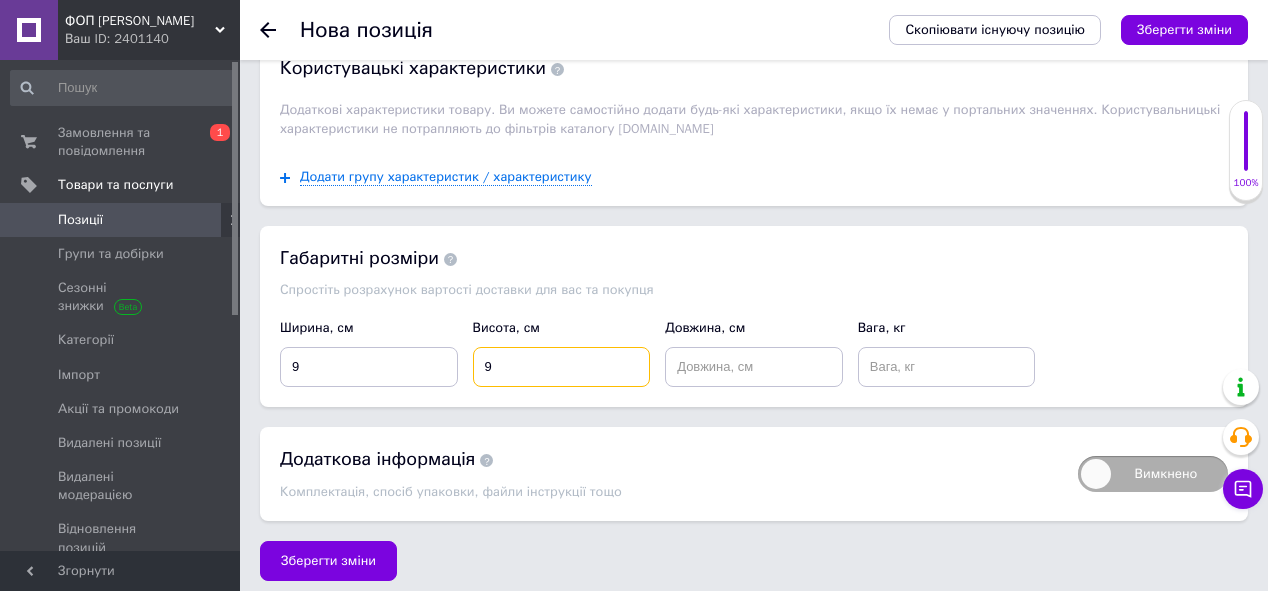 type on "9" 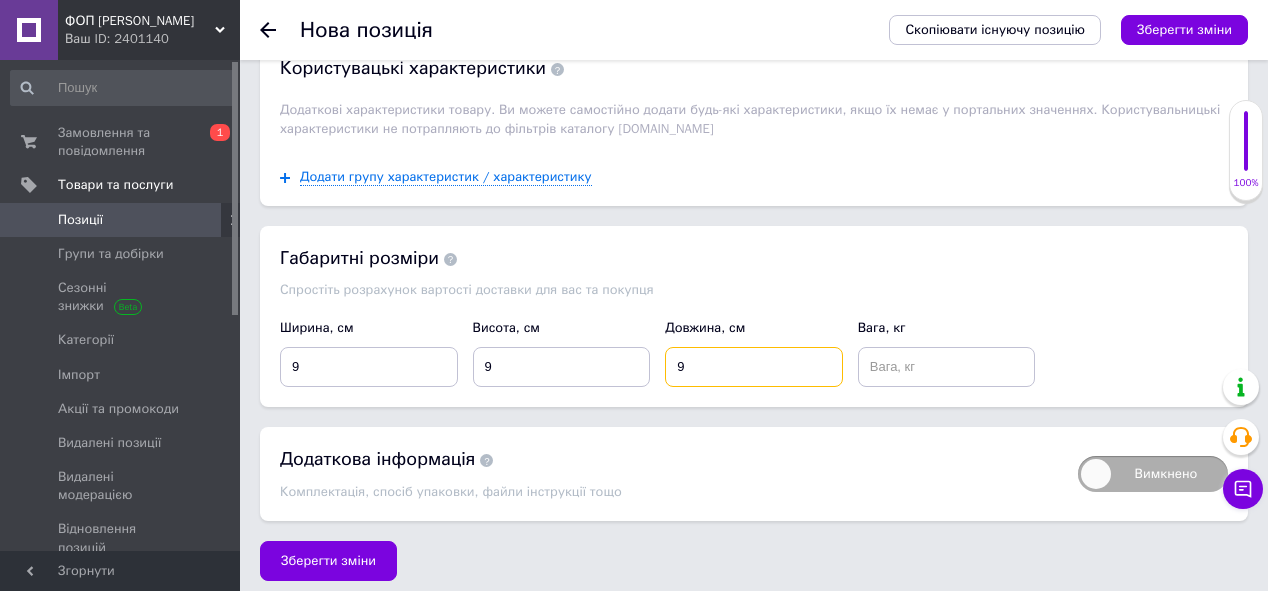 type on "9" 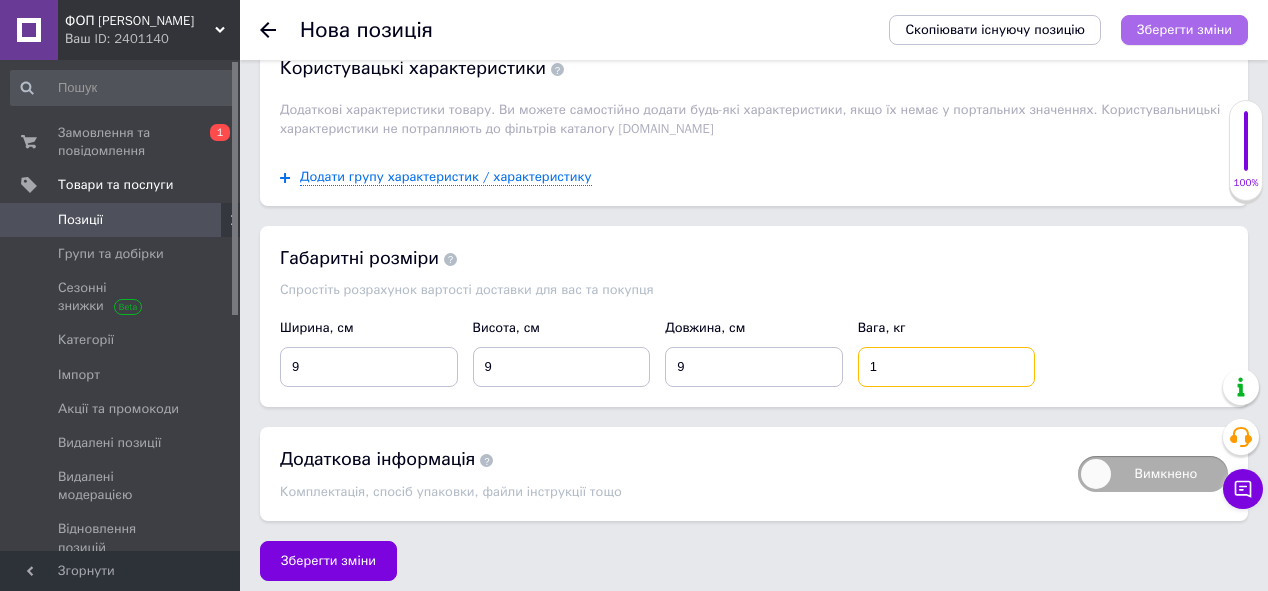 type on "1" 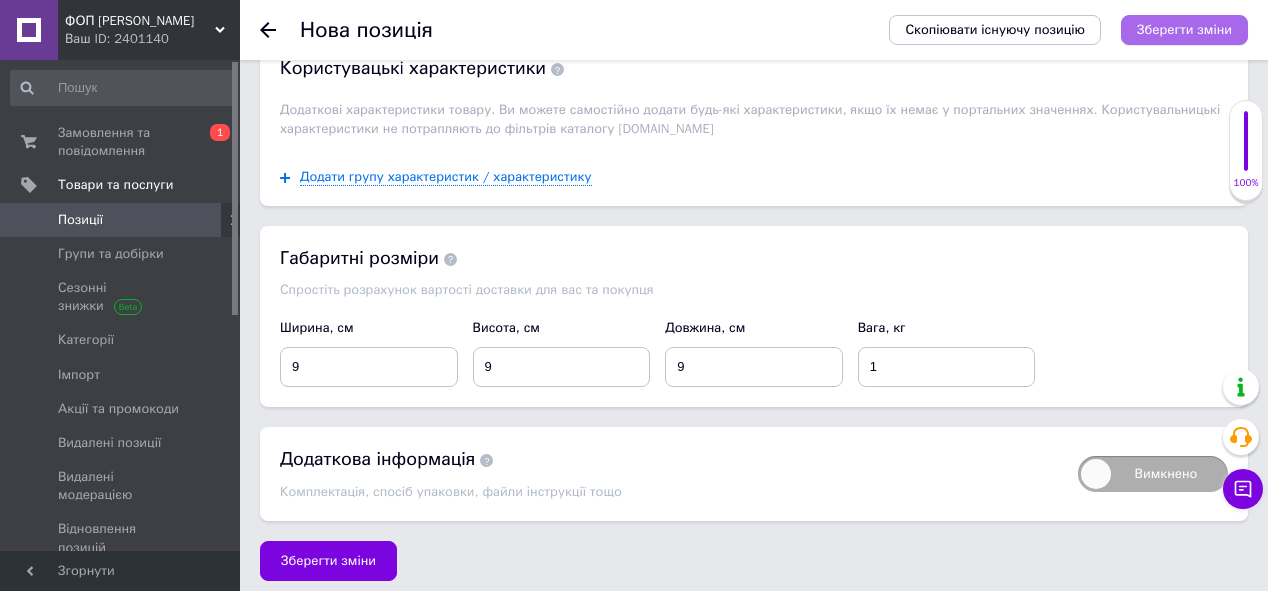 click on "Зберегти зміни" at bounding box center (1184, 29) 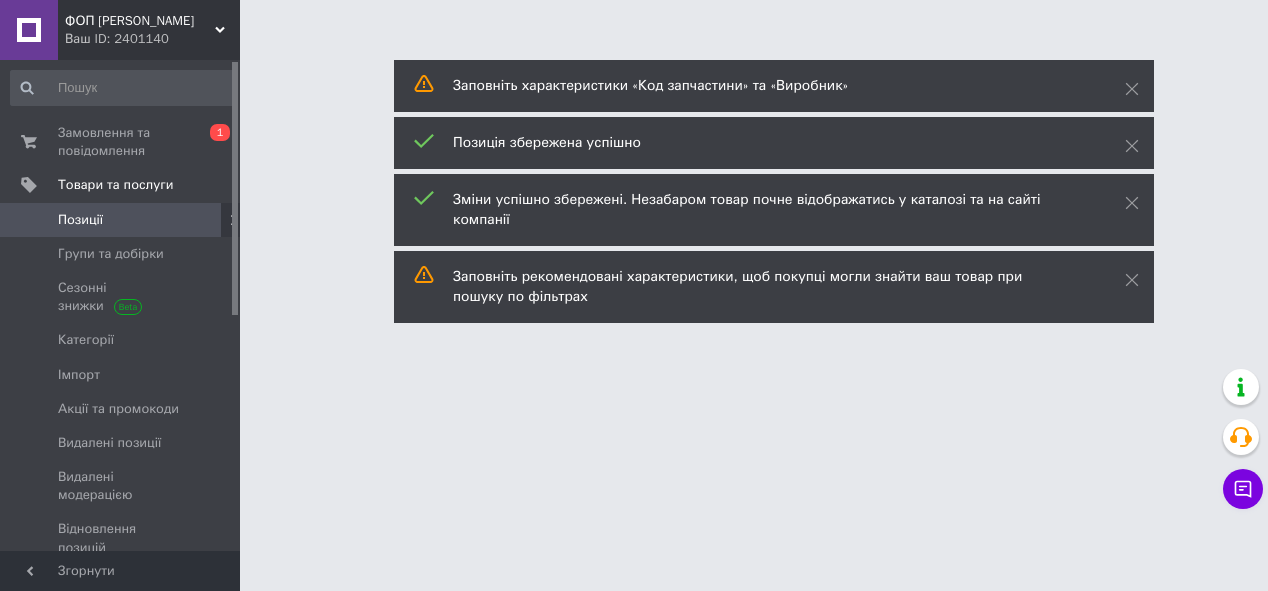 scroll, scrollTop: 0, scrollLeft: 0, axis: both 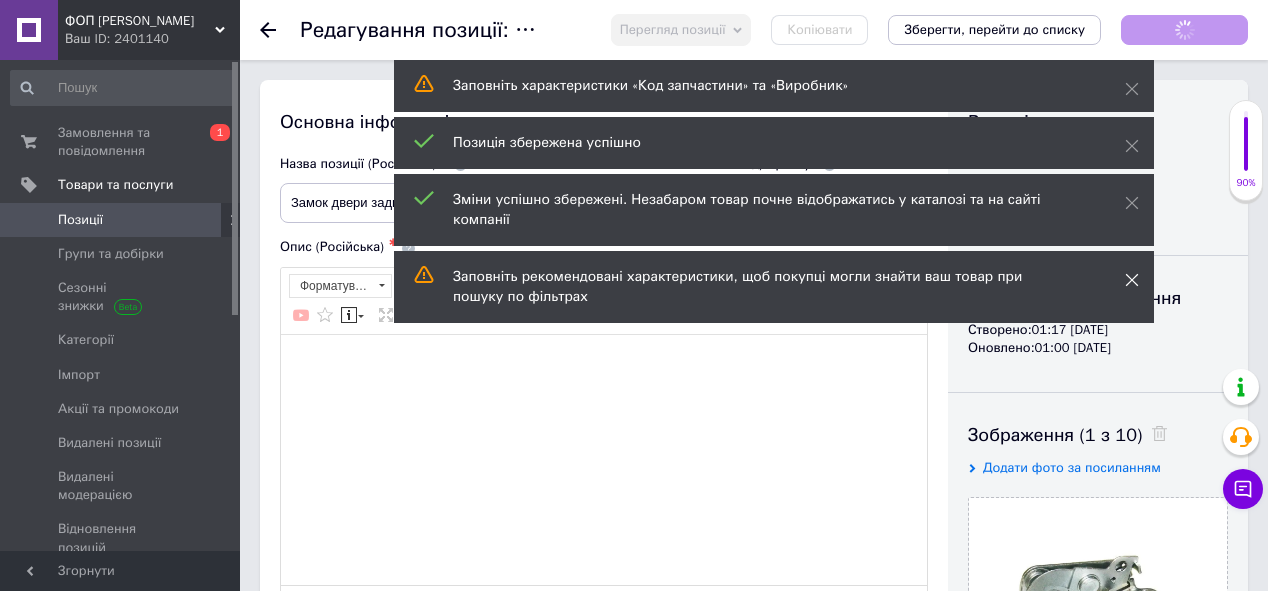 click 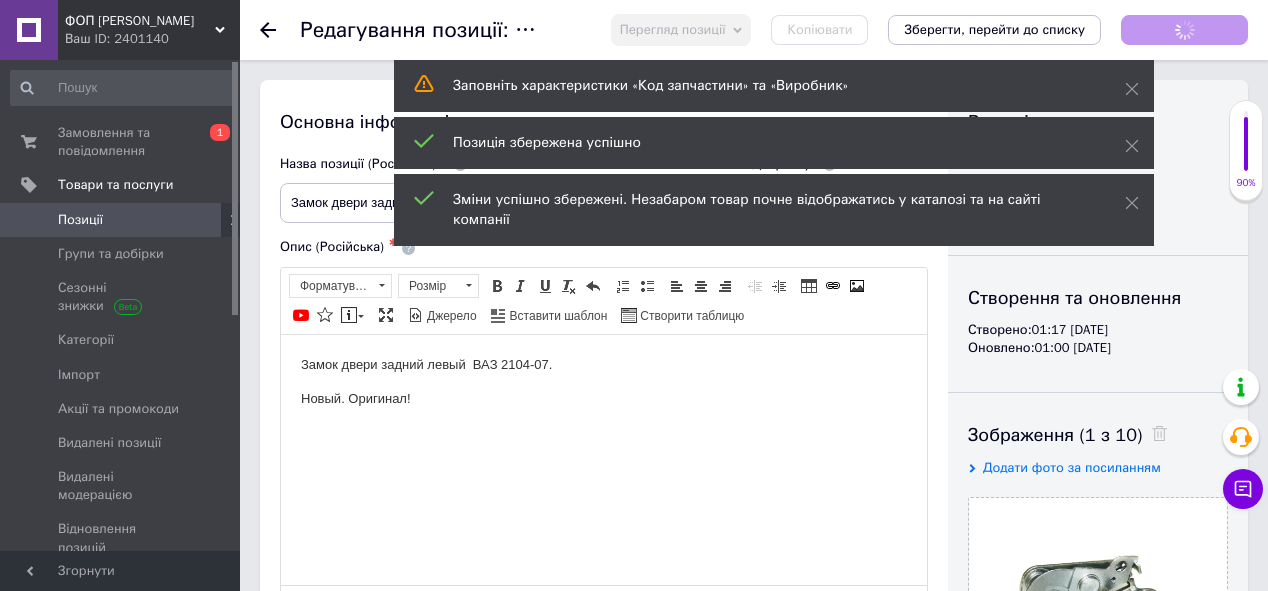 scroll, scrollTop: 0, scrollLeft: 0, axis: both 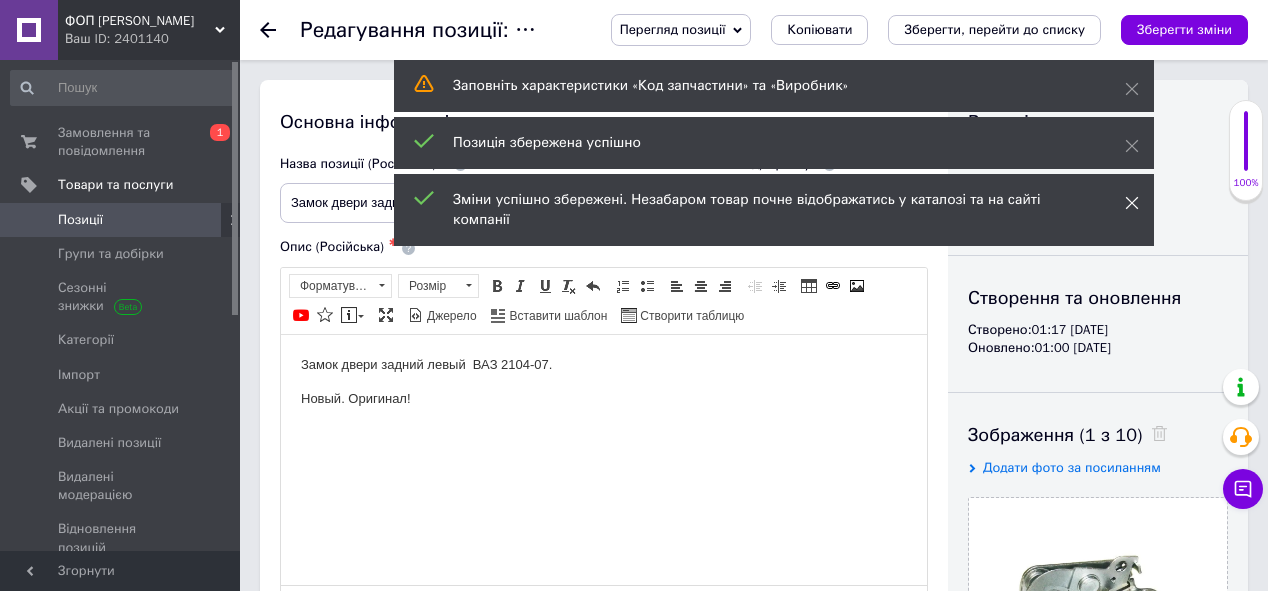 click on "Зміни успішно збережені. Незабаром товар почне відображатись у каталозі та на сайті компанії" at bounding box center (774, 210) 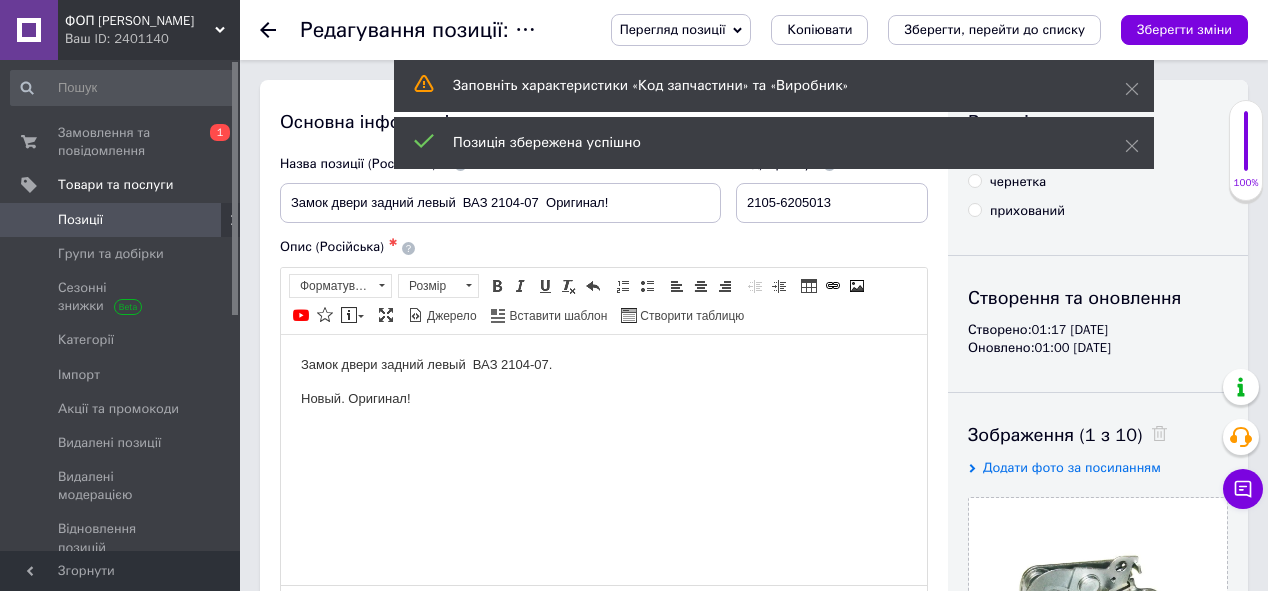 drag, startPoint x: 1136, startPoint y: 146, endPoint x: 1136, endPoint y: 130, distance: 16 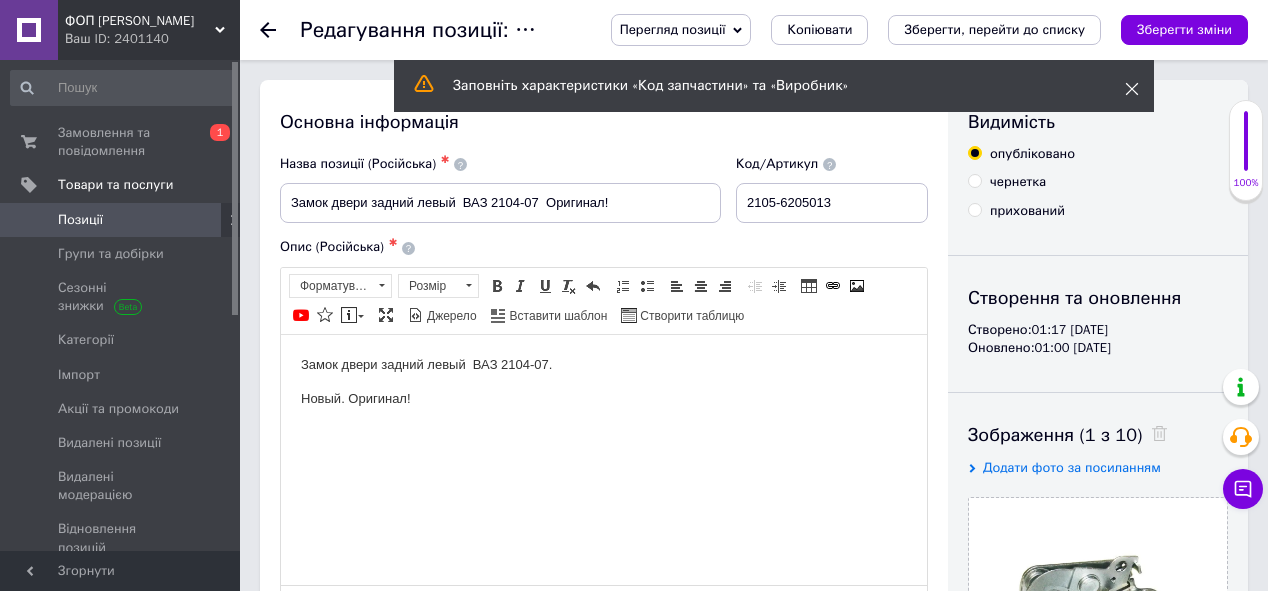 click 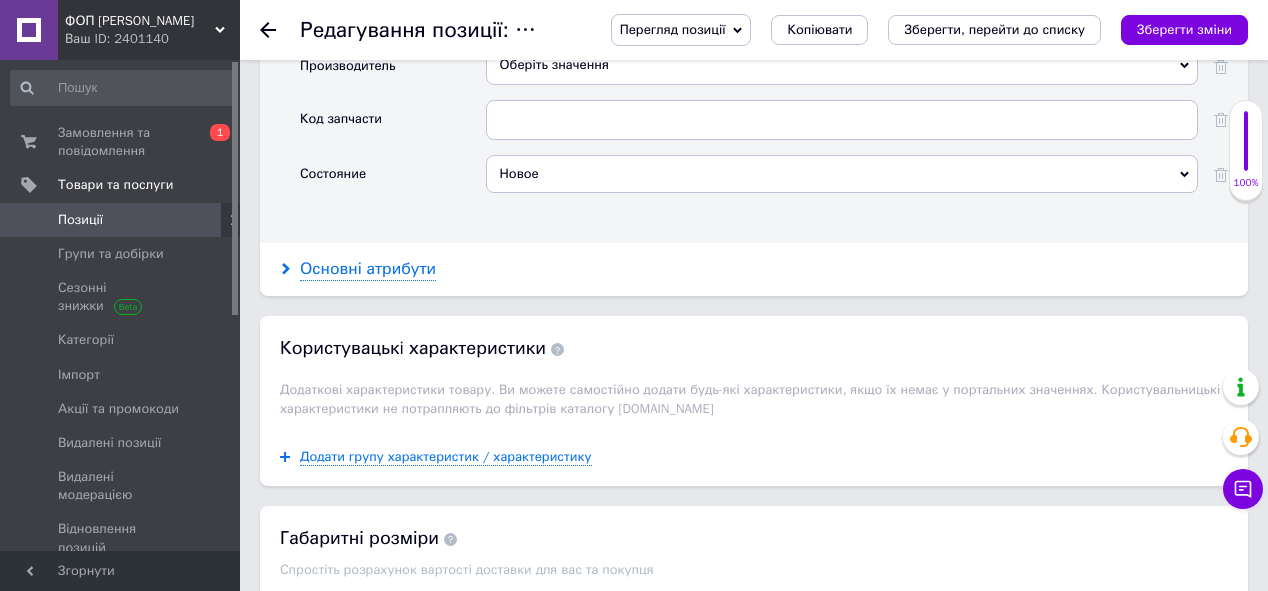 click on "Основні атрибути" at bounding box center (368, 269) 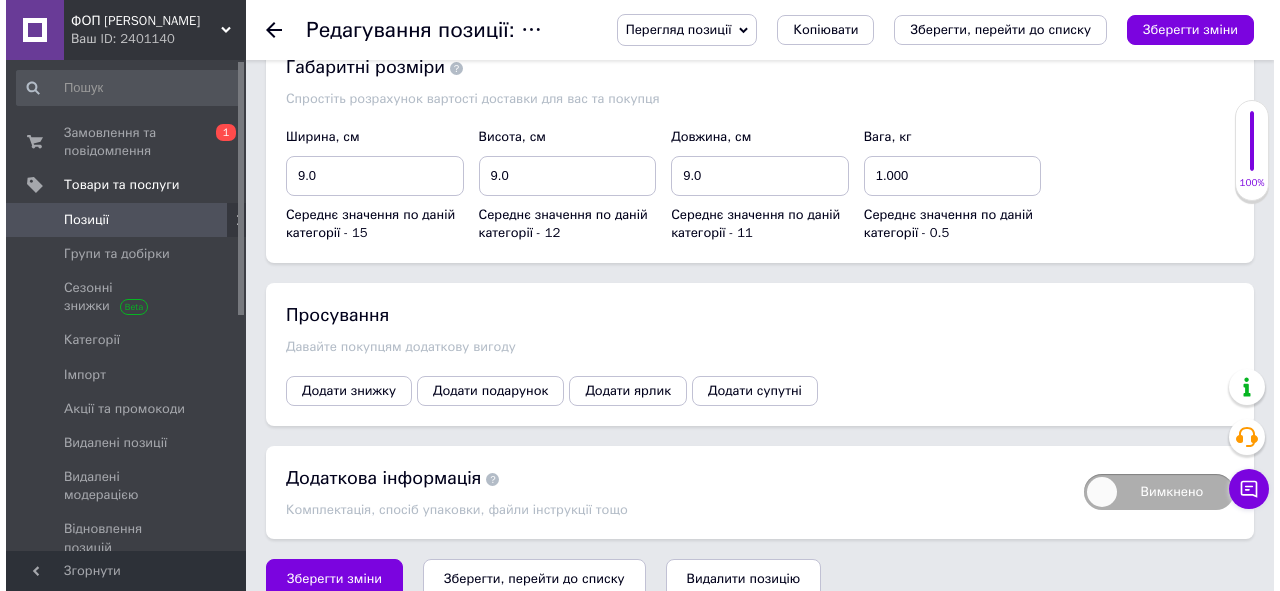 scroll, scrollTop: 2830, scrollLeft: 0, axis: vertical 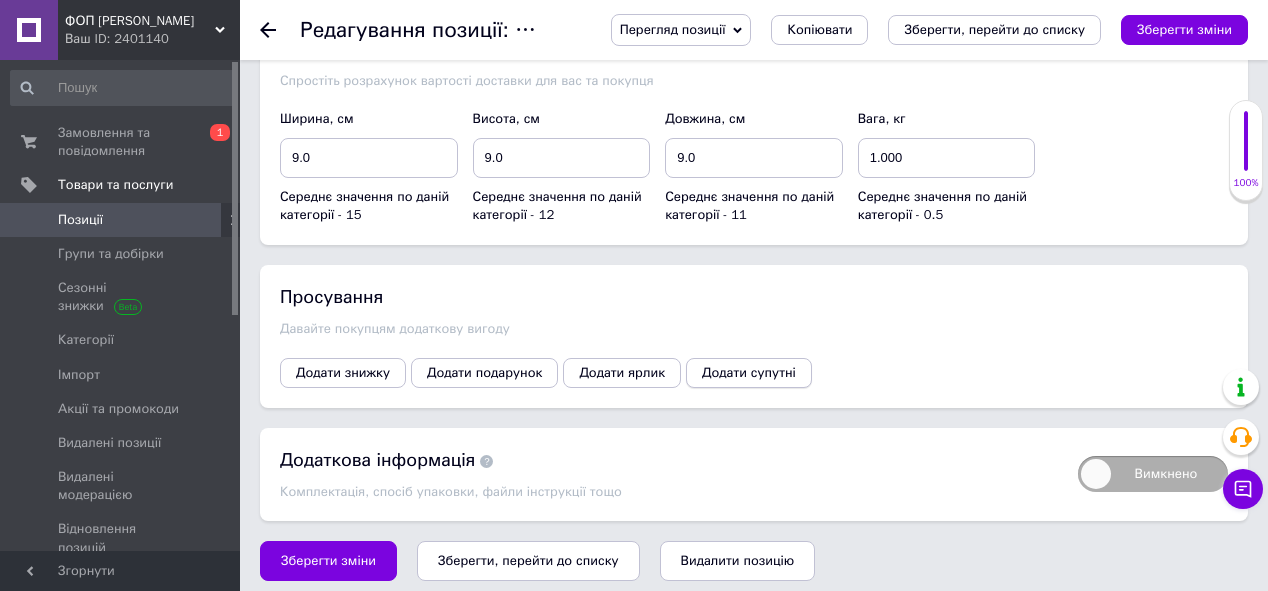 click on "Додати супутні" at bounding box center (749, 373) 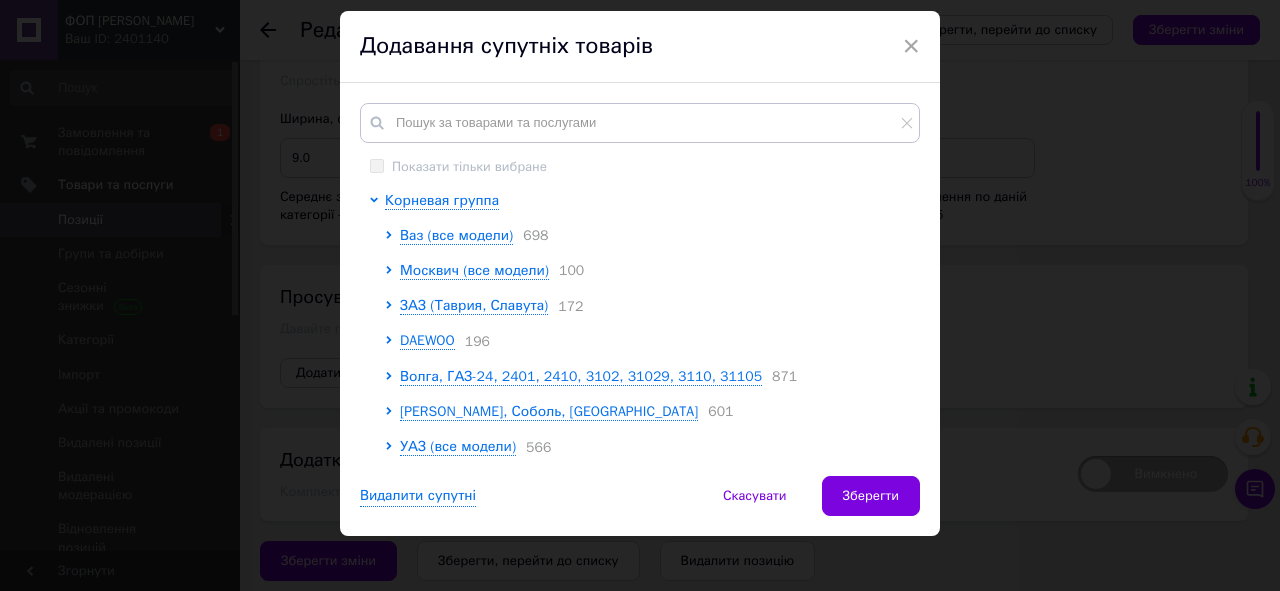 scroll, scrollTop: 73, scrollLeft: 0, axis: vertical 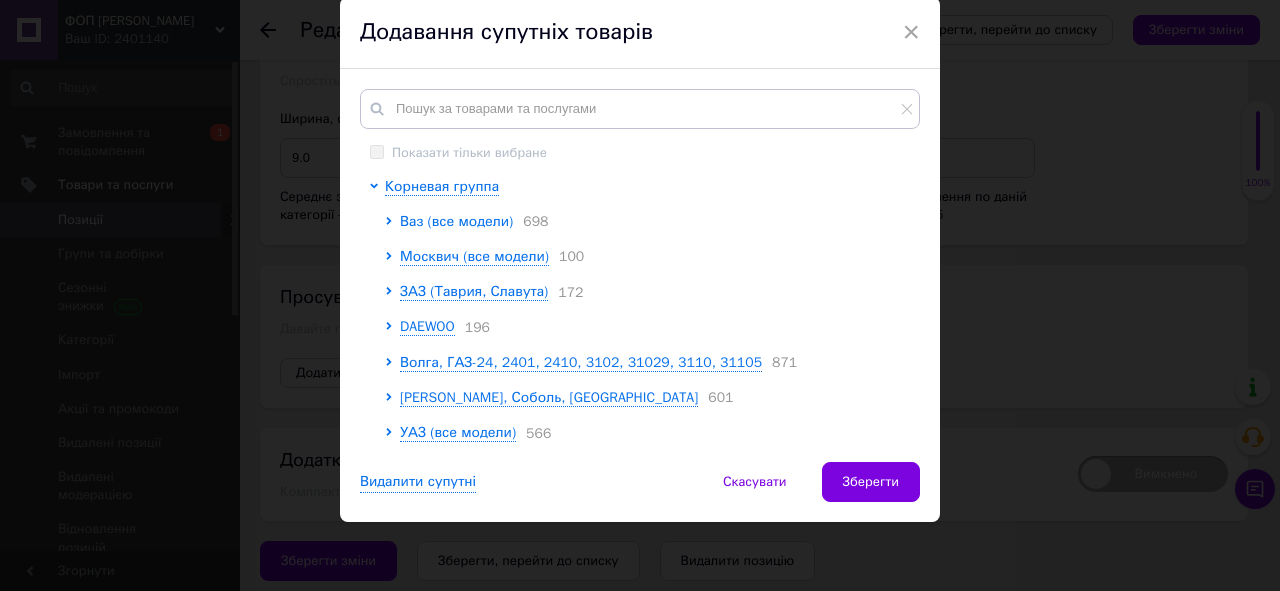 click on "Ваз (все модели)" at bounding box center [456, 221] 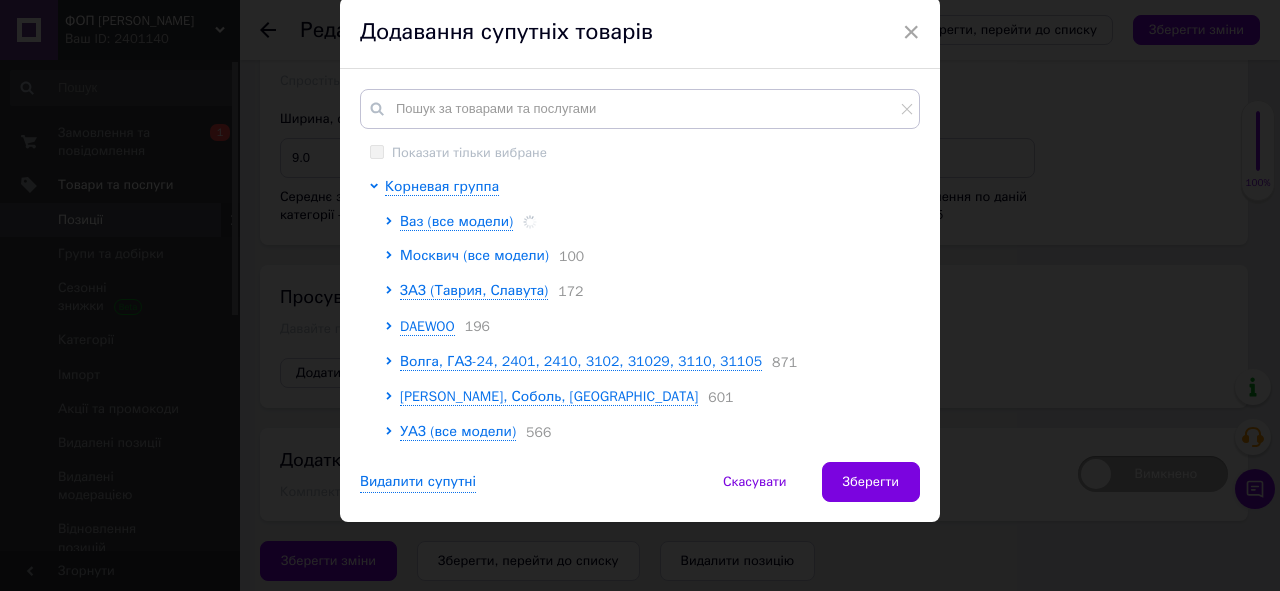 scroll, scrollTop: 80, scrollLeft: 0, axis: vertical 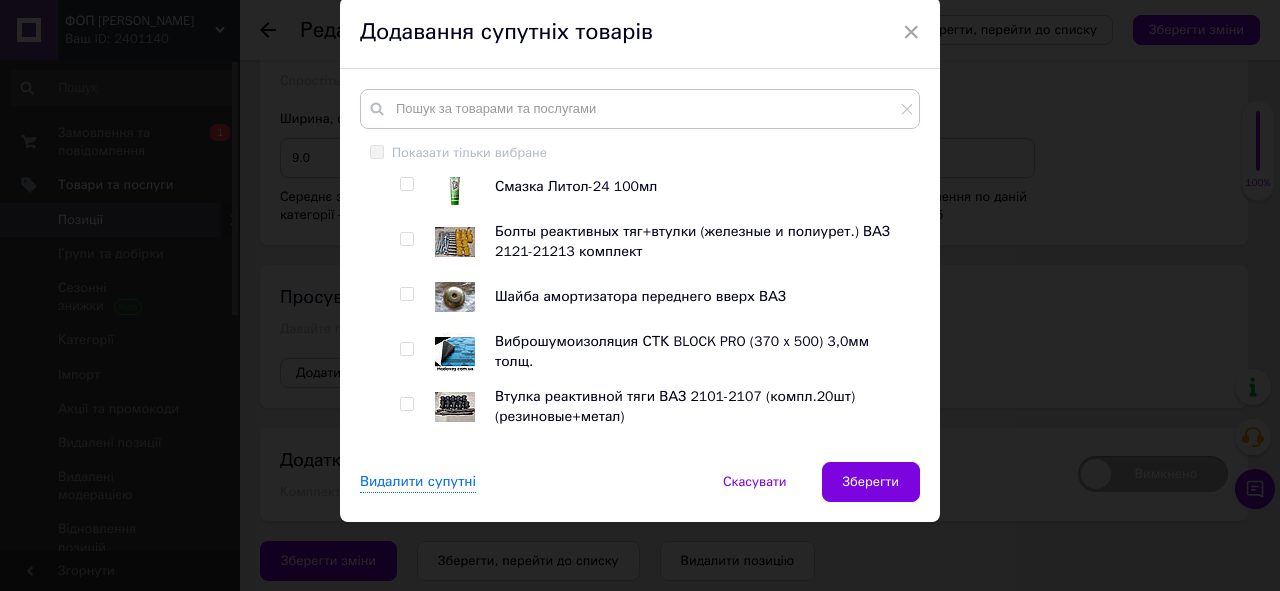 click at bounding box center [406, 184] 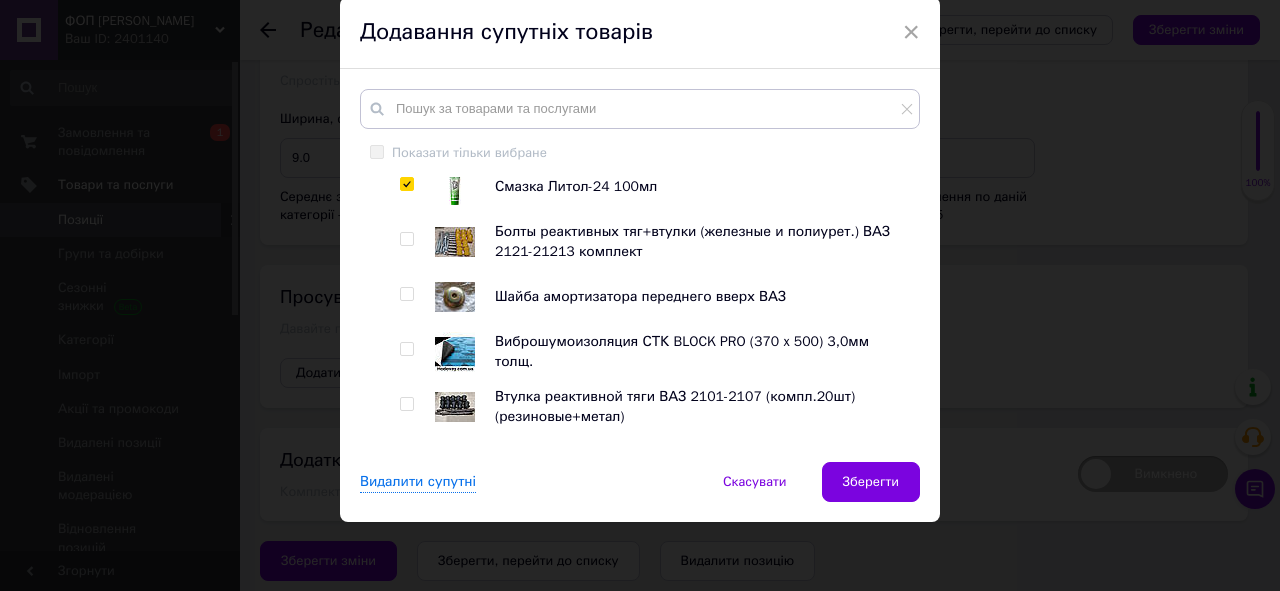 checkbox on "true" 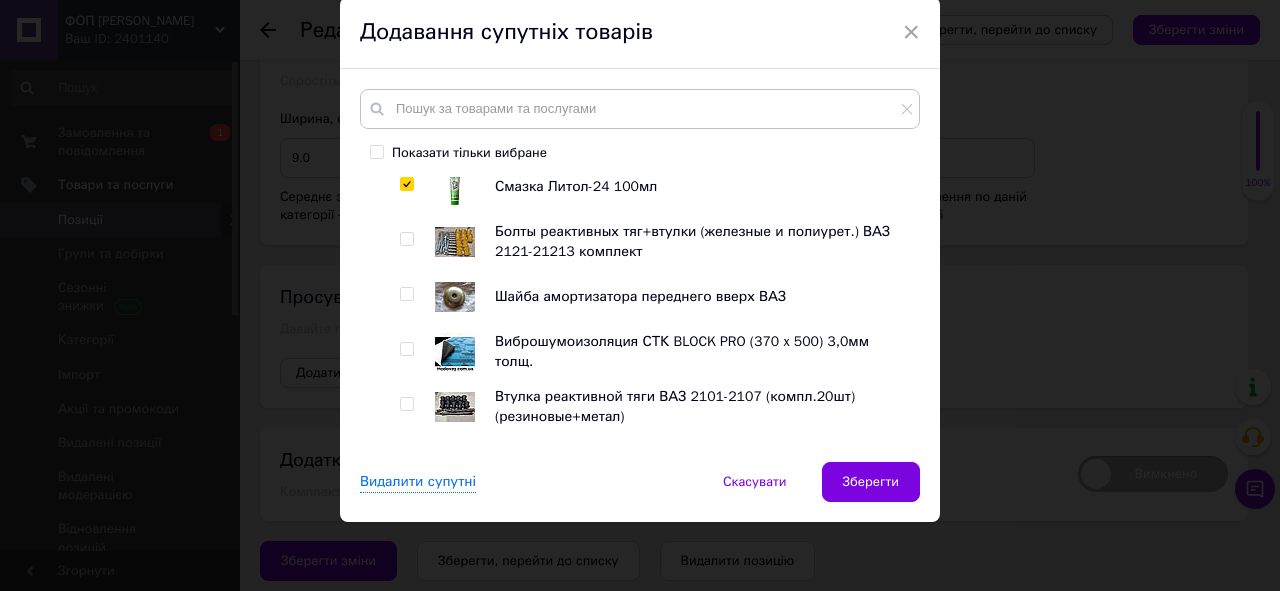 click at bounding box center (406, 239) 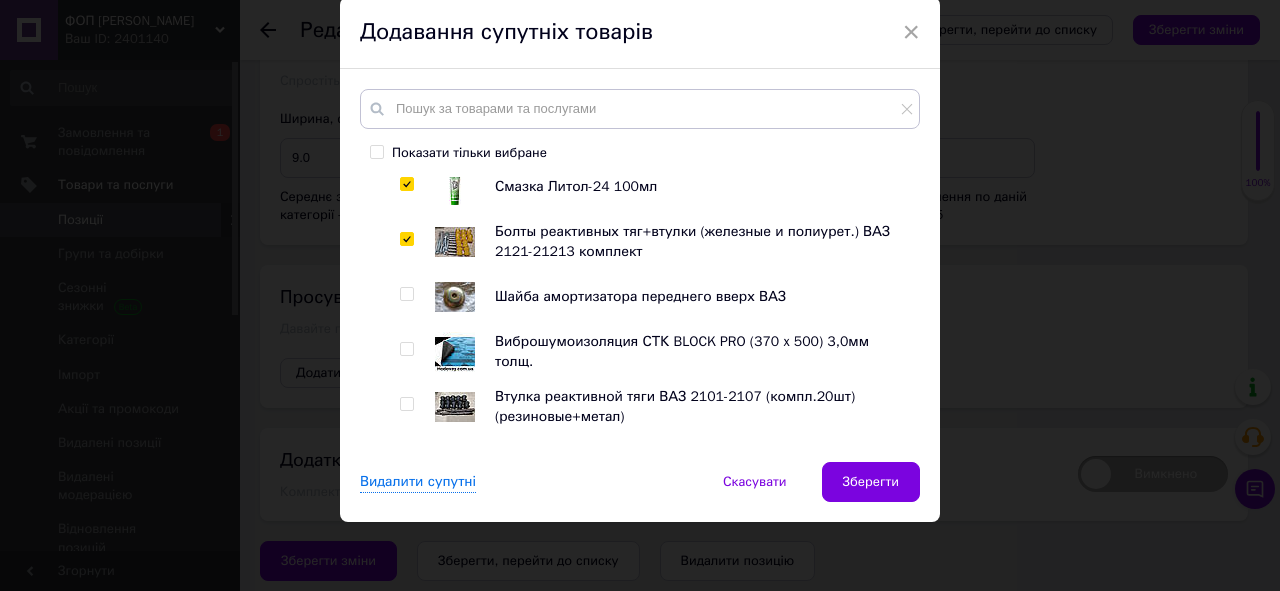 checkbox on "true" 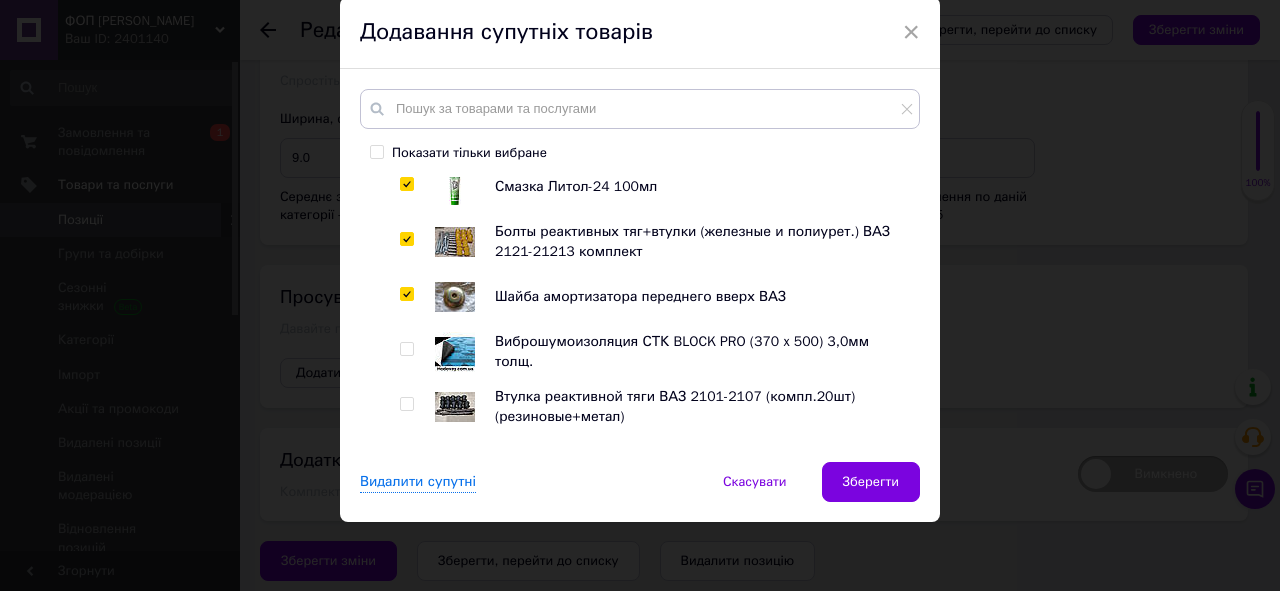 checkbox on "true" 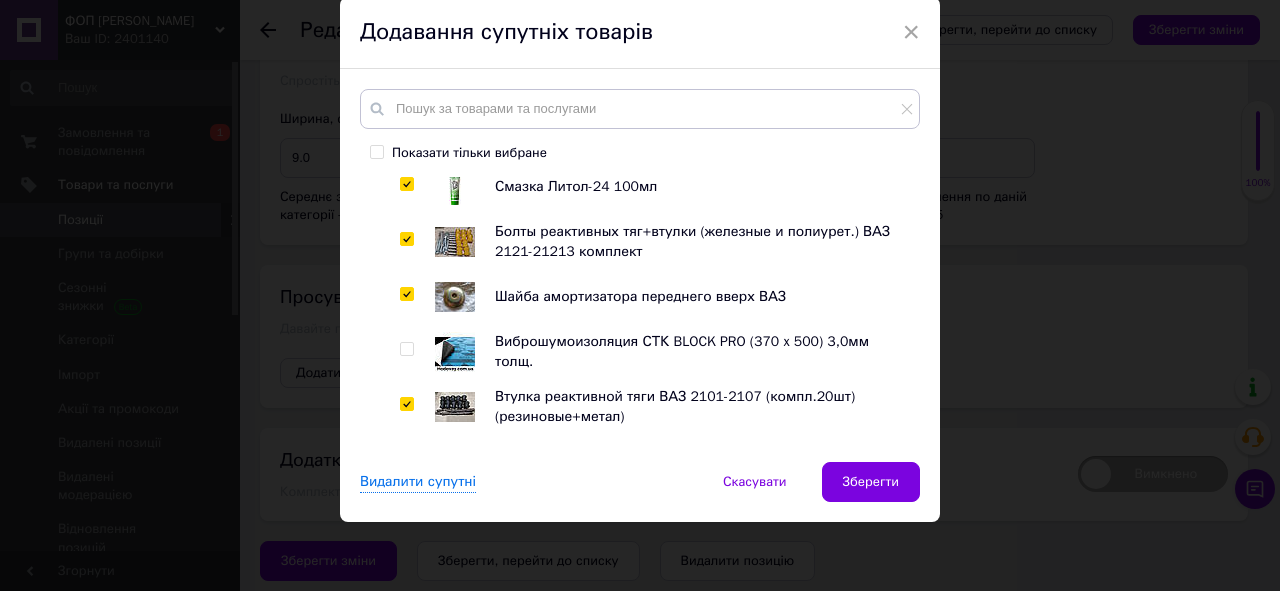 checkbox on "true" 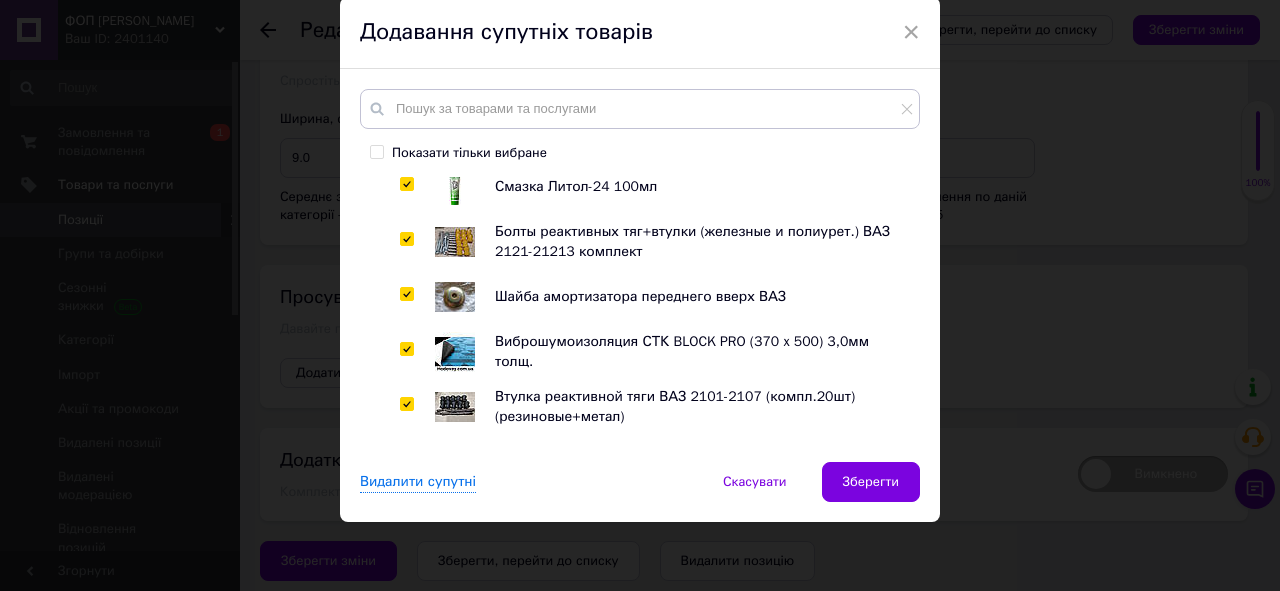 checkbox on "true" 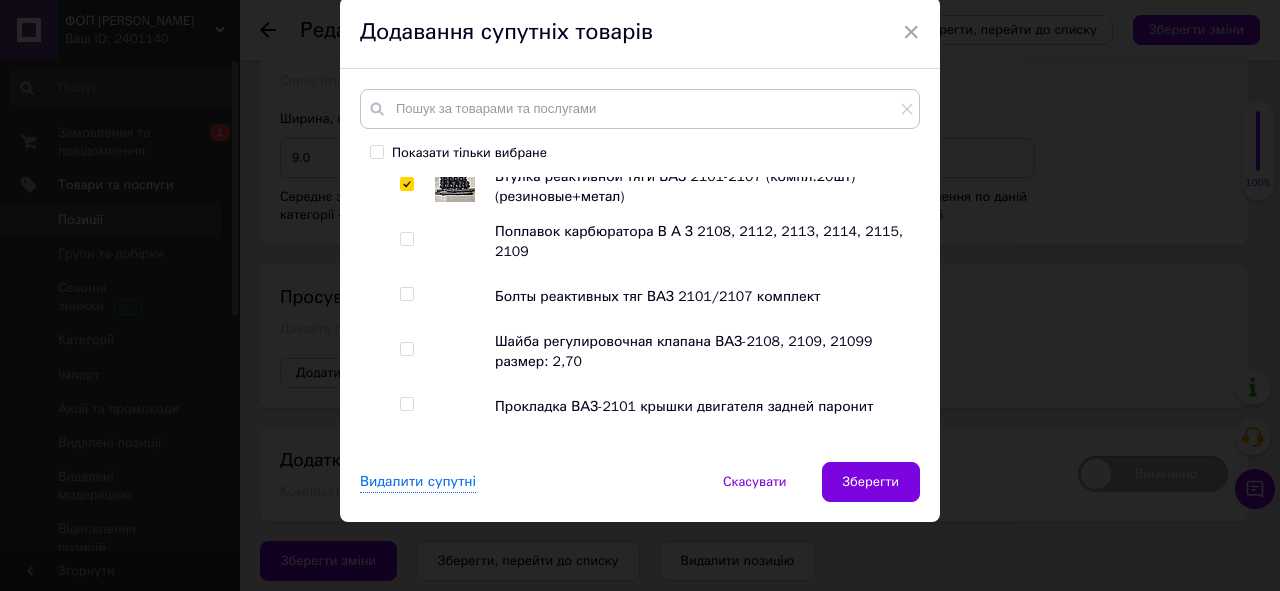 scroll, scrollTop: 320, scrollLeft: 0, axis: vertical 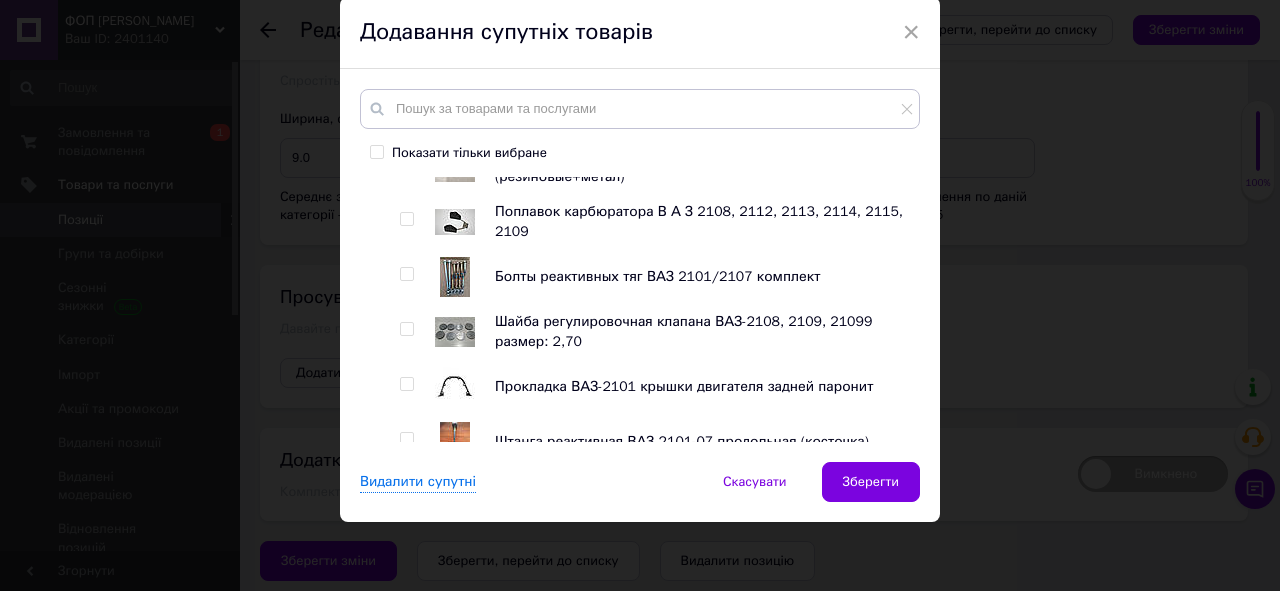 click at bounding box center (406, 219) 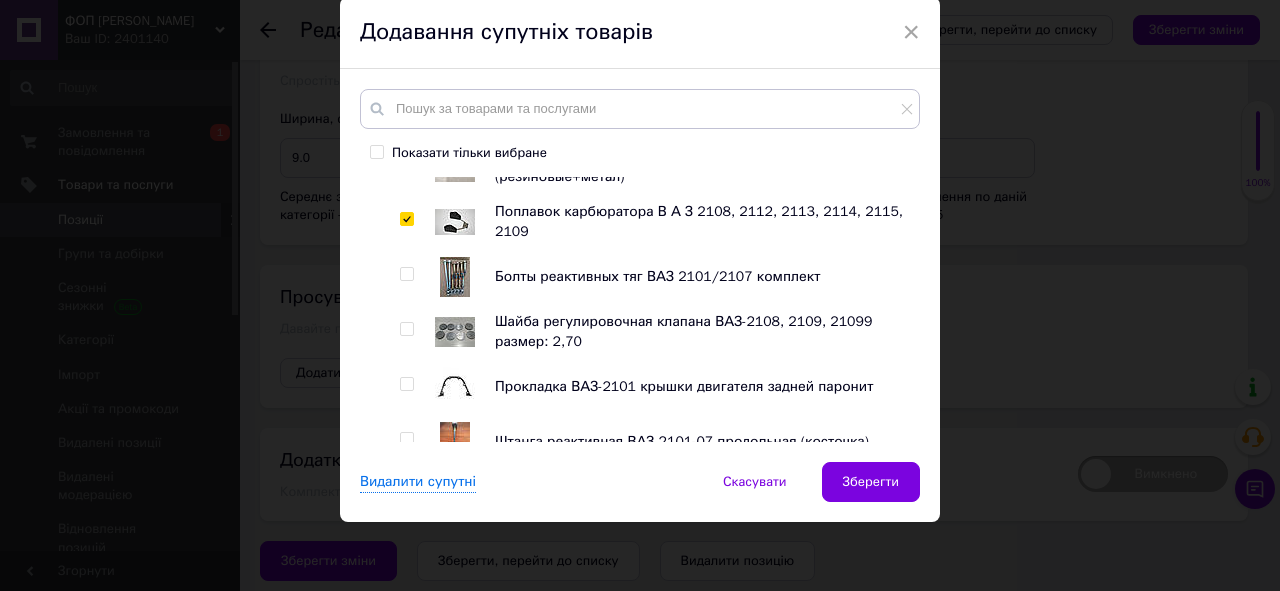 checkbox on "true" 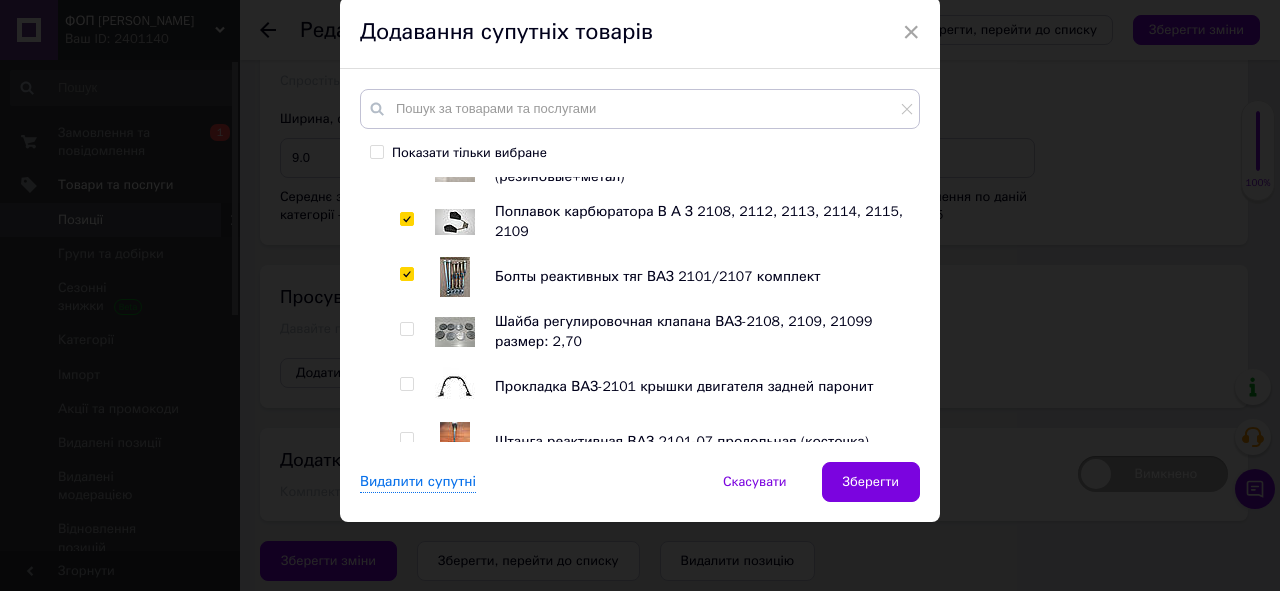 checkbox on "true" 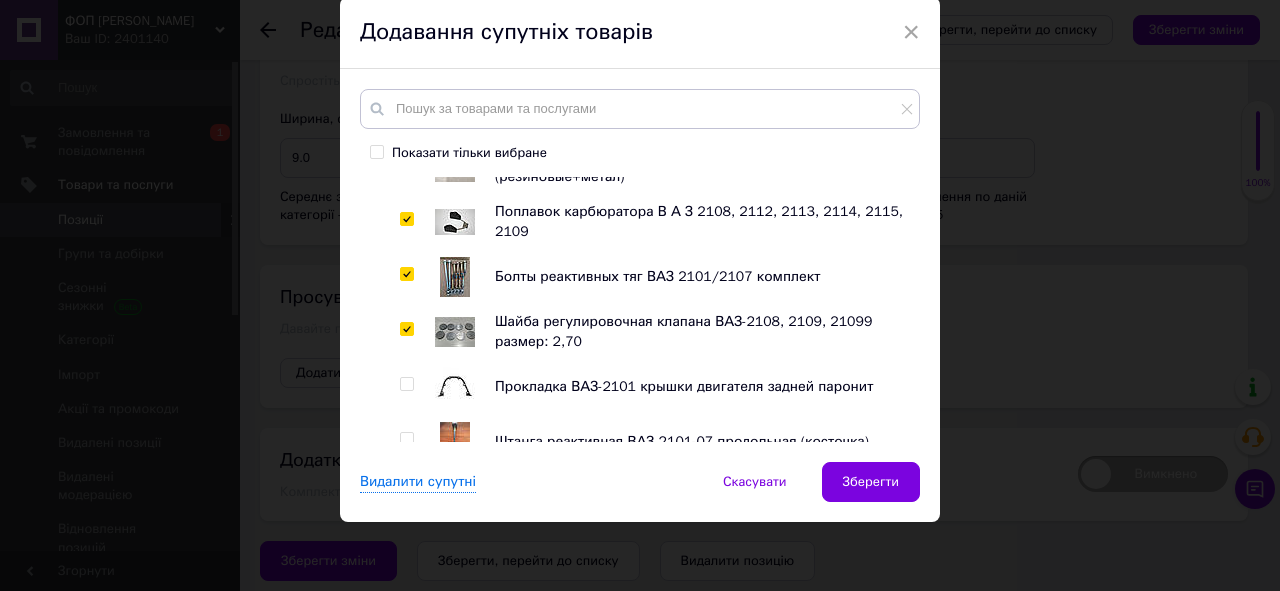 checkbox on "true" 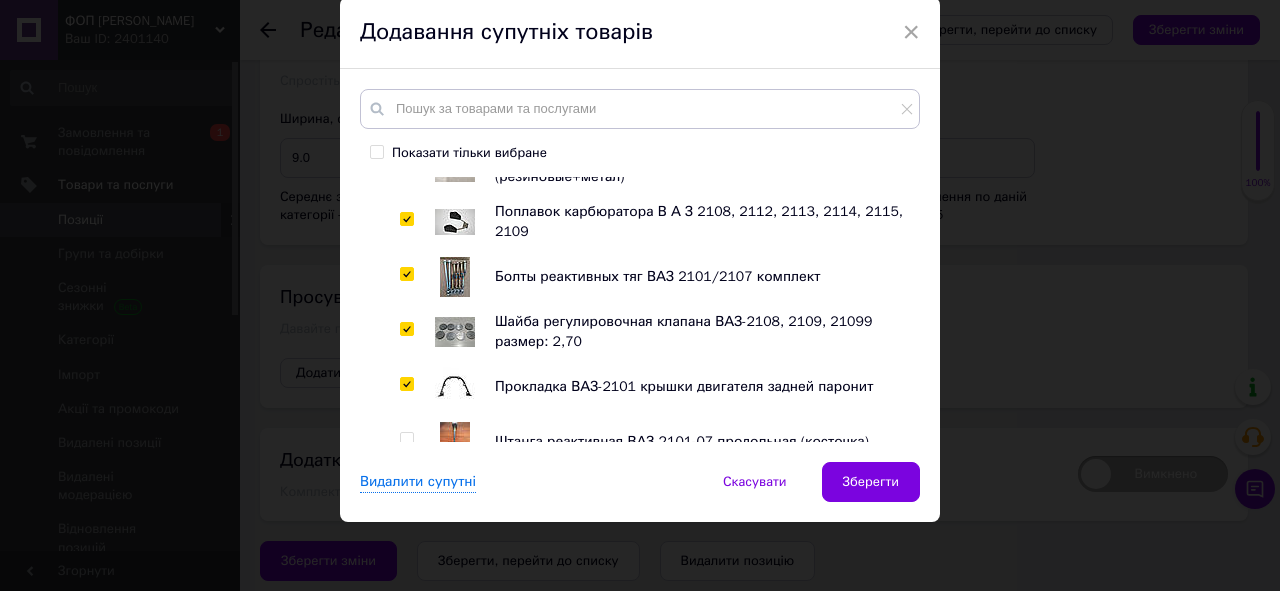 checkbox on "true" 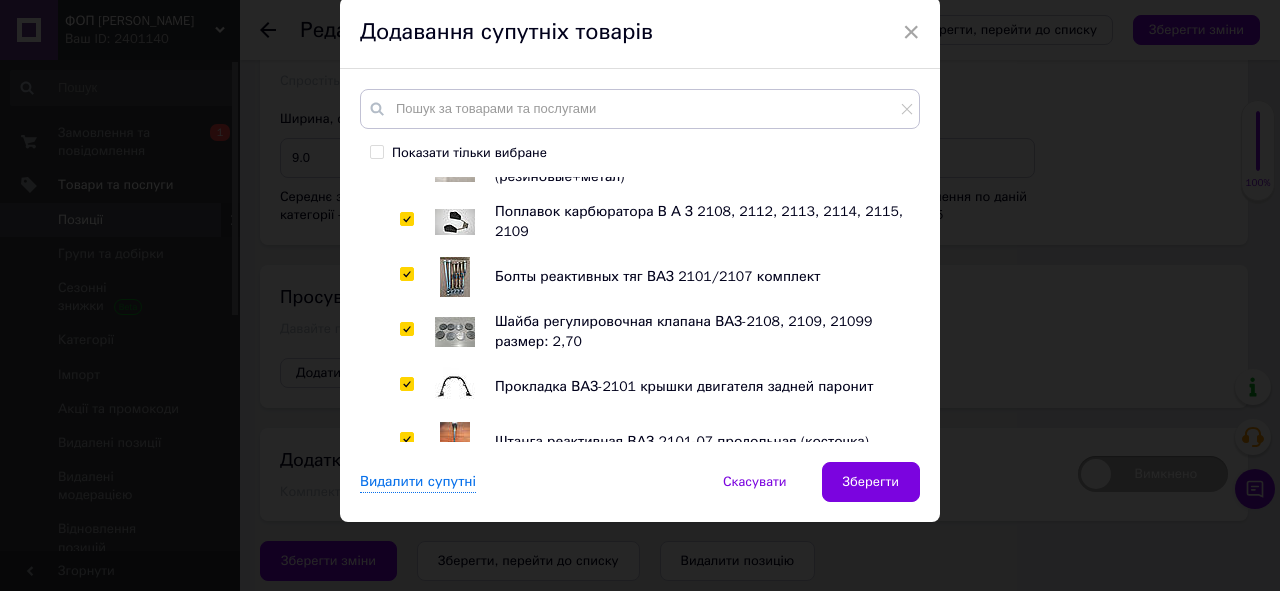 checkbox on "true" 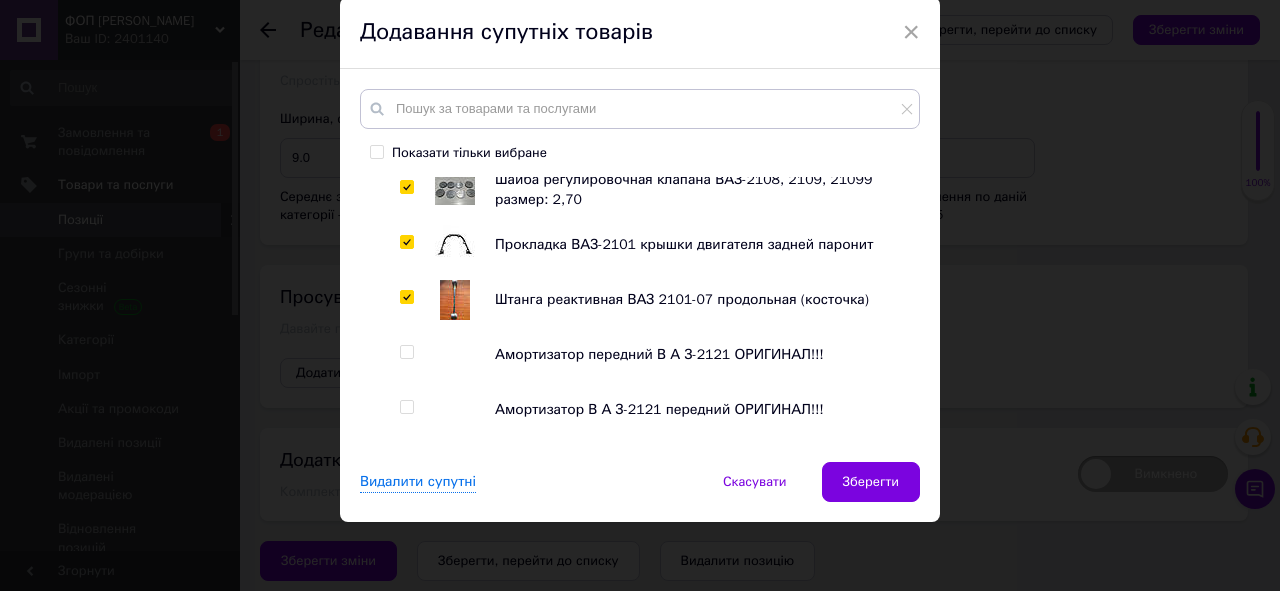 scroll, scrollTop: 640, scrollLeft: 0, axis: vertical 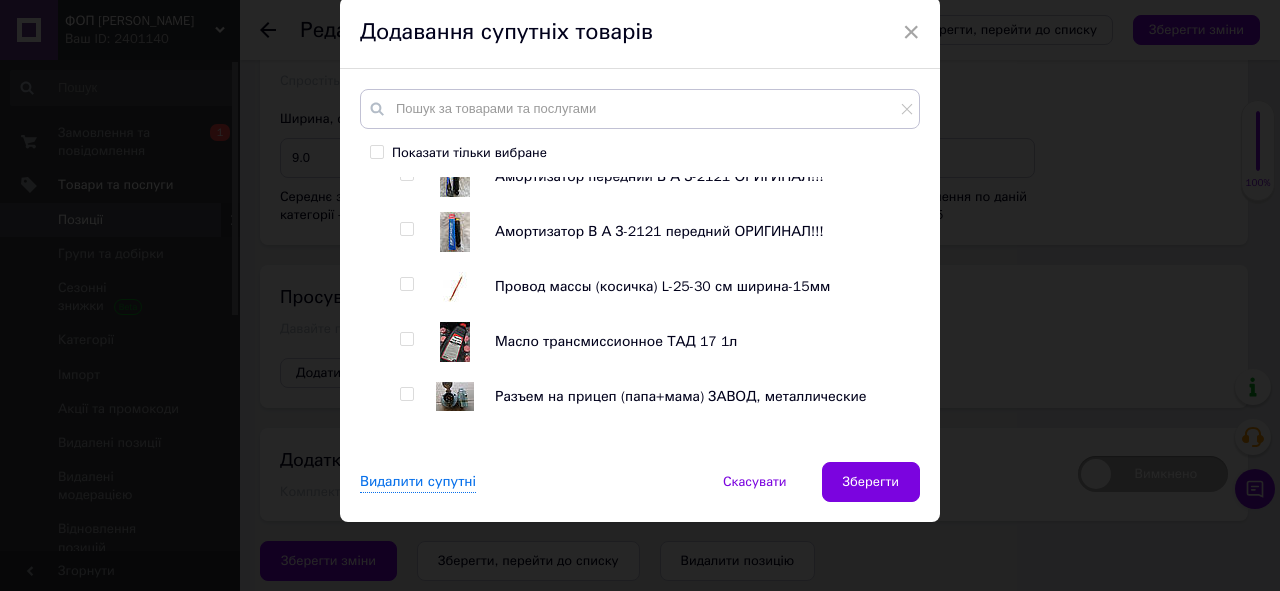 click at bounding box center [406, 174] 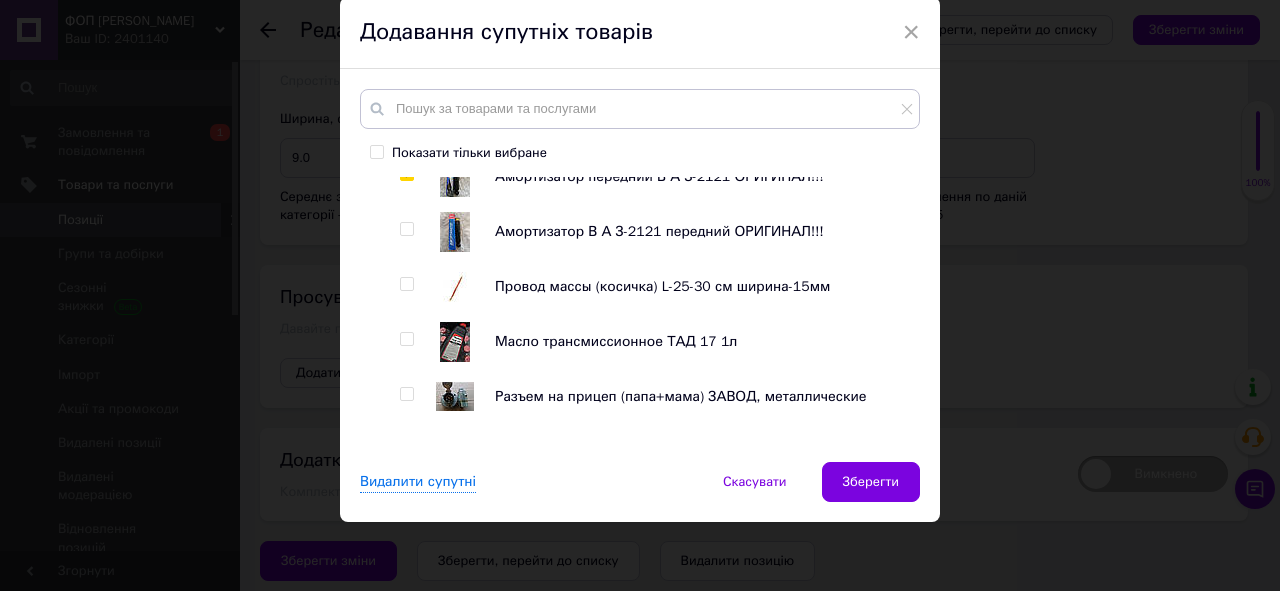 checkbox on "true" 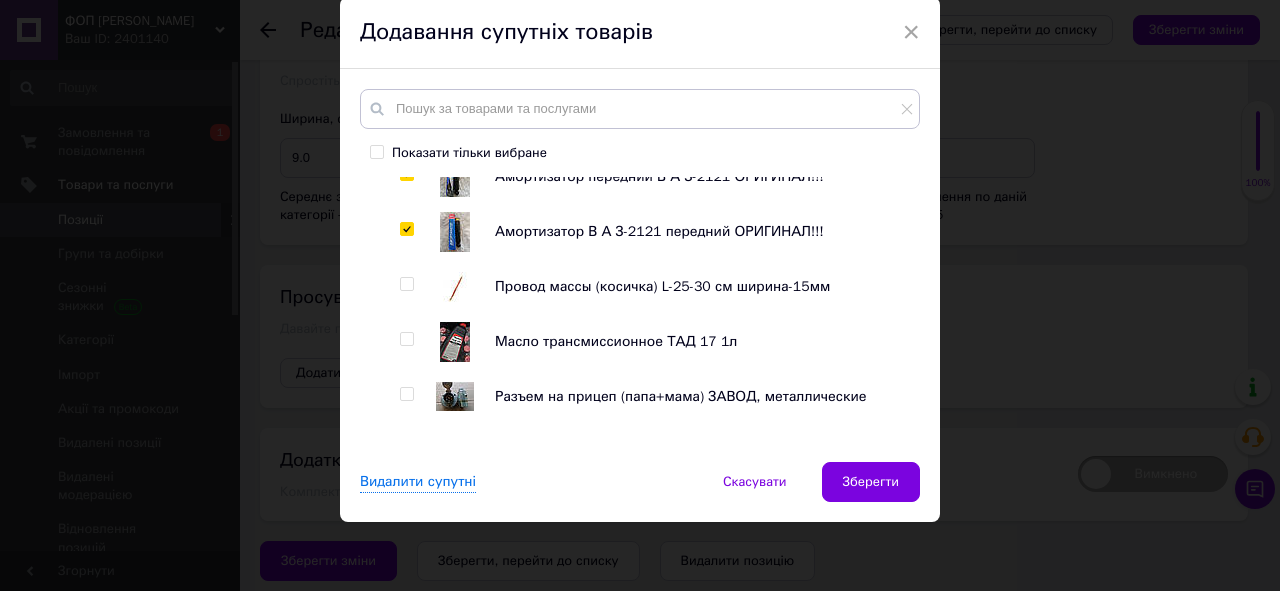 checkbox on "true" 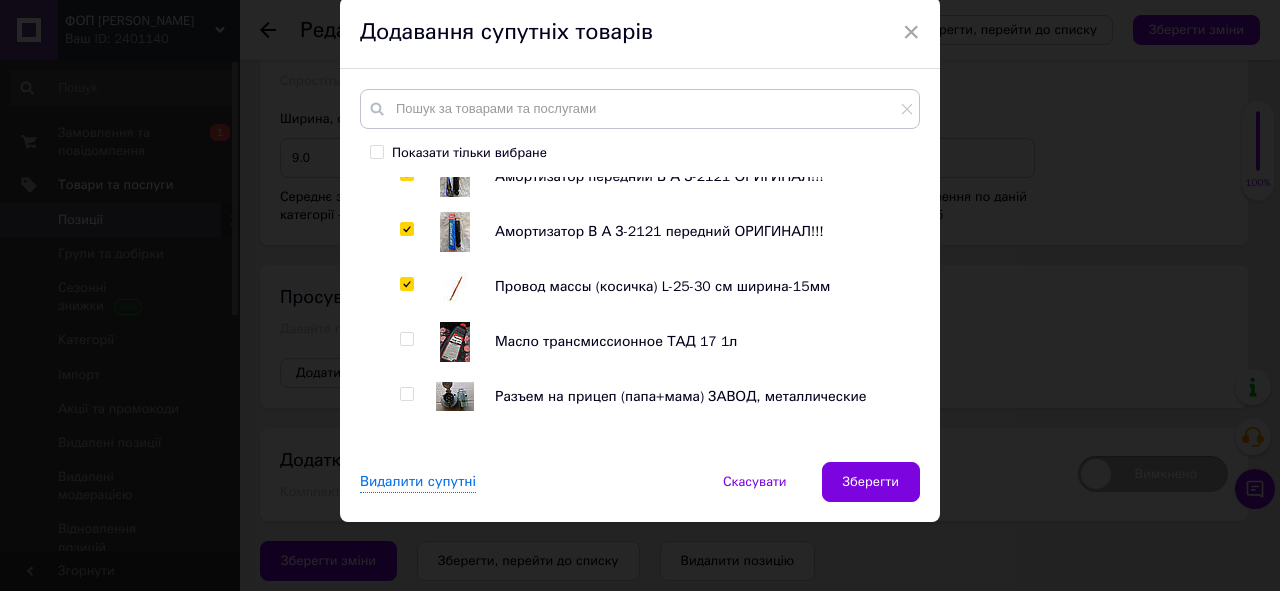 checkbox on "true" 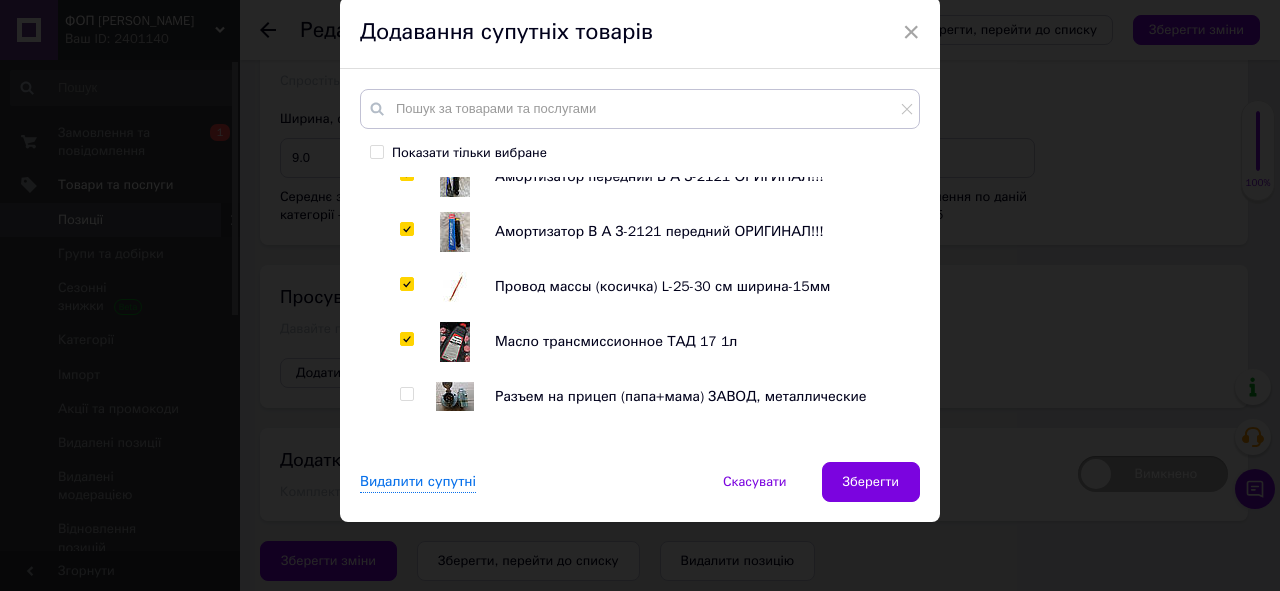 checkbox on "true" 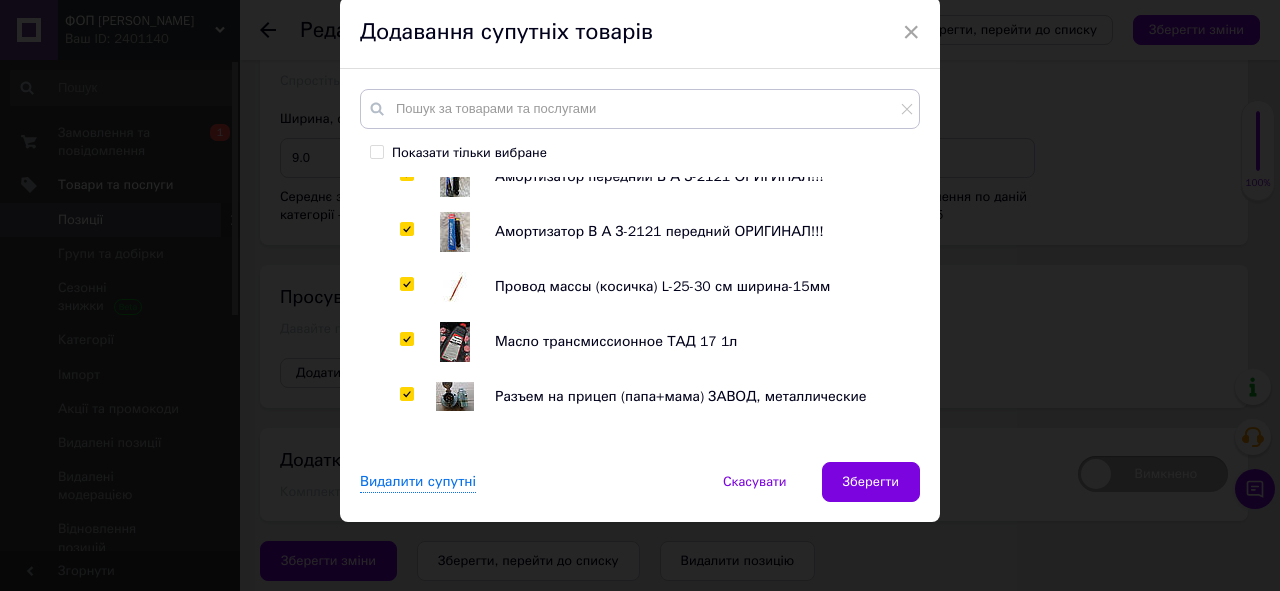 checkbox on "true" 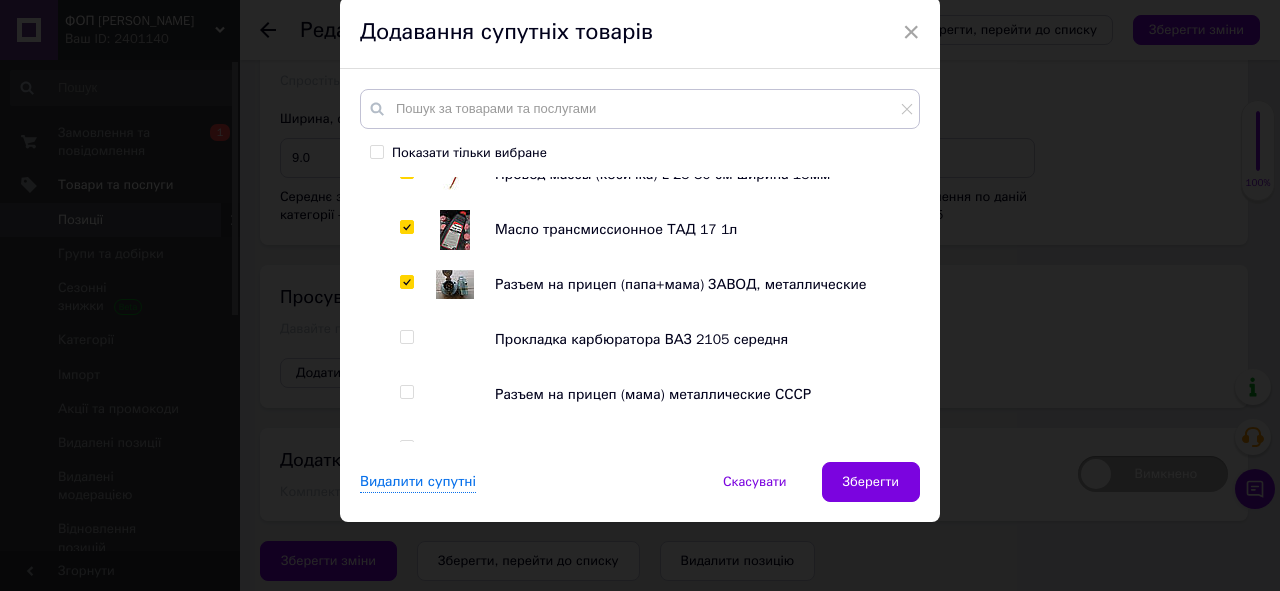 scroll, scrollTop: 880, scrollLeft: 0, axis: vertical 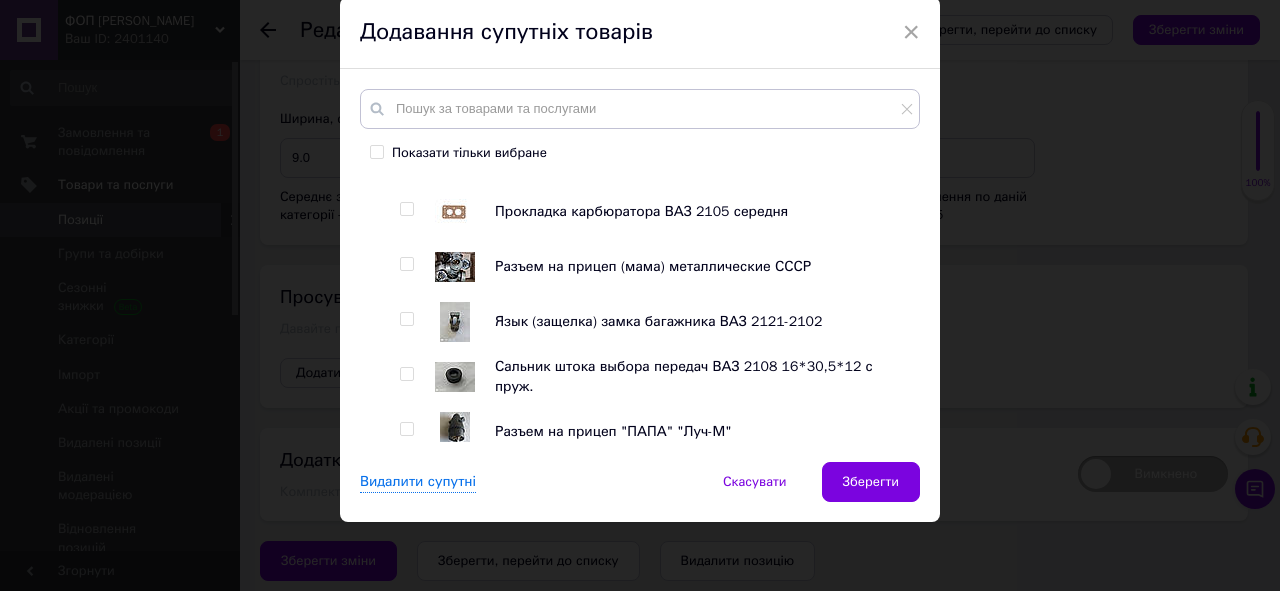 click at bounding box center (406, 209) 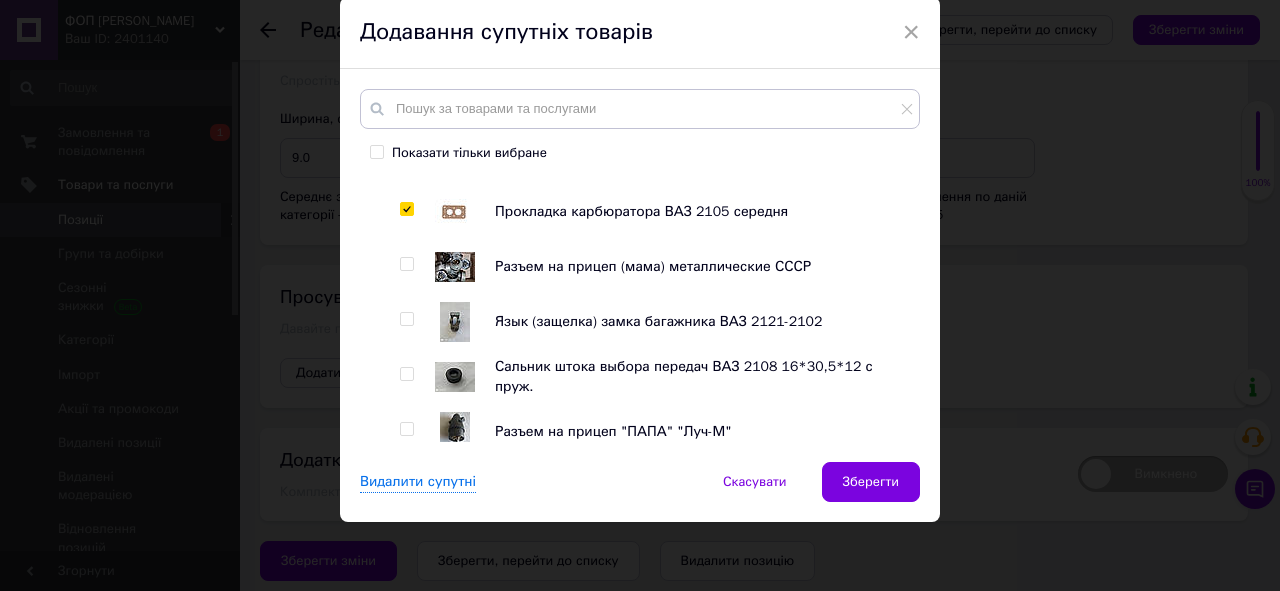 checkbox on "true" 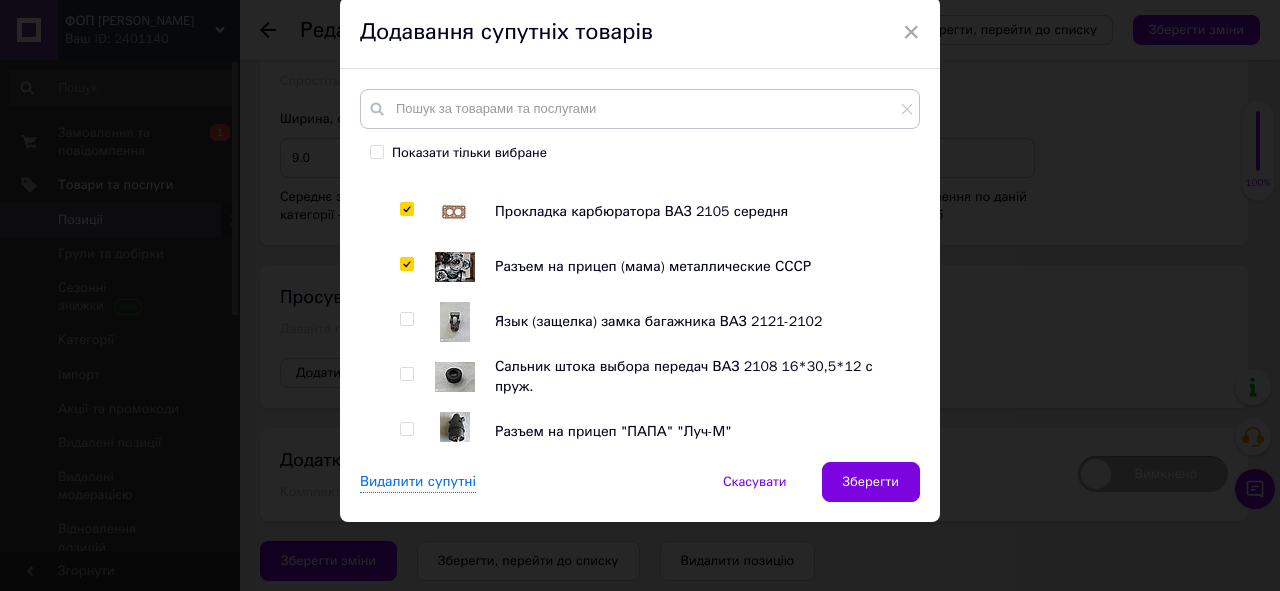 checkbox on "true" 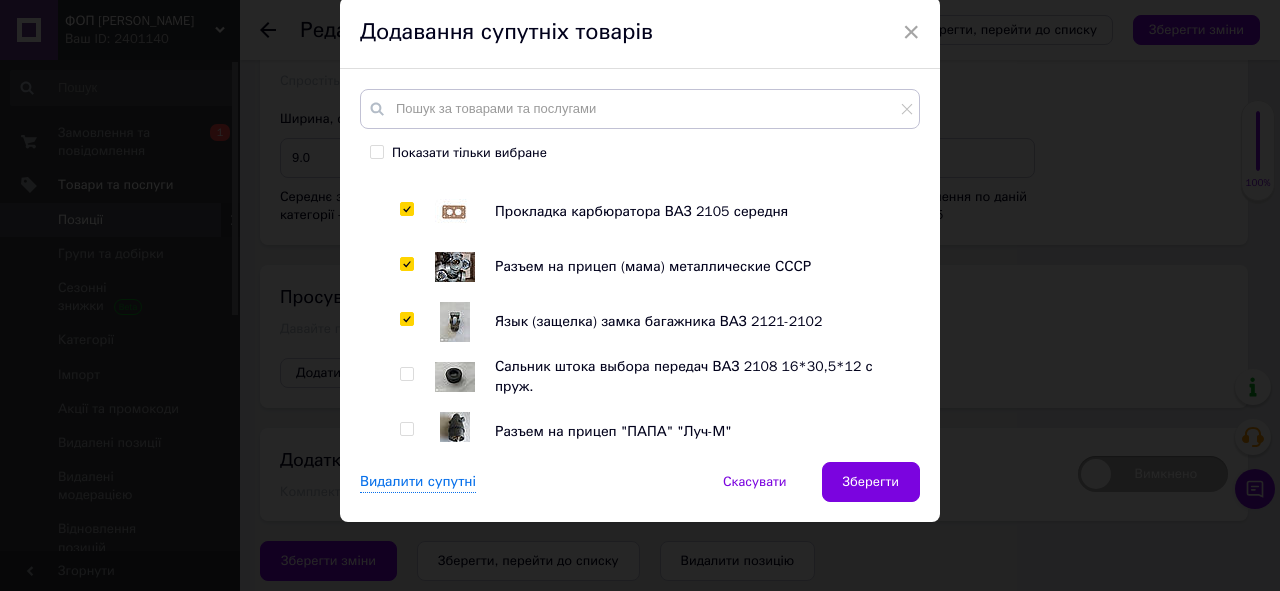 checkbox on "true" 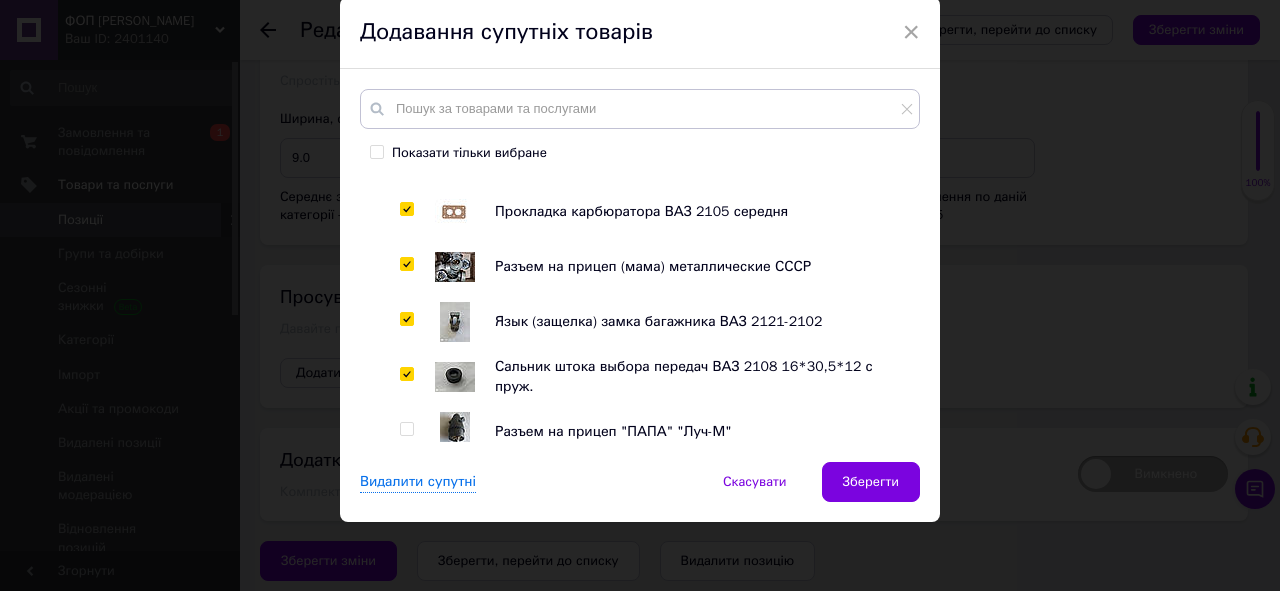checkbox on "true" 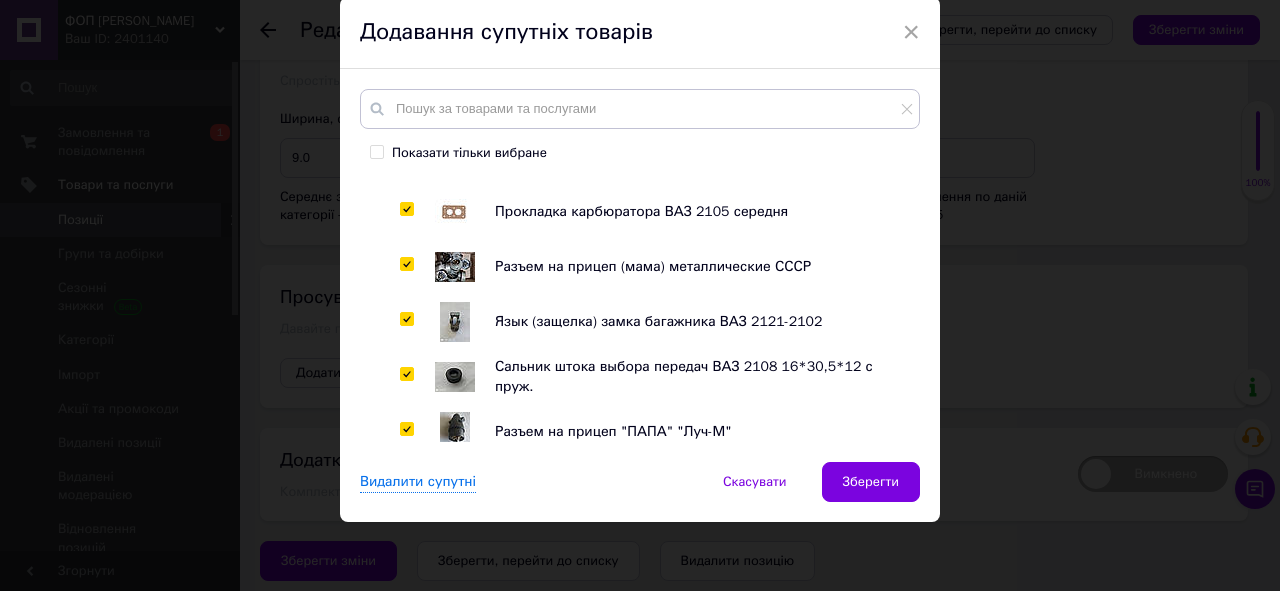 checkbox on "true" 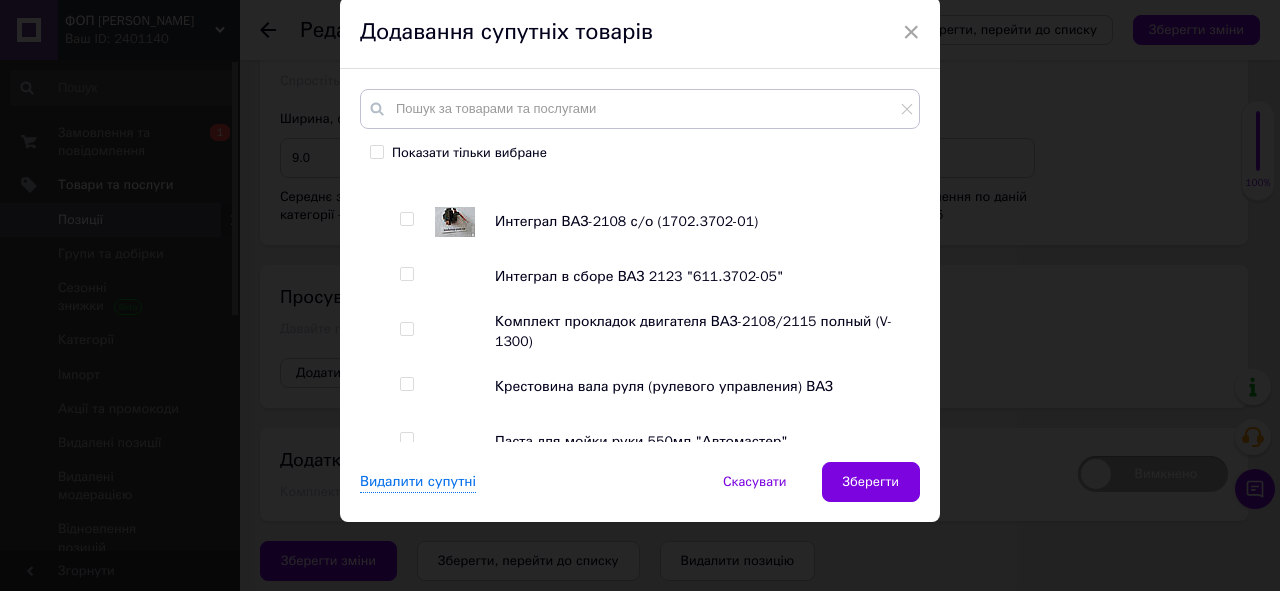 click at bounding box center (406, 219) 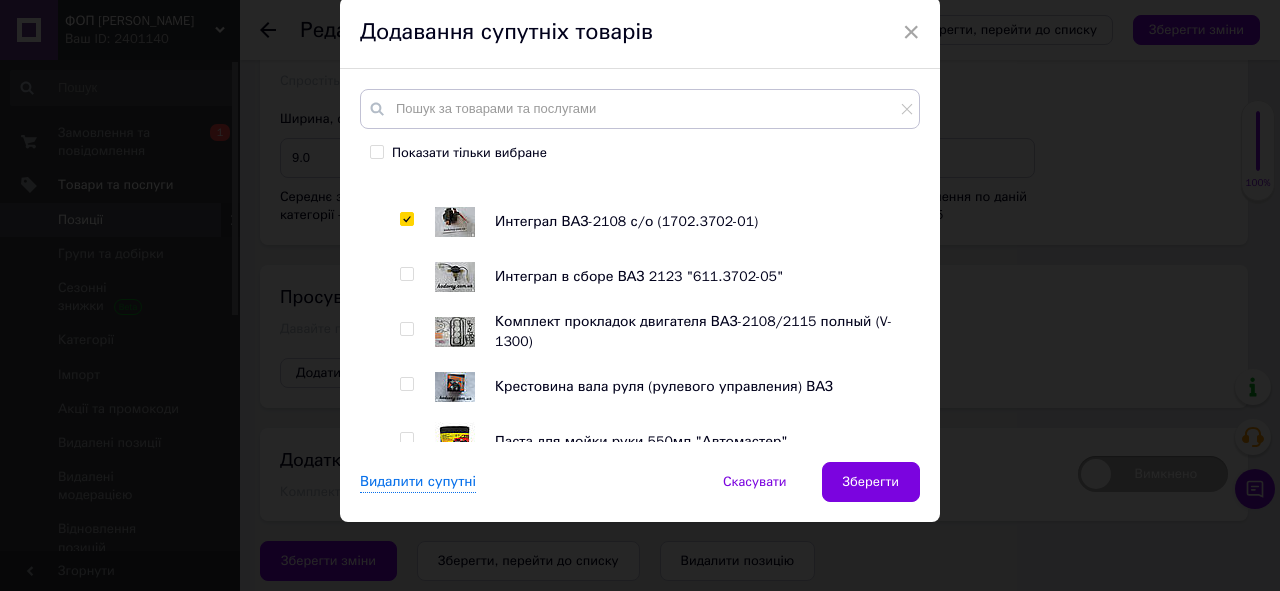 checkbox on "true" 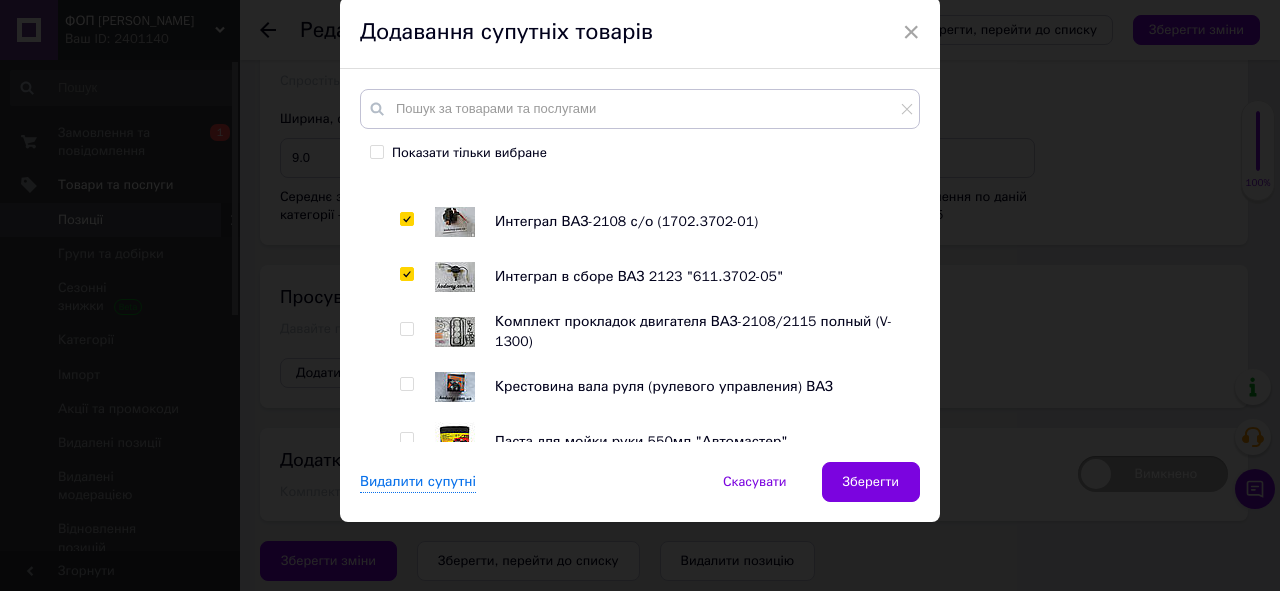 checkbox on "true" 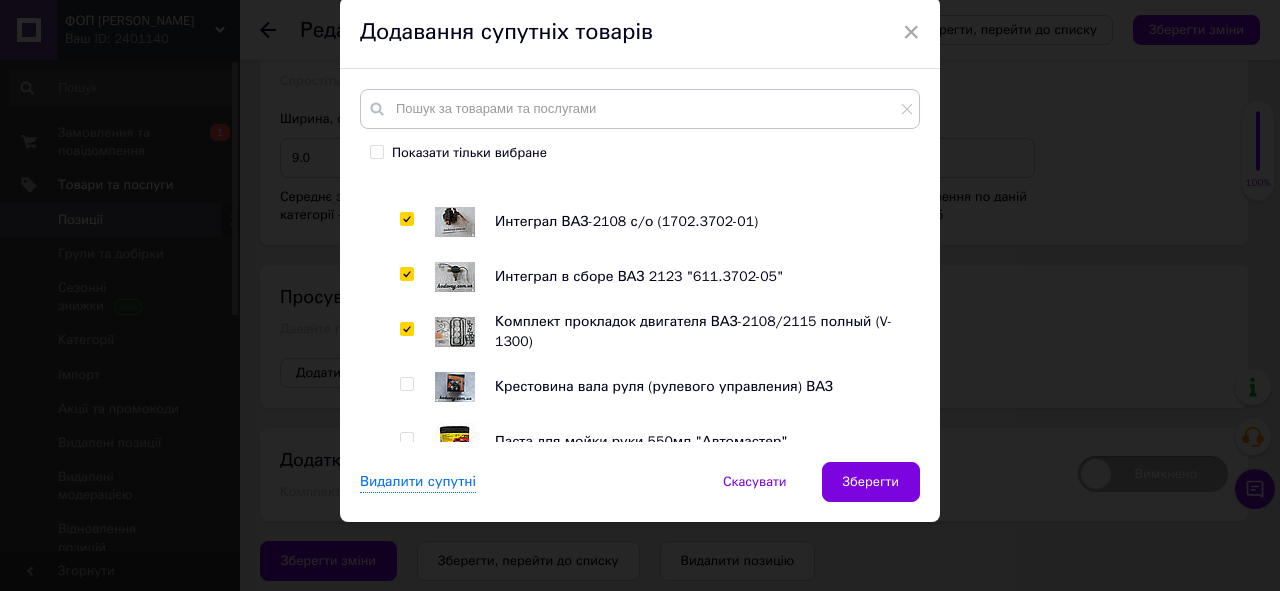 checkbox on "true" 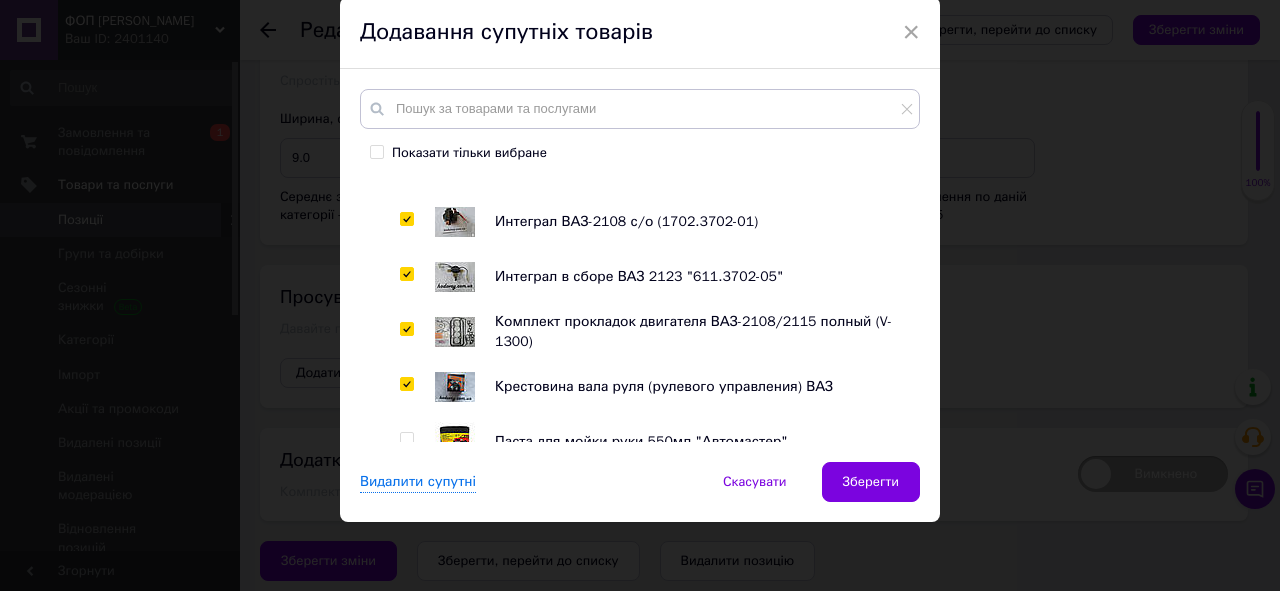 checkbox on "true" 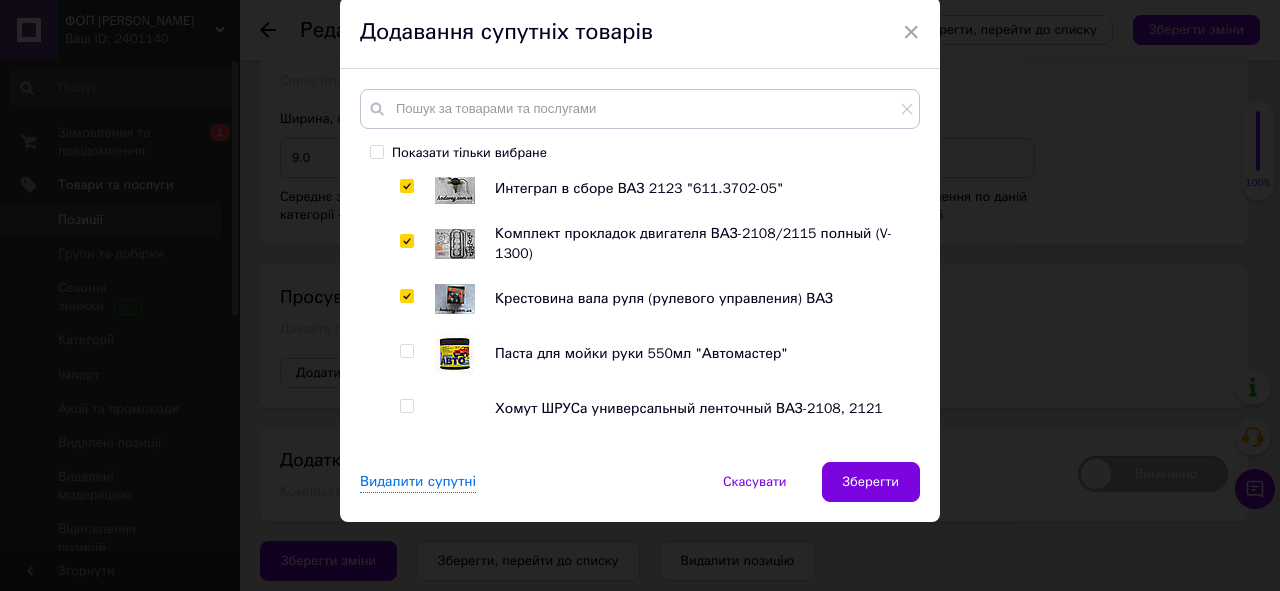 scroll, scrollTop: 1360, scrollLeft: 0, axis: vertical 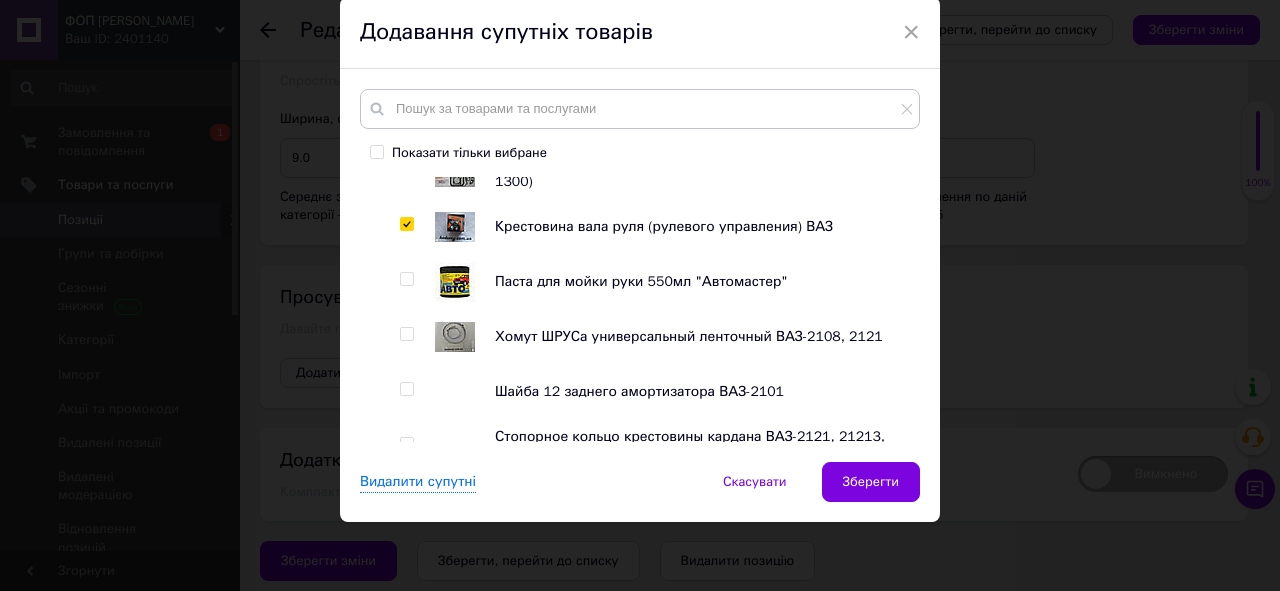 click at bounding box center [406, 279] 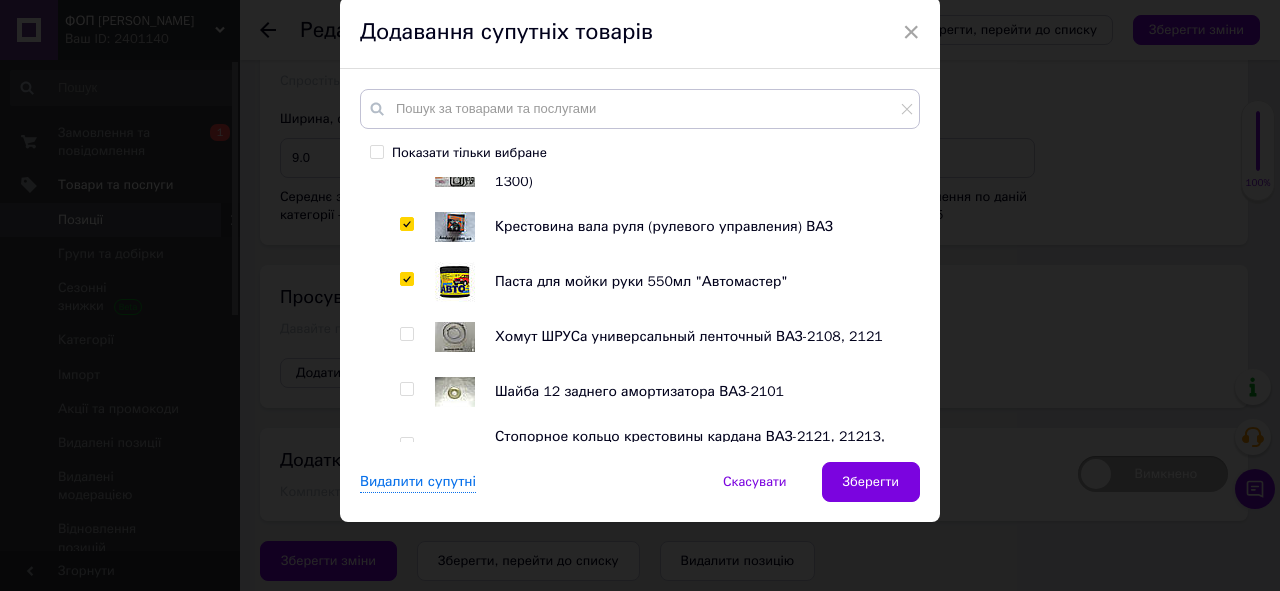 checkbox on "true" 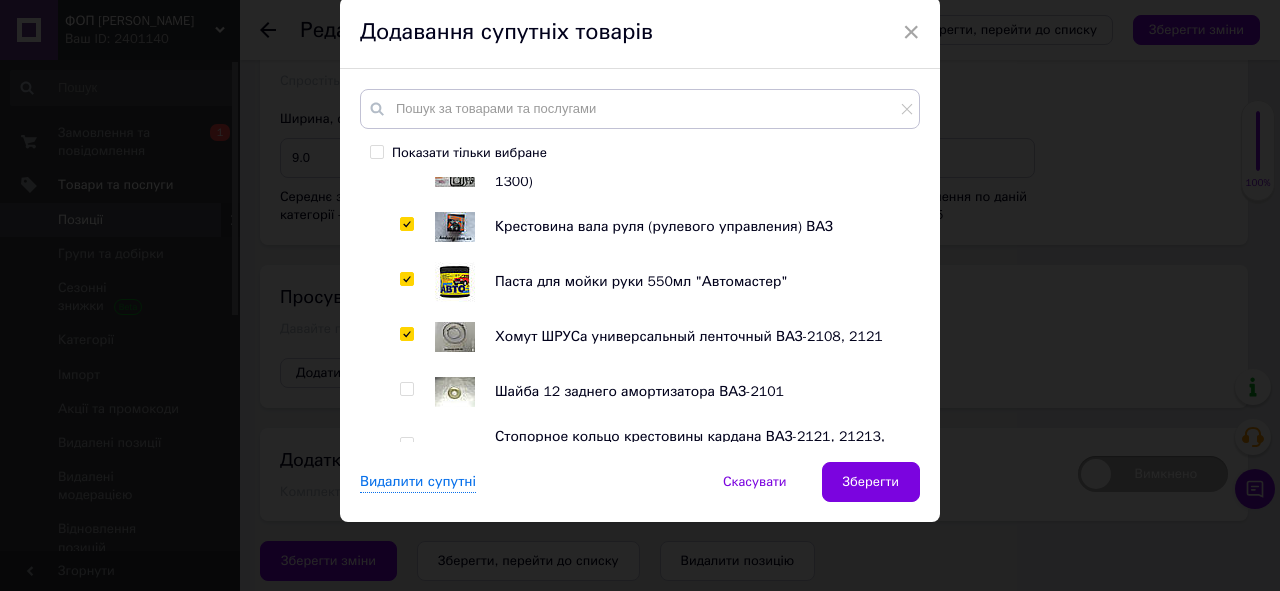 checkbox on "true" 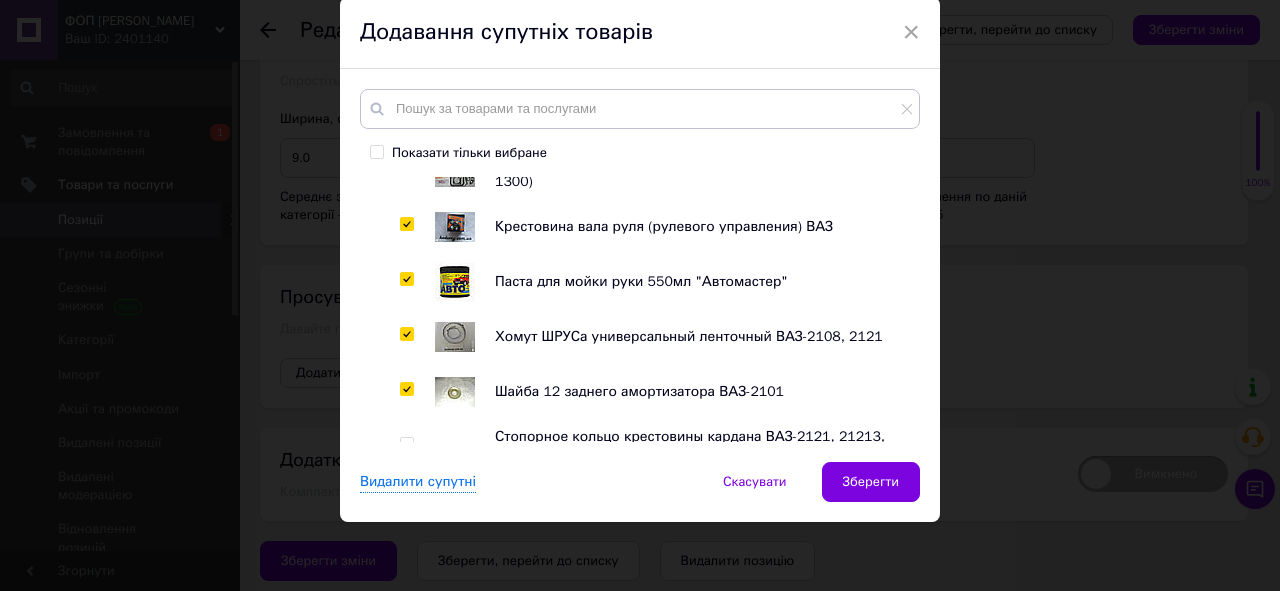 checkbox on "true" 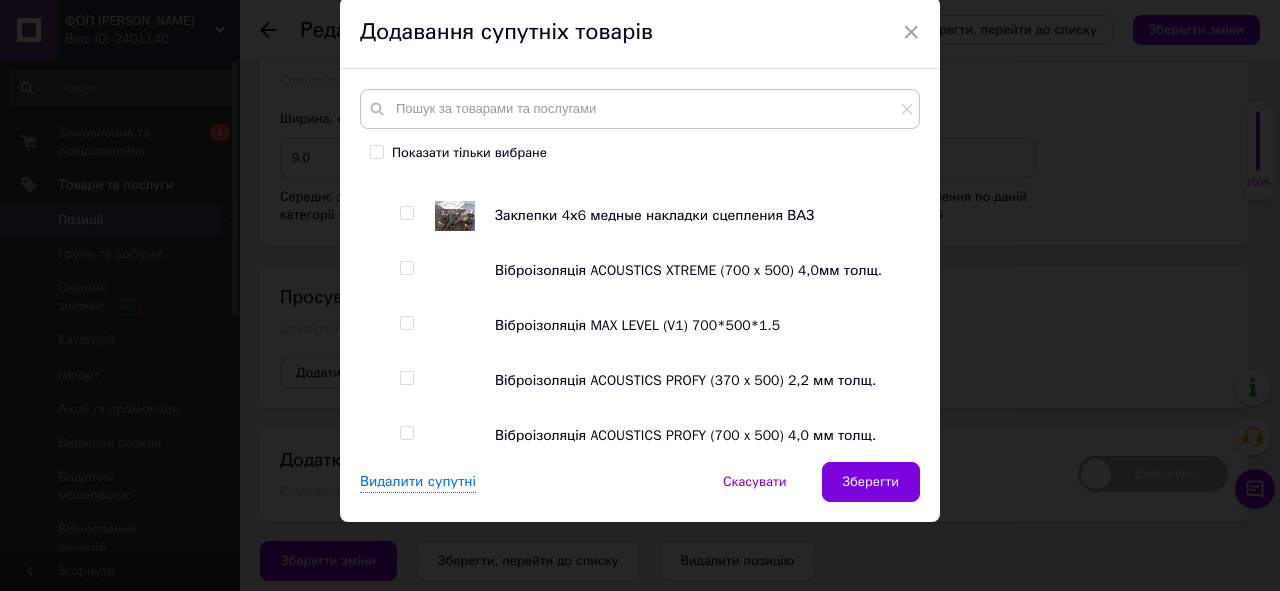 scroll, scrollTop: 1760, scrollLeft: 0, axis: vertical 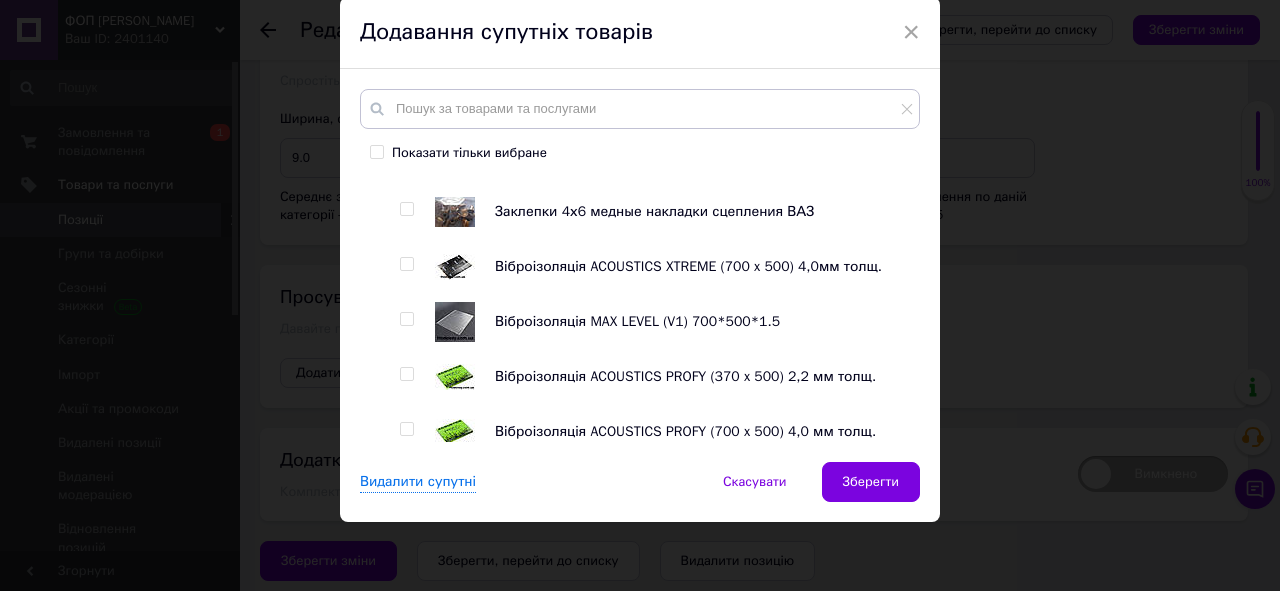 click at bounding box center [406, 209] 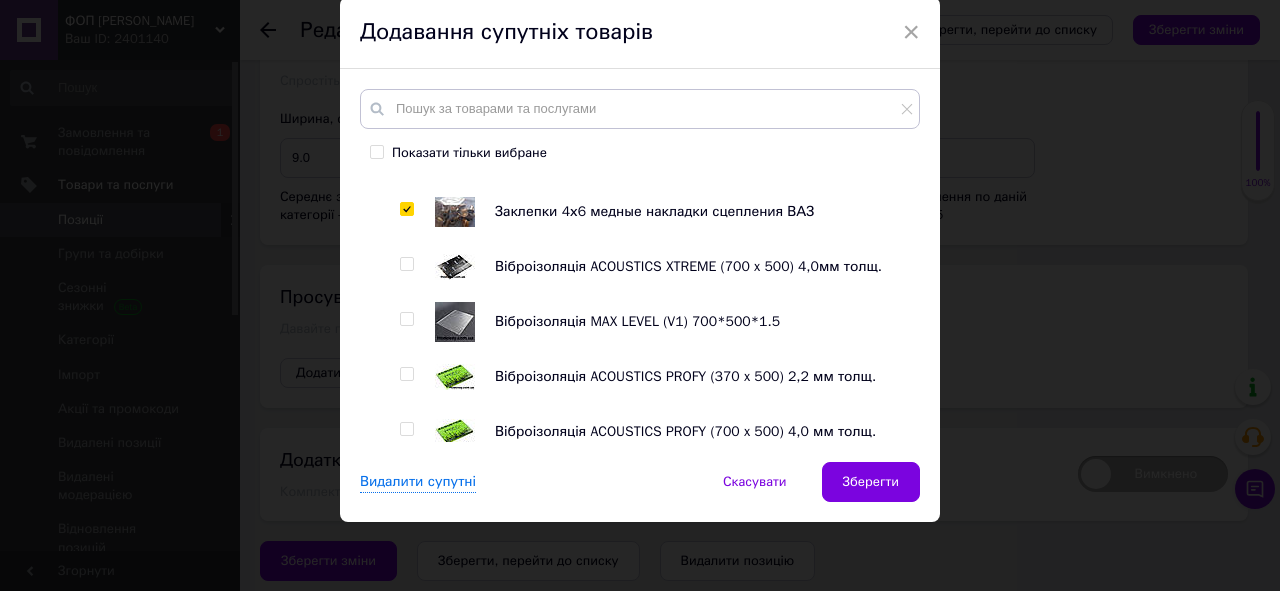 checkbox on "true" 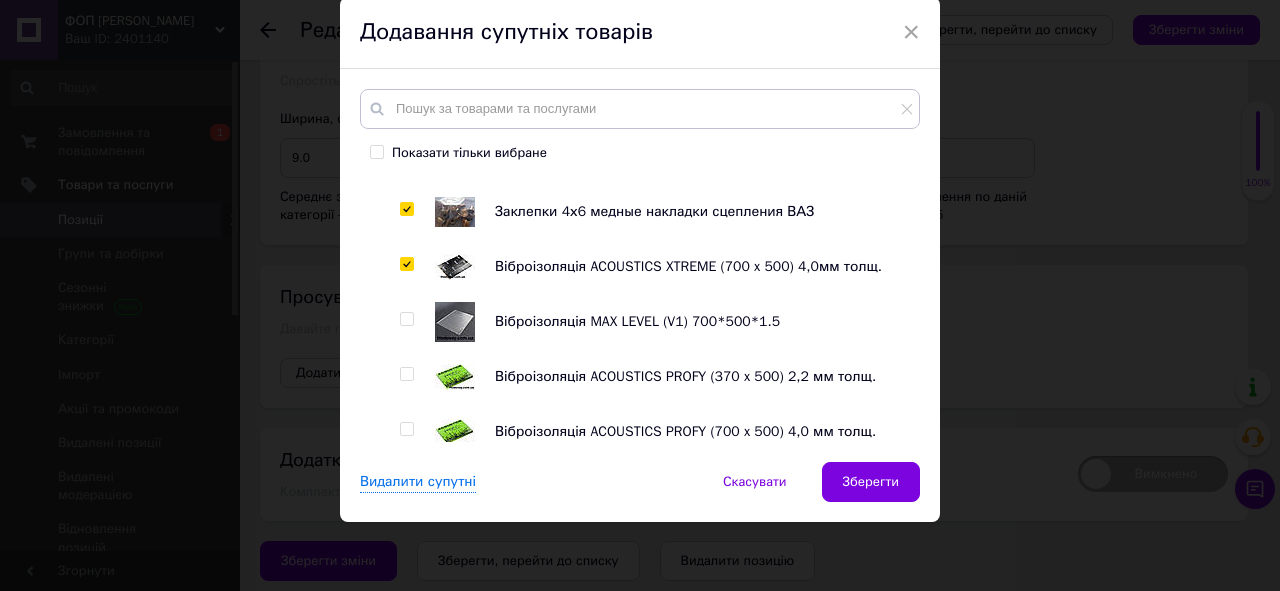 checkbox on "true" 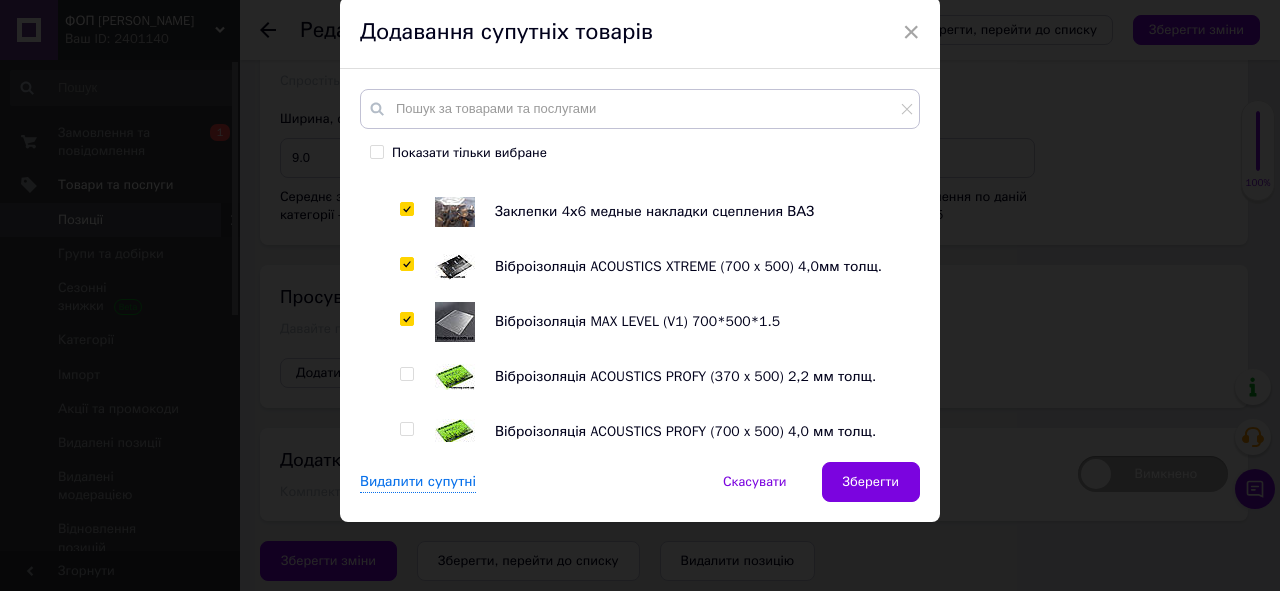 checkbox on "true" 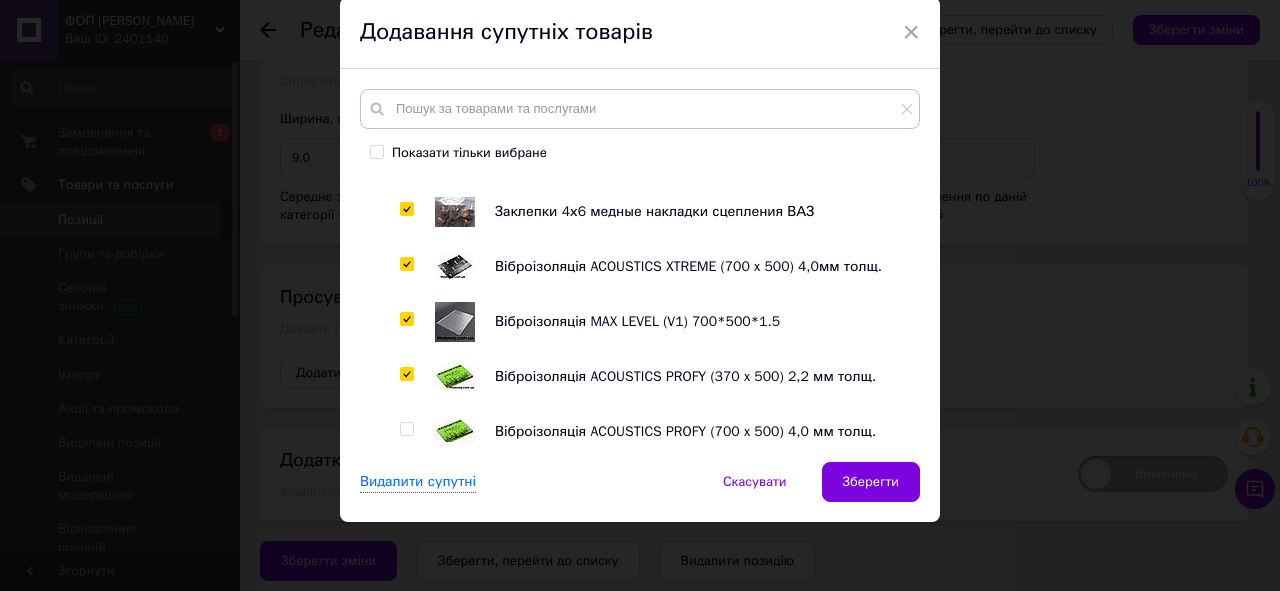 checkbox on "true" 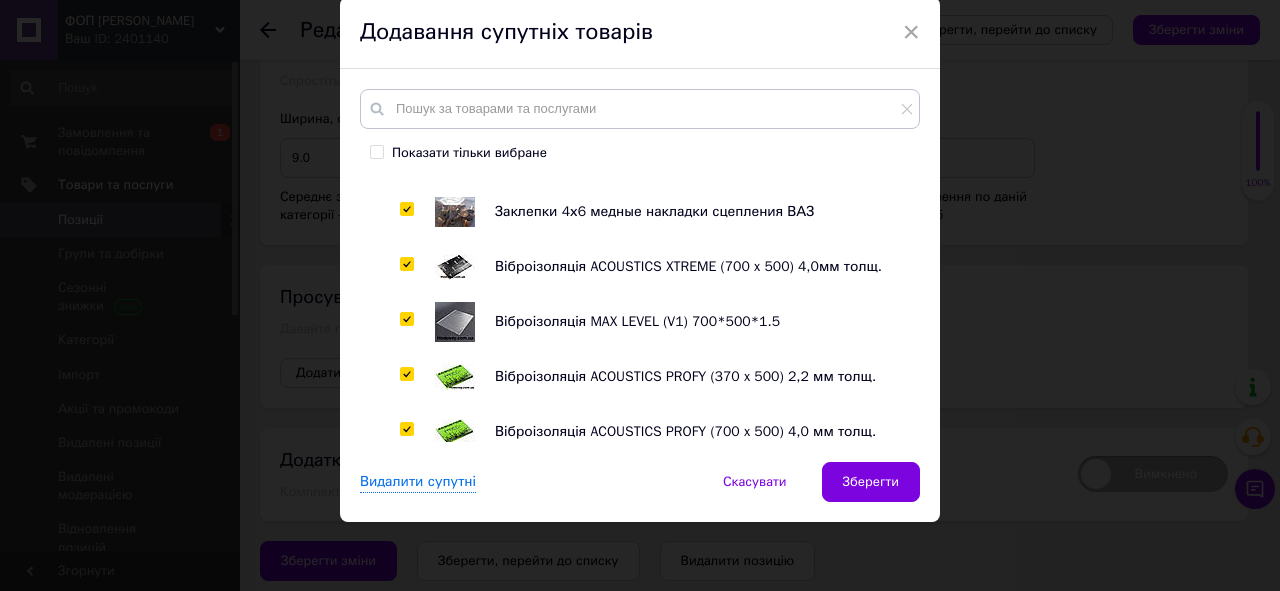 checkbox on "true" 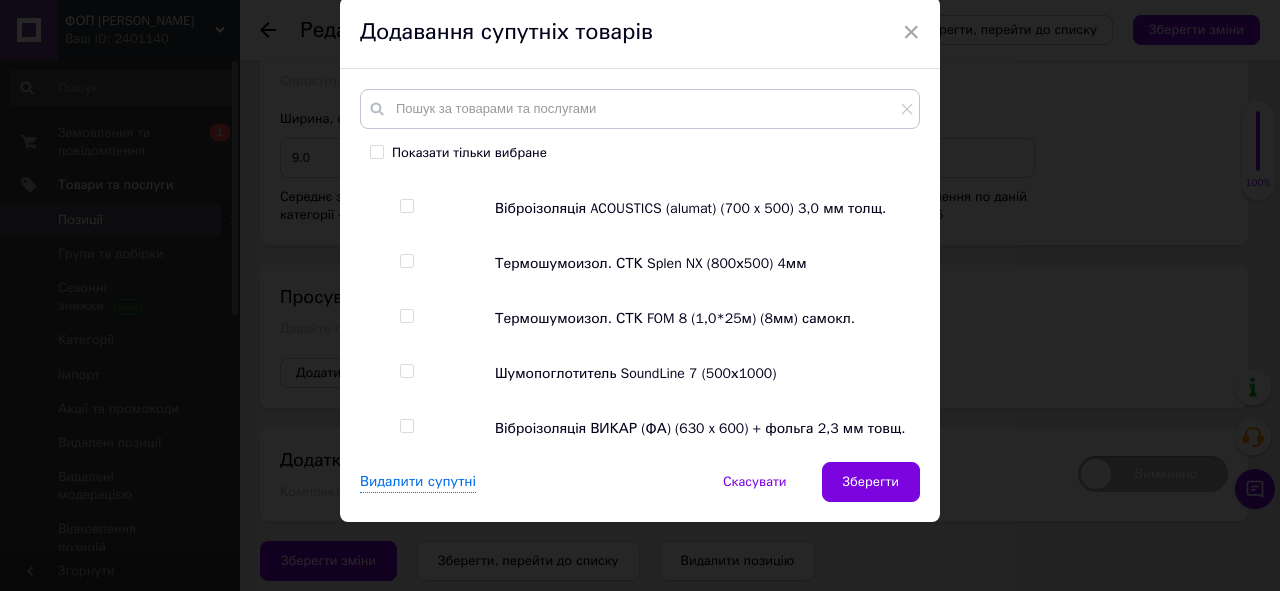 scroll, scrollTop: 2160, scrollLeft: 0, axis: vertical 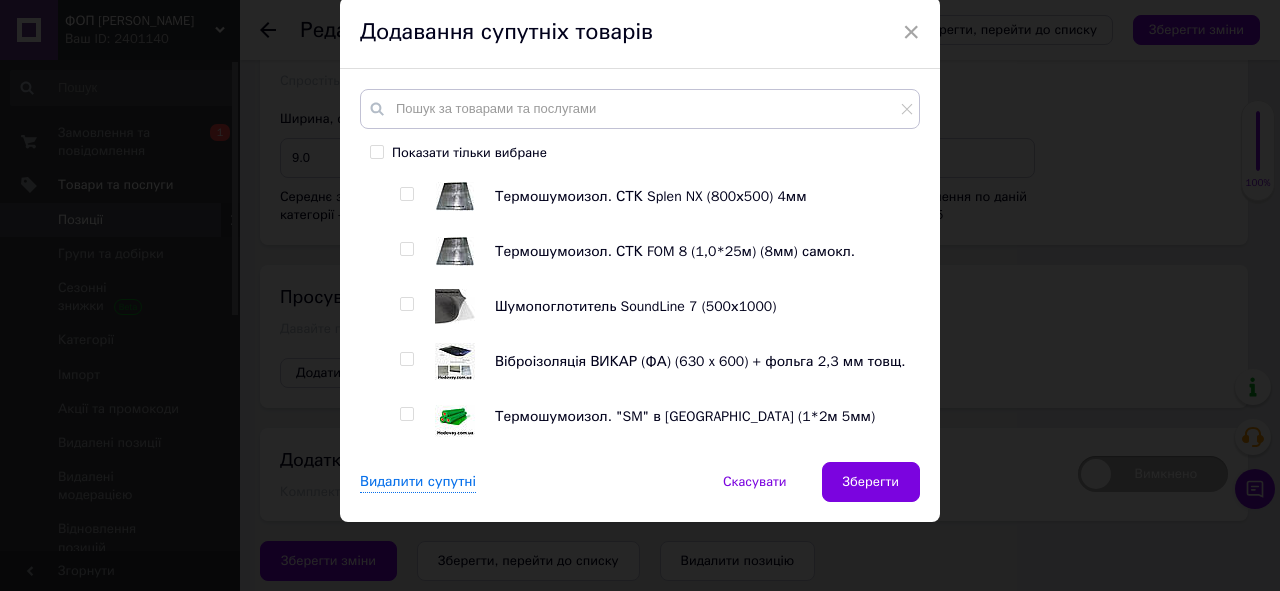 click at bounding box center [406, 194] 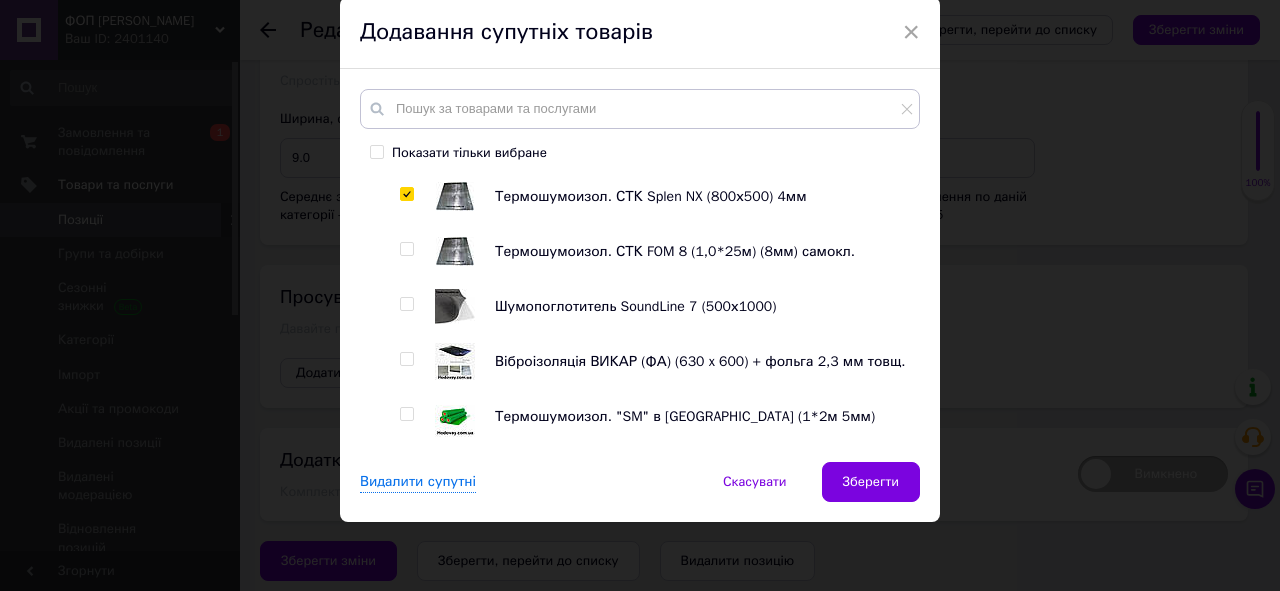 checkbox on "true" 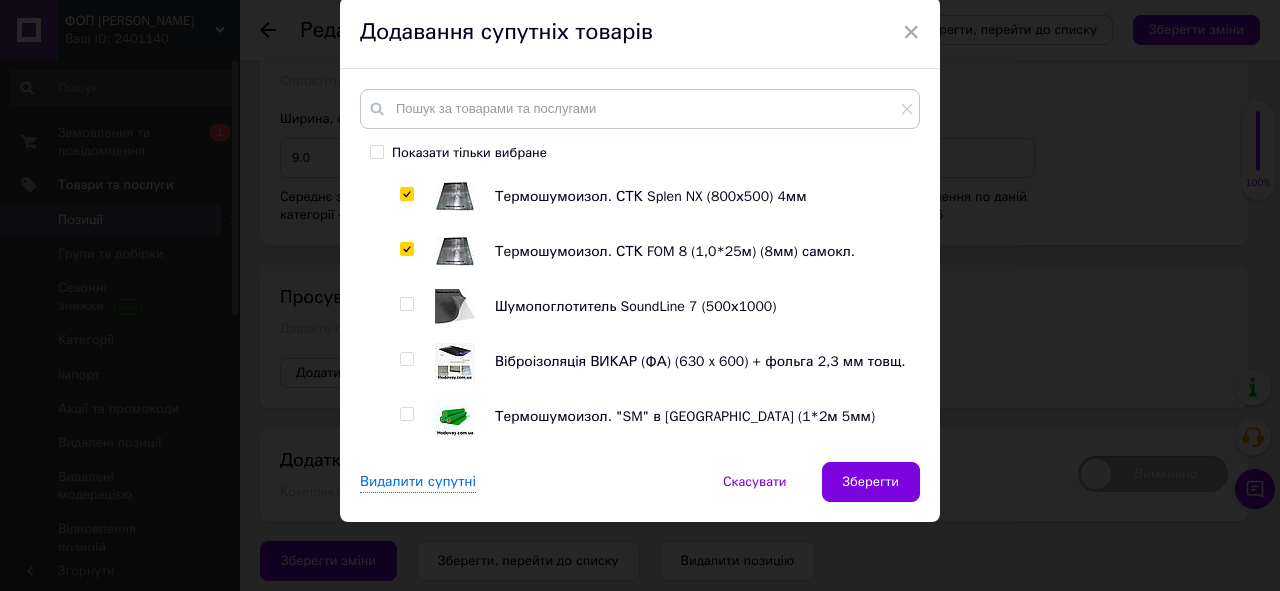 checkbox on "true" 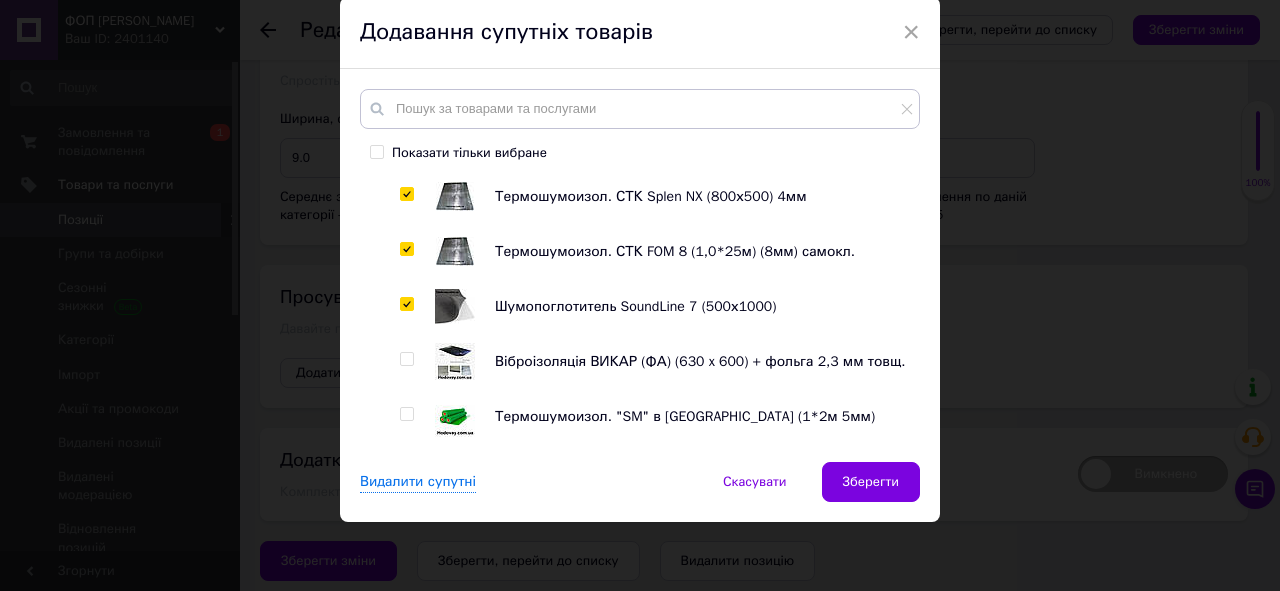 checkbox on "true" 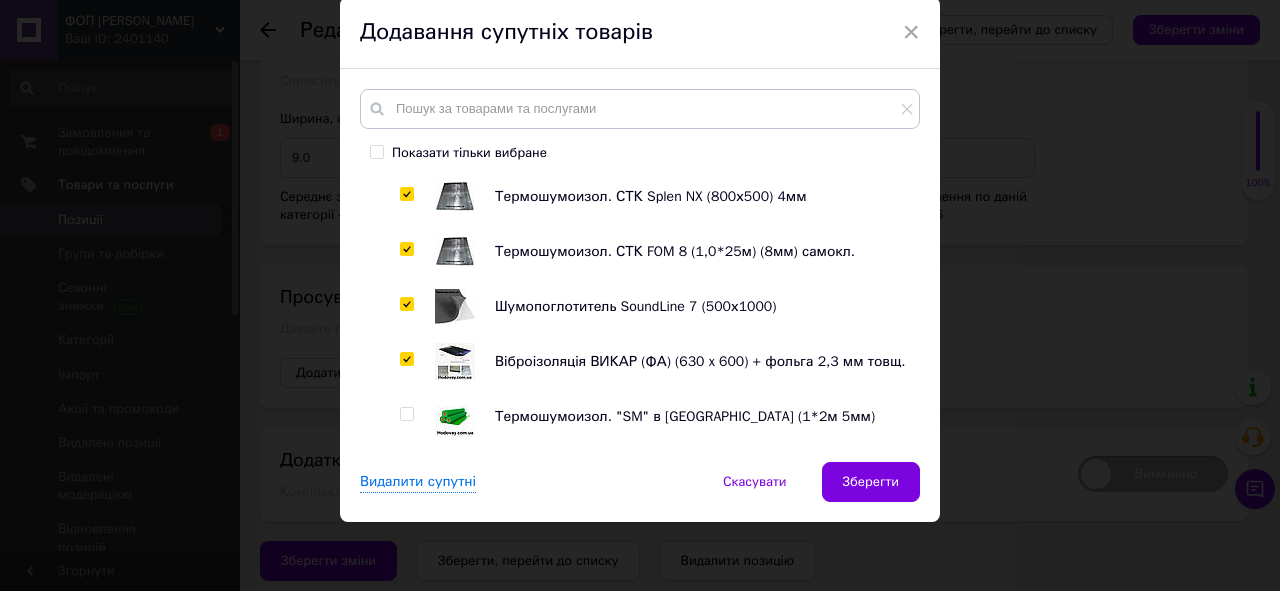 checkbox on "true" 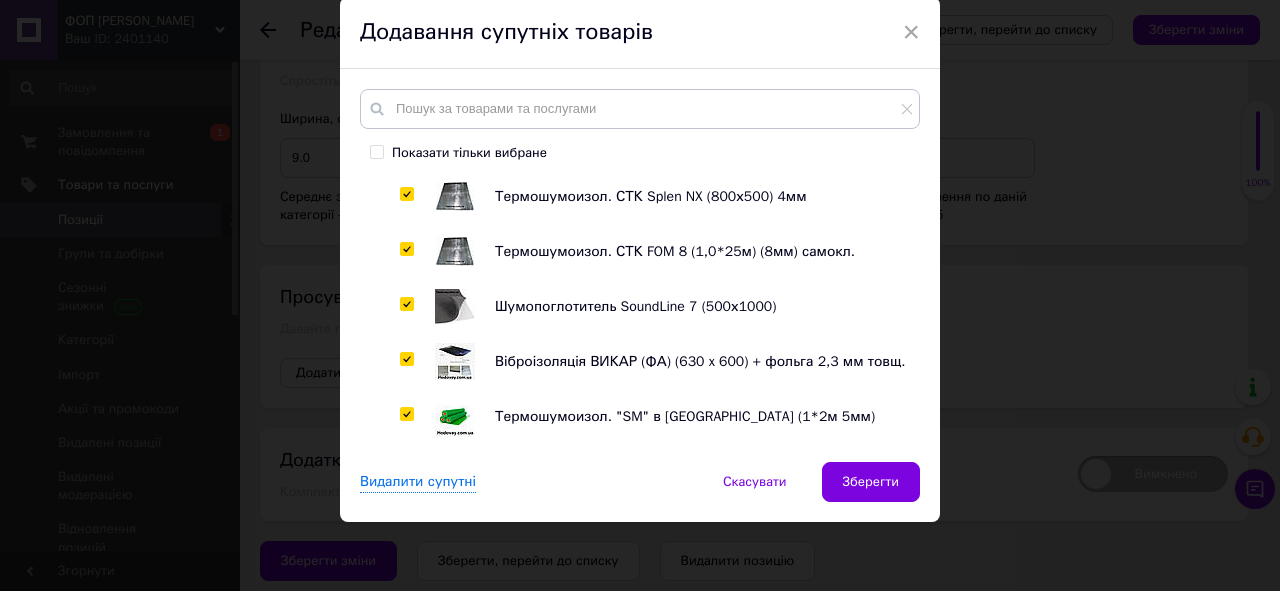 checkbox on "true" 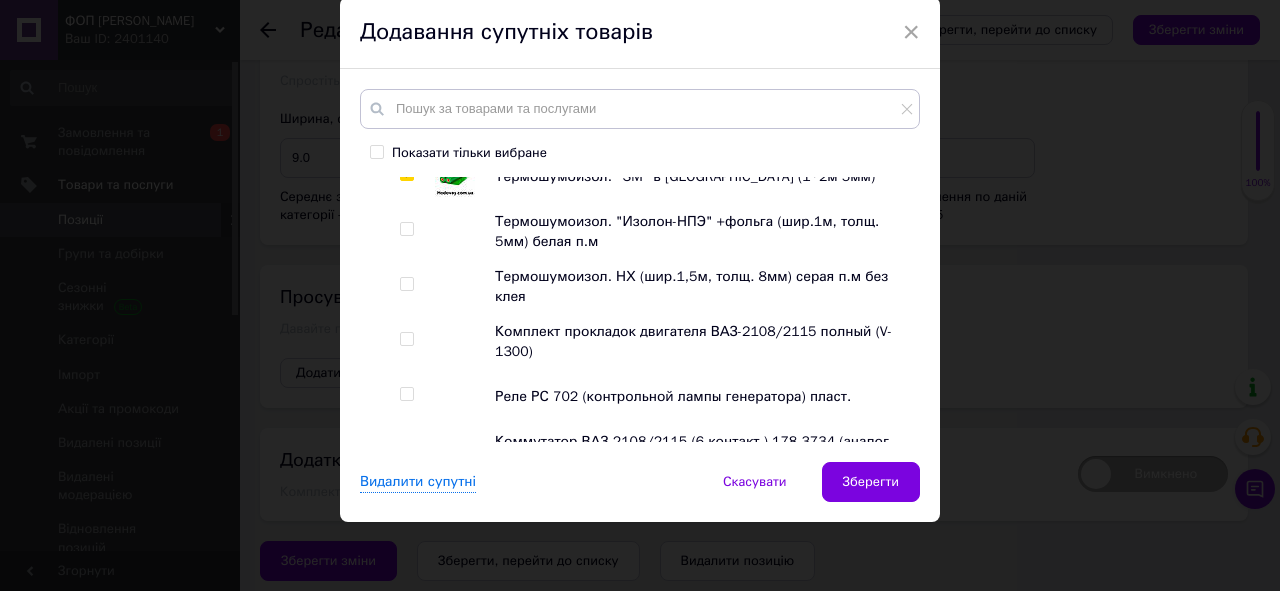 click at bounding box center [410, 232] 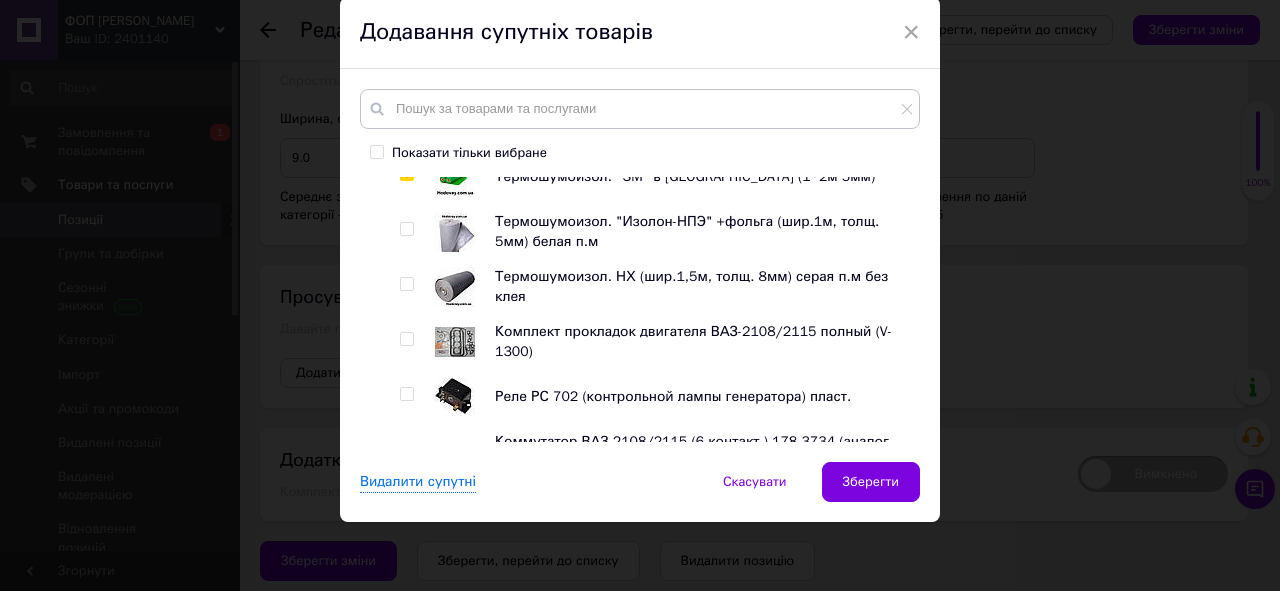 click at bounding box center (406, 229) 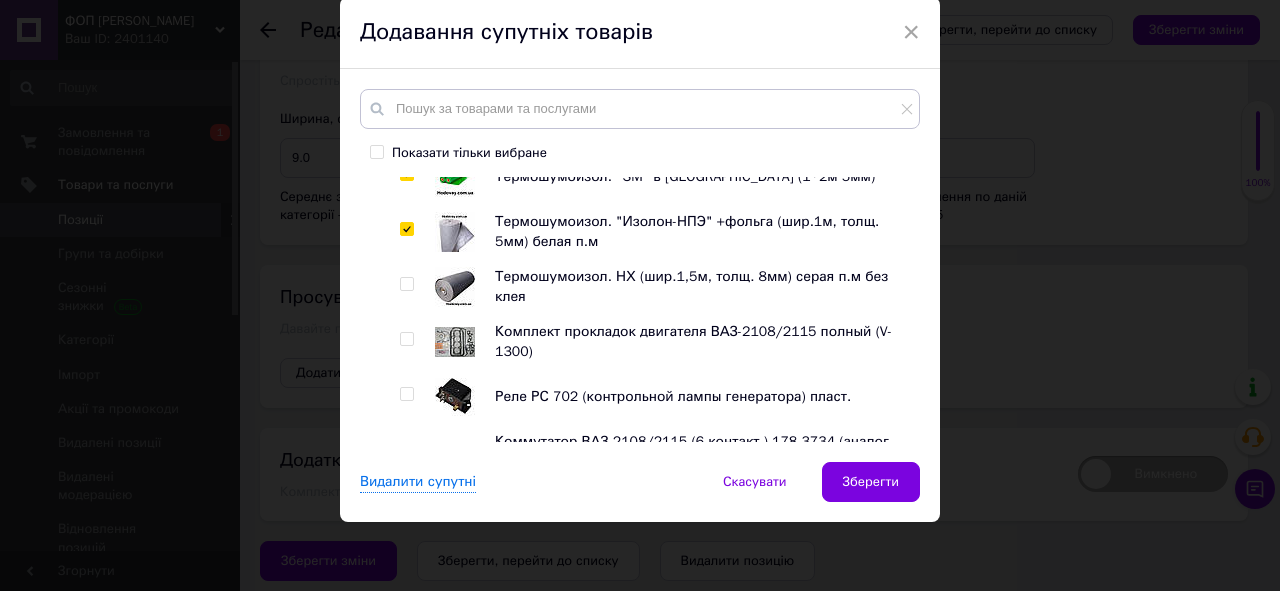 checkbox on "true" 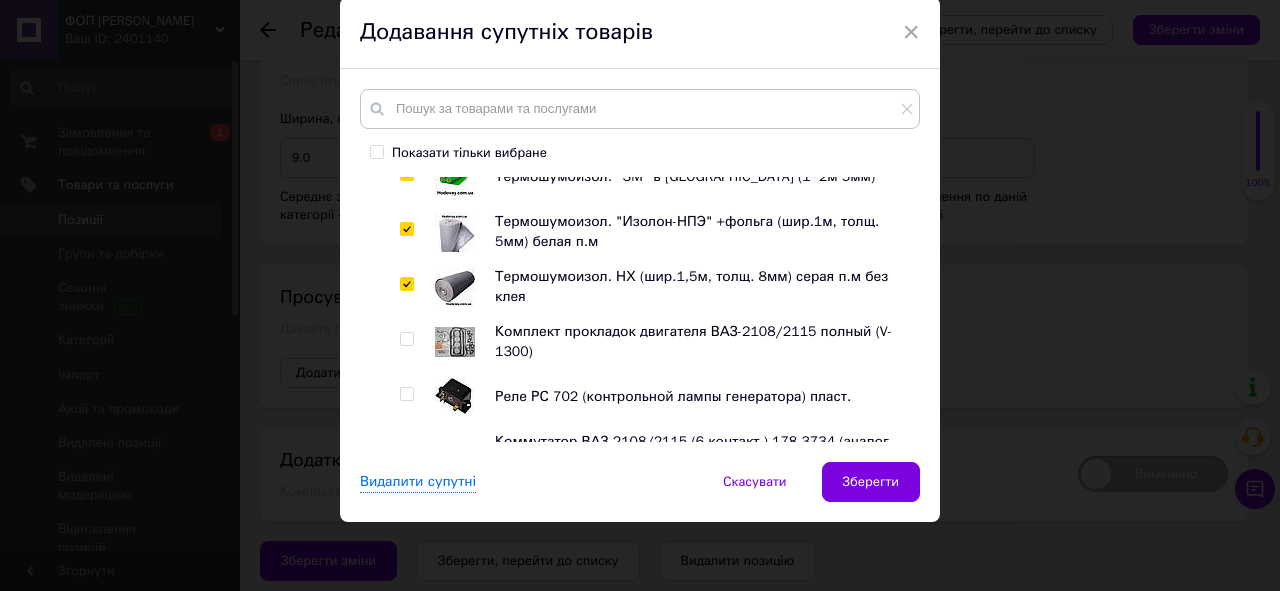 checkbox on "true" 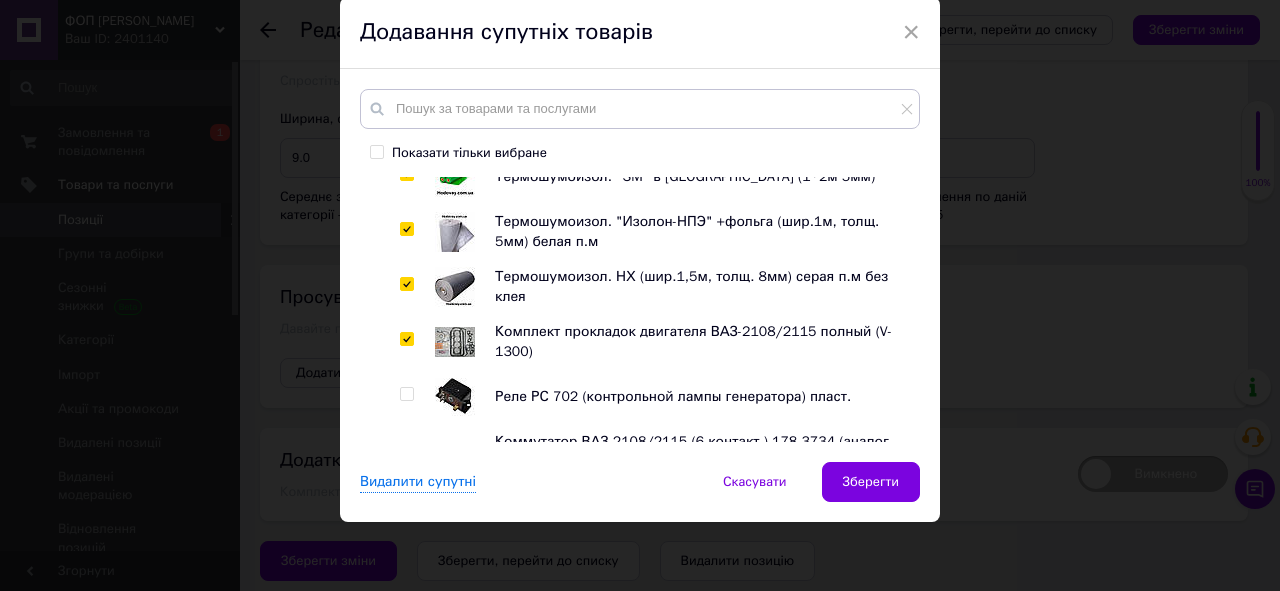 checkbox on "true" 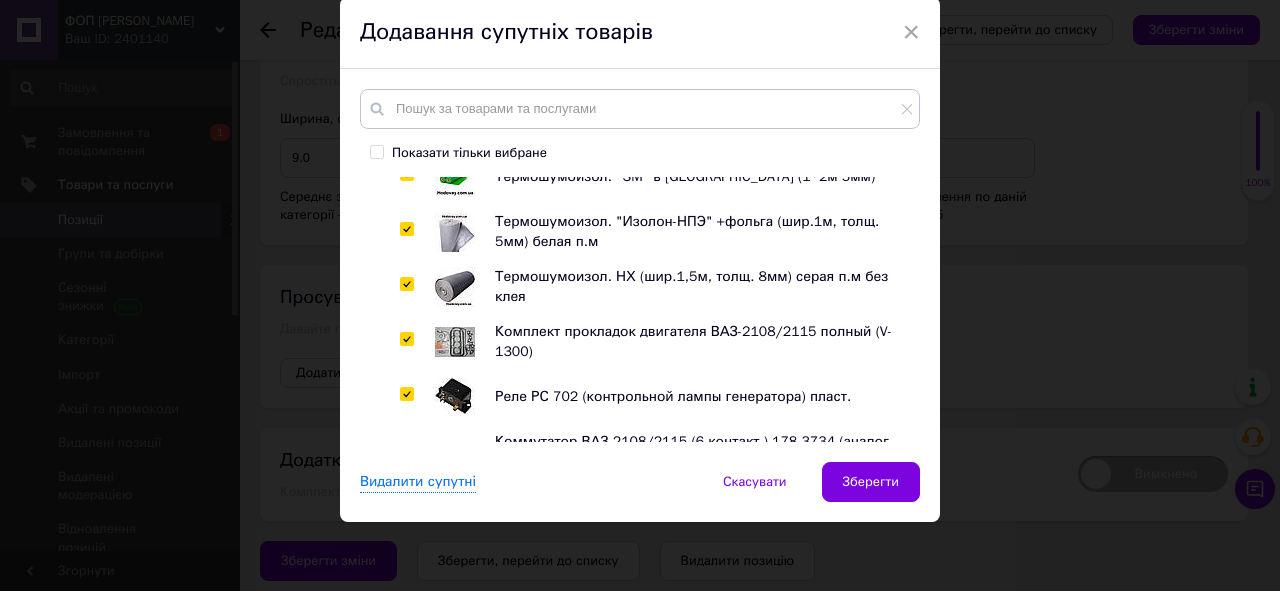 checkbox on "true" 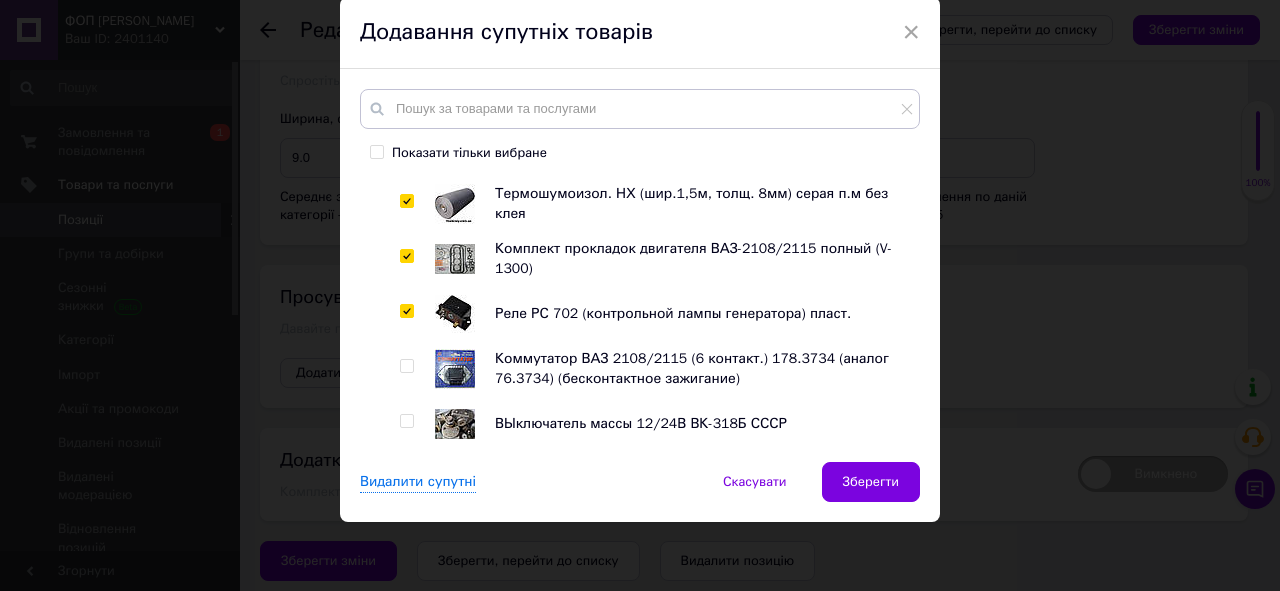 scroll, scrollTop: 2560, scrollLeft: 0, axis: vertical 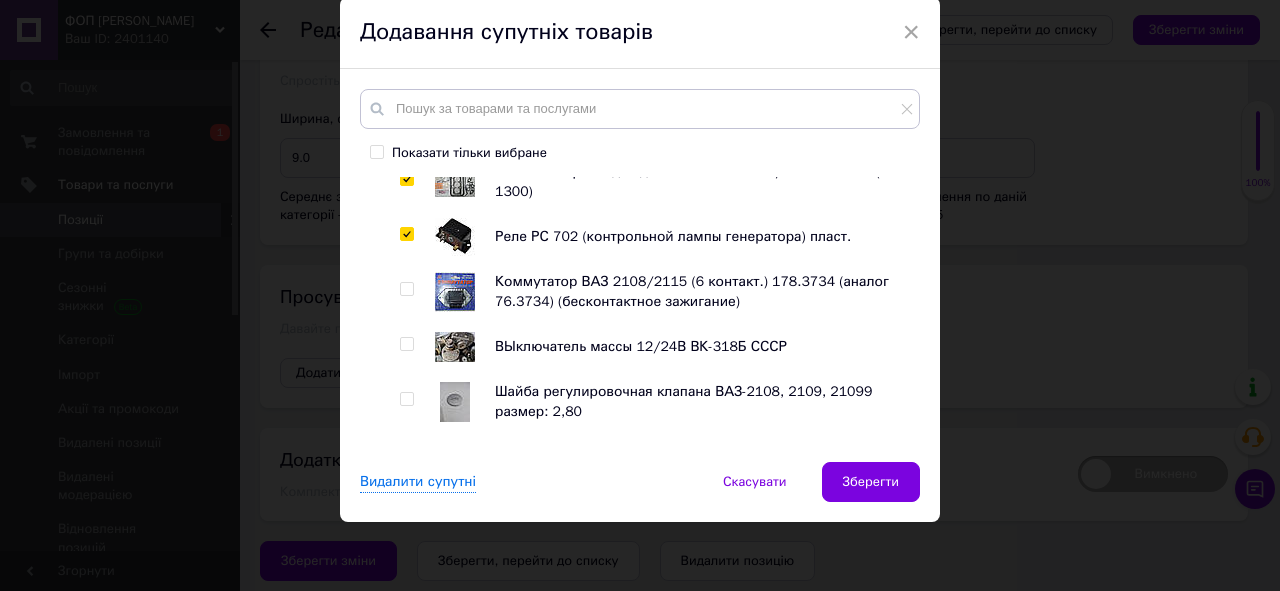 drag, startPoint x: 403, startPoint y: 290, endPoint x: 400, endPoint y: 336, distance: 46.09772 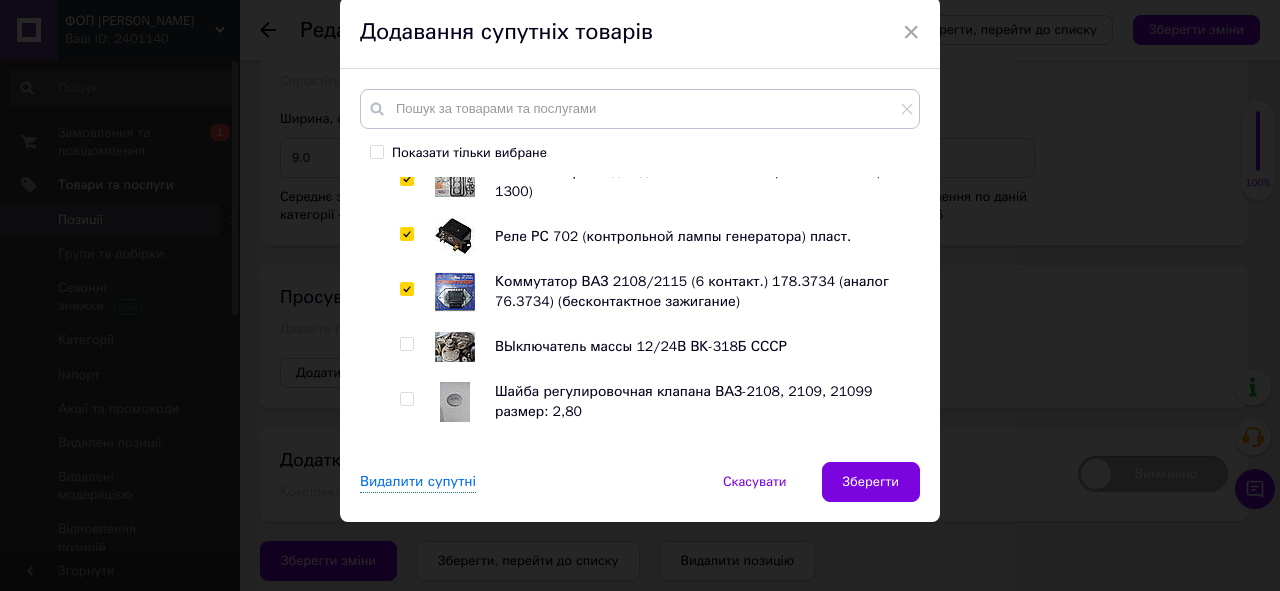 checkbox on "true" 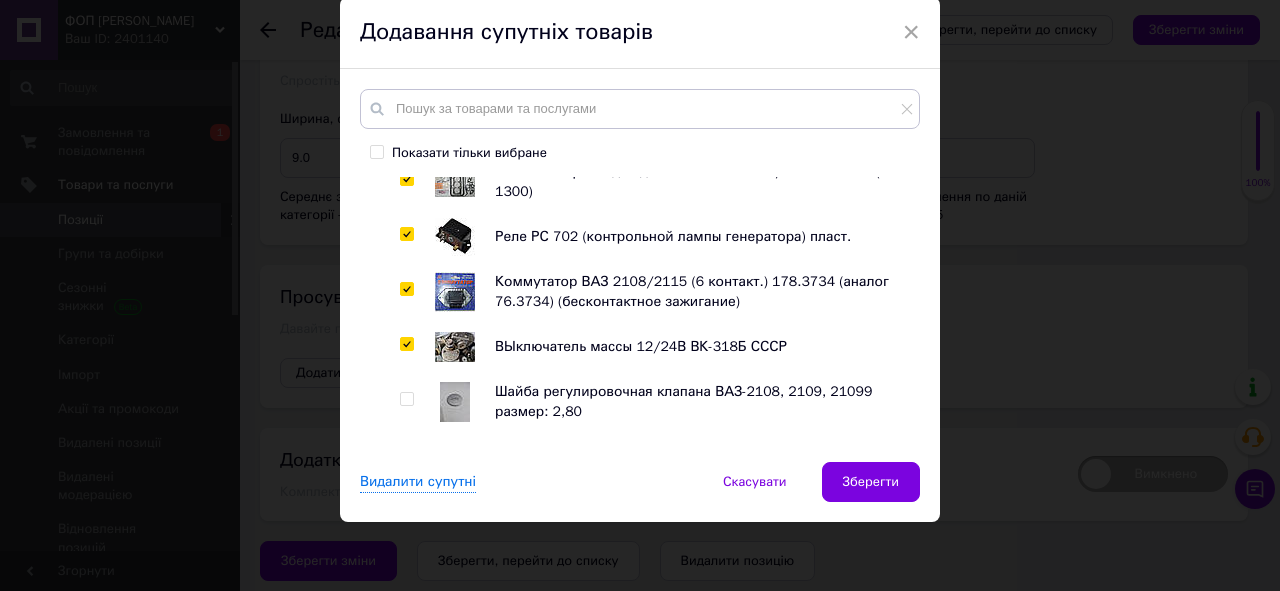 checkbox on "true" 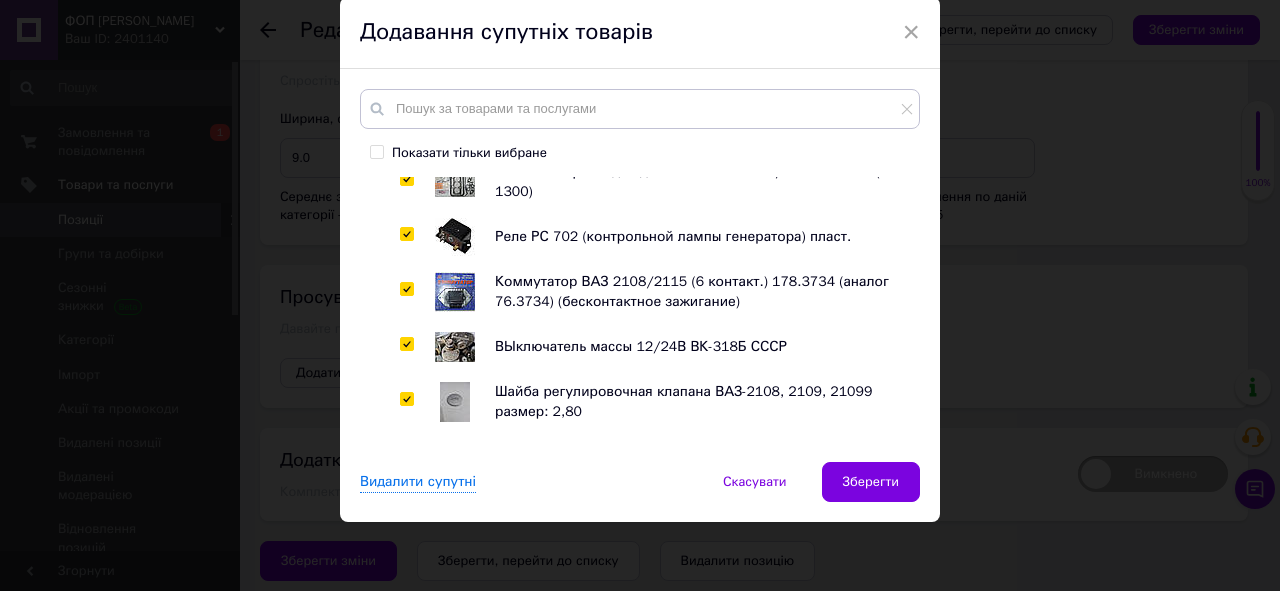 checkbox on "true" 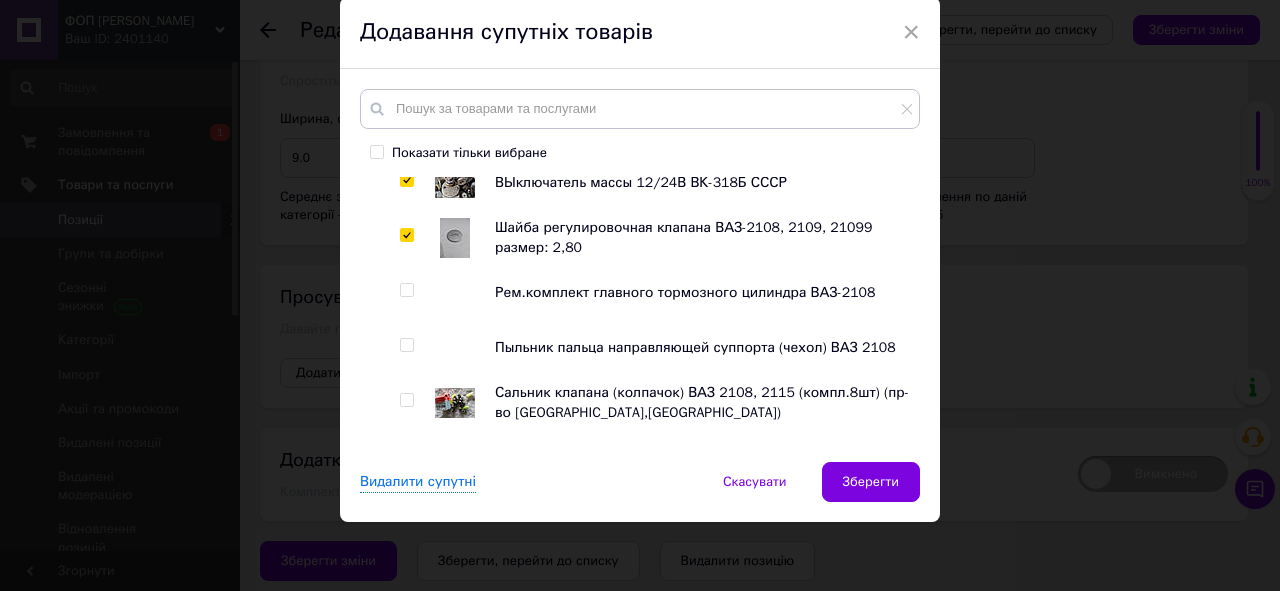 scroll, scrollTop: 2800, scrollLeft: 0, axis: vertical 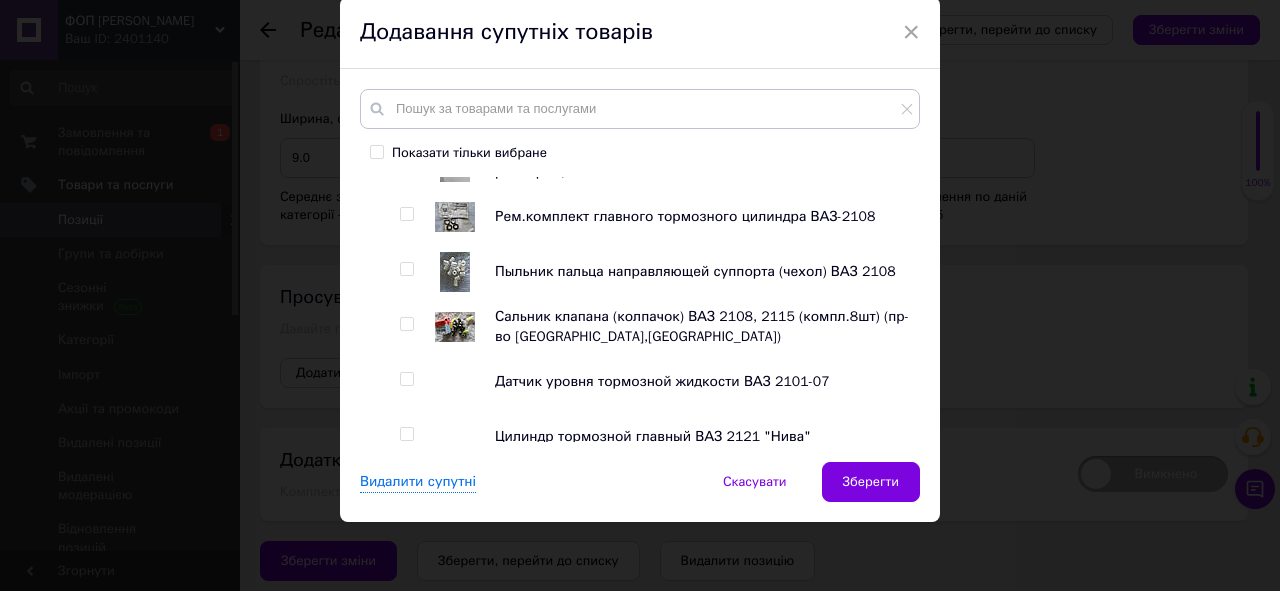 click at bounding box center [406, 214] 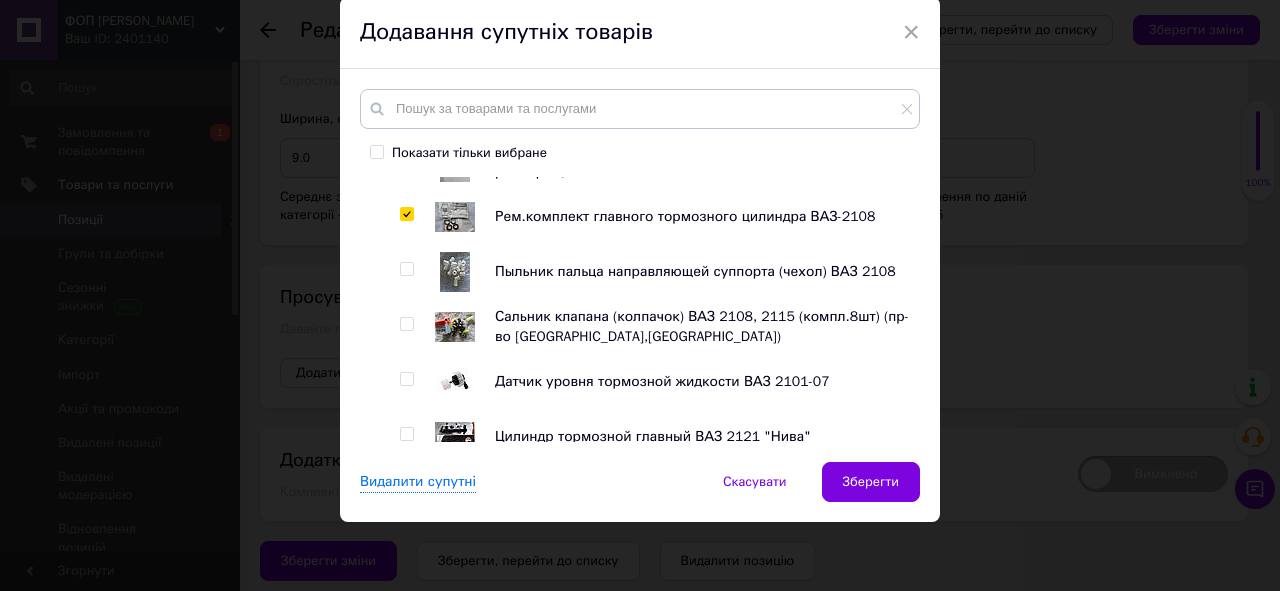 checkbox on "true" 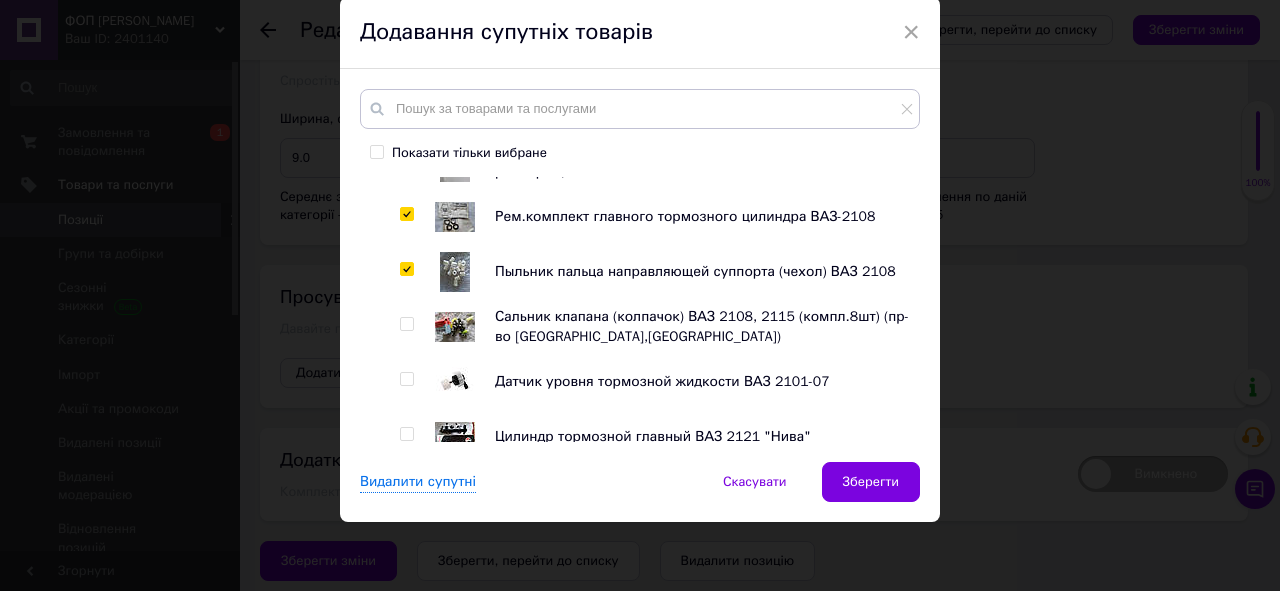checkbox on "true" 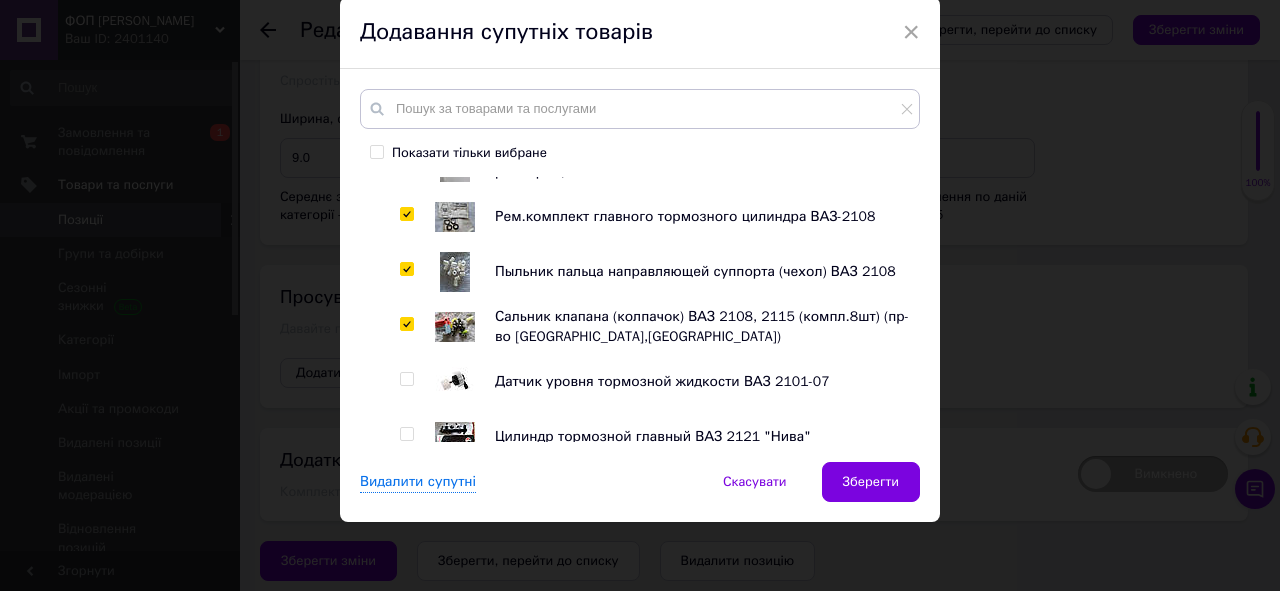 checkbox on "true" 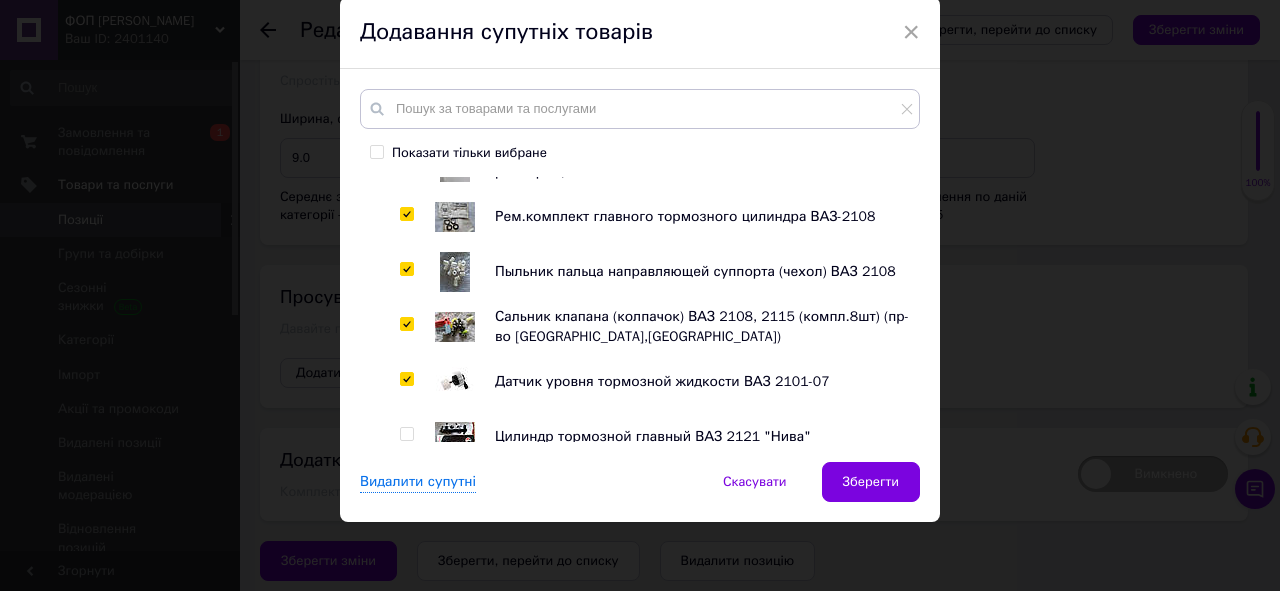 checkbox on "true" 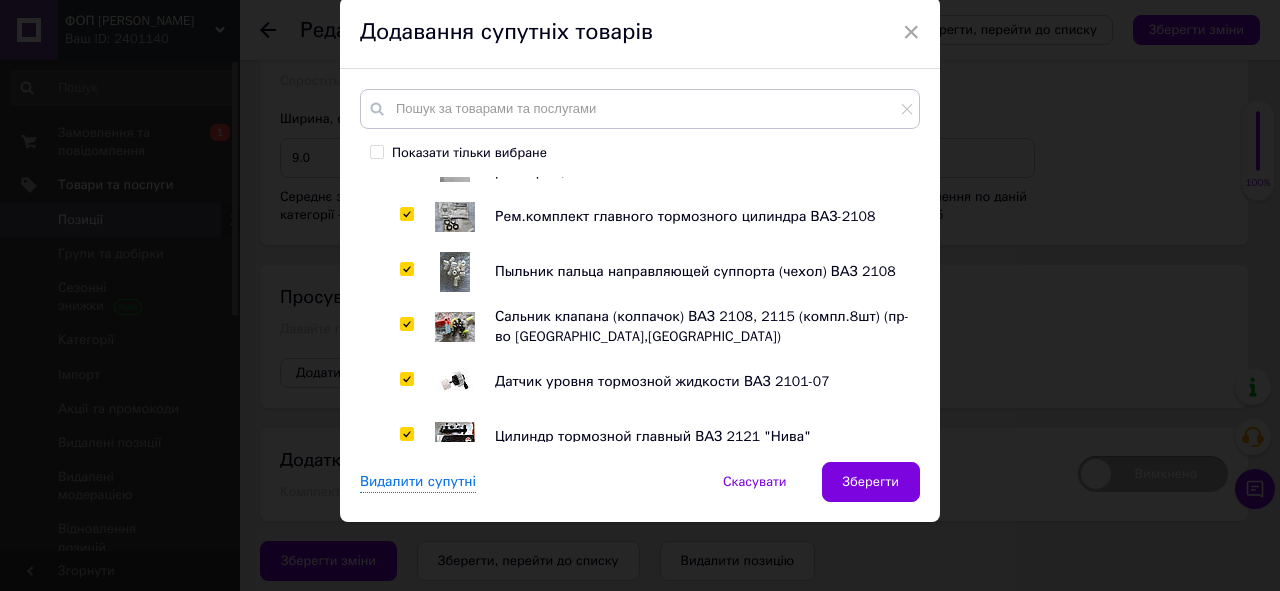checkbox on "true" 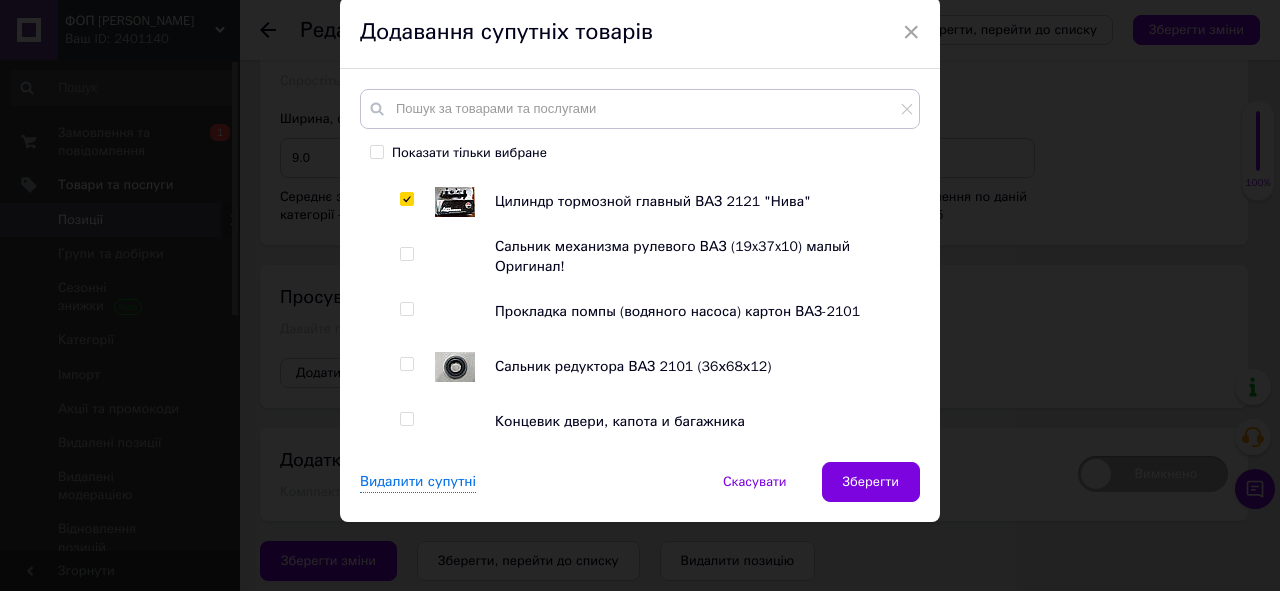 scroll, scrollTop: 3040, scrollLeft: 0, axis: vertical 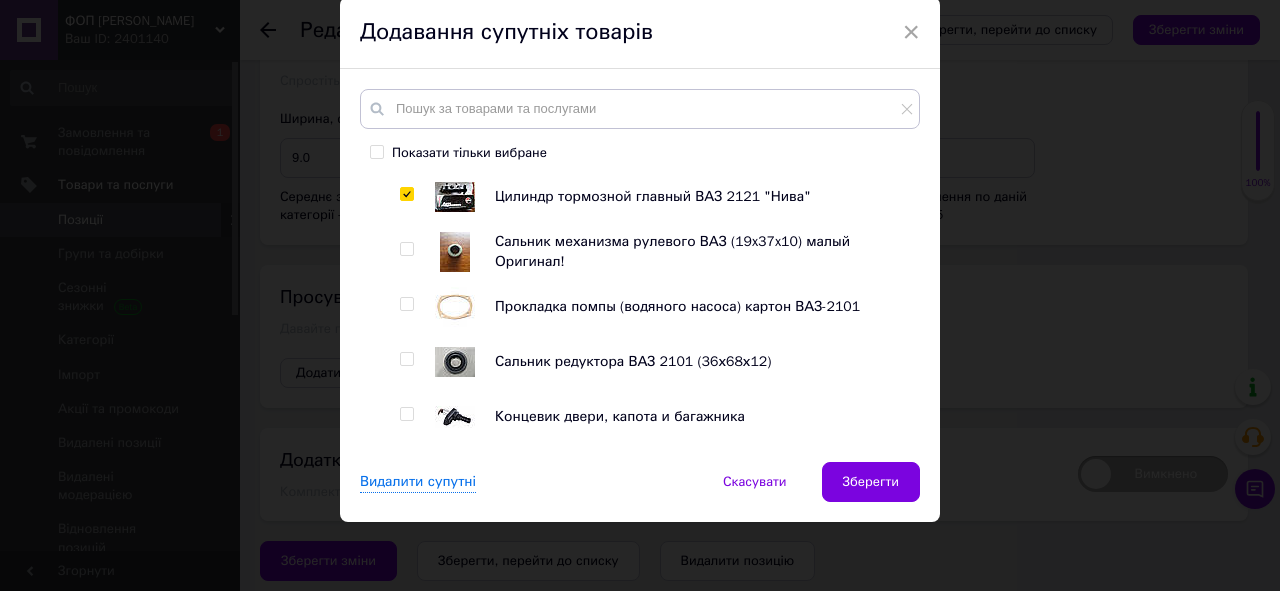 click at bounding box center (406, 249) 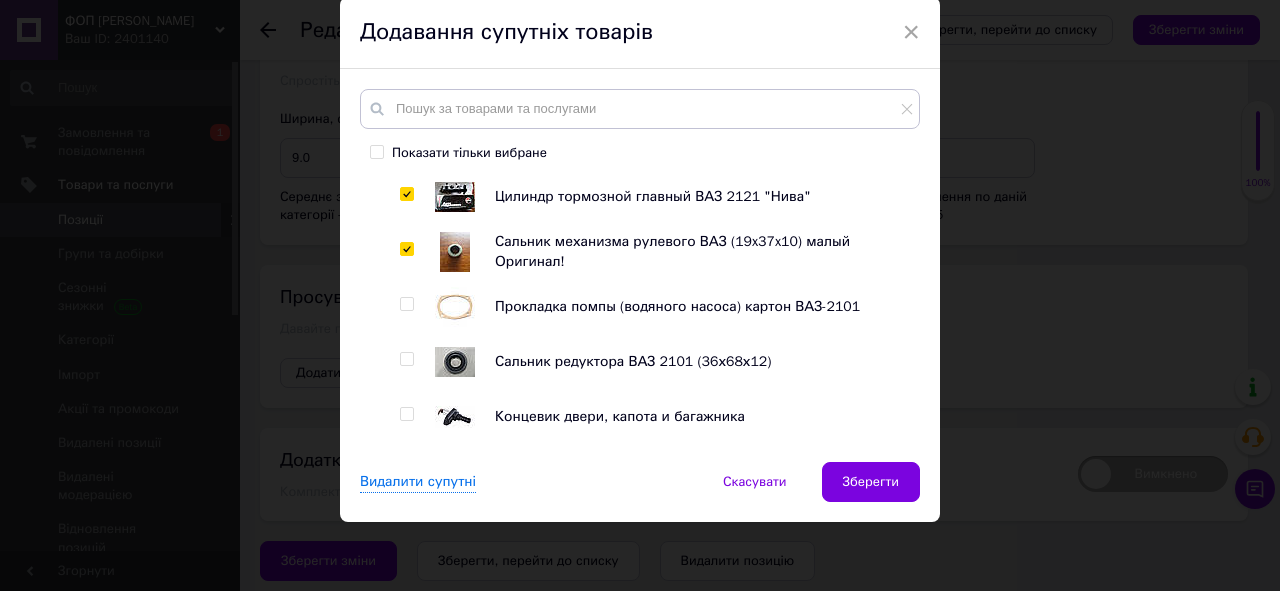 checkbox on "true" 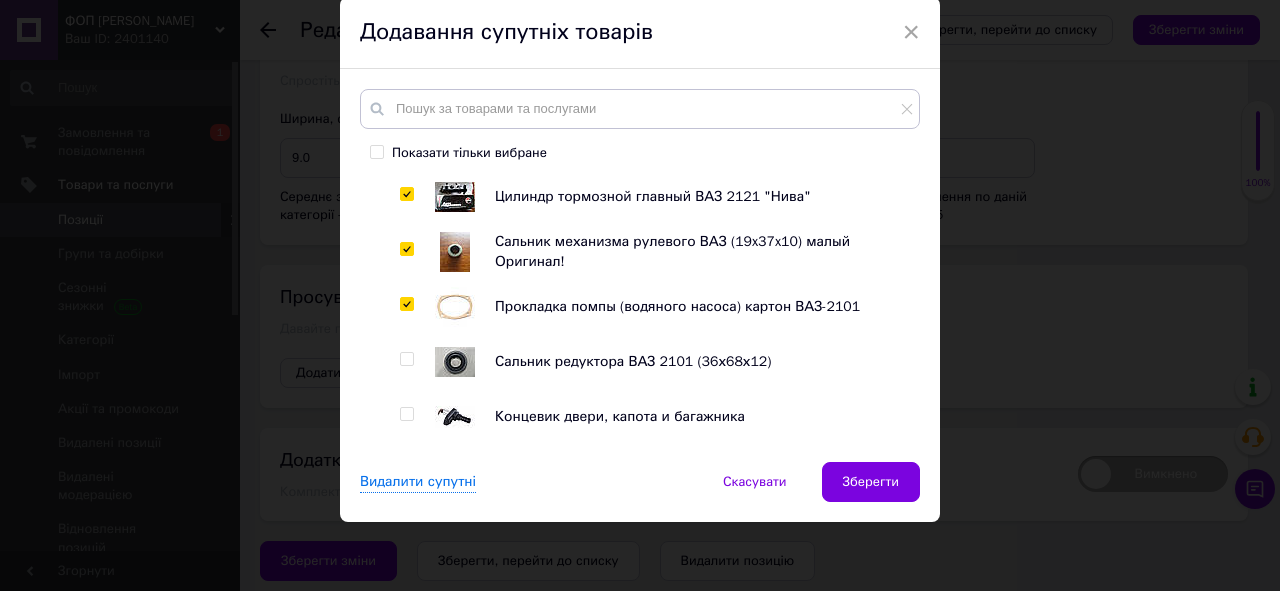 checkbox on "true" 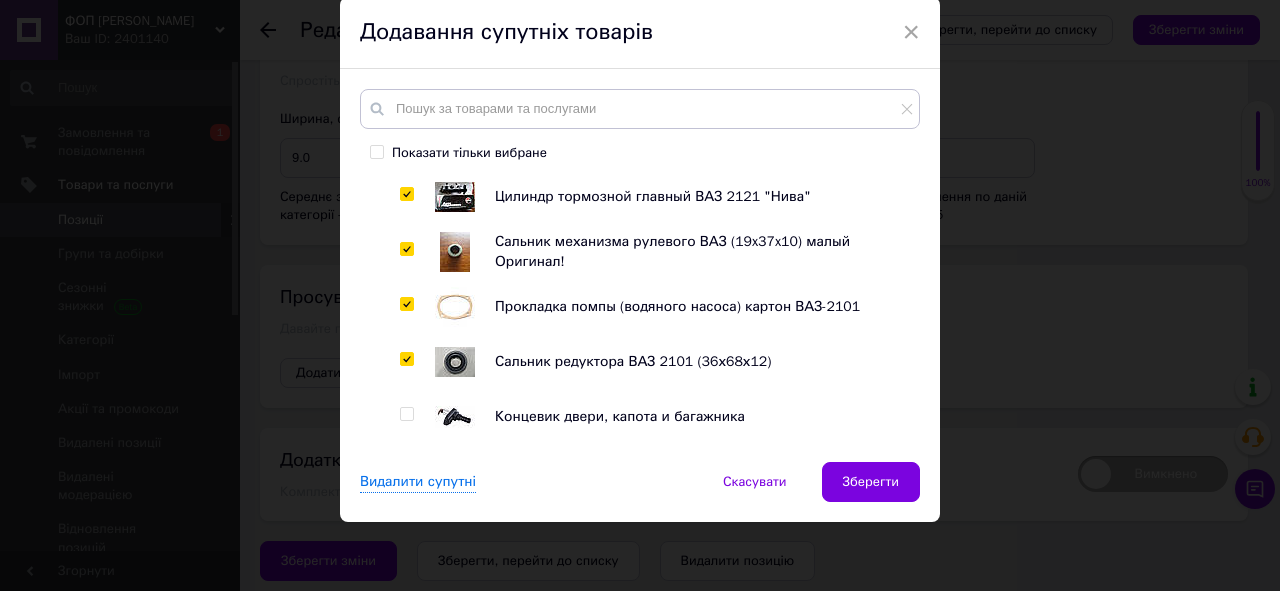 checkbox on "true" 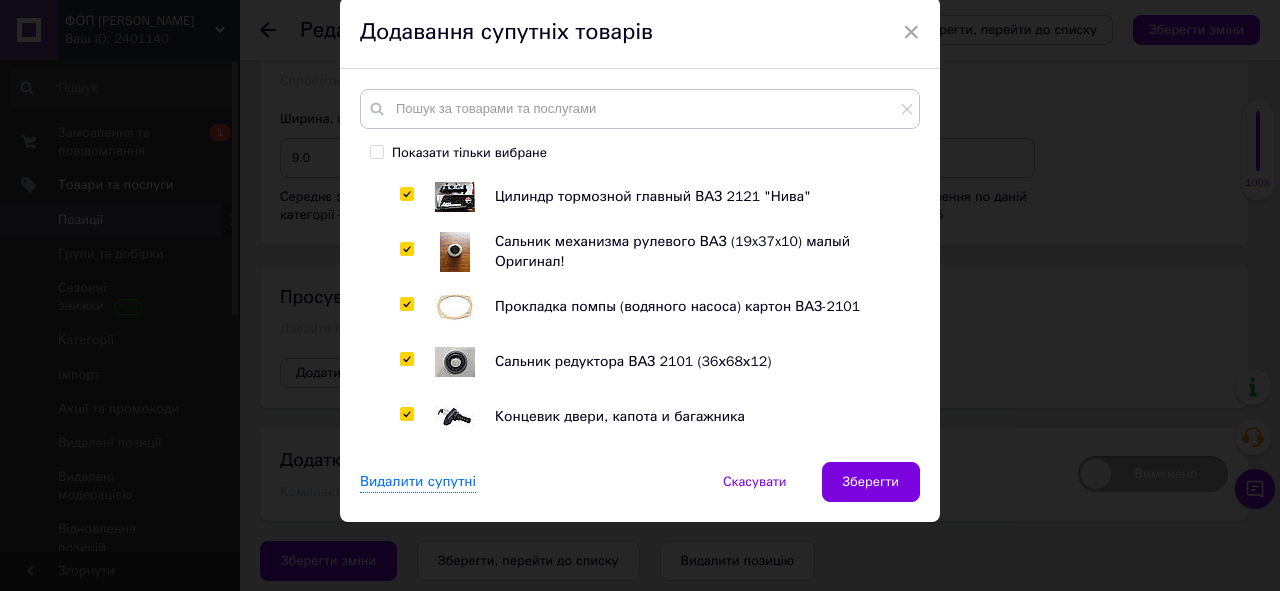 checkbox on "true" 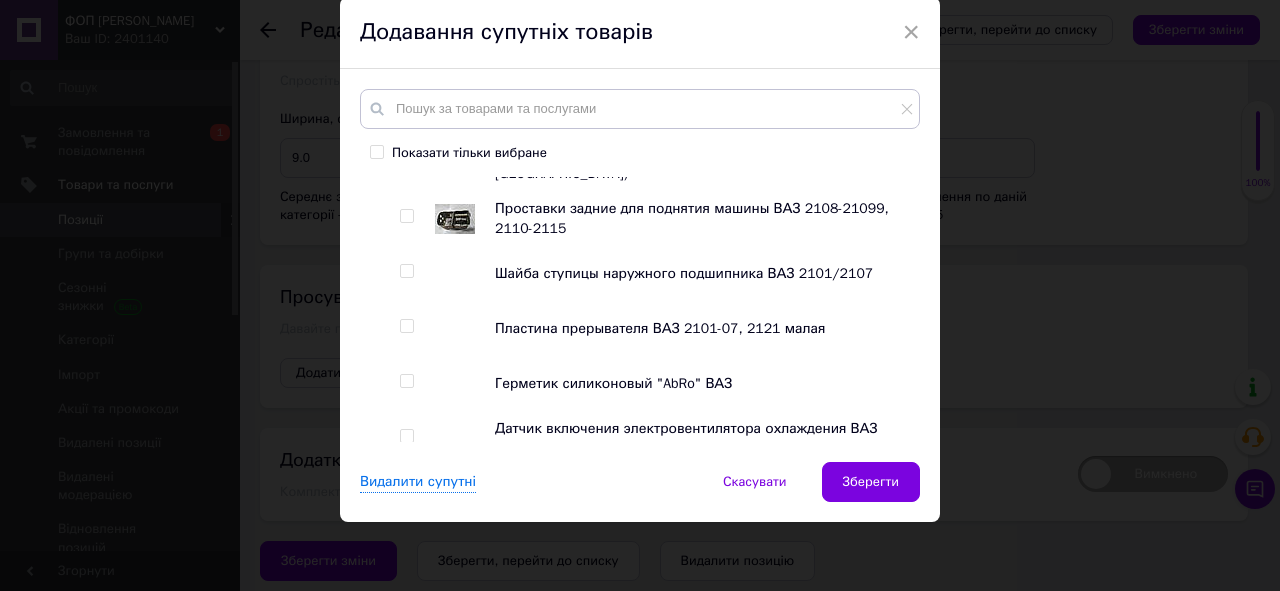 scroll, scrollTop: 3360, scrollLeft: 0, axis: vertical 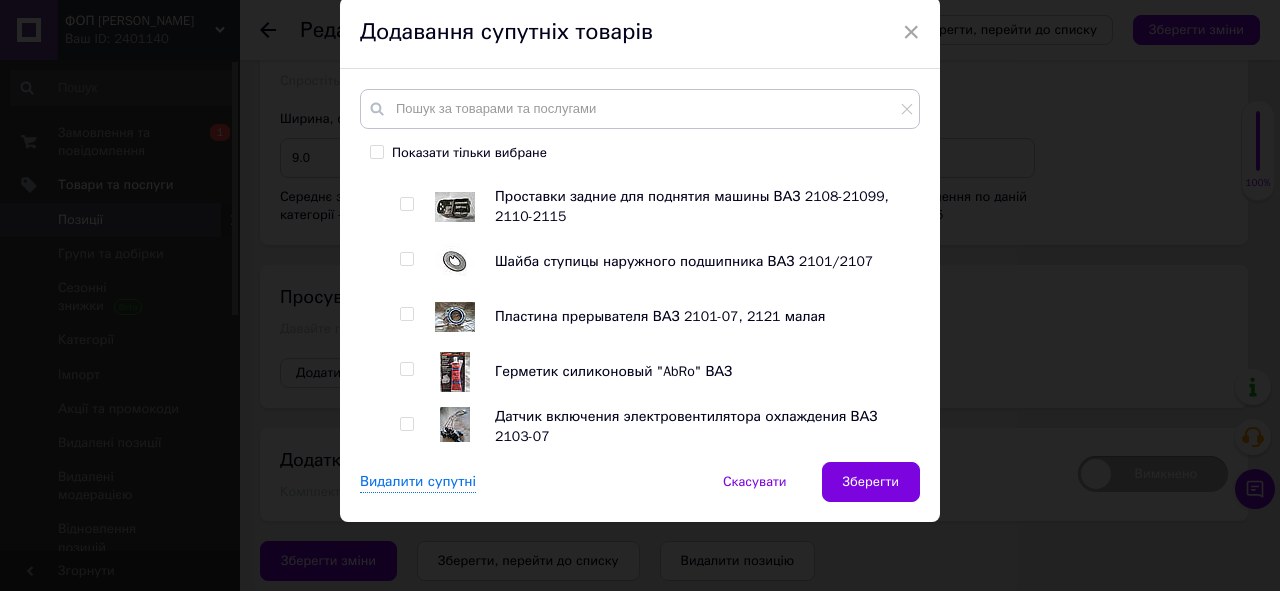 click at bounding box center (406, 204) 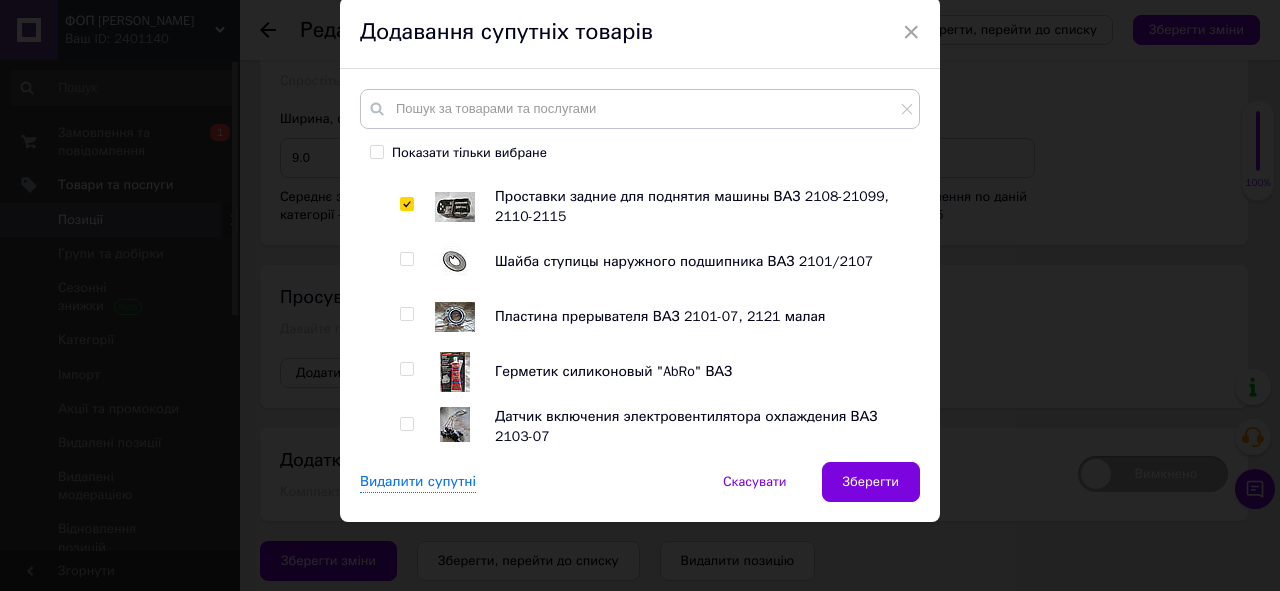 checkbox on "true" 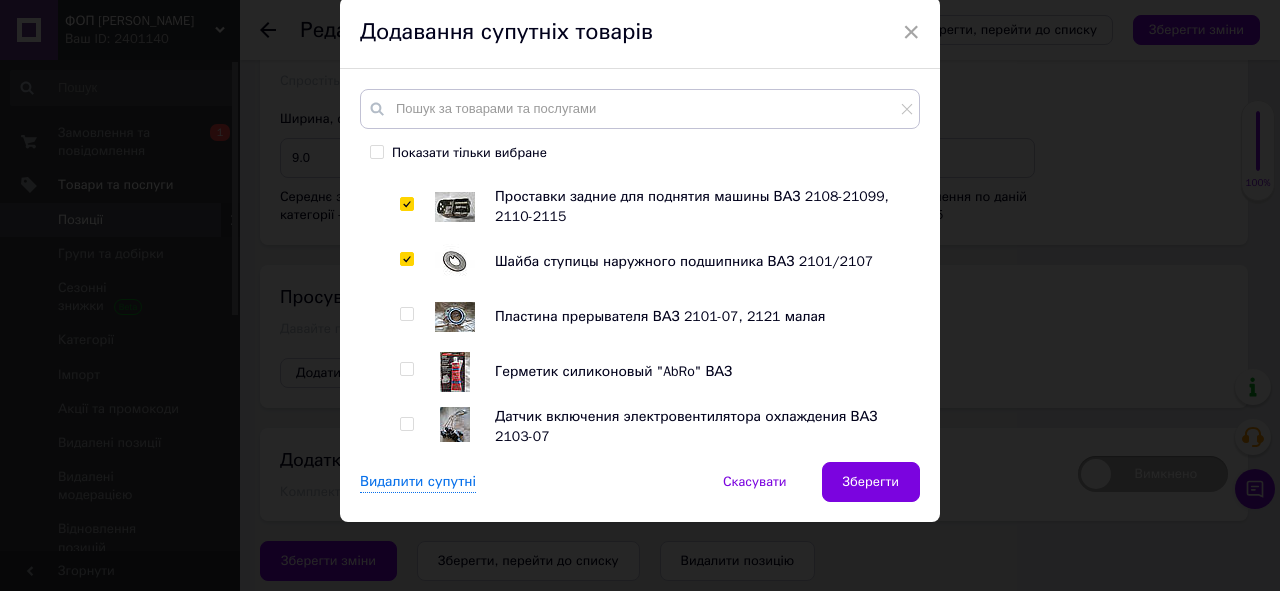 checkbox on "true" 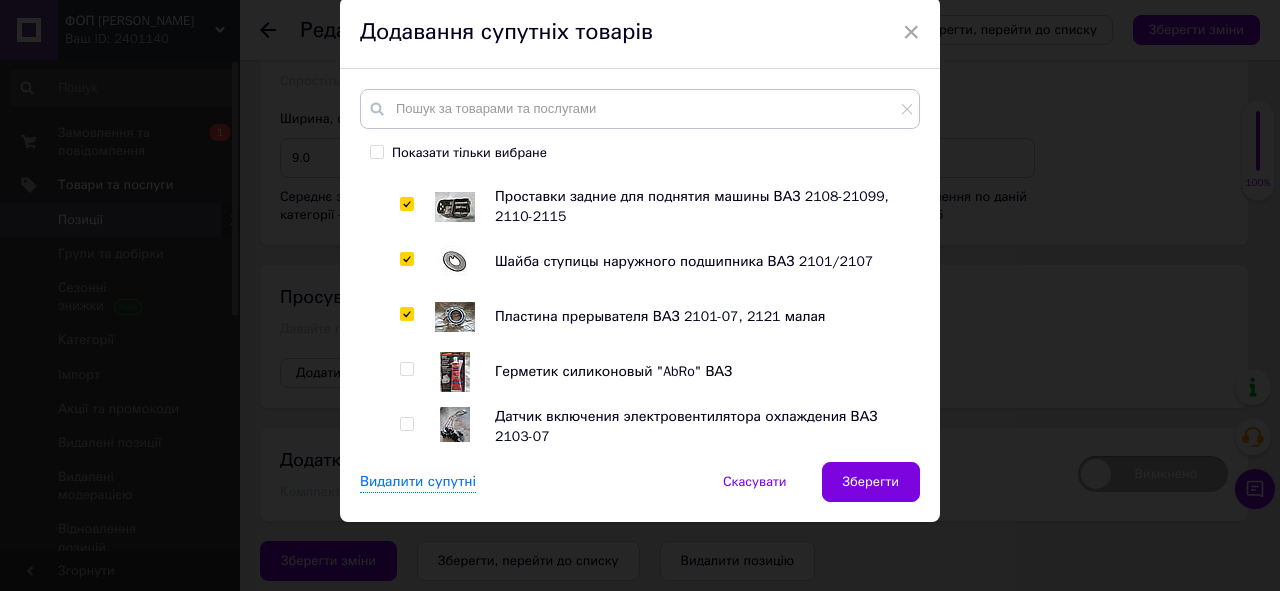 checkbox on "true" 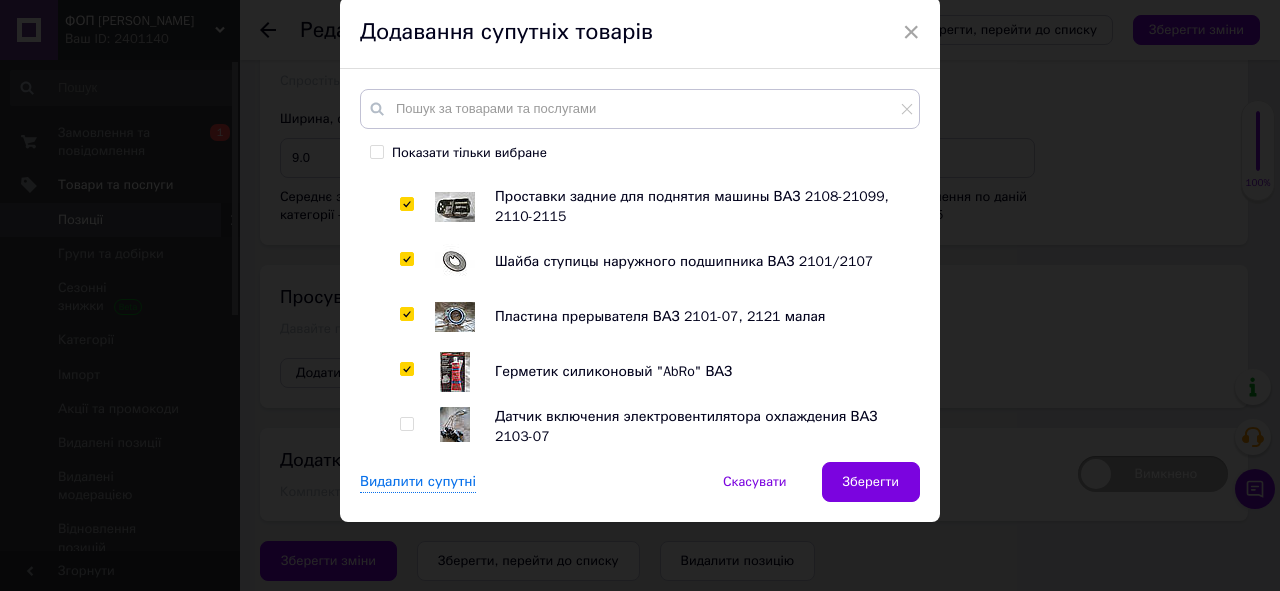 checkbox on "true" 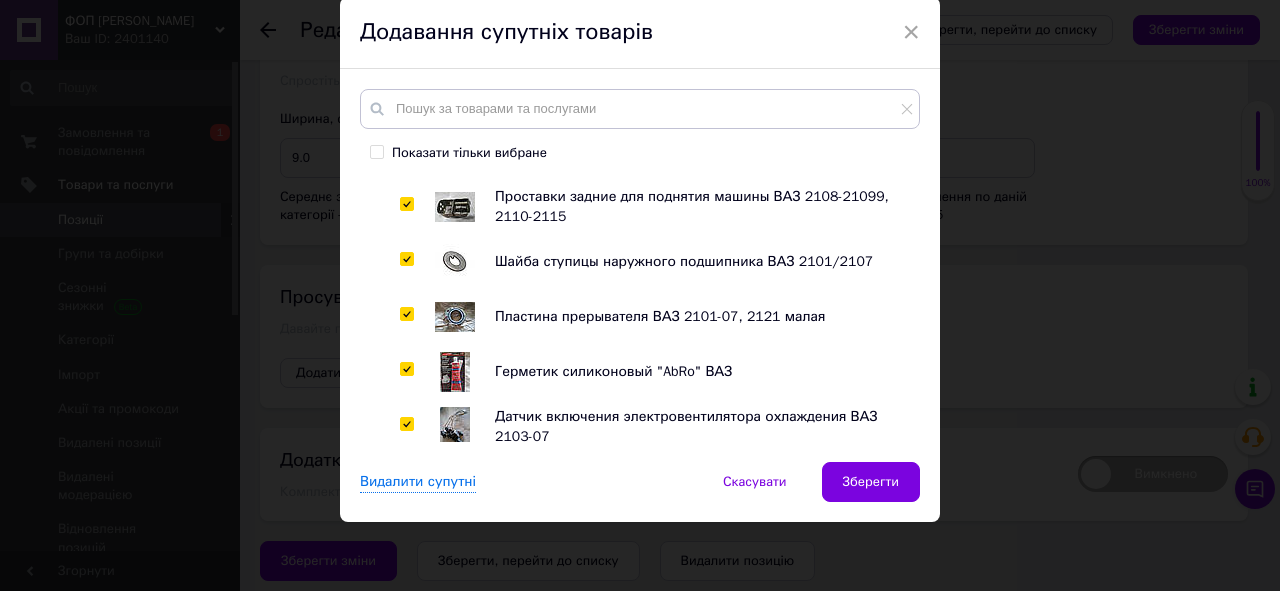 checkbox on "true" 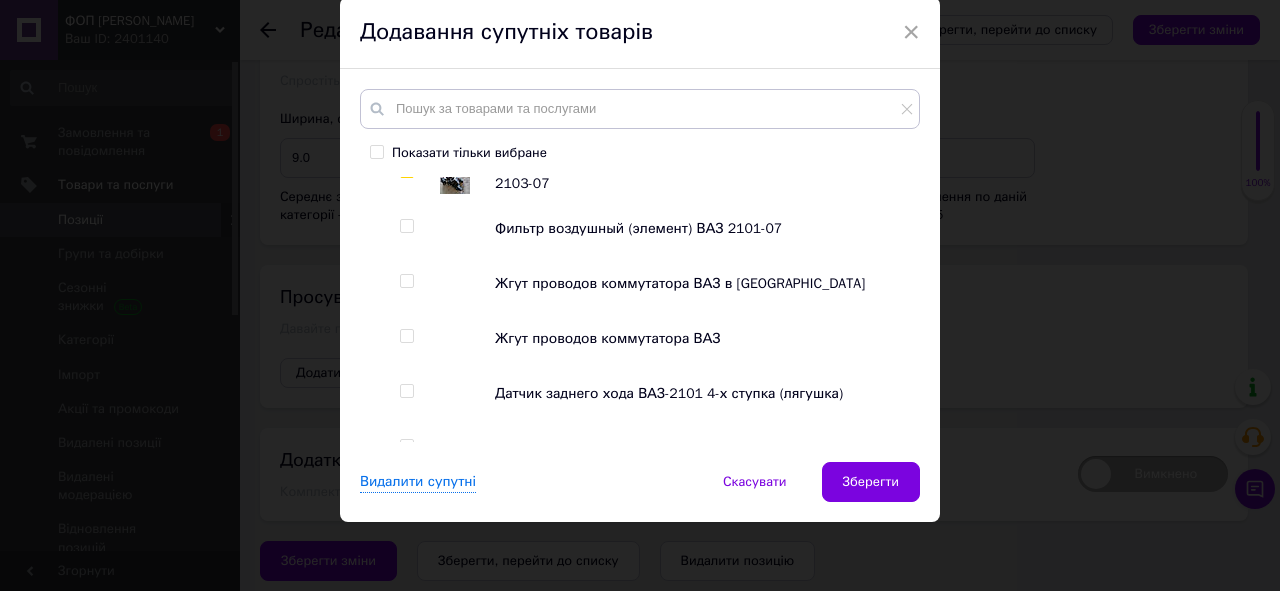 scroll, scrollTop: 3680, scrollLeft: 0, axis: vertical 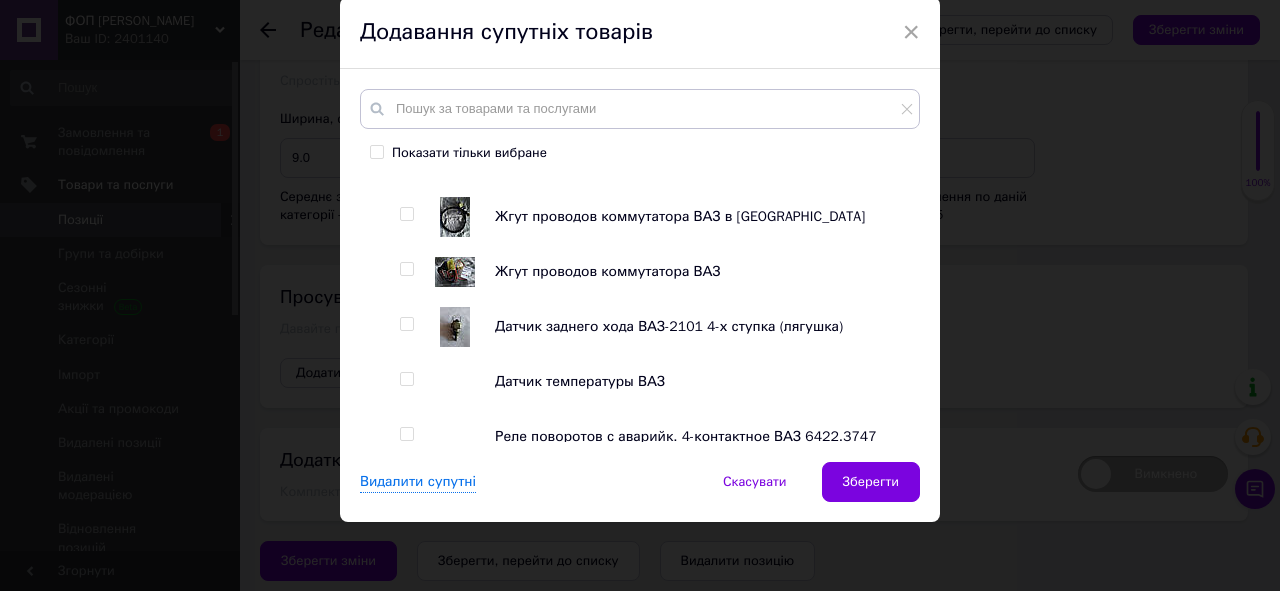 click at bounding box center [406, 214] 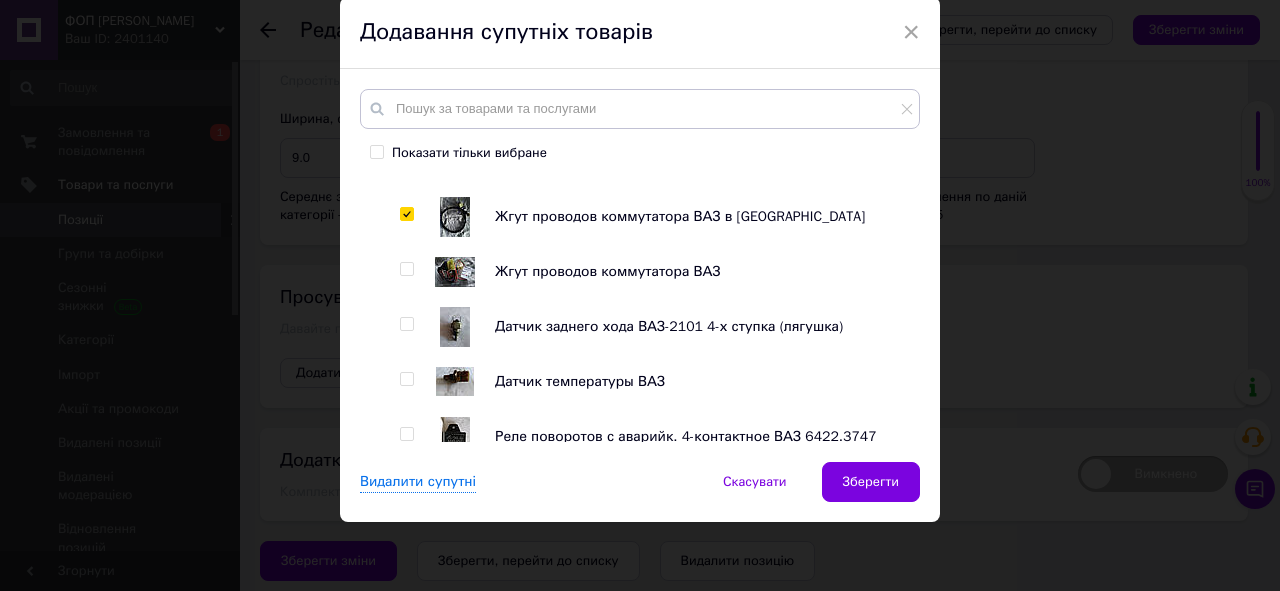 checkbox on "true" 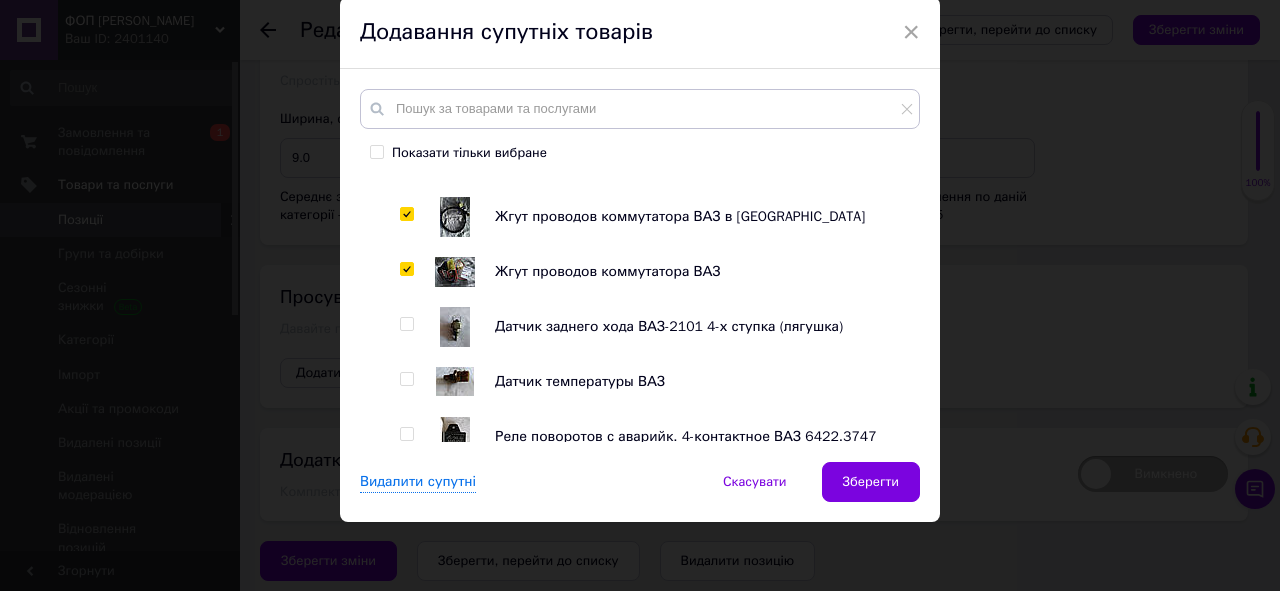 checkbox on "true" 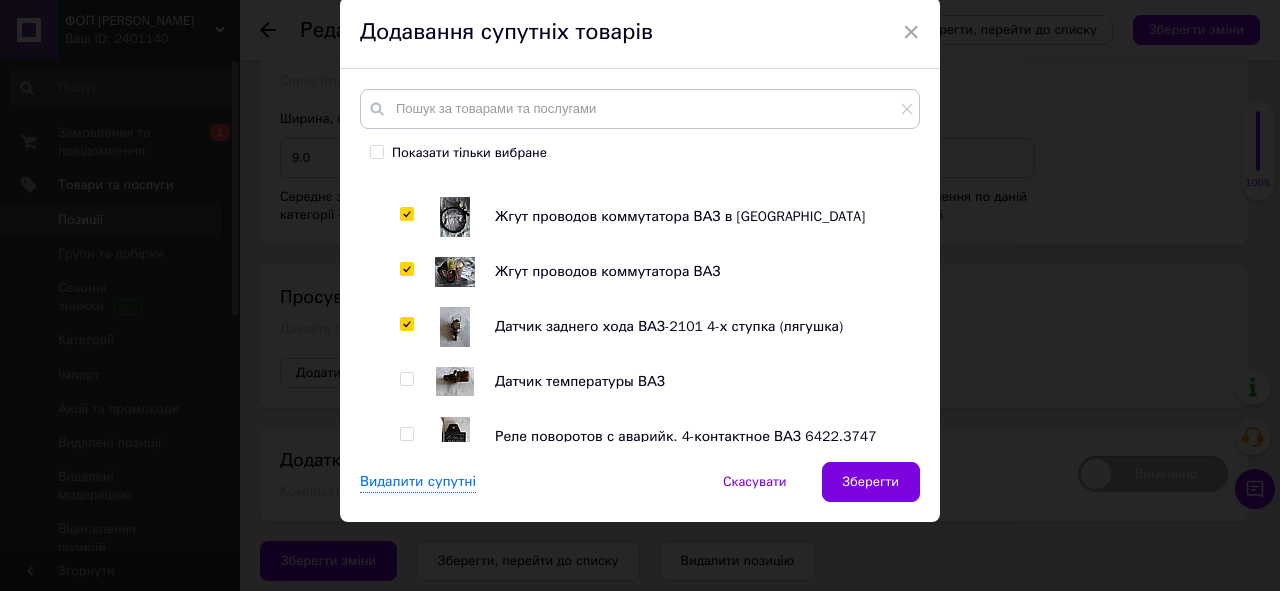 checkbox on "true" 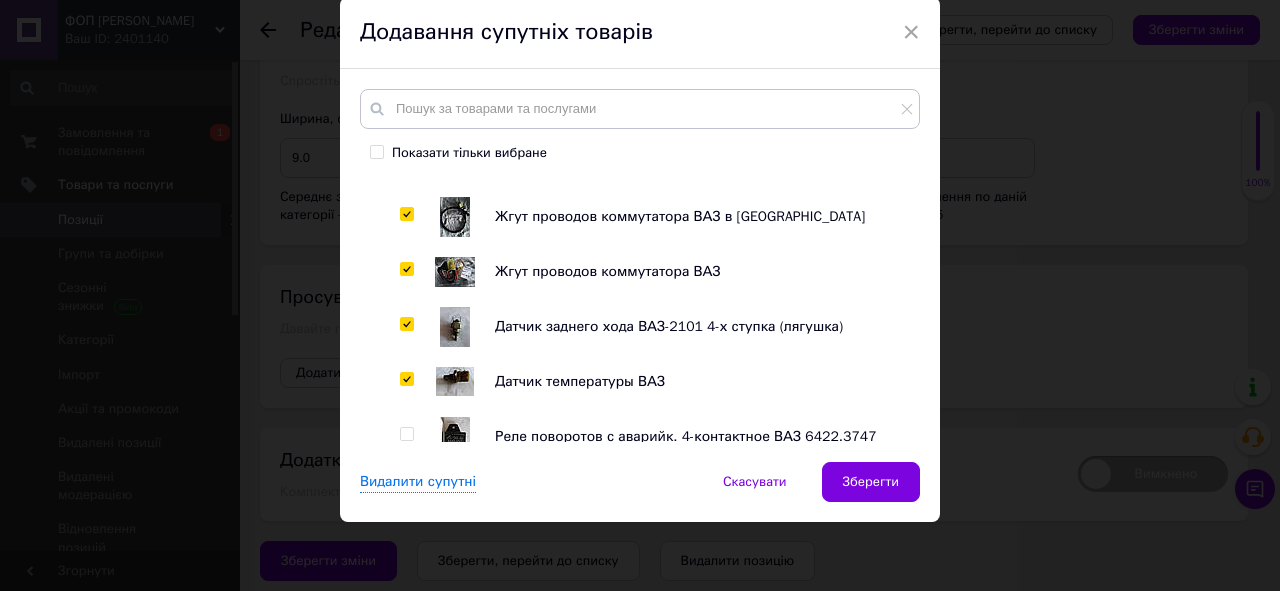 checkbox on "true" 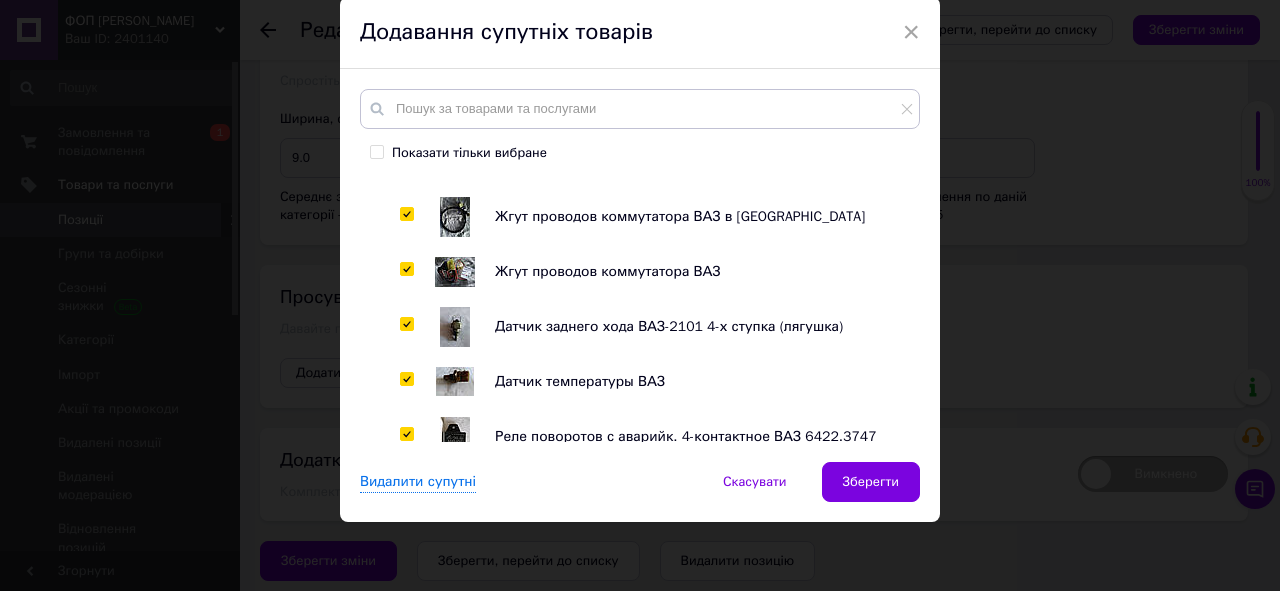 checkbox on "true" 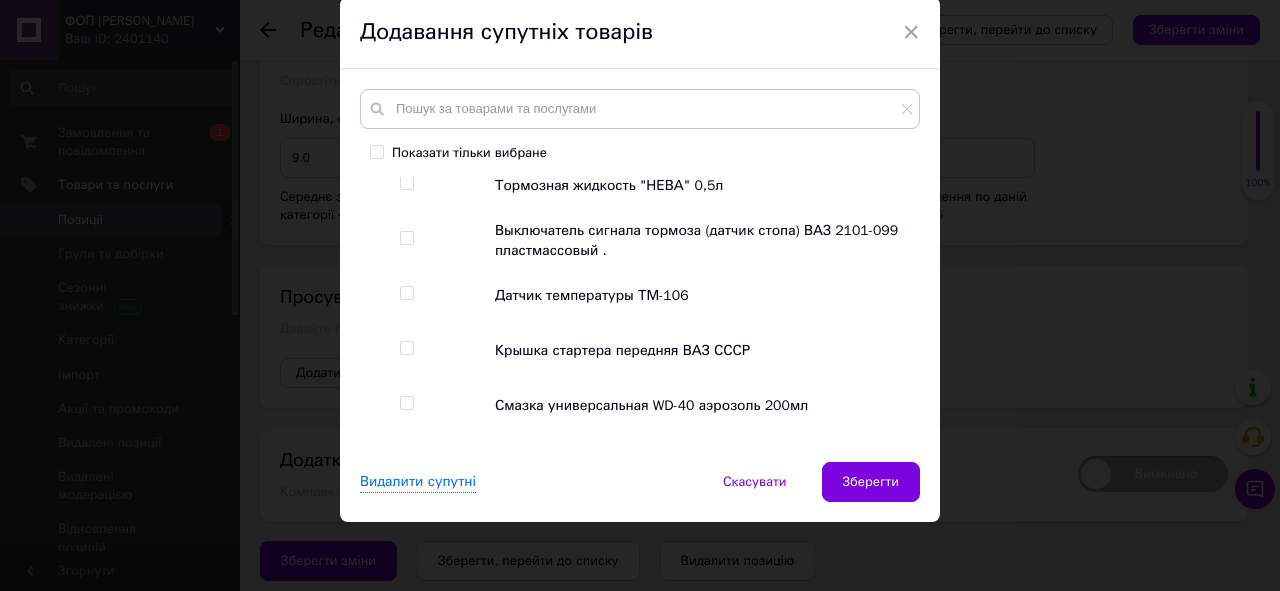scroll, scrollTop: 4080, scrollLeft: 0, axis: vertical 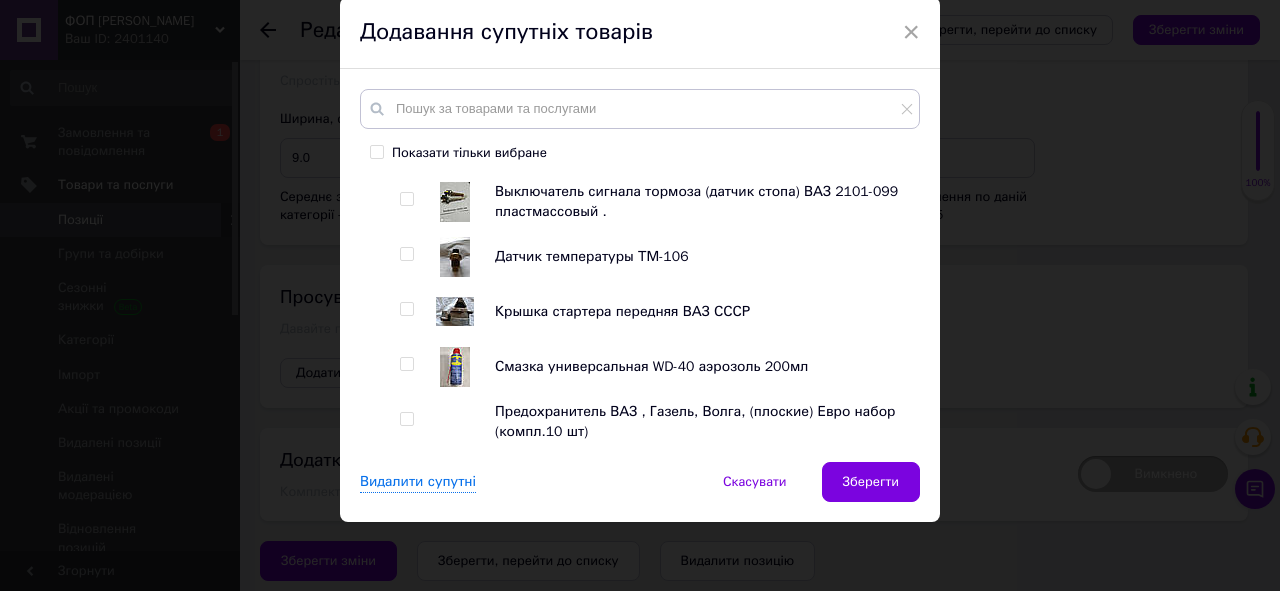 click at bounding box center [406, 199] 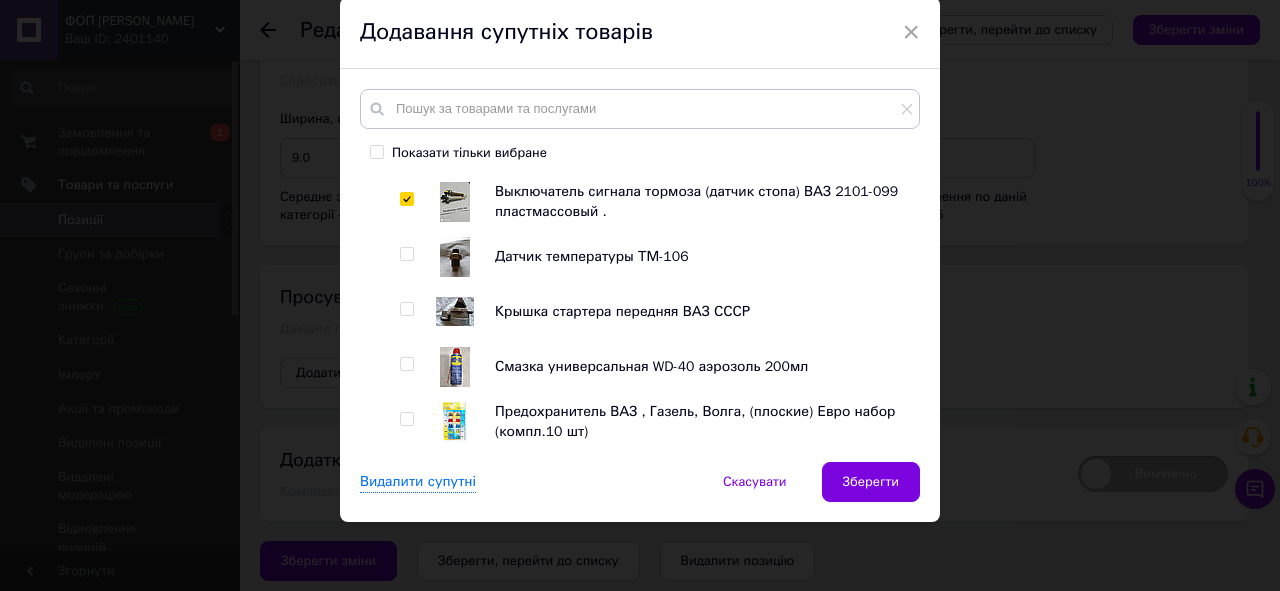 checkbox on "true" 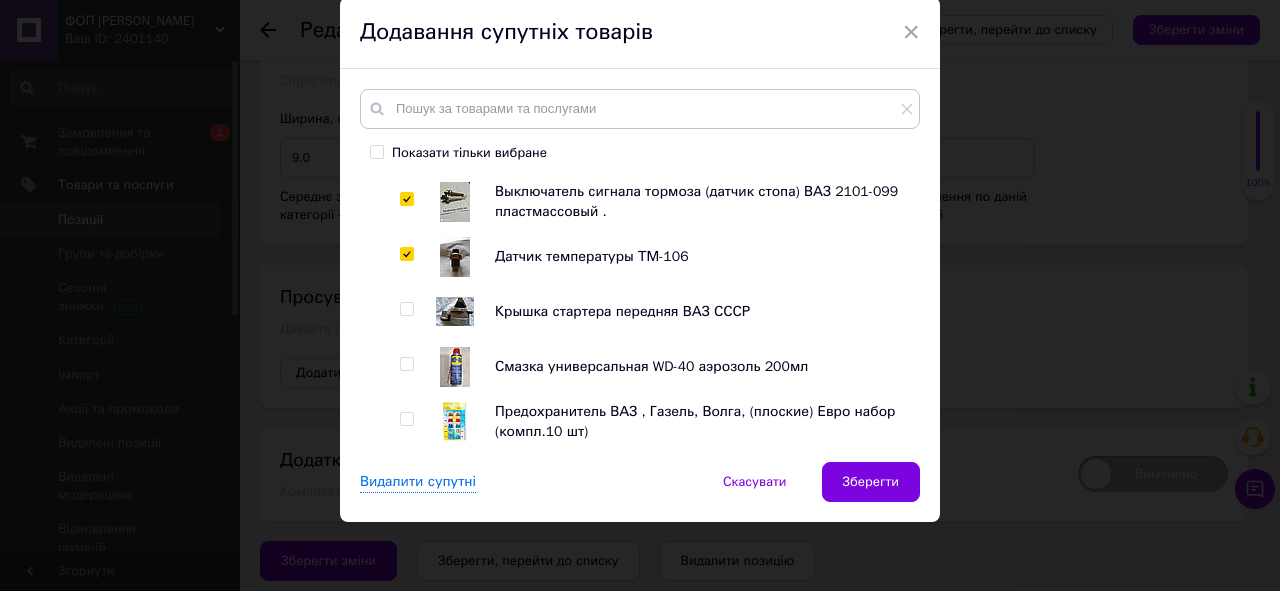 checkbox on "true" 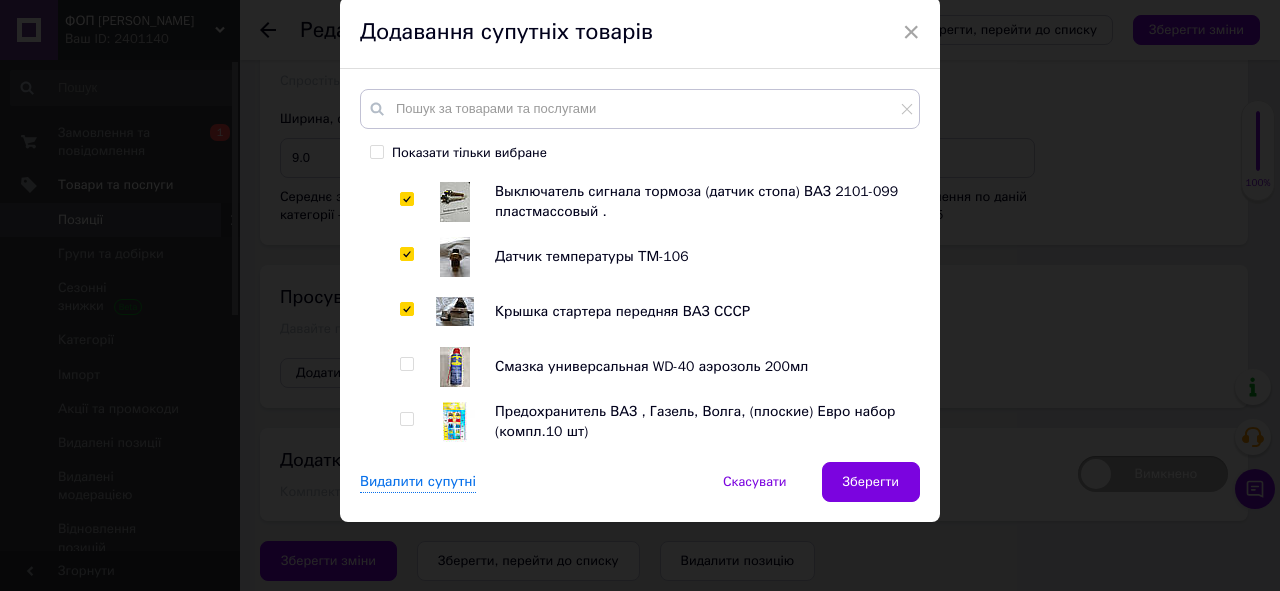 checkbox on "true" 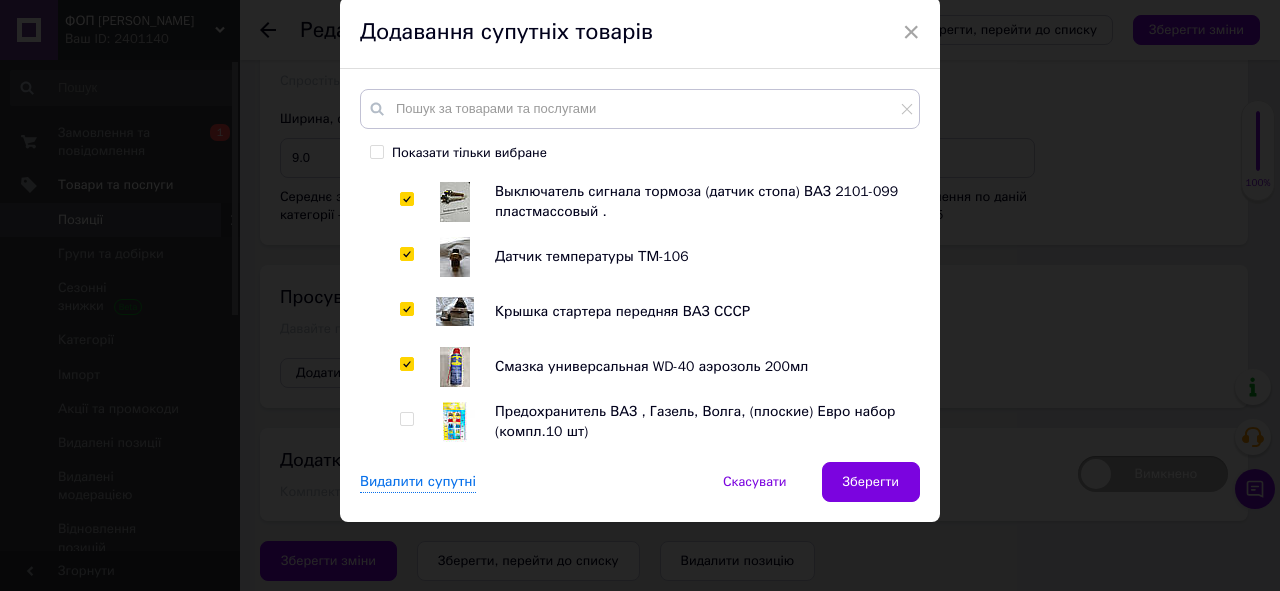 checkbox on "true" 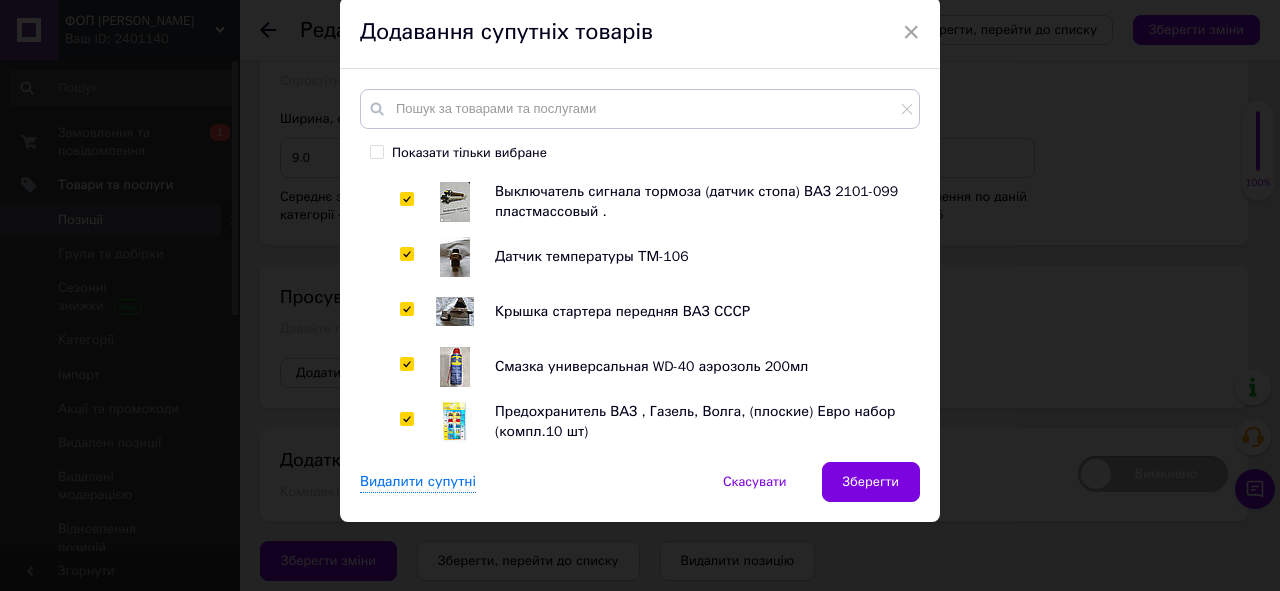 checkbox on "true" 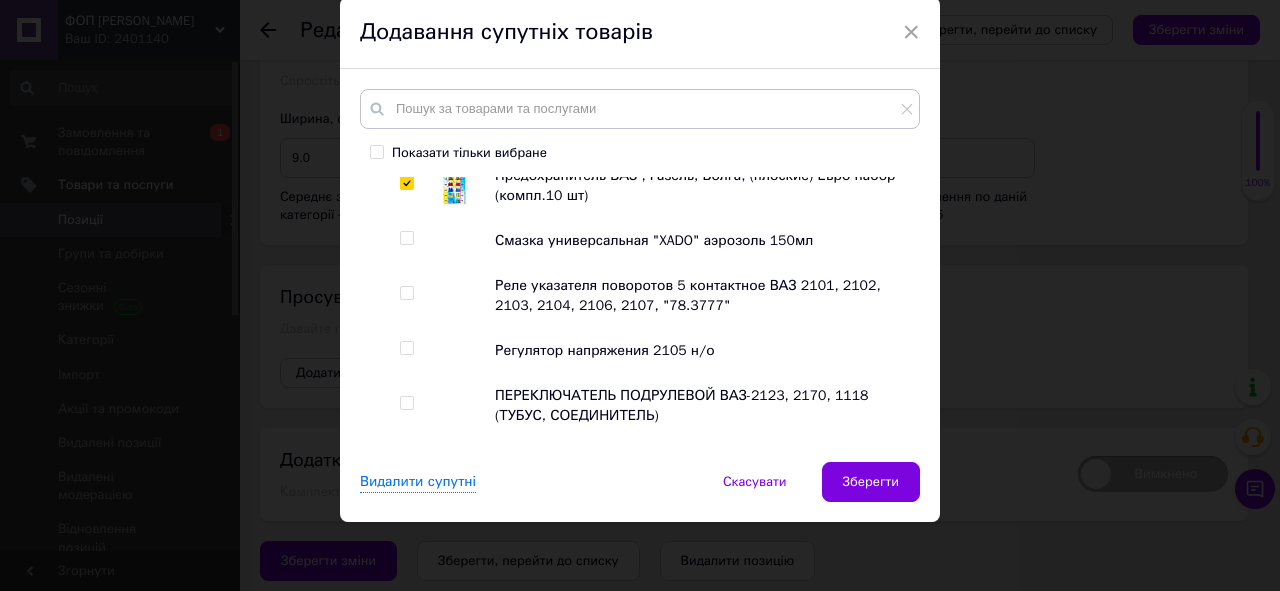 scroll, scrollTop: 4320, scrollLeft: 0, axis: vertical 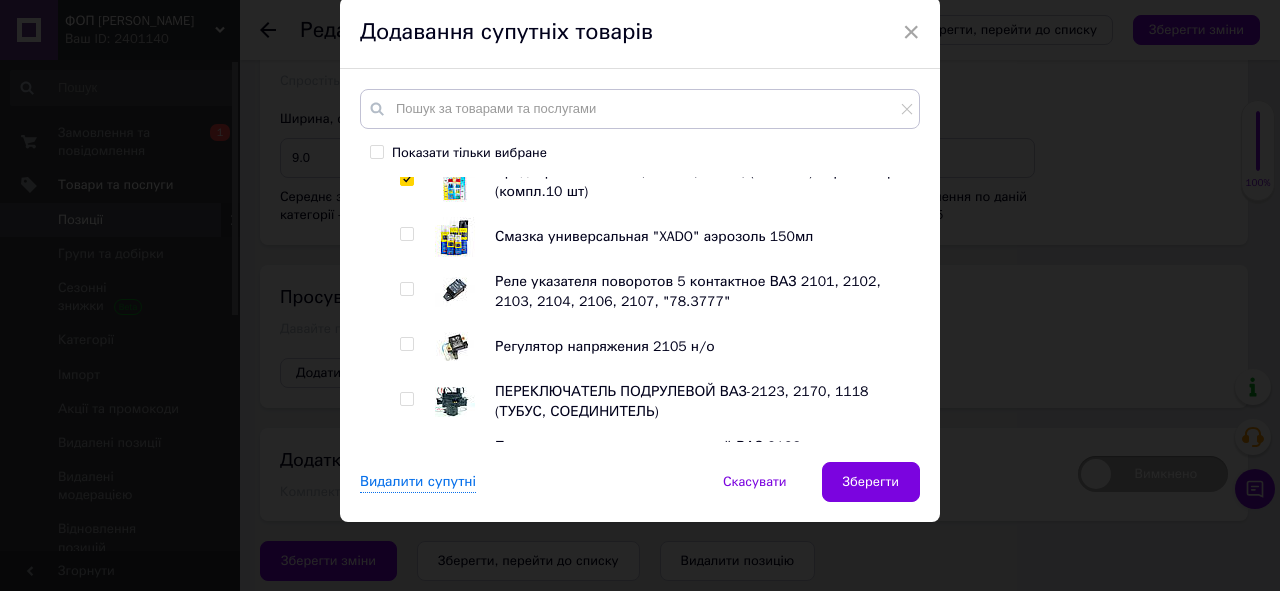 click at bounding box center [406, 234] 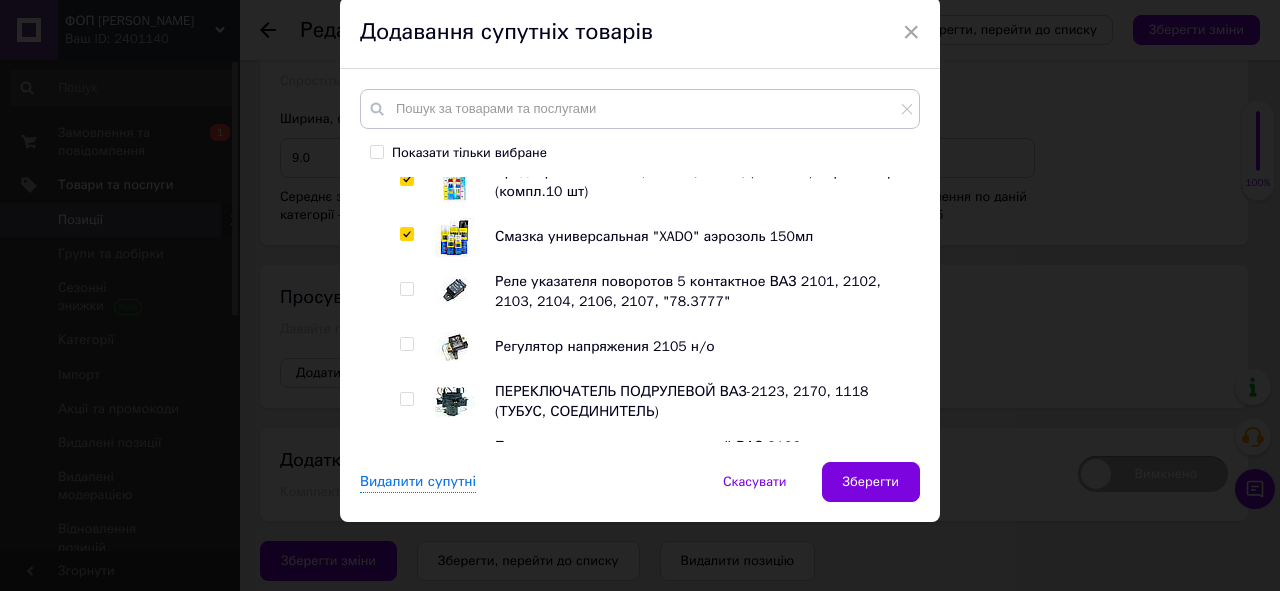 checkbox on "true" 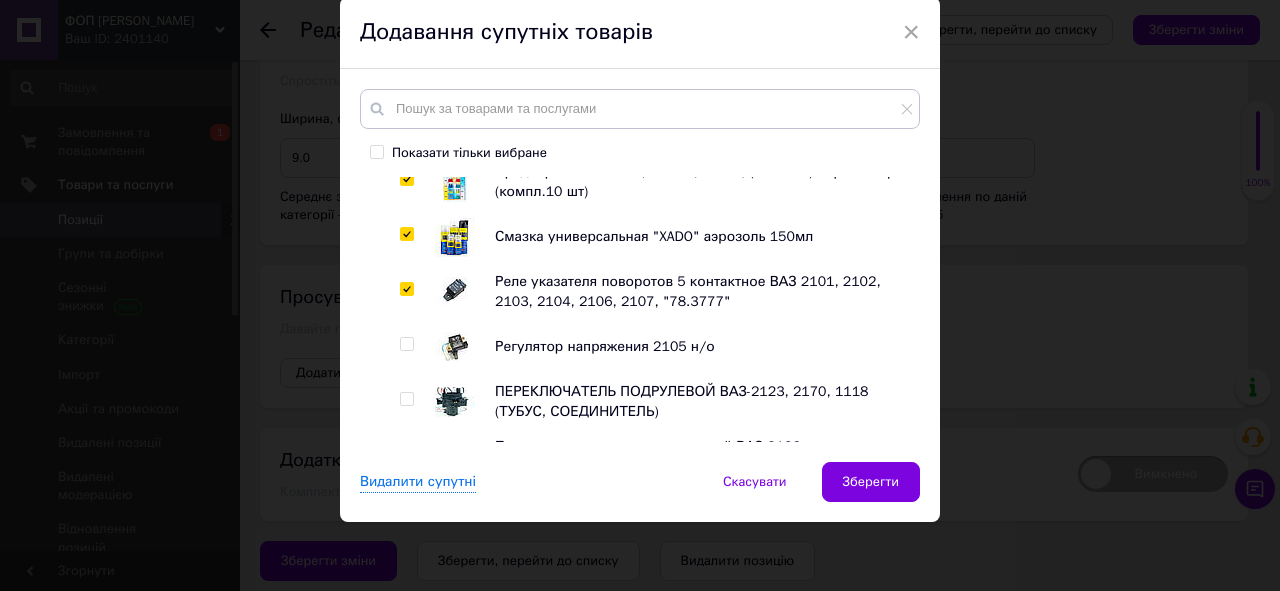 checkbox on "true" 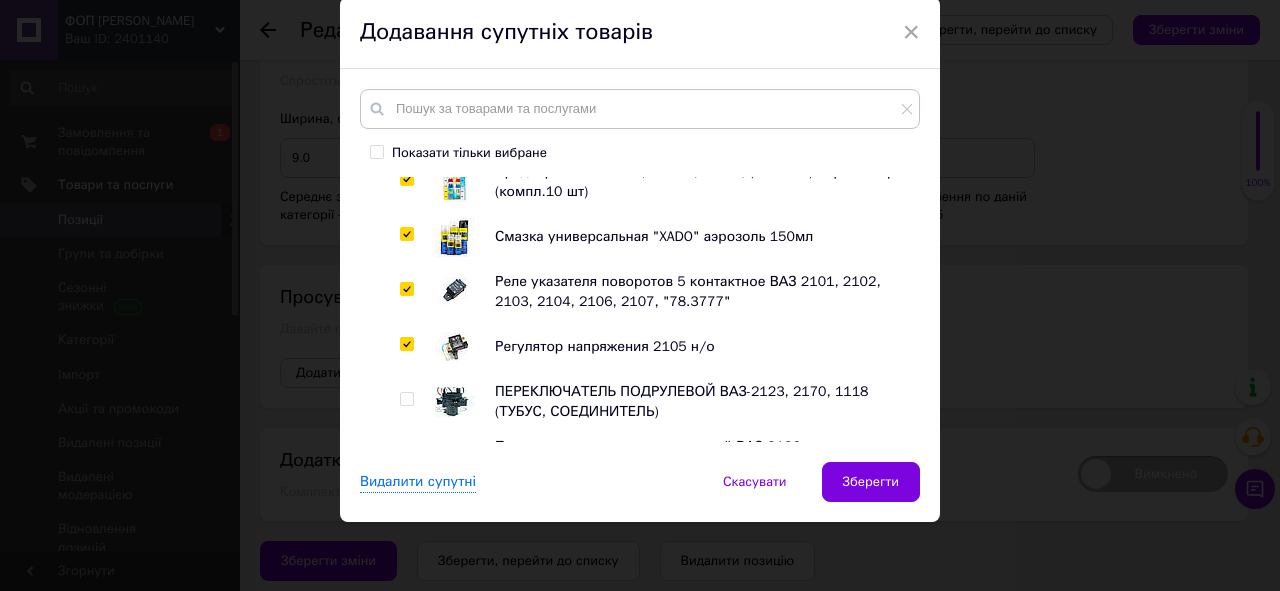 checkbox on "true" 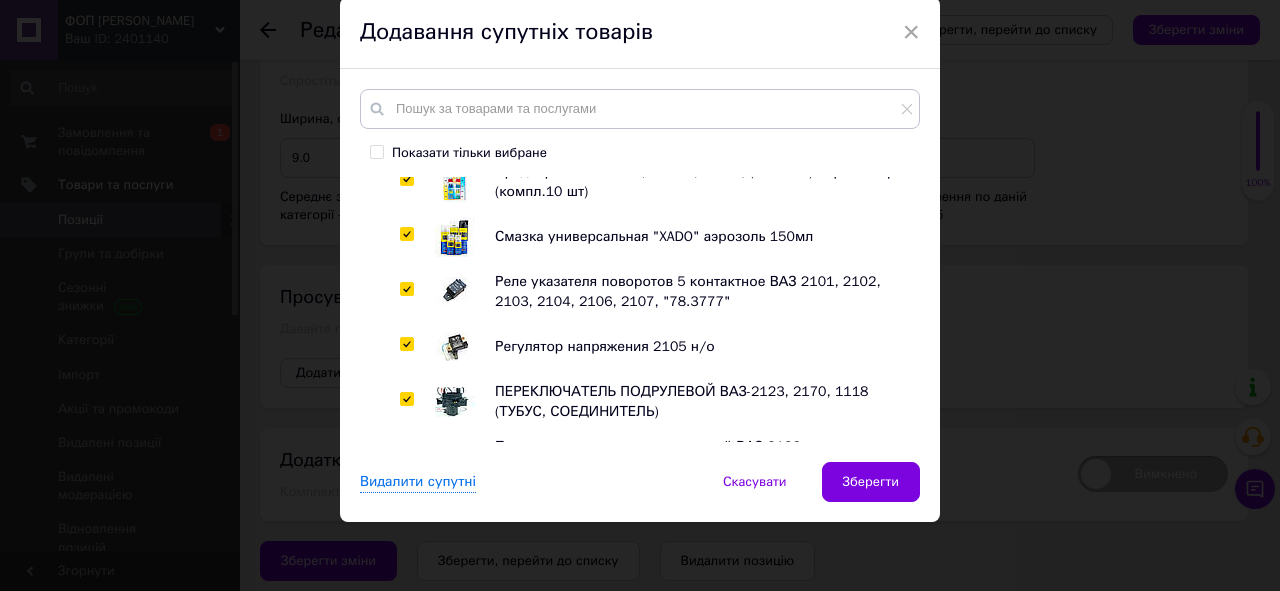 checkbox on "true" 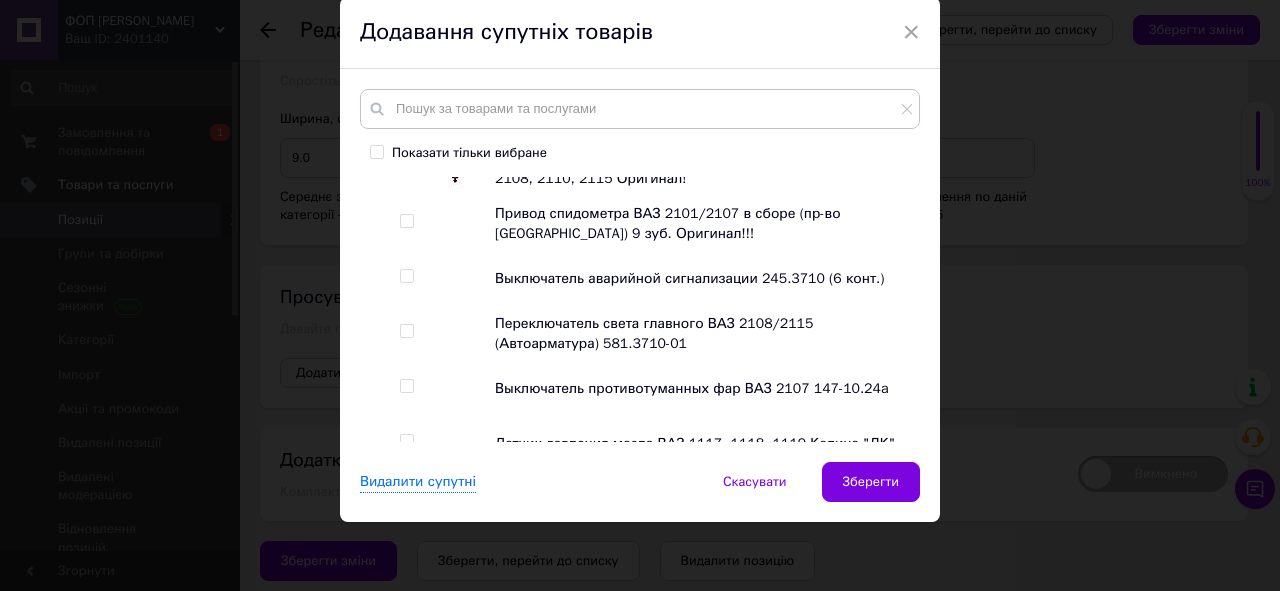 scroll, scrollTop: 4720, scrollLeft: 0, axis: vertical 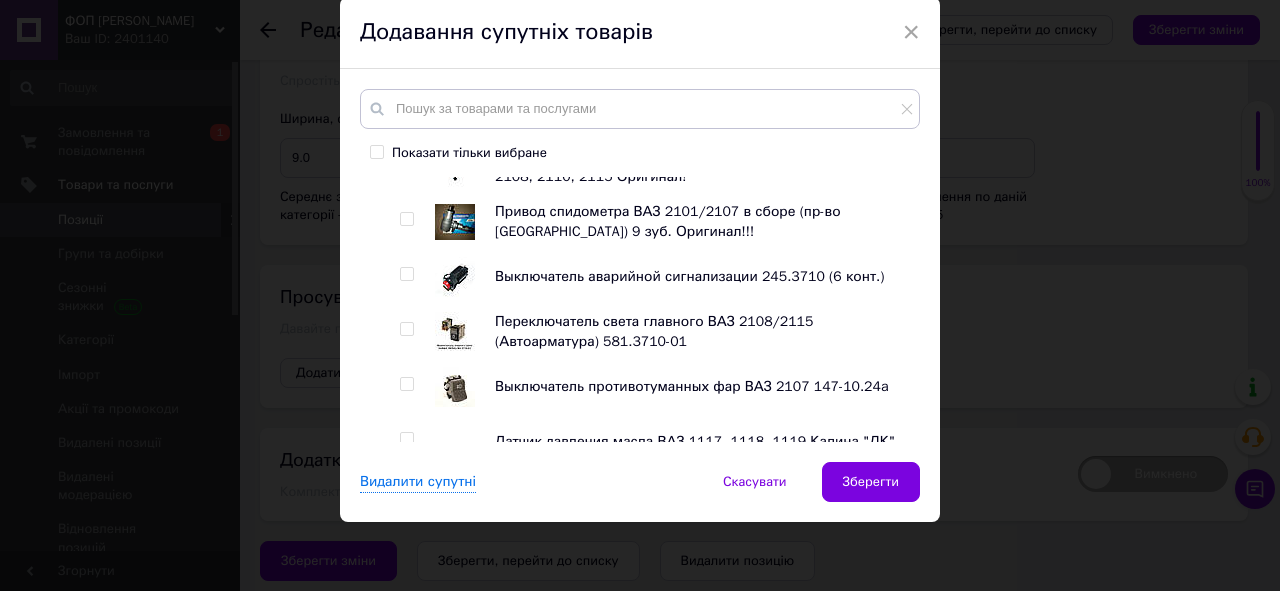 click at bounding box center [406, 219] 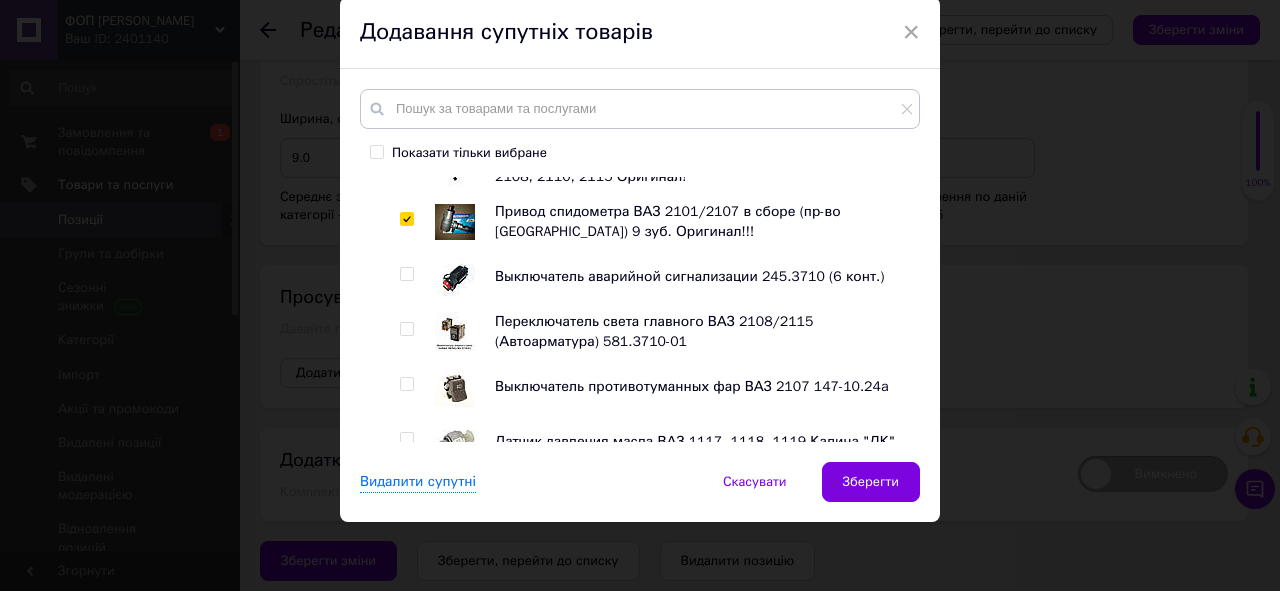 type 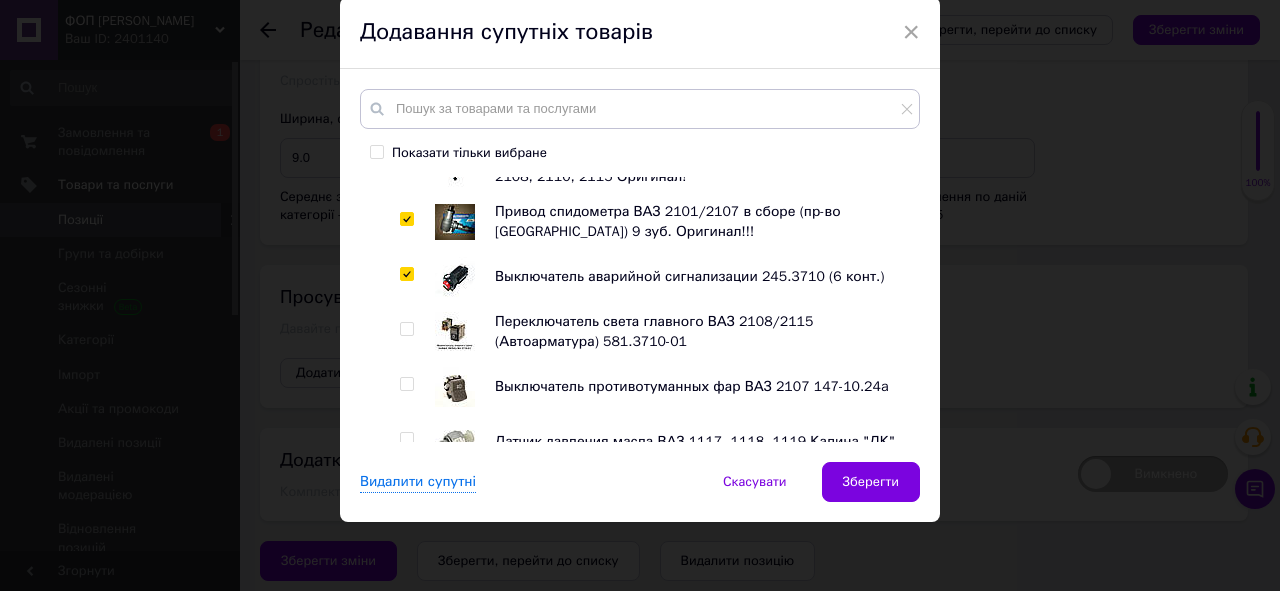 click at bounding box center [406, 329] 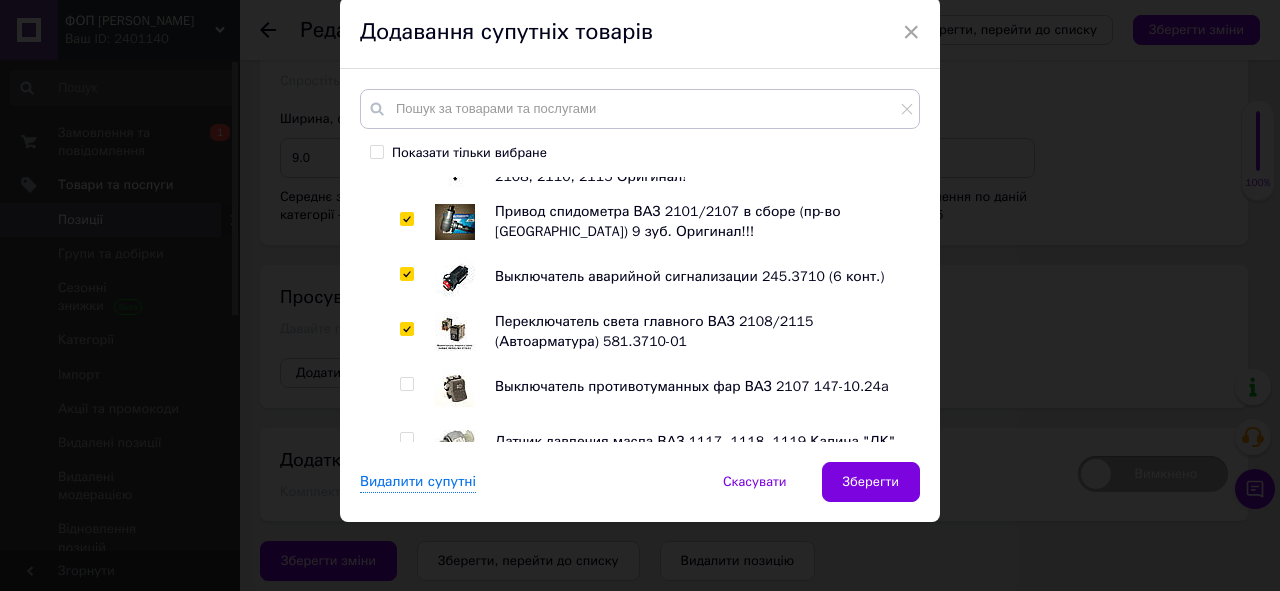 click at bounding box center [407, 384] 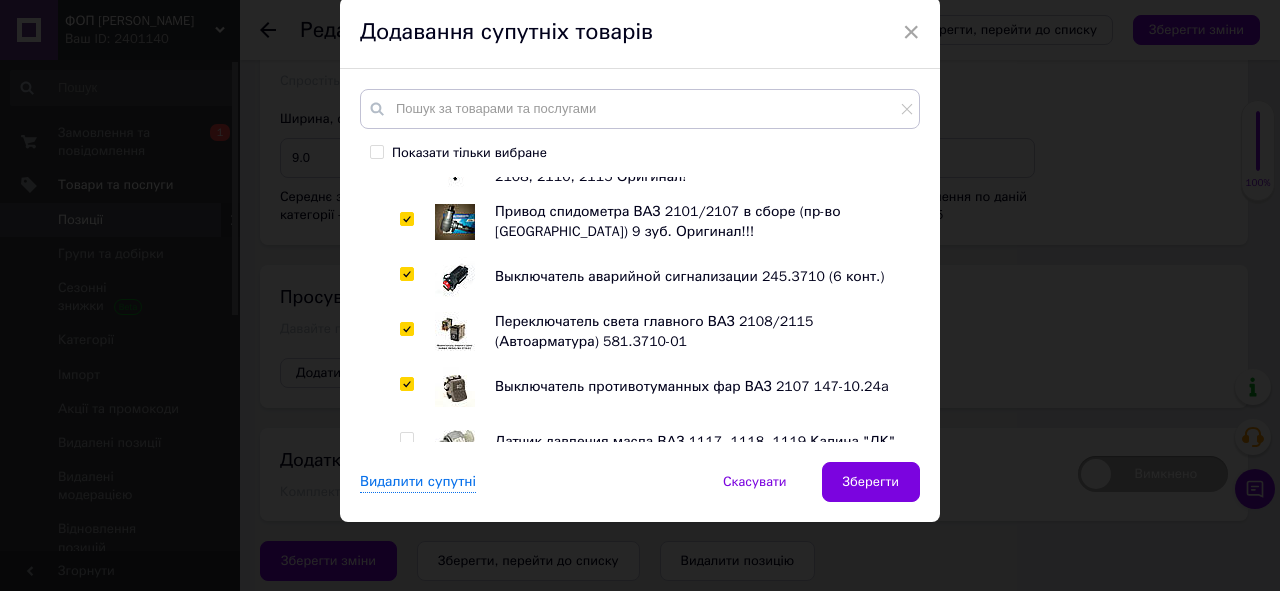 click at bounding box center (406, 439) 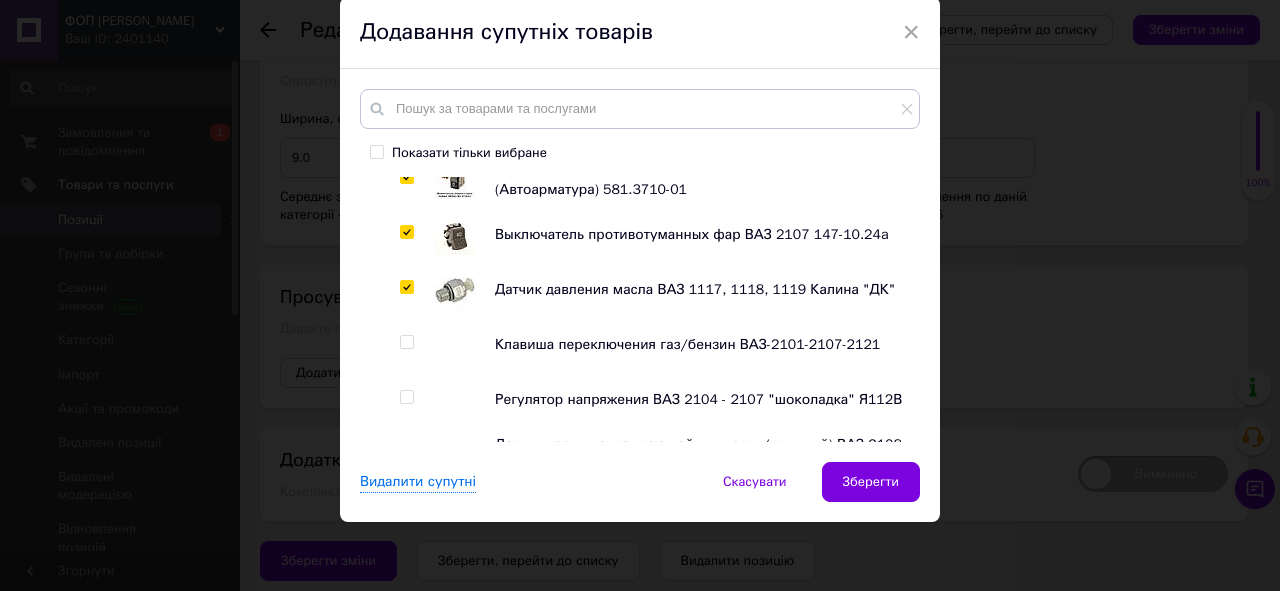 scroll, scrollTop: 5040, scrollLeft: 0, axis: vertical 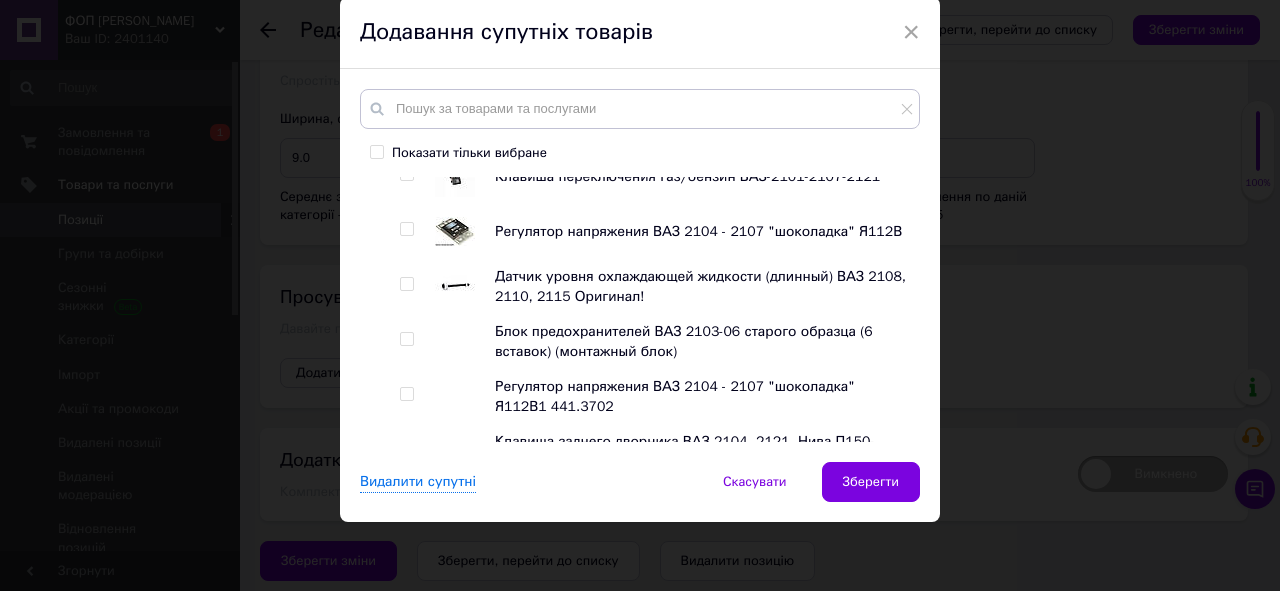 click at bounding box center [406, 174] 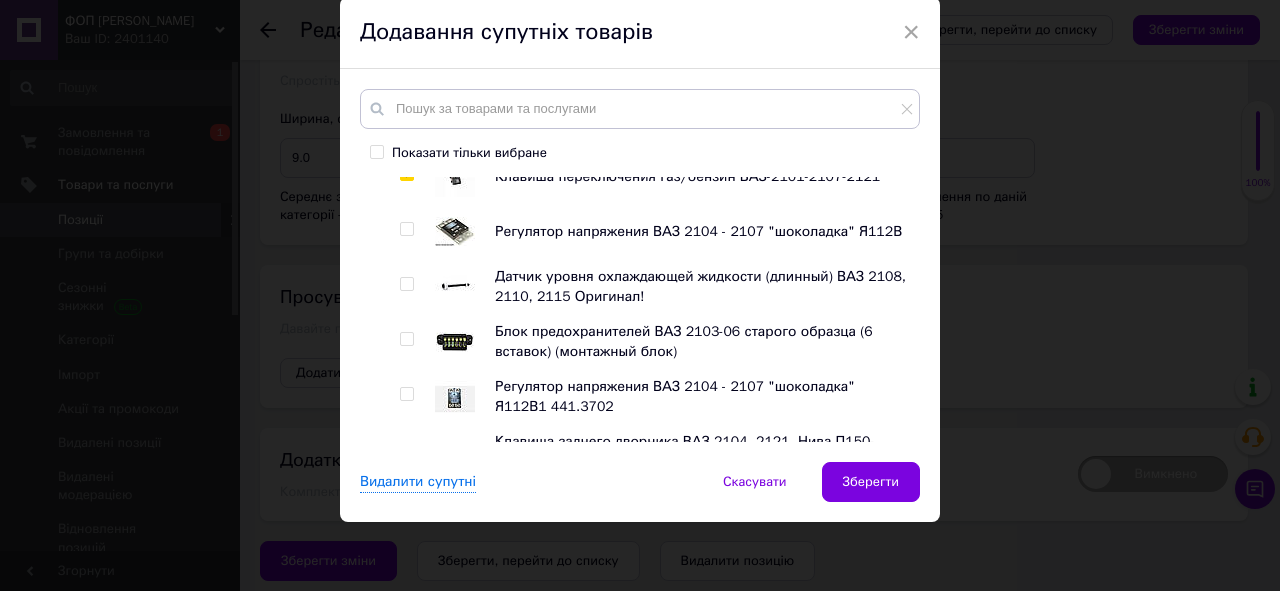 drag, startPoint x: 406, startPoint y: 230, endPoint x: 406, endPoint y: 268, distance: 38 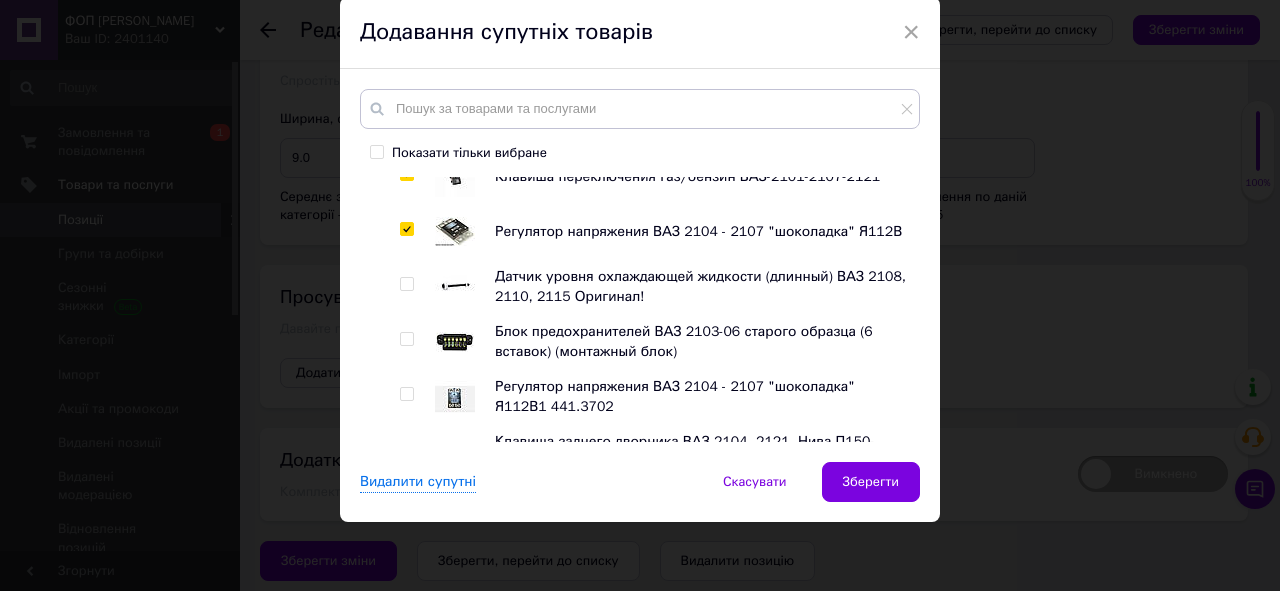 click at bounding box center [406, 284] 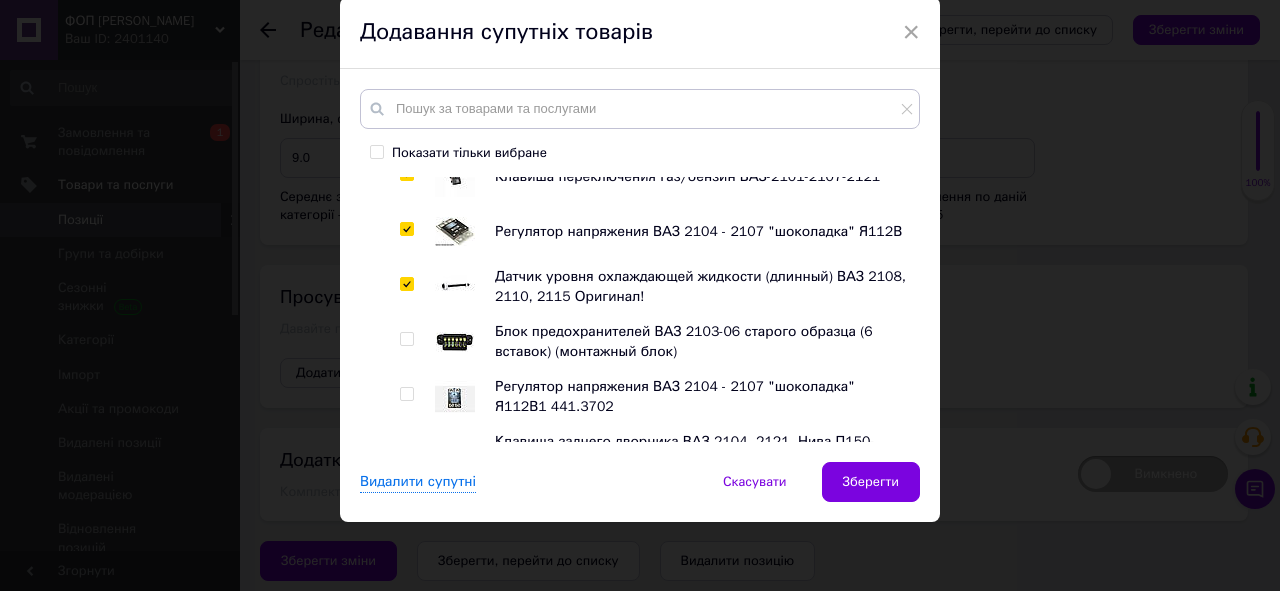 click at bounding box center (406, 339) 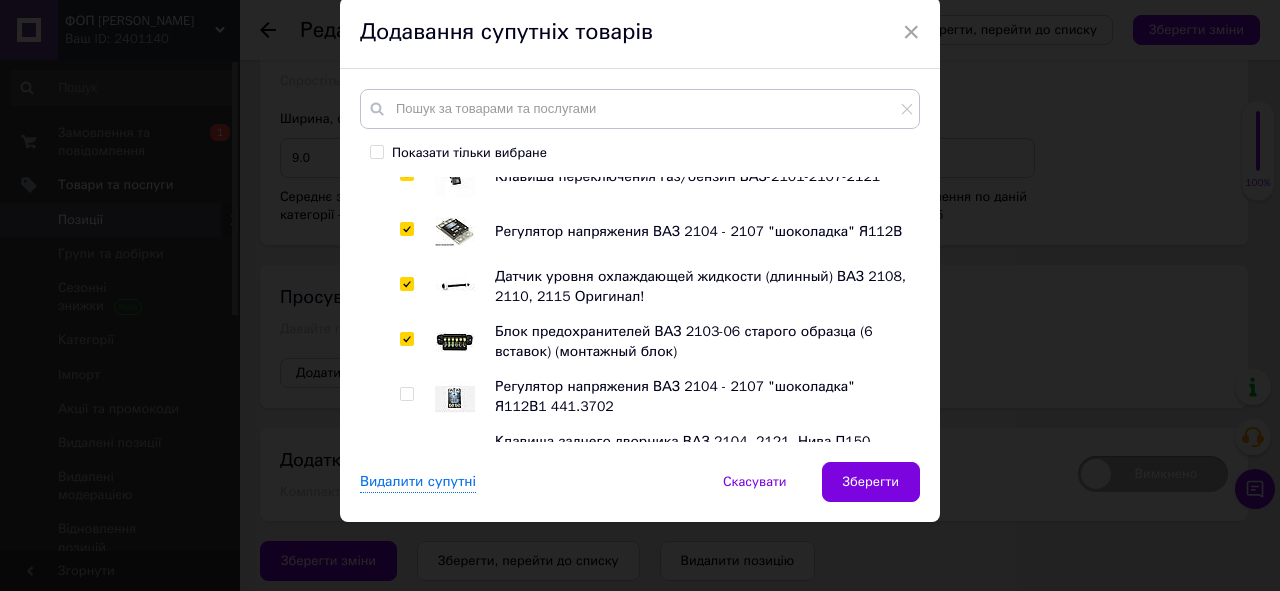 drag, startPoint x: 403, startPoint y: 396, endPoint x: 427, endPoint y: 335, distance: 65.551506 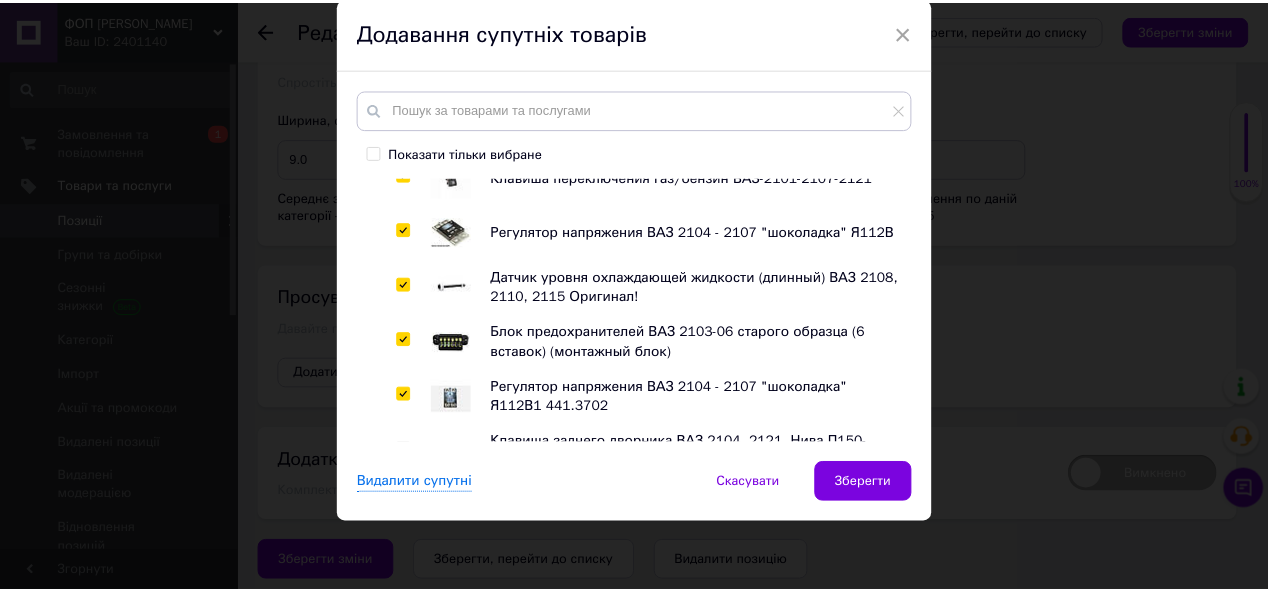 scroll, scrollTop: 5360, scrollLeft: 0, axis: vertical 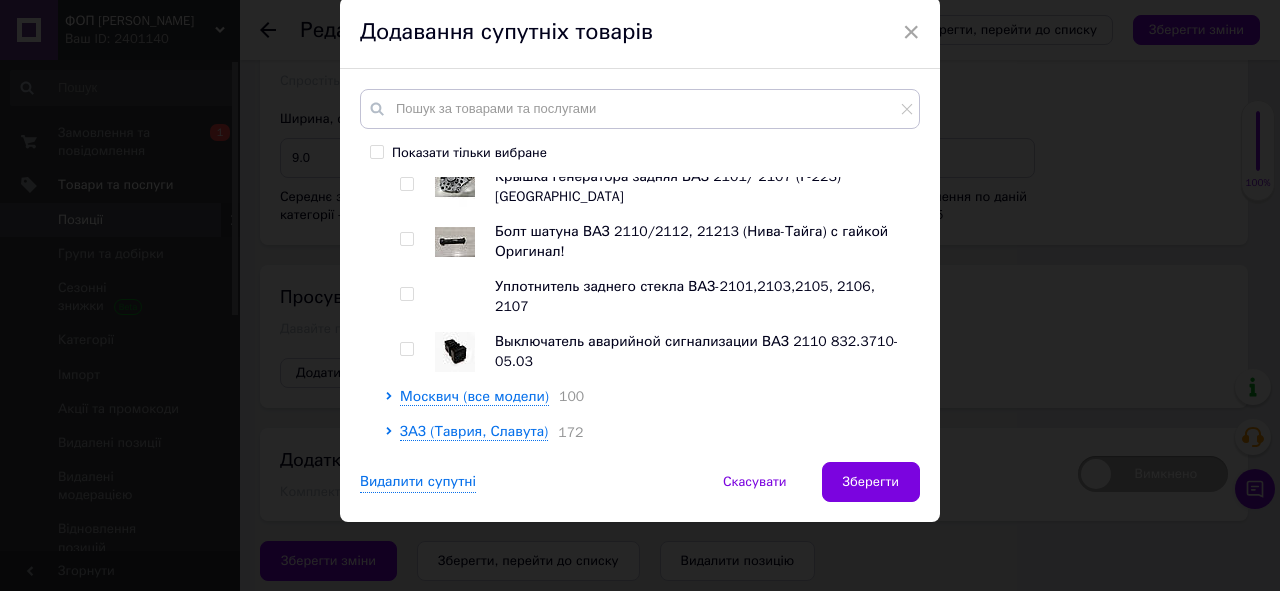 click at bounding box center [406, 184] 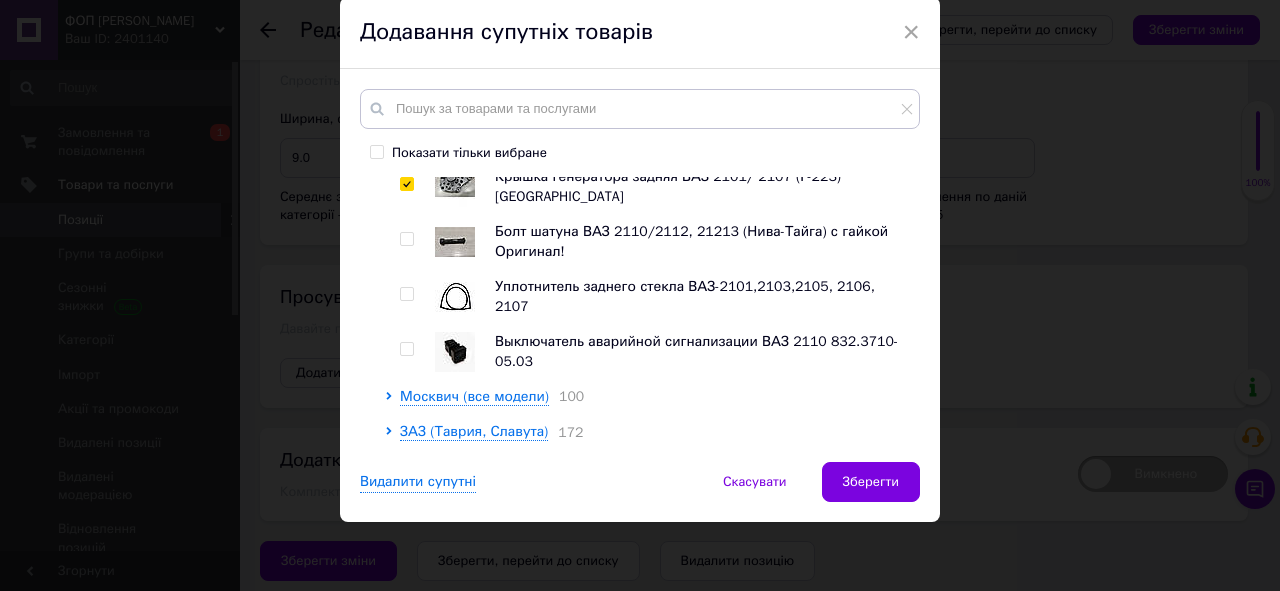 click at bounding box center (407, 239) 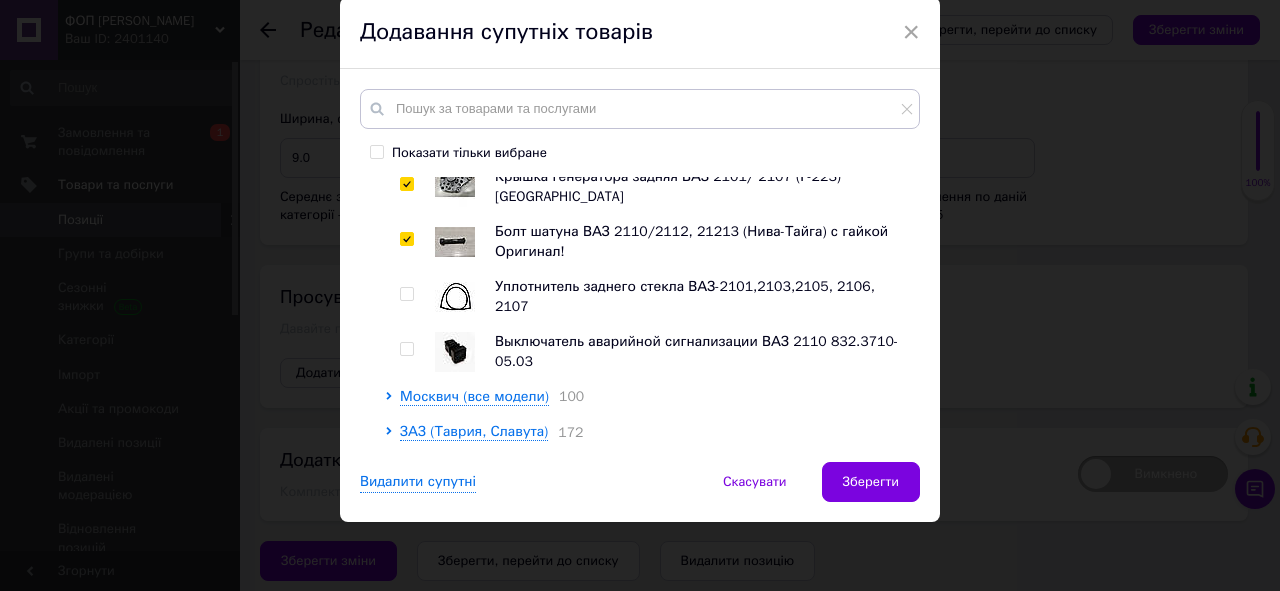 click at bounding box center [406, 239] 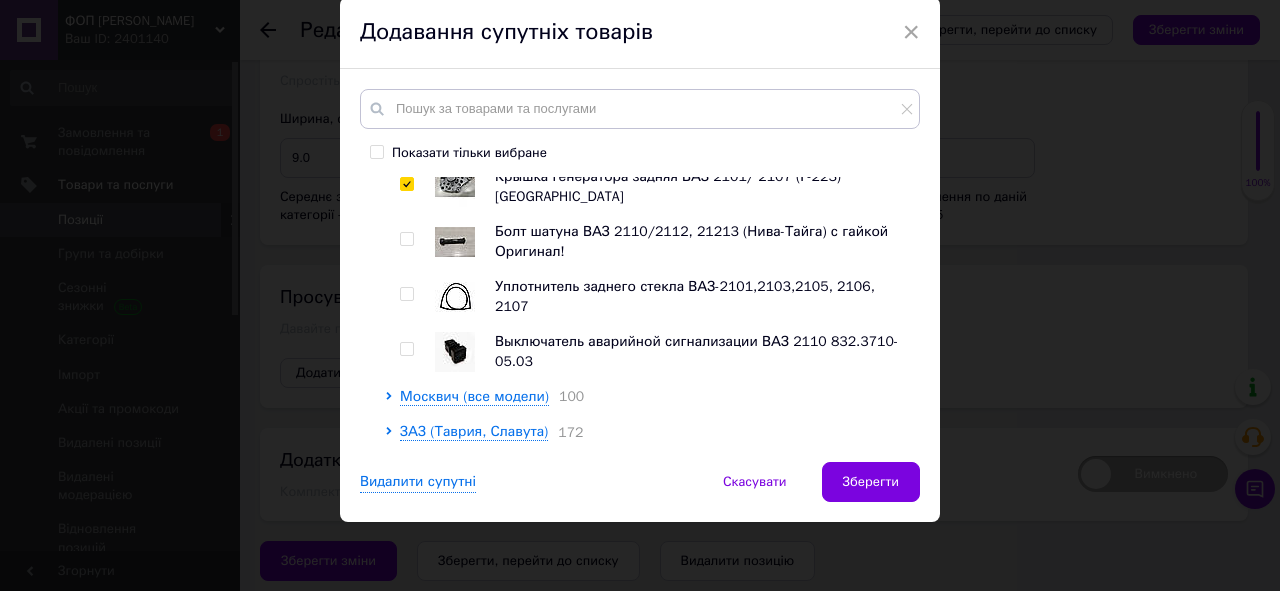 click at bounding box center [406, 294] 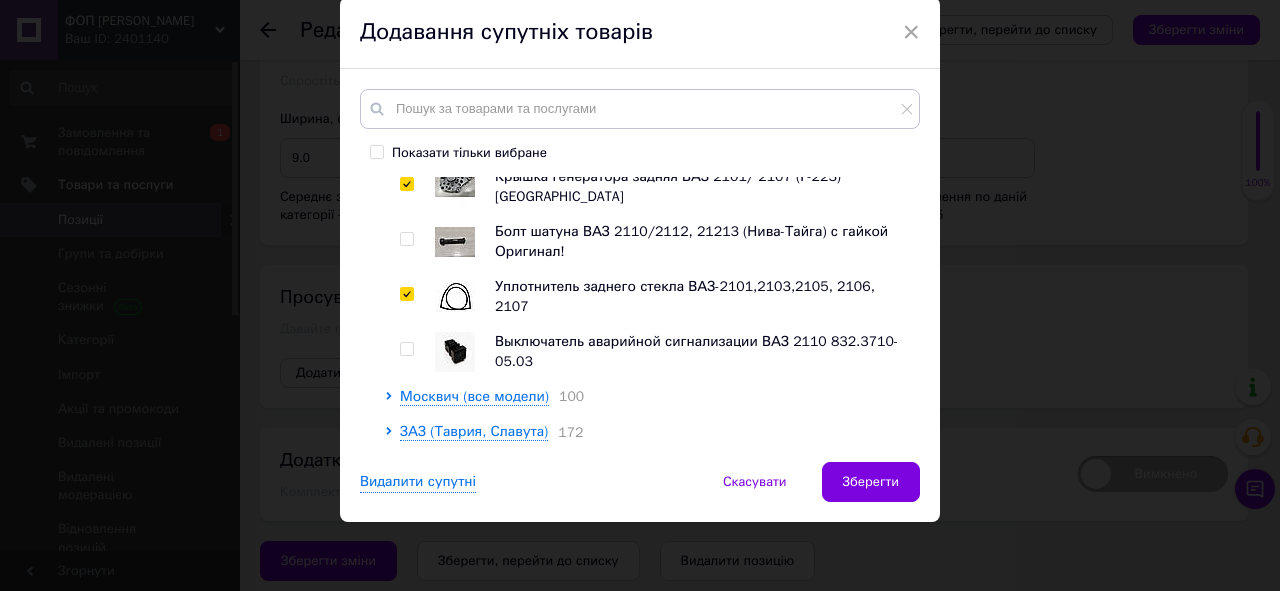 click at bounding box center [406, 349] 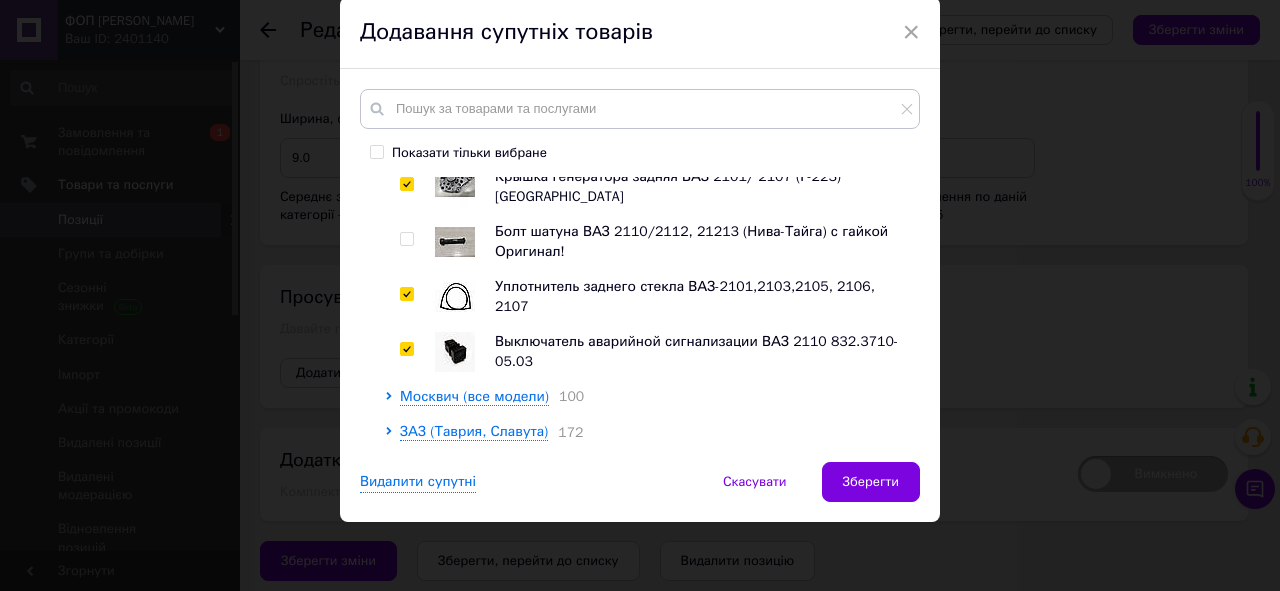 click at bounding box center (406, 239) 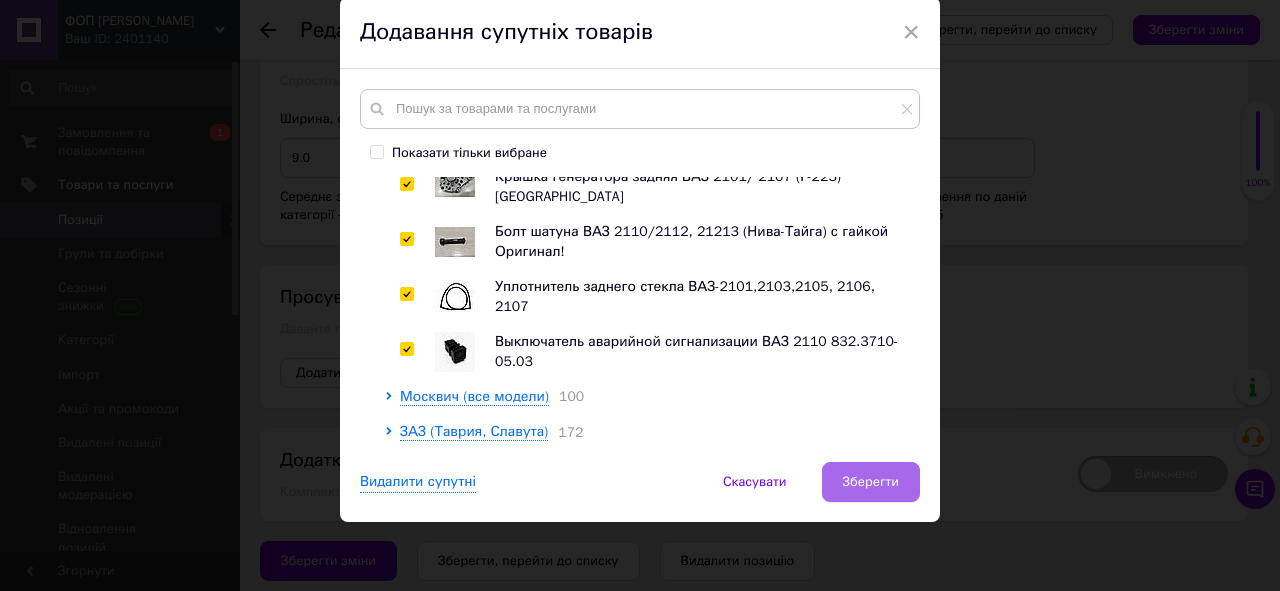 click on "Зберегти" at bounding box center (871, 482) 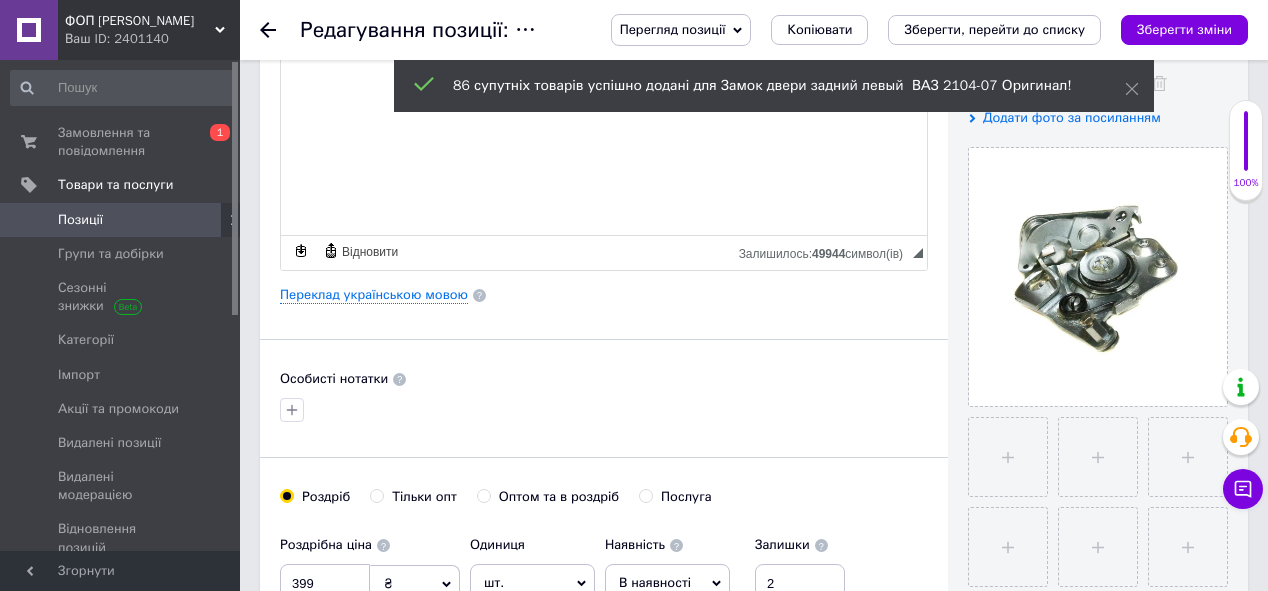 scroll, scrollTop: 0, scrollLeft: 0, axis: both 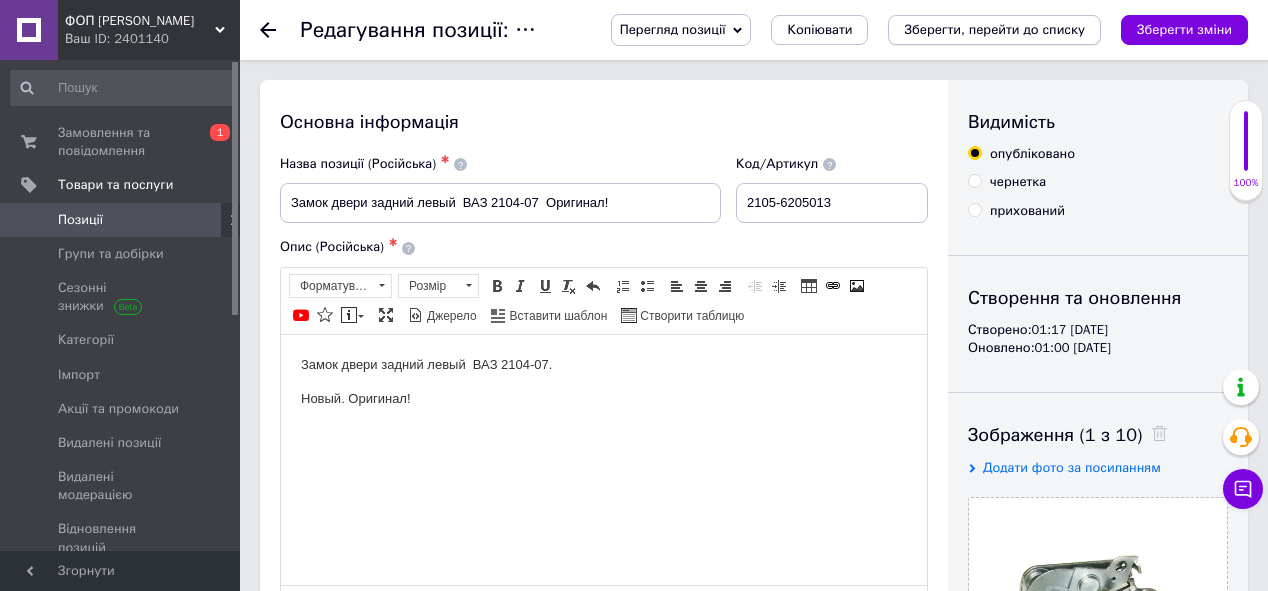 click on "Зберегти, перейти до списку" at bounding box center [994, 30] 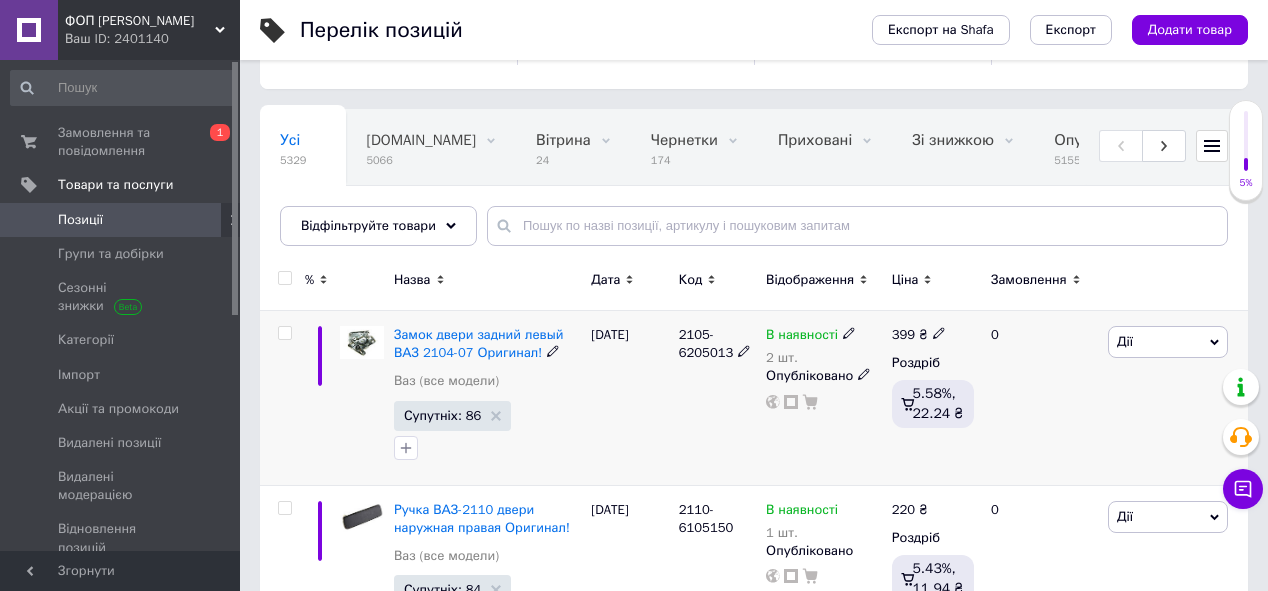 scroll, scrollTop: 160, scrollLeft: 0, axis: vertical 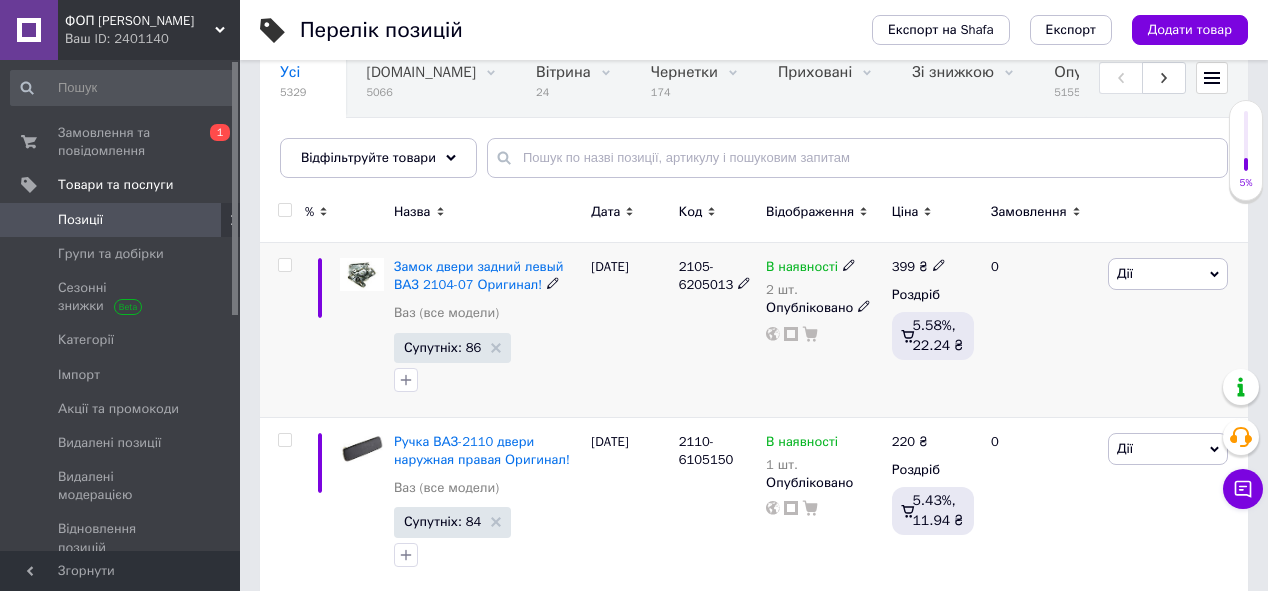 click 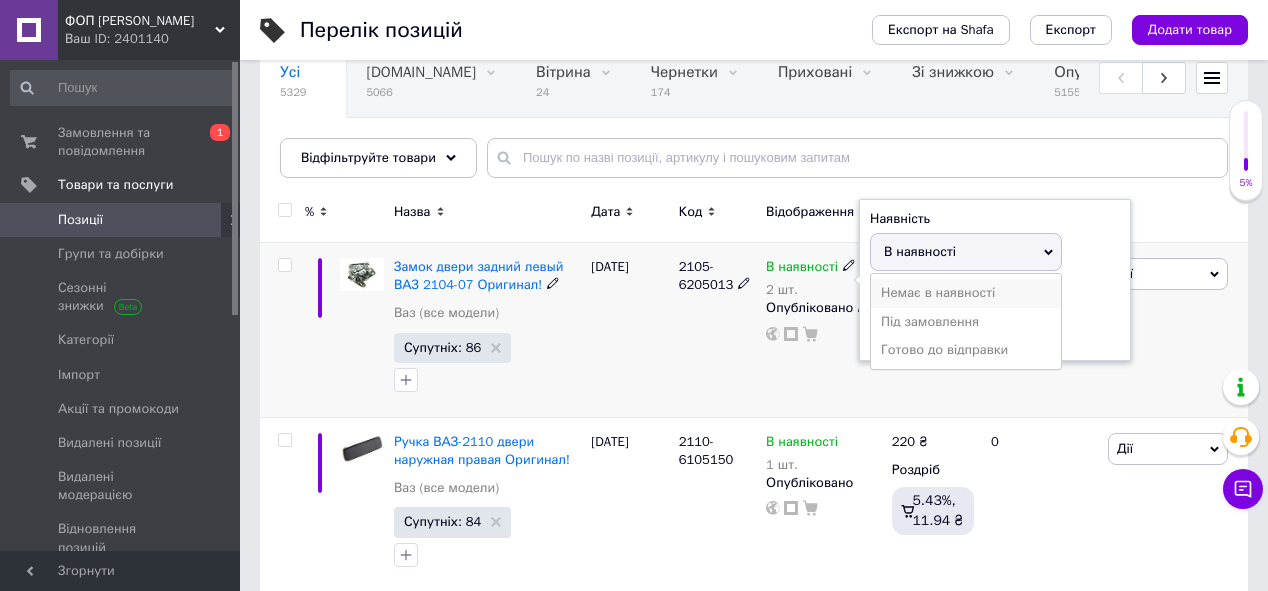 click on "Немає в наявності" at bounding box center [966, 293] 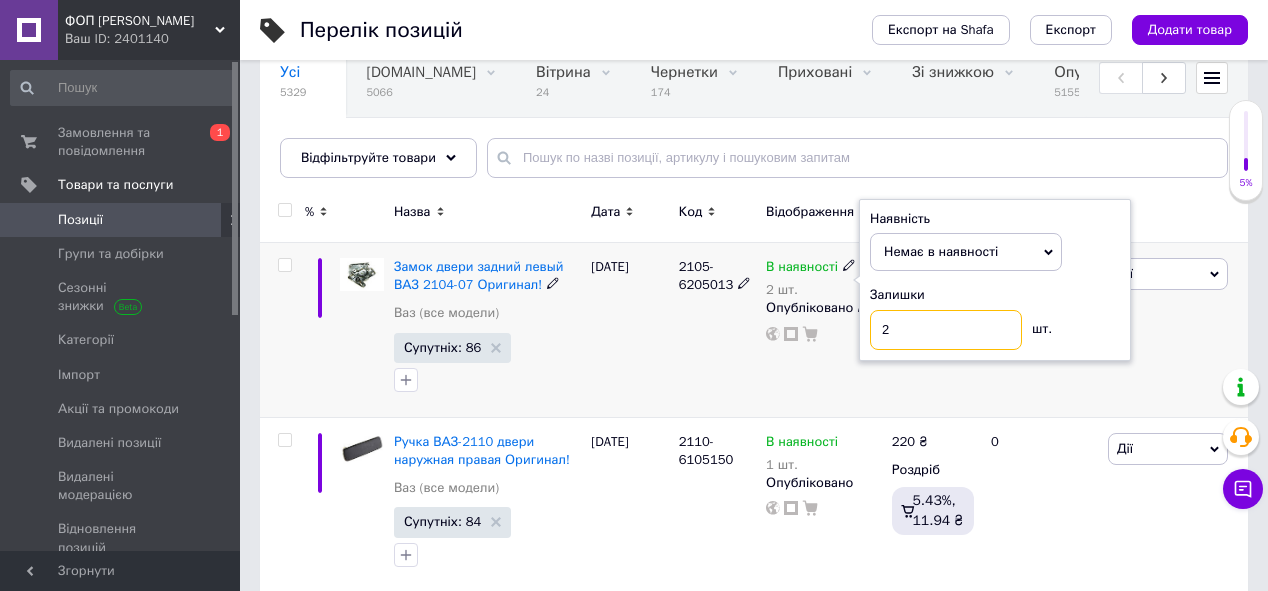 click on "В наявності 2 шт. Наявність Немає в наявності В наявності Під замовлення Готово до відправки Залишки 2 шт. Опубліковано" at bounding box center (824, 300) 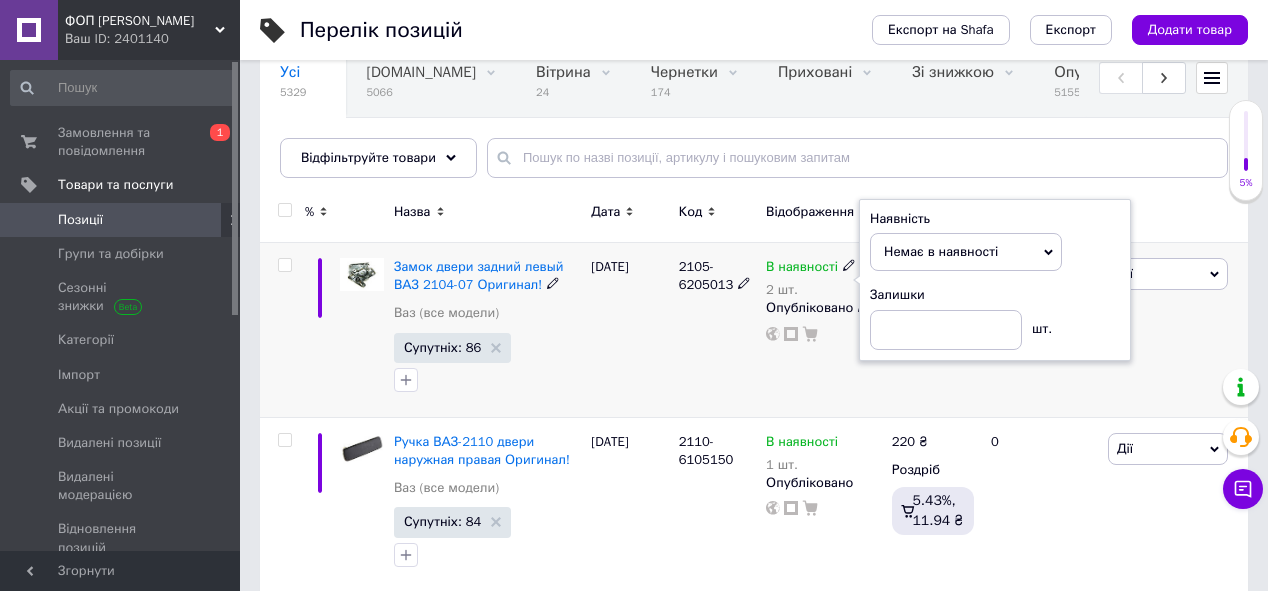 click on "В наявності 2 шт. Наявність Немає в наявності В наявності Під замовлення Готово до відправки Залишки шт. Опубліковано" at bounding box center [824, 330] 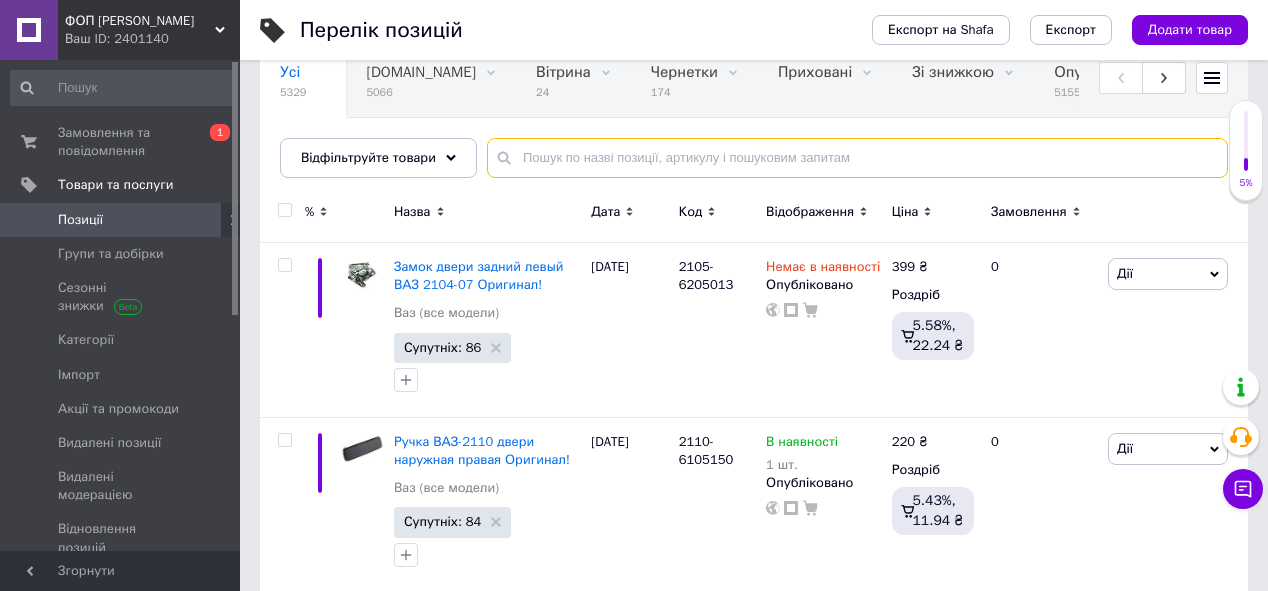 click at bounding box center [857, 158] 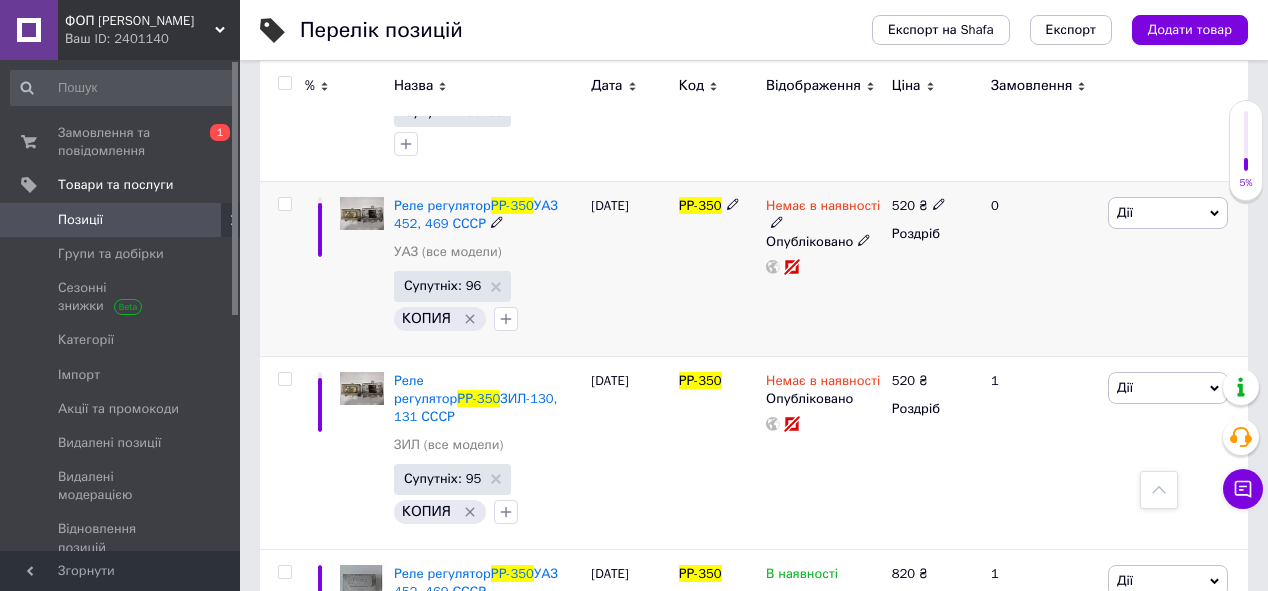 scroll, scrollTop: 720, scrollLeft: 0, axis: vertical 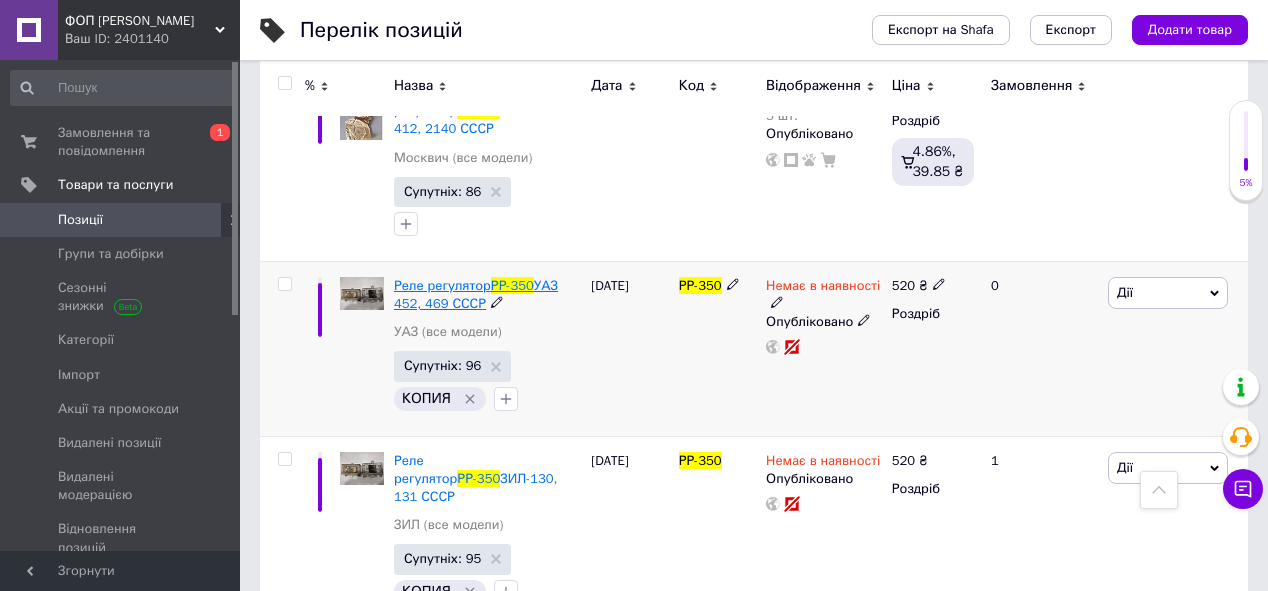 click on "Реле регулятор" at bounding box center [442, 285] 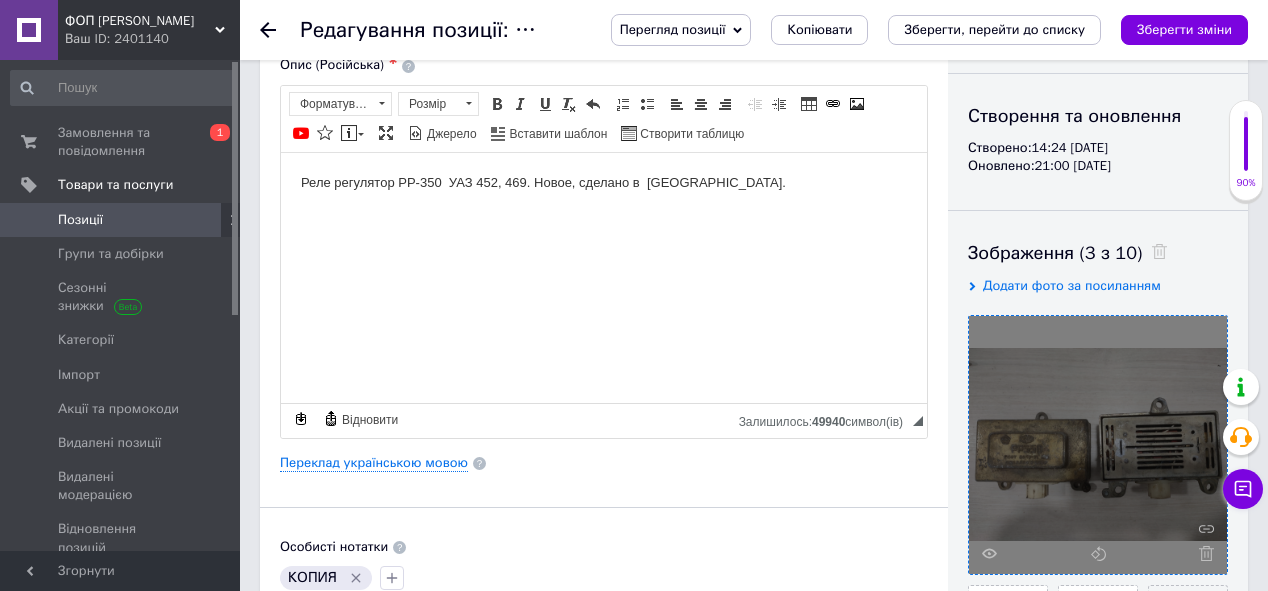 scroll, scrollTop: 320, scrollLeft: 0, axis: vertical 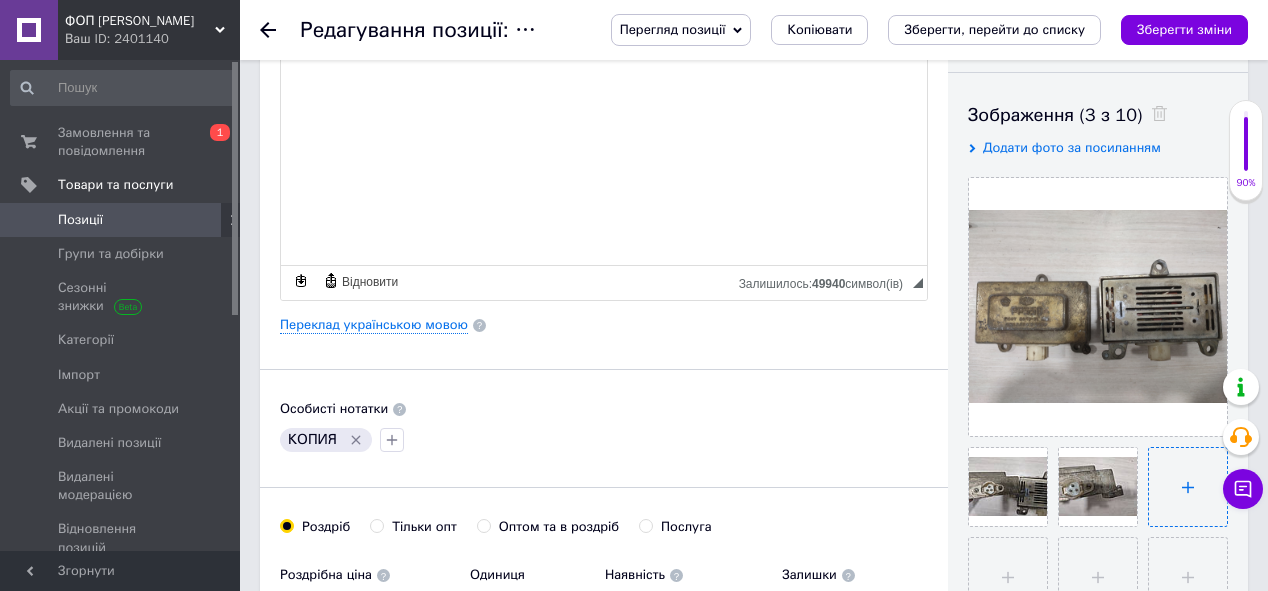 click at bounding box center [1188, 487] 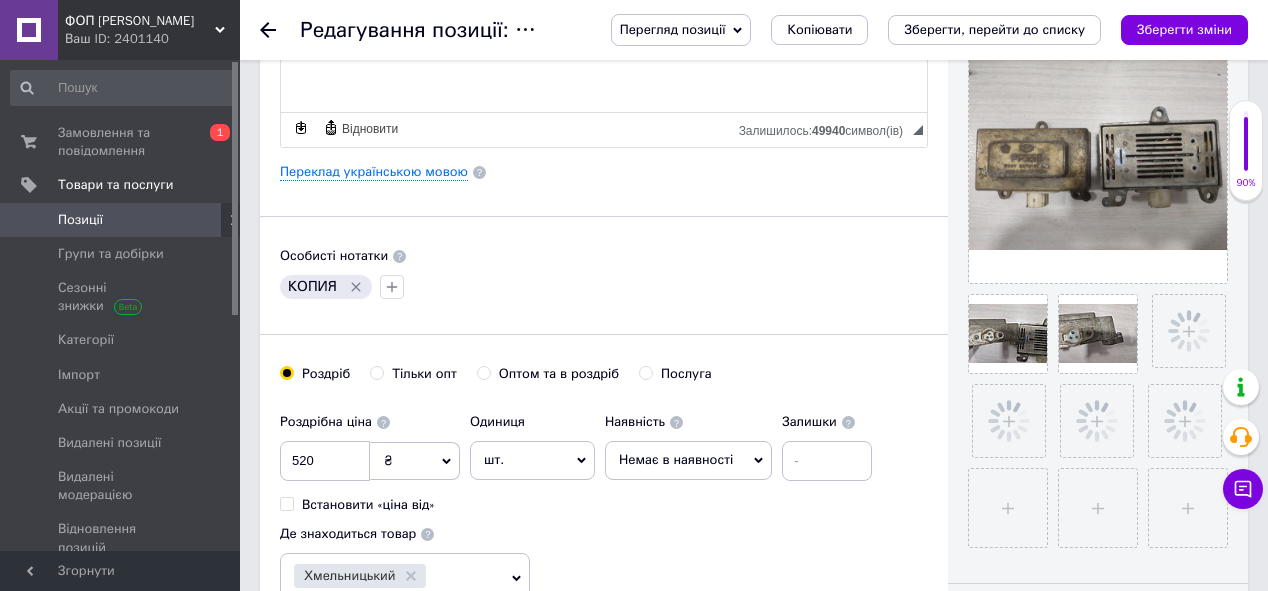 scroll, scrollTop: 480, scrollLeft: 0, axis: vertical 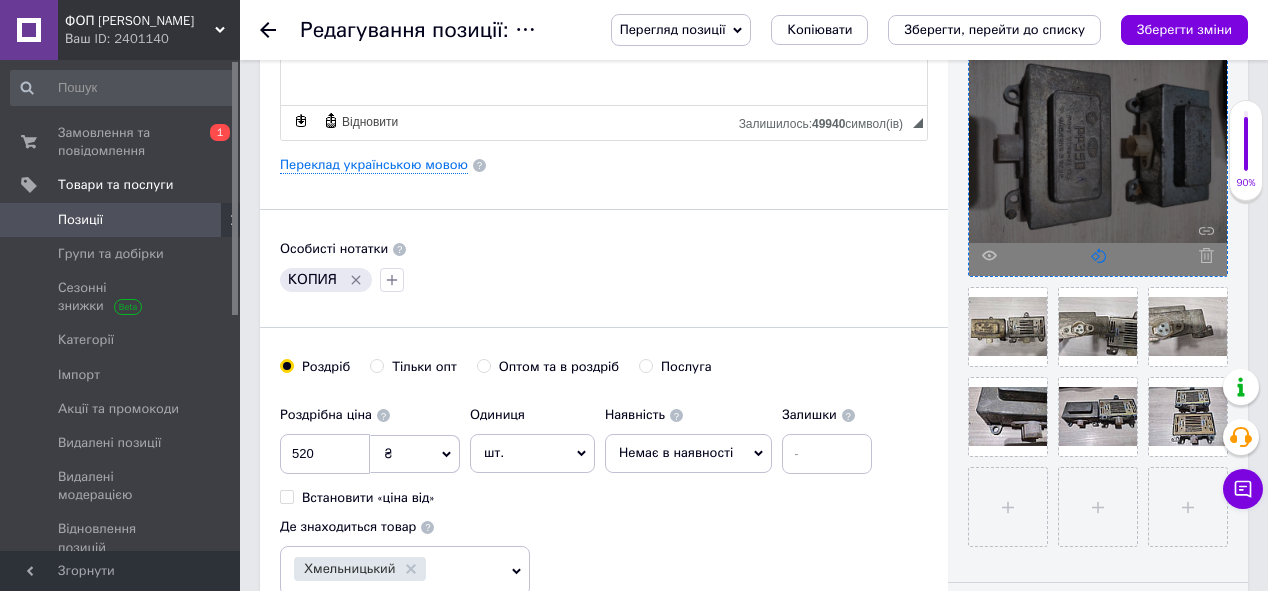 click 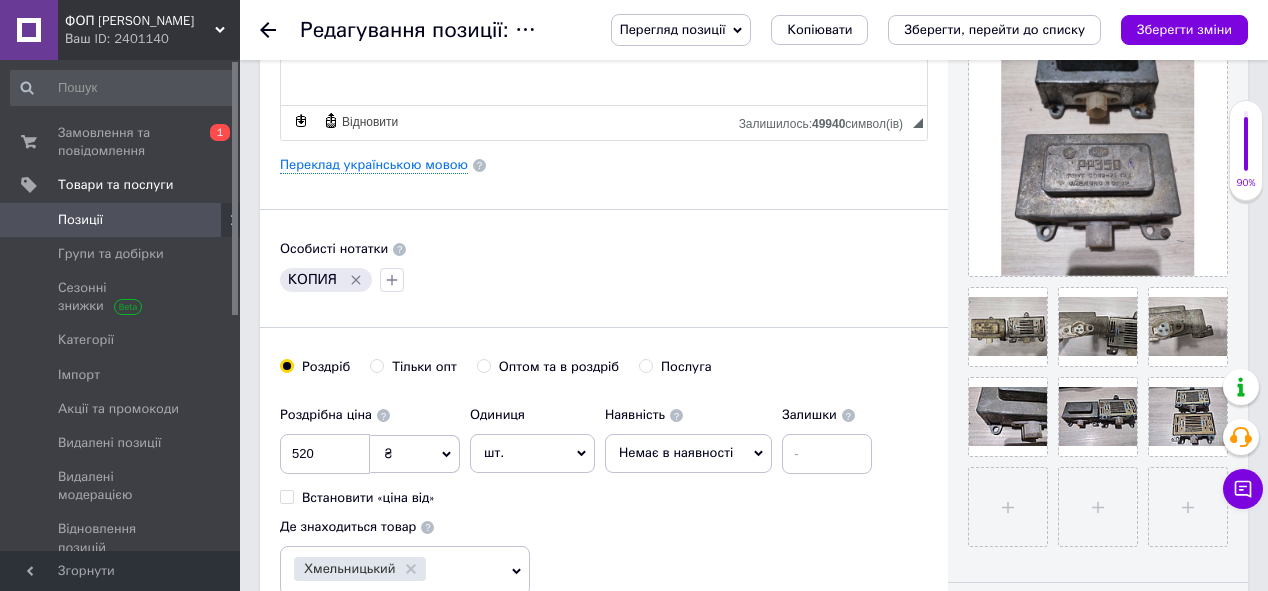 scroll, scrollTop: 400, scrollLeft: 0, axis: vertical 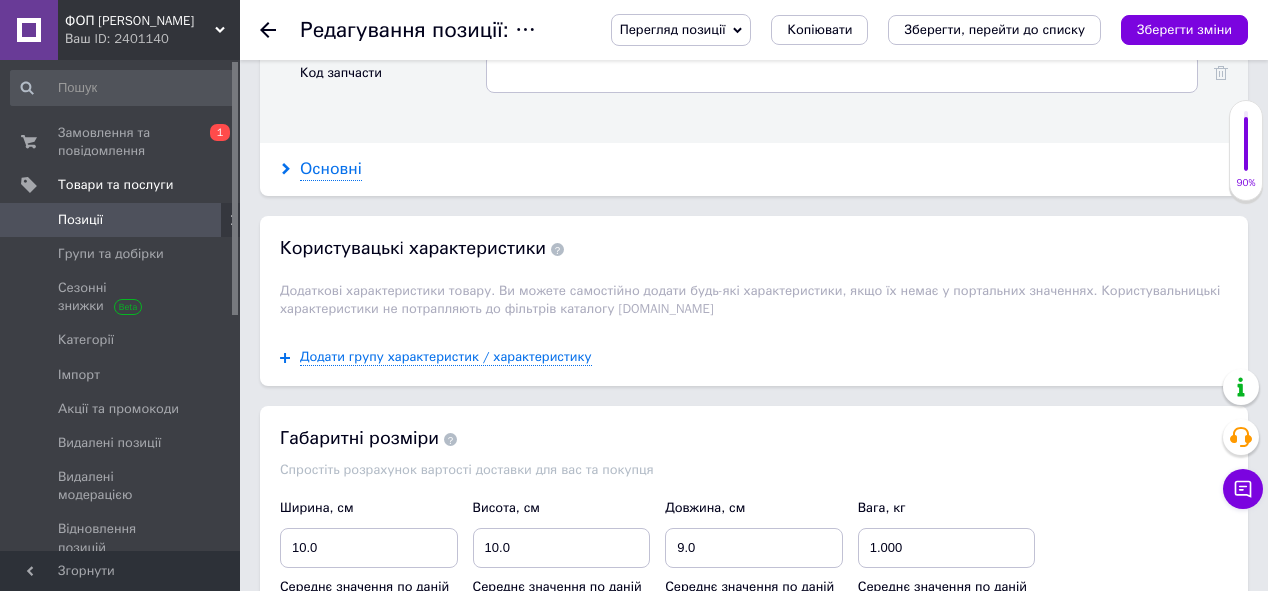 click on "Основні" at bounding box center (331, 169) 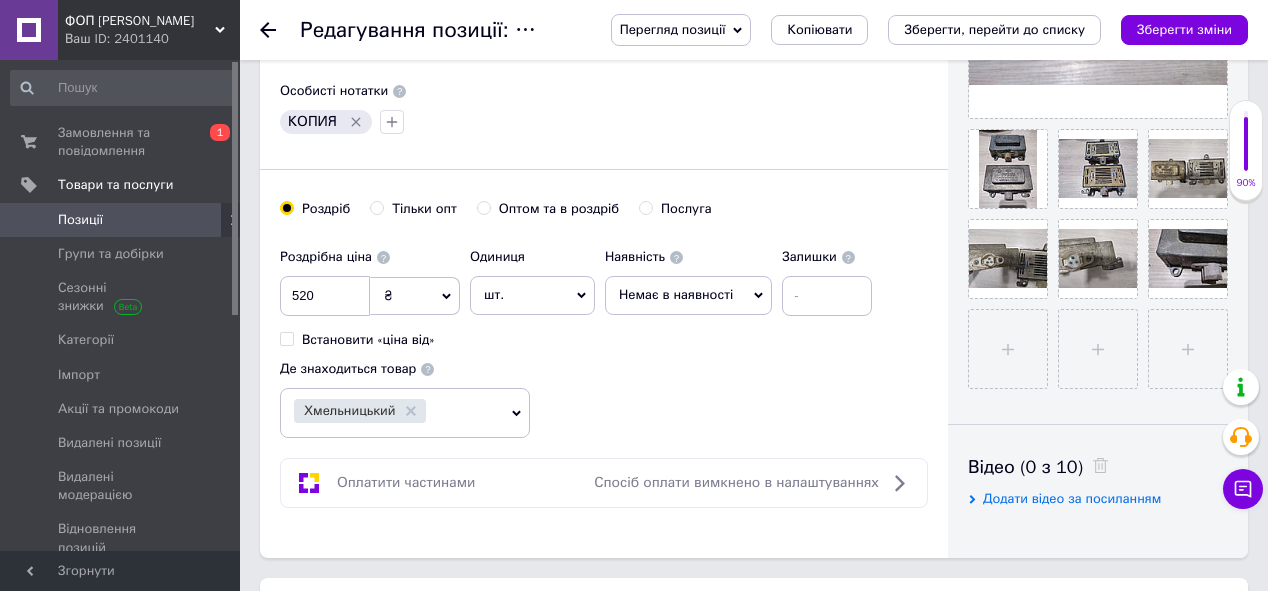 scroll, scrollTop: 640, scrollLeft: 0, axis: vertical 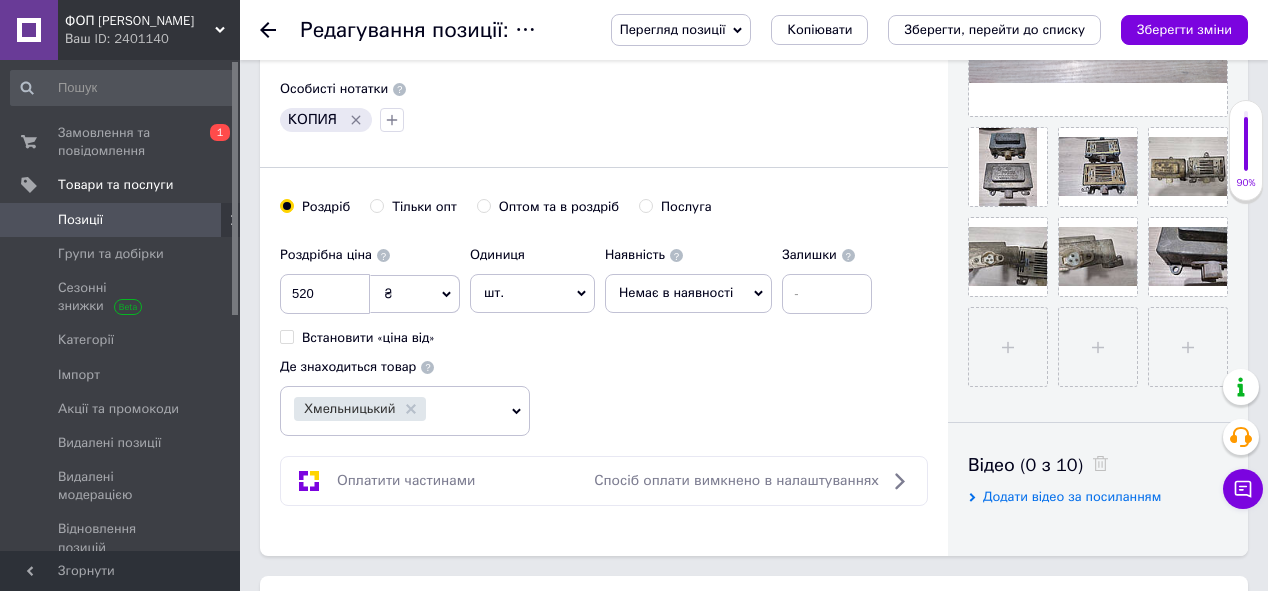 click on "Немає в наявності" at bounding box center [688, 293] 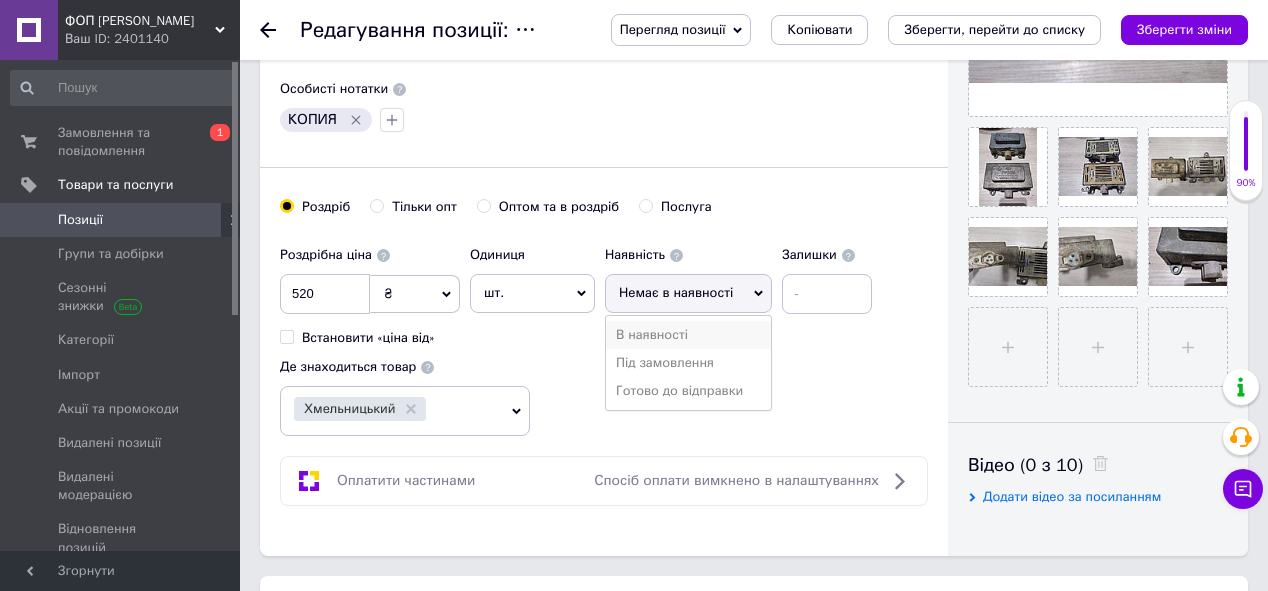 click on "В наявності" at bounding box center [688, 335] 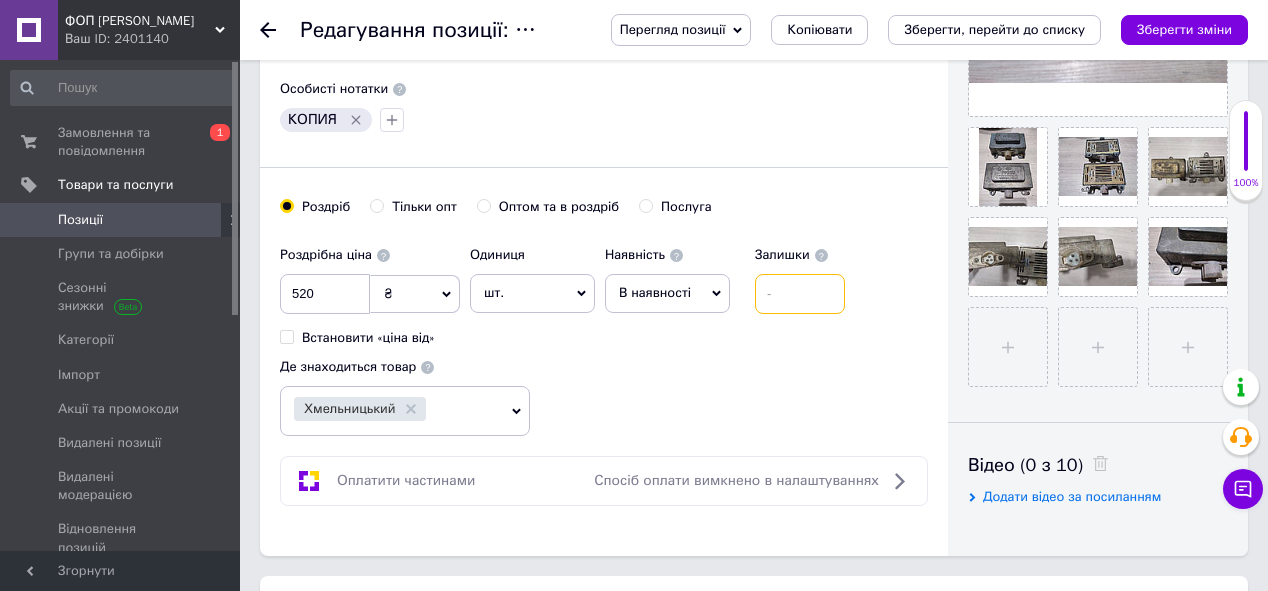 click at bounding box center (800, 294) 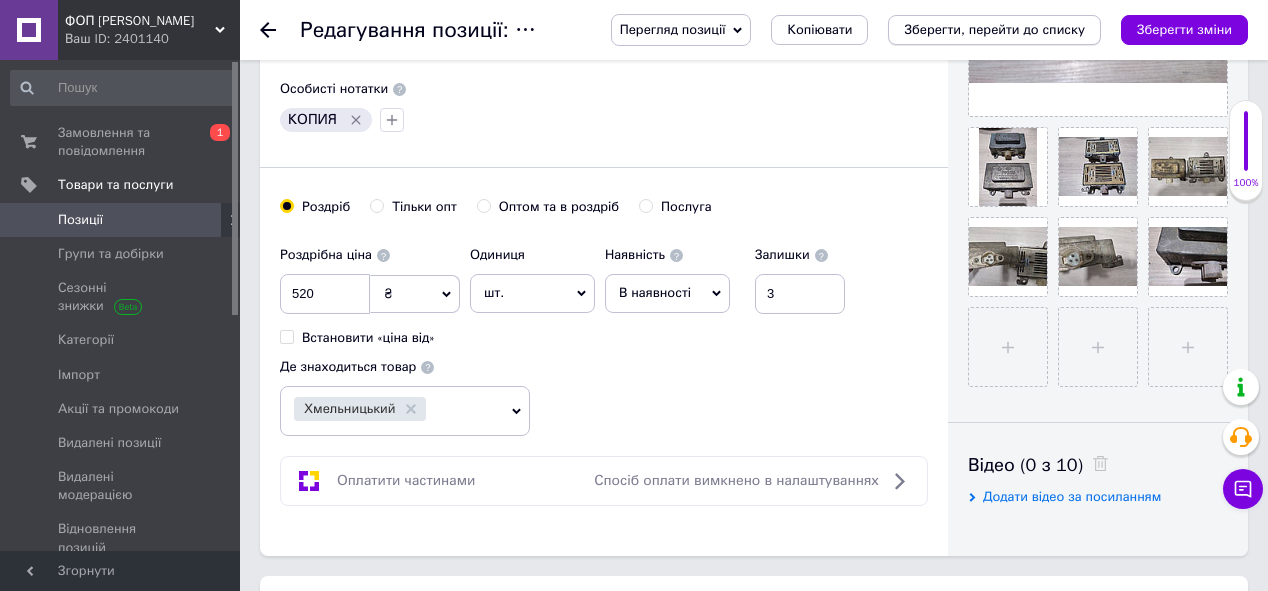 click on "Зберегти, перейти до списку" at bounding box center [994, 29] 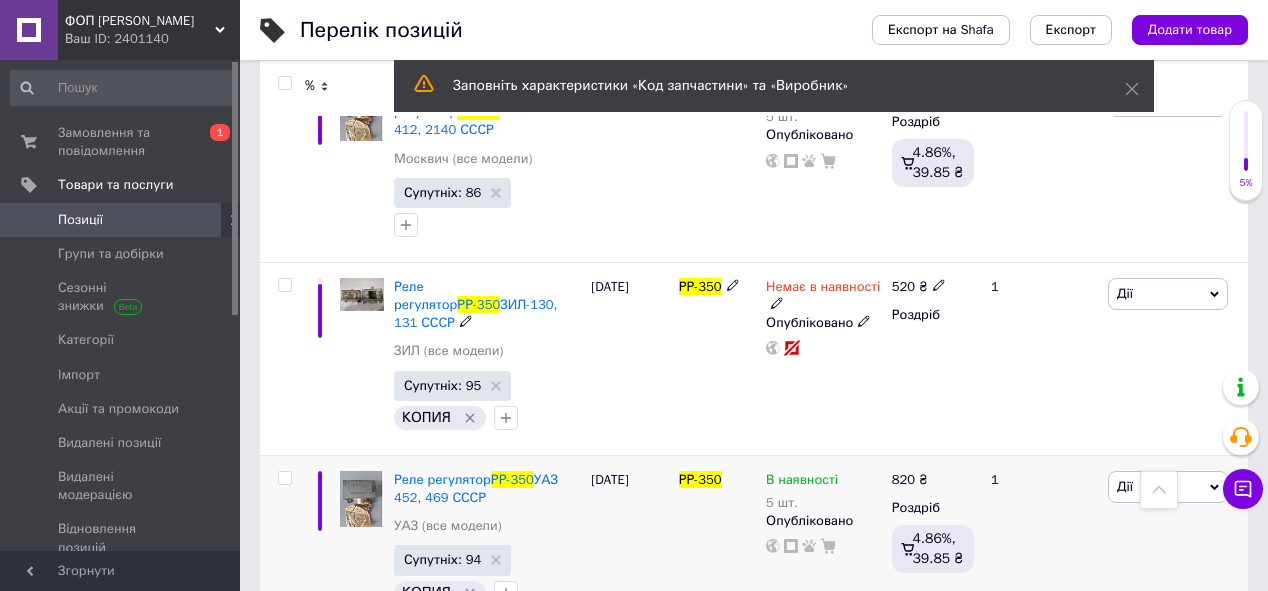 scroll, scrollTop: 720, scrollLeft: 0, axis: vertical 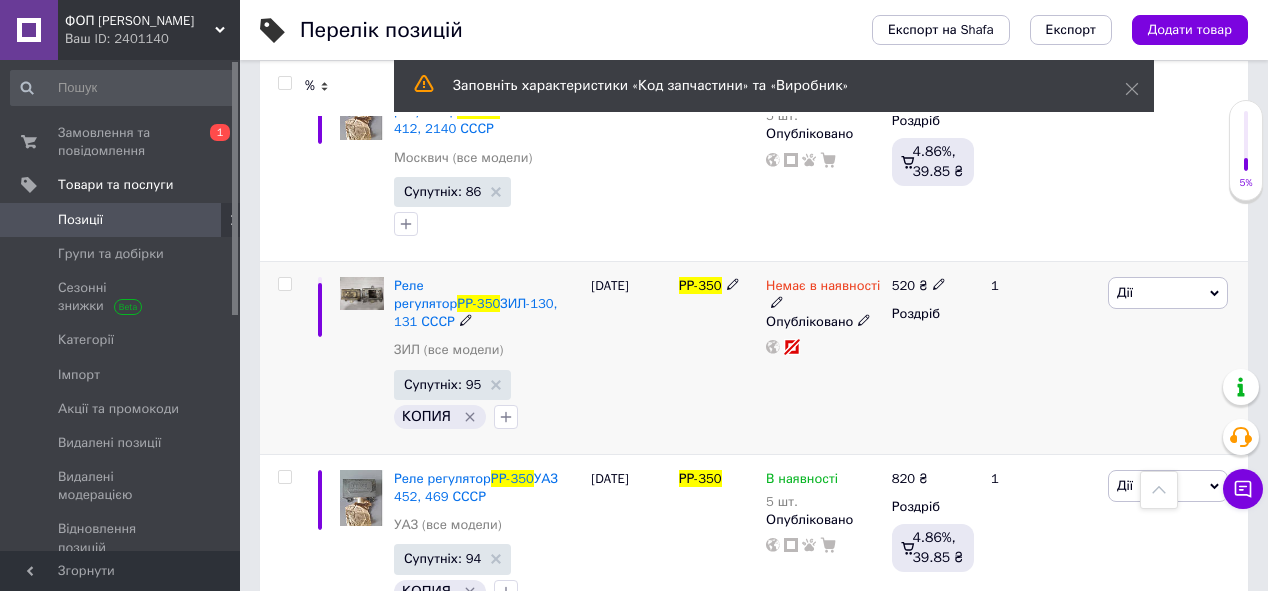 click 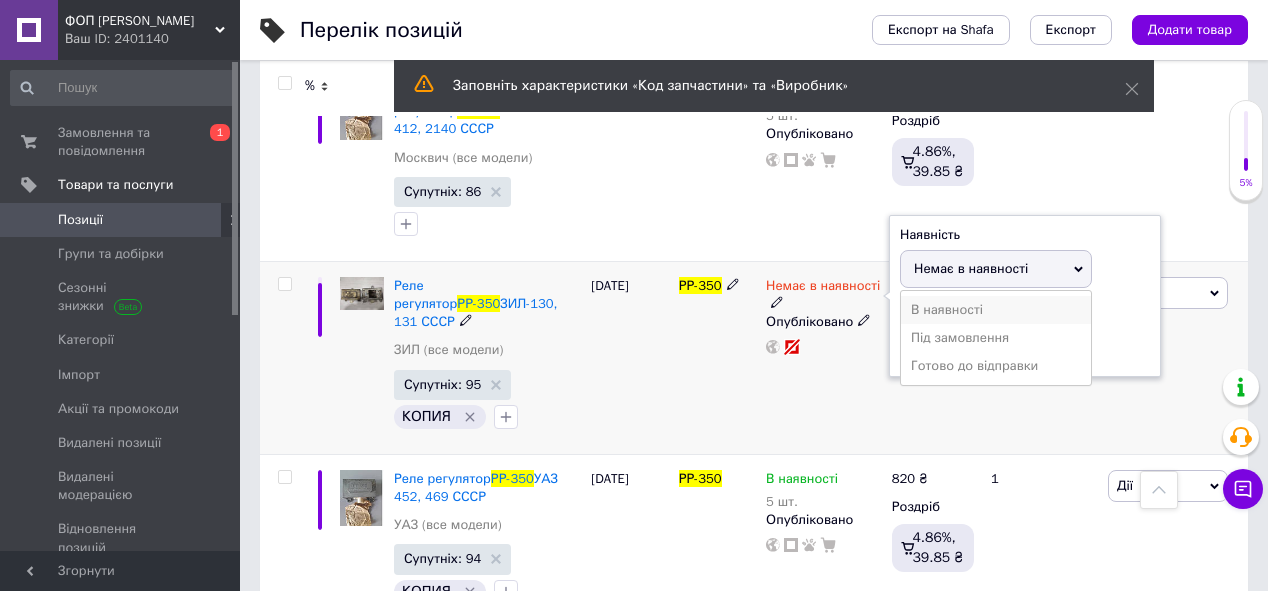 click on "В наявності" at bounding box center (996, 310) 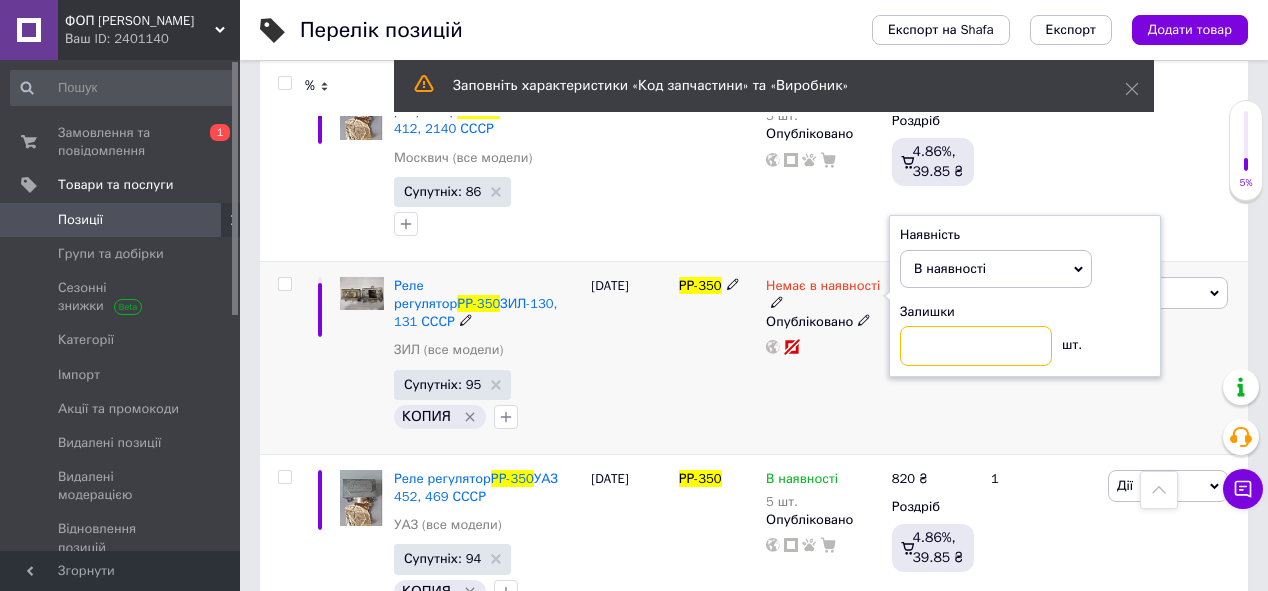 click at bounding box center [976, 346] 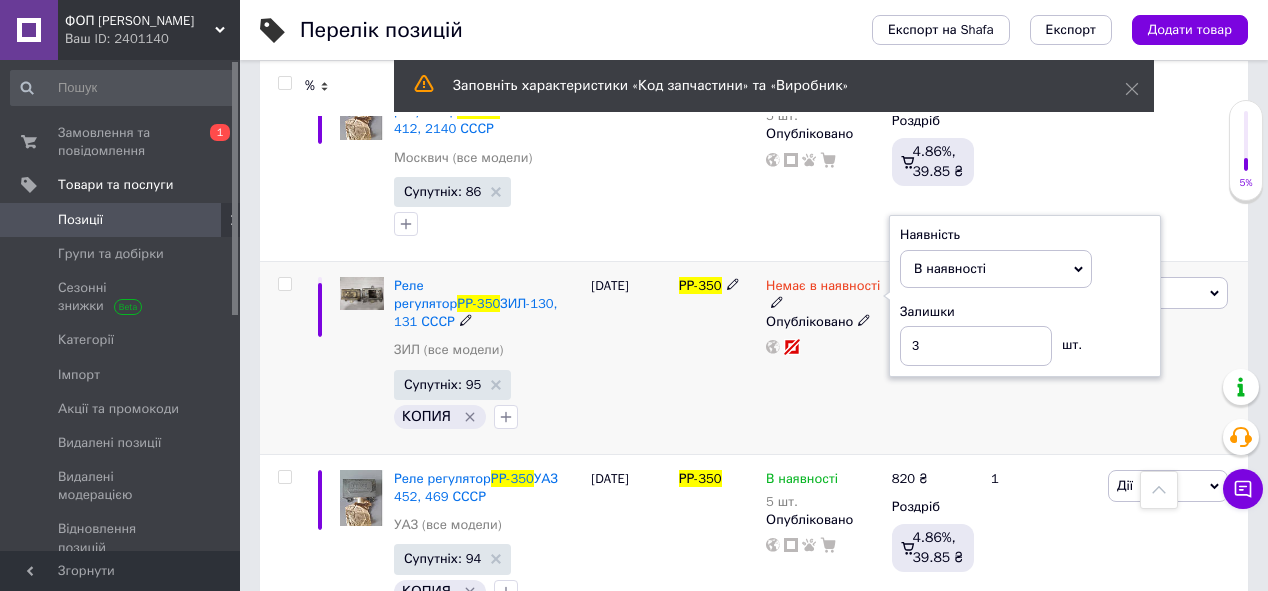 click on "РР-350" at bounding box center [717, 357] 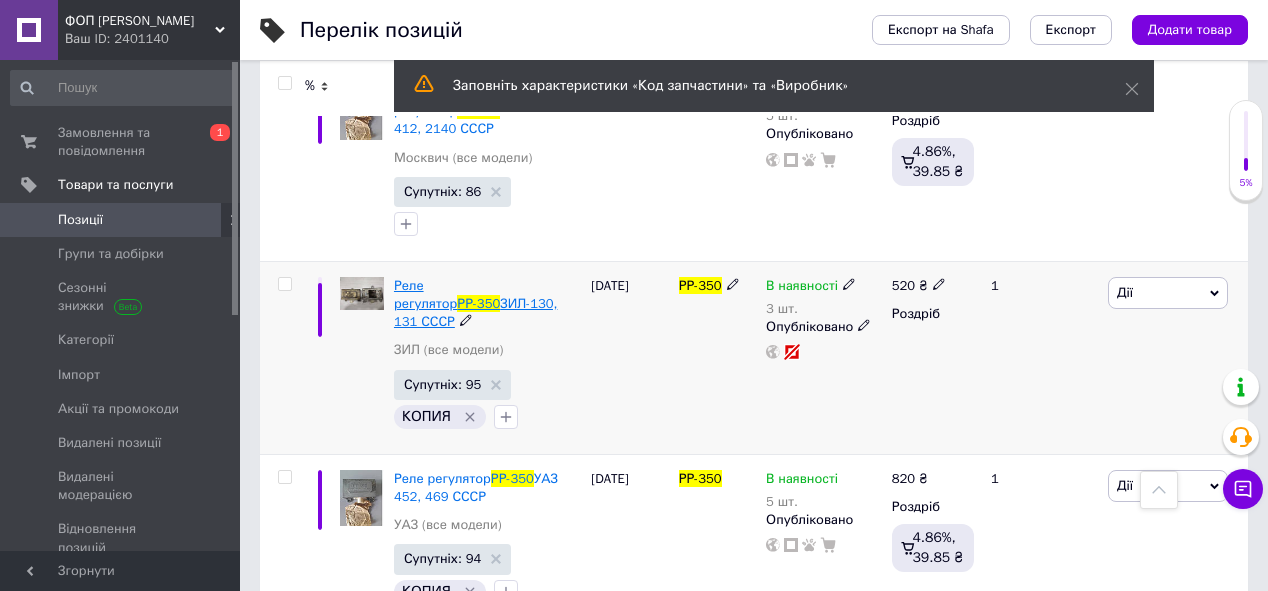 click on "Реле регулятор" at bounding box center (425, 294) 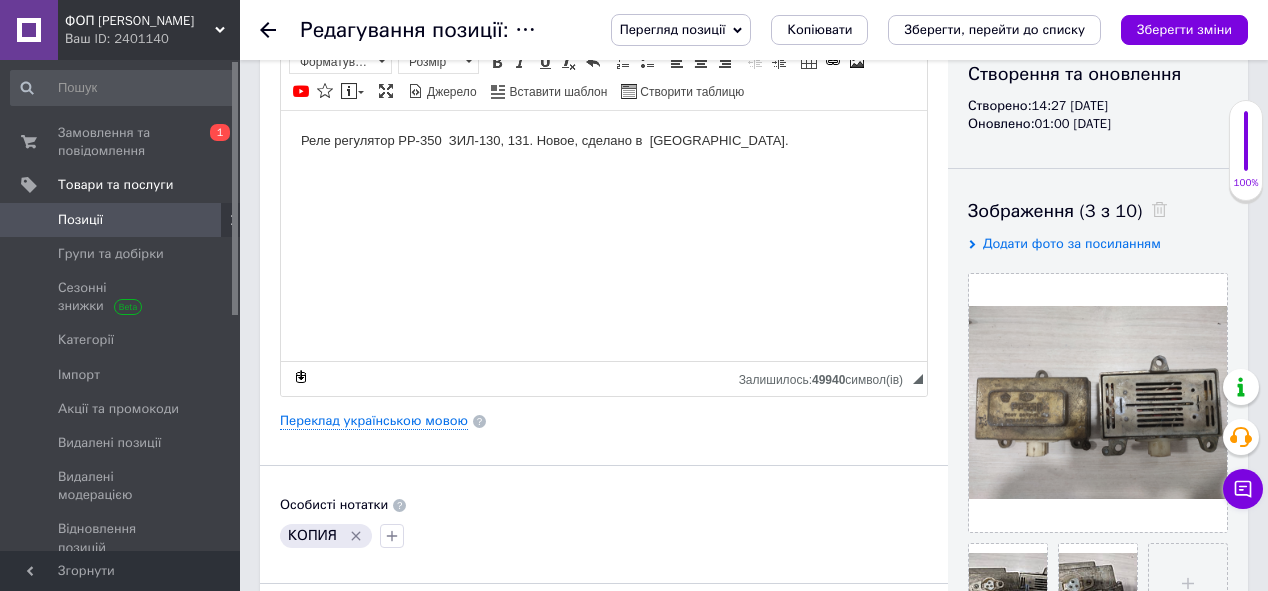 scroll, scrollTop: 400, scrollLeft: 0, axis: vertical 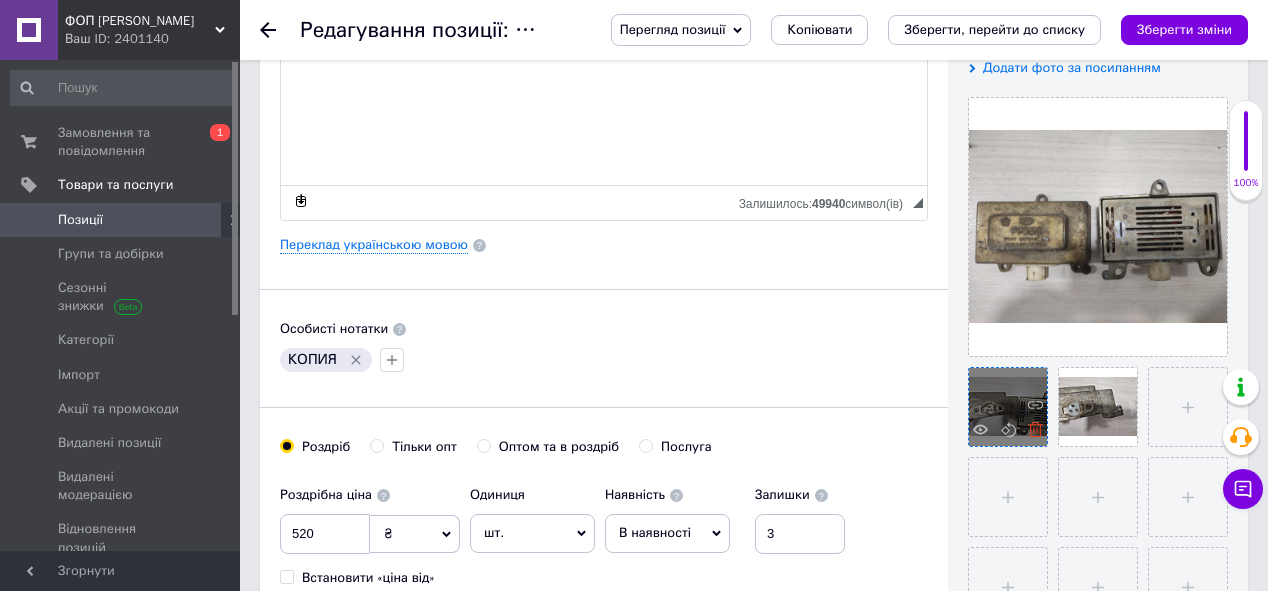 click 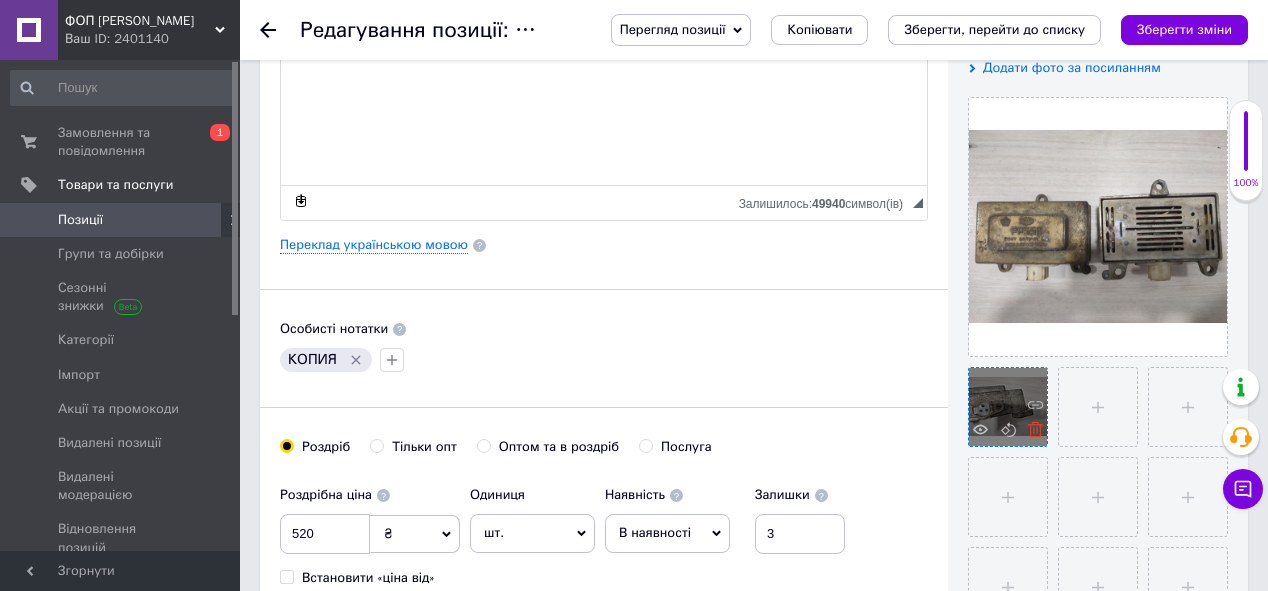 click 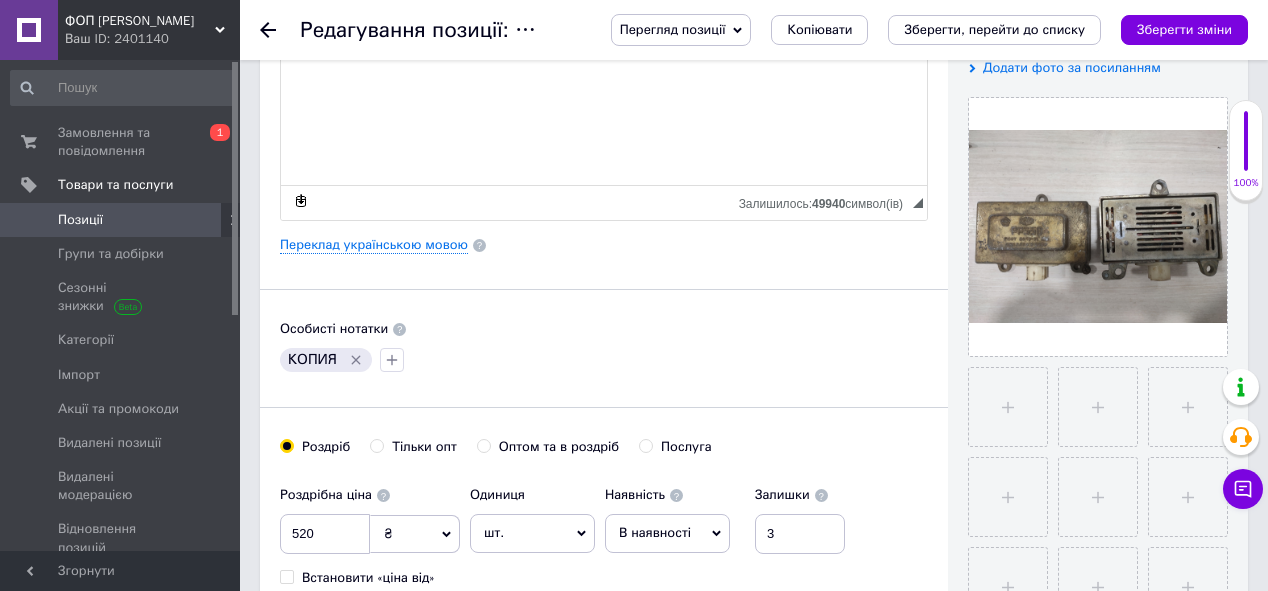 click at bounding box center [1008, 407] 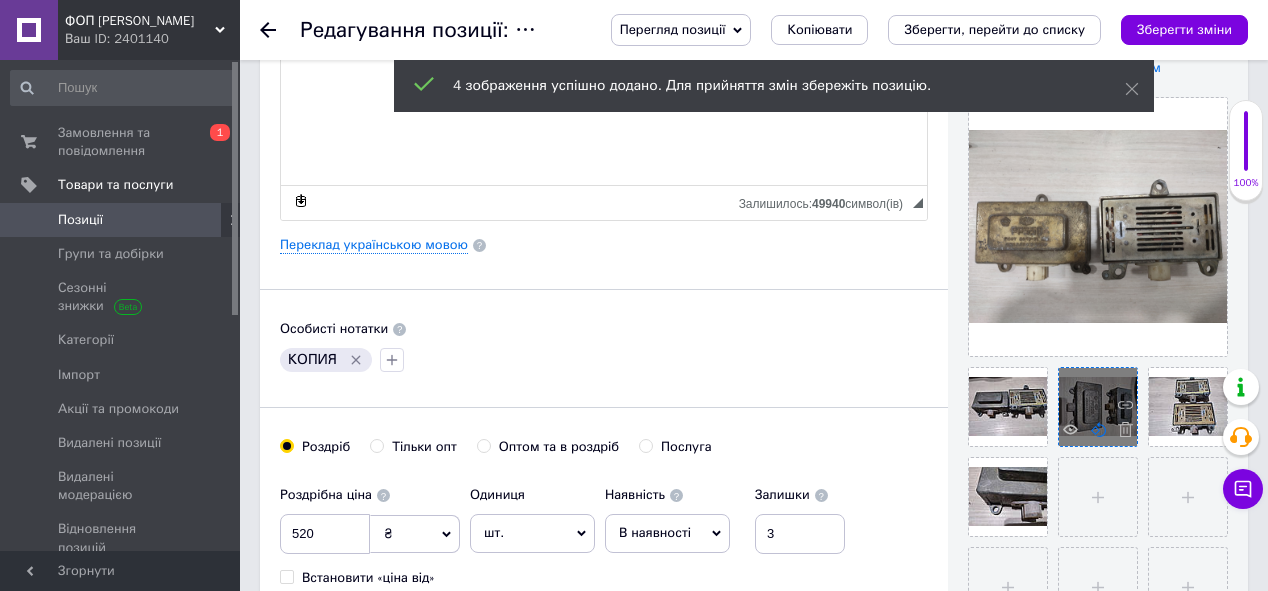 click 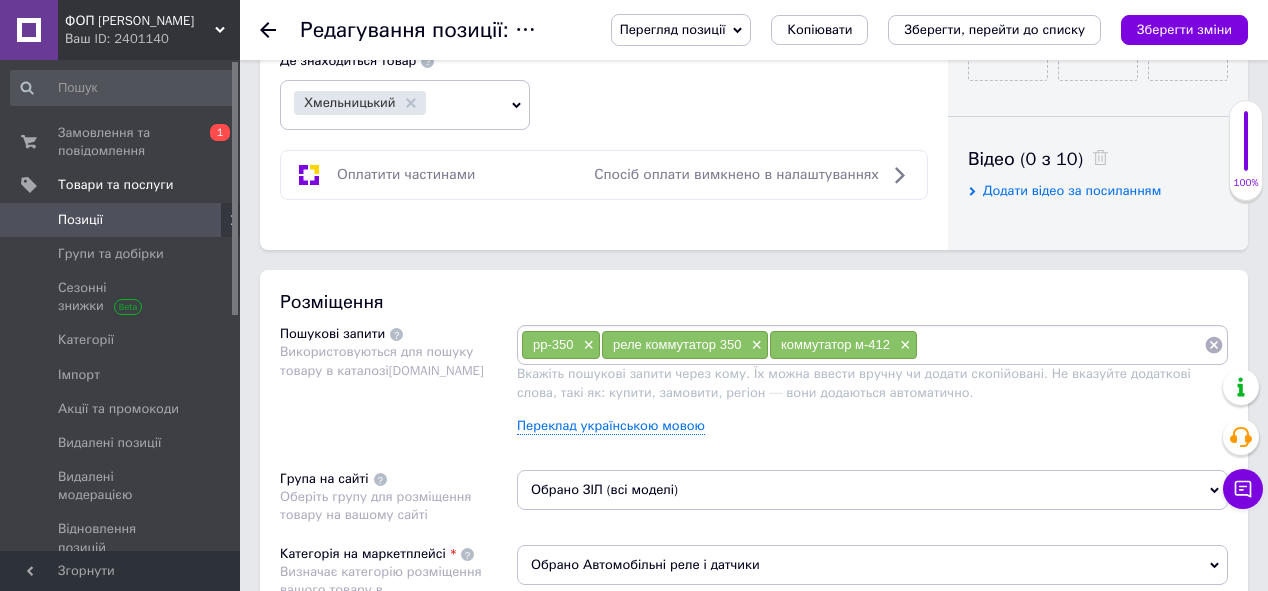 scroll, scrollTop: 720, scrollLeft: 0, axis: vertical 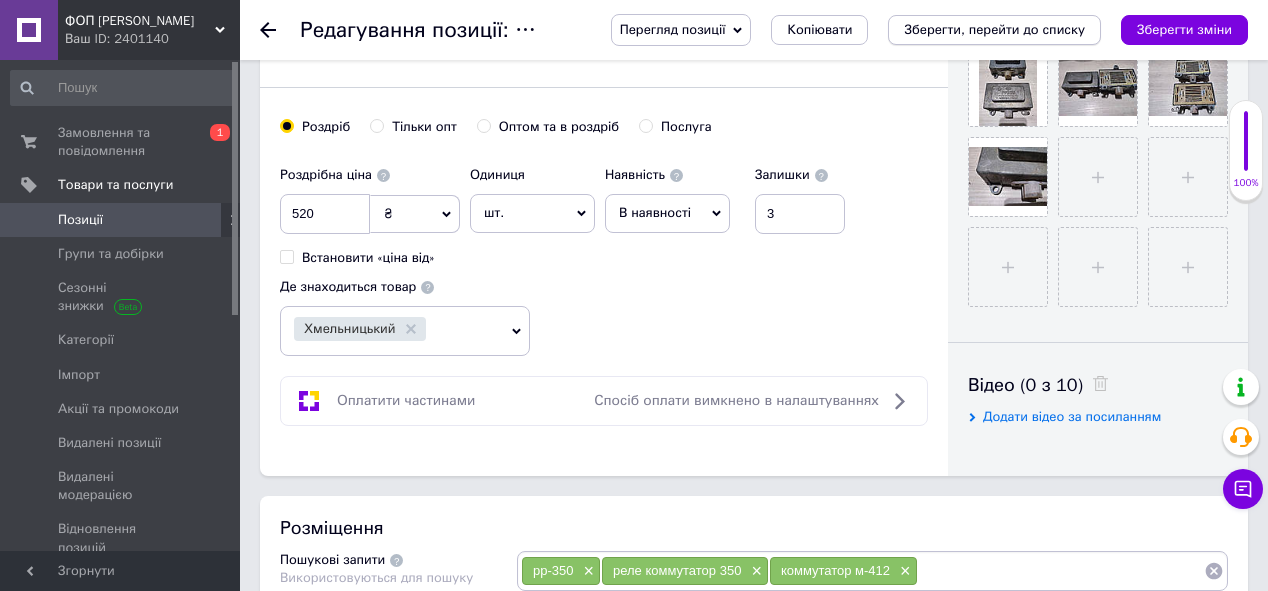 click on "Зберегти, перейти до списку" at bounding box center [994, 29] 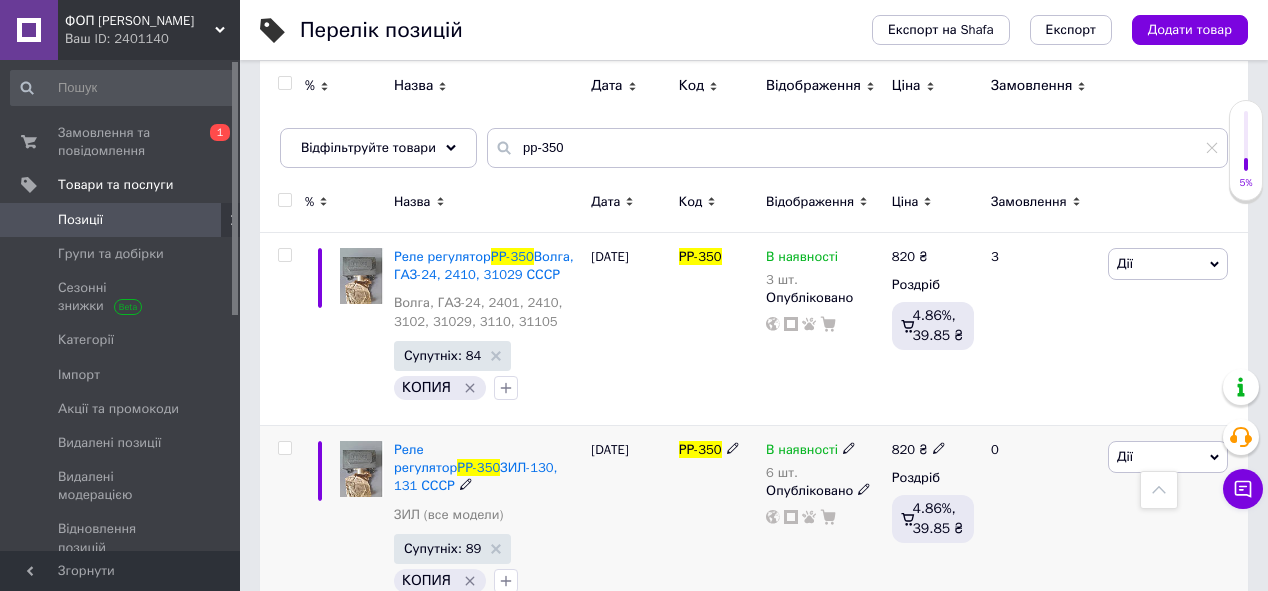 scroll, scrollTop: 0, scrollLeft: 0, axis: both 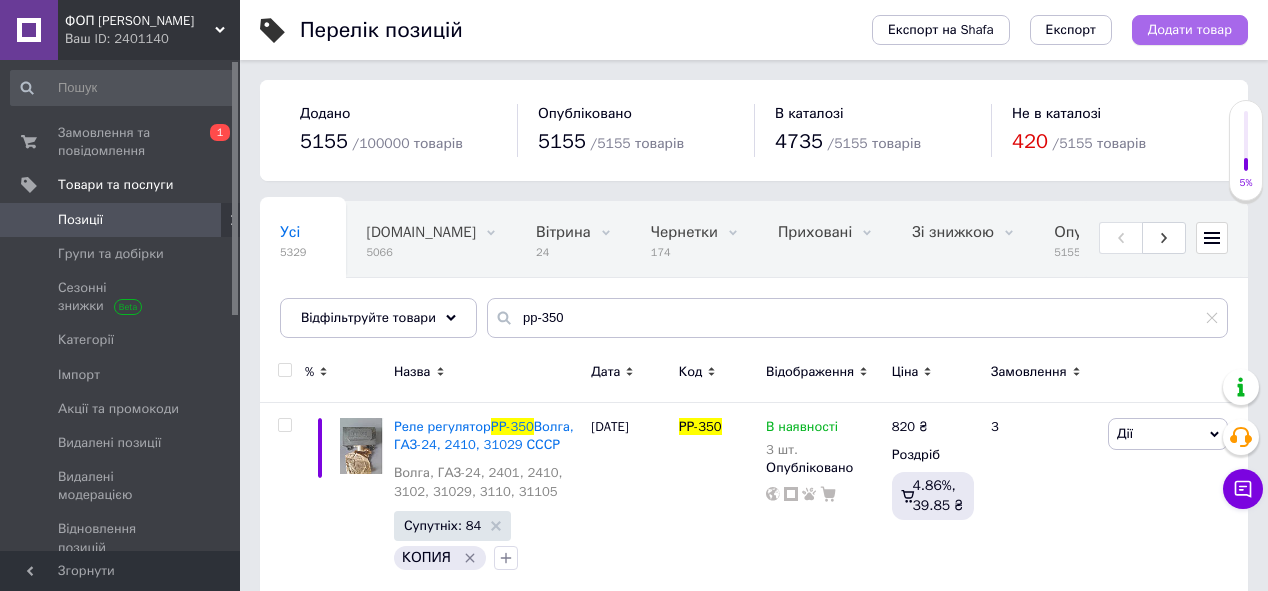 click on "Додати товар" at bounding box center [1190, 30] 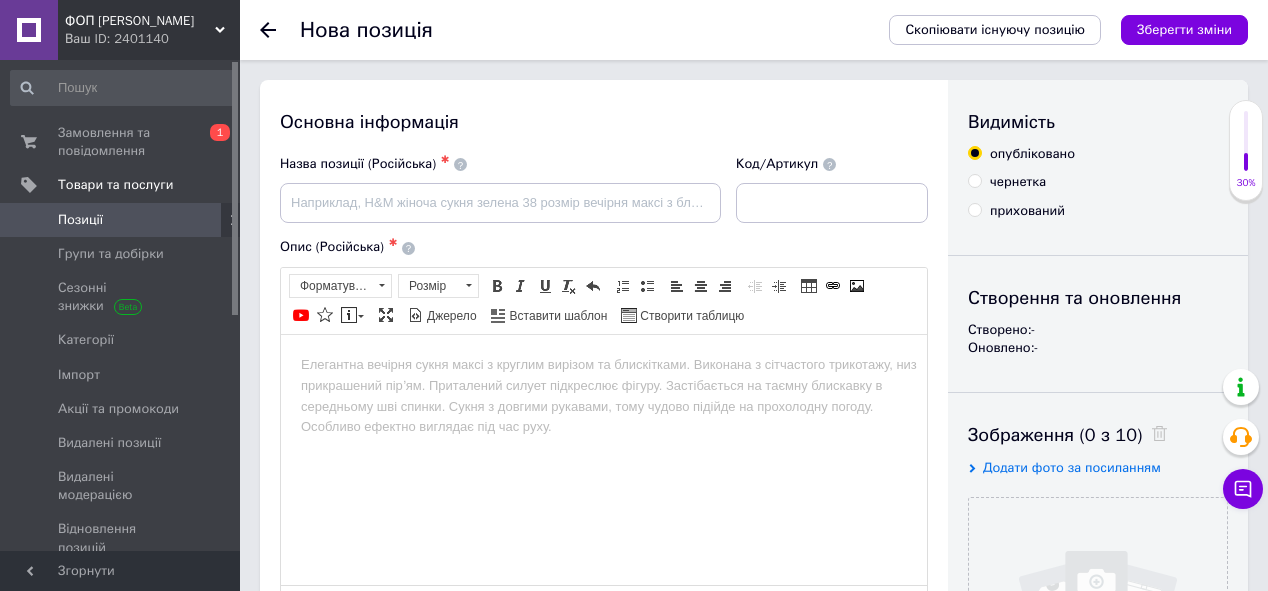 scroll, scrollTop: 0, scrollLeft: 0, axis: both 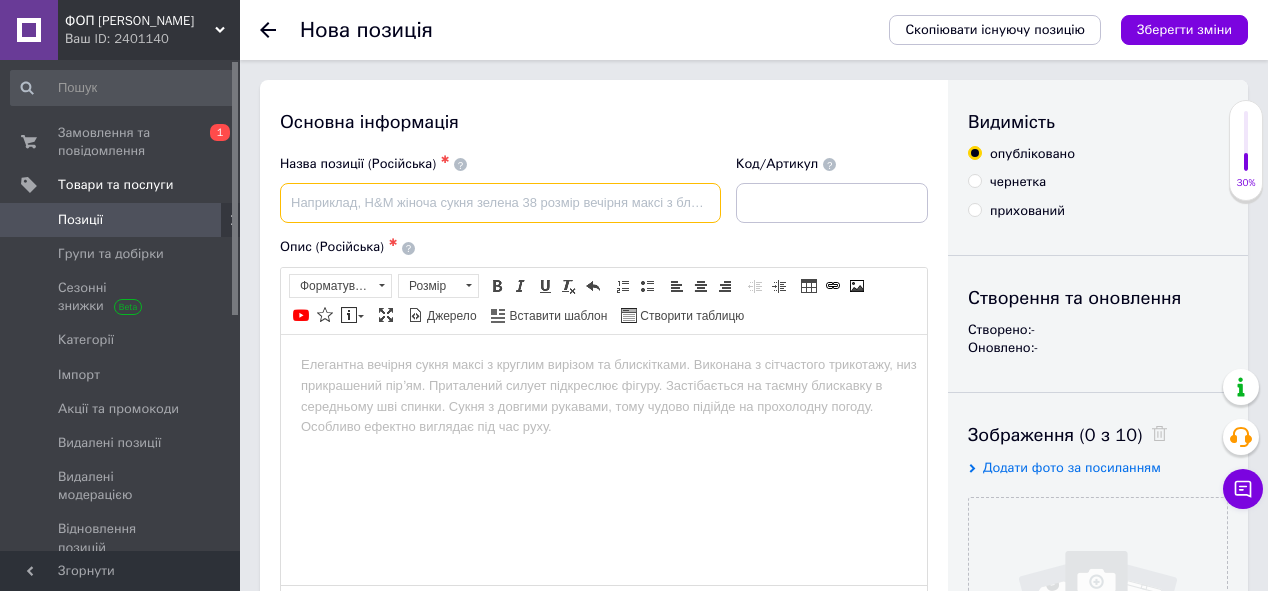 click at bounding box center [500, 203] 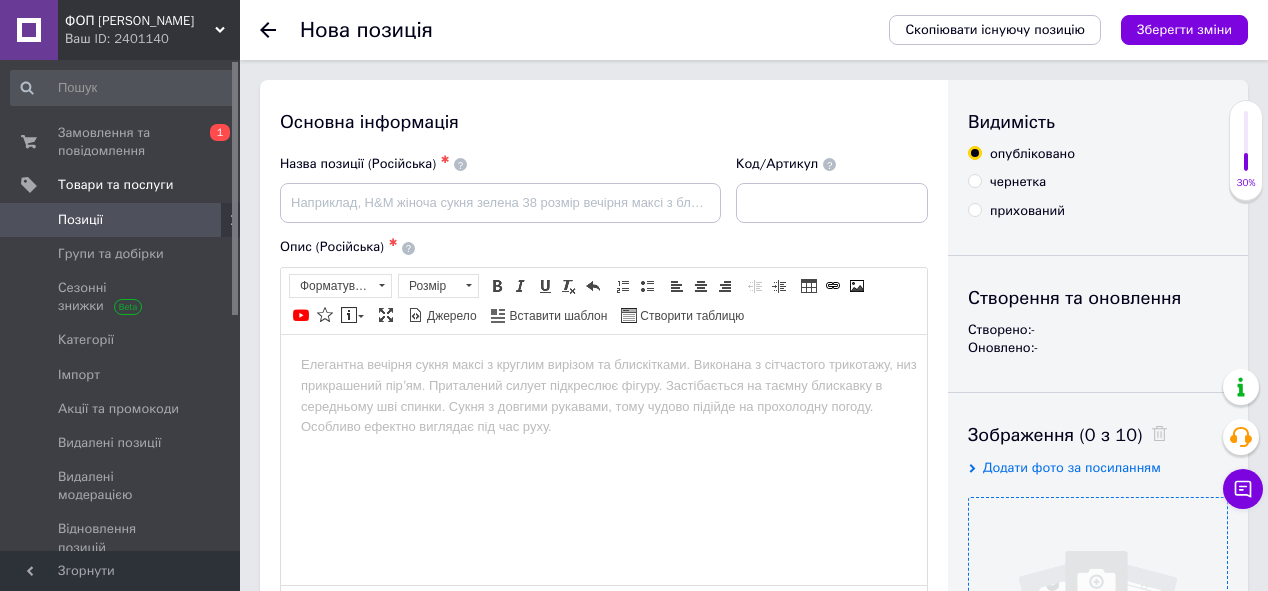 click at bounding box center [1098, 627] 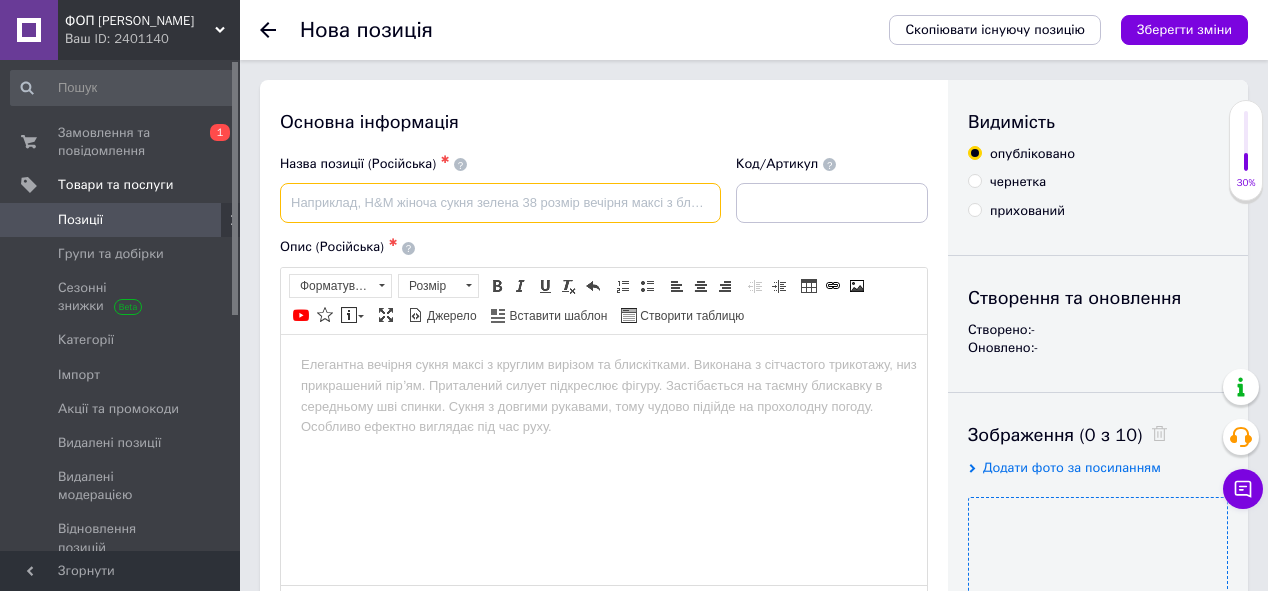 click at bounding box center [500, 203] 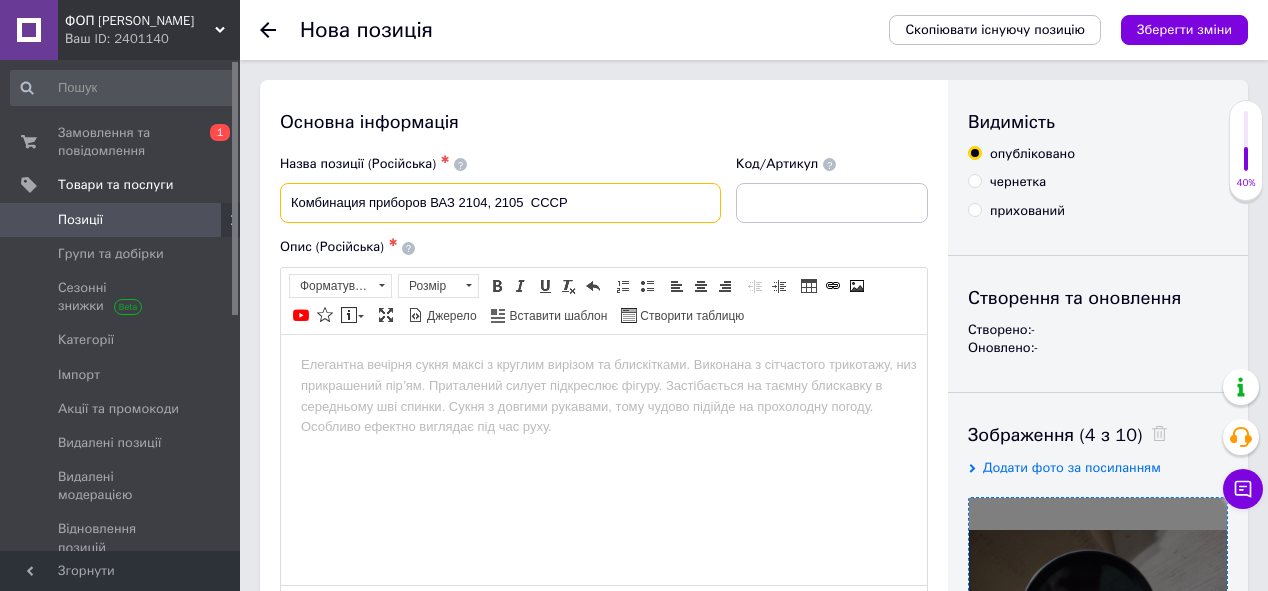click on "Комбинация приборов ВАЗ 2104, 2105  СССР" at bounding box center (500, 203) 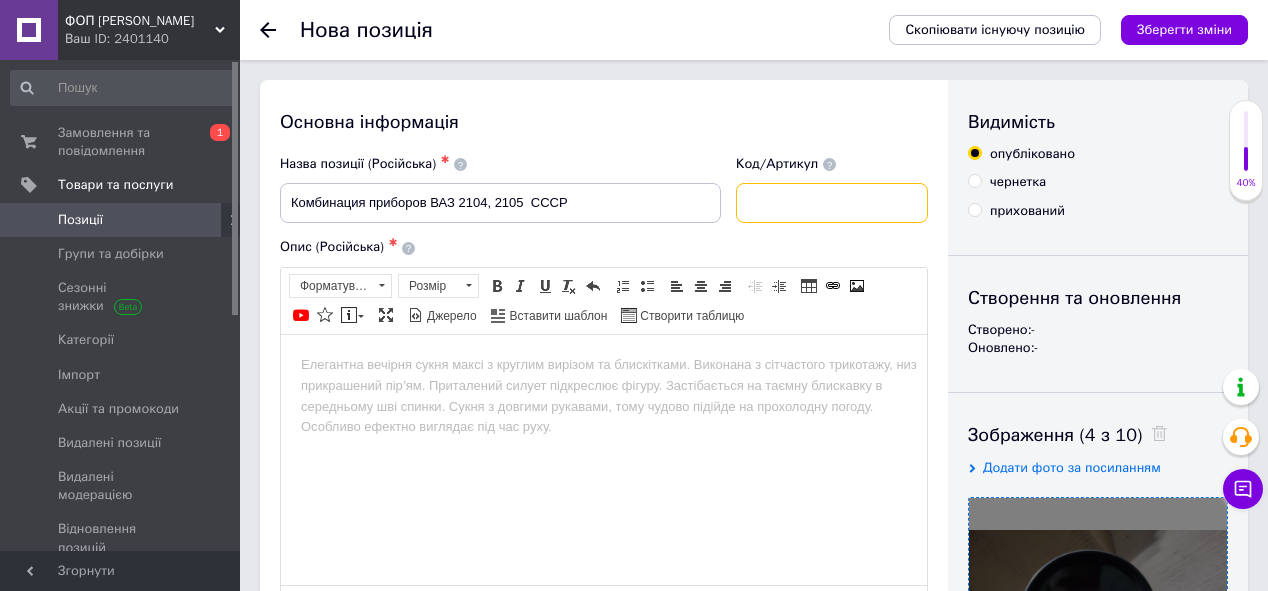 click at bounding box center (832, 203) 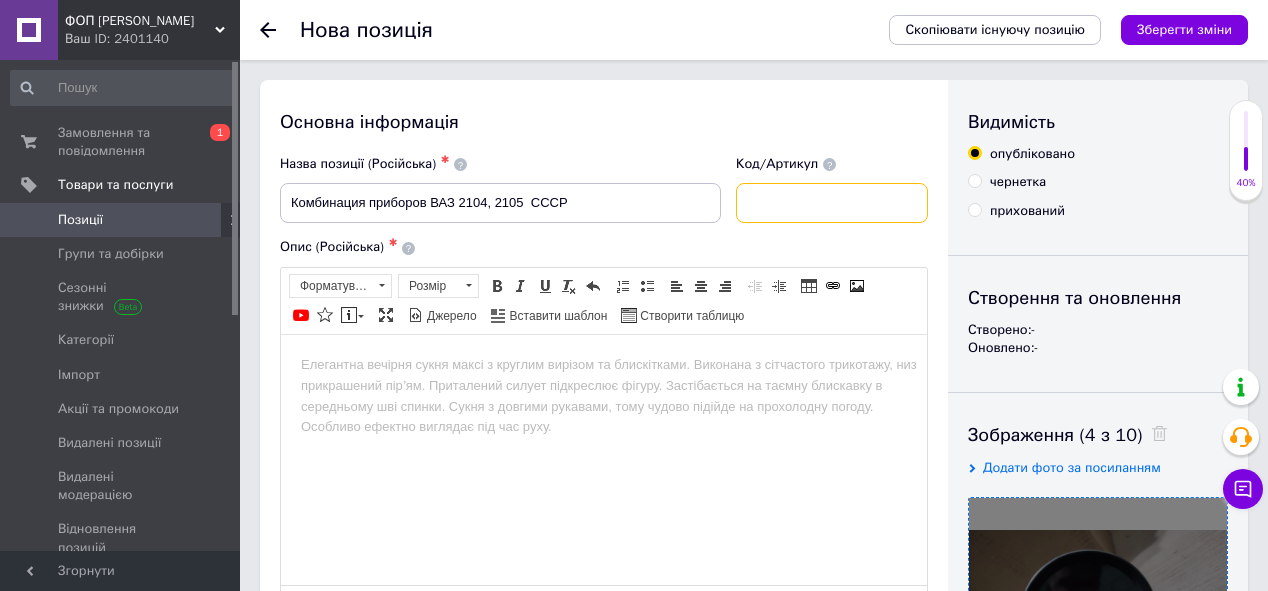 paste on "12.3801" 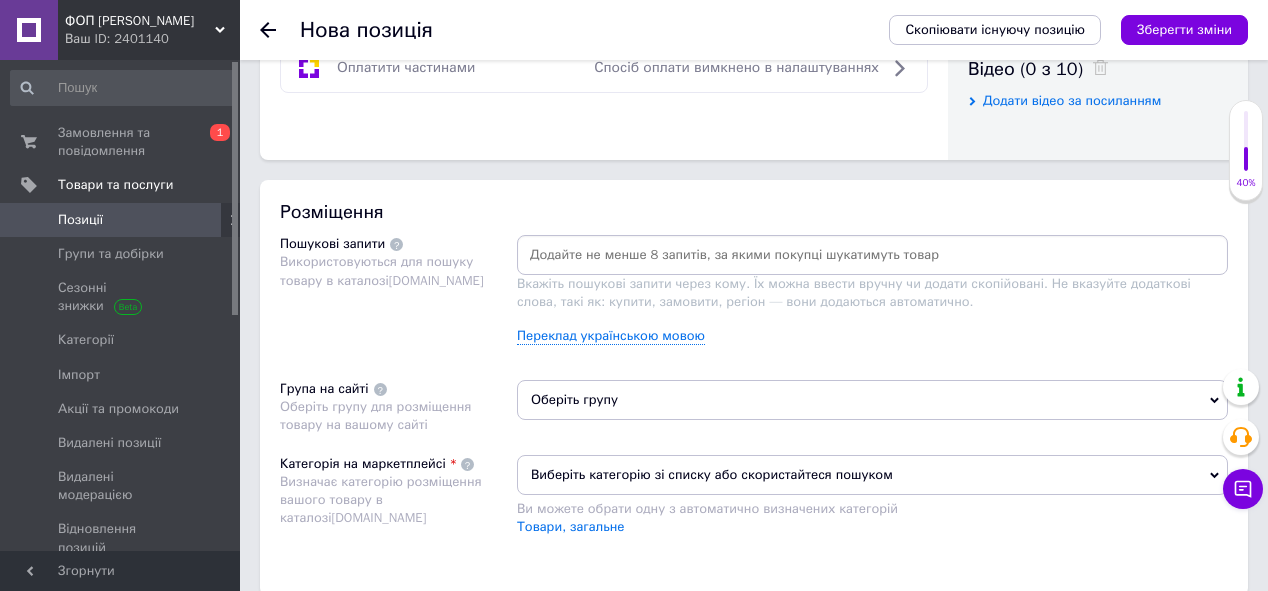 scroll, scrollTop: 1120, scrollLeft: 0, axis: vertical 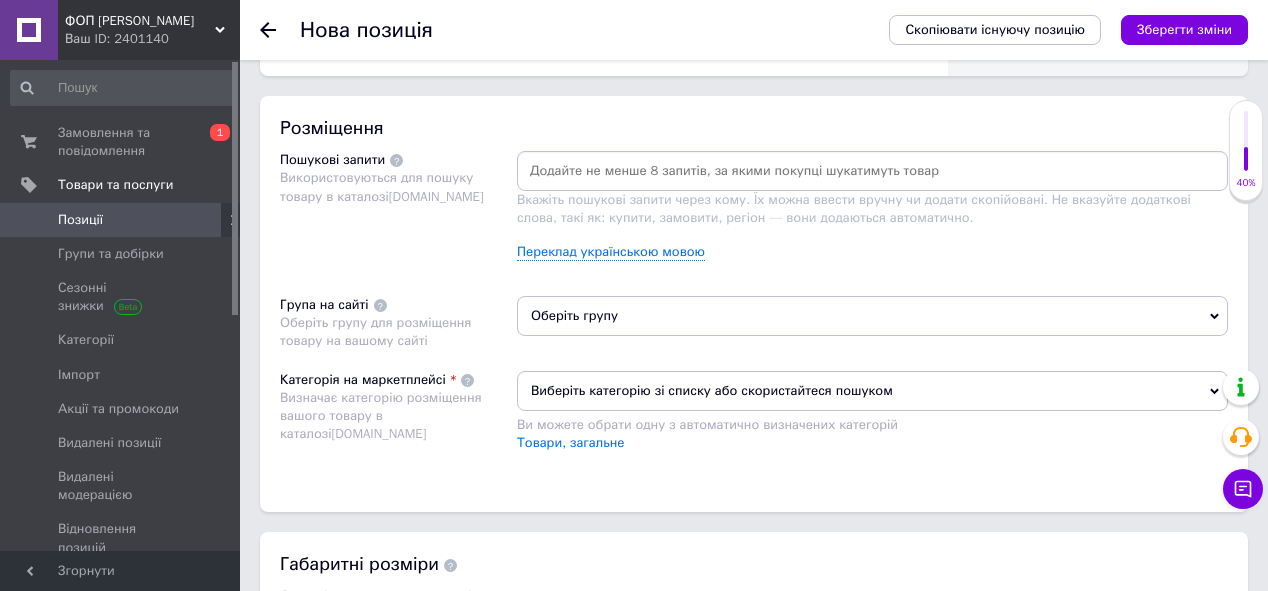 click on "Вкажіть пошукові запити через кому. Їх можна ввести вручну чи додати скопійовані. Не вказуйте додаткові слова, такі як: купити, замовити, регіон — вони додаються автоматично." at bounding box center (854, 208) 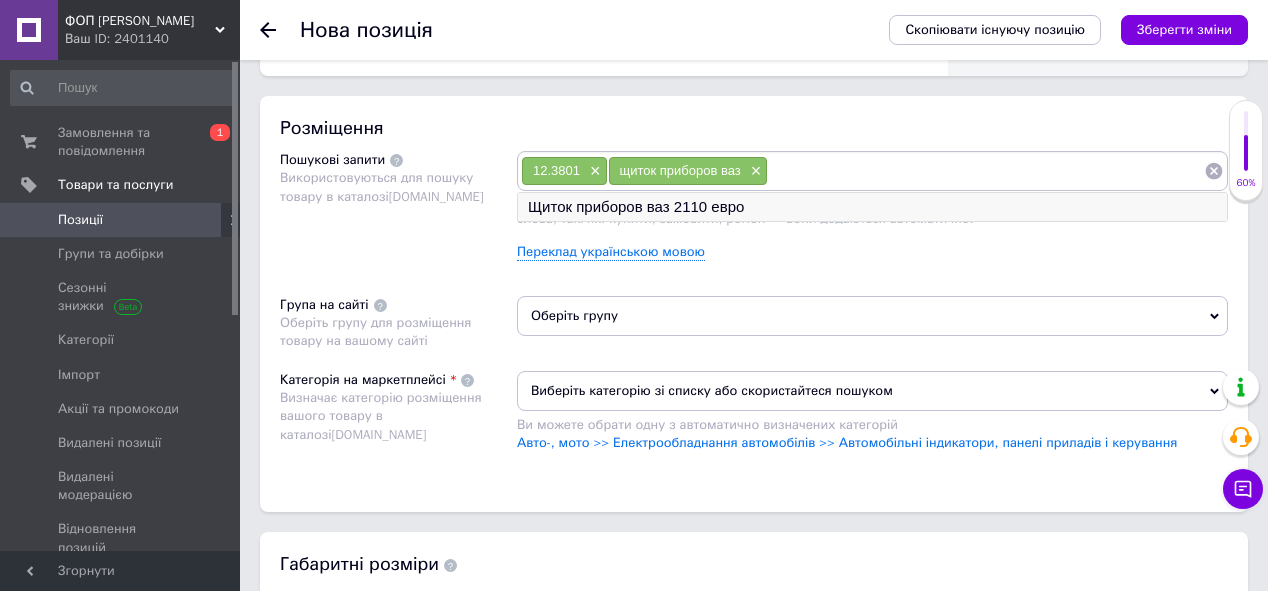 click on "Щиток приборов ваз 2110 евро" at bounding box center (872, 207) 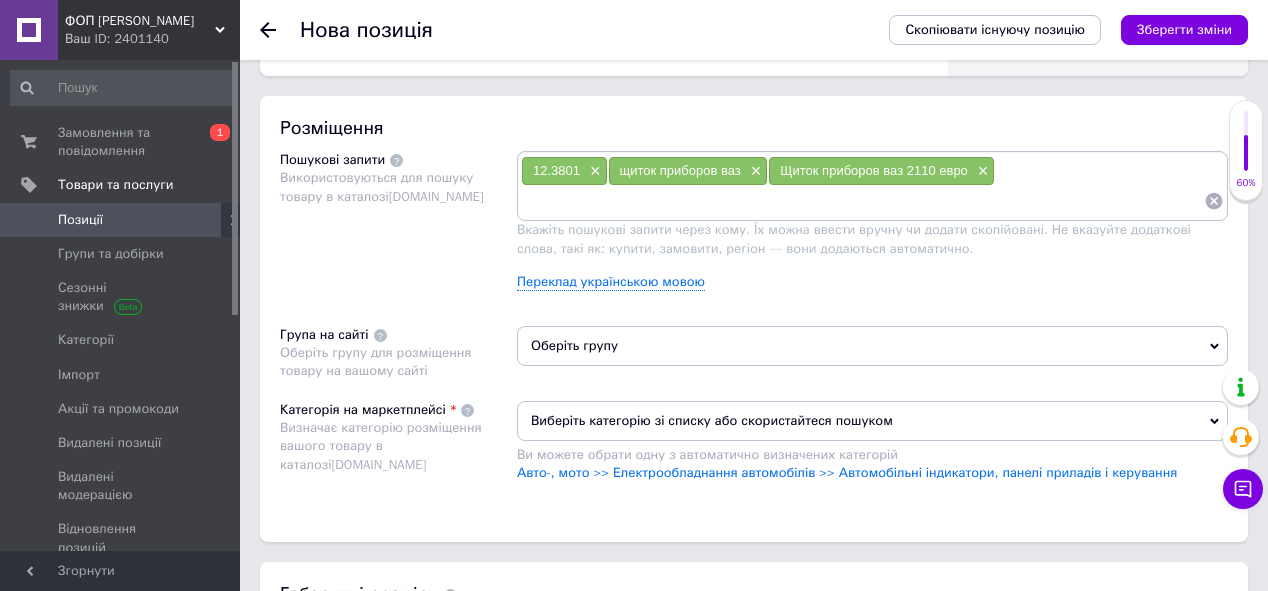 click on "Щиток приборов ваз 2110 евро" at bounding box center [874, 170] 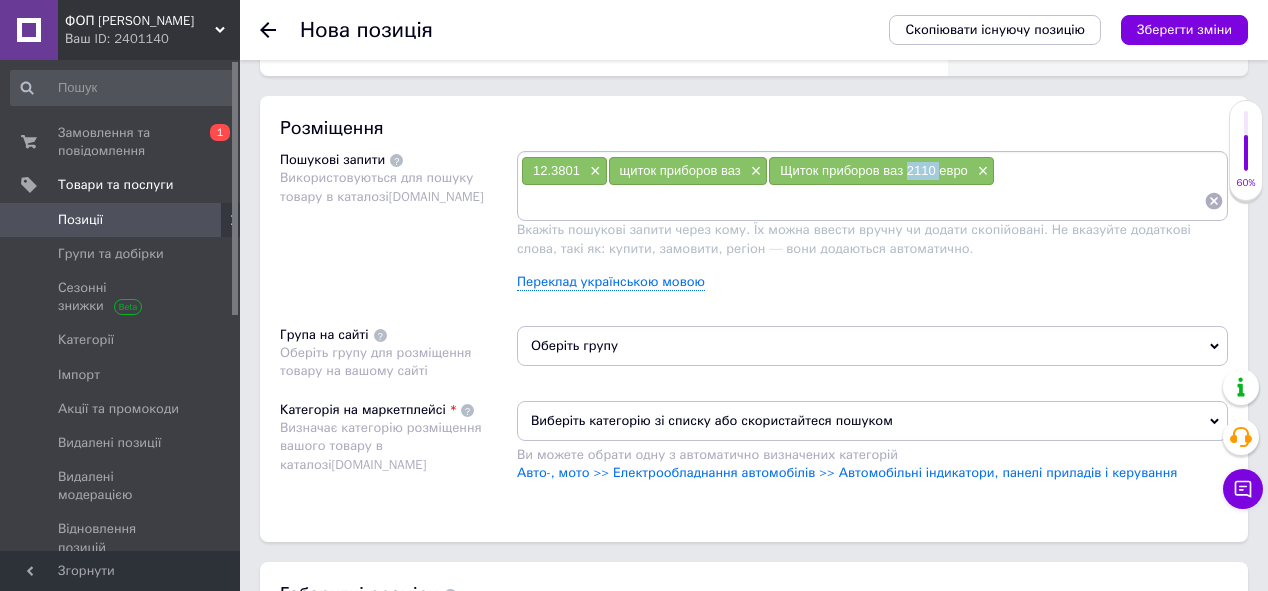 click on "Щиток приборов ваз 2110 евро" at bounding box center (874, 170) 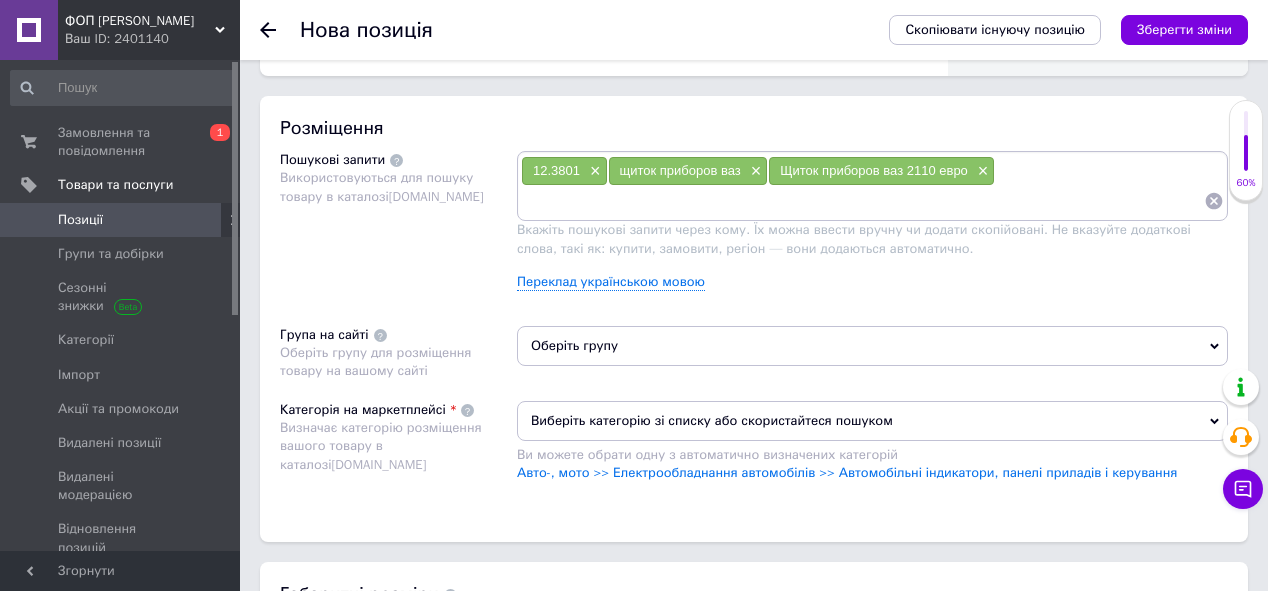 click on "Щиток приборов ваз 2110 евро ×" at bounding box center (881, 171) 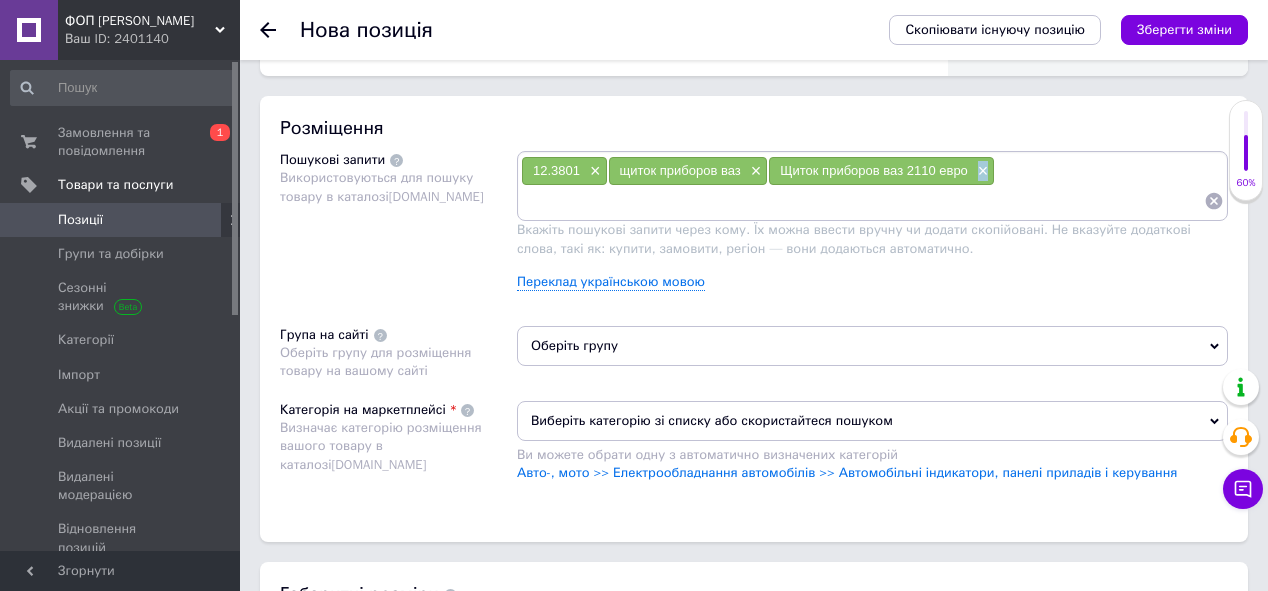 click on "Щиток приборов ваз 2110 евро ×" at bounding box center (881, 171) 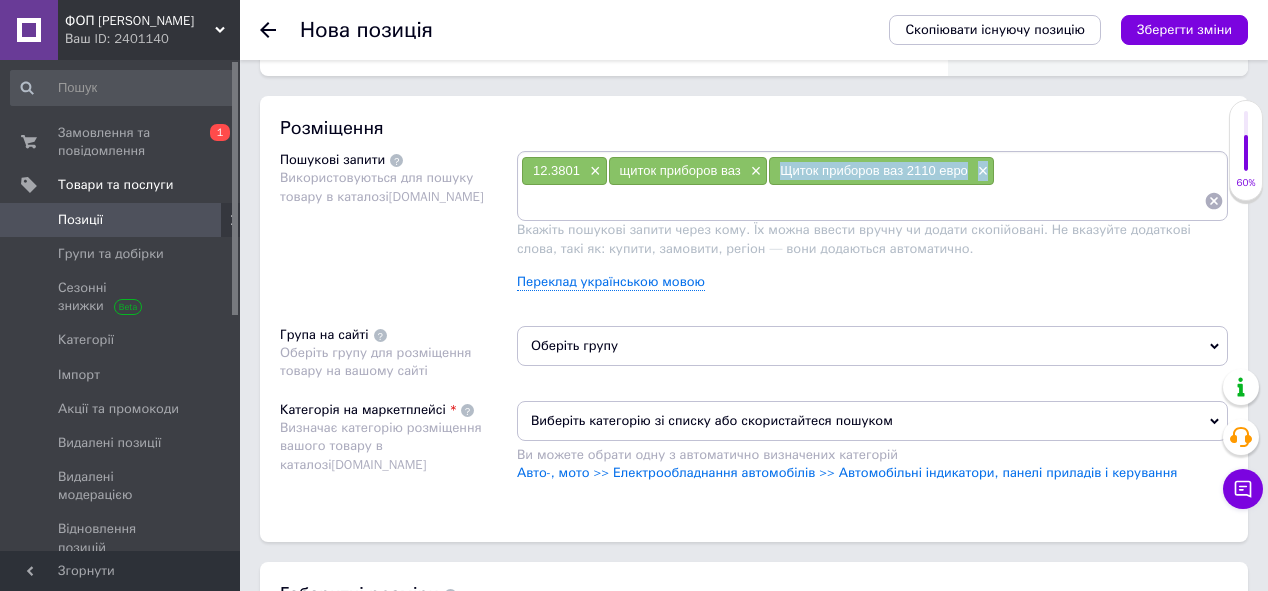 click on "Щиток приборов ваз 2110 евро ×" at bounding box center [881, 171] 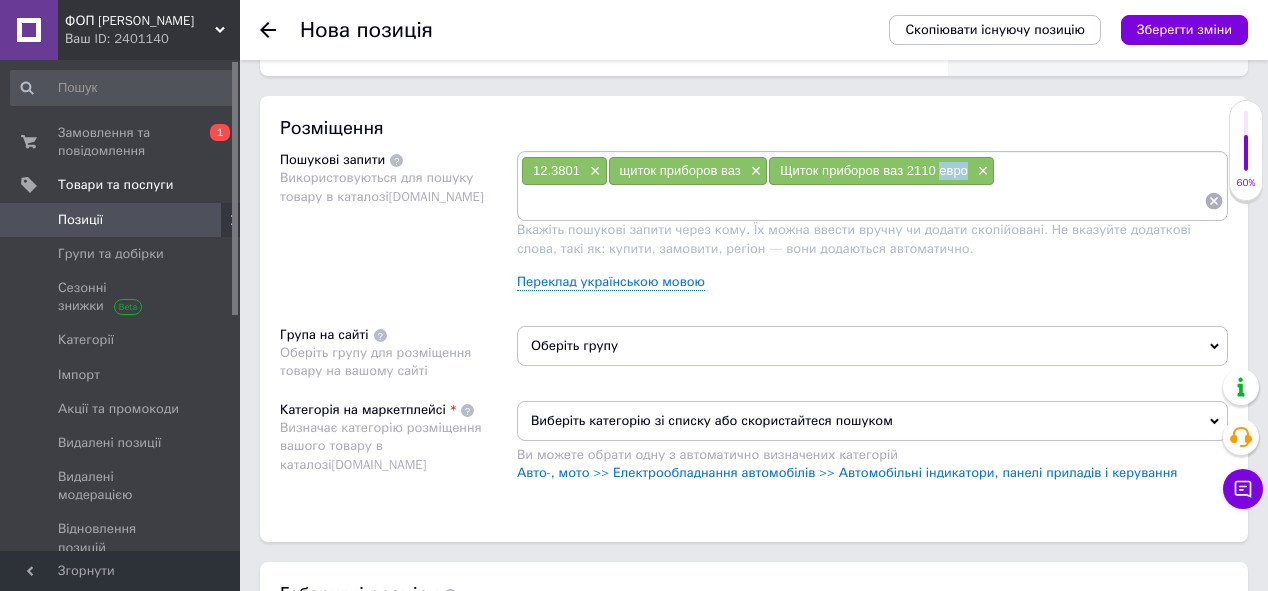 click on "Щиток приборов ваз 2110 евро" at bounding box center [874, 170] 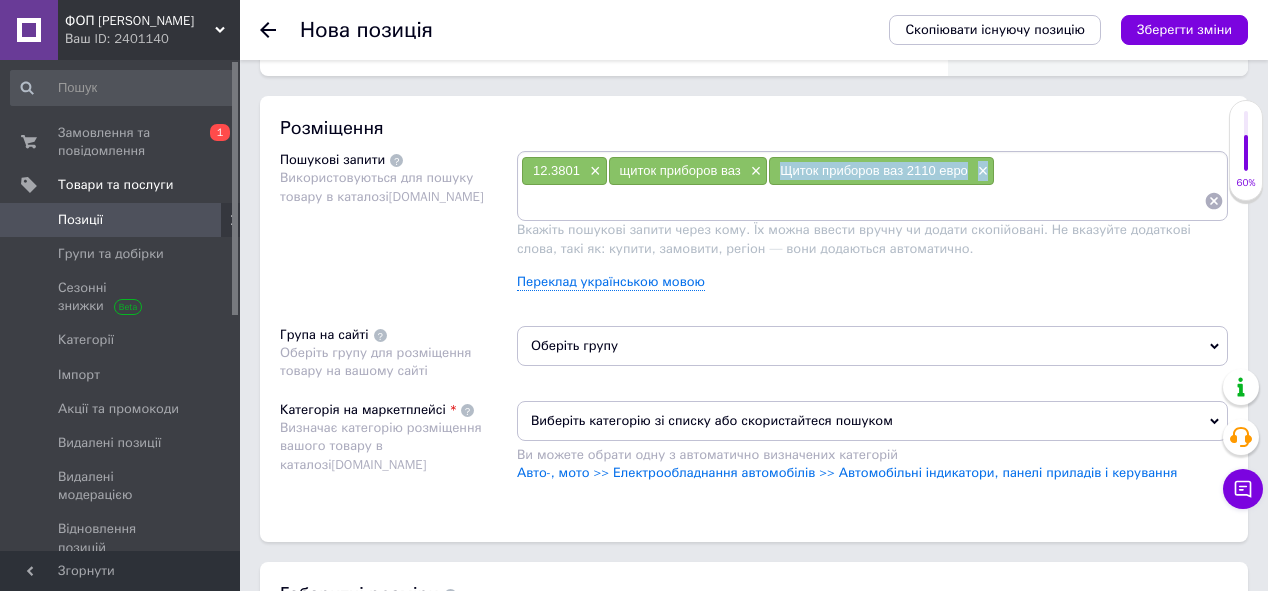 click on "Щиток приборов ваз 2110 евро" at bounding box center [874, 170] 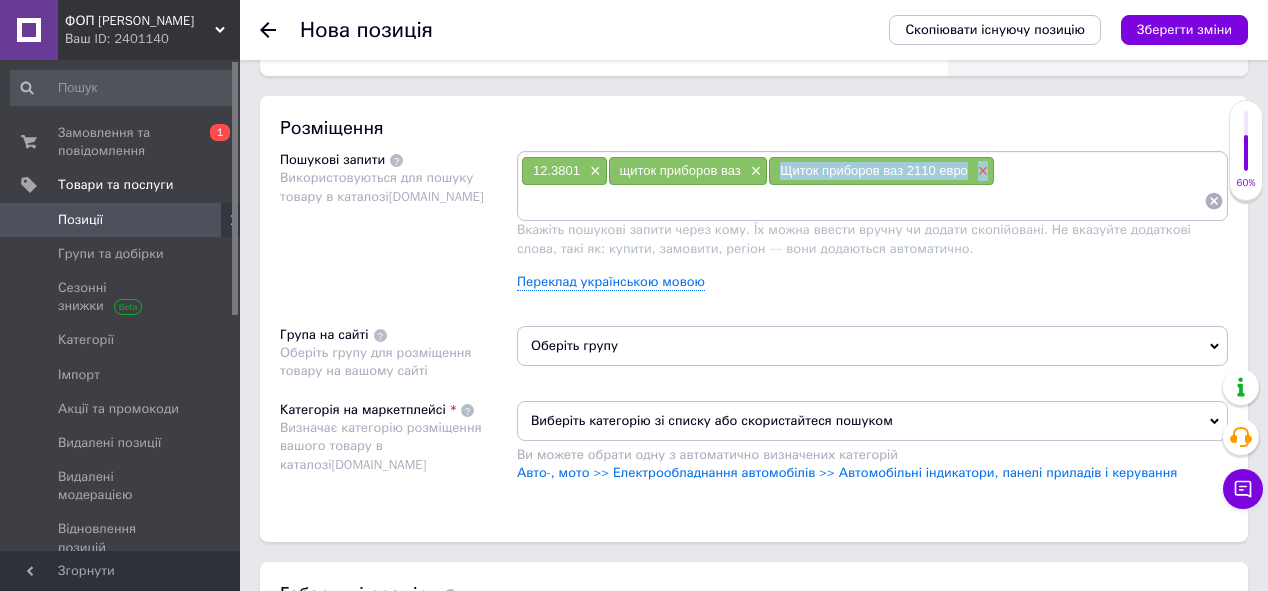 click on "×" at bounding box center (981, 171) 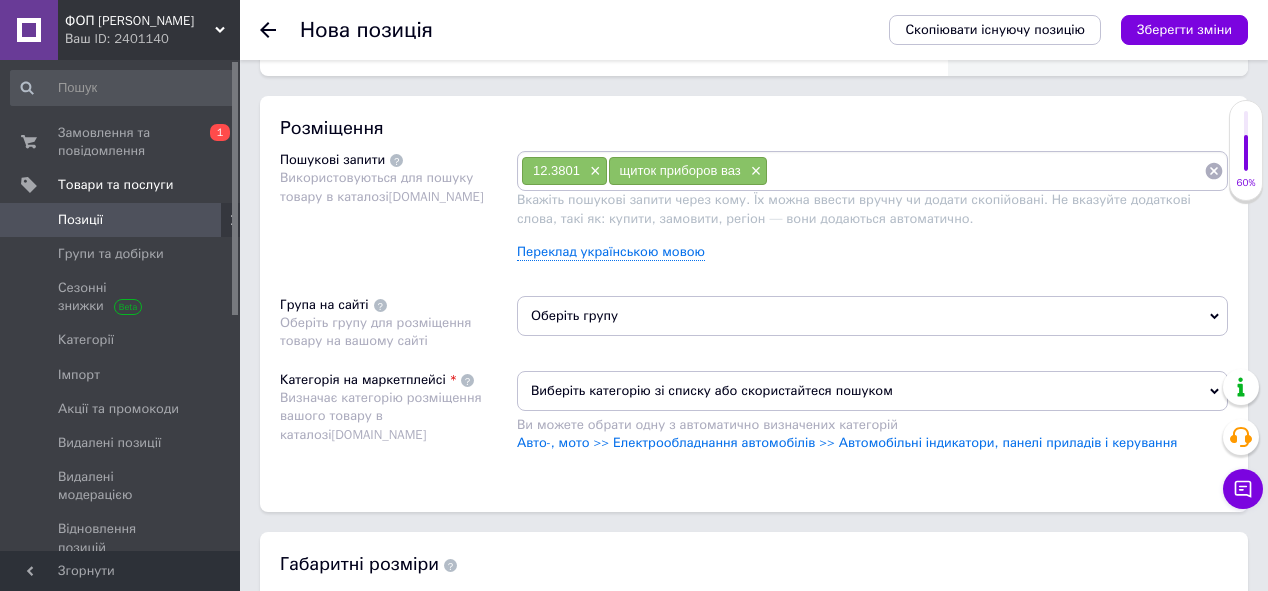 click on "12.3801 × щиток приборов ваз ×" at bounding box center (872, 171) 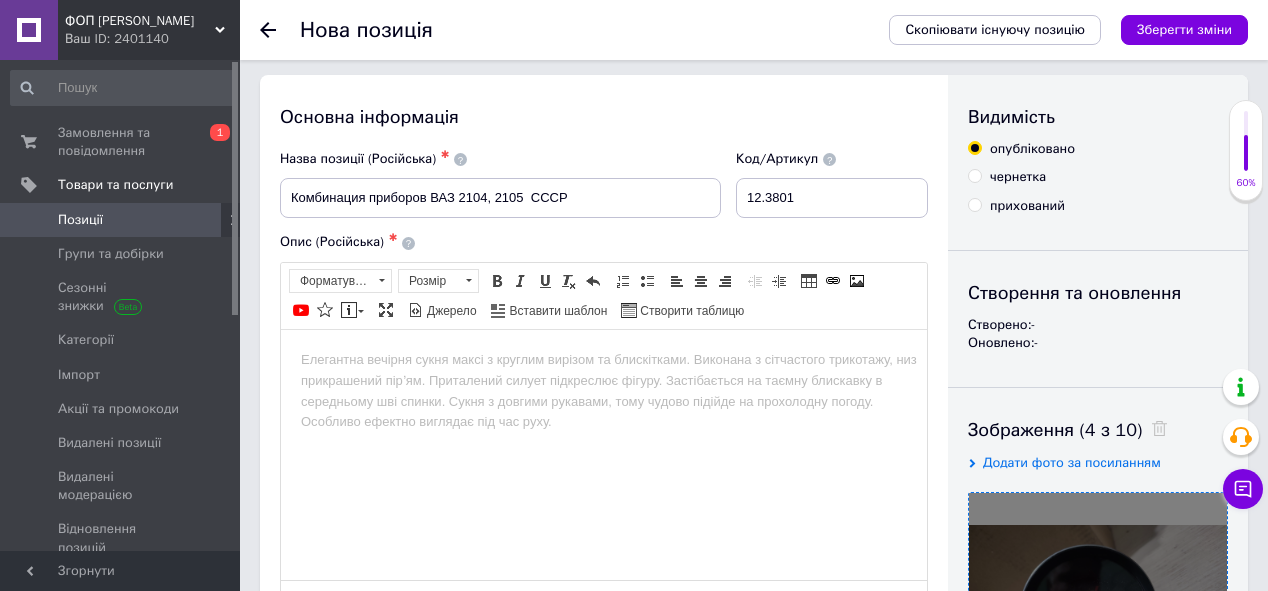 scroll, scrollTop: 0, scrollLeft: 0, axis: both 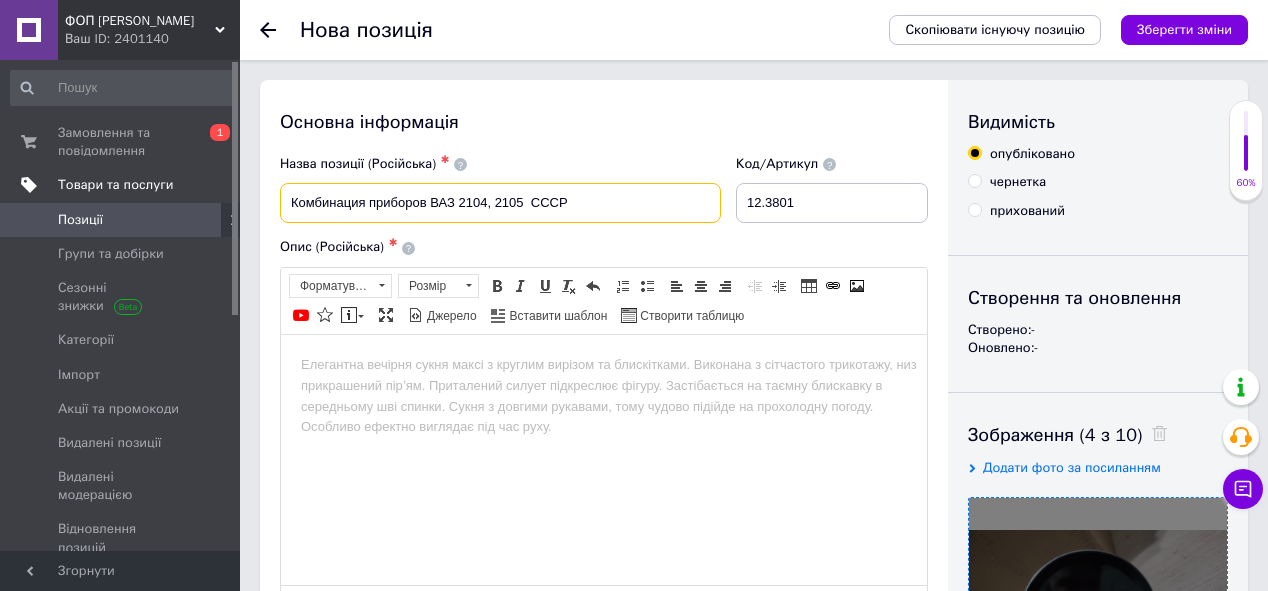 drag, startPoint x: 578, startPoint y: 204, endPoint x: 238, endPoint y: 184, distance: 340.58774 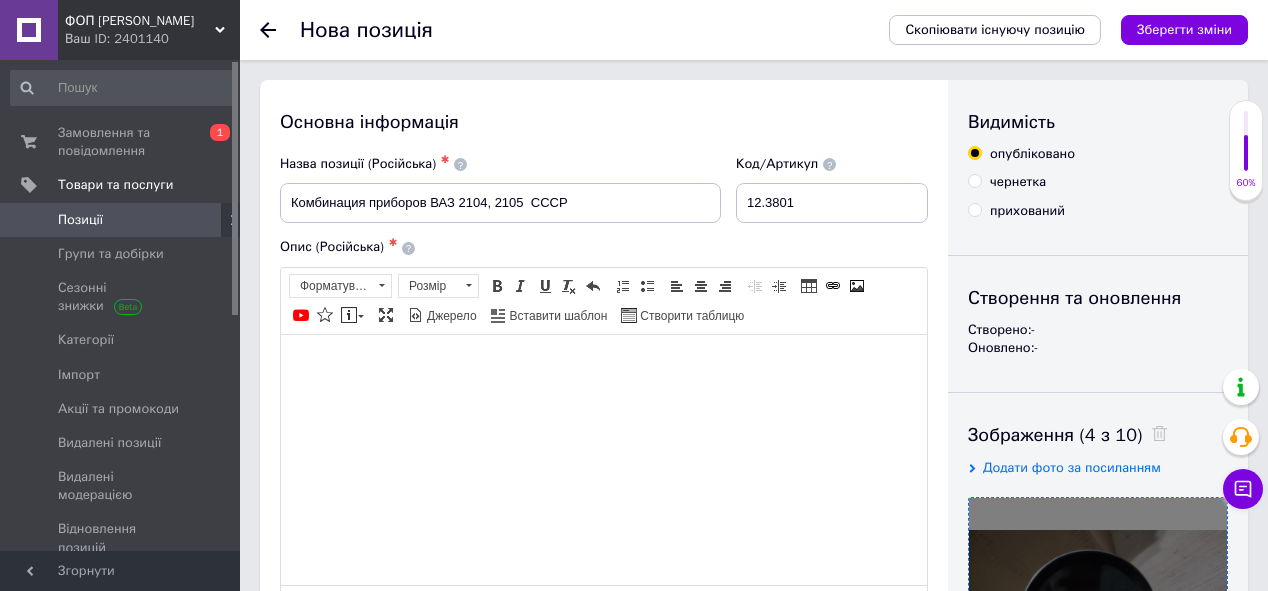 click at bounding box center (604, 364) 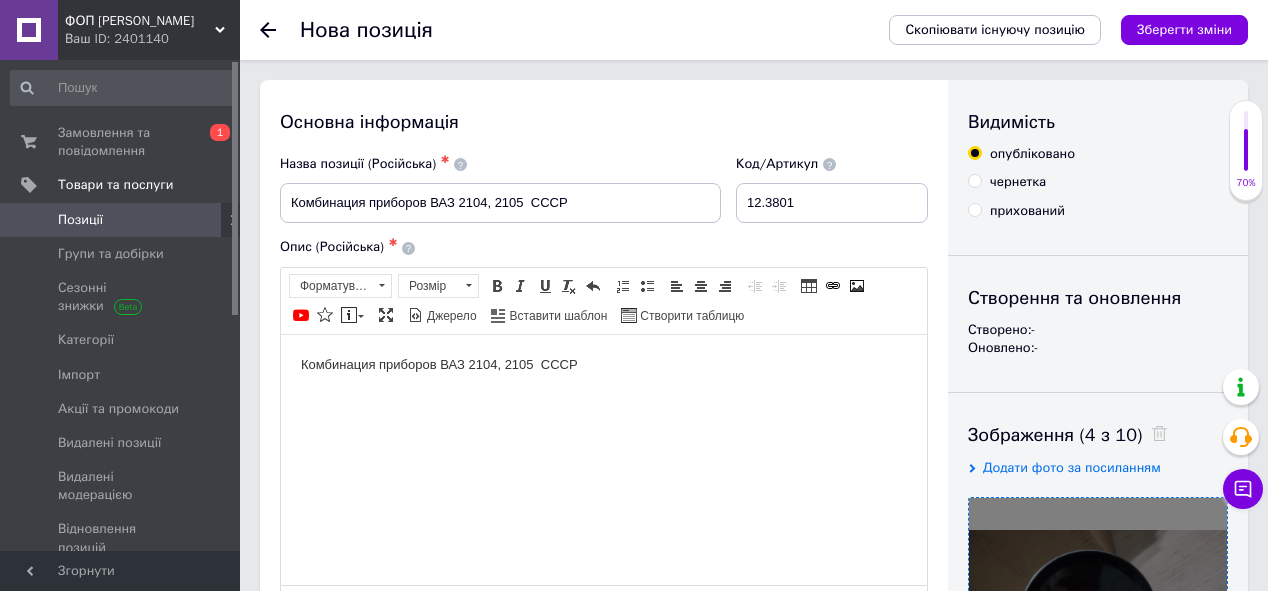 click on "Комбинация приборов ВАЗ 2104, 2105  СССР" at bounding box center [604, 364] 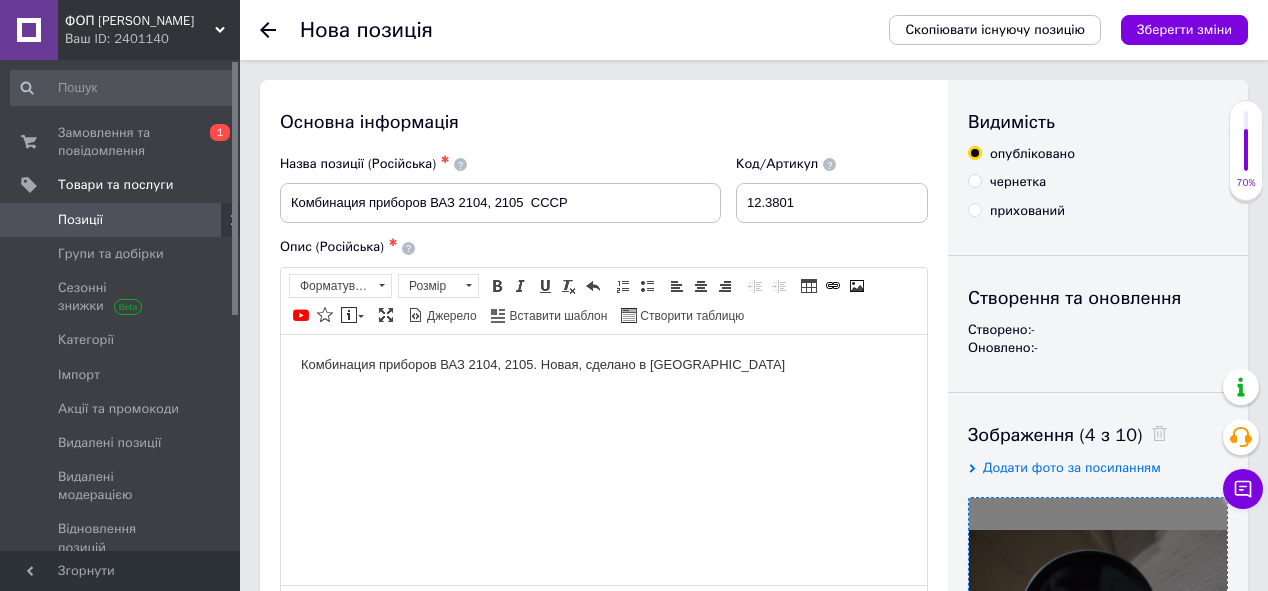 click on "Комбинация приборов ВАЗ 2104, 2105. Новая, сделано в [GEOGRAPHIC_DATA]" at bounding box center (604, 364) 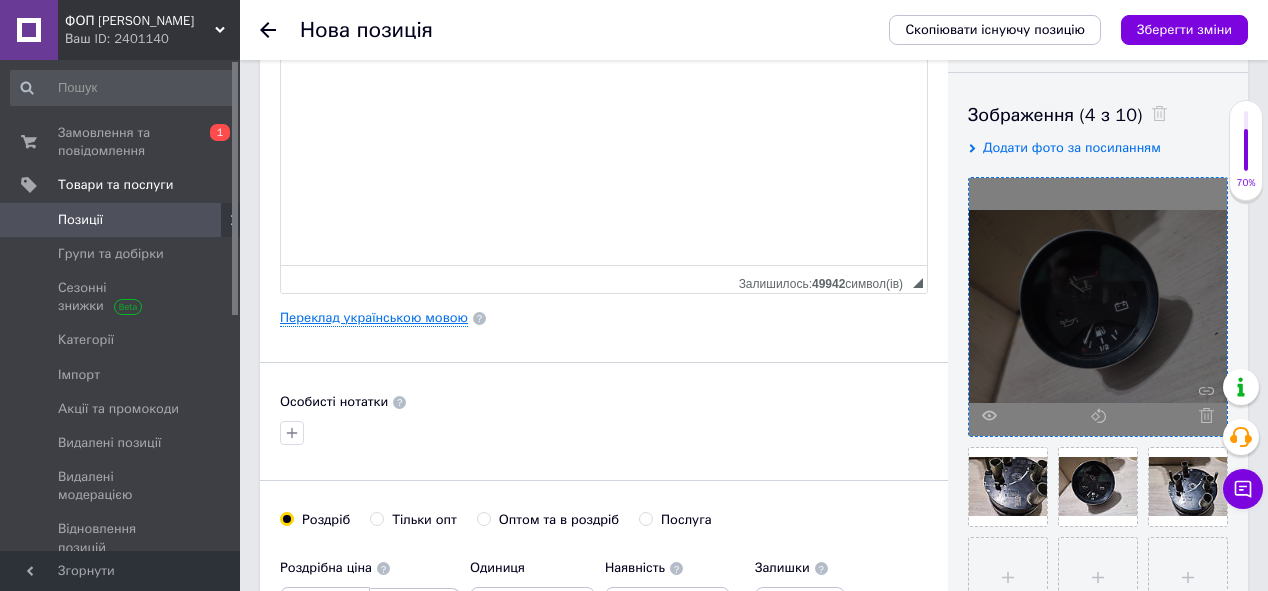 scroll, scrollTop: 0, scrollLeft: 0, axis: both 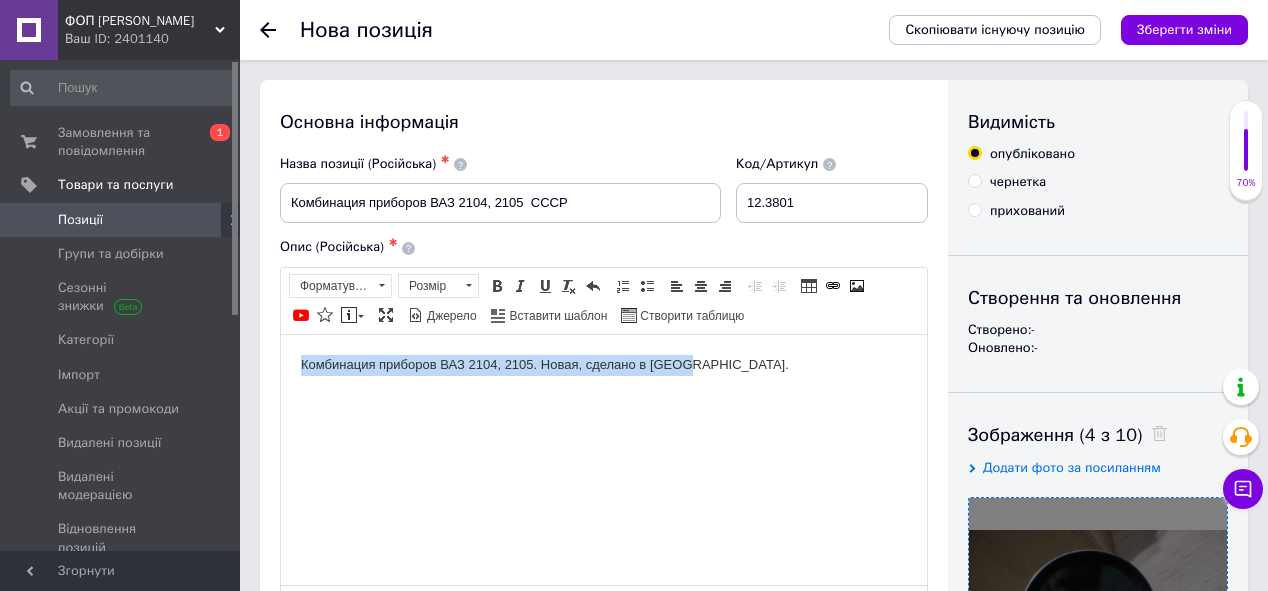 drag, startPoint x: 486, startPoint y: 350, endPoint x: 304, endPoint y: 359, distance: 182.2224 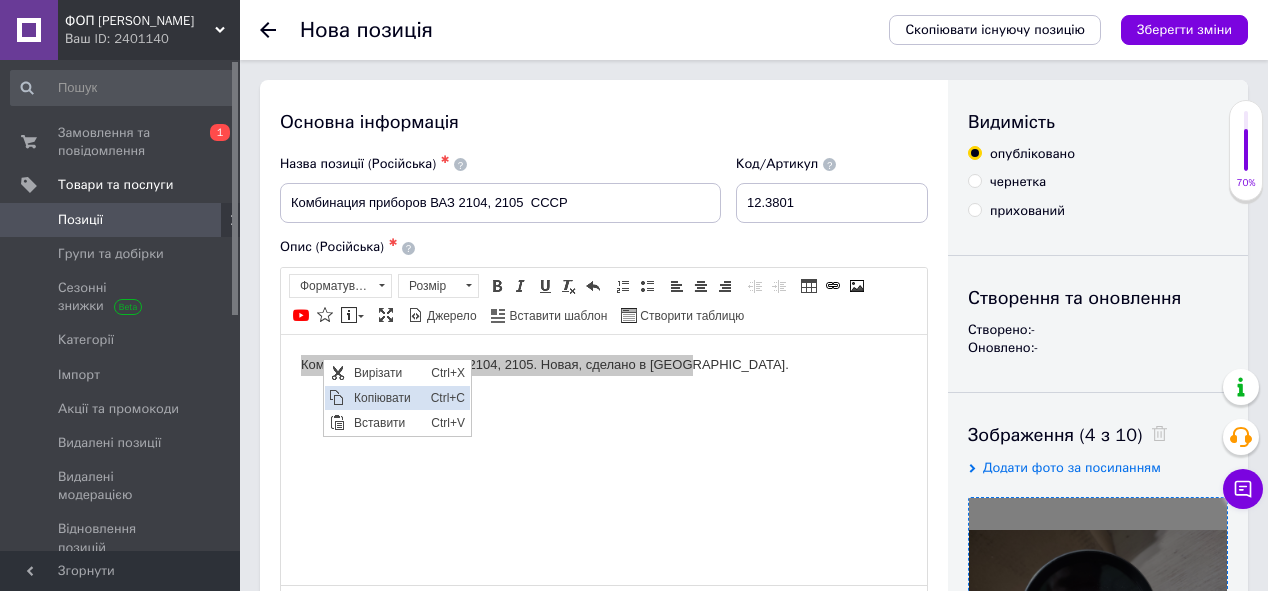scroll, scrollTop: 0, scrollLeft: 0, axis: both 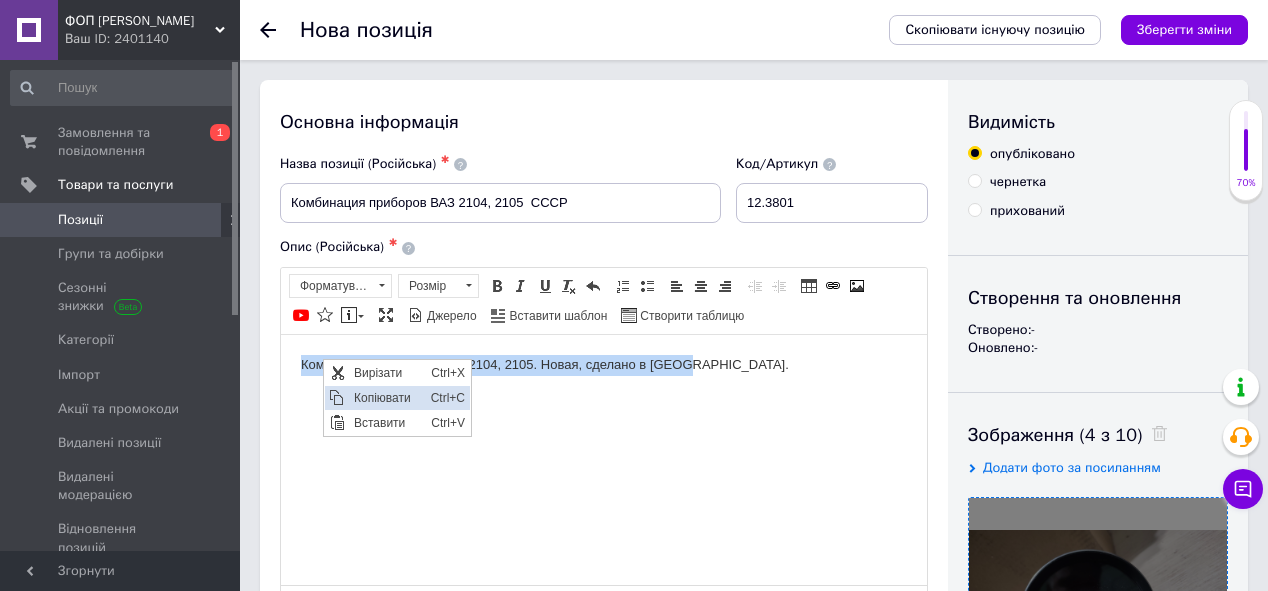 copy on "Комбинация приборов ВАЗ 2104, 2105. Новая, сделано в [GEOGRAPHIC_DATA]." 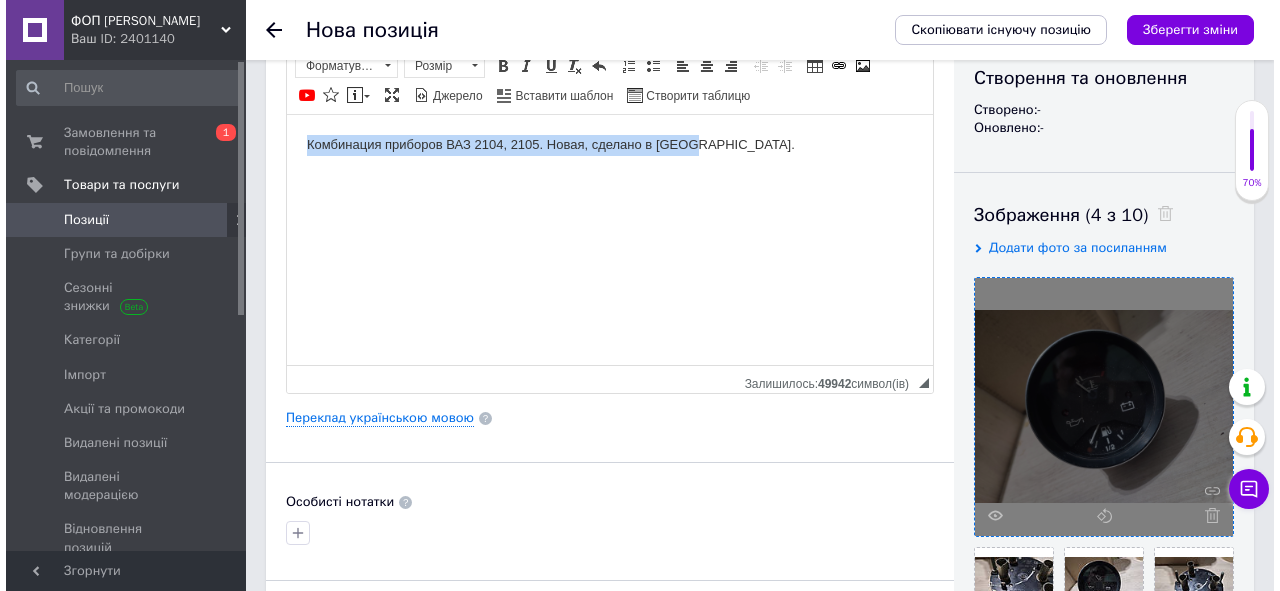 scroll, scrollTop: 240, scrollLeft: 0, axis: vertical 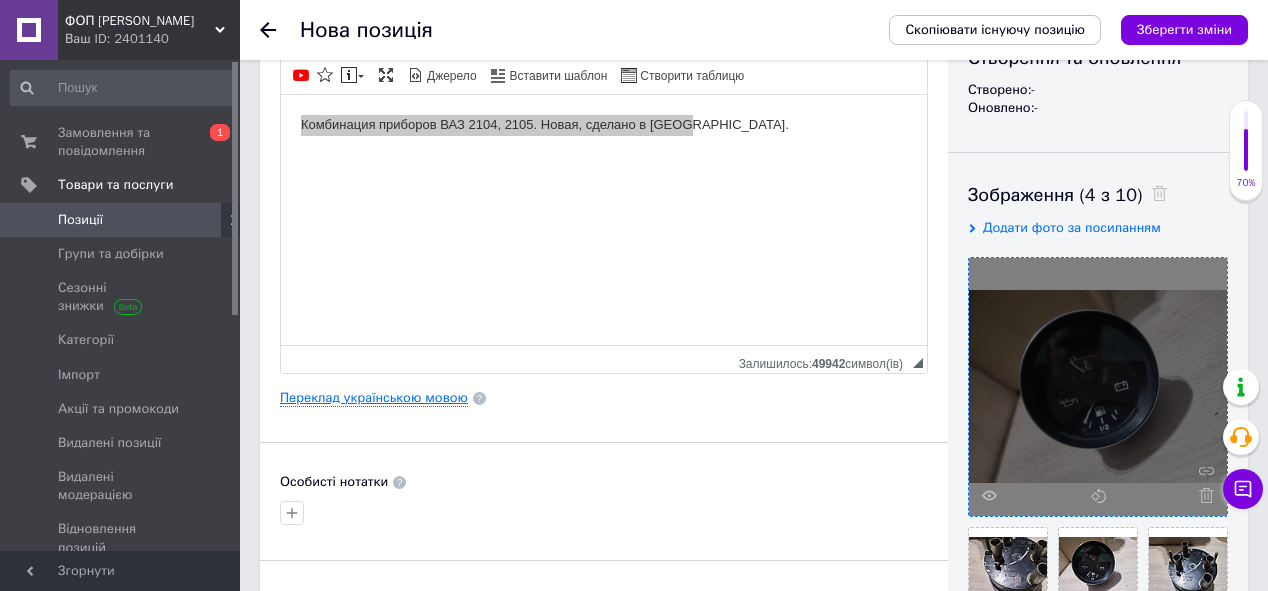 click on "Переклад українською мовою" at bounding box center (374, 398) 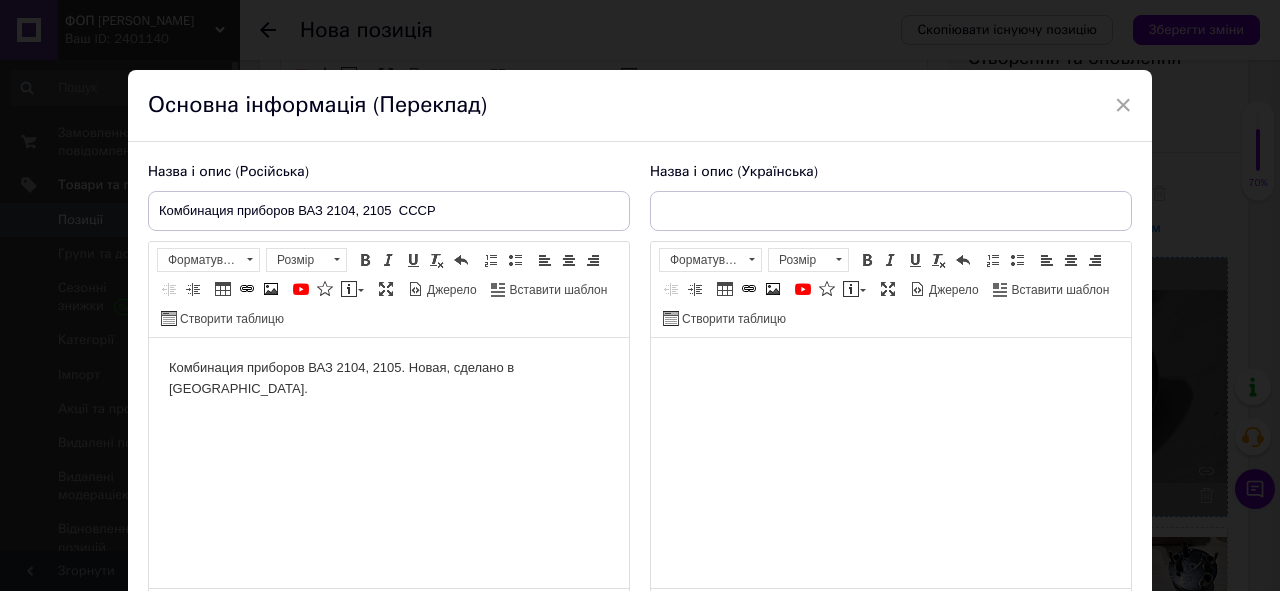 scroll, scrollTop: 0, scrollLeft: 0, axis: both 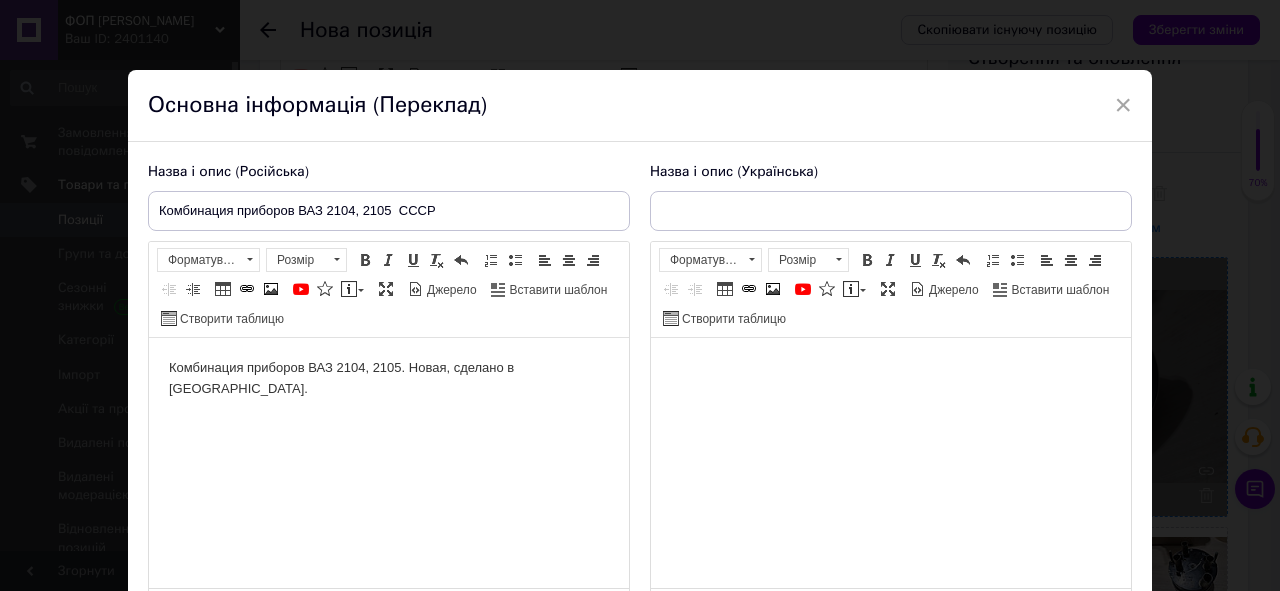 click at bounding box center [891, 368] 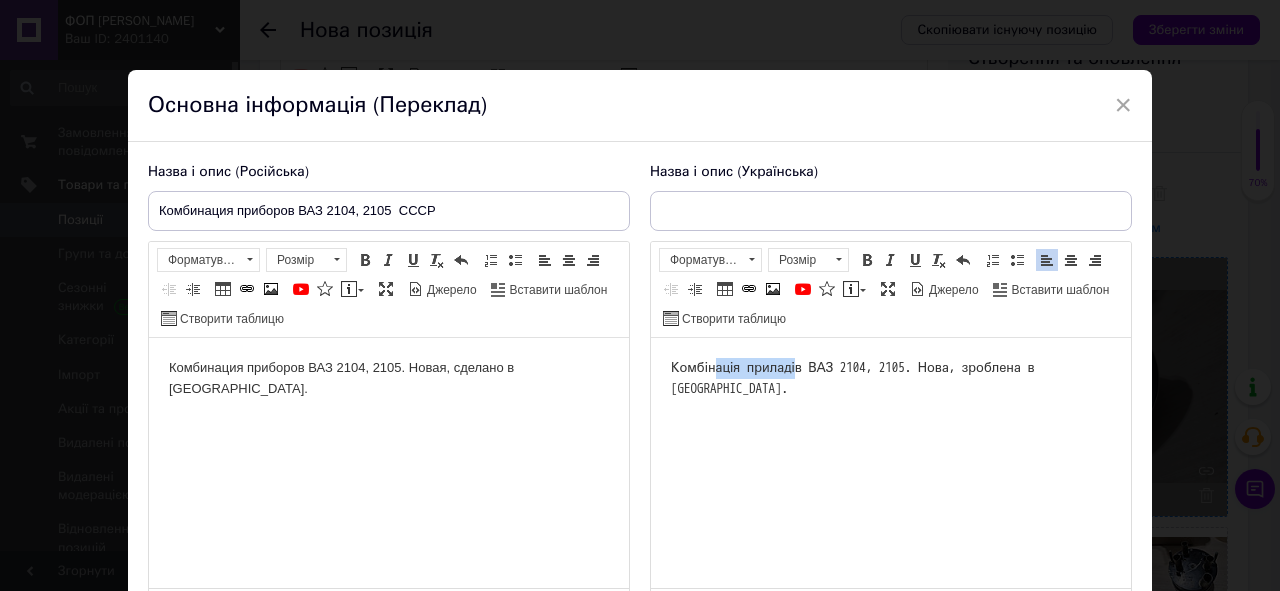 click on "Комбінація приладів ВАЗ 2104, 2105. Нова, зроблена в [GEOGRAPHIC_DATA]." at bounding box center [891, 379] 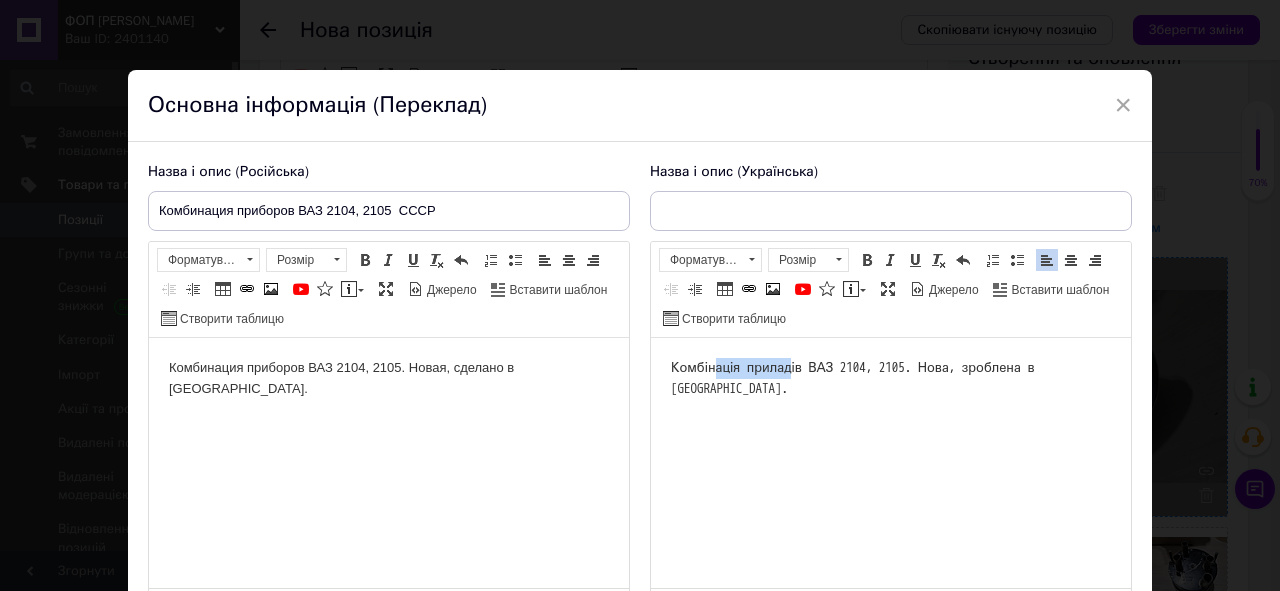 click on "Комбінація приладів ВАЗ 2104, 2105. Нова, зроблена в [GEOGRAPHIC_DATA]." at bounding box center (891, 379) 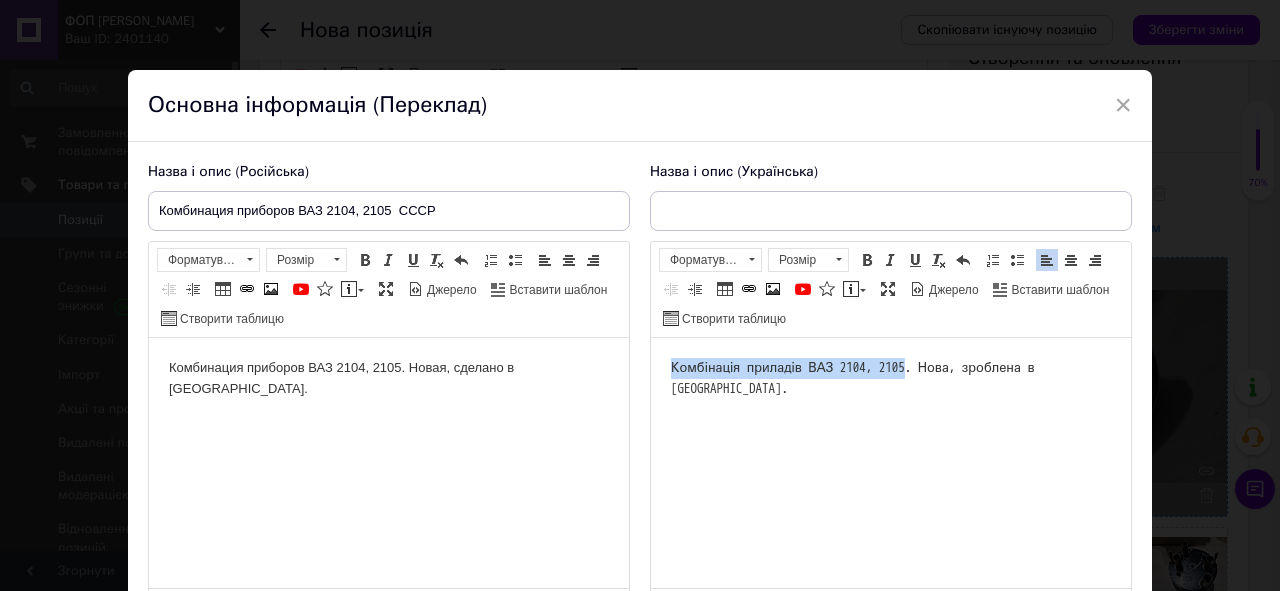 drag, startPoint x: 712, startPoint y: 362, endPoint x: 902, endPoint y: 368, distance: 190.09471 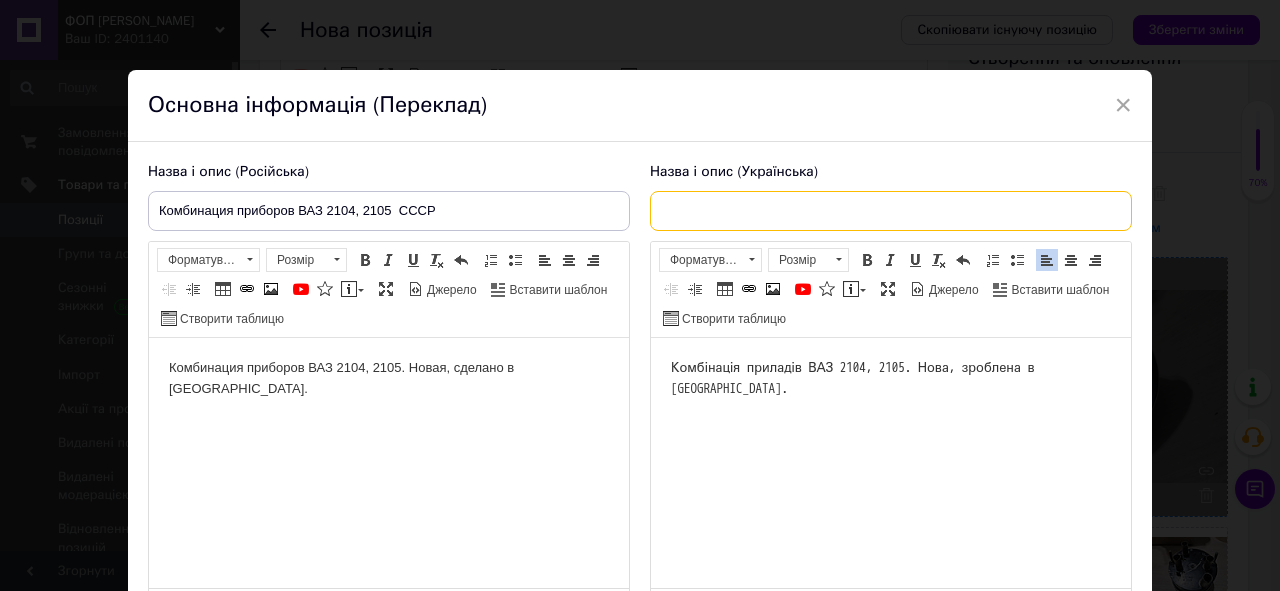 click at bounding box center [891, 211] 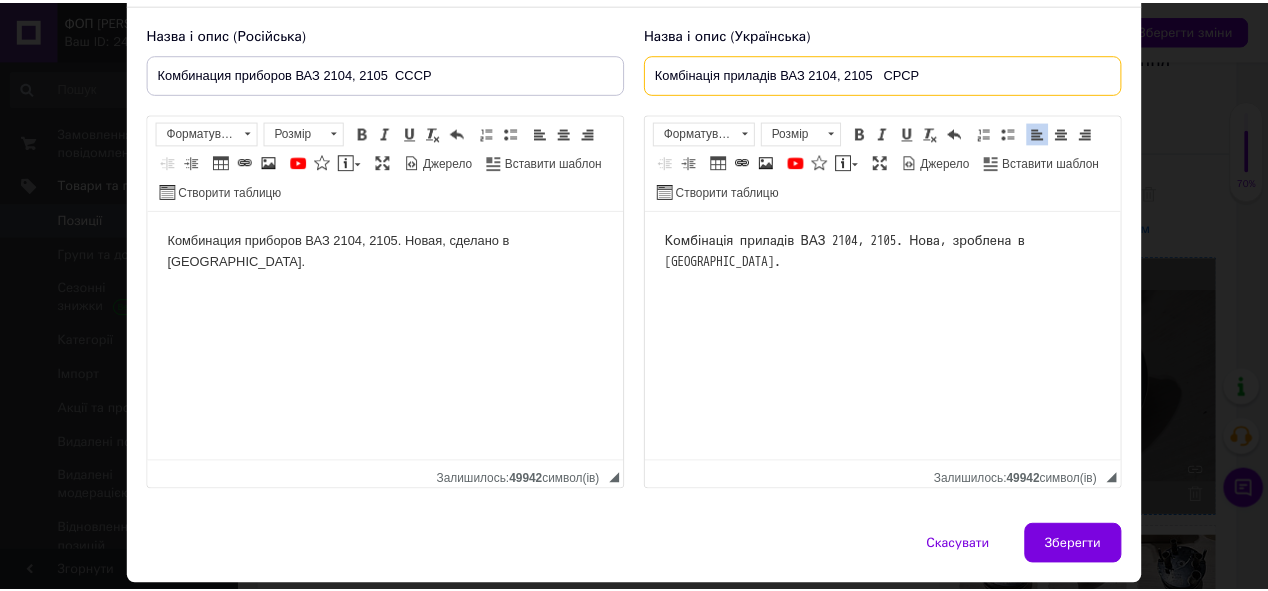 scroll, scrollTop: 160, scrollLeft: 0, axis: vertical 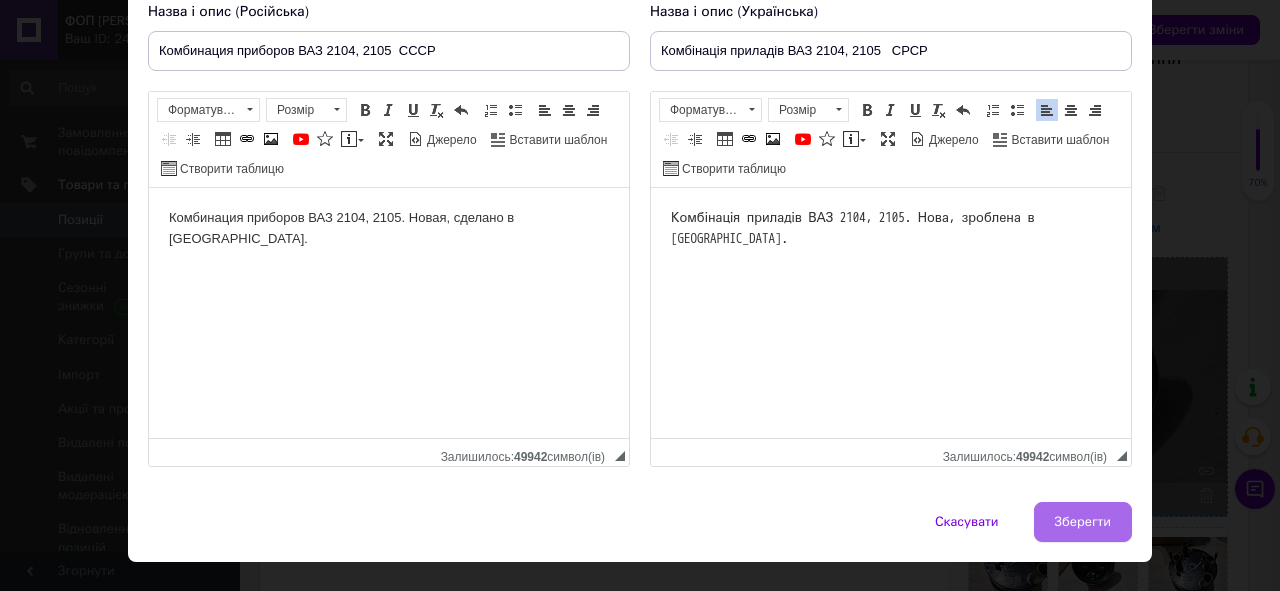 click on "Зберегти" at bounding box center [1083, 522] 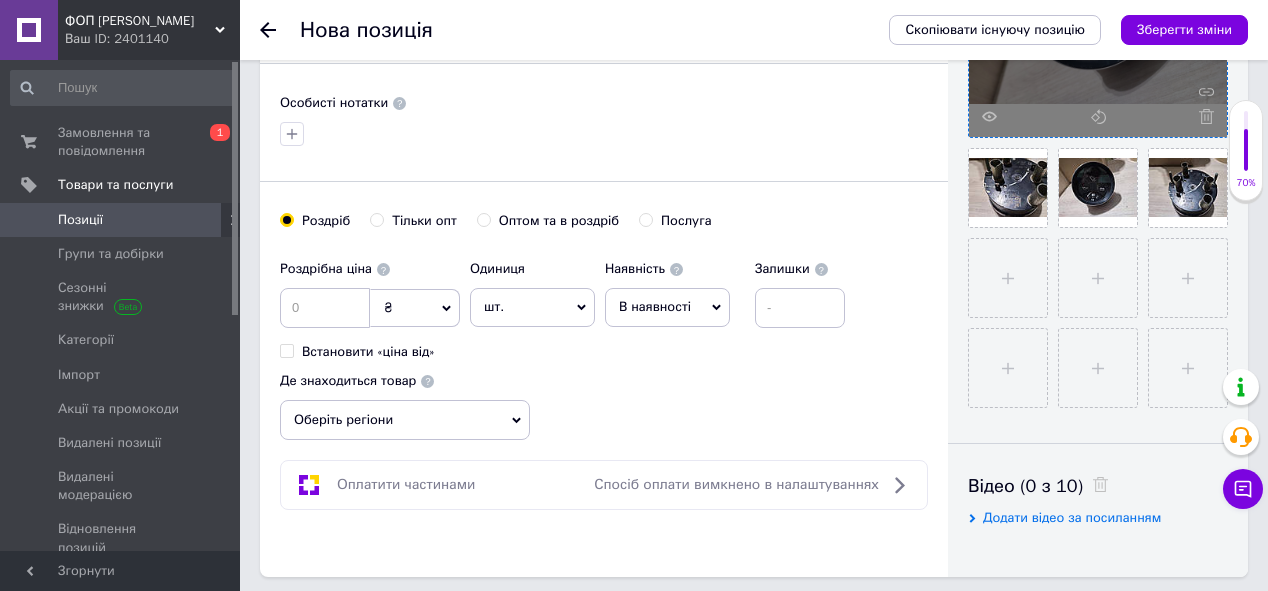 scroll, scrollTop: 640, scrollLeft: 0, axis: vertical 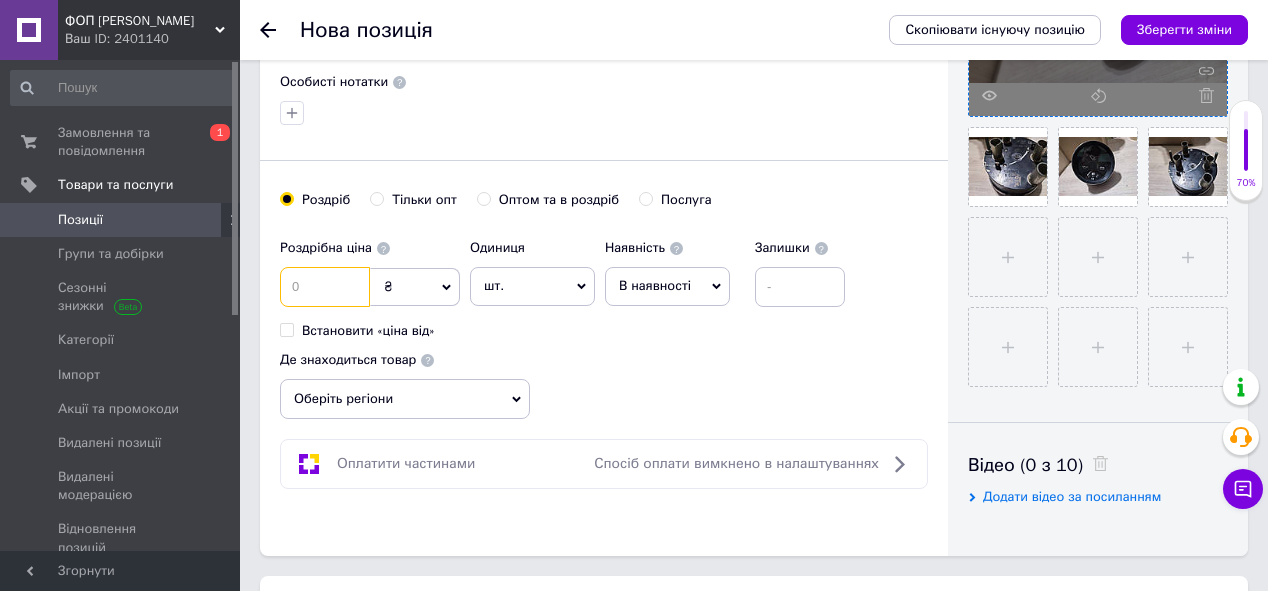 click at bounding box center [325, 287] 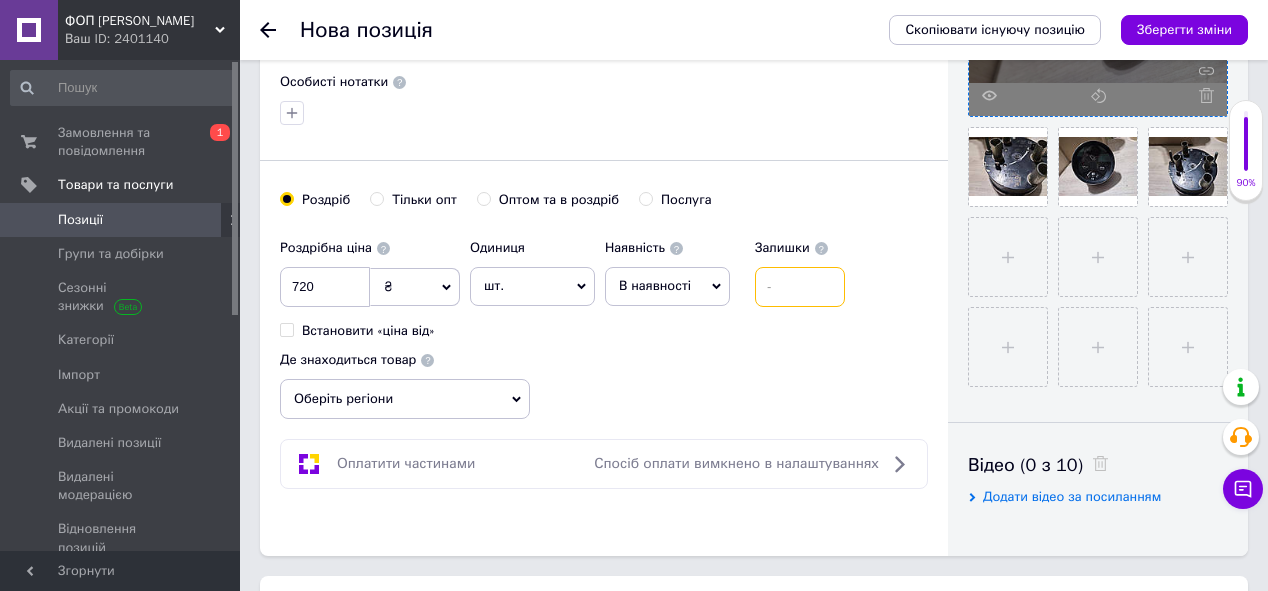 click at bounding box center (800, 287) 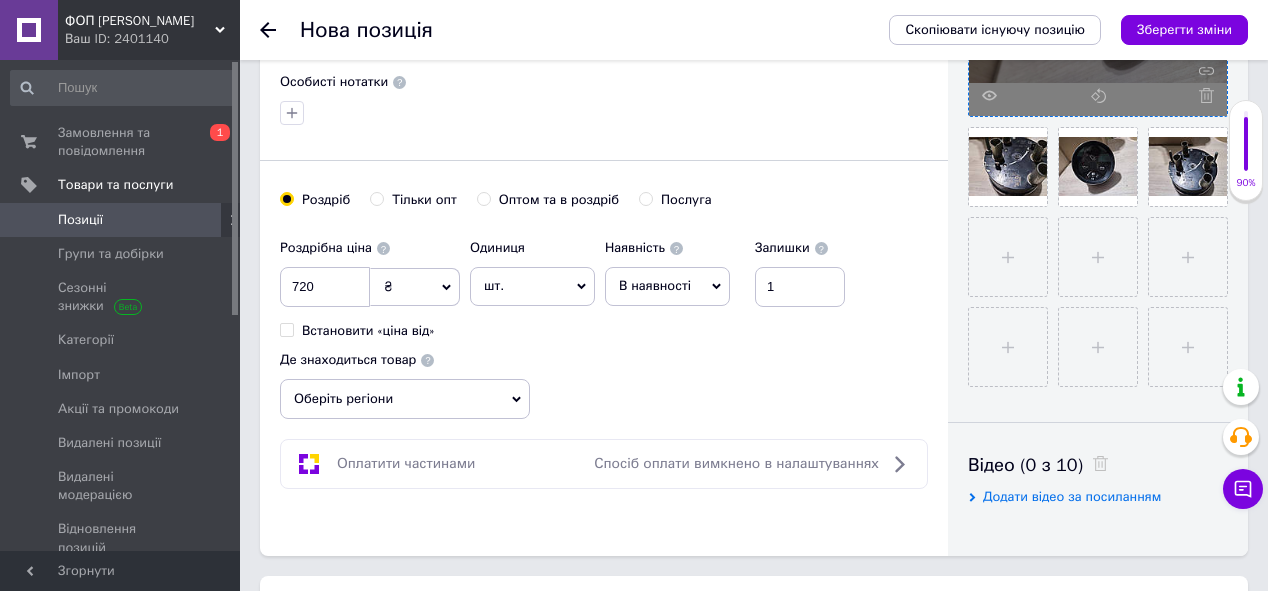 drag, startPoint x: 368, startPoint y: 390, endPoint x: 360, endPoint y: 412, distance: 23.409399 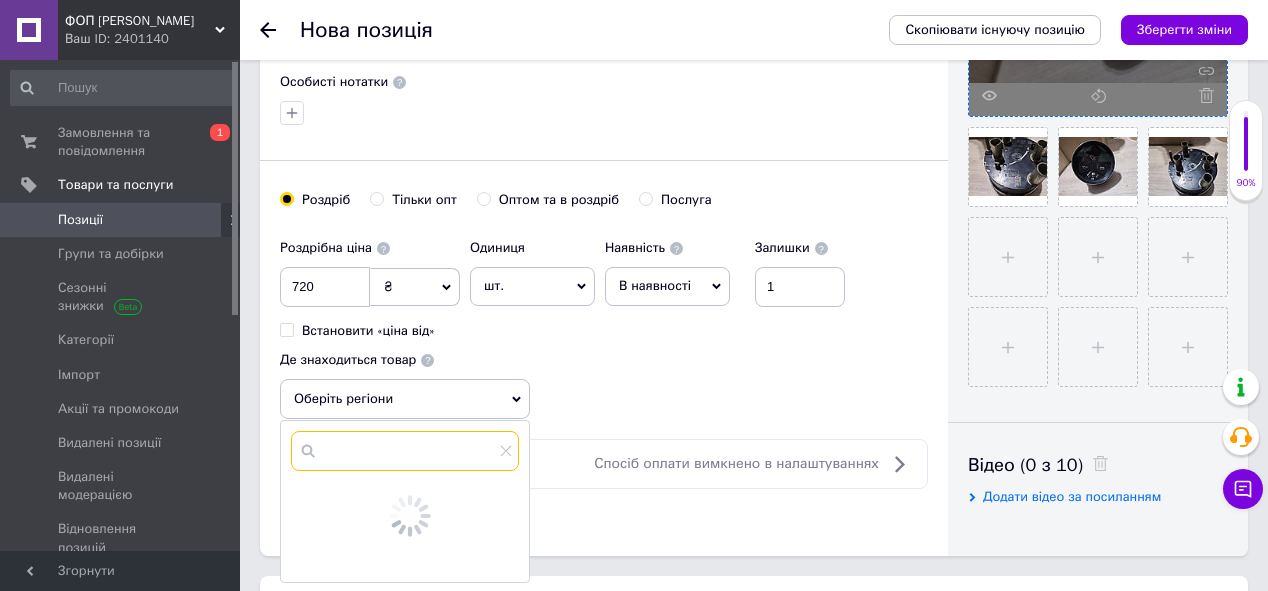 click at bounding box center (405, 451) 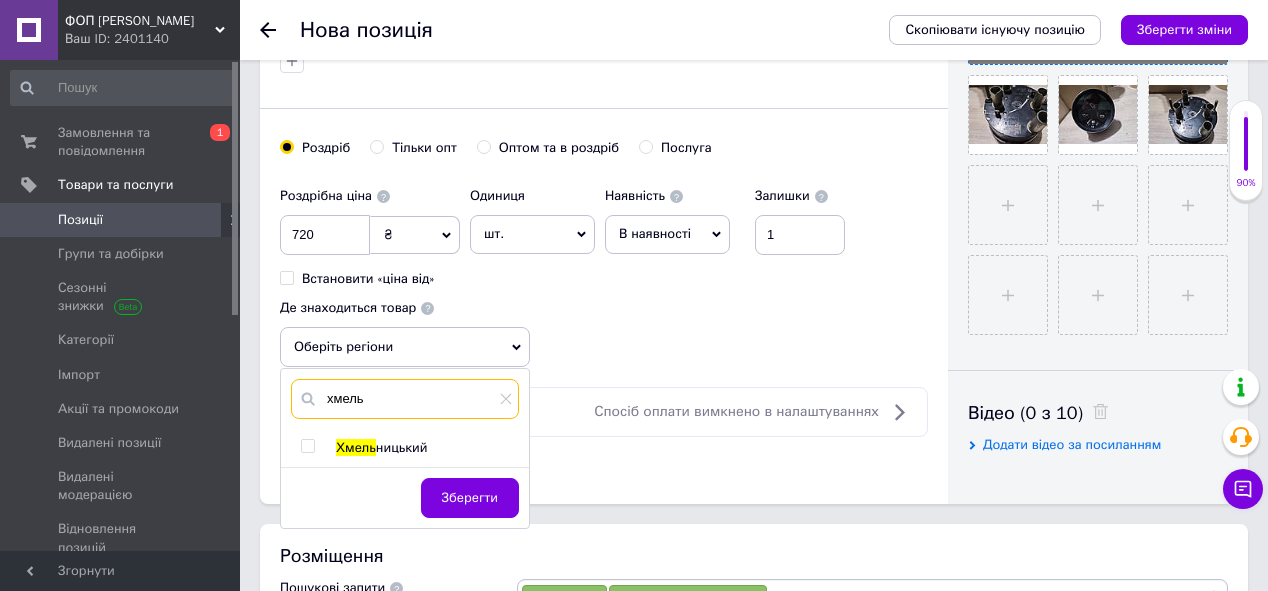 scroll, scrollTop: 720, scrollLeft: 0, axis: vertical 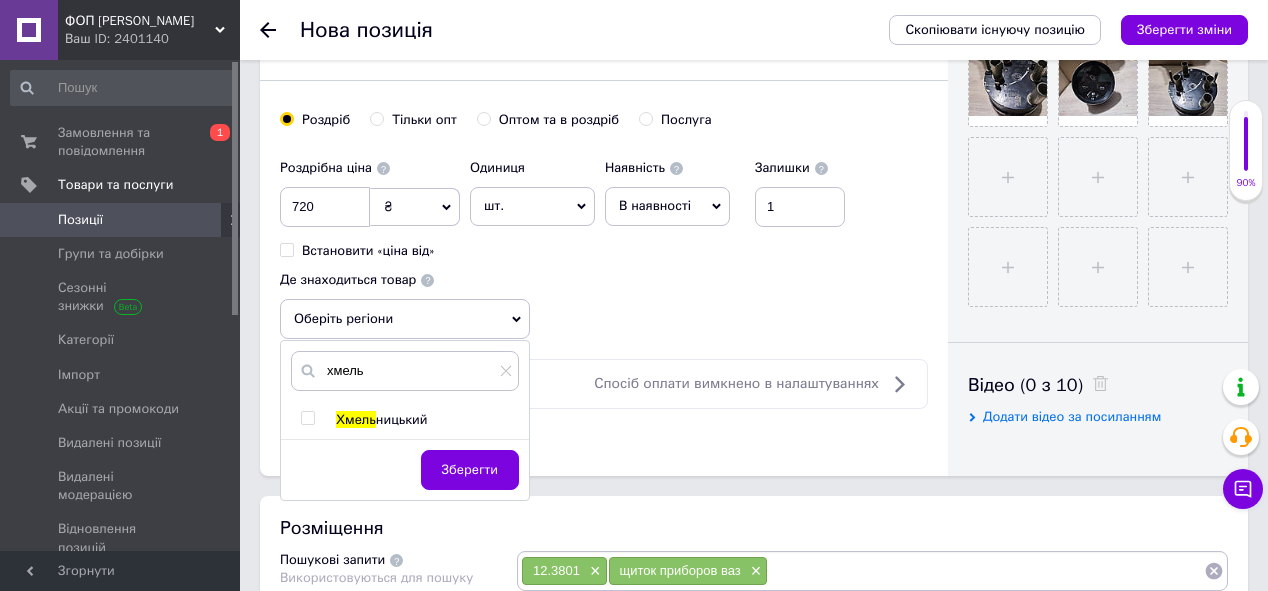 click at bounding box center (307, 418) 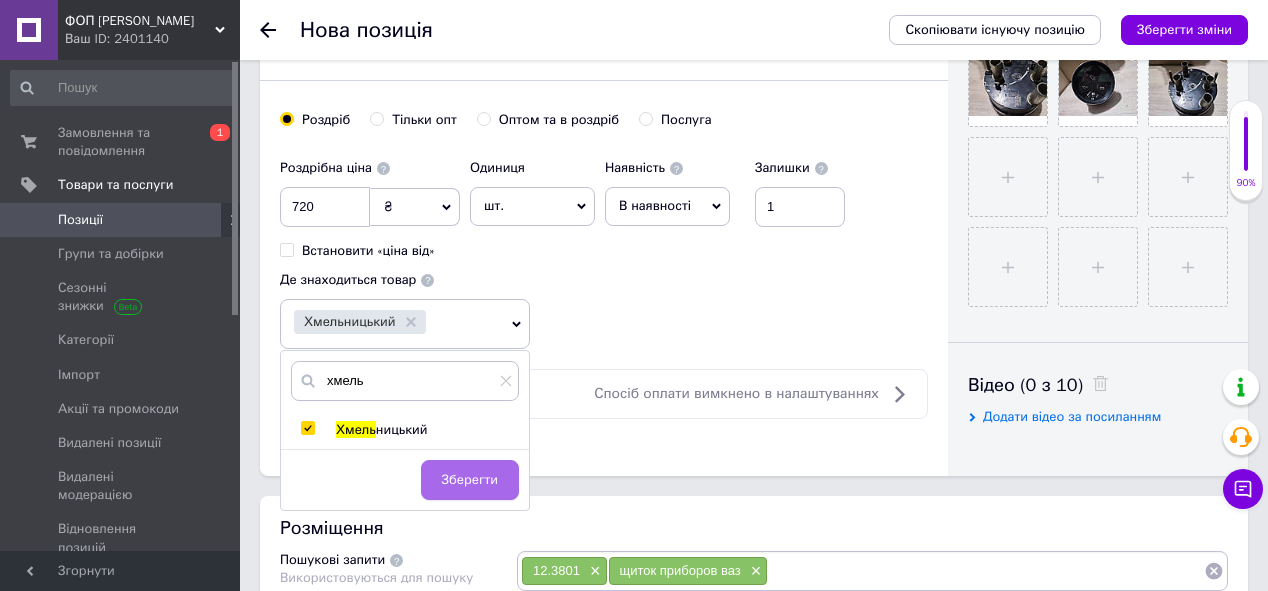 click on "Зберегти" at bounding box center (470, 480) 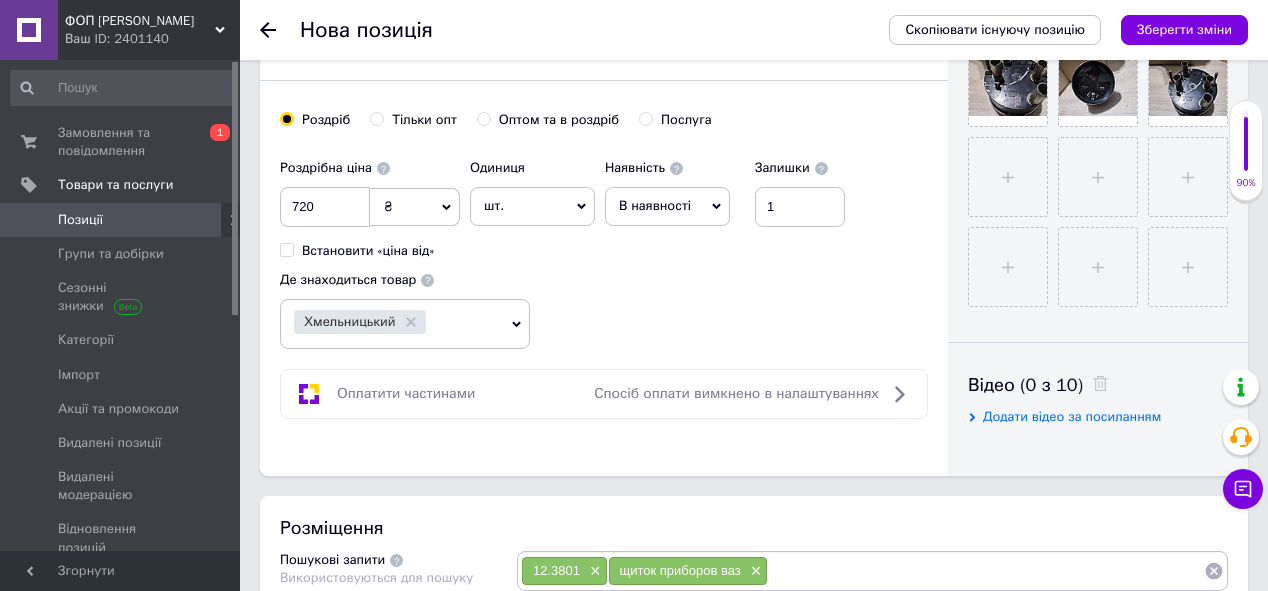 scroll, scrollTop: 1120, scrollLeft: 0, axis: vertical 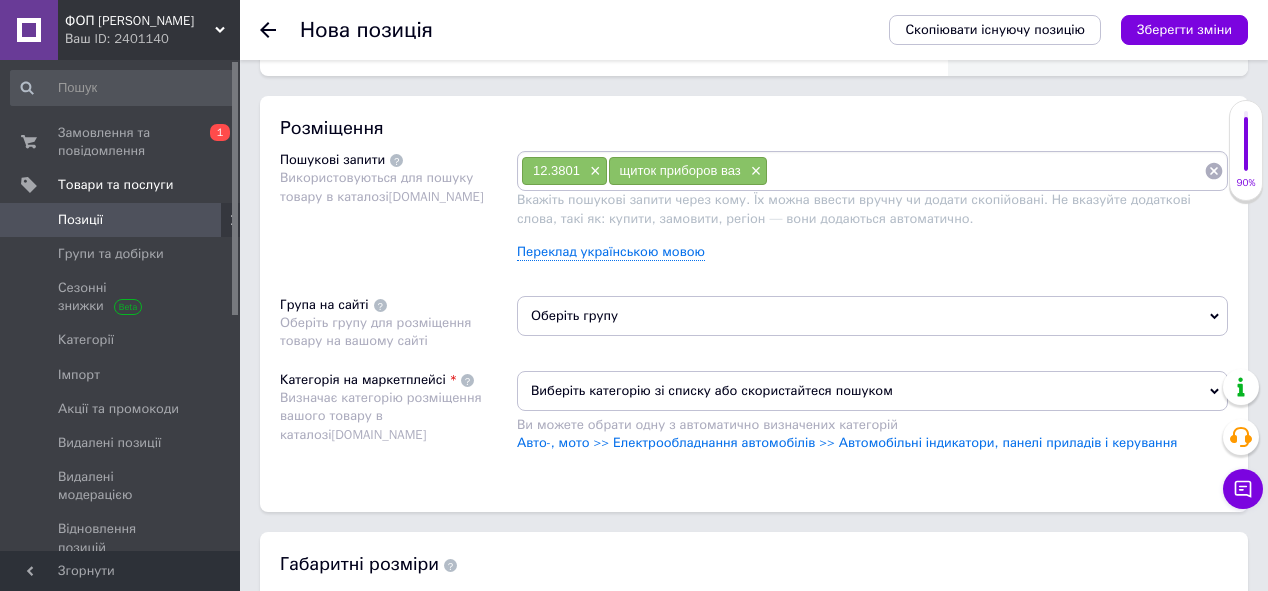click on "12.3801 × щиток приборов ваз ×" at bounding box center [872, 171] 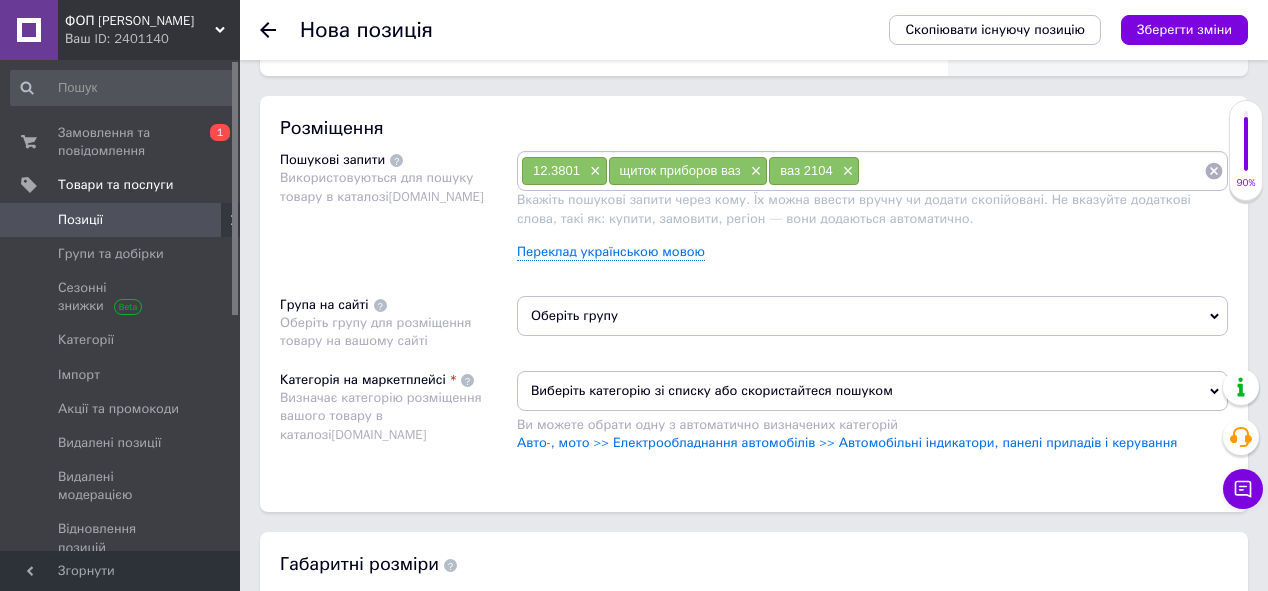click on "Пошукові запити Використовуються для пошуку товару в каталозі  [DOMAIN_NAME]" at bounding box center (398, 213) 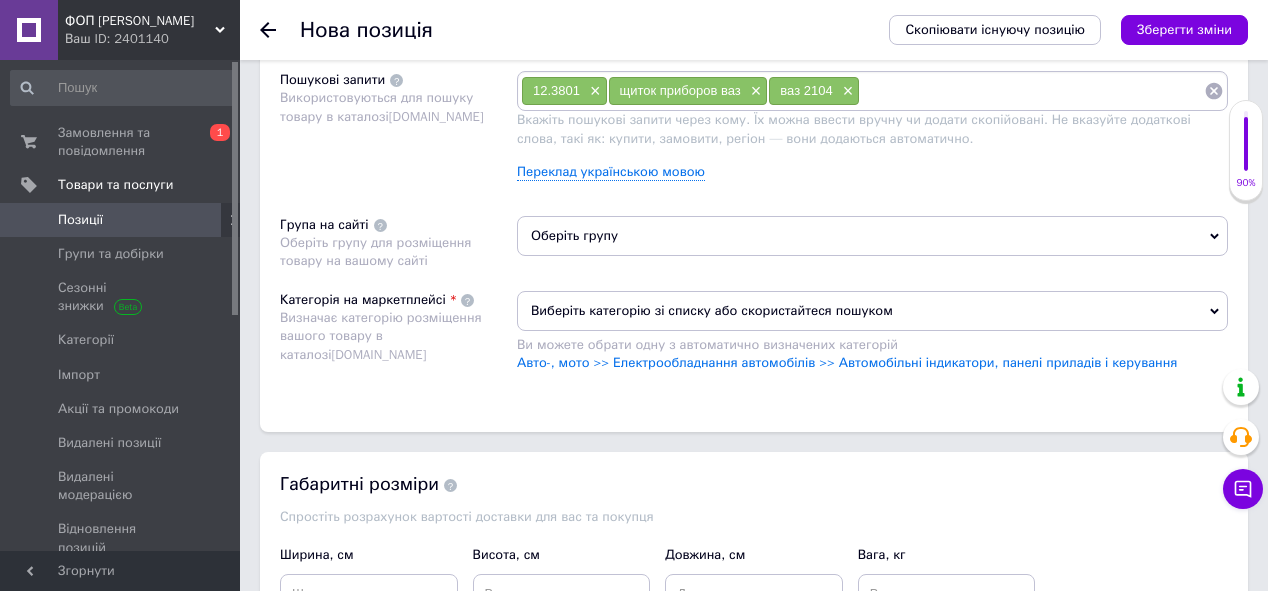 click on "Оберіть групу" at bounding box center [872, 236] 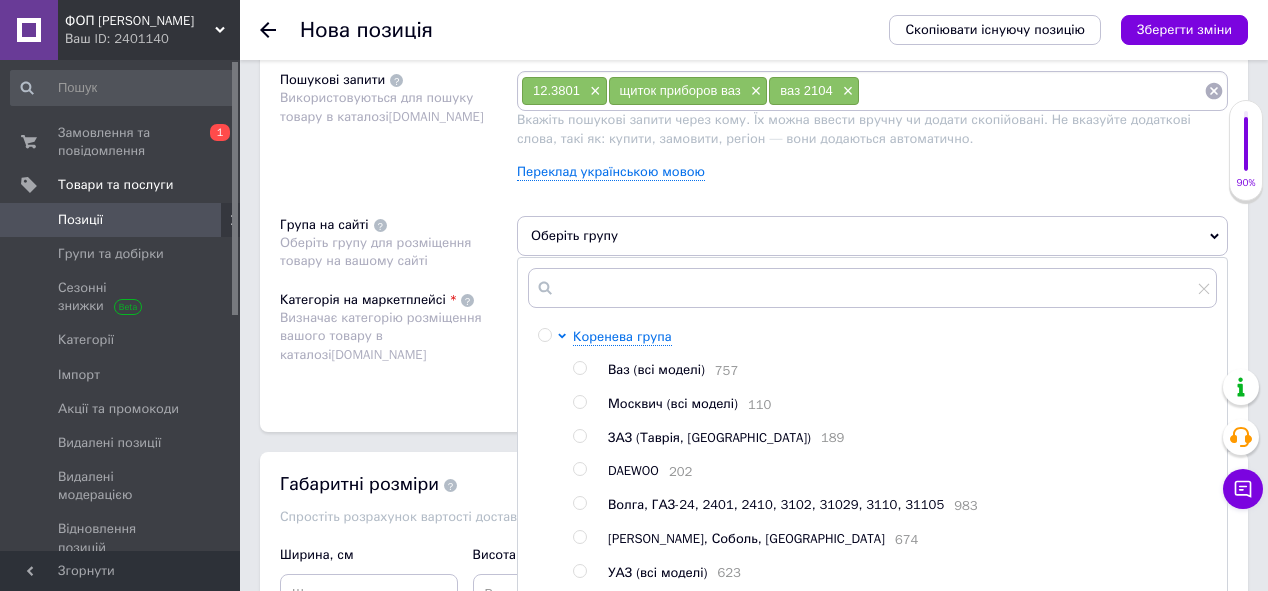 click at bounding box center (579, 368) 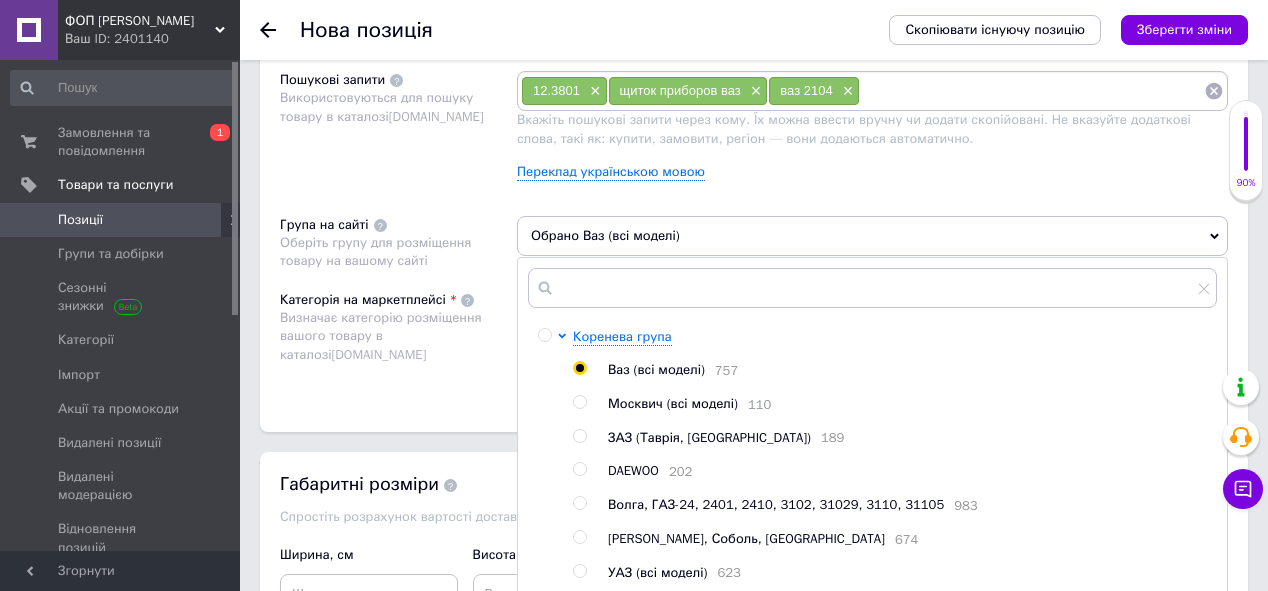 click on "Категорія на маркетплейсі Визначає категорію розміщення вашого товару в каталозі  [DOMAIN_NAME]" at bounding box center (398, 341) 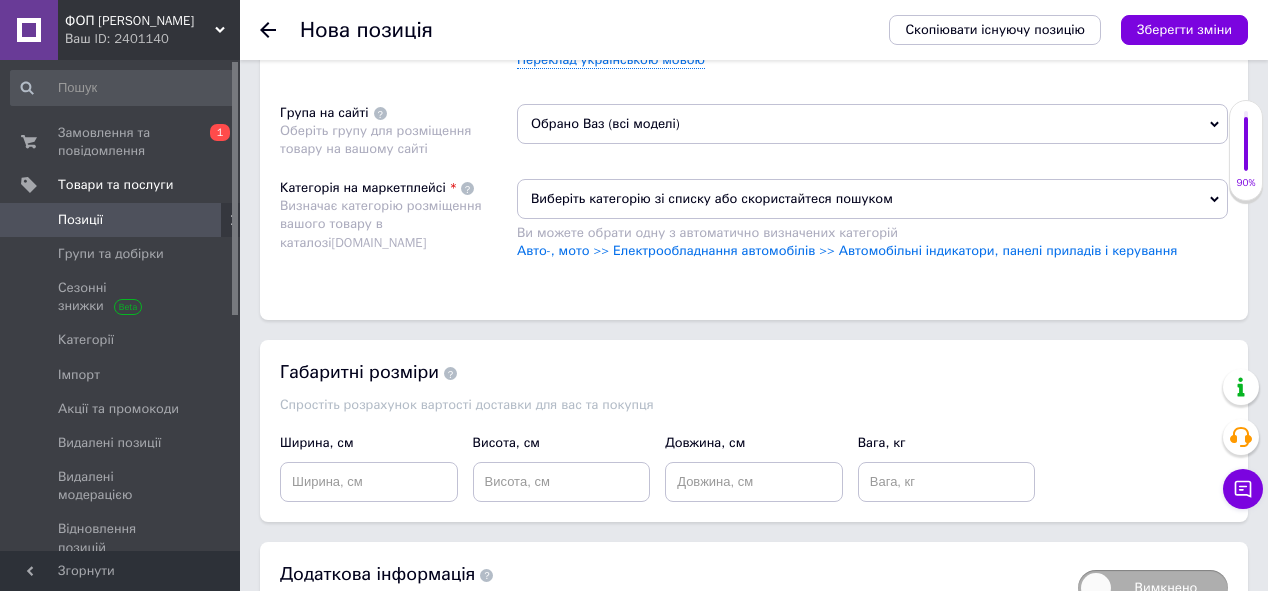 scroll, scrollTop: 1360, scrollLeft: 0, axis: vertical 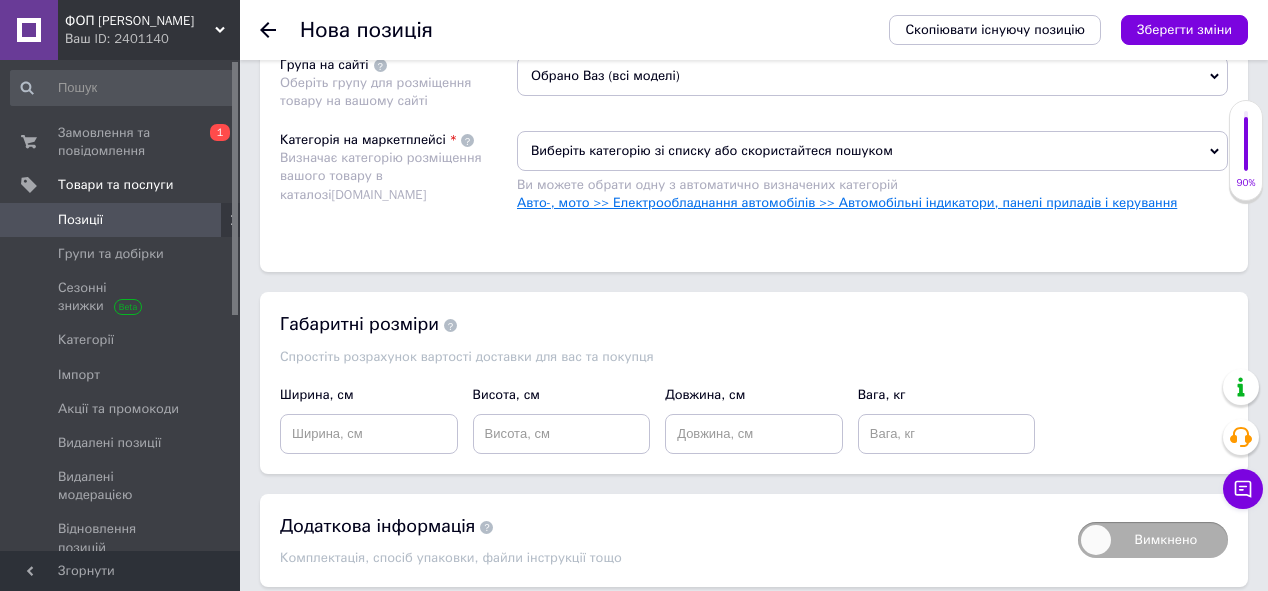 click on "Авто-, мото >> Електрообладнання автомобілів >> Автомобільні індикатори, панелі приладів і керування" at bounding box center [847, 202] 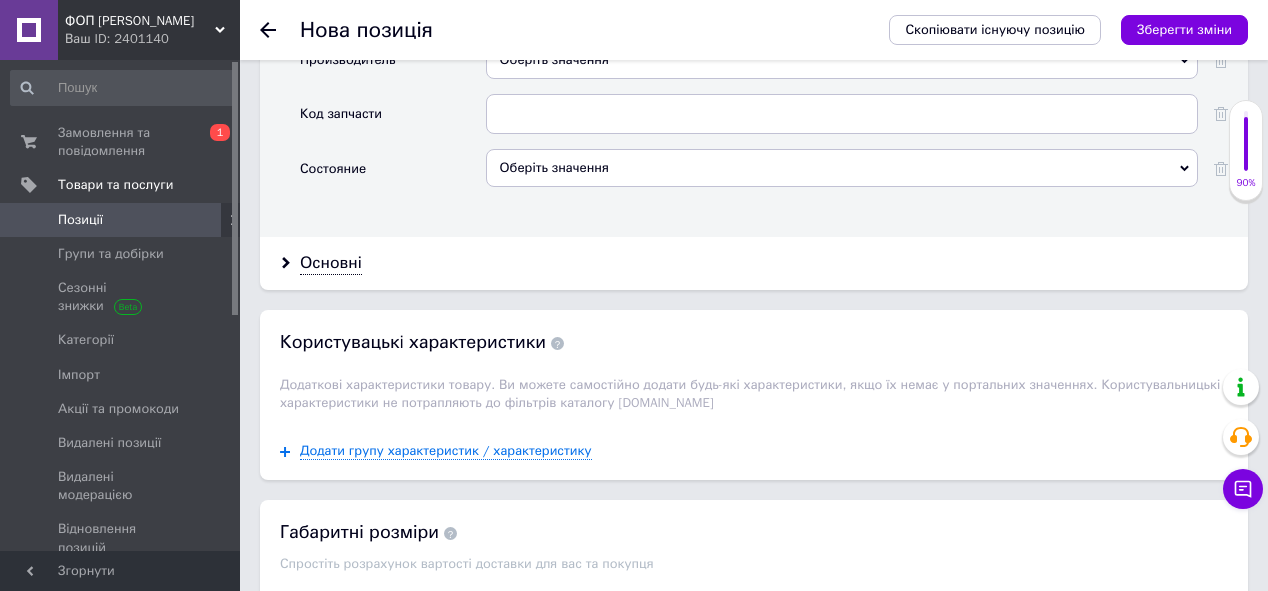 scroll, scrollTop: 1920, scrollLeft: 0, axis: vertical 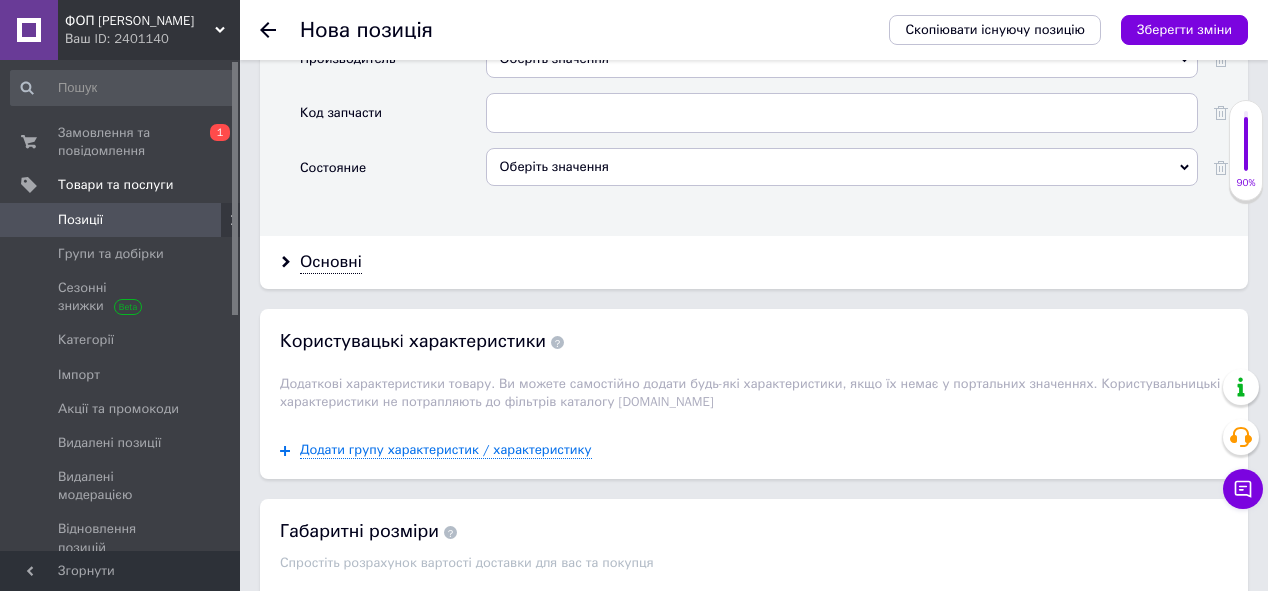 click on "Оберіть значення" at bounding box center (842, 167) 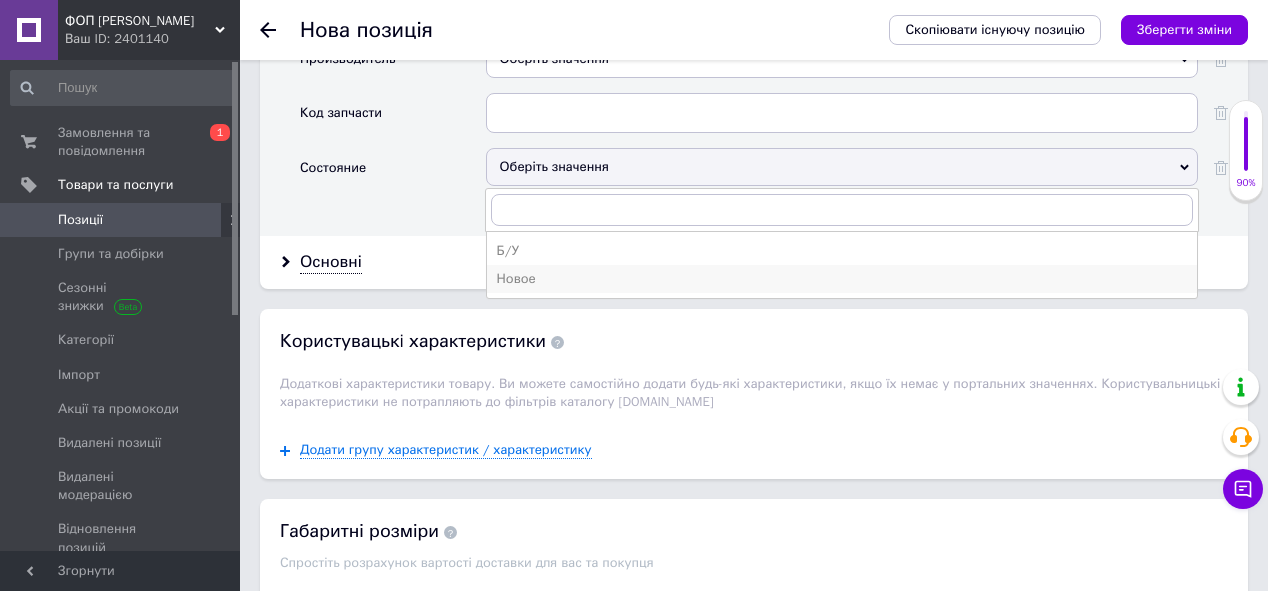 click on "Новое" at bounding box center (842, 279) 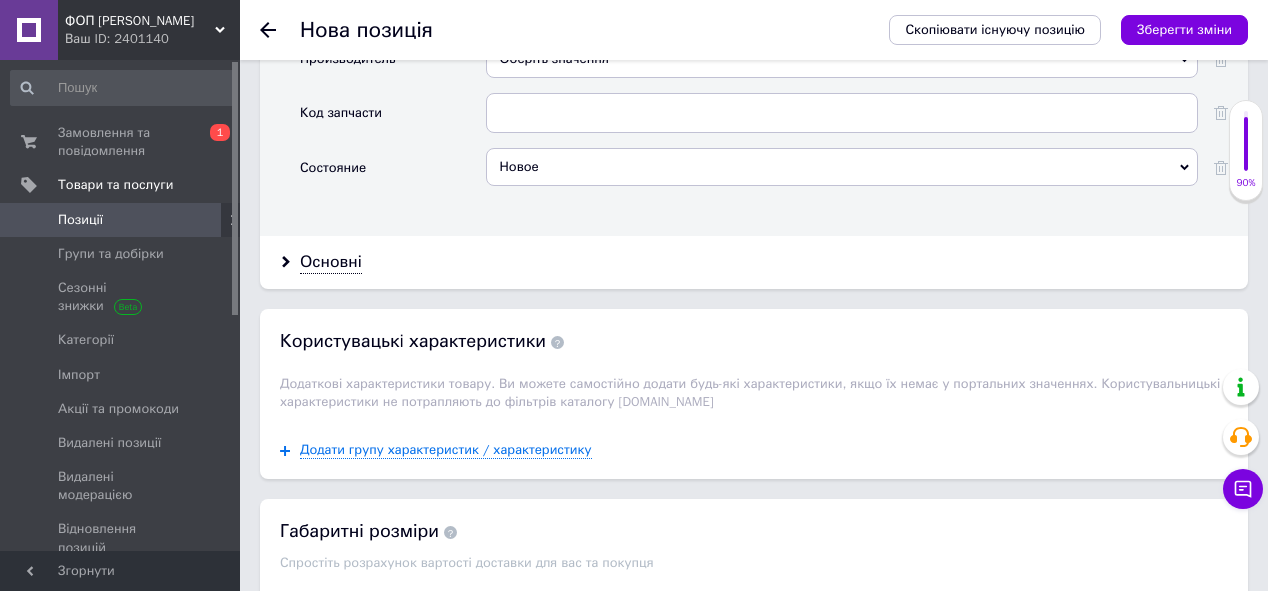 click on "Основні" at bounding box center (754, 262) 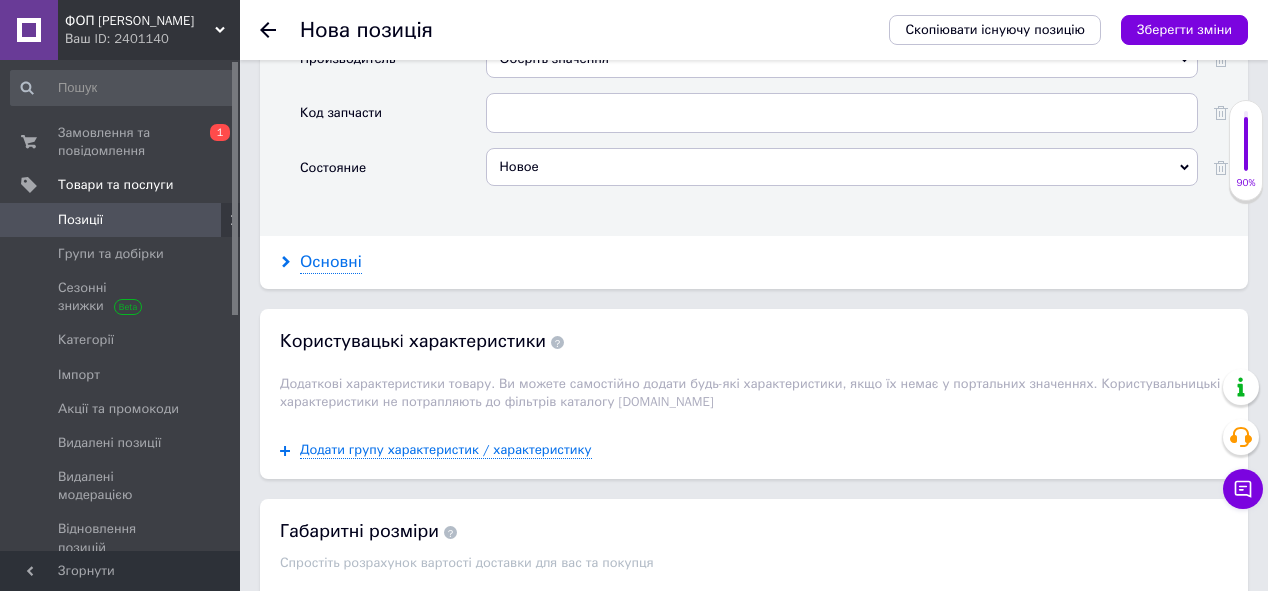 click on "Основні" at bounding box center (331, 262) 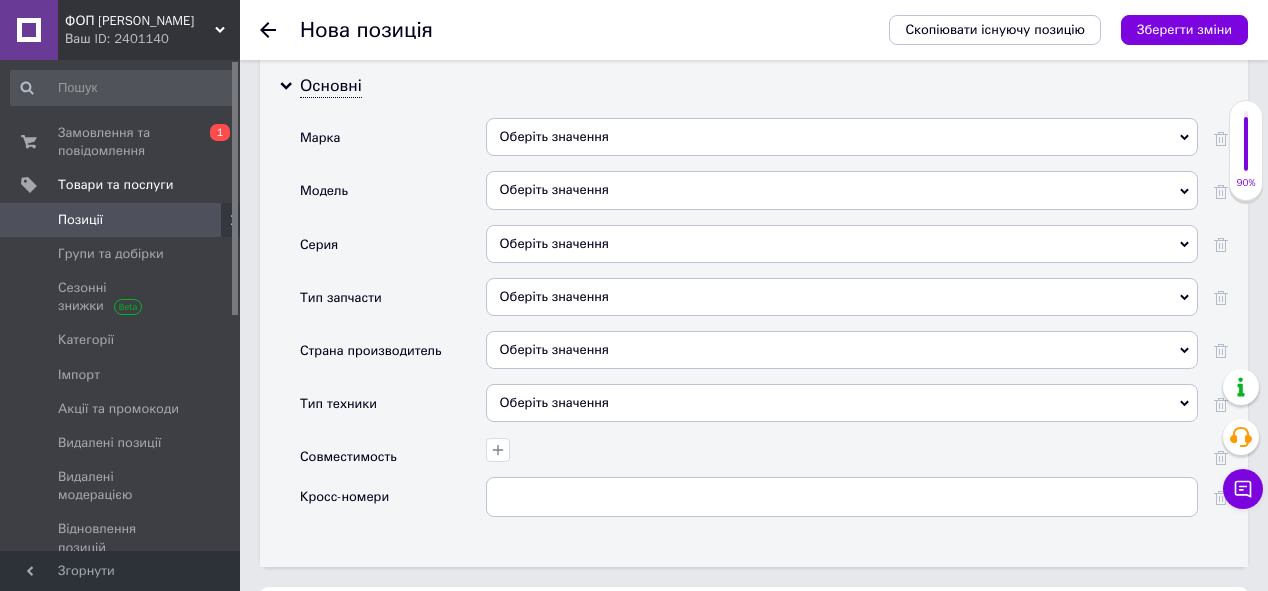 scroll, scrollTop: 2160, scrollLeft: 0, axis: vertical 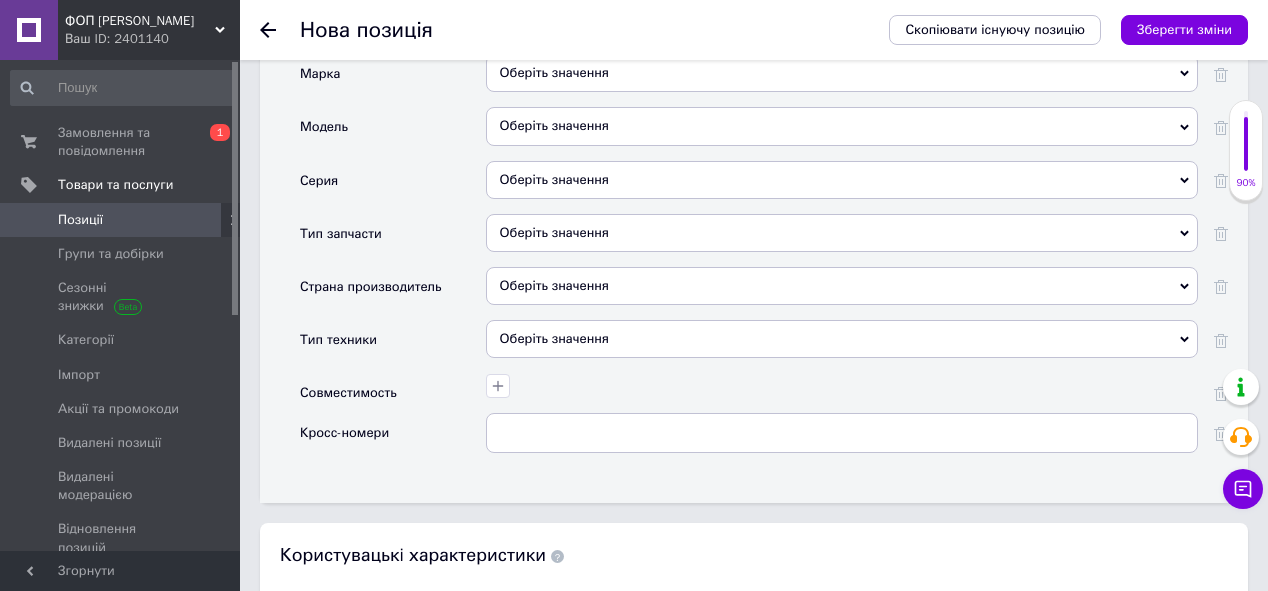 click on "Оберіть значення" at bounding box center (842, 73) 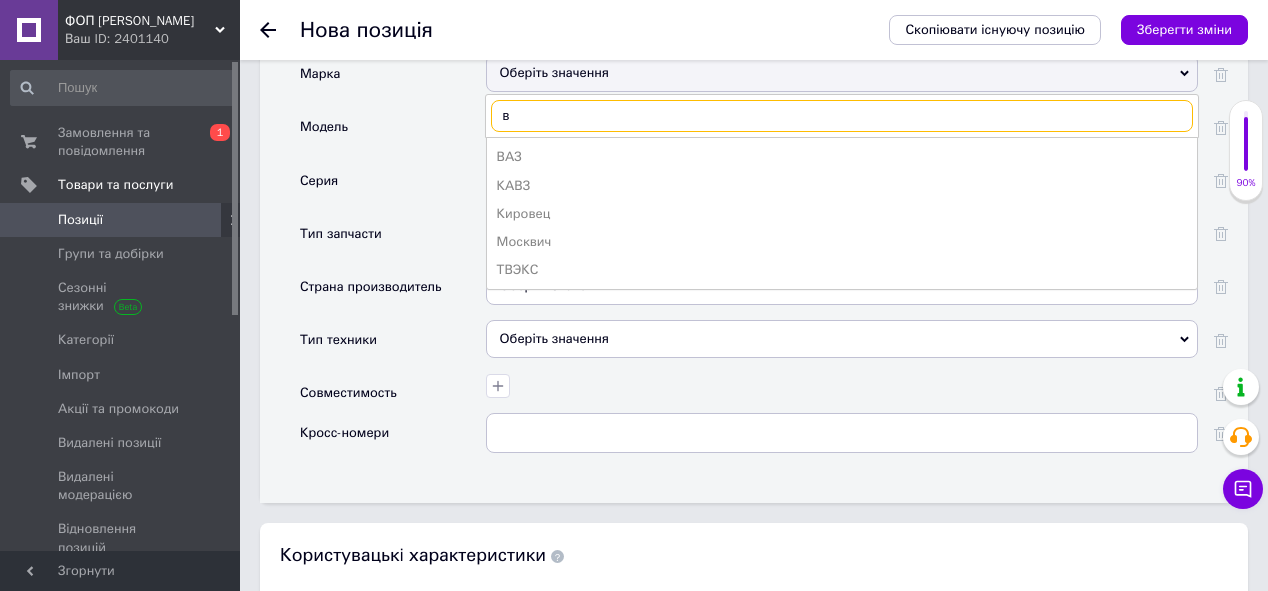 click on "в" at bounding box center [842, 116] 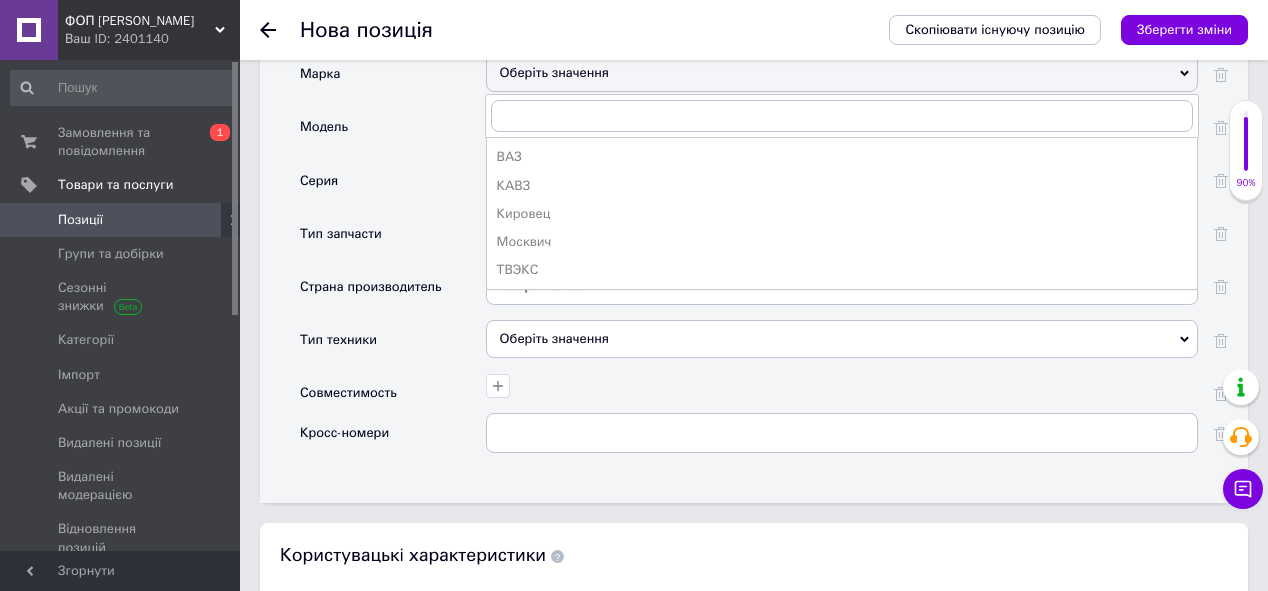 click on "Серия" at bounding box center (393, 187) 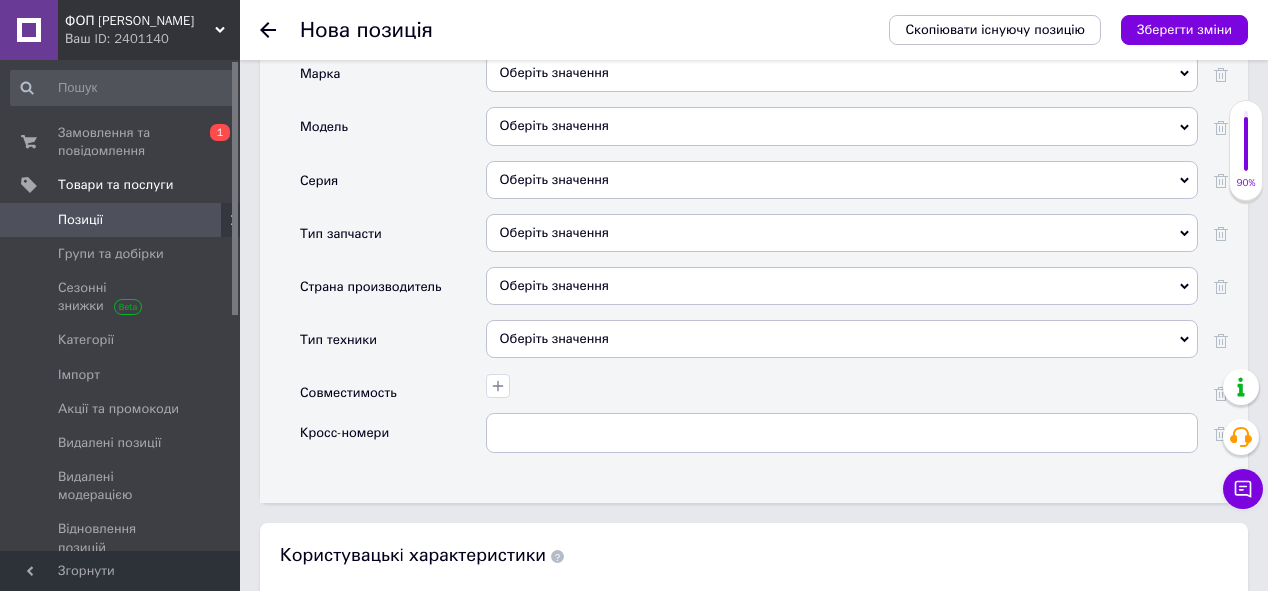 scroll, scrollTop: 2080, scrollLeft: 0, axis: vertical 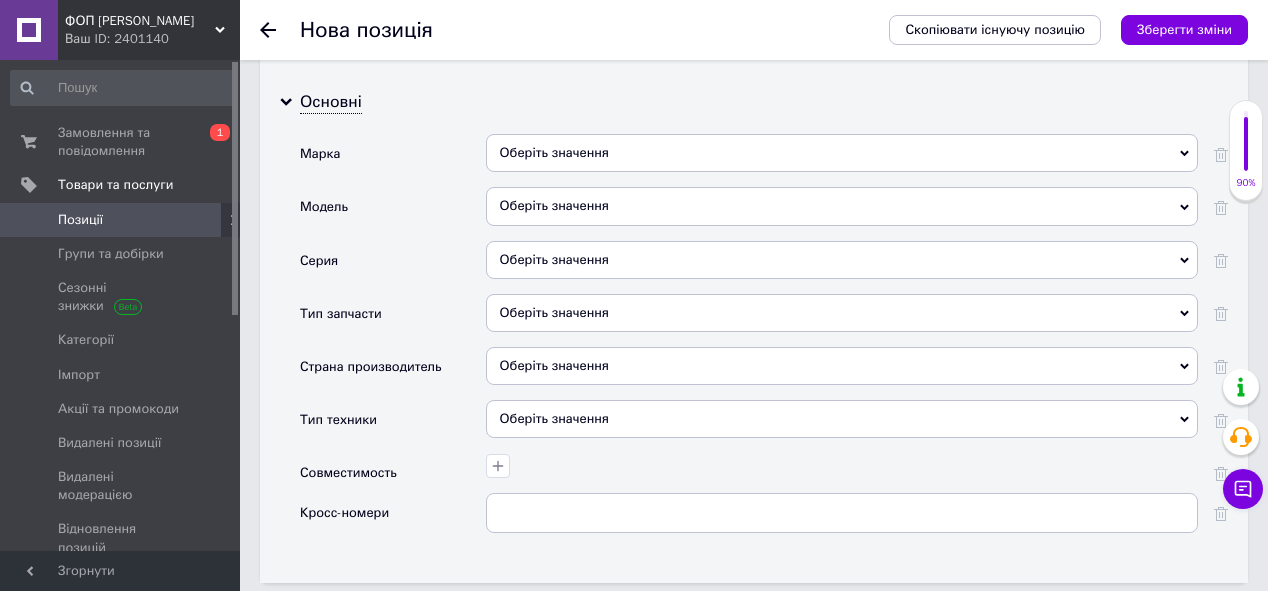 click on "Оберіть значення" at bounding box center [842, 206] 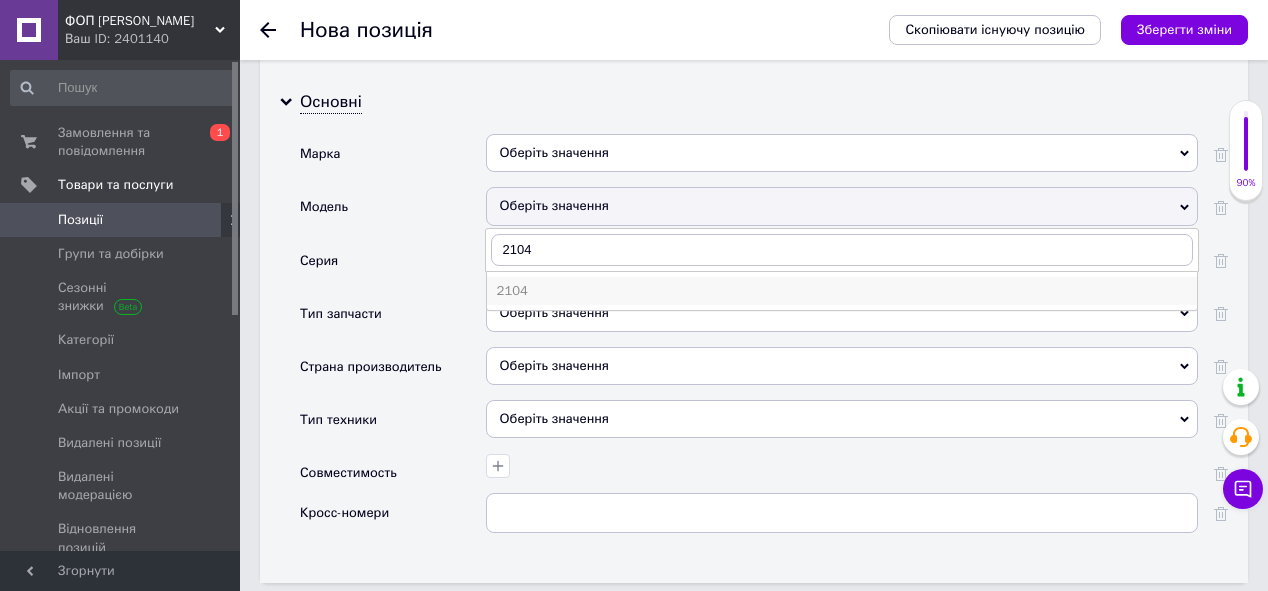 click on "2104" at bounding box center (842, 291) 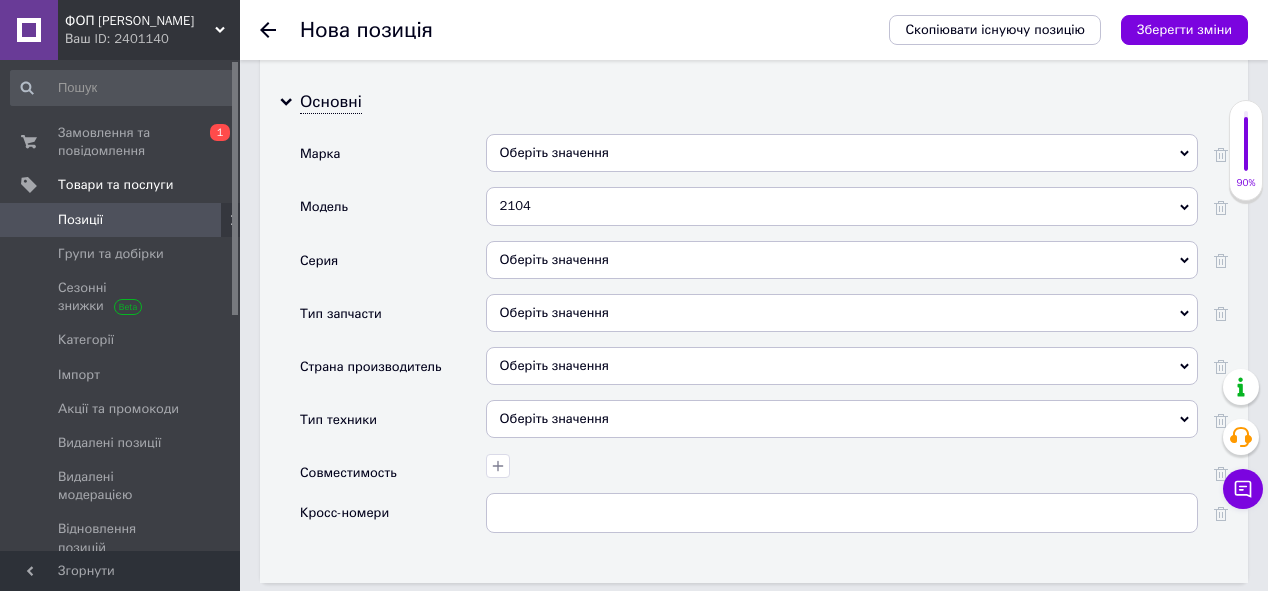 scroll, scrollTop: 2160, scrollLeft: 0, axis: vertical 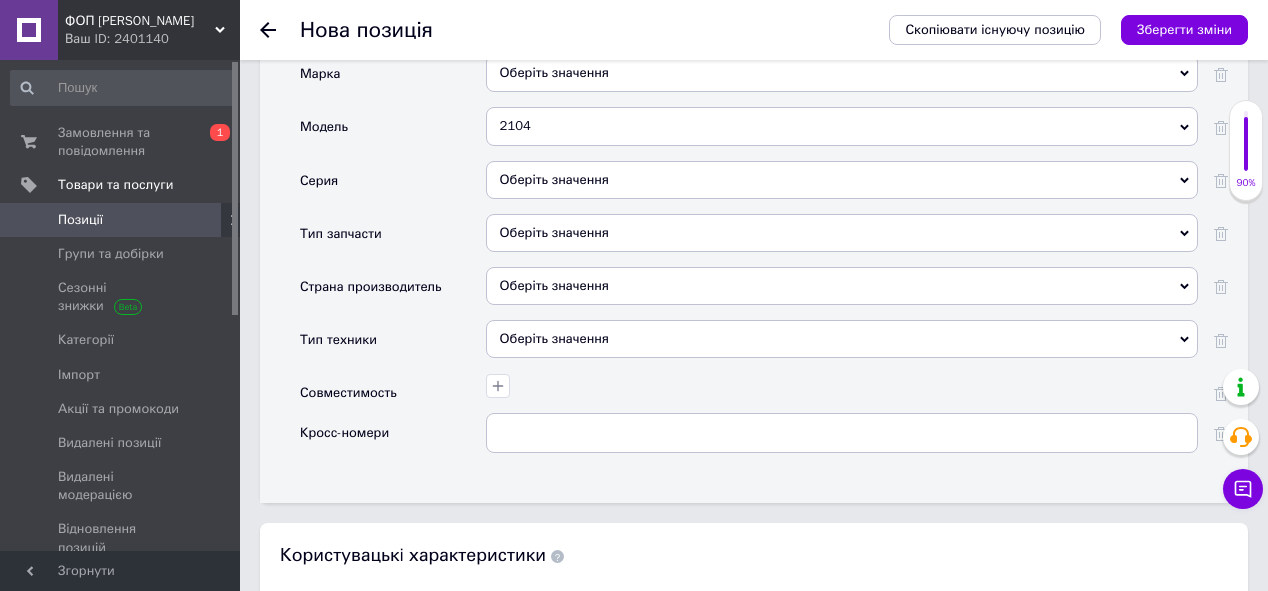 click on "Оберіть значення" at bounding box center (842, 233) 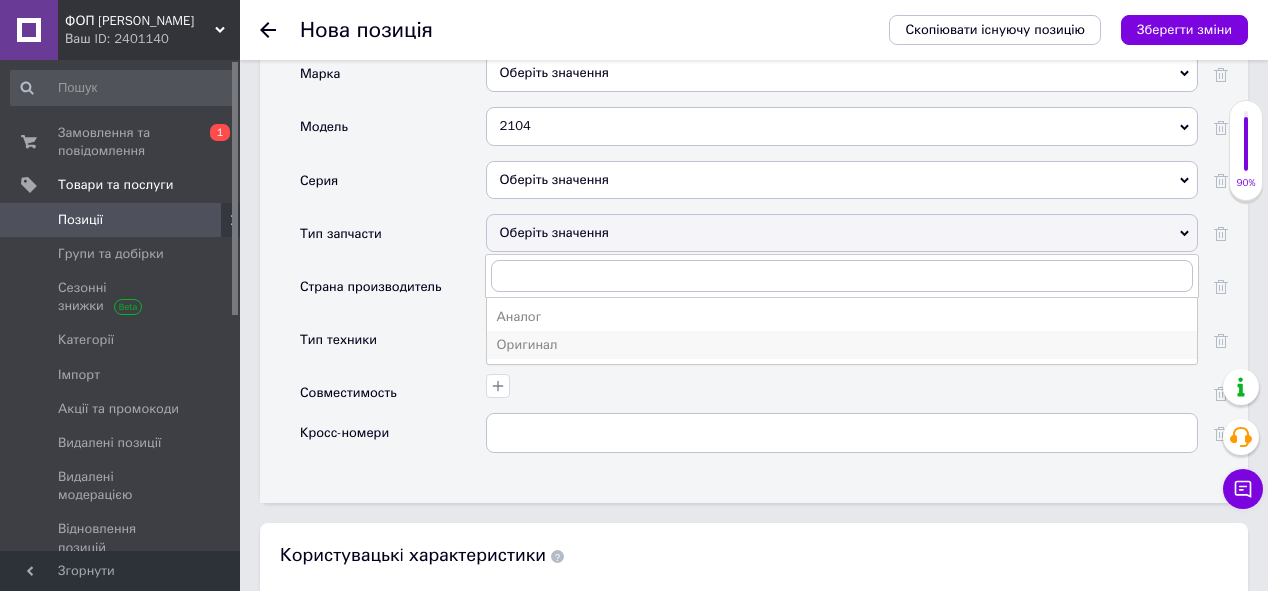 click on "Оригинал" at bounding box center [842, 345] 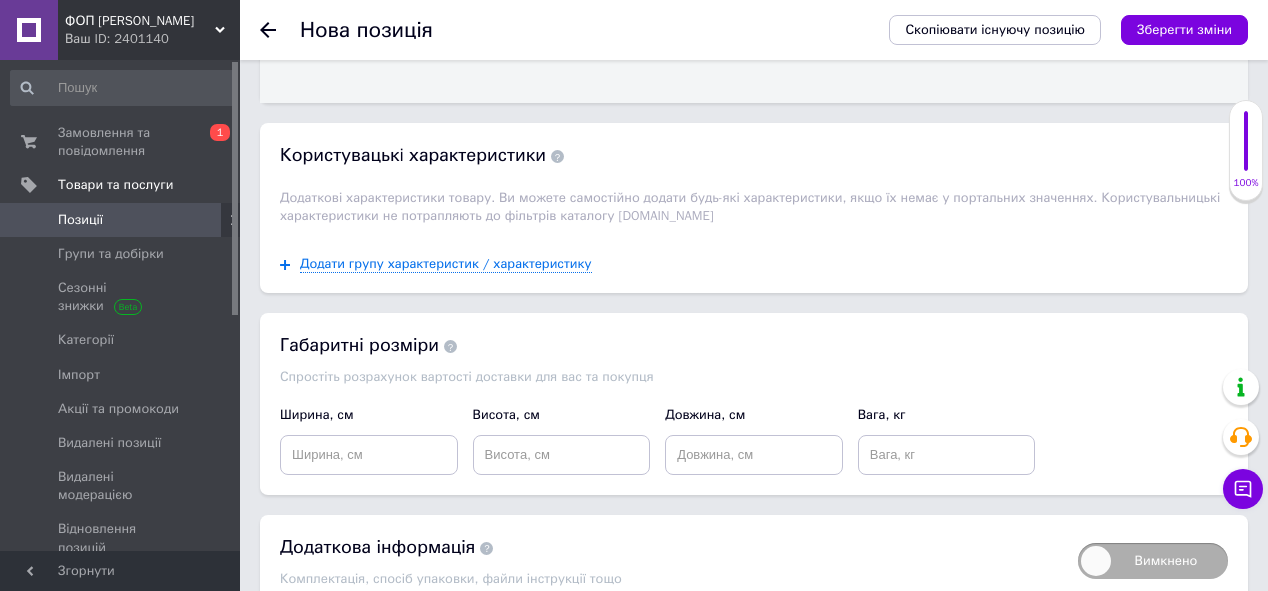 scroll, scrollTop: 2648, scrollLeft: 0, axis: vertical 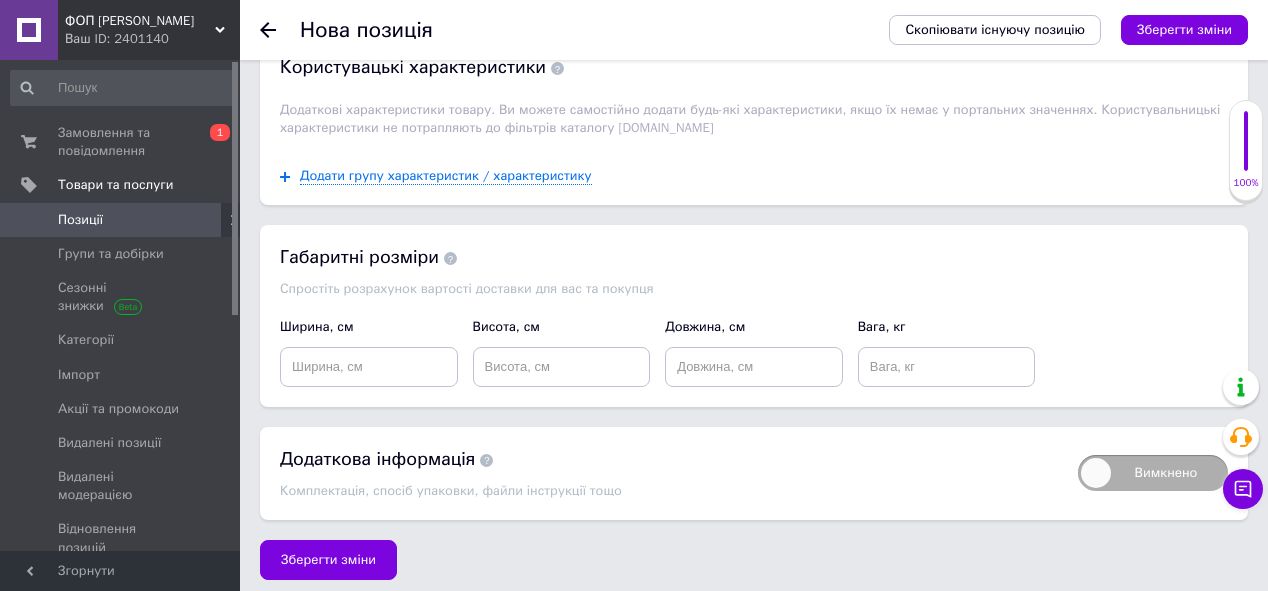 click on "Ширина, см" at bounding box center (369, 352) 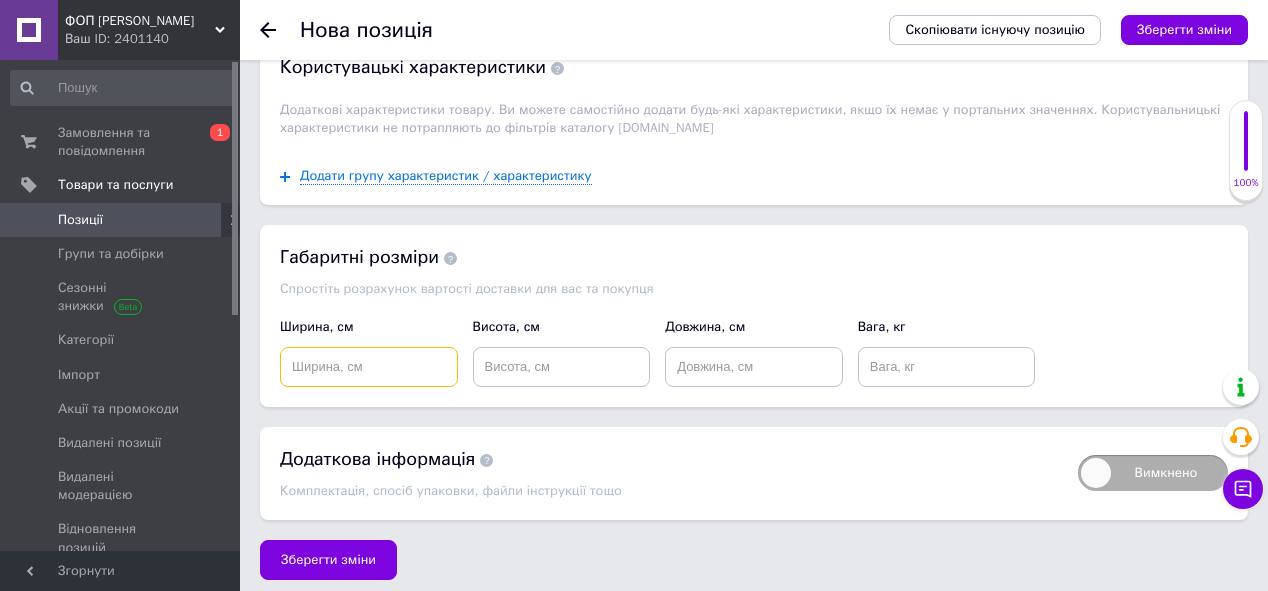 click at bounding box center [369, 367] 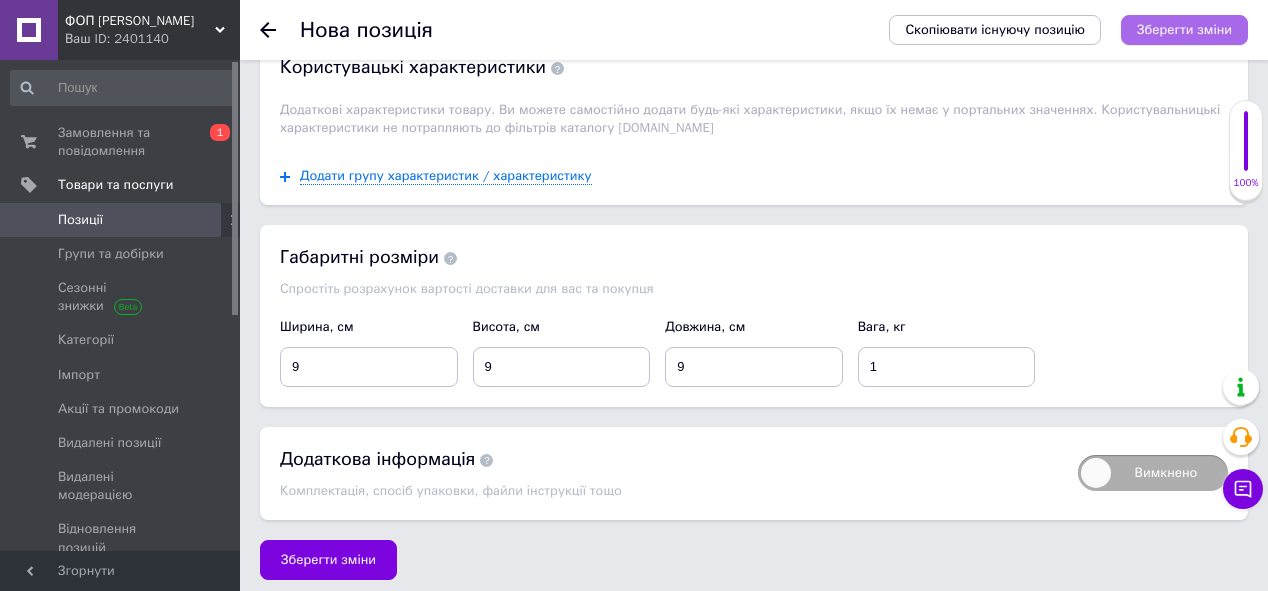 click on "Зберегти зміни" at bounding box center (1184, 29) 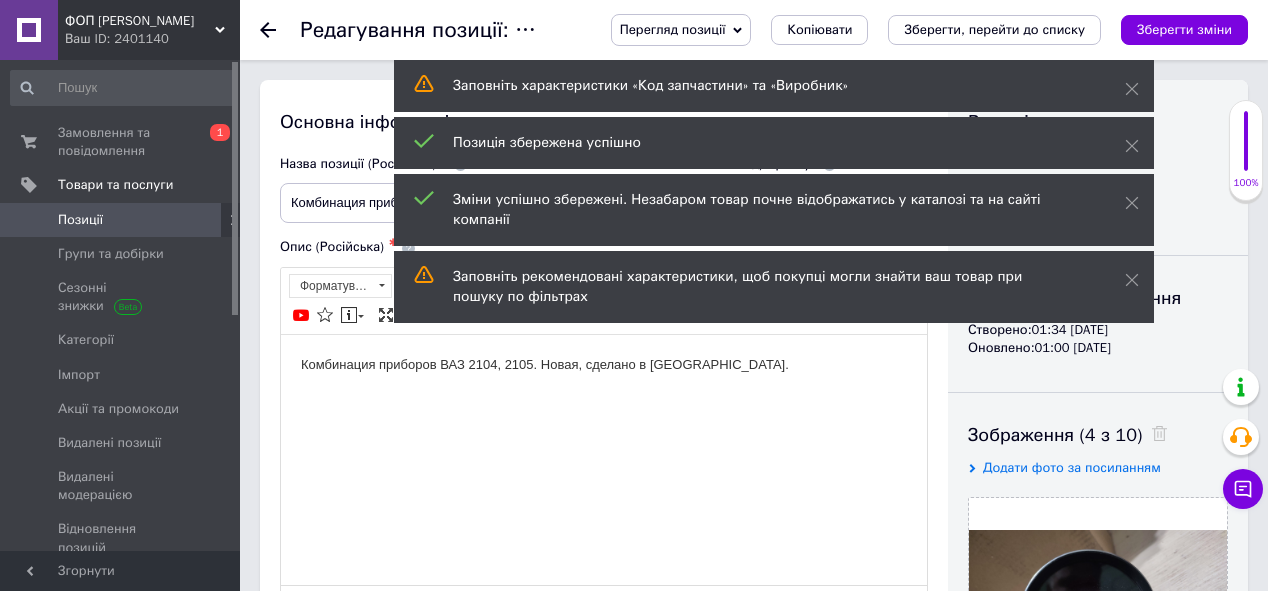 scroll, scrollTop: 0, scrollLeft: 0, axis: both 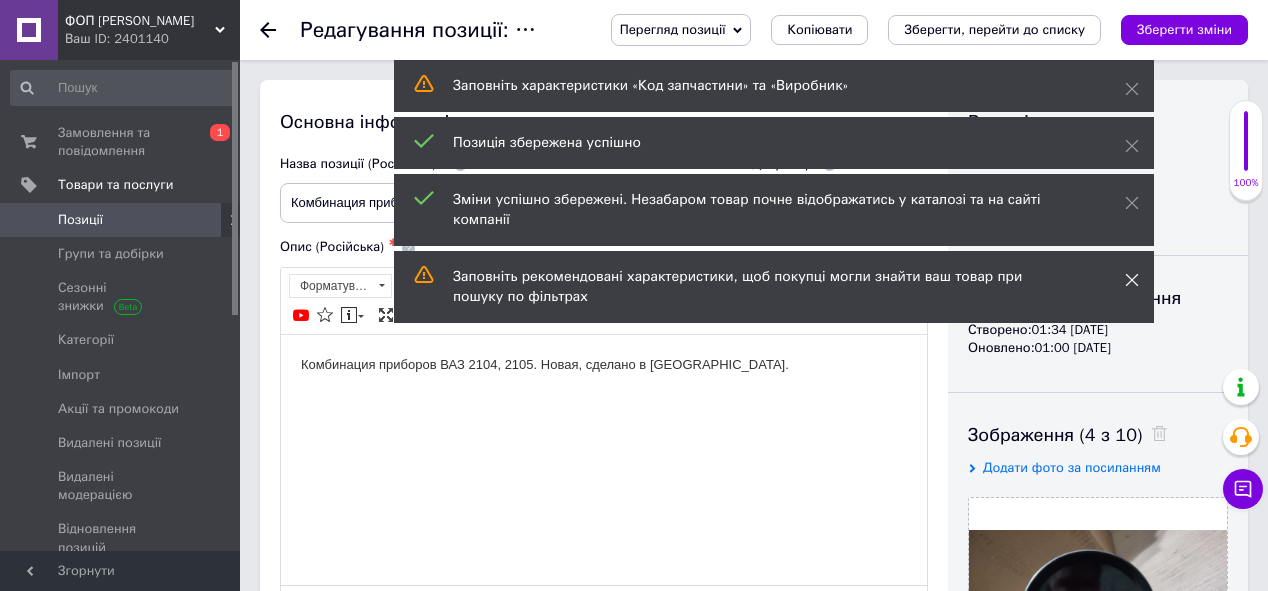 click 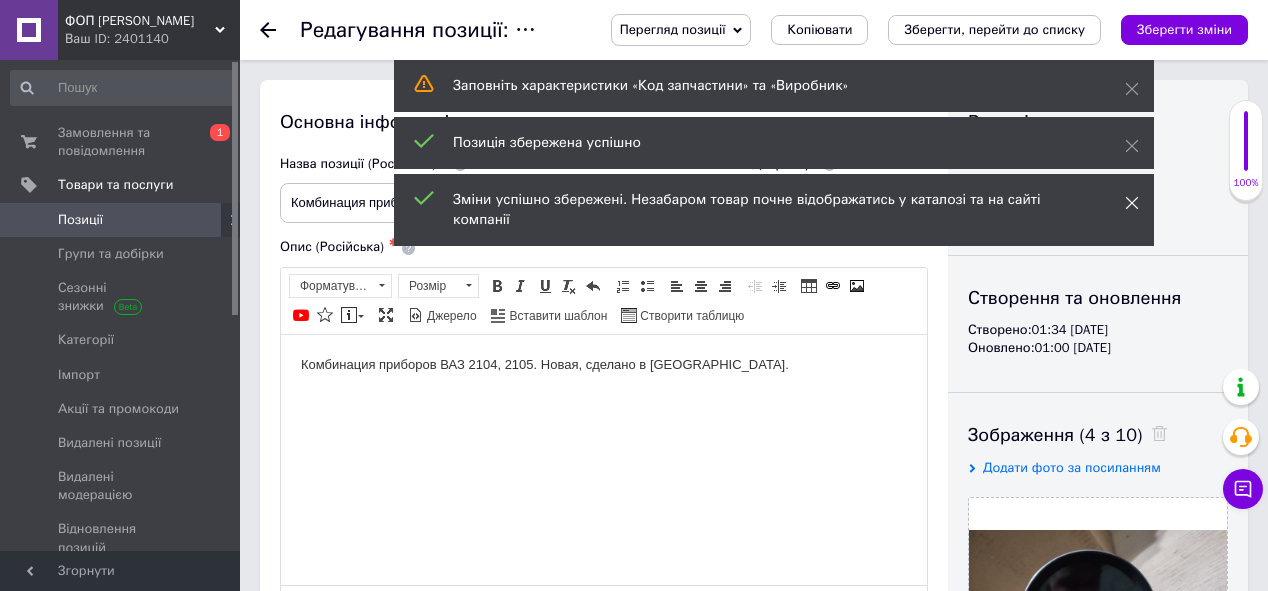 click 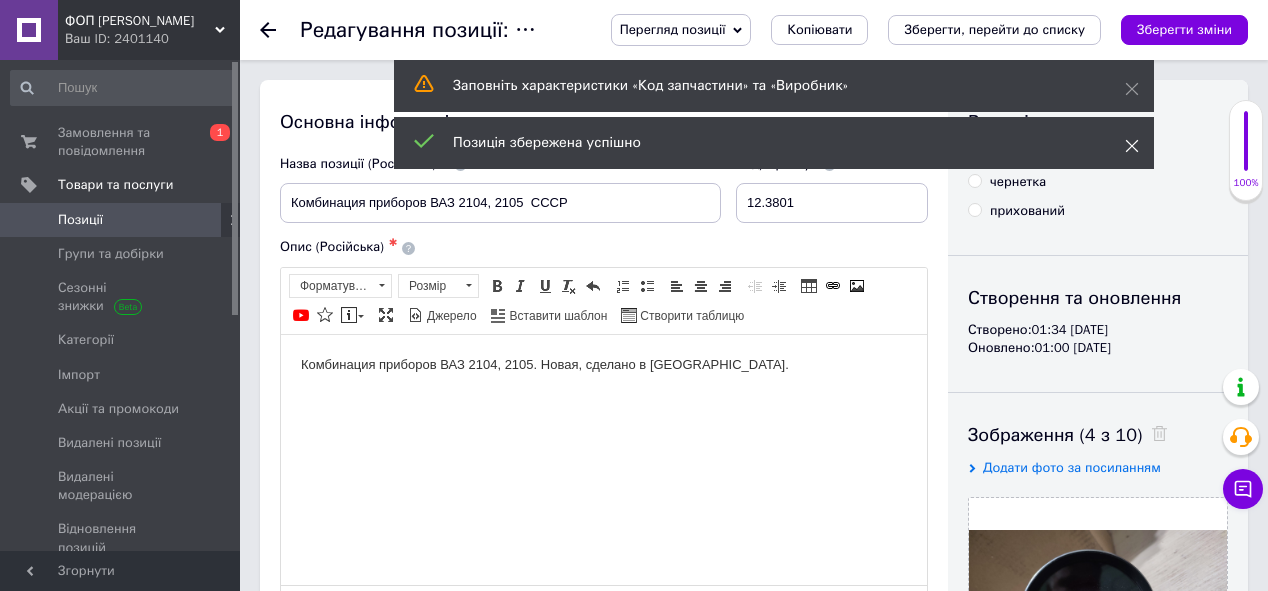 click 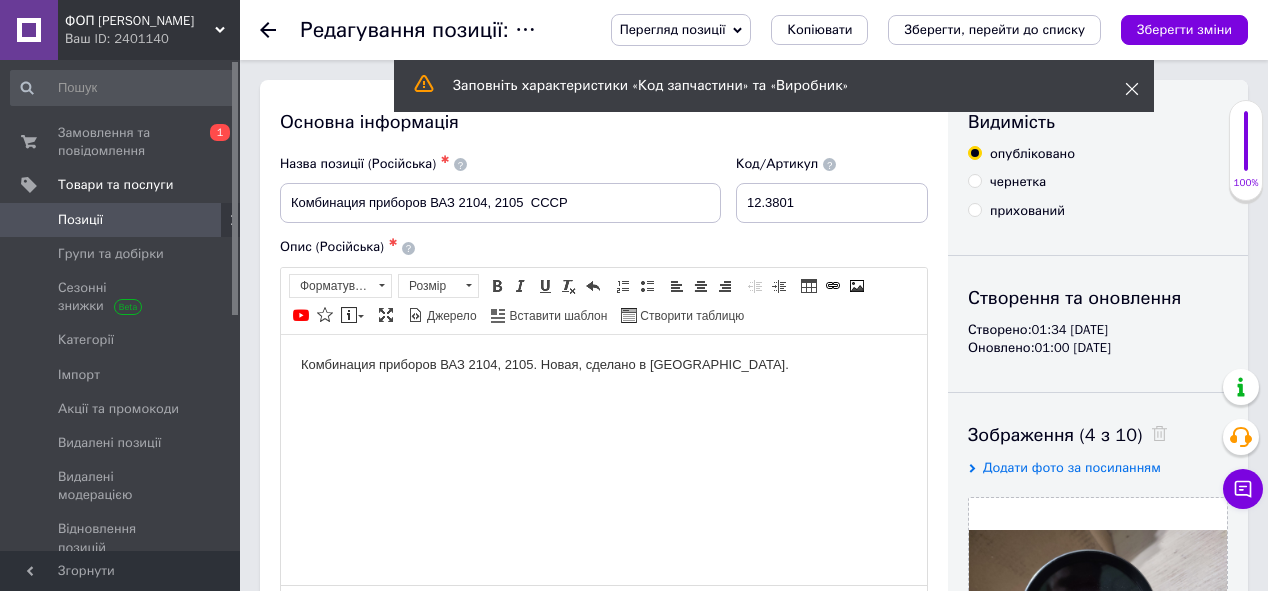 click 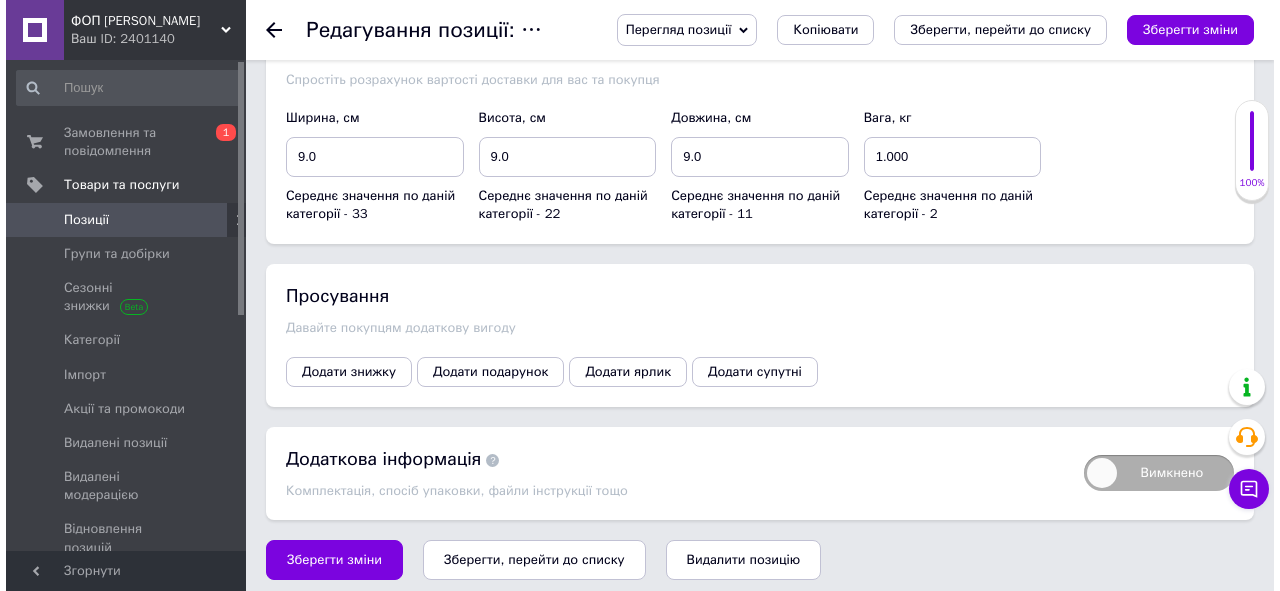 scroll, scrollTop: 2382, scrollLeft: 0, axis: vertical 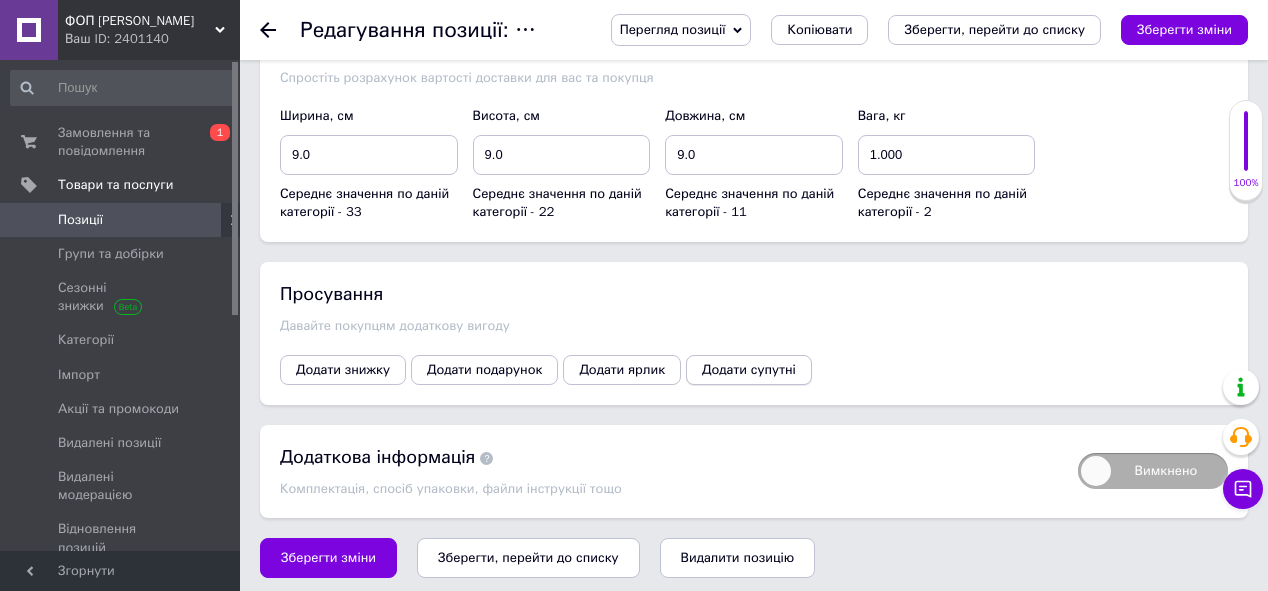 click on "Додати супутні" at bounding box center (749, 370) 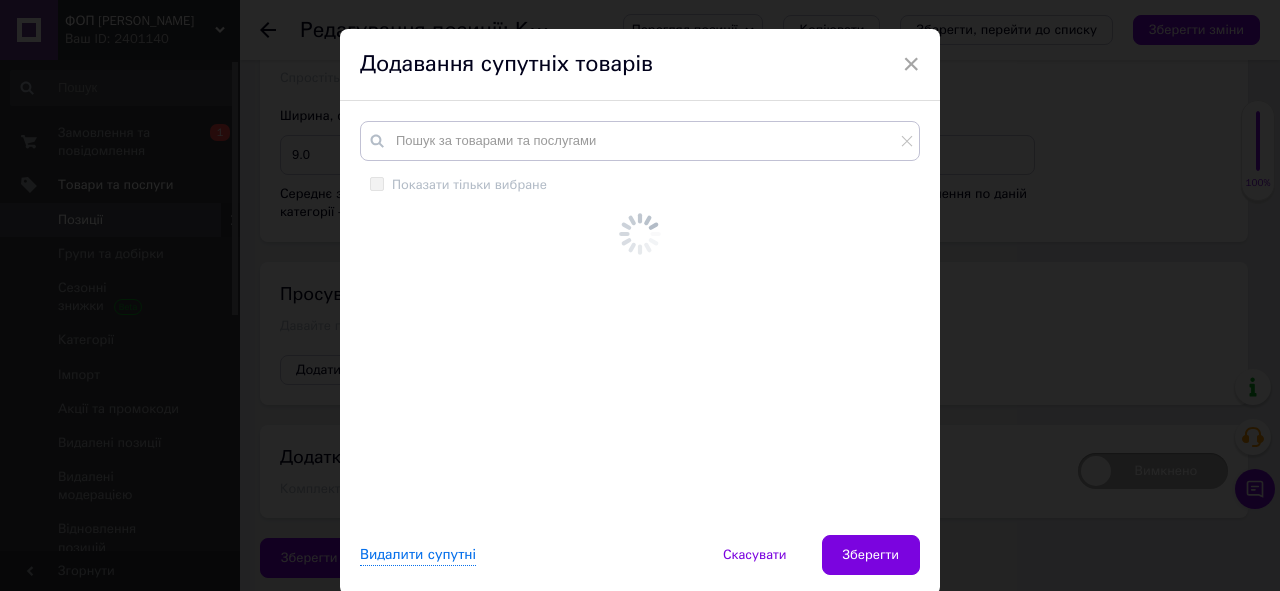 scroll, scrollTop: 73, scrollLeft: 0, axis: vertical 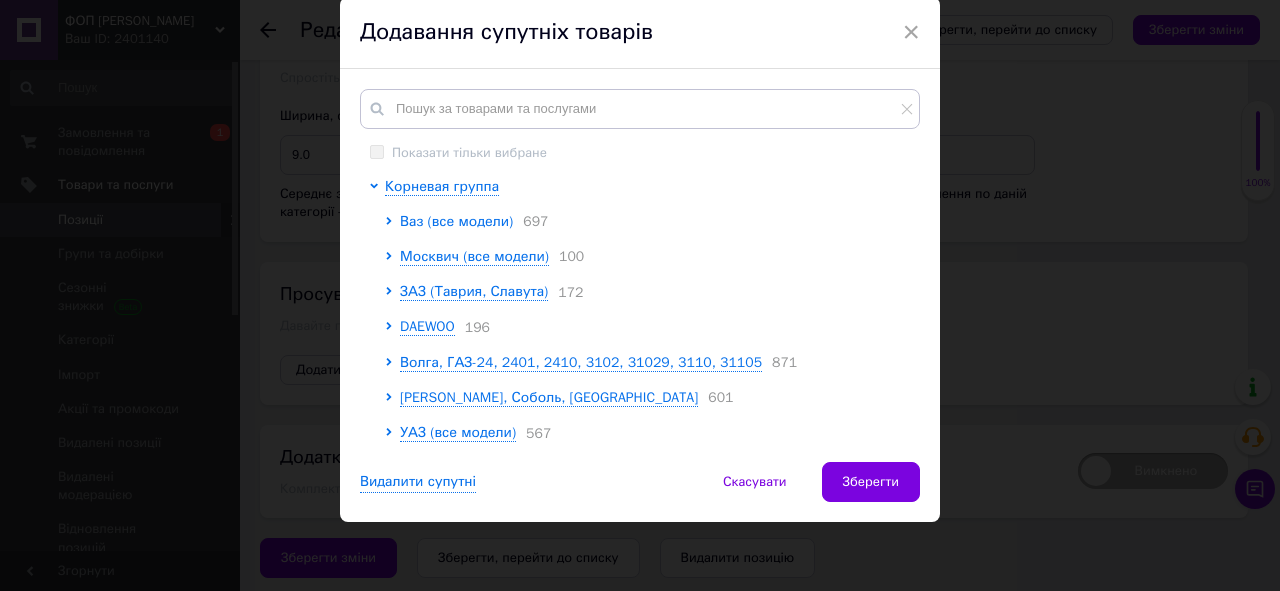 click on "Ваз (все модели)" at bounding box center [456, 221] 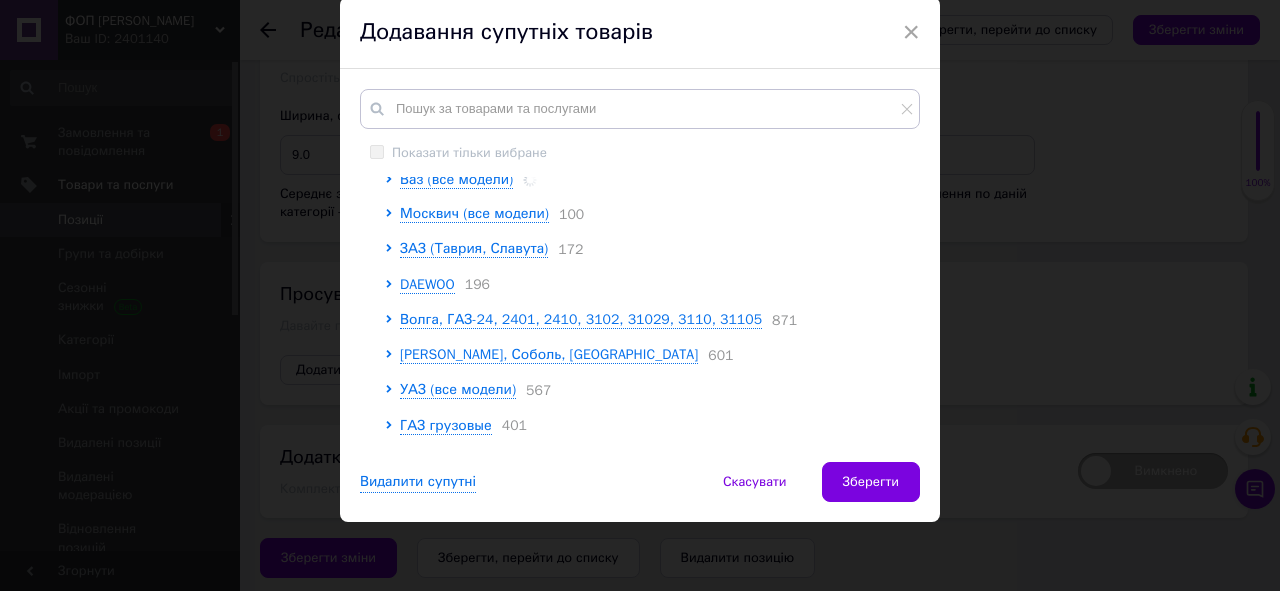 scroll, scrollTop: 80, scrollLeft: 0, axis: vertical 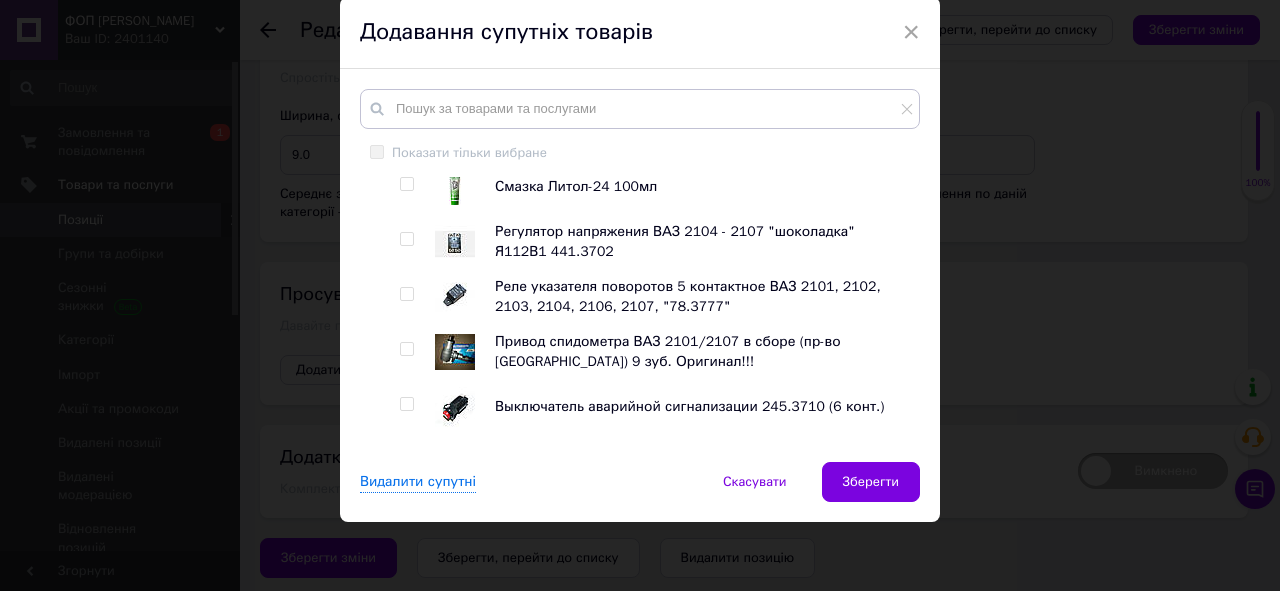 click at bounding box center [406, 184] 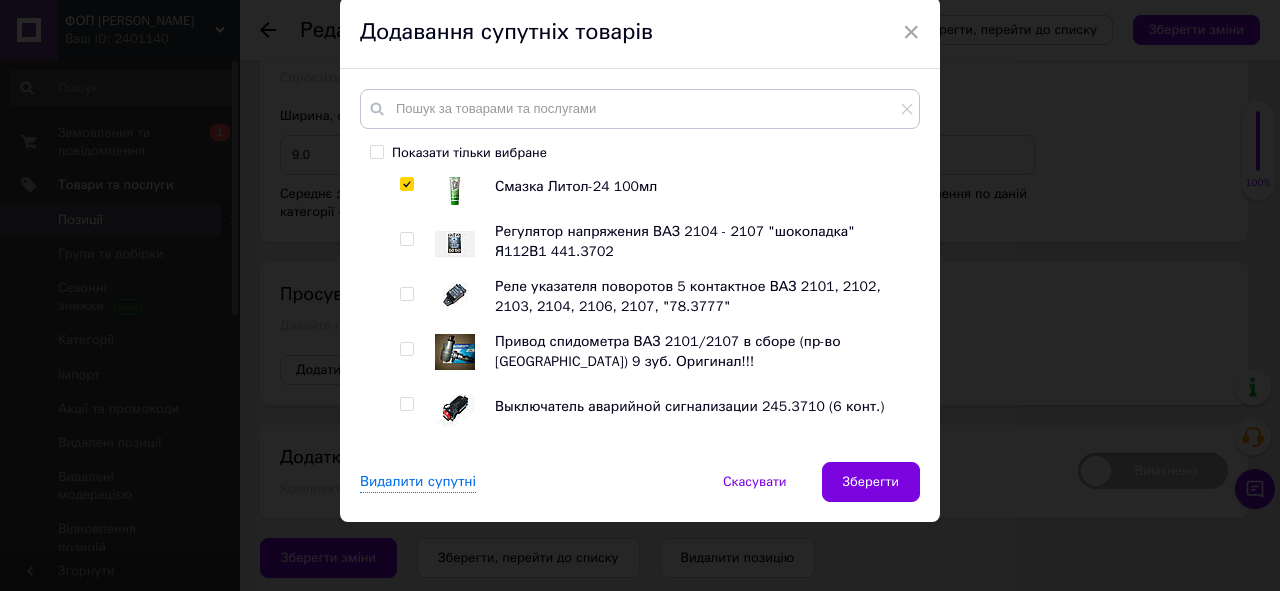 drag, startPoint x: 406, startPoint y: 236, endPoint x: 398, endPoint y: 289, distance: 53.600372 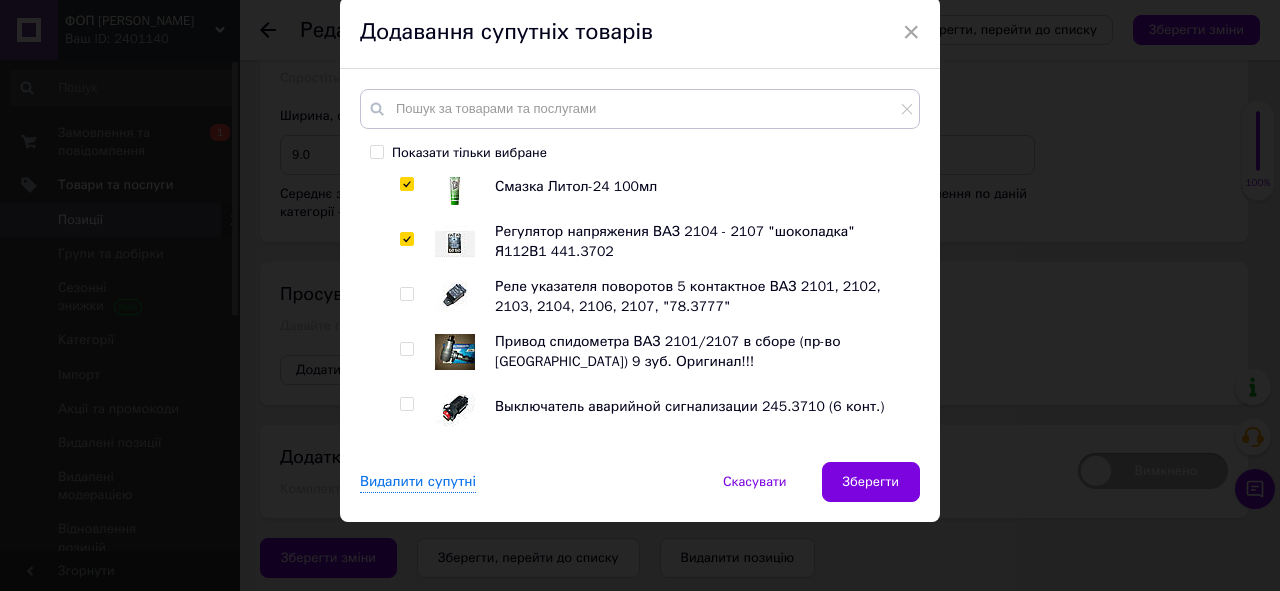 click at bounding box center (406, 294) 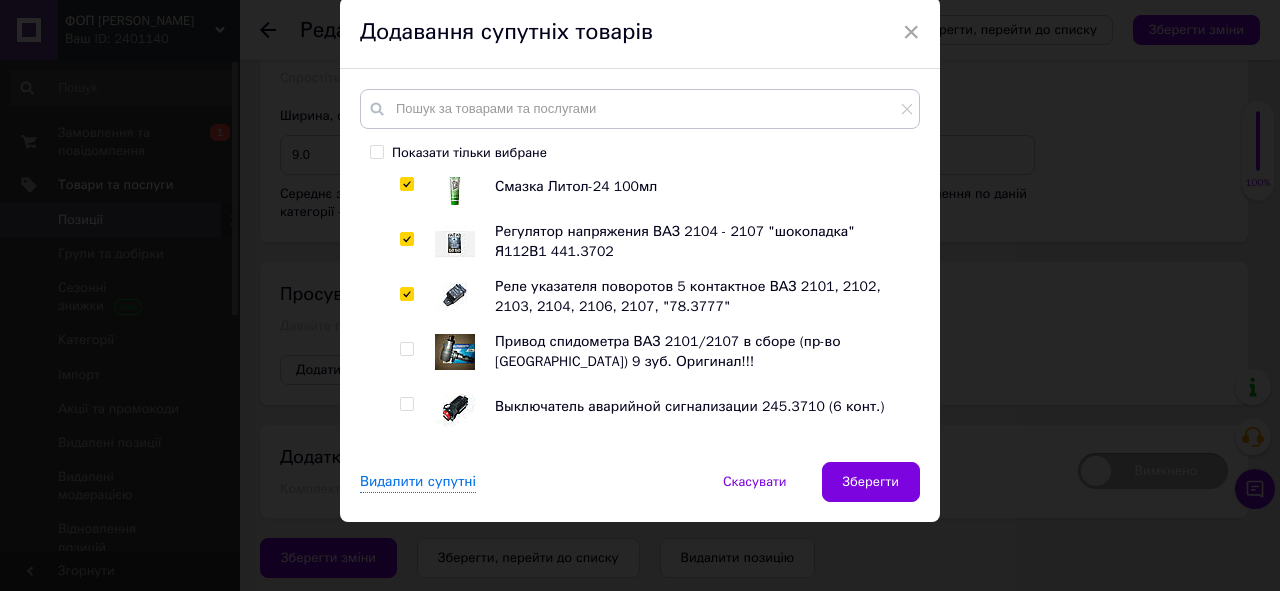 click at bounding box center (406, 349) 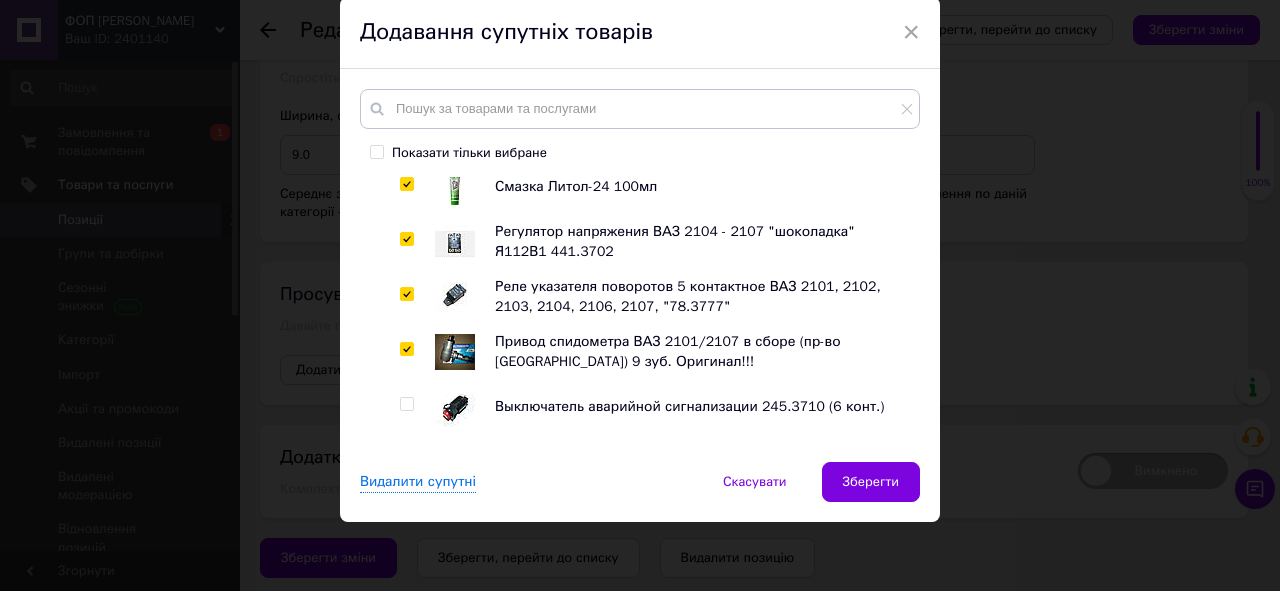 click at bounding box center (410, 407) 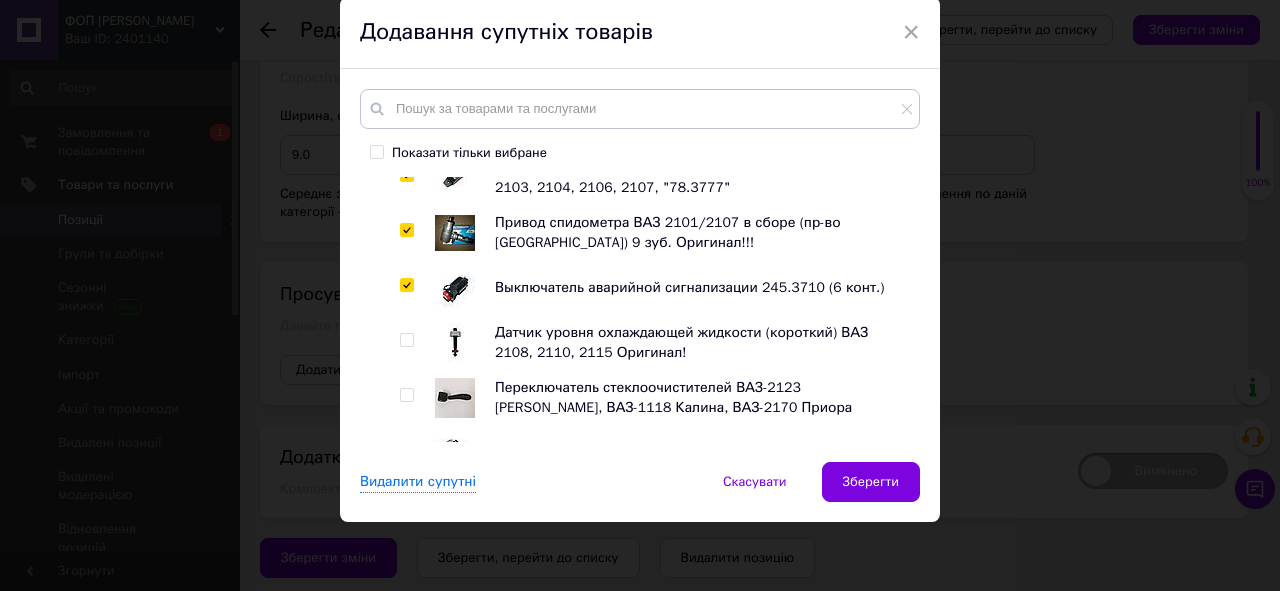 scroll, scrollTop: 240, scrollLeft: 0, axis: vertical 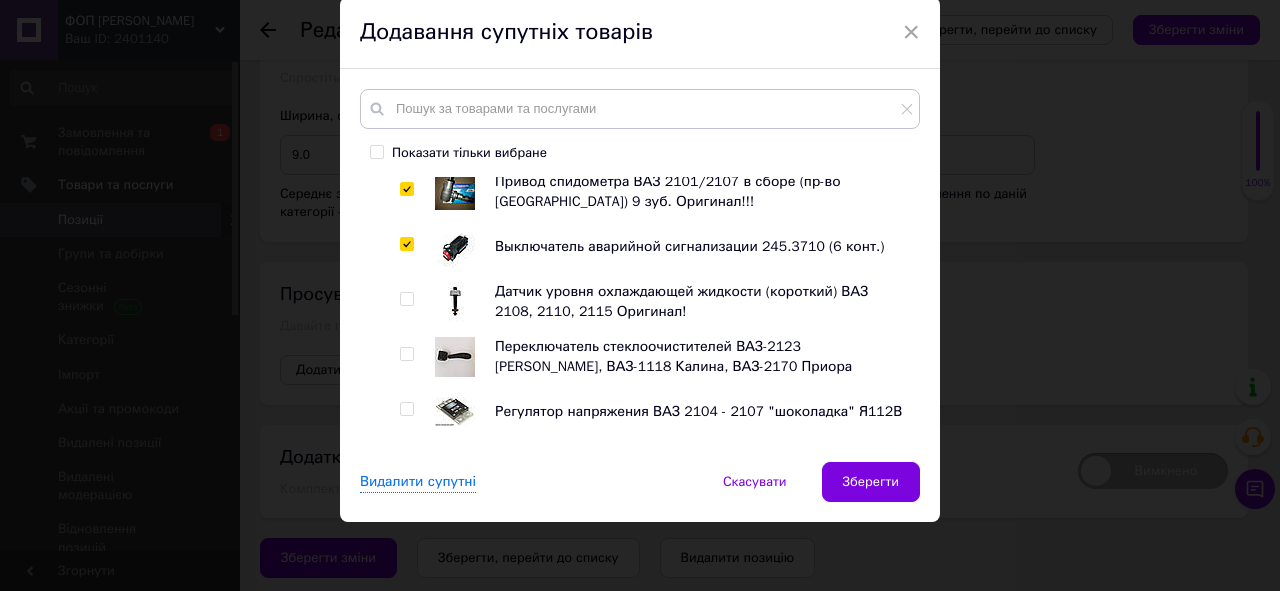 drag, startPoint x: 407, startPoint y: 296, endPoint x: 400, endPoint y: 347, distance: 51.47815 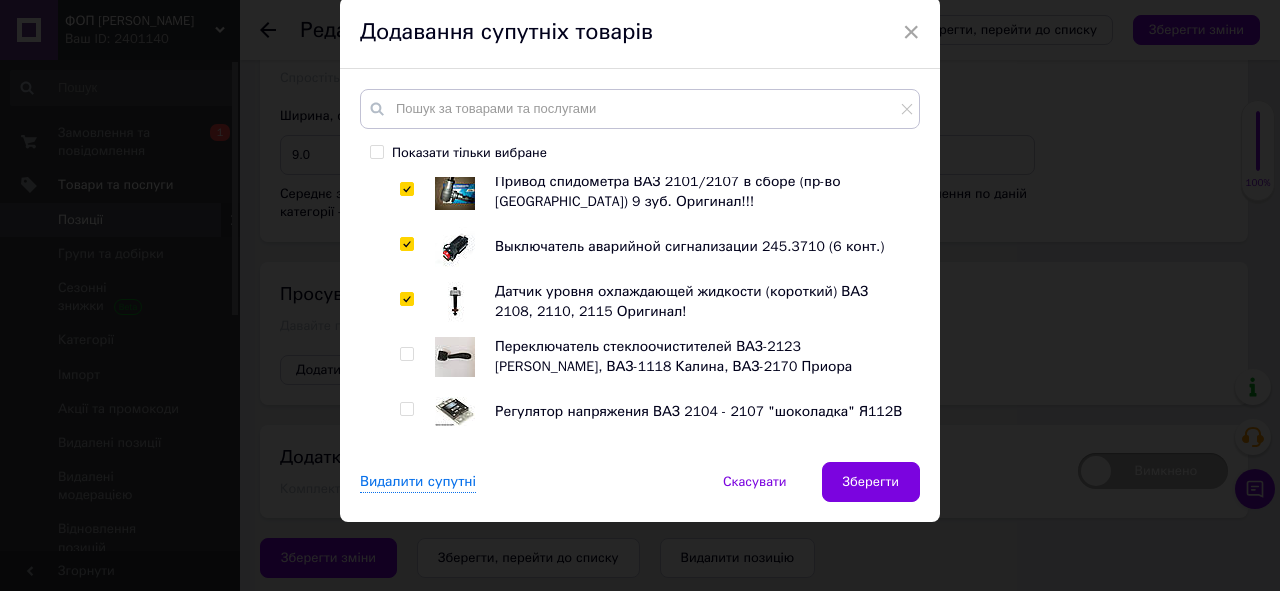 click at bounding box center (406, 409) 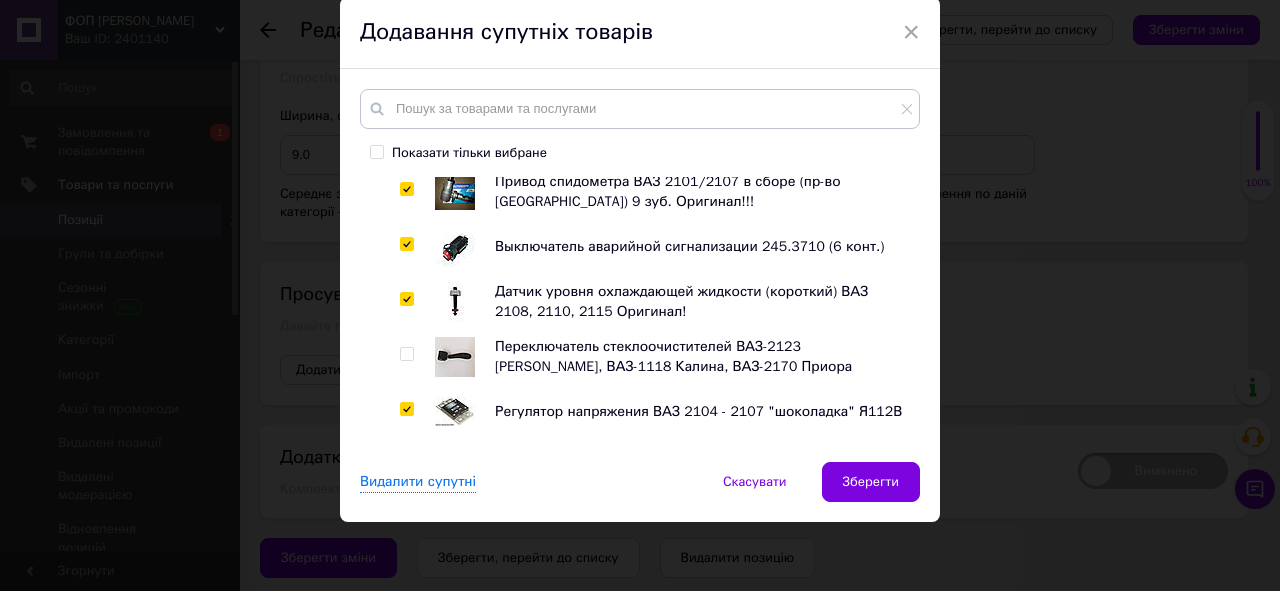 click at bounding box center [406, 354] 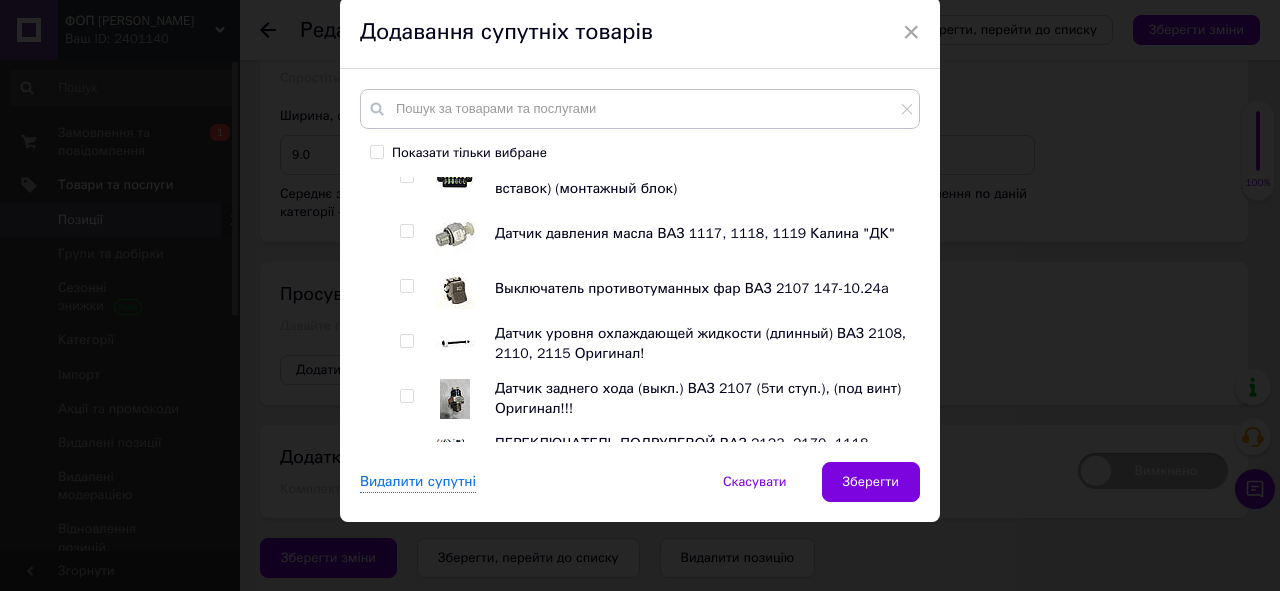 scroll, scrollTop: 640, scrollLeft: 0, axis: vertical 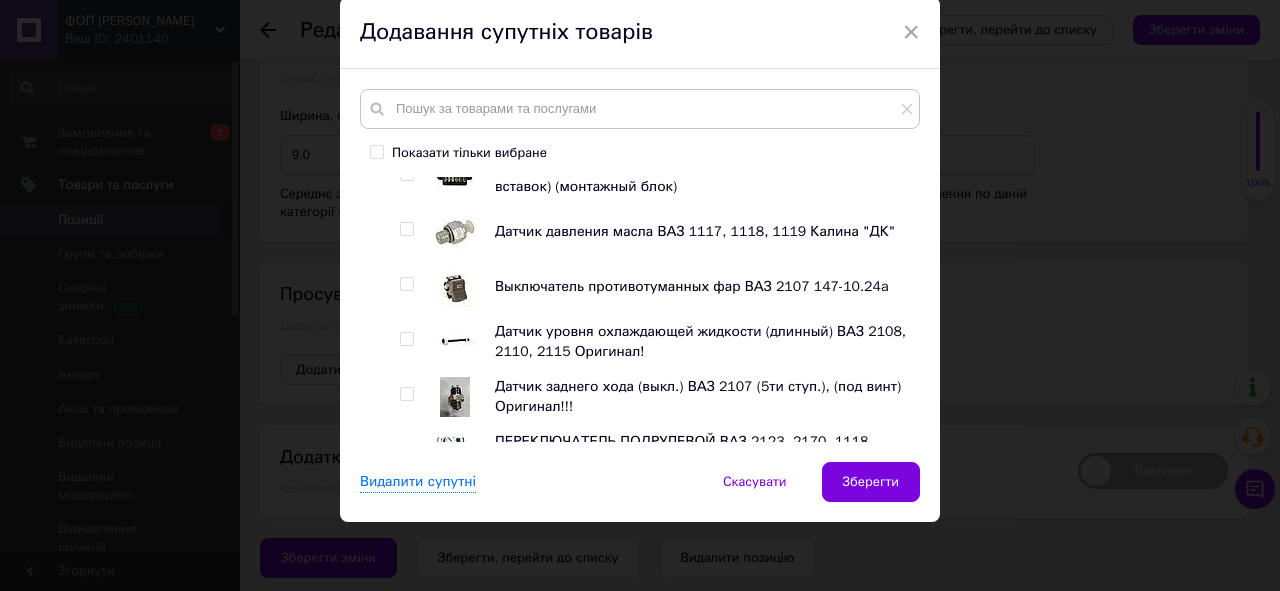 click at bounding box center (410, 177) 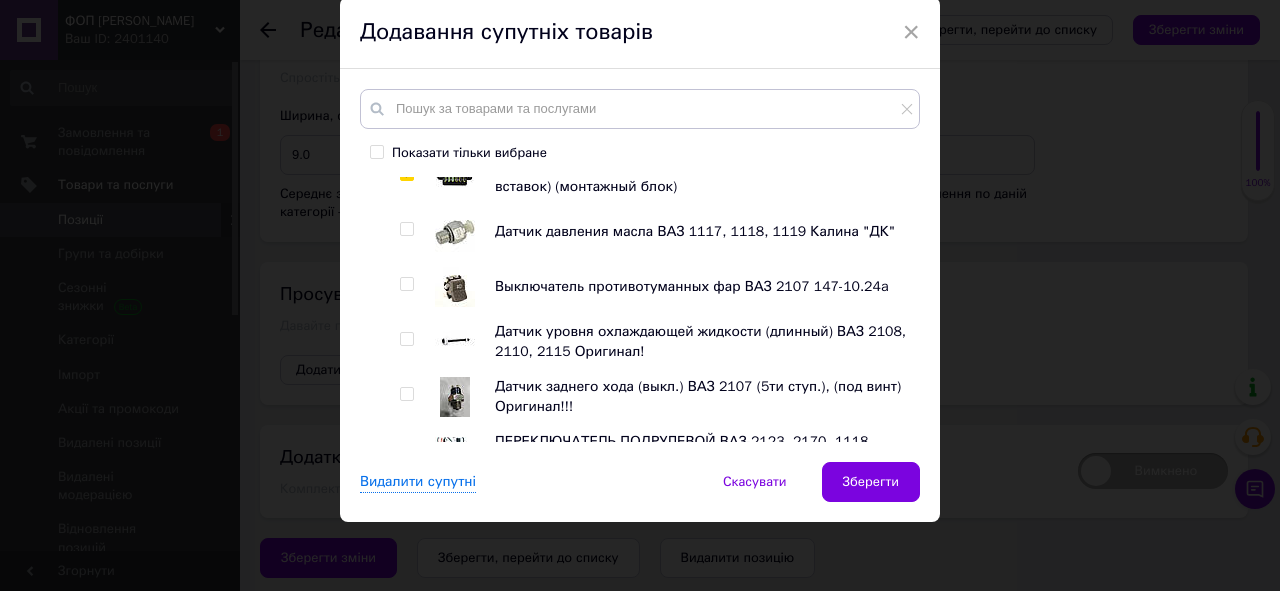 click at bounding box center [406, 229] 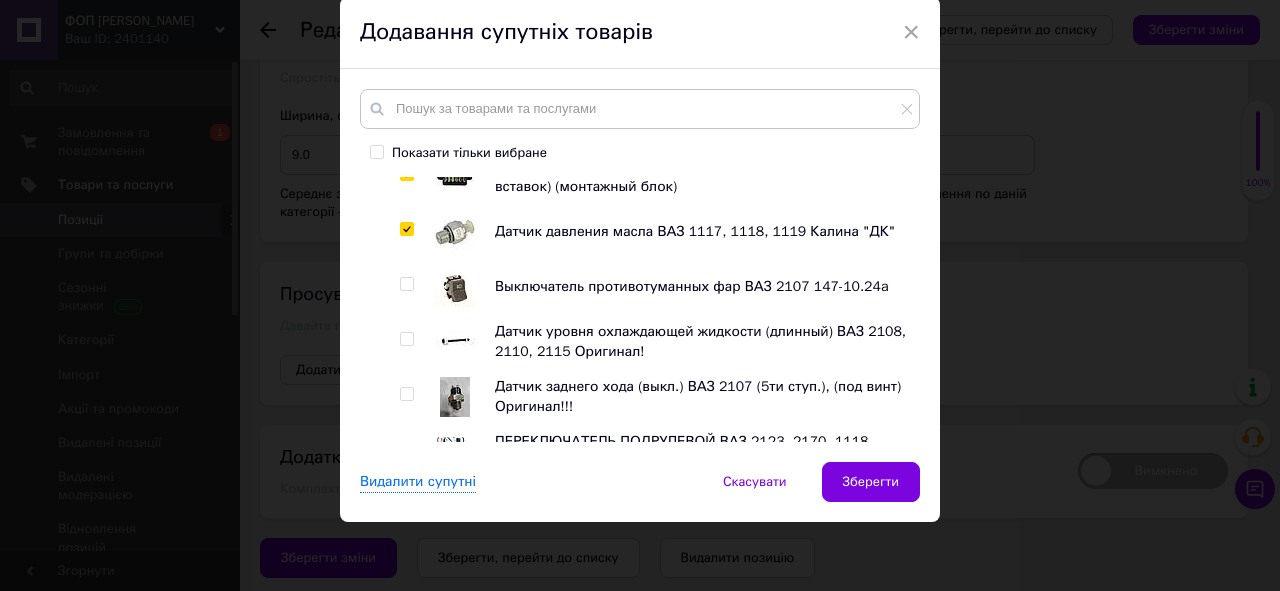 click at bounding box center [406, 284] 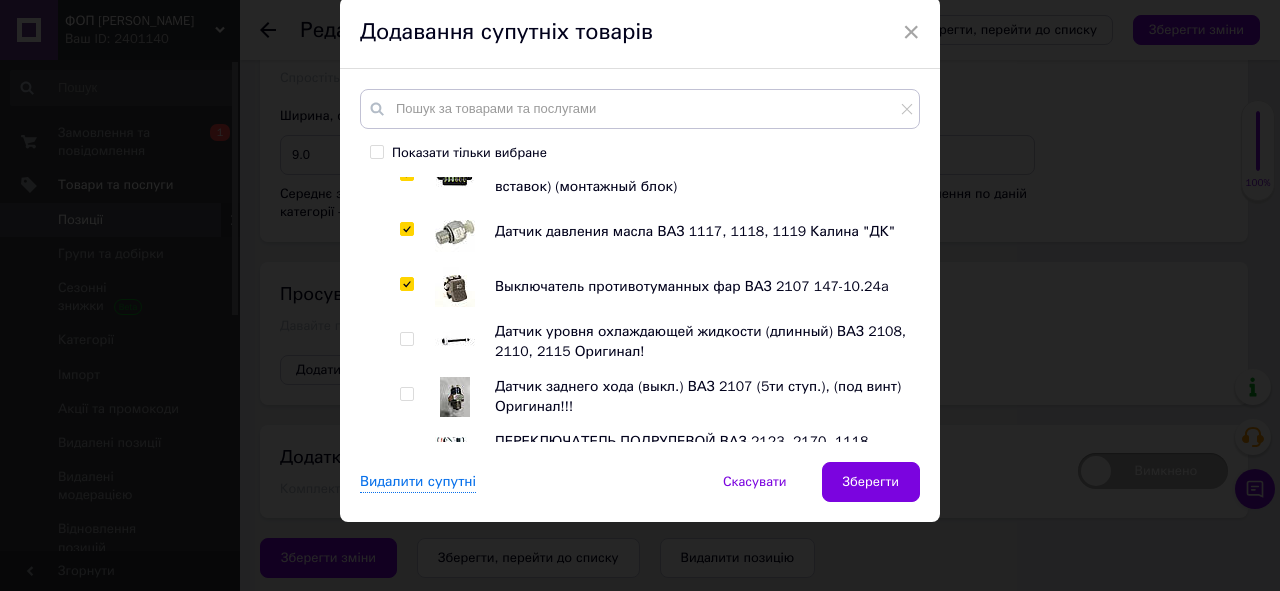 click at bounding box center (406, 339) 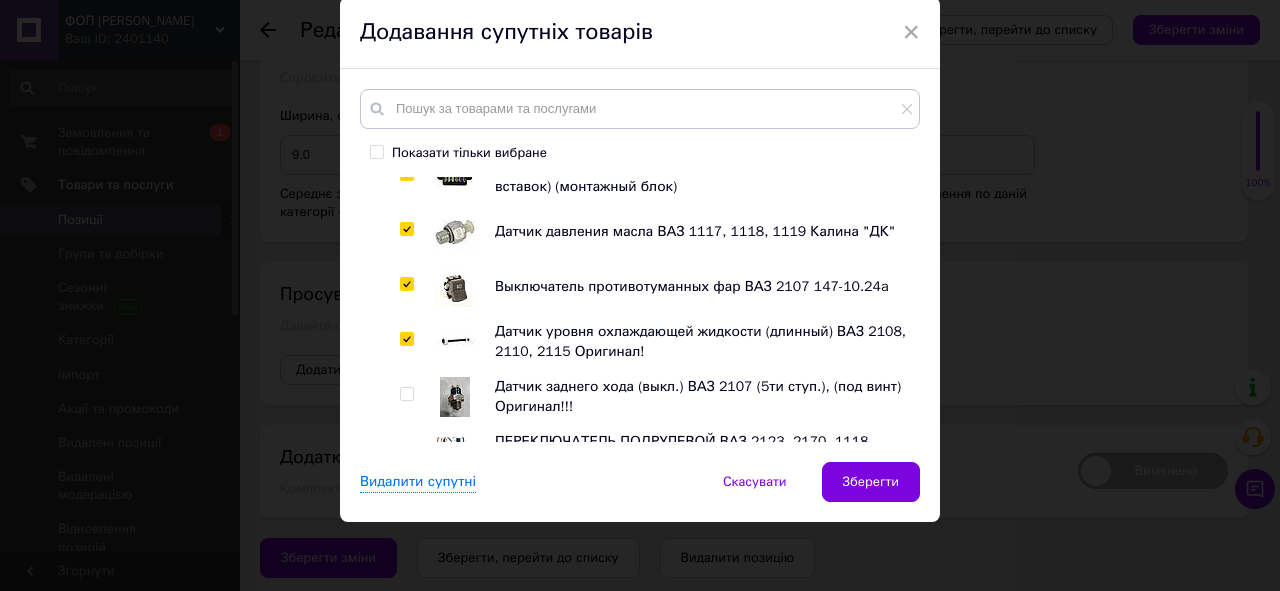 click at bounding box center (406, 394) 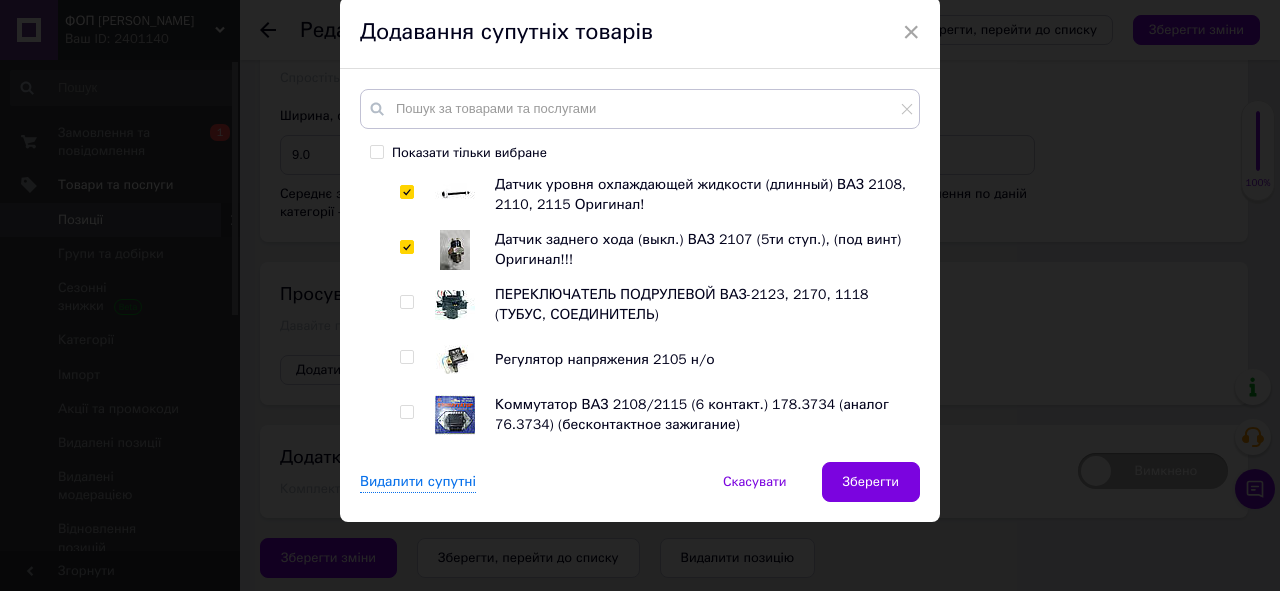 scroll, scrollTop: 800, scrollLeft: 0, axis: vertical 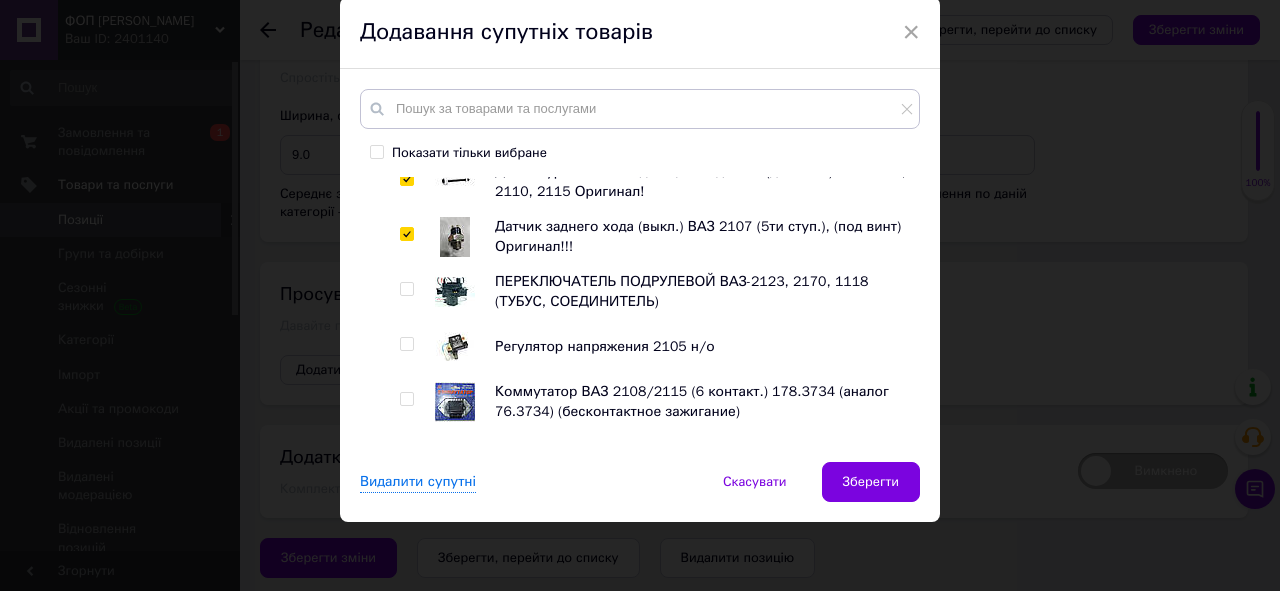 click at bounding box center (406, 289) 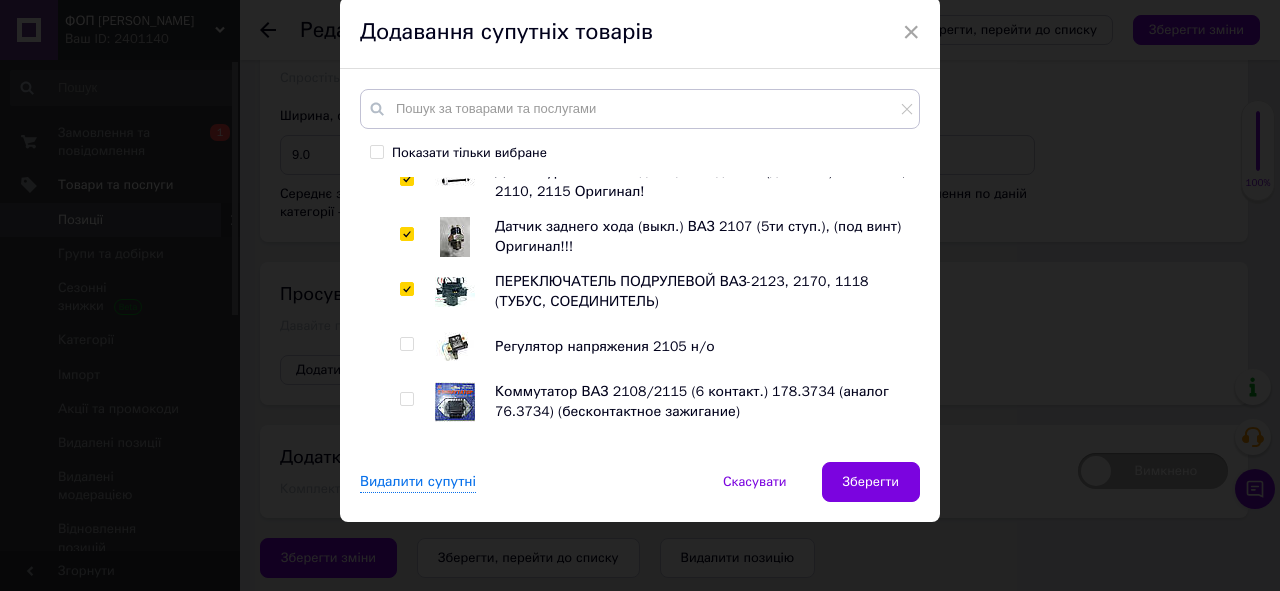 click at bounding box center (406, 344) 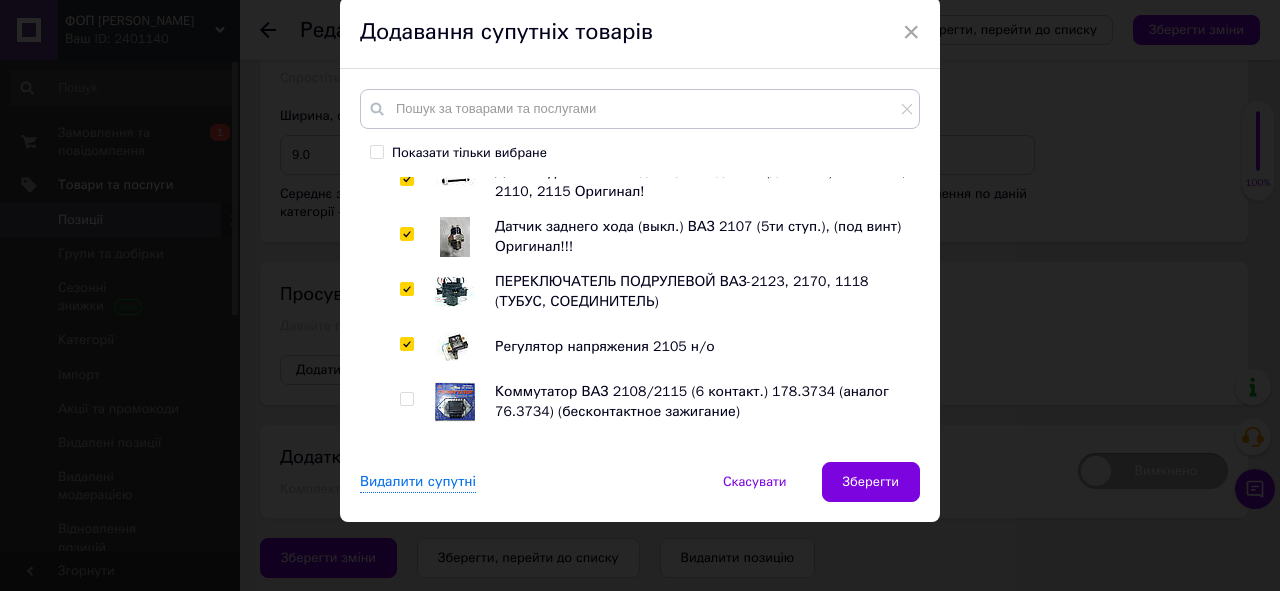 drag, startPoint x: 404, startPoint y: 400, endPoint x: 427, endPoint y: 316, distance: 87.0919 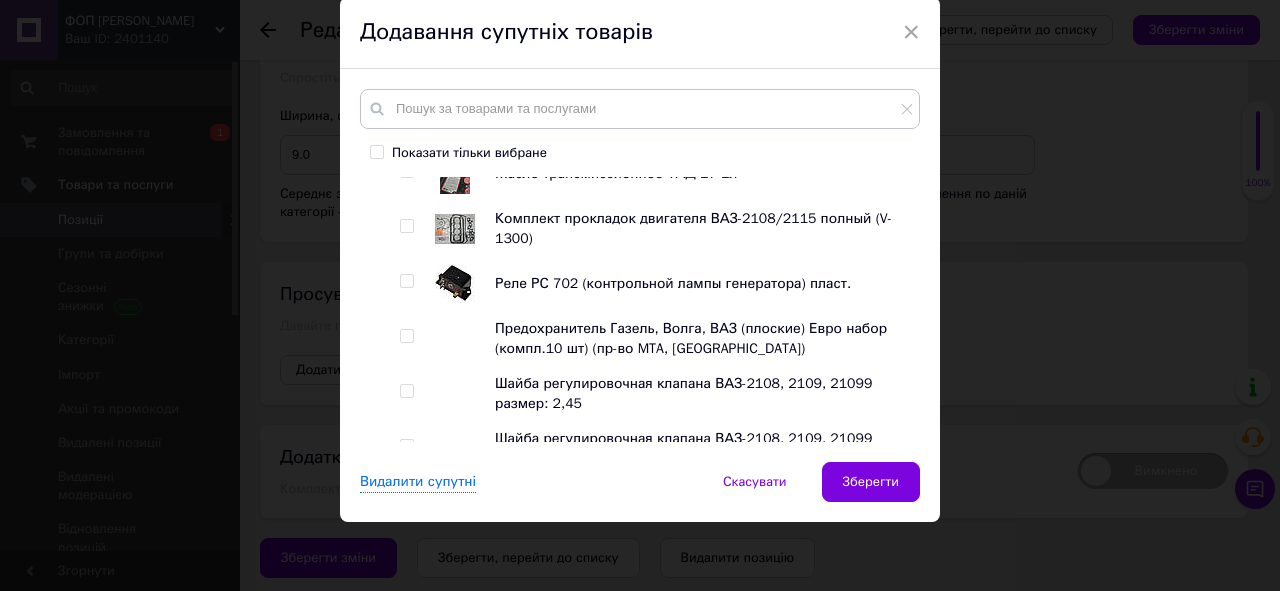 scroll, scrollTop: 1200, scrollLeft: 0, axis: vertical 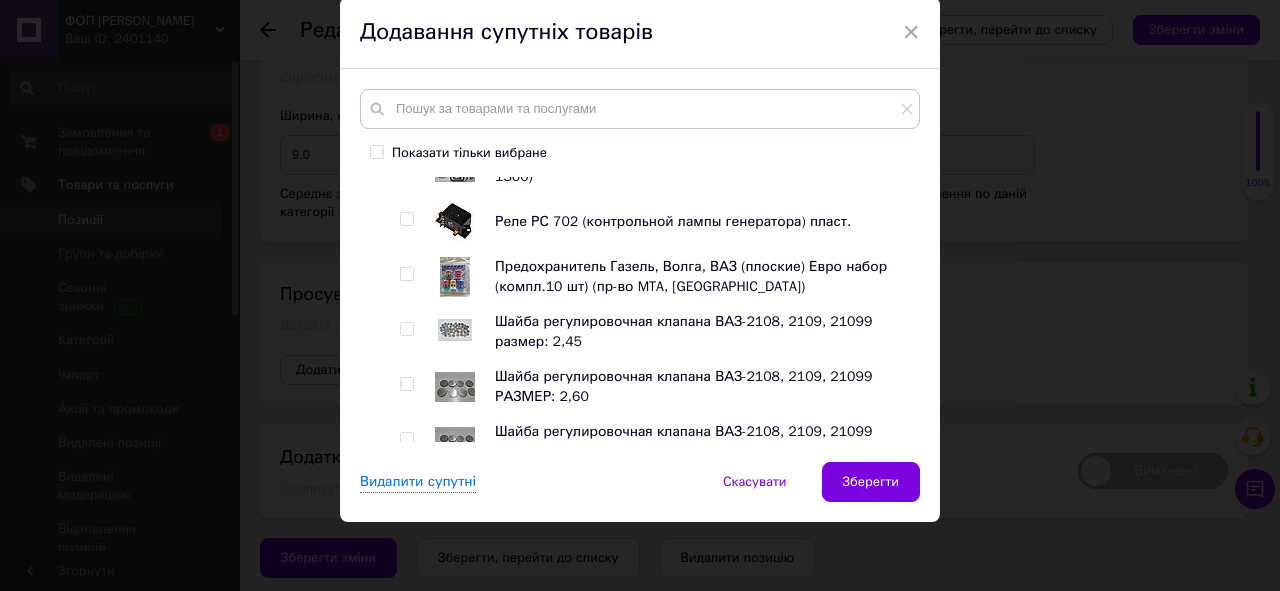 click at bounding box center [406, 219] 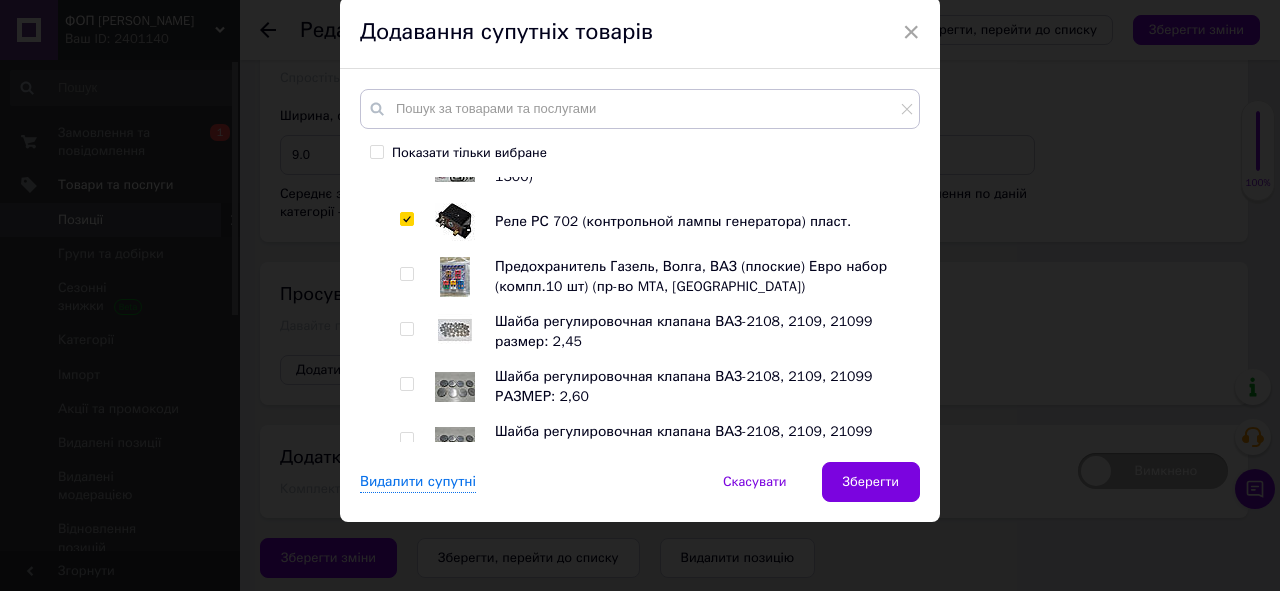 drag, startPoint x: 404, startPoint y: 276, endPoint x: 407, endPoint y: 325, distance: 49.09175 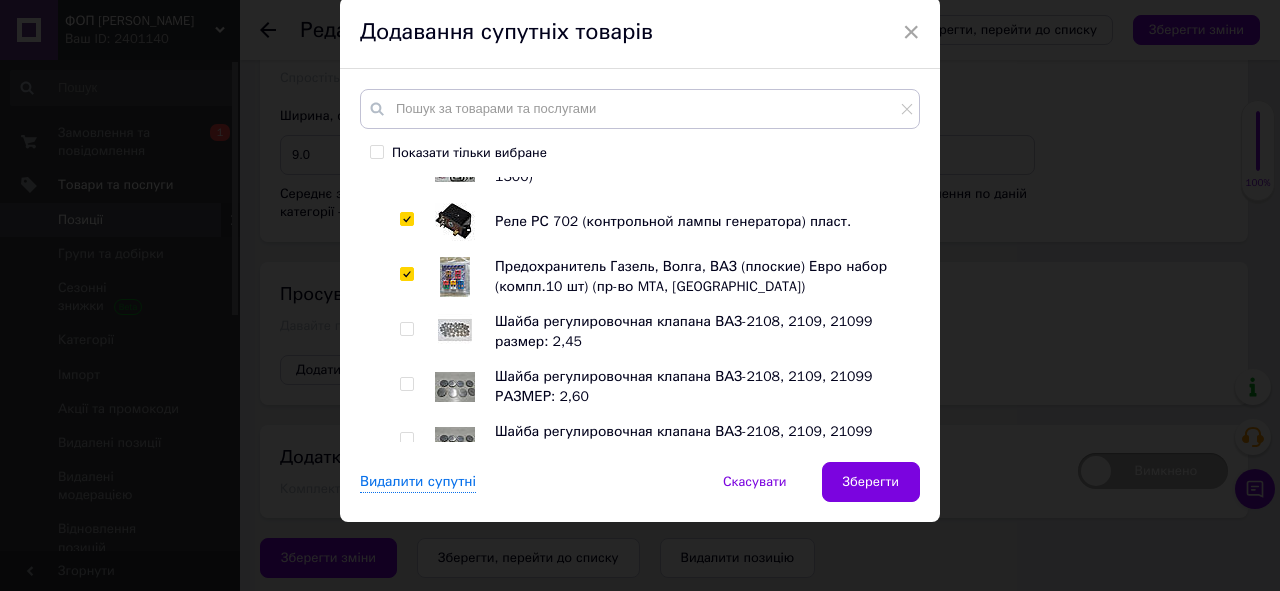 click at bounding box center (406, 329) 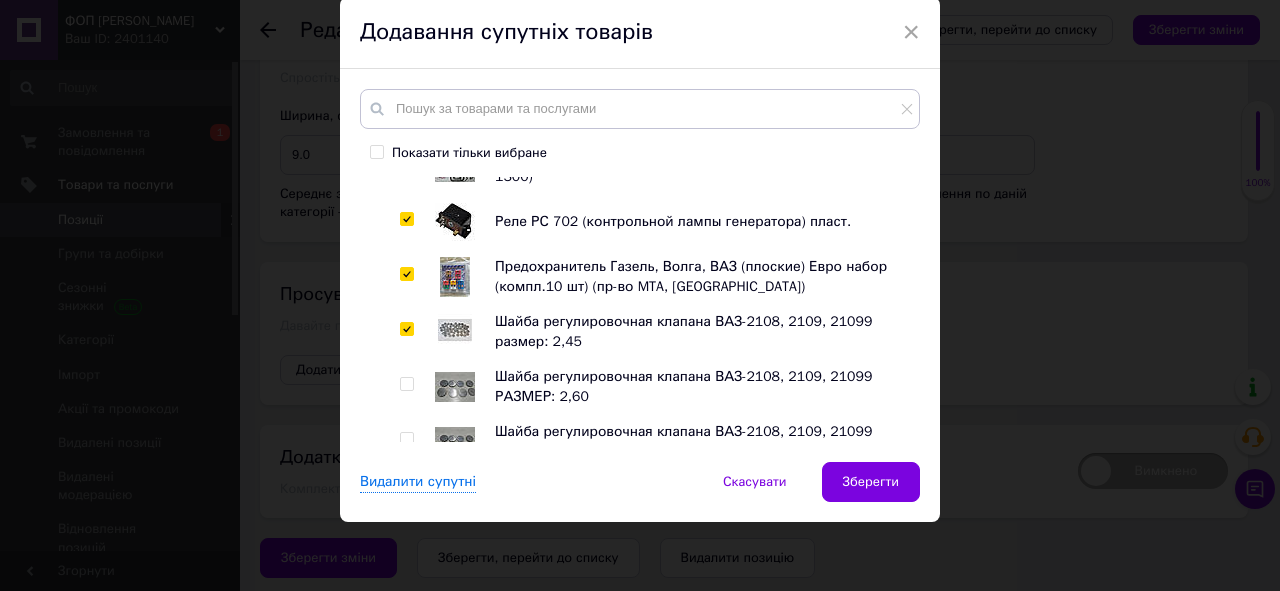 click at bounding box center [406, 384] 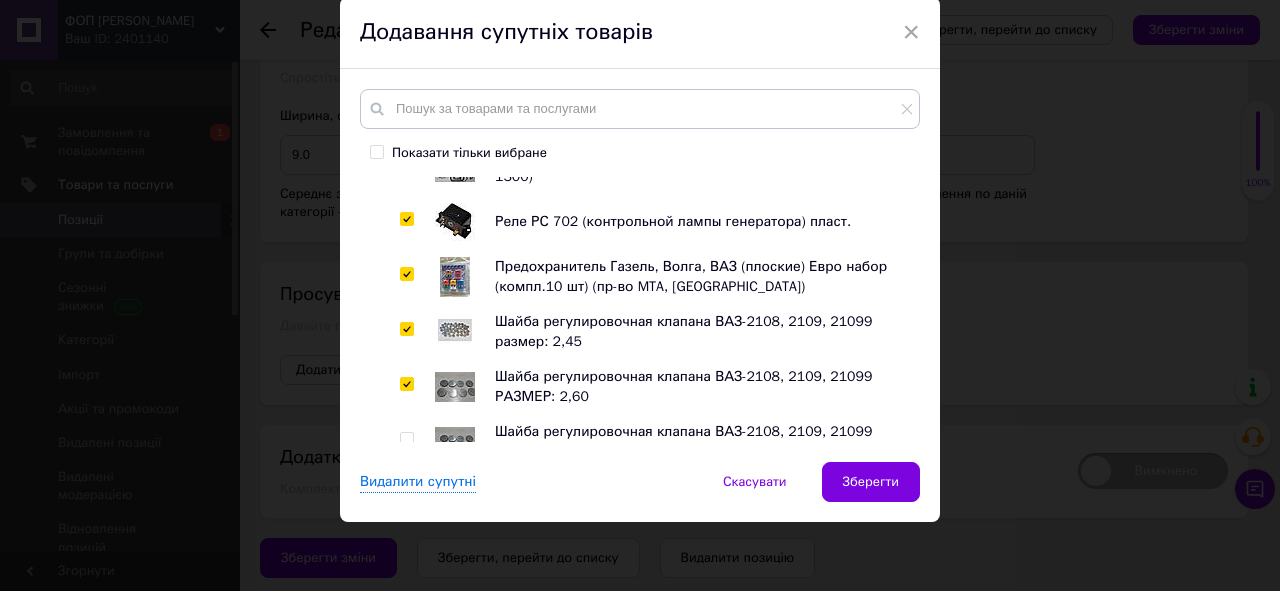 click at bounding box center (406, 439) 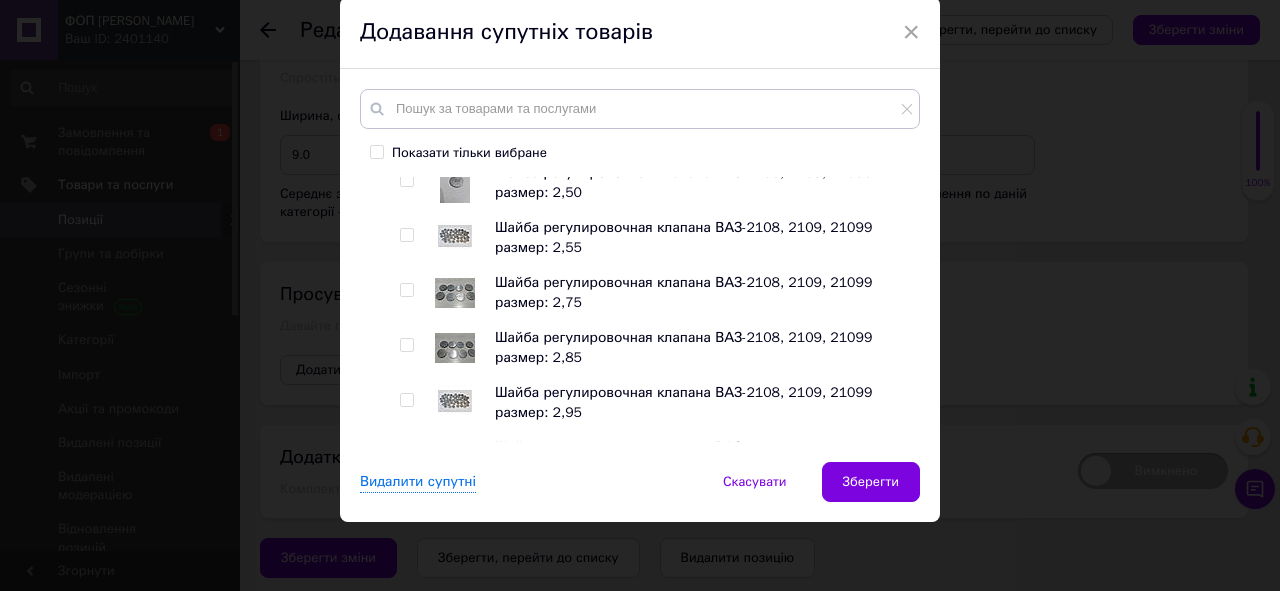scroll, scrollTop: 1520, scrollLeft: 0, axis: vertical 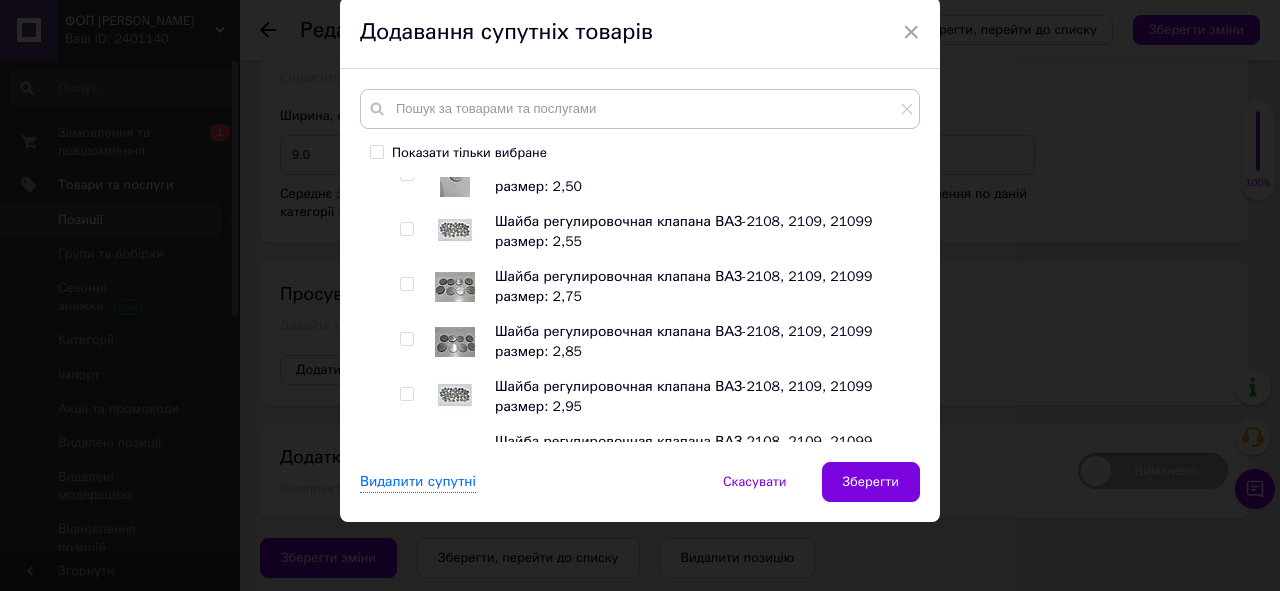 click at bounding box center [406, 174] 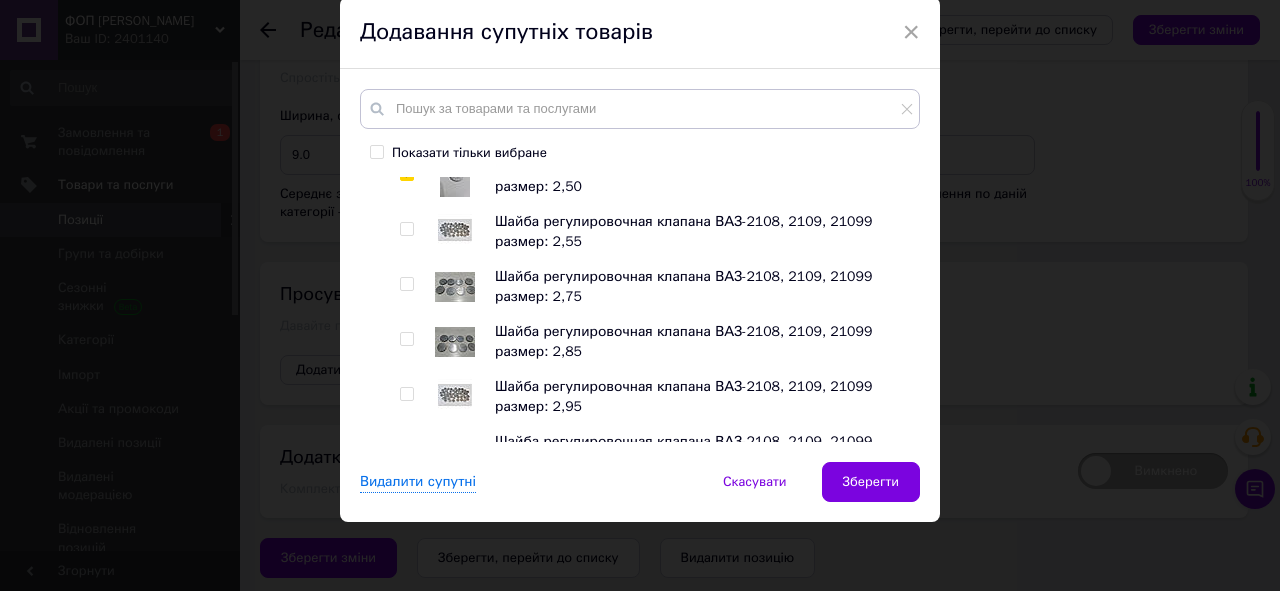 click at bounding box center [406, 229] 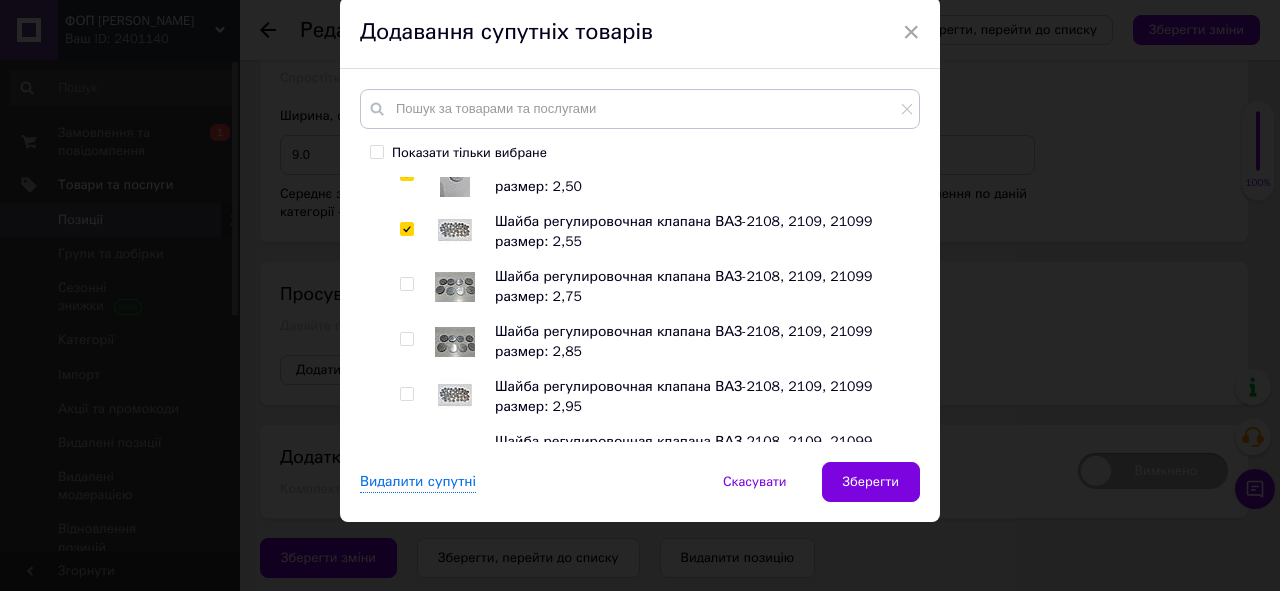 click at bounding box center (407, 284) 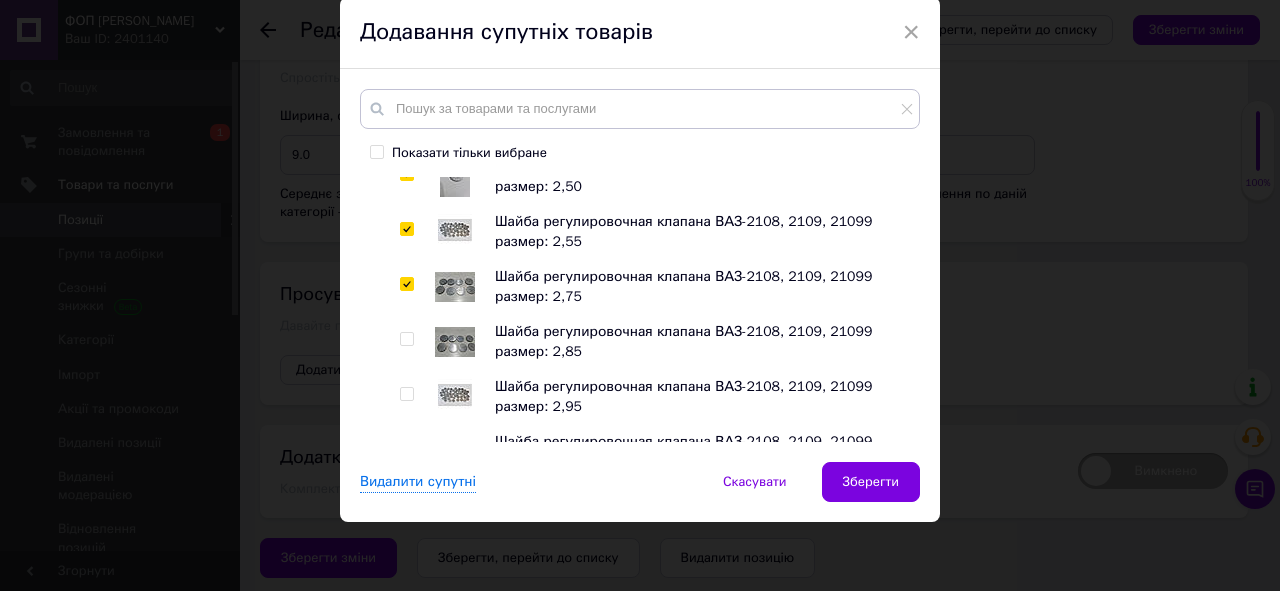 click at bounding box center [406, 339] 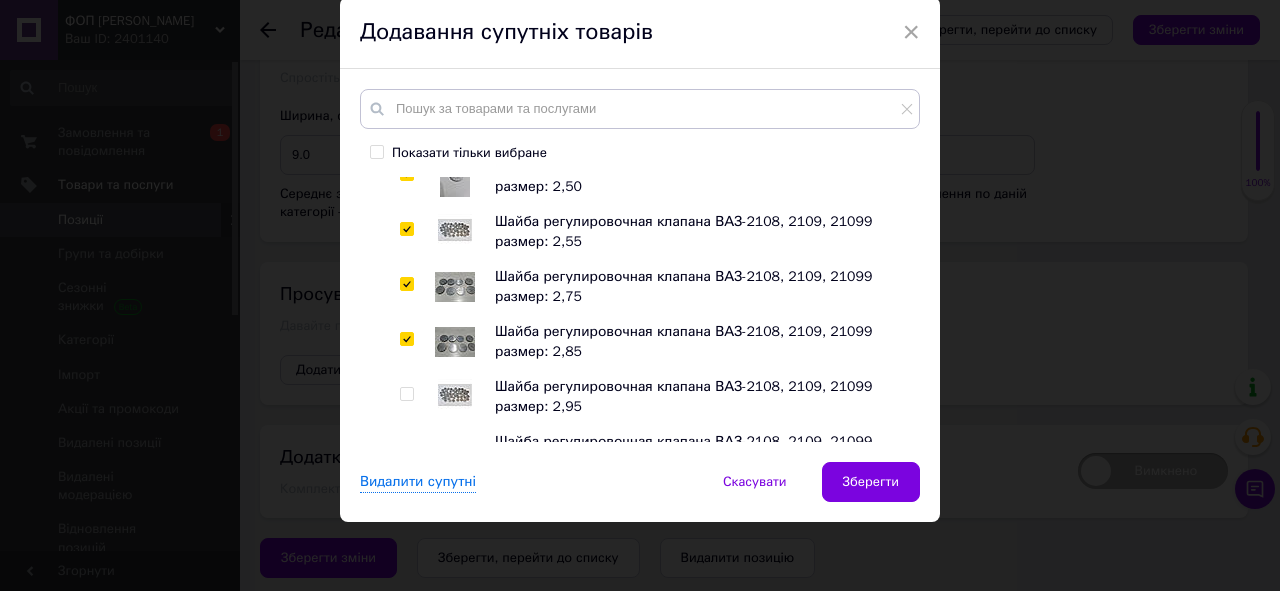 drag, startPoint x: 404, startPoint y: 395, endPoint x: 441, endPoint y: 293, distance: 108.503456 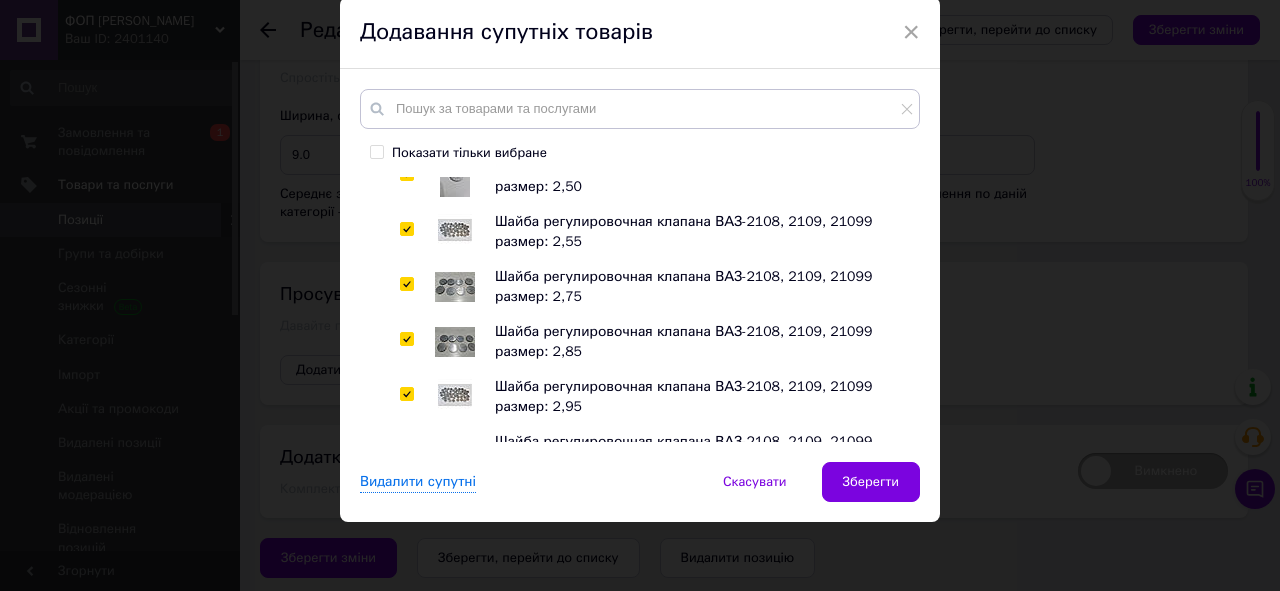 scroll, scrollTop: 1680, scrollLeft: 0, axis: vertical 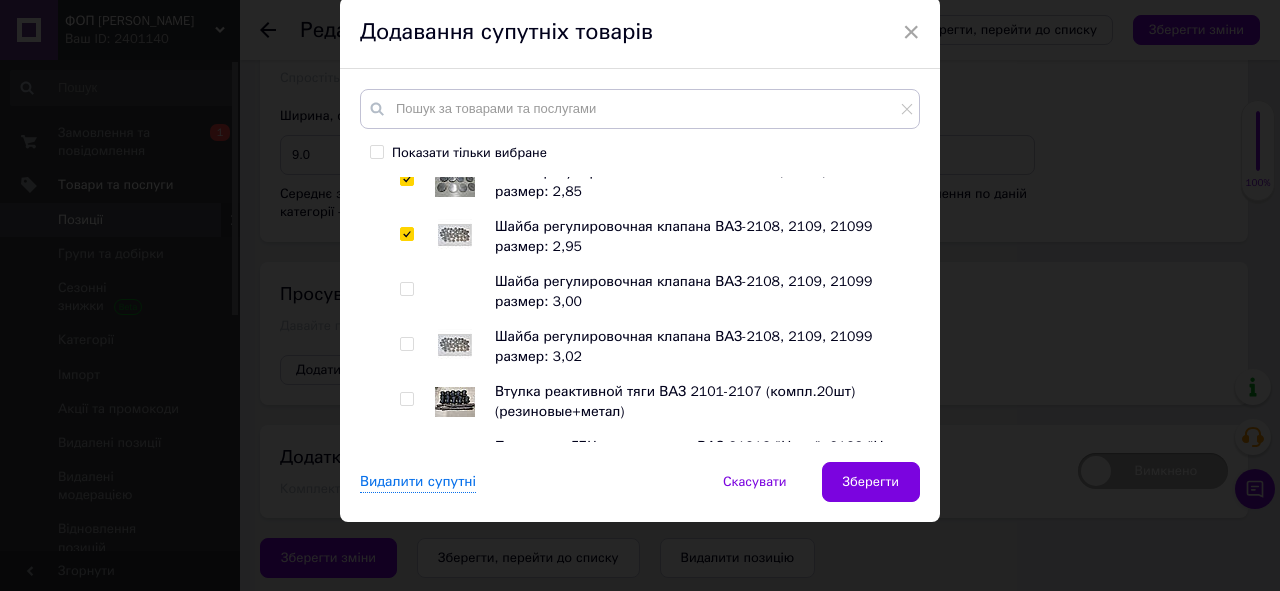 click at bounding box center [406, 289] 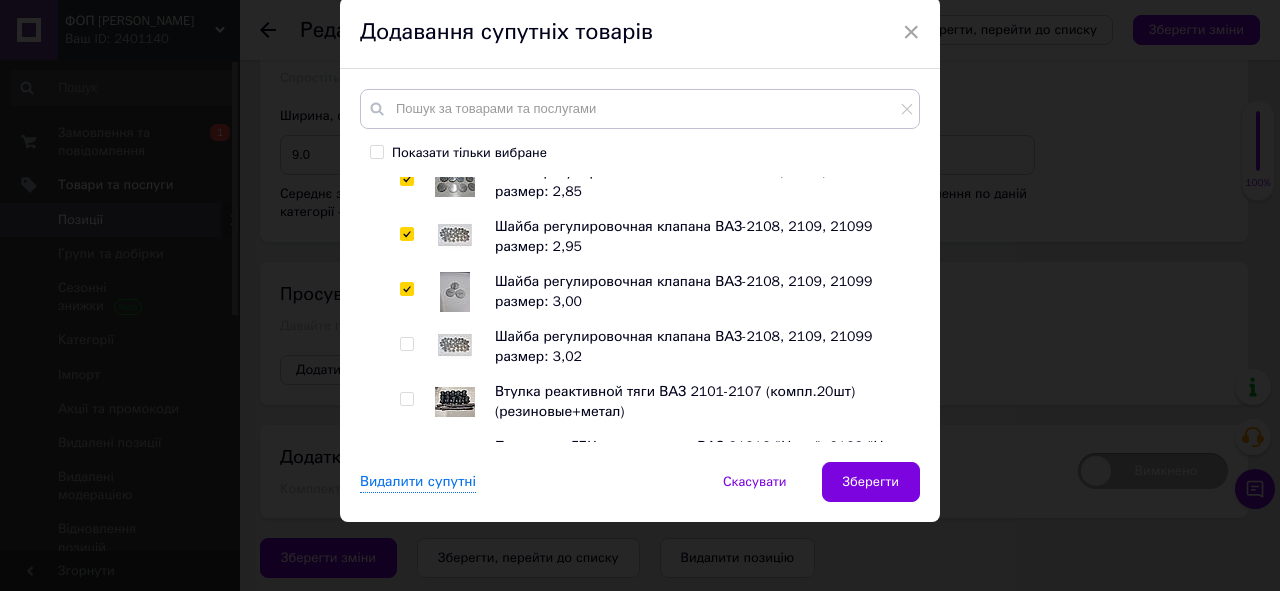 click at bounding box center (406, 344) 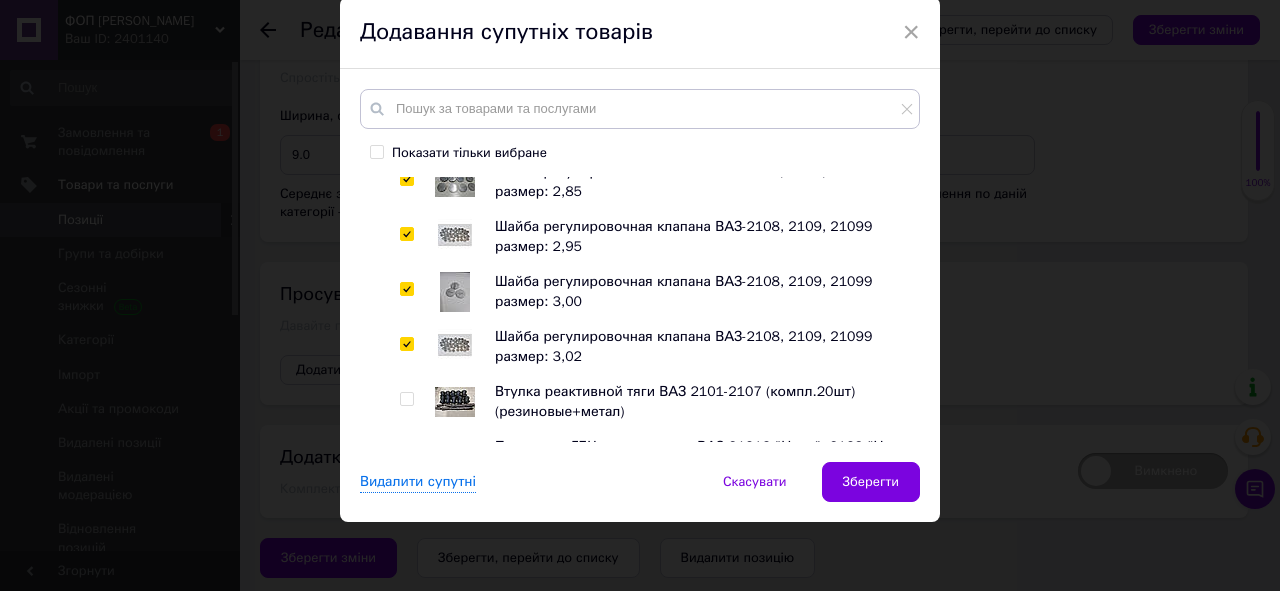 click at bounding box center (406, 399) 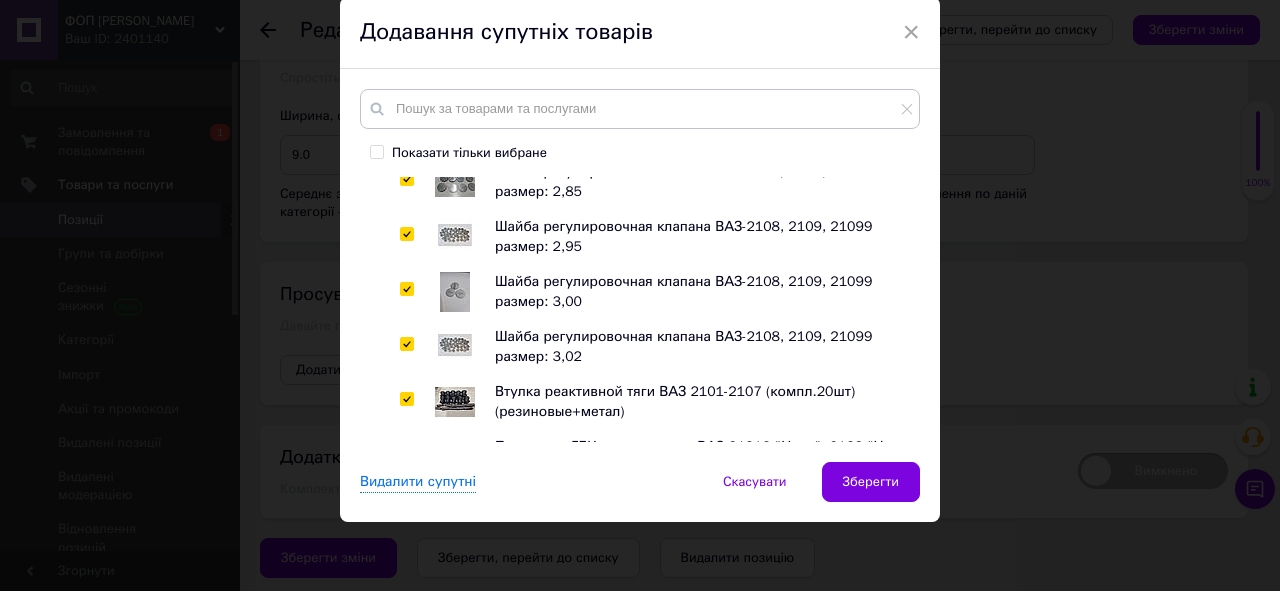 scroll, scrollTop: 1920, scrollLeft: 0, axis: vertical 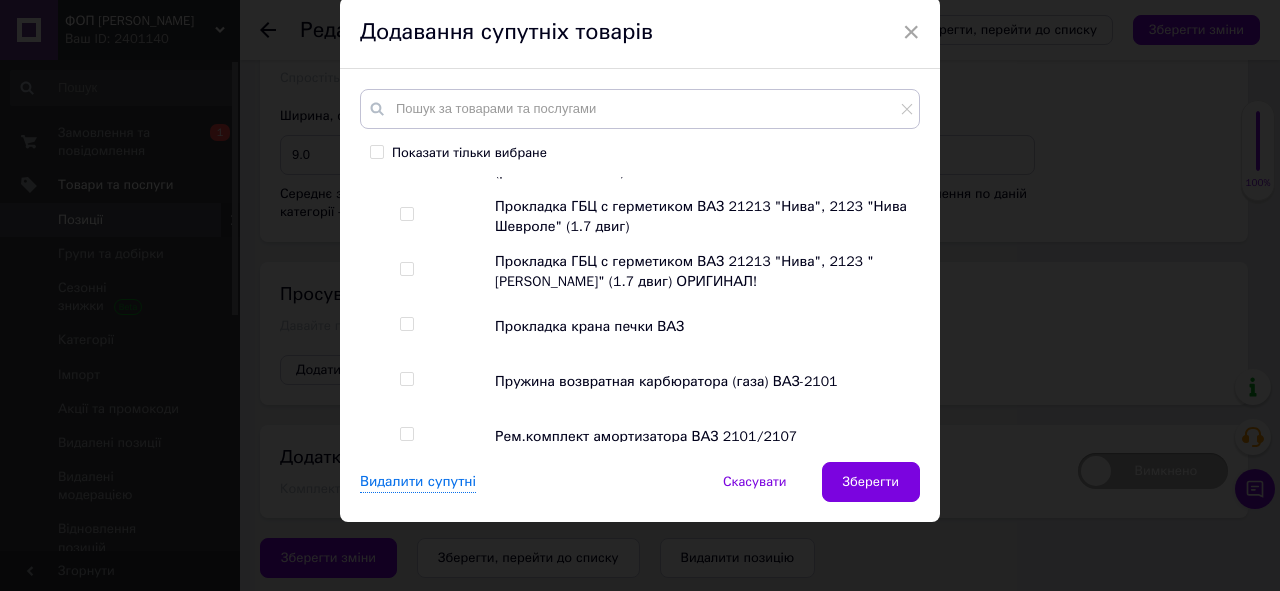 click at bounding box center (406, 214) 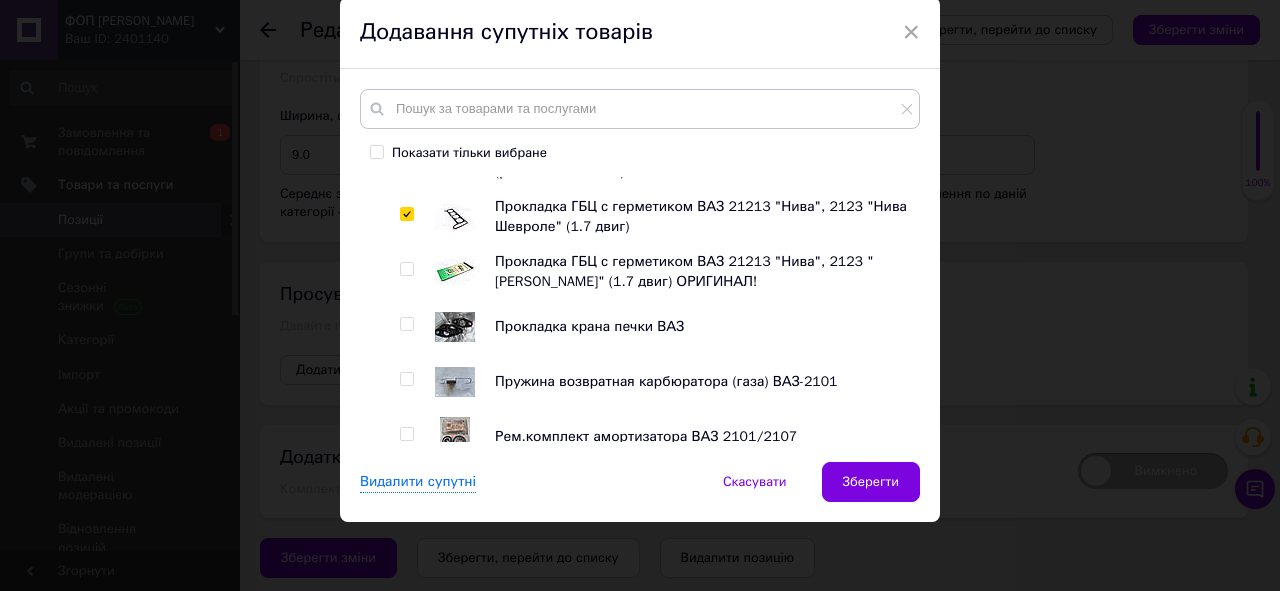 drag, startPoint x: 403, startPoint y: 268, endPoint x: 406, endPoint y: 325, distance: 57.07889 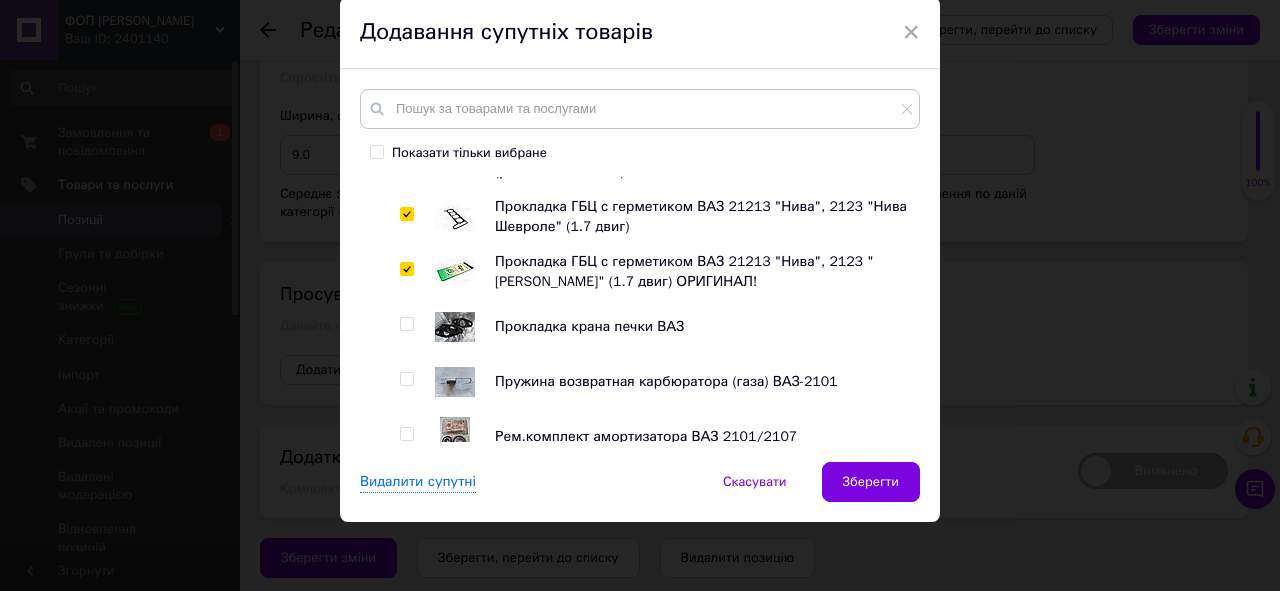 drag, startPoint x: 405, startPoint y: 327, endPoint x: 408, endPoint y: 375, distance: 48.09366 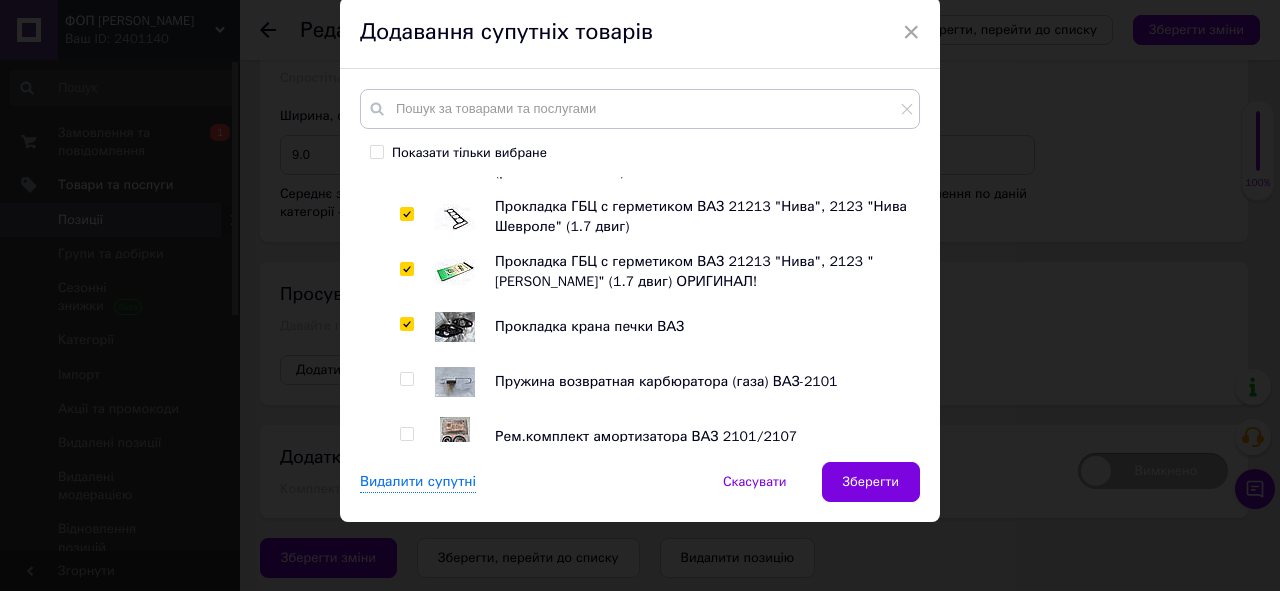 drag, startPoint x: 407, startPoint y: 378, endPoint x: 406, endPoint y: 430, distance: 52.009613 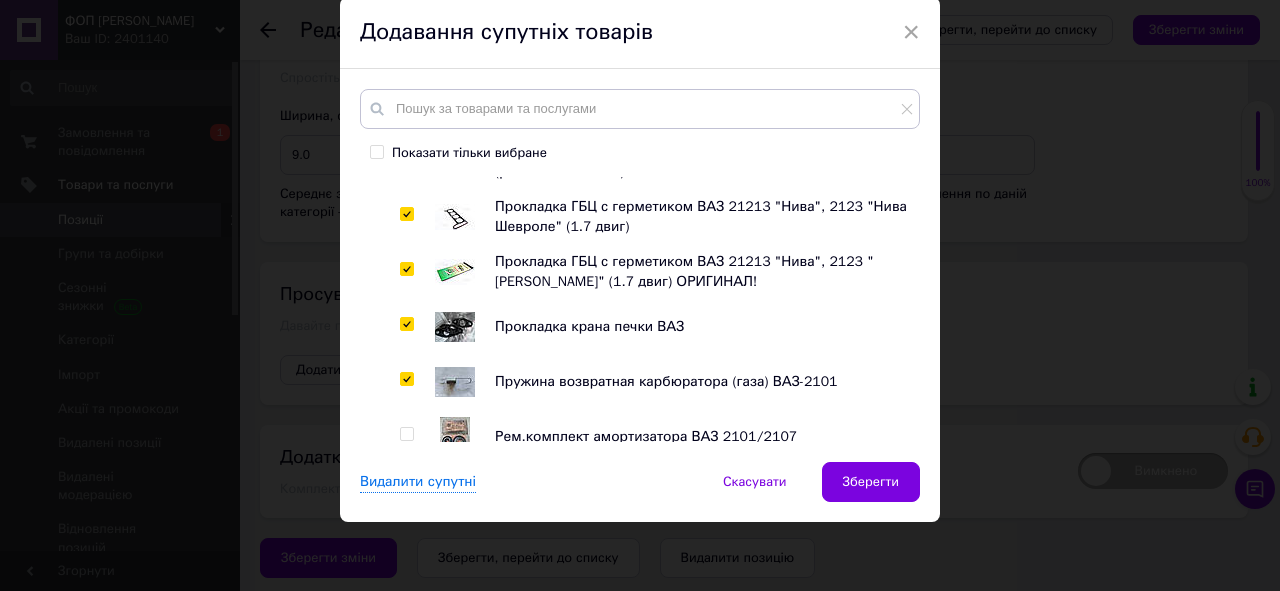 click at bounding box center [406, 434] 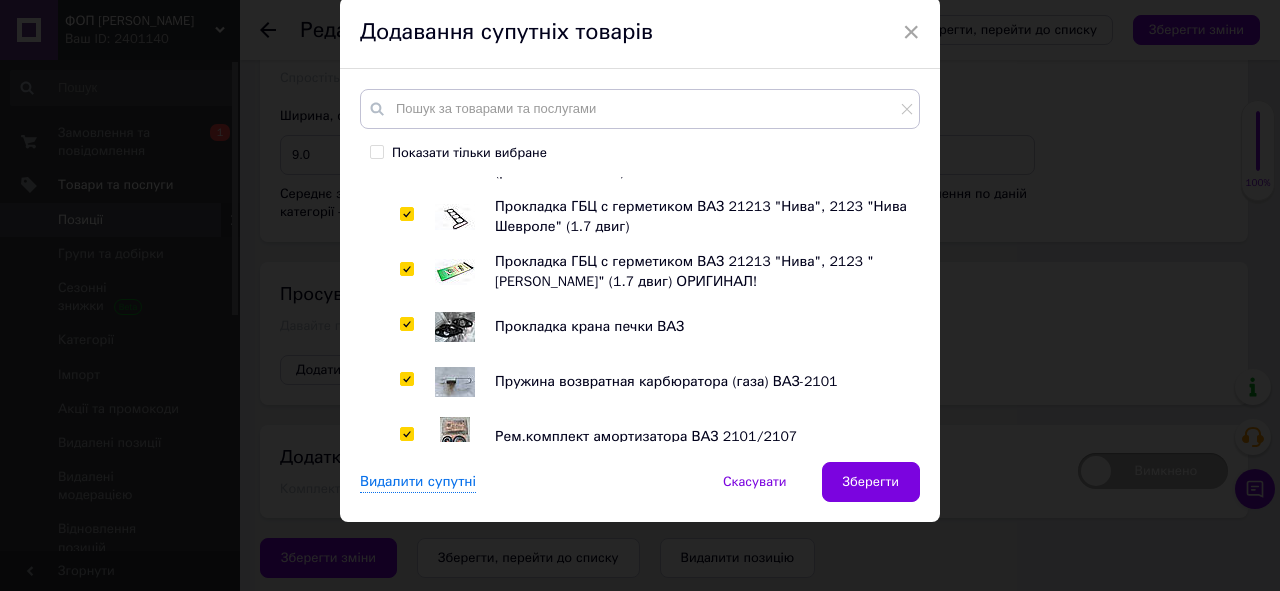 scroll, scrollTop: 2240, scrollLeft: 0, axis: vertical 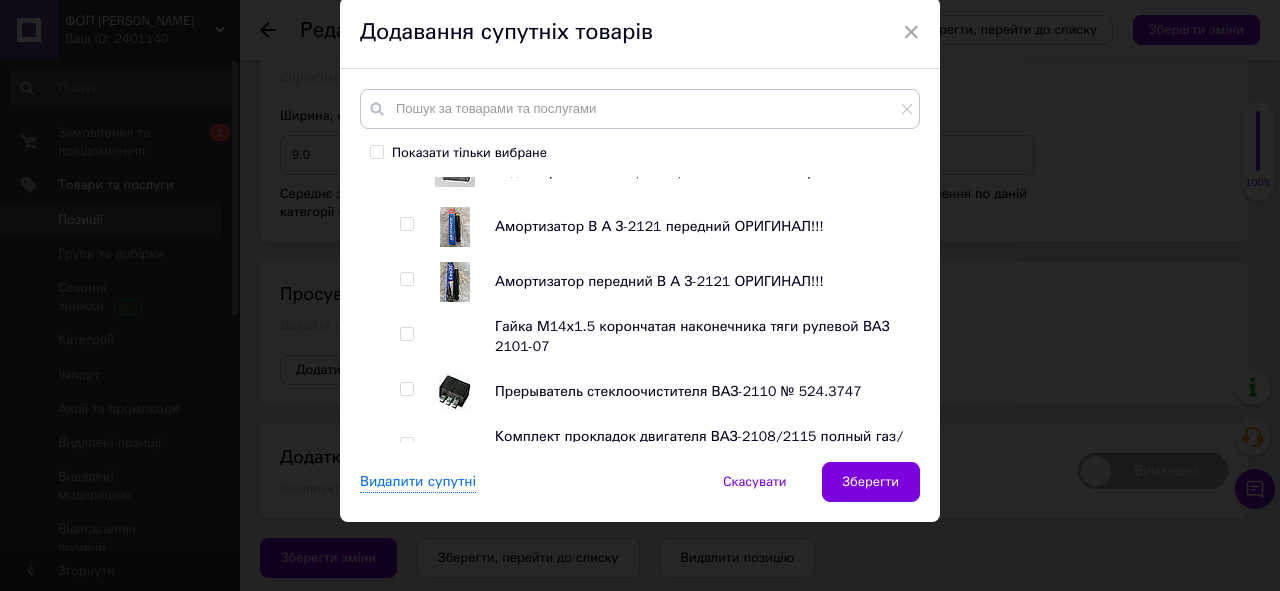 click at bounding box center (407, 224) 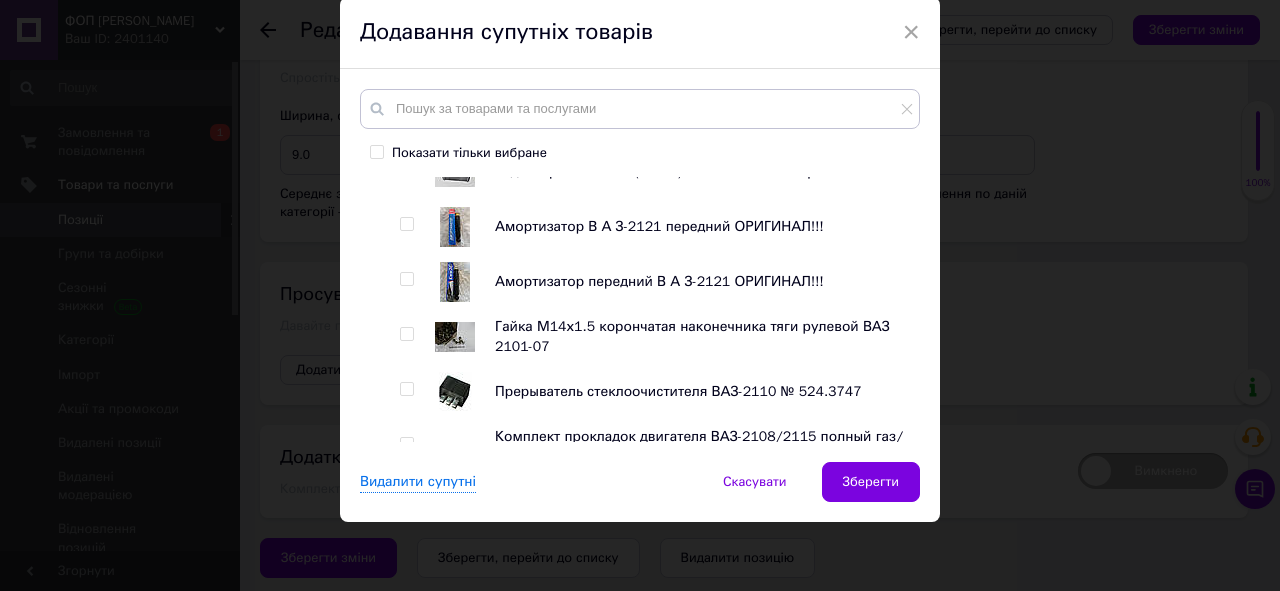 click at bounding box center (406, 224) 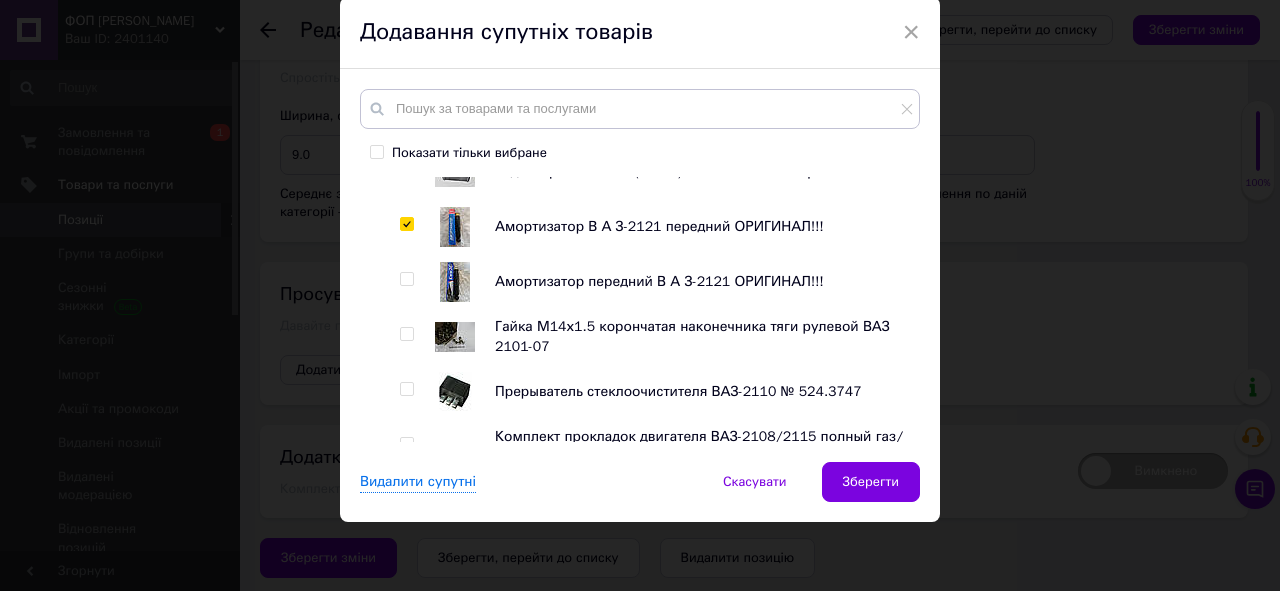 drag, startPoint x: 406, startPoint y: 276, endPoint x: 413, endPoint y: 326, distance: 50.48762 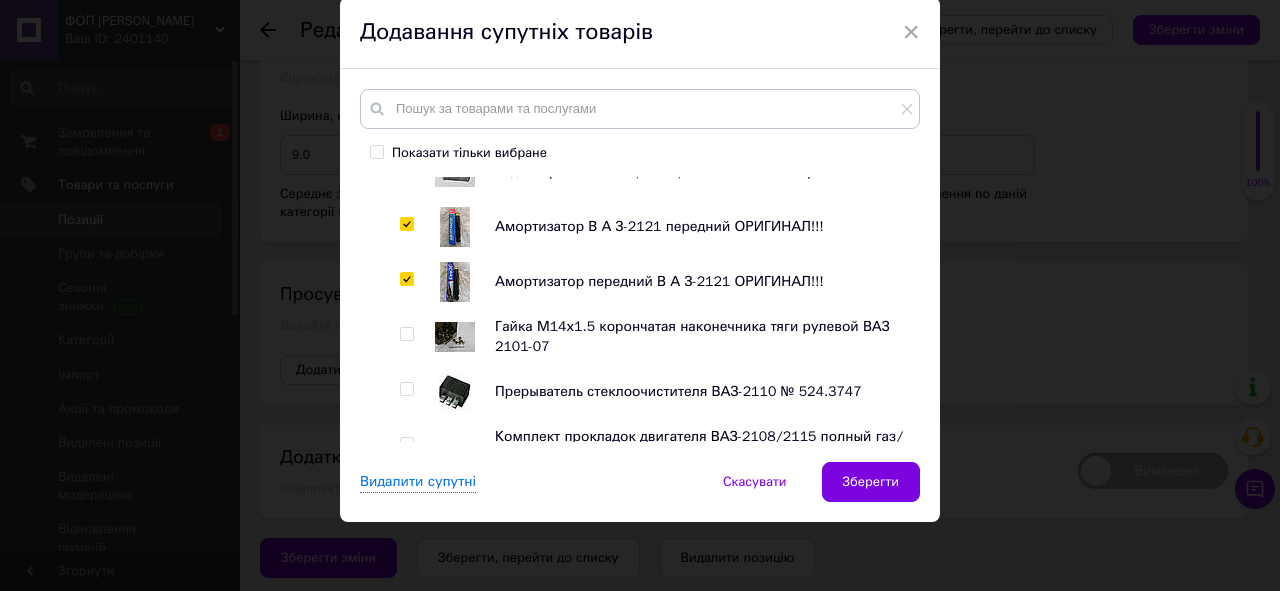 drag, startPoint x: 407, startPoint y: 330, endPoint x: 404, endPoint y: 378, distance: 48.09366 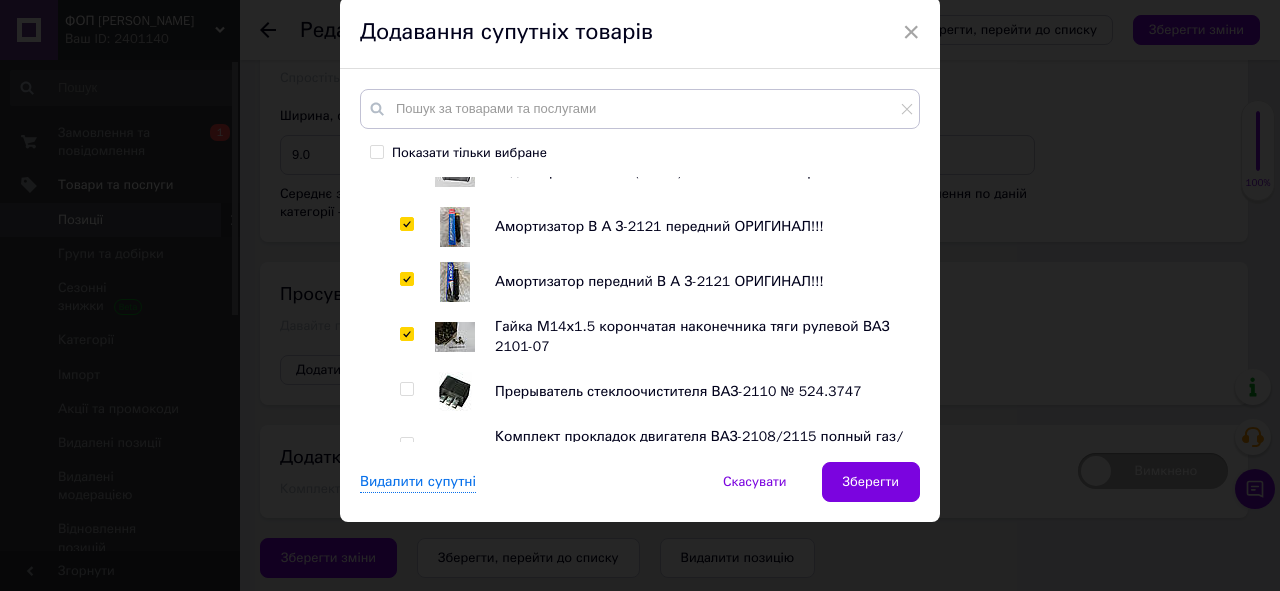 click at bounding box center (406, 389) 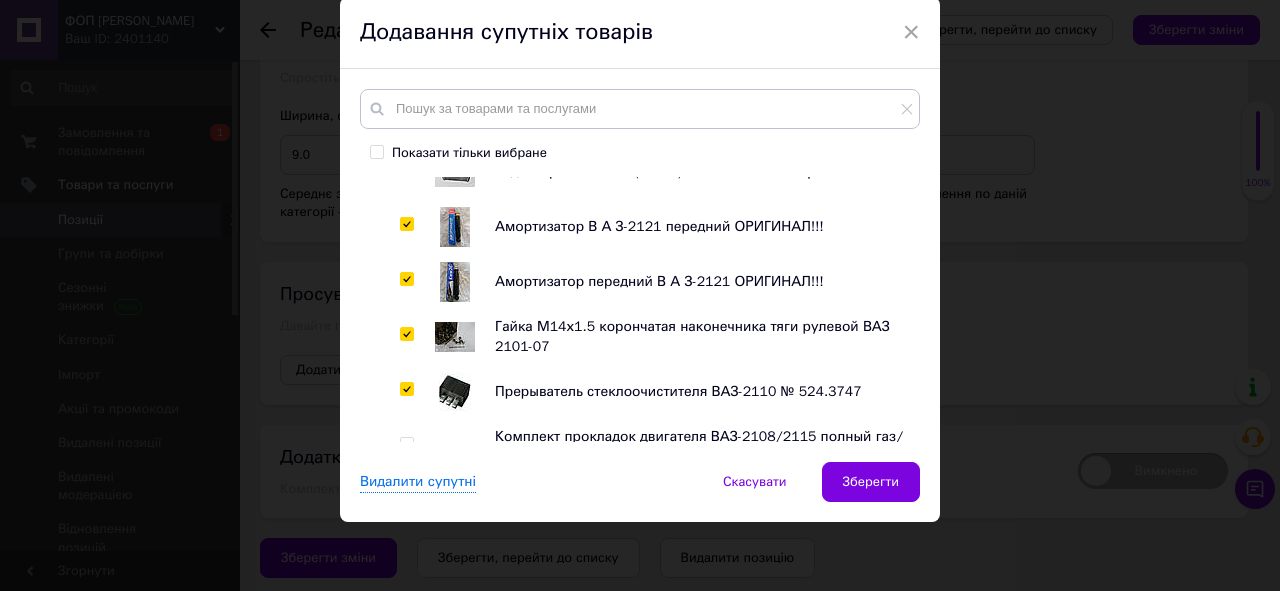 click at bounding box center [410, 447] 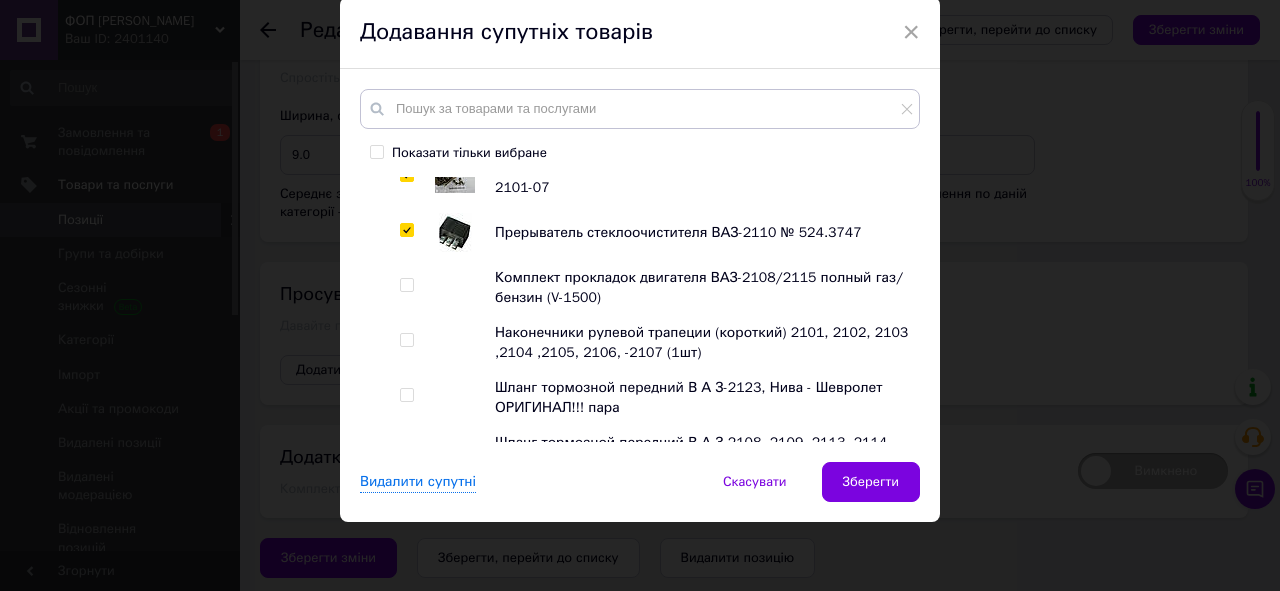 scroll, scrollTop: 2400, scrollLeft: 0, axis: vertical 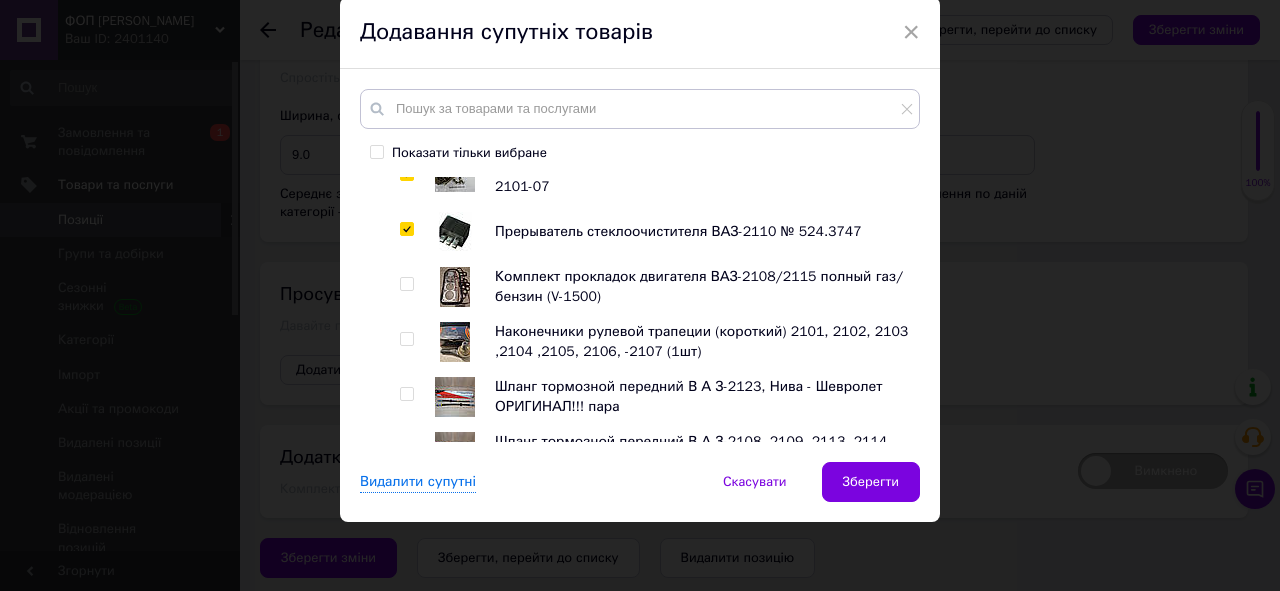 click at bounding box center (406, 284) 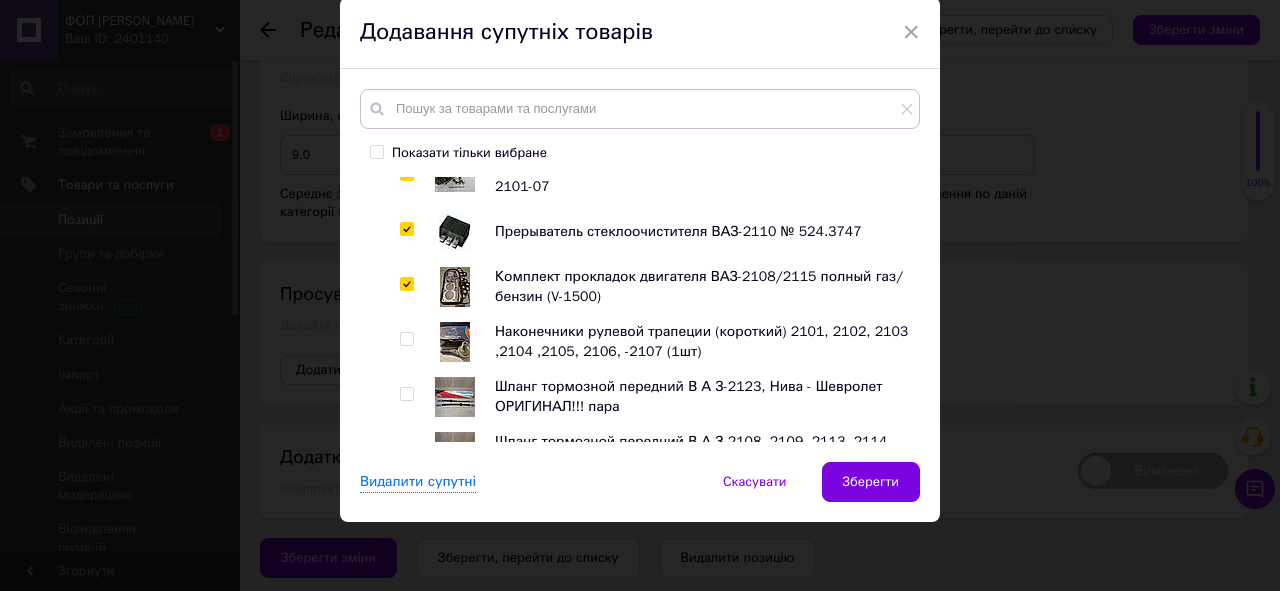drag, startPoint x: 401, startPoint y: 341, endPoint x: 401, endPoint y: 387, distance: 46 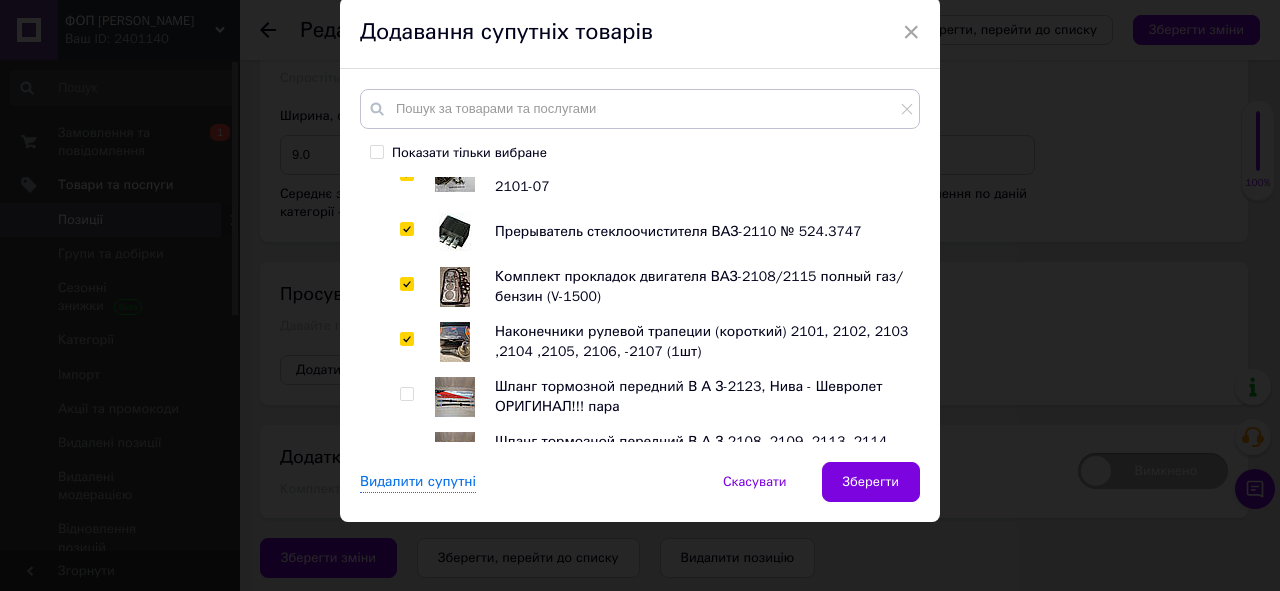 click at bounding box center (406, 394) 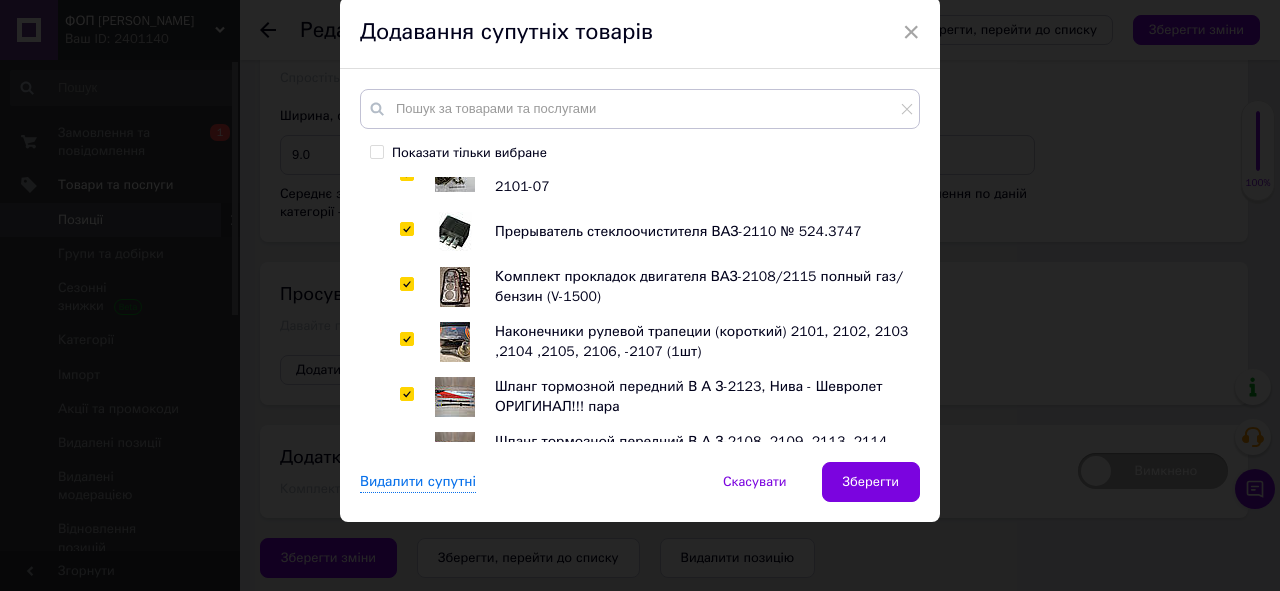 click at bounding box center [410, 452] 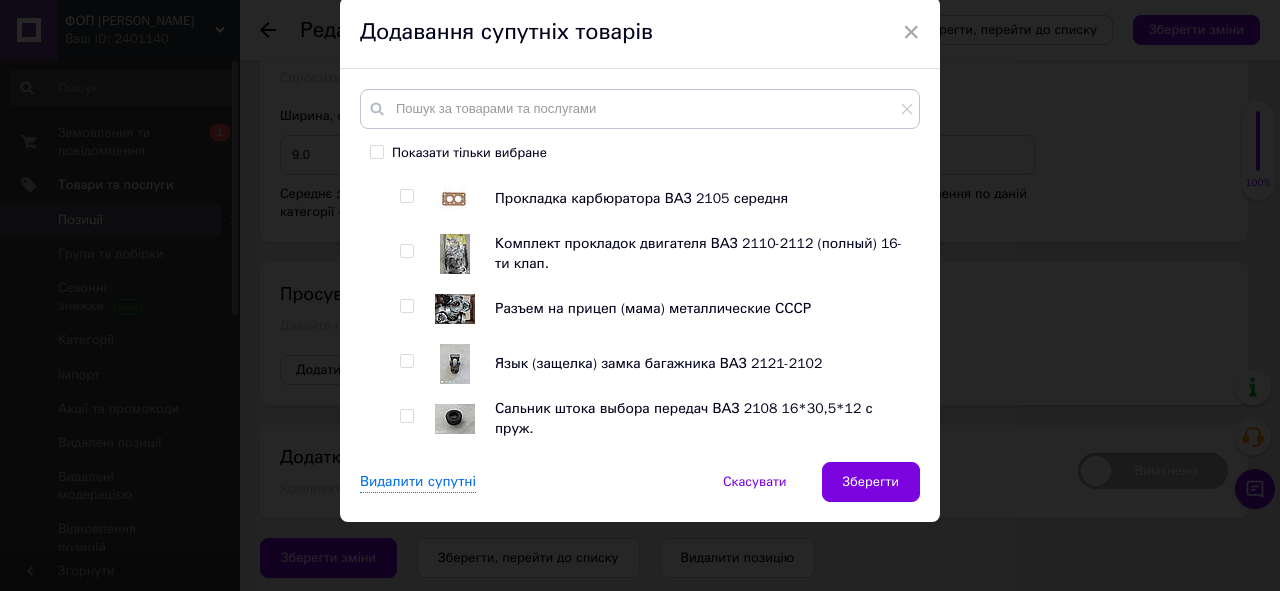 scroll, scrollTop: 2720, scrollLeft: 0, axis: vertical 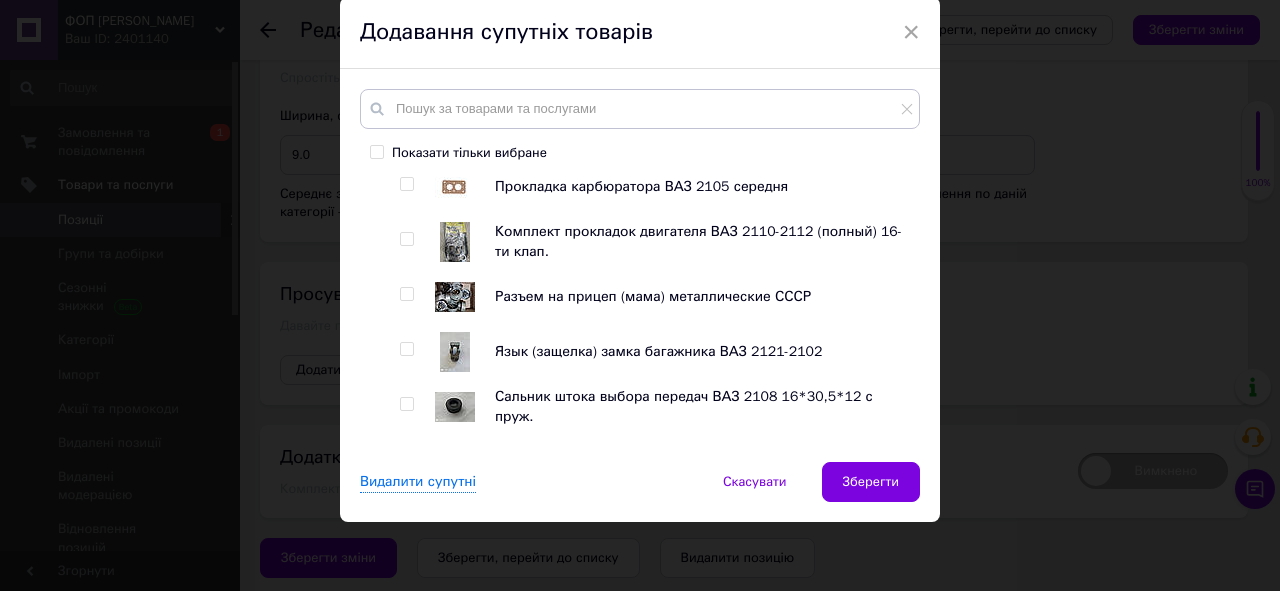 click at bounding box center [406, 184] 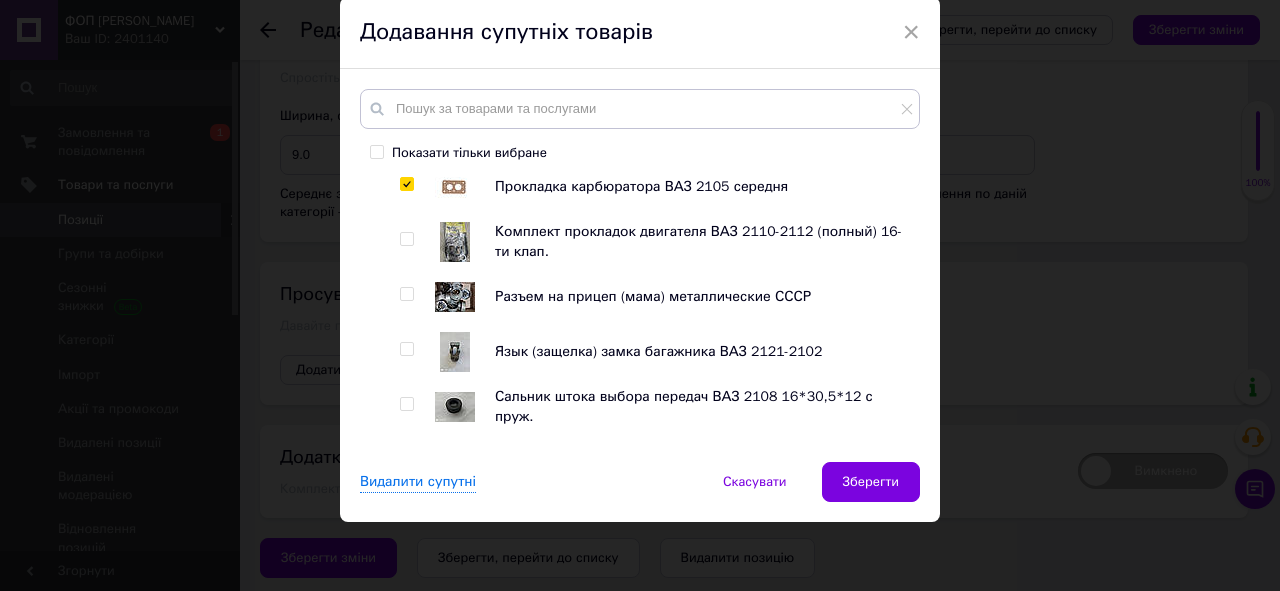 drag, startPoint x: 404, startPoint y: 237, endPoint x: 412, endPoint y: 293, distance: 56.568542 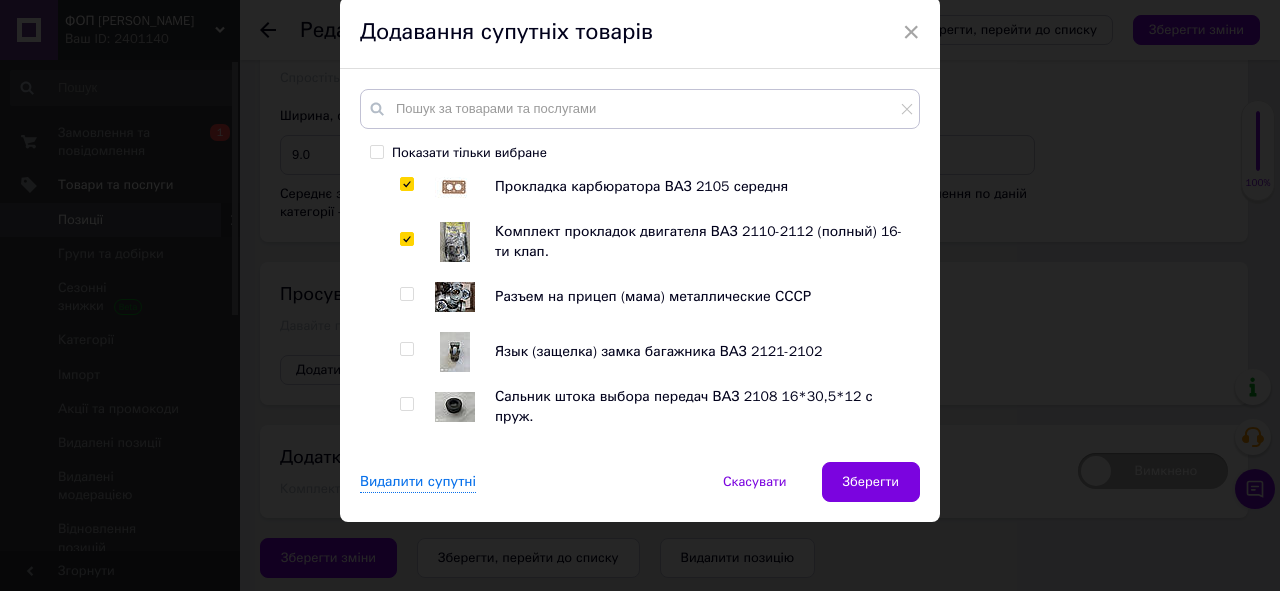 click at bounding box center [406, 294] 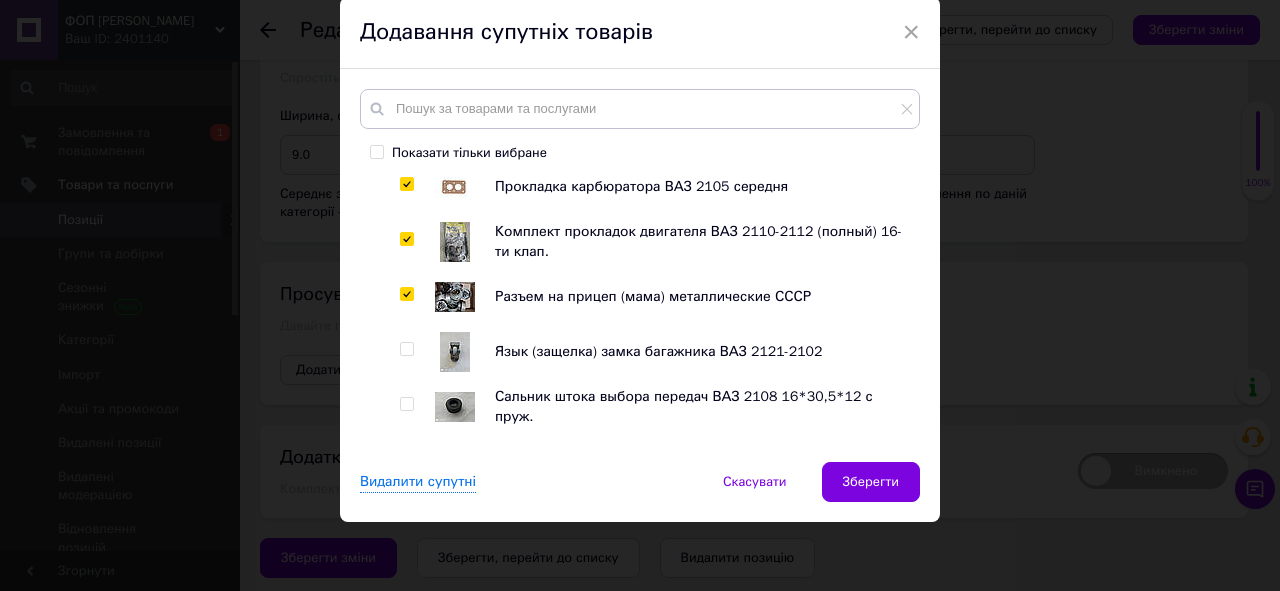 click at bounding box center [406, 349] 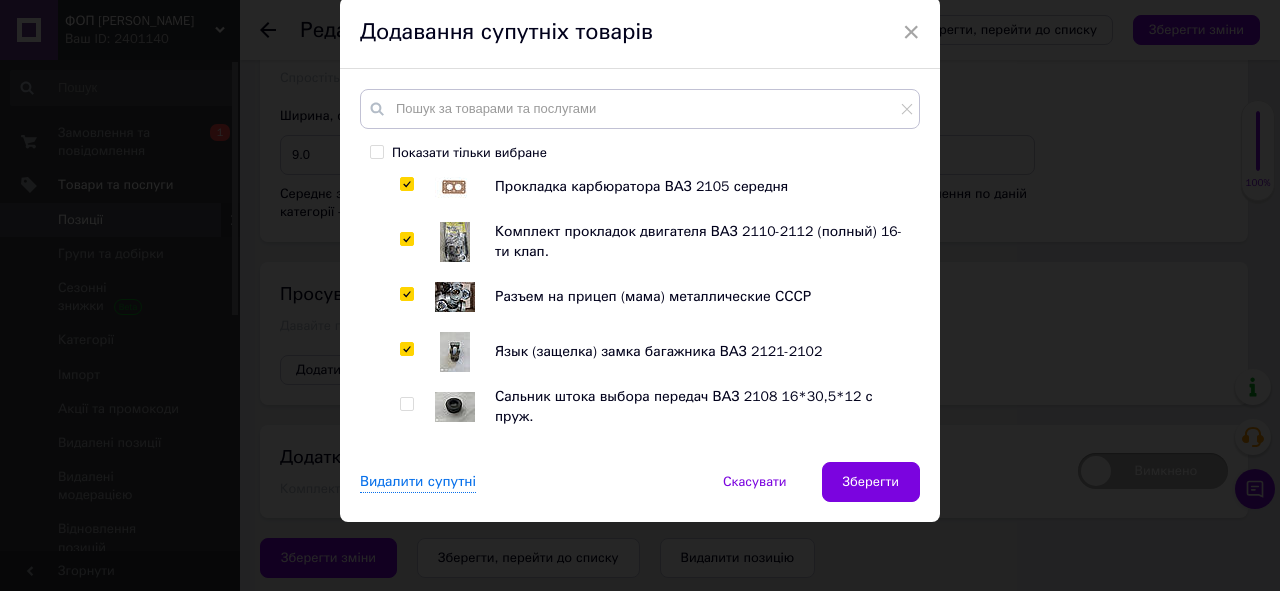 drag, startPoint x: 403, startPoint y: 406, endPoint x: 427, endPoint y: 323, distance: 86.40023 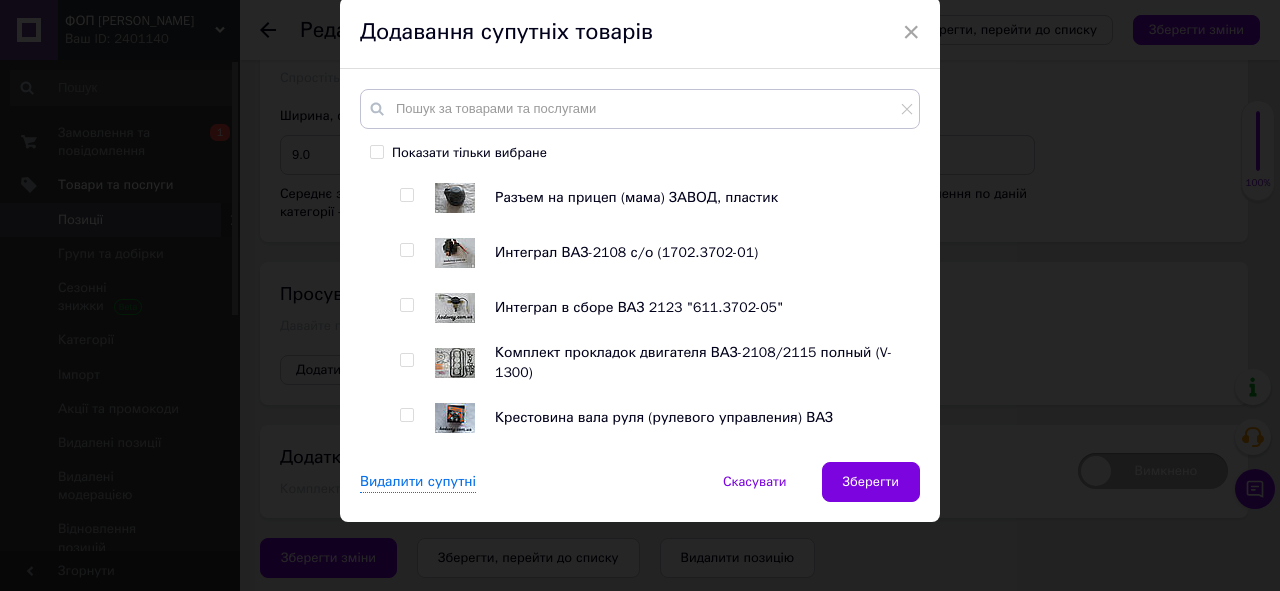 scroll, scrollTop: 3040, scrollLeft: 0, axis: vertical 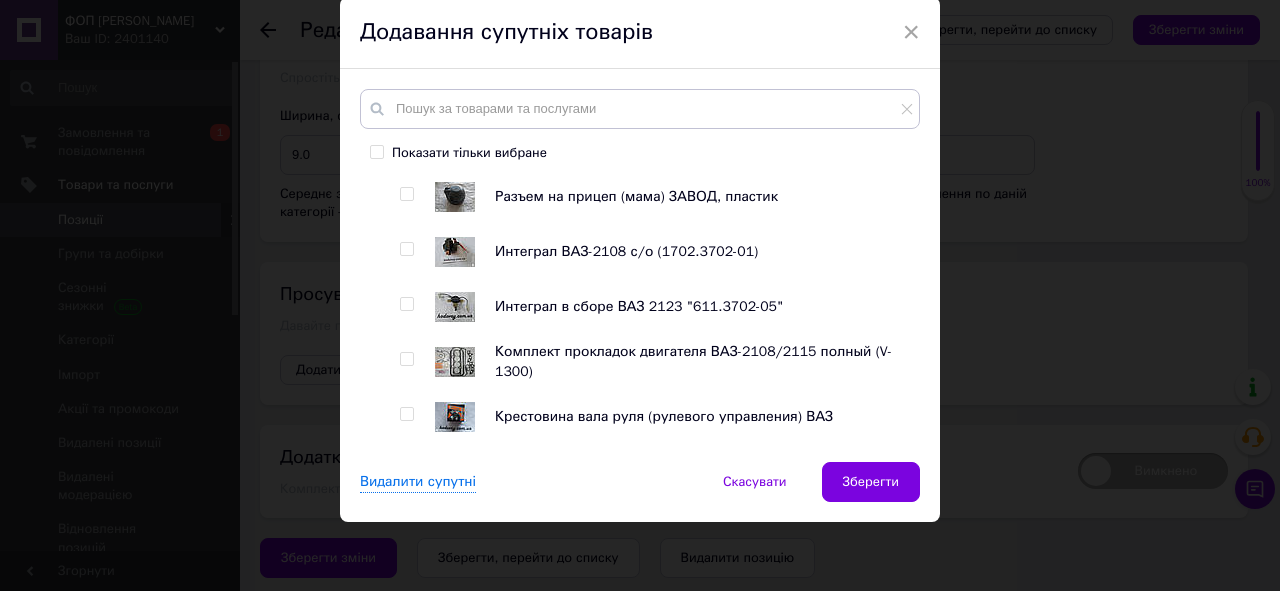 click at bounding box center (406, 194) 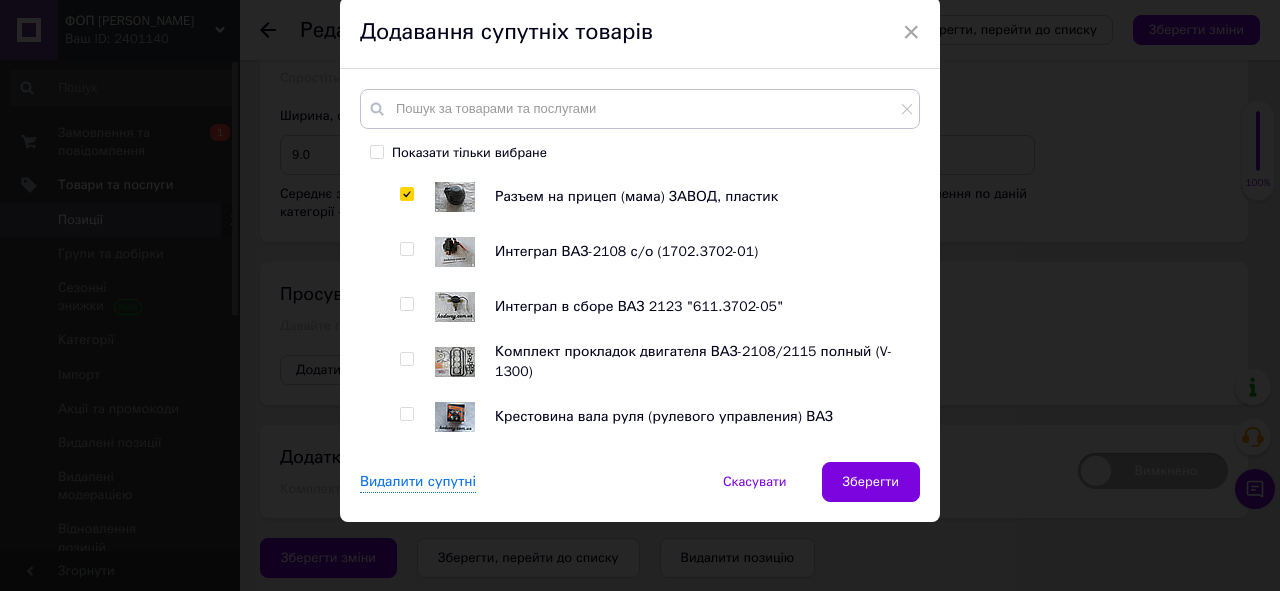 drag, startPoint x: 405, startPoint y: 244, endPoint x: 410, endPoint y: 300, distance: 56.22277 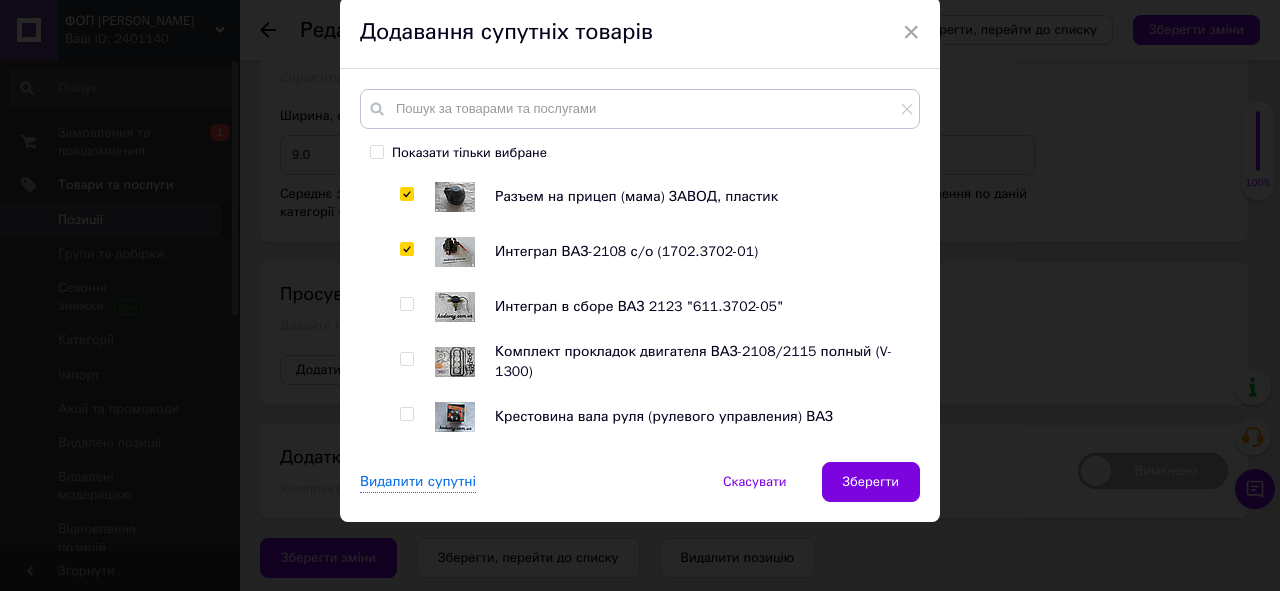 drag, startPoint x: 407, startPoint y: 303, endPoint x: 401, endPoint y: 355, distance: 52.34501 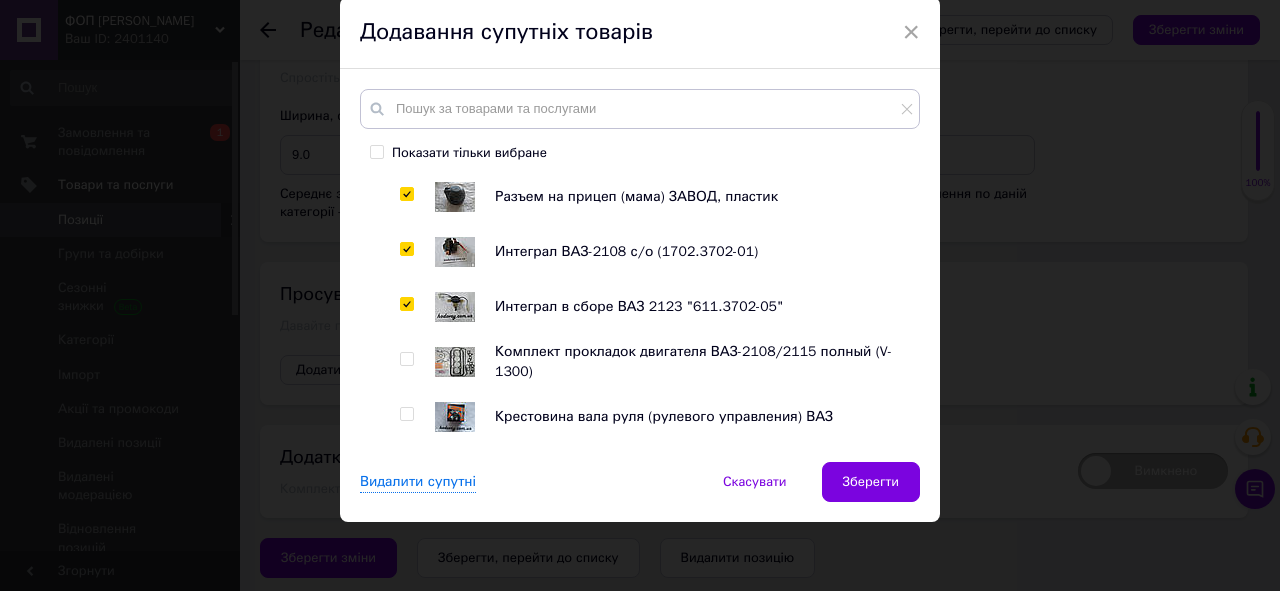 drag, startPoint x: 400, startPoint y: 358, endPoint x: 408, endPoint y: 415, distance: 57.558666 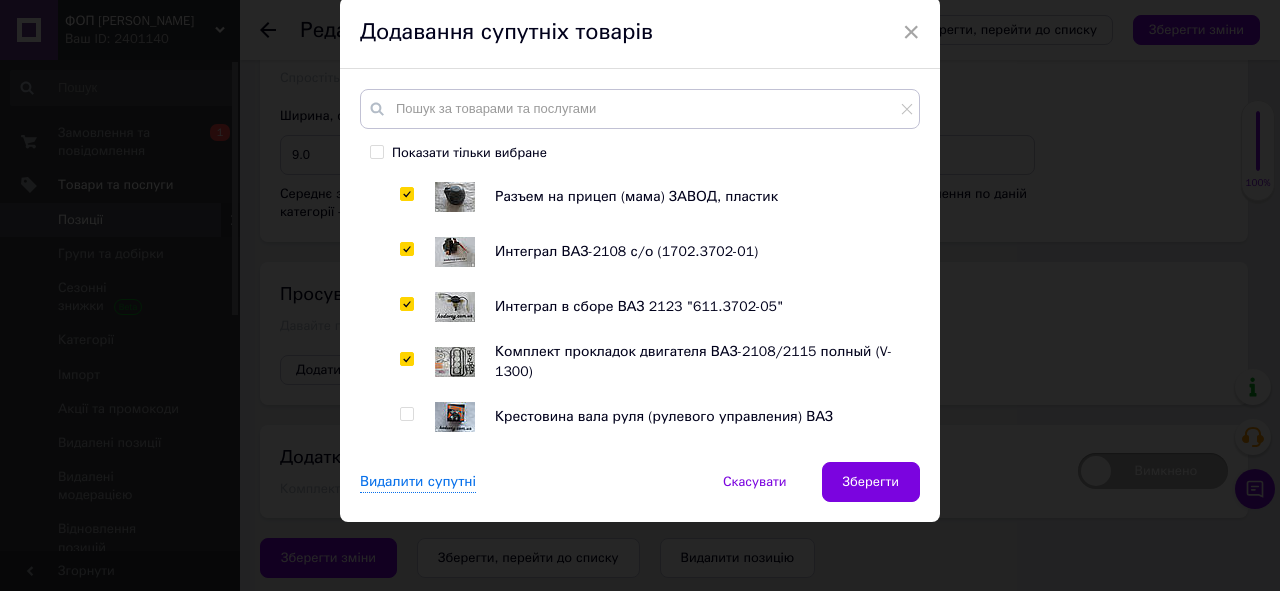 click at bounding box center (406, 414) 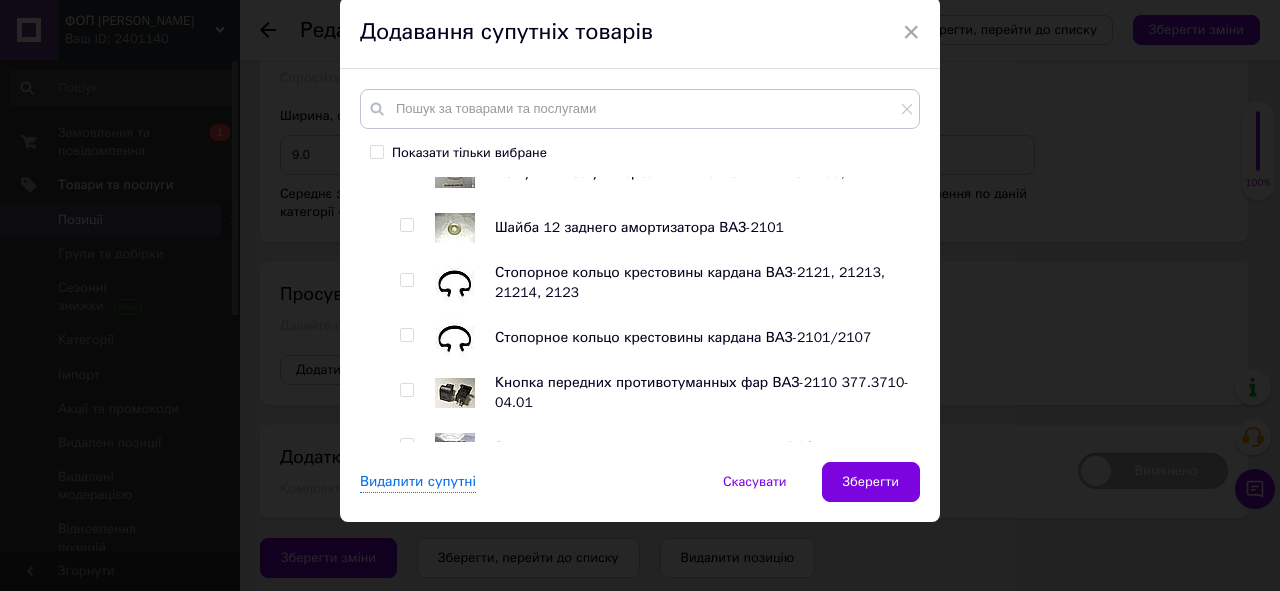 scroll, scrollTop: 3440, scrollLeft: 0, axis: vertical 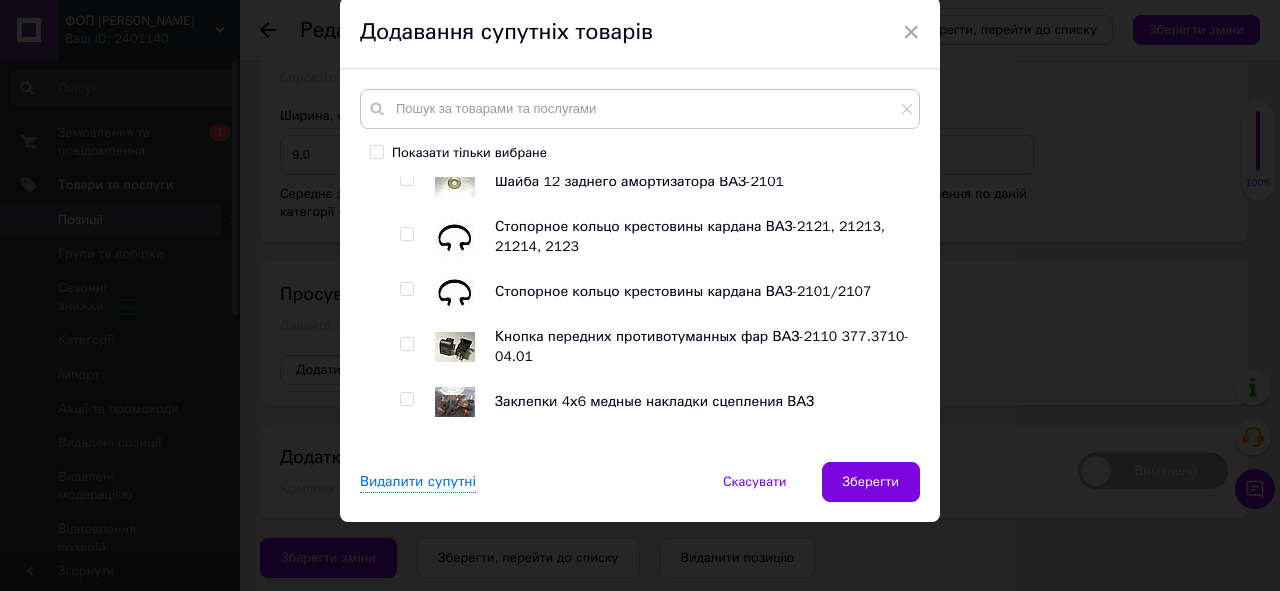 drag, startPoint x: 403, startPoint y: 174, endPoint x: 404, endPoint y: 216, distance: 42.0119 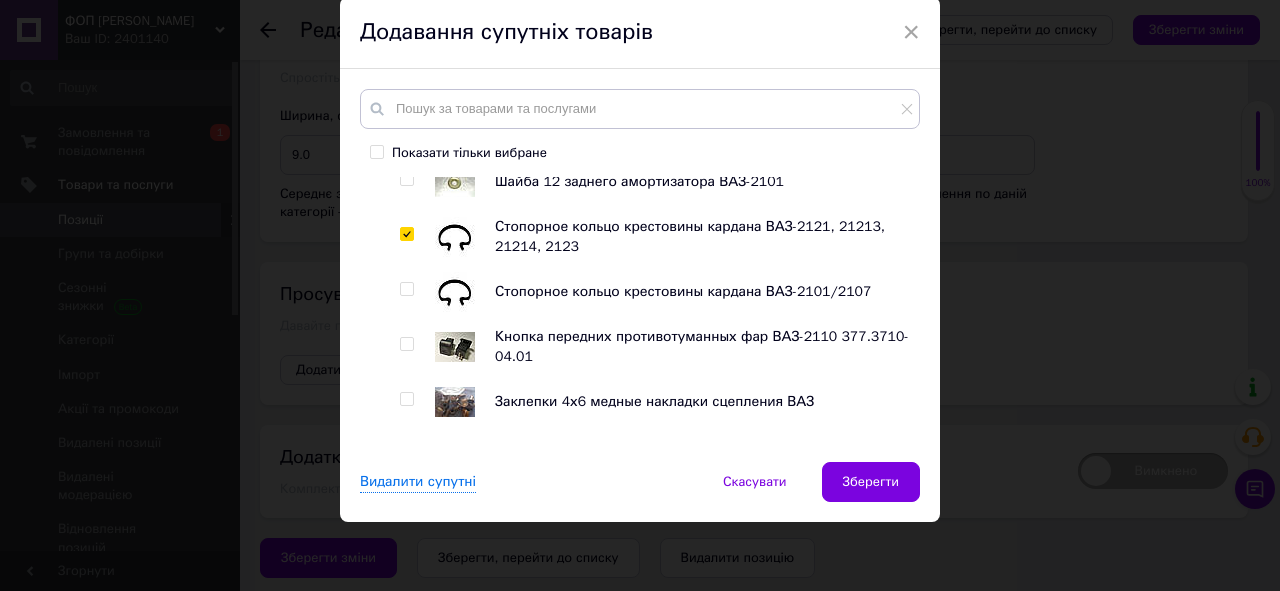 click at bounding box center [406, 179] 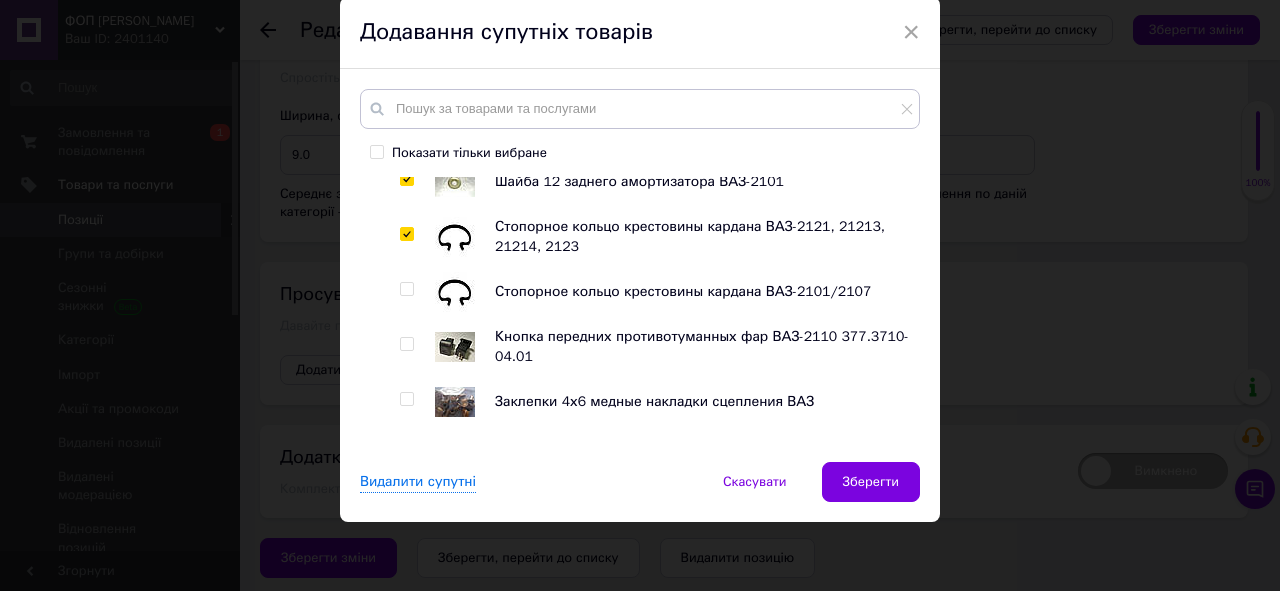click at bounding box center (406, 289) 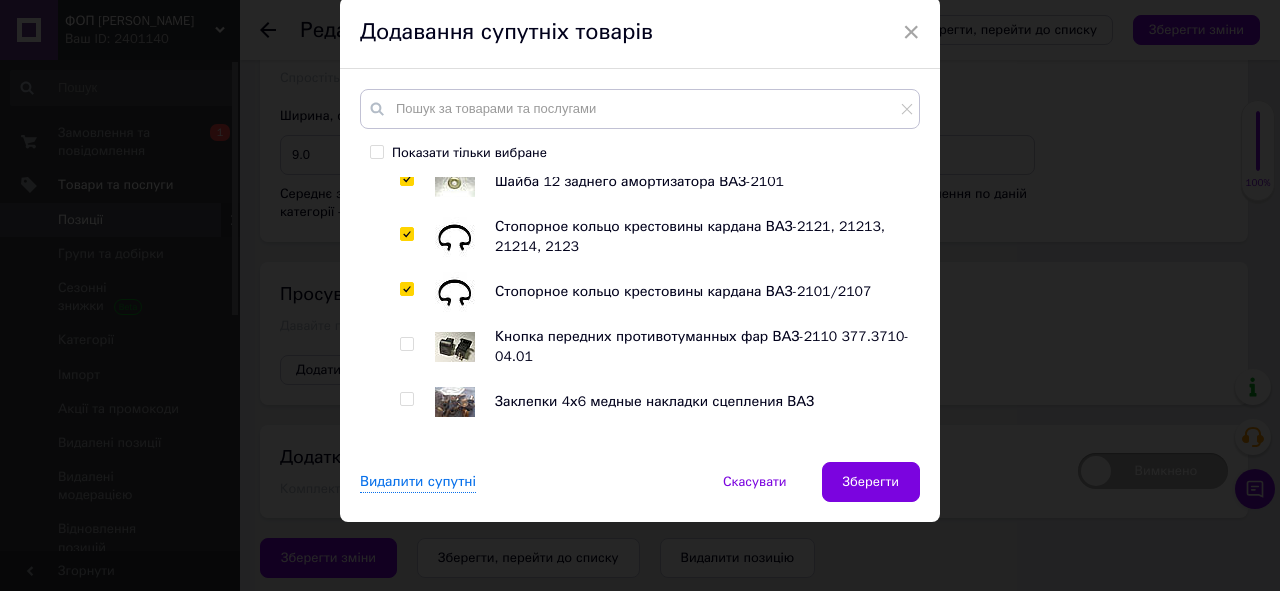 click at bounding box center (406, 344) 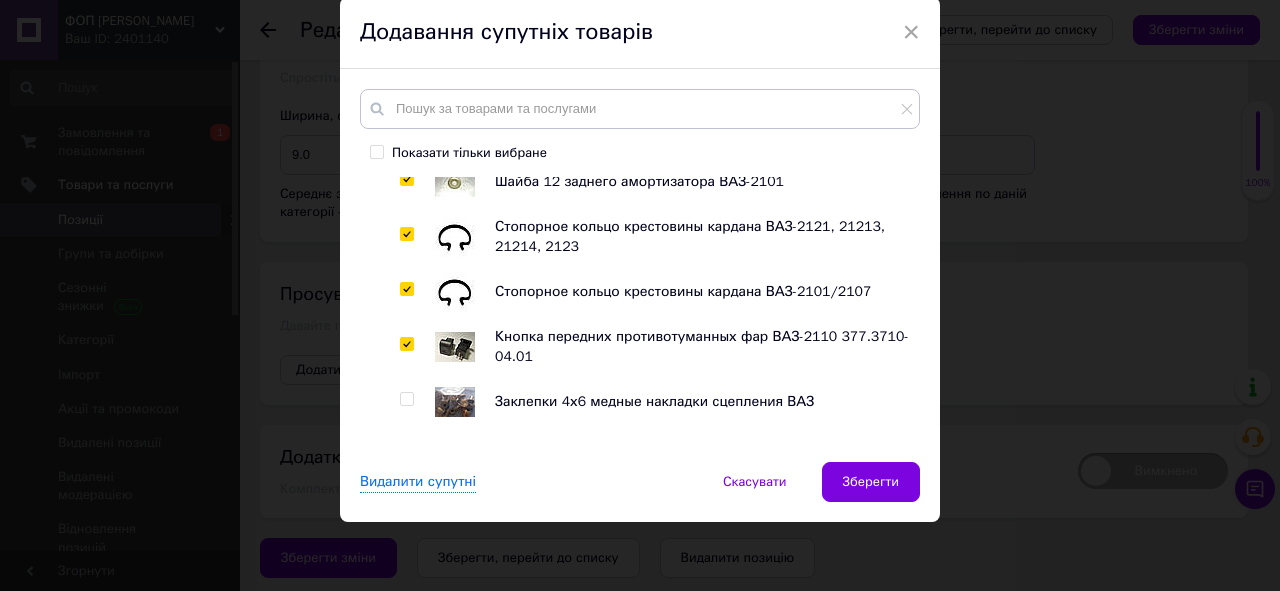 click at bounding box center [406, 399] 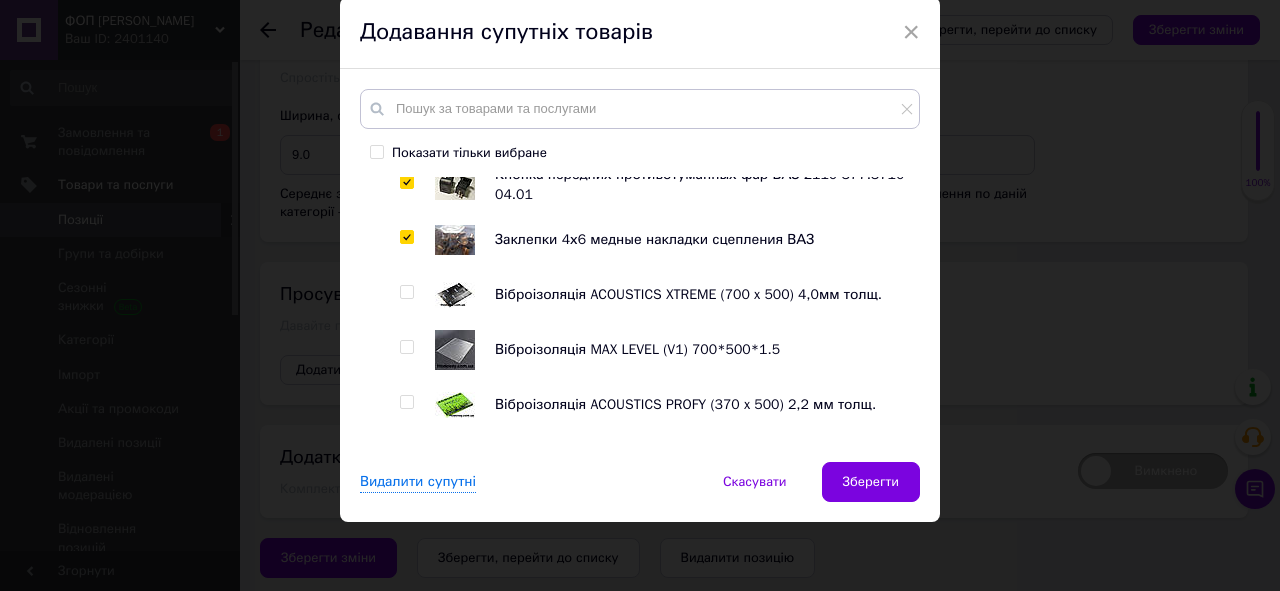 scroll, scrollTop: 3760, scrollLeft: 0, axis: vertical 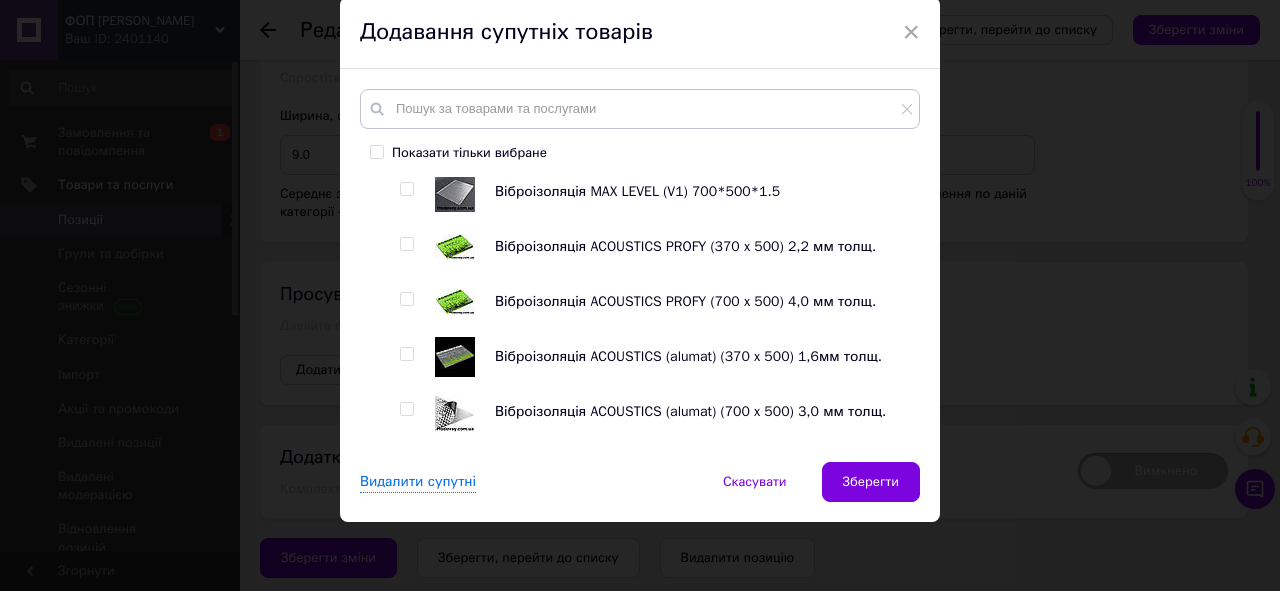 drag, startPoint x: 404, startPoint y: 191, endPoint x: 408, endPoint y: 246, distance: 55.145264 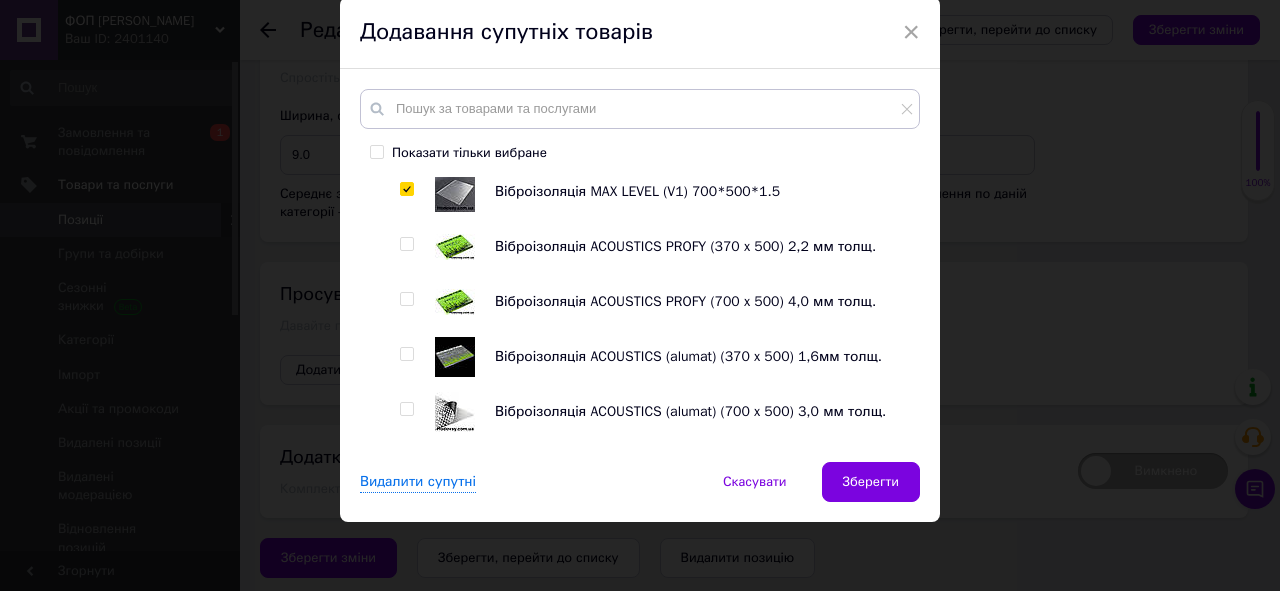 click at bounding box center (406, 244) 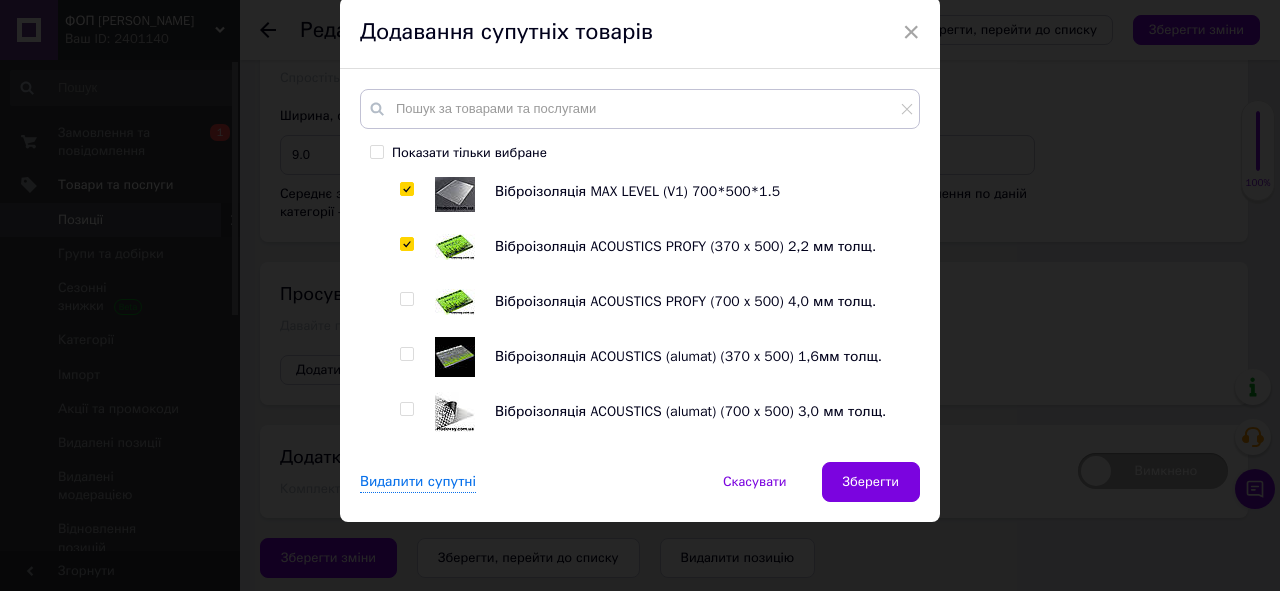 drag, startPoint x: 407, startPoint y: 295, endPoint x: 395, endPoint y: 345, distance: 51.41984 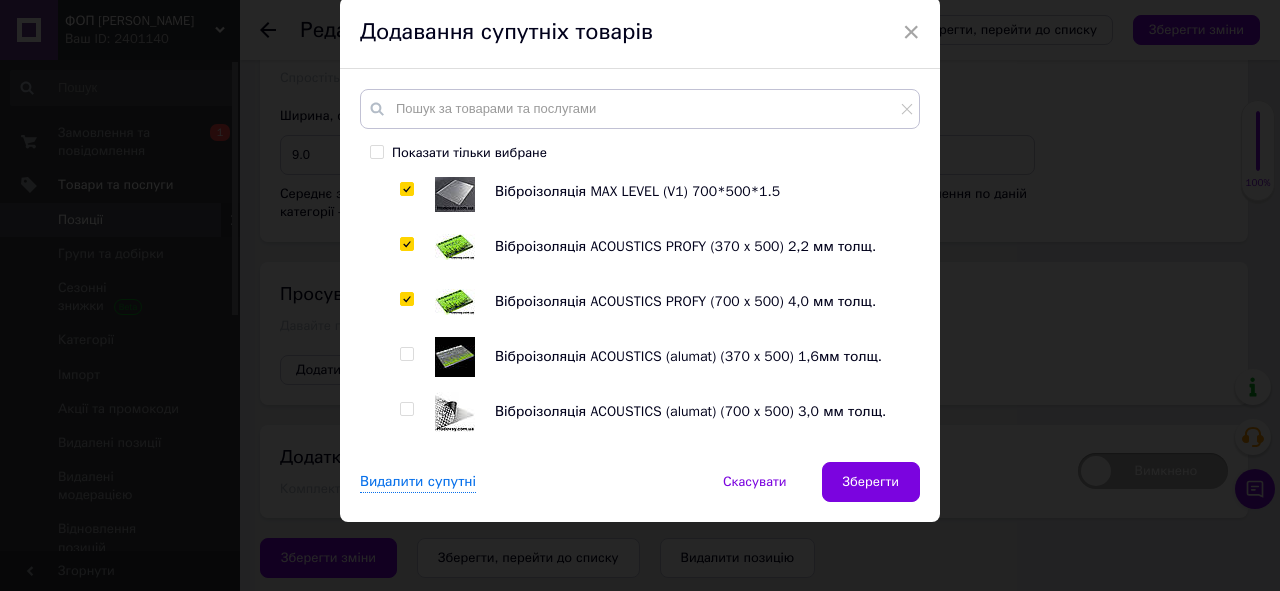 click at bounding box center [392, -788] 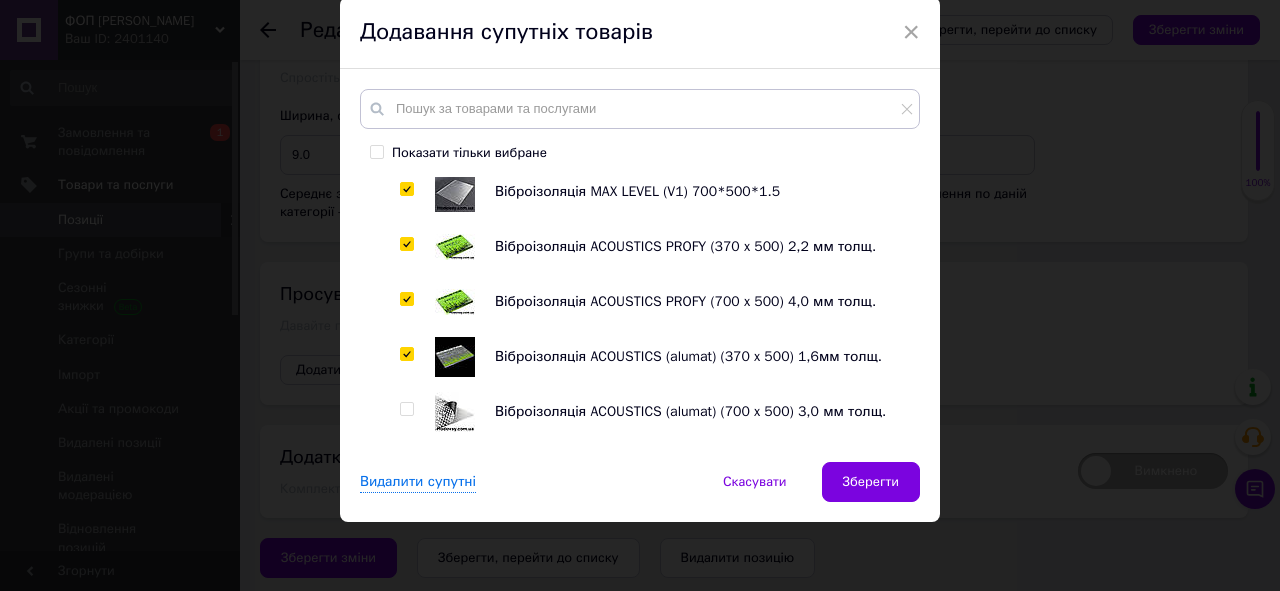 click at bounding box center (406, 409) 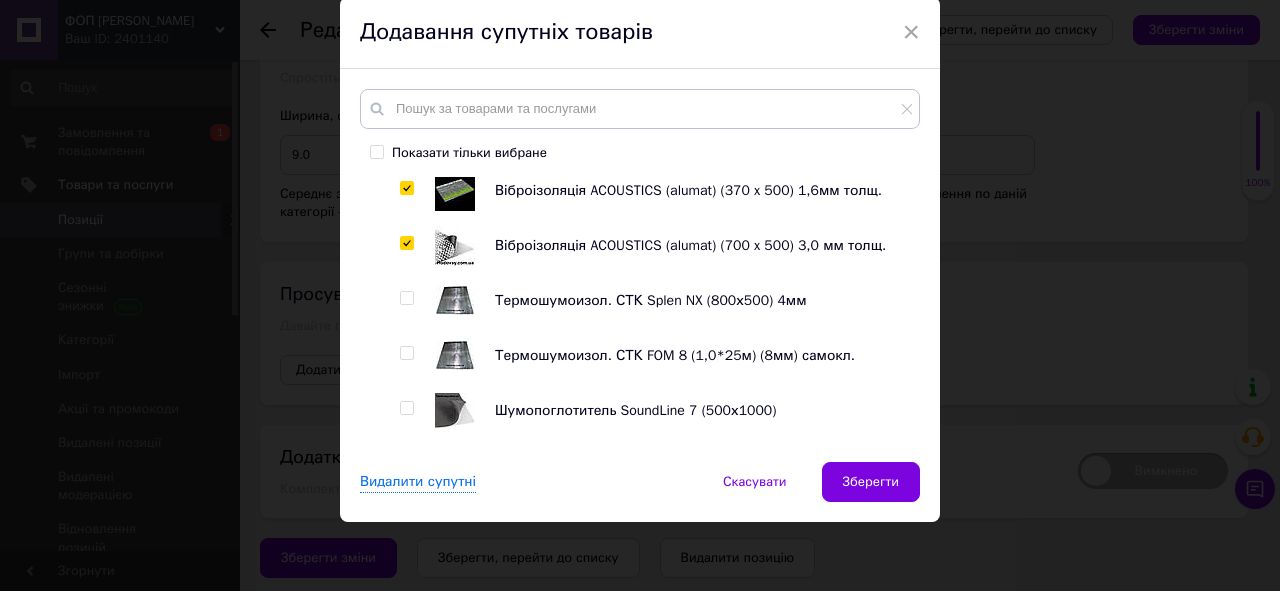 scroll, scrollTop: 4080, scrollLeft: 0, axis: vertical 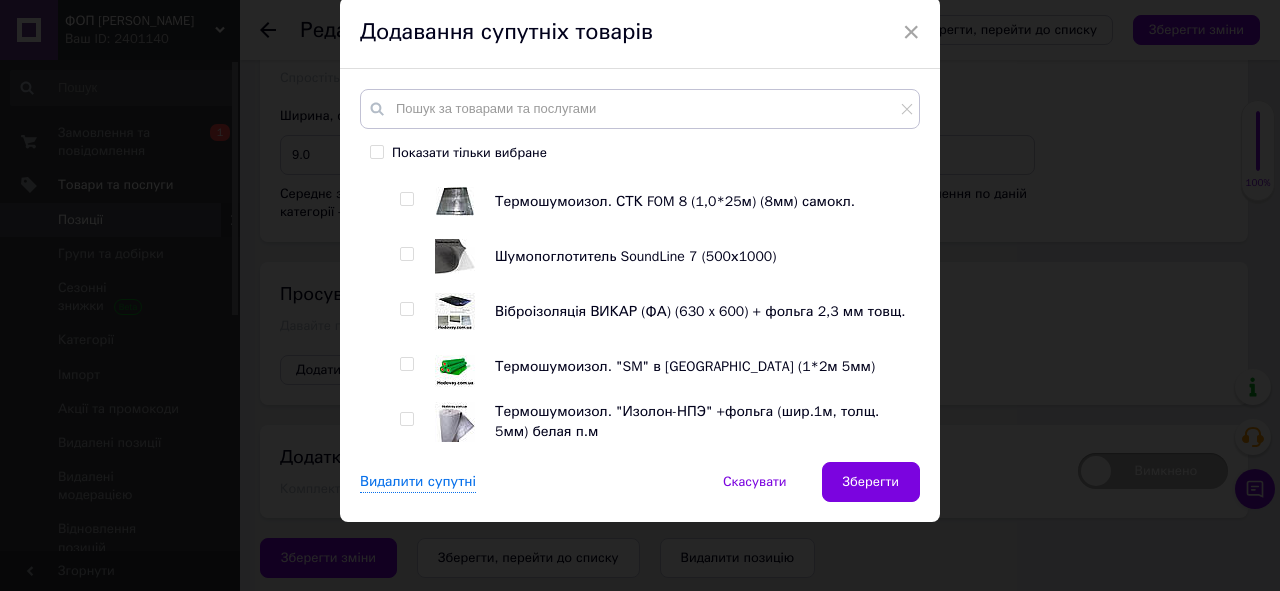 click at bounding box center [407, 199] 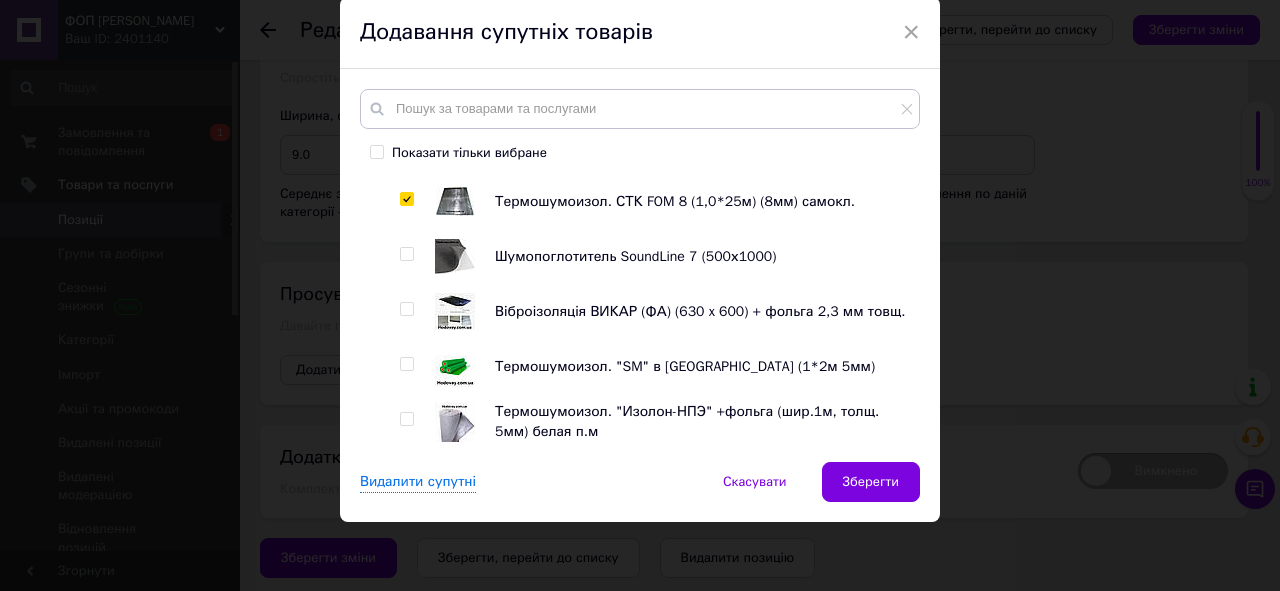 click at bounding box center (406, 254) 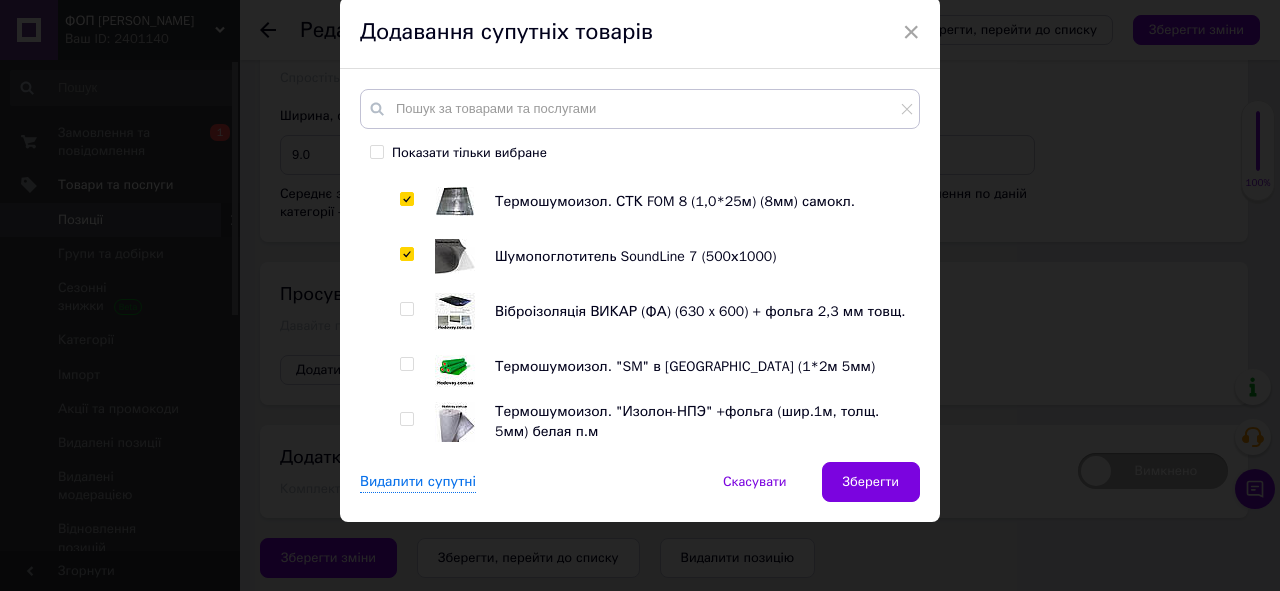 click at bounding box center [406, 309] 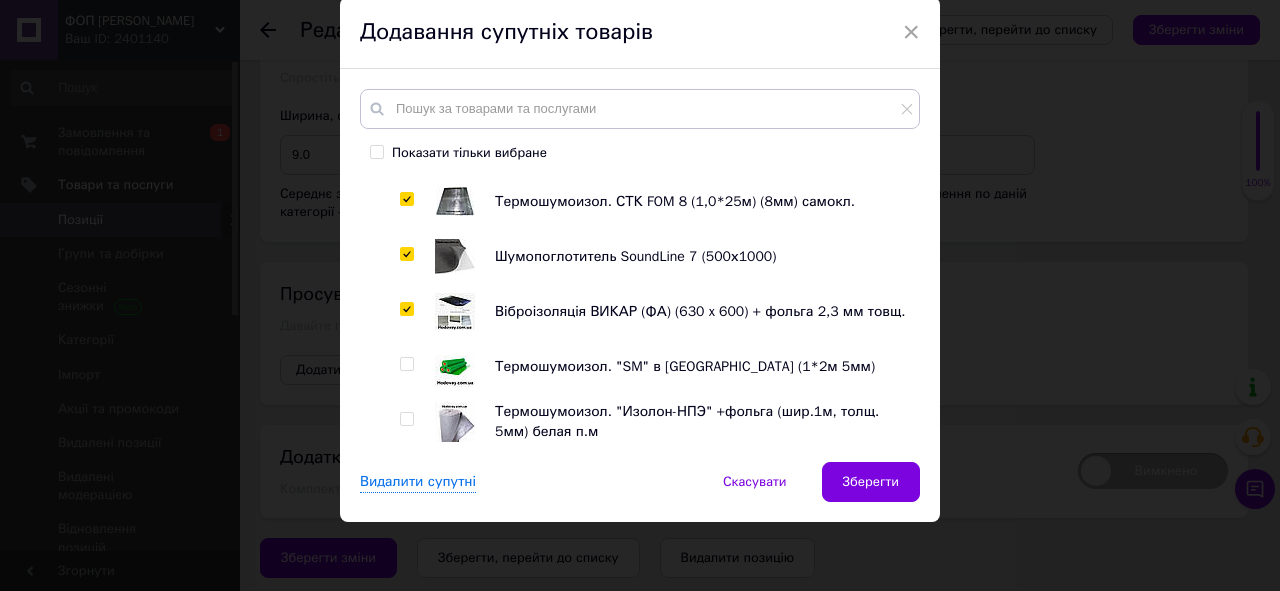 drag, startPoint x: 401, startPoint y: 373, endPoint x: 402, endPoint y: 415, distance: 42.0119 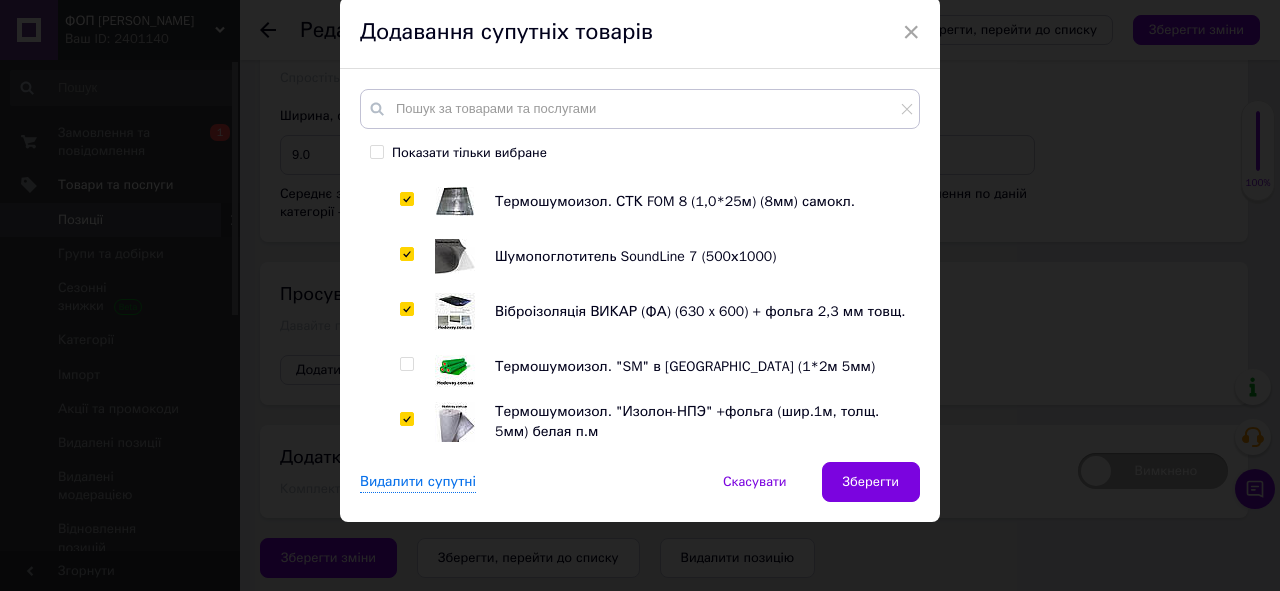 click at bounding box center (406, 364) 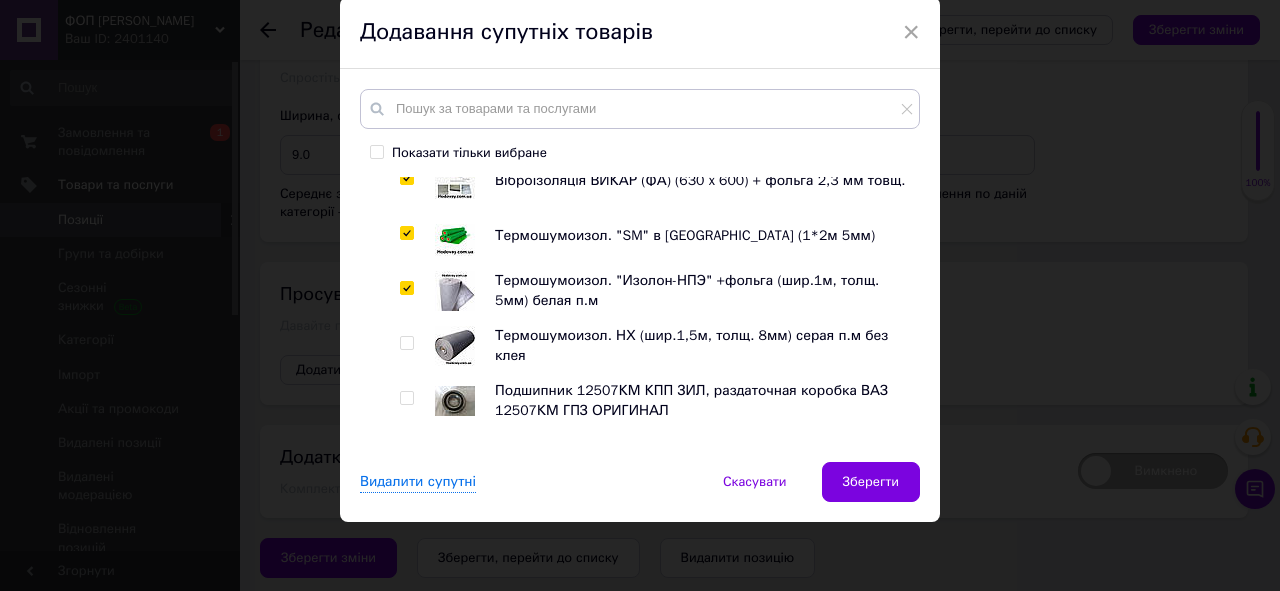 scroll, scrollTop: 4240, scrollLeft: 0, axis: vertical 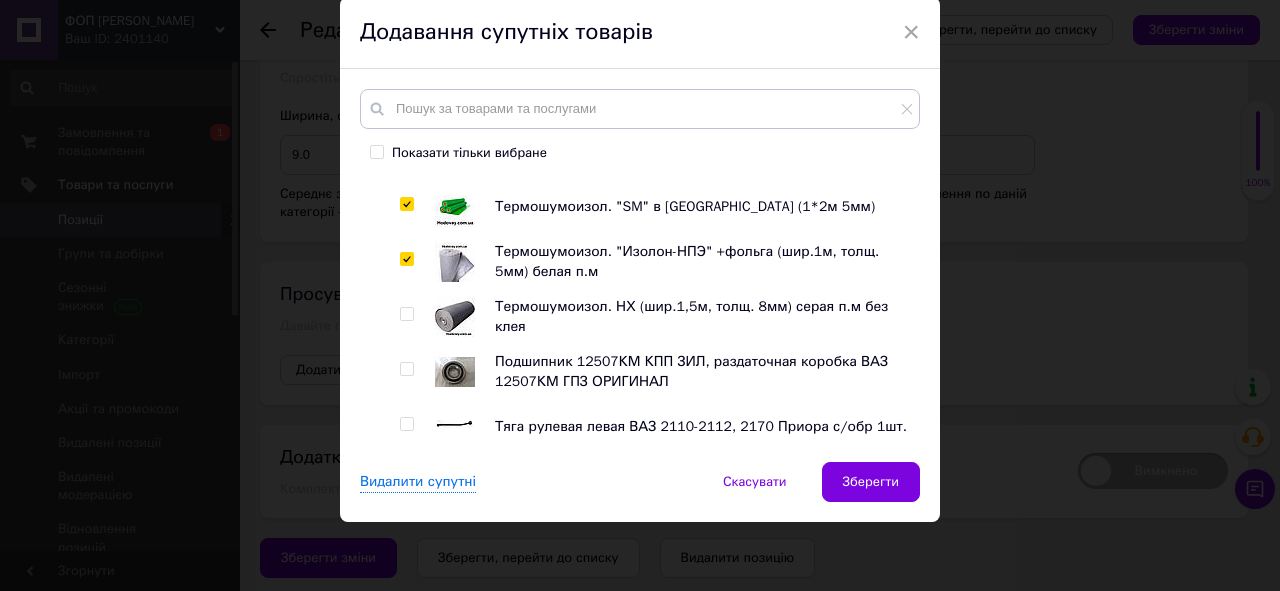 drag, startPoint x: 404, startPoint y: 308, endPoint x: 404, endPoint y: 355, distance: 47 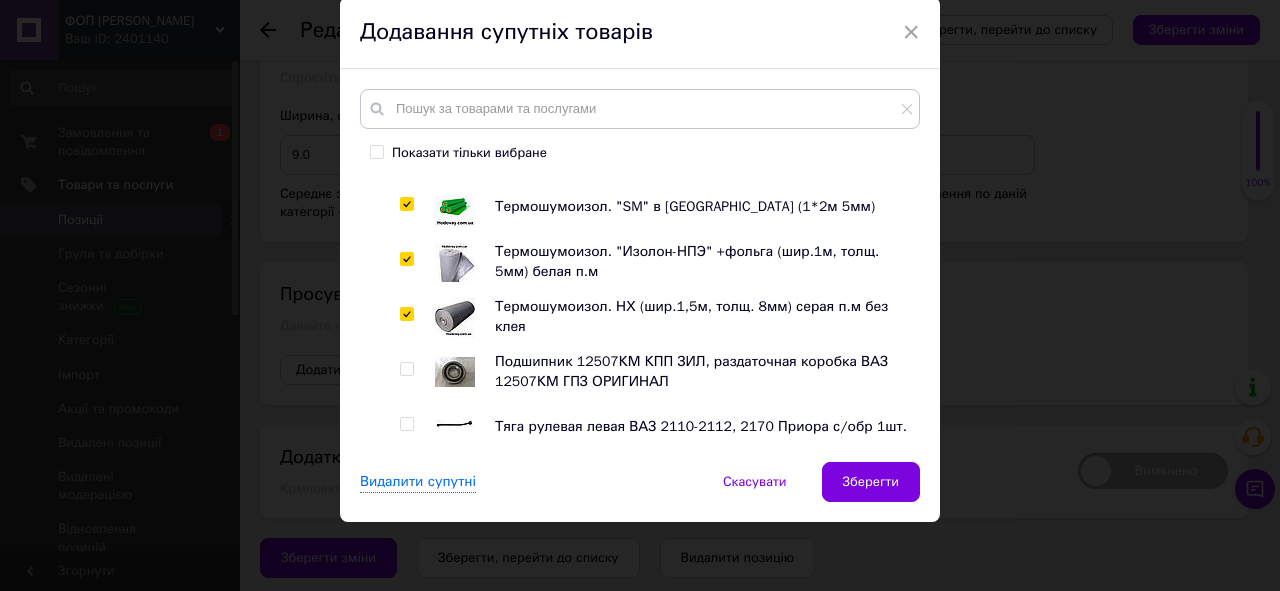 drag, startPoint x: 402, startPoint y: 365, endPoint x: 448, endPoint y: 311, distance: 70.93659 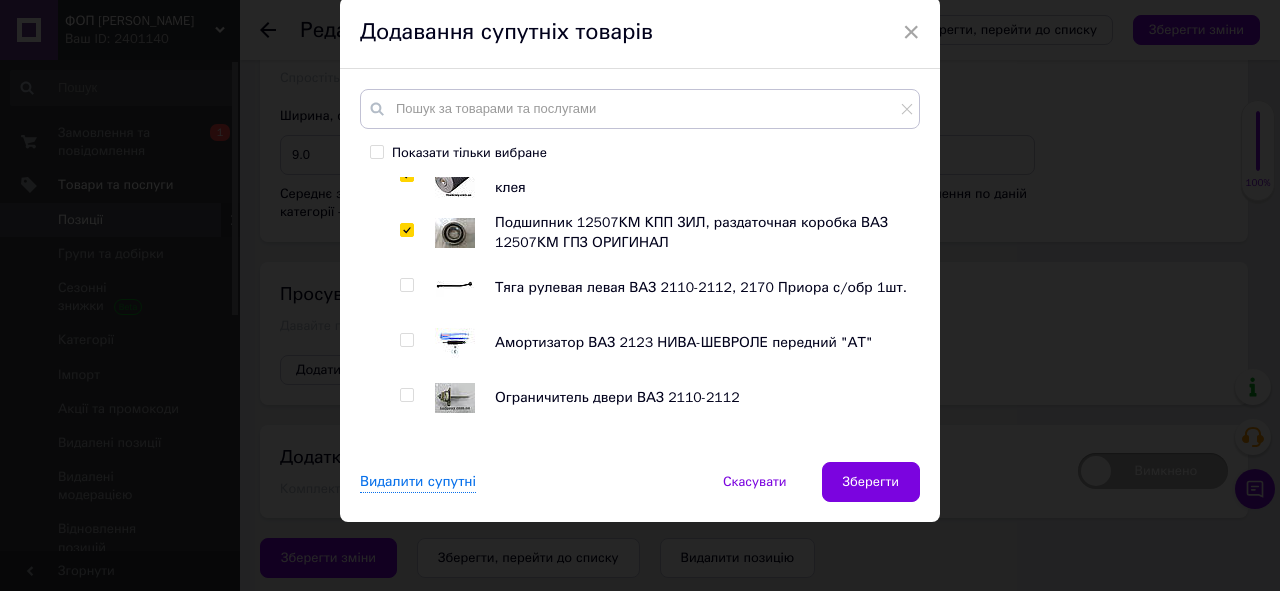 scroll, scrollTop: 4480, scrollLeft: 0, axis: vertical 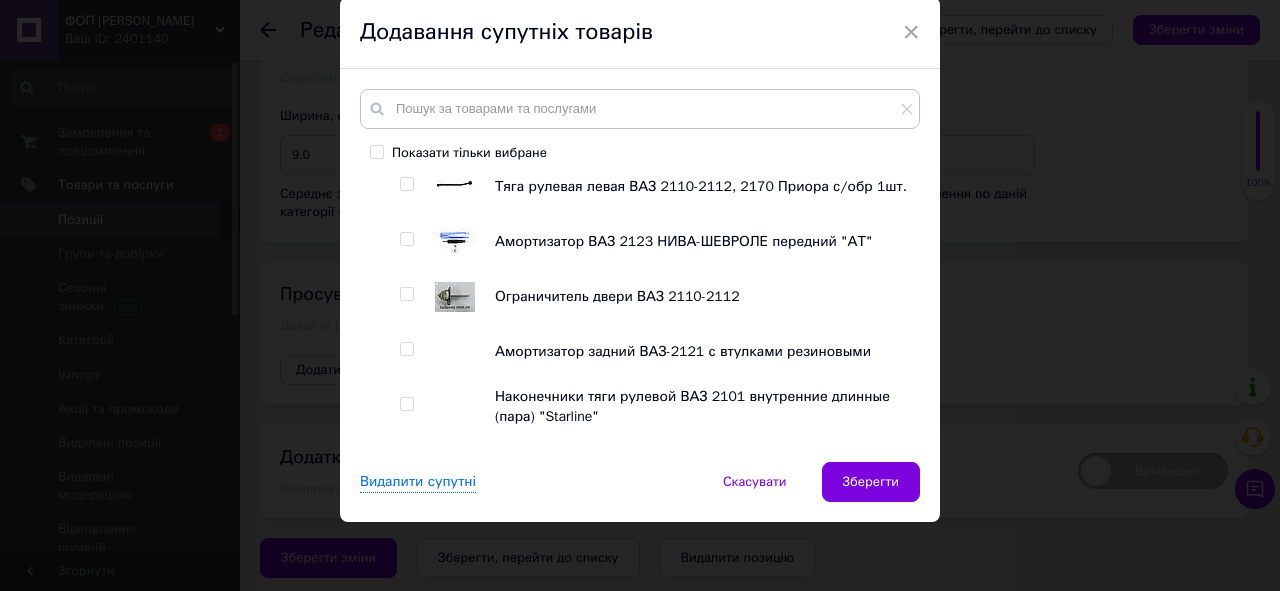 click at bounding box center [406, 184] 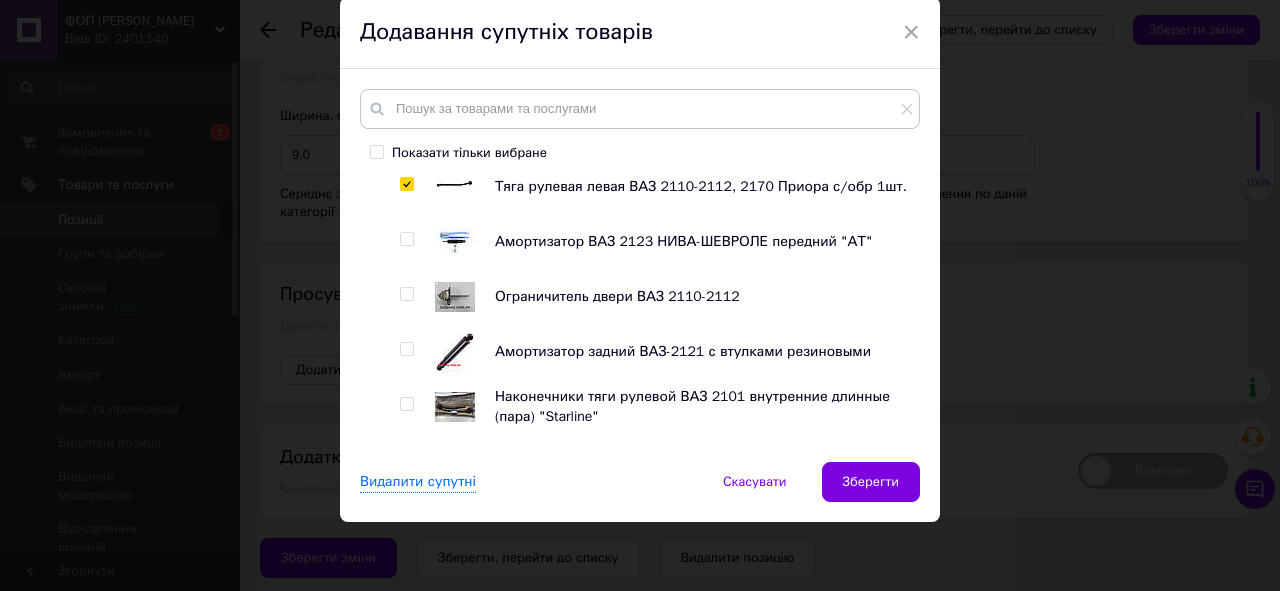 click at bounding box center [406, 239] 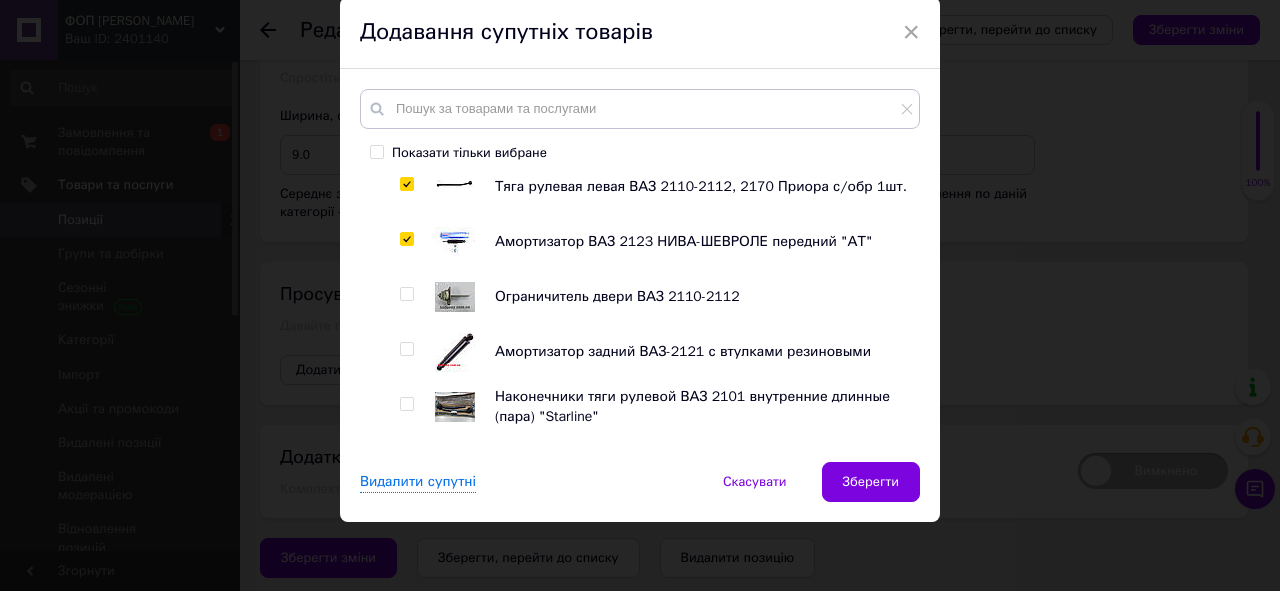 click at bounding box center [406, 294] 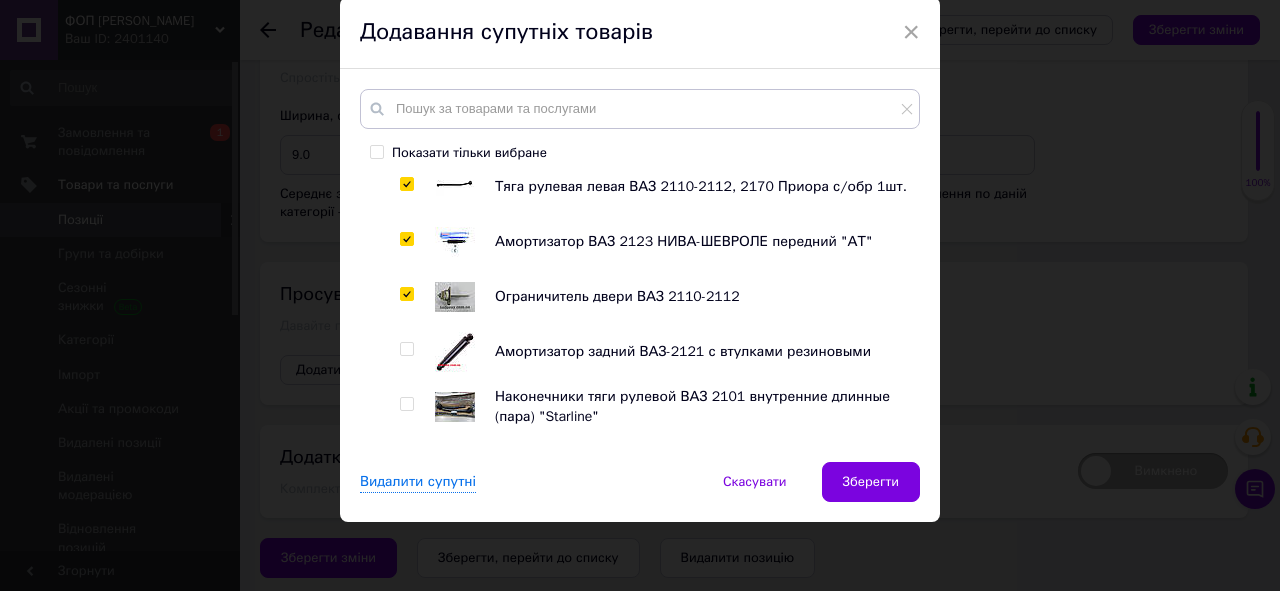 drag, startPoint x: 404, startPoint y: 343, endPoint x: 407, endPoint y: 400, distance: 57.07889 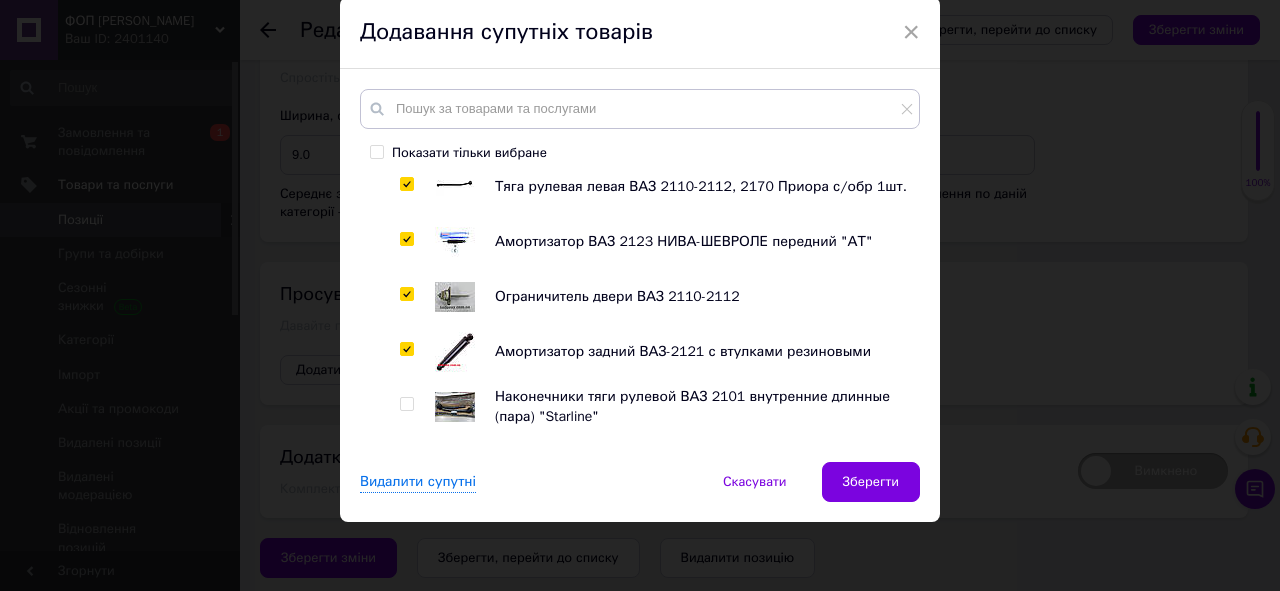 drag, startPoint x: 406, startPoint y: 405, endPoint x: 436, endPoint y: 330, distance: 80.77747 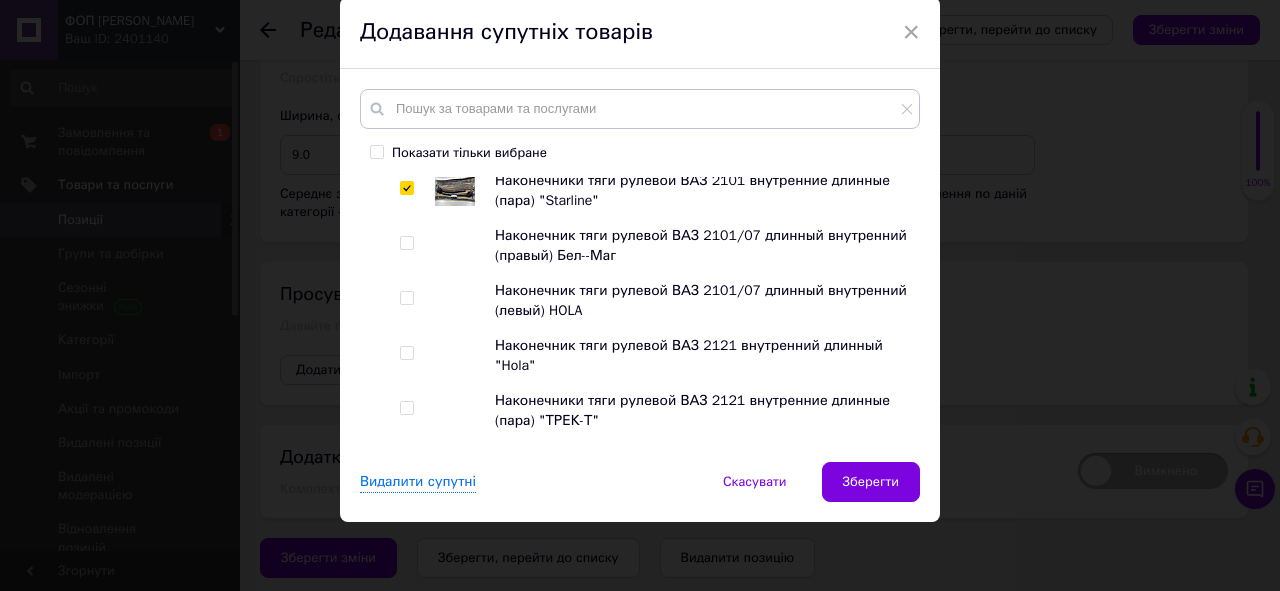 scroll, scrollTop: 4880, scrollLeft: 0, axis: vertical 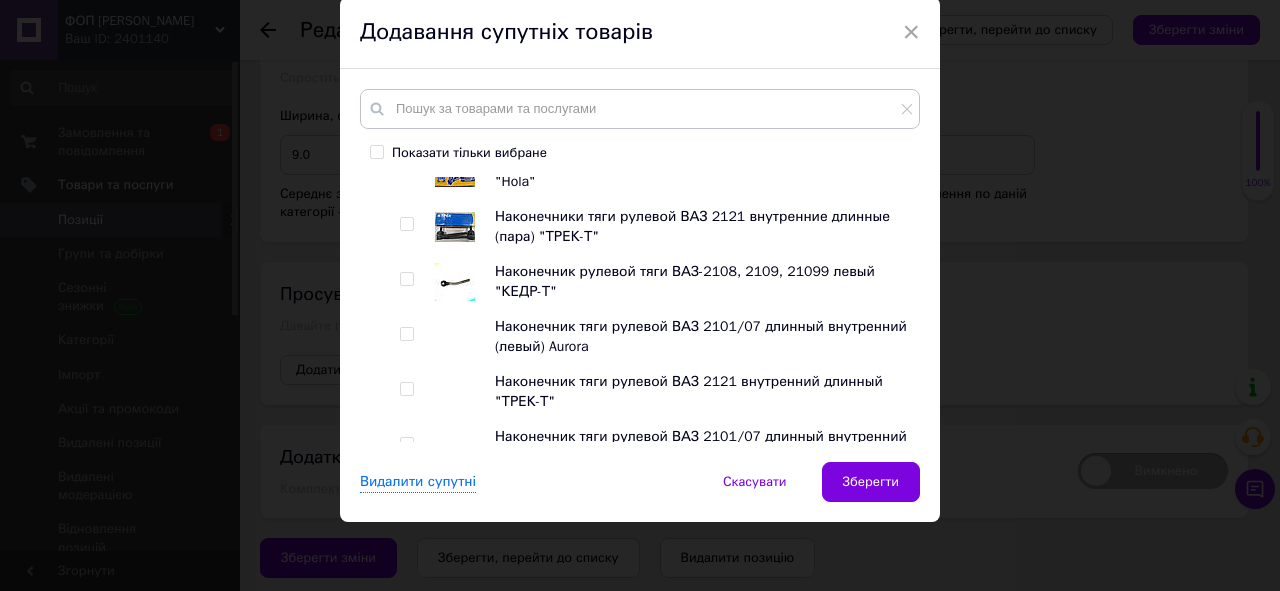 drag, startPoint x: 401, startPoint y: 220, endPoint x: 410, endPoint y: 278, distance: 58.694122 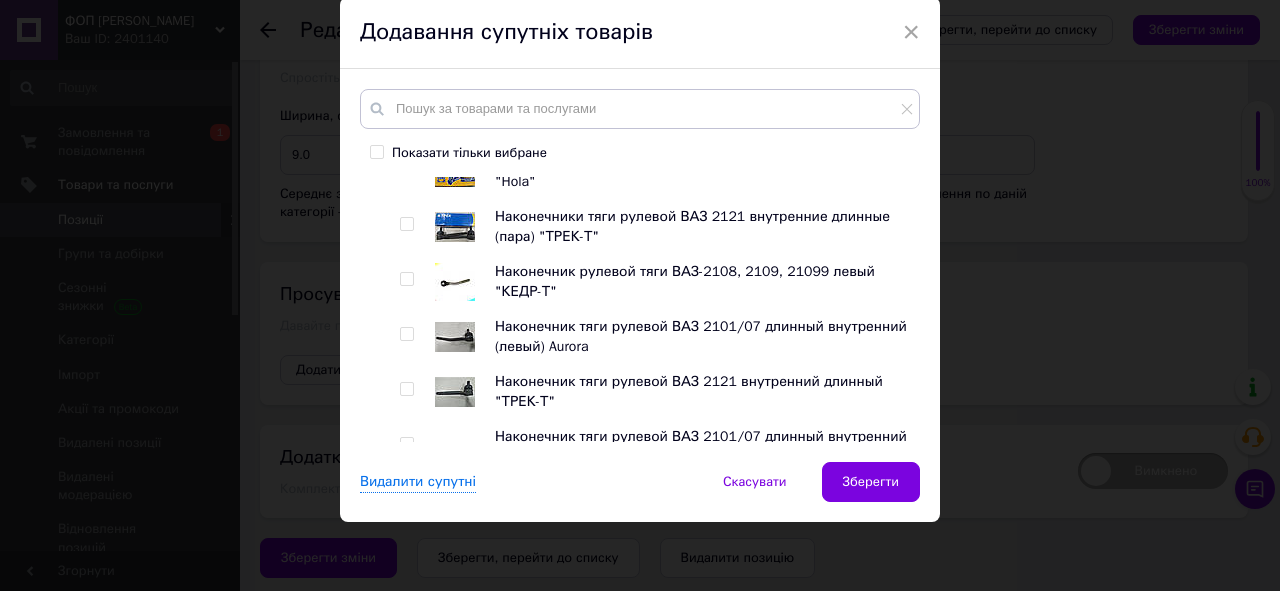 click at bounding box center (406, 224) 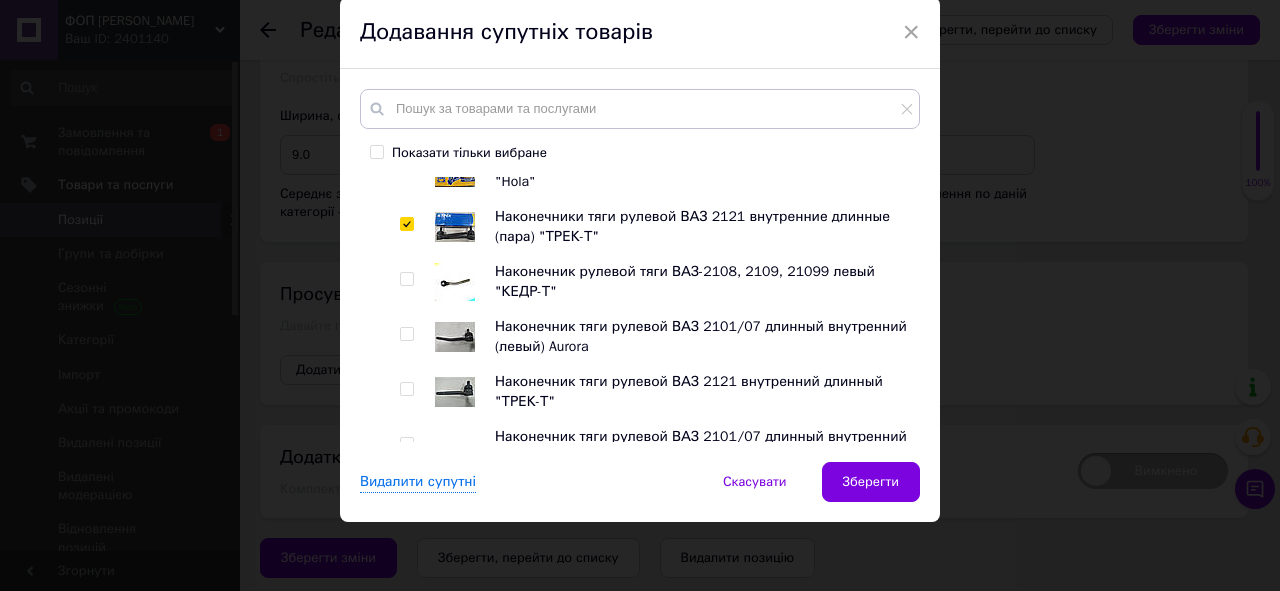 drag, startPoint x: 404, startPoint y: 280, endPoint x: 405, endPoint y: 323, distance: 43.011627 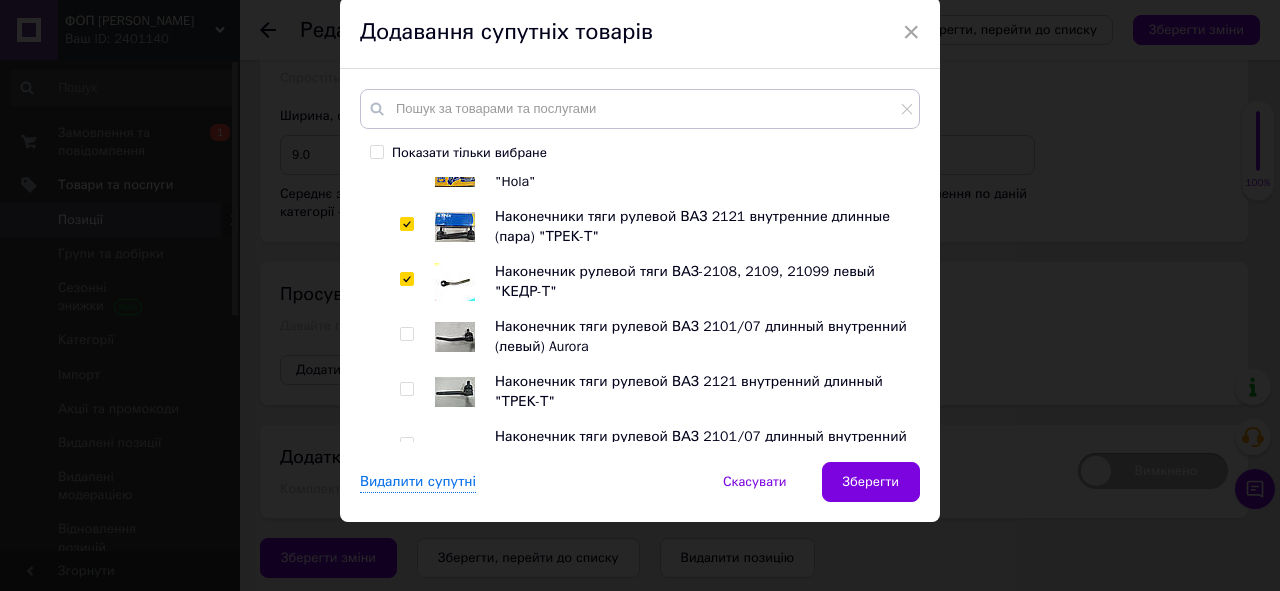 drag, startPoint x: 401, startPoint y: 328, endPoint x: 405, endPoint y: 364, distance: 36.221542 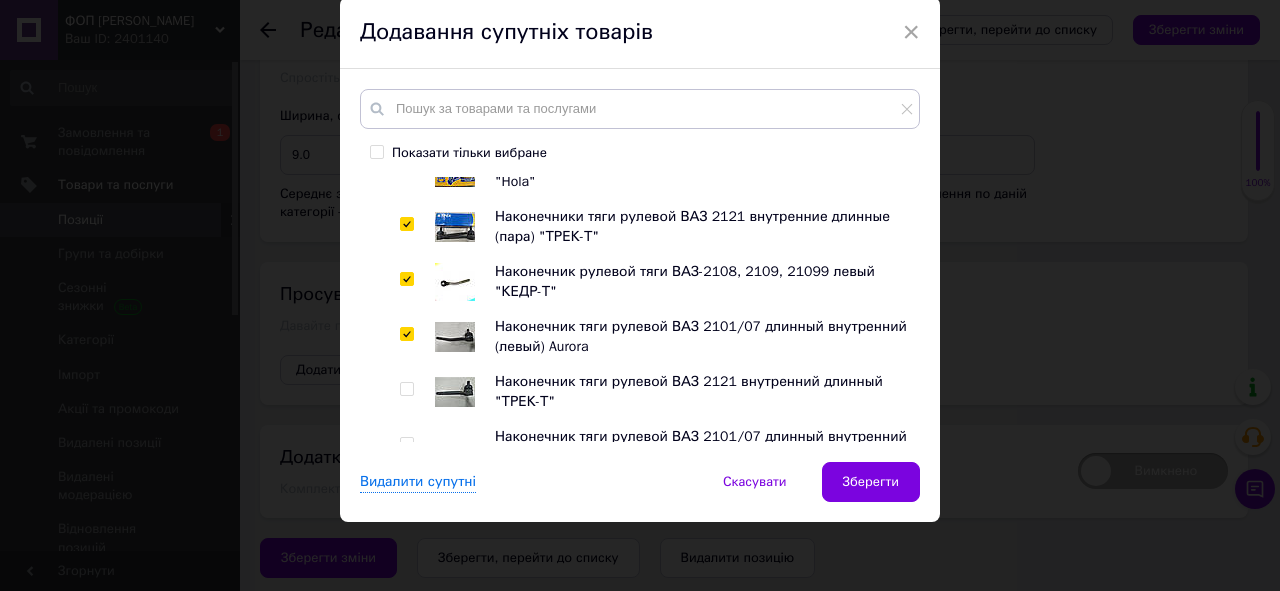 drag, startPoint x: 400, startPoint y: 388, endPoint x: 435, endPoint y: 322, distance: 74.70609 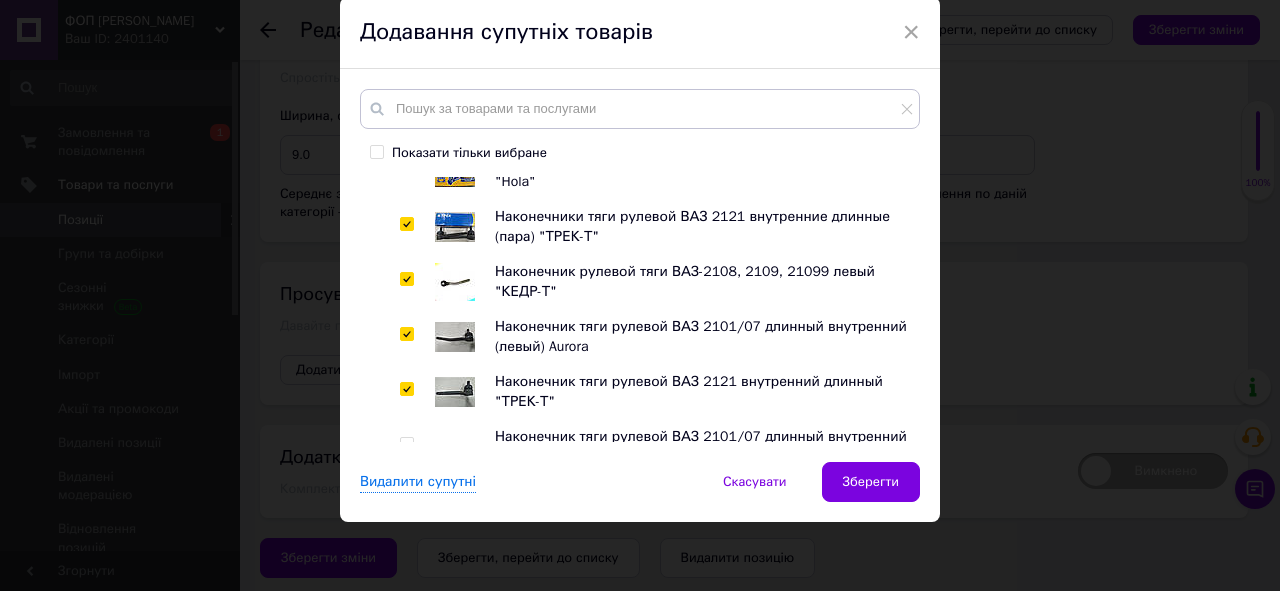 scroll, scrollTop: 5040, scrollLeft: 0, axis: vertical 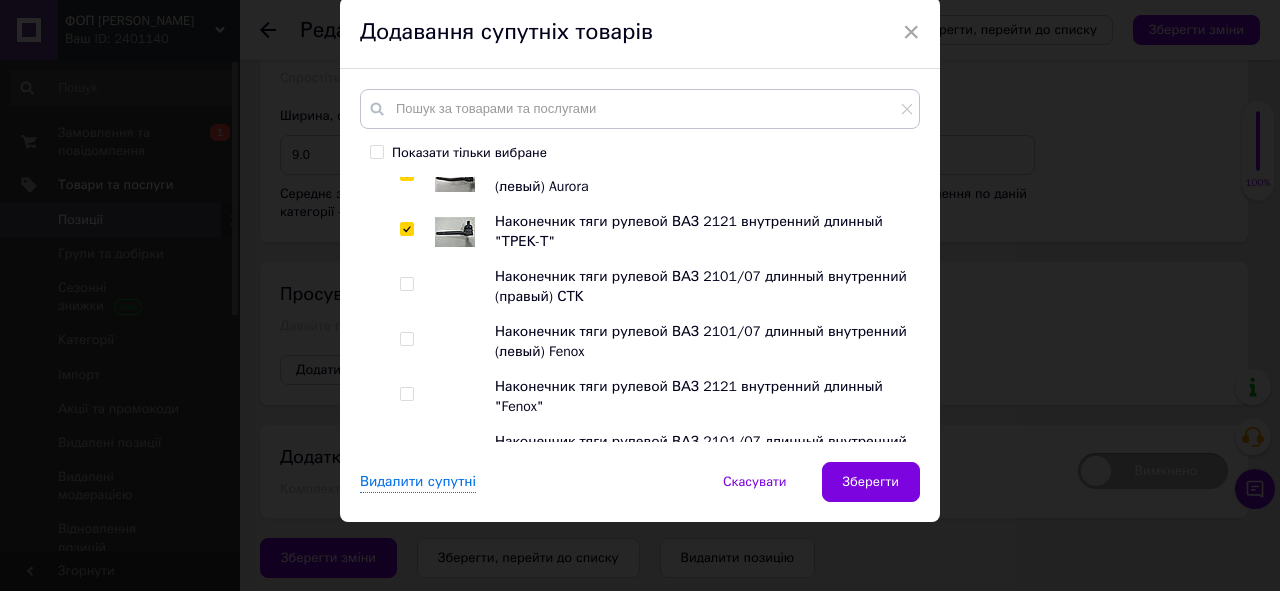 drag 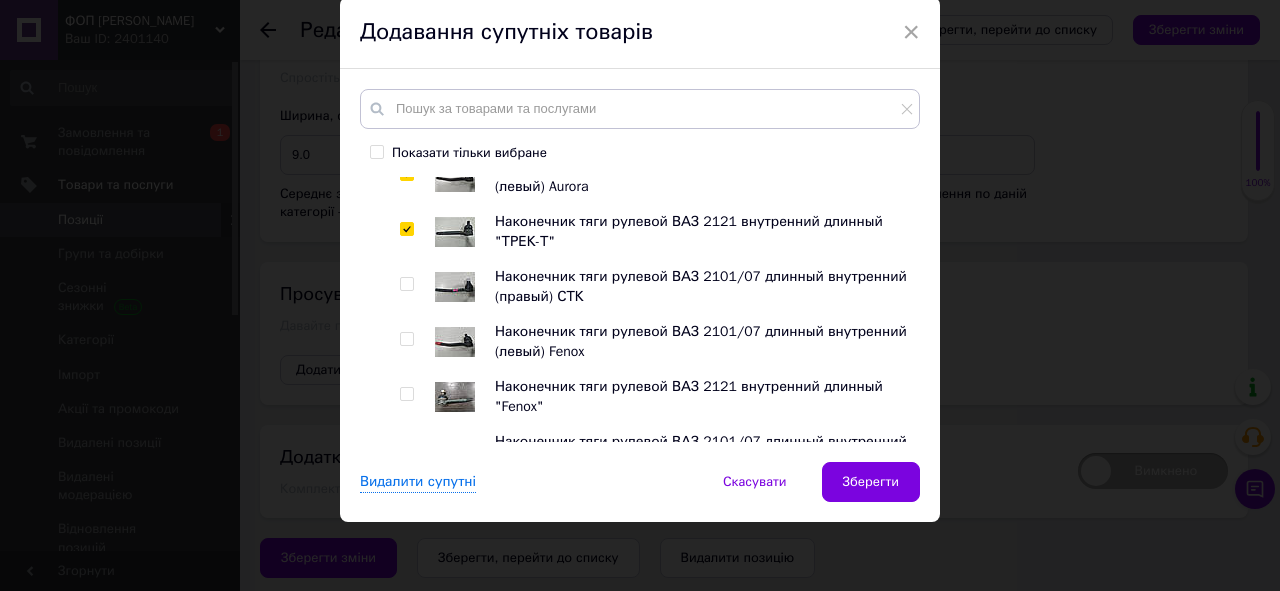 click at bounding box center [410, 287] 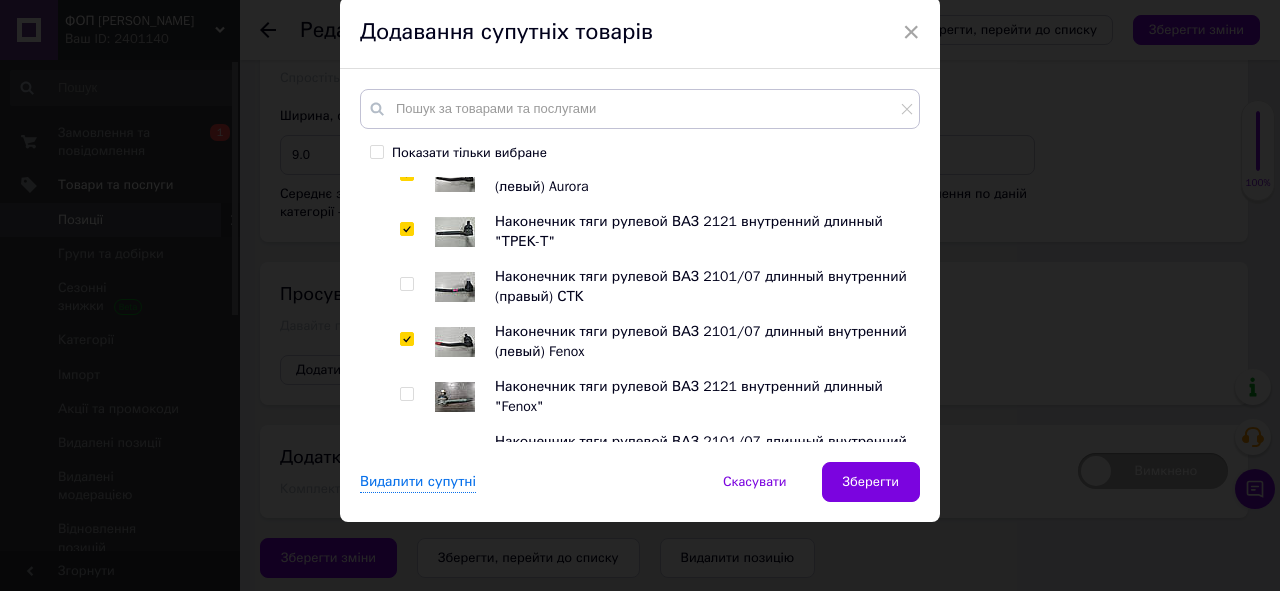 click at bounding box center (406, 394) 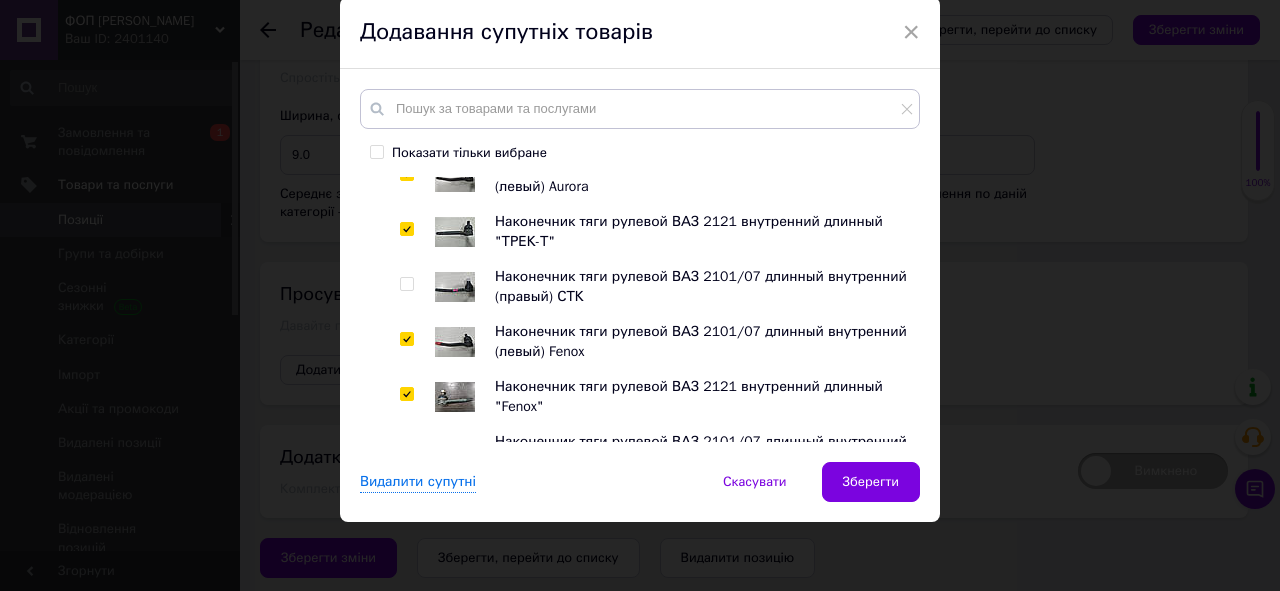 click at bounding box center [406, 284] 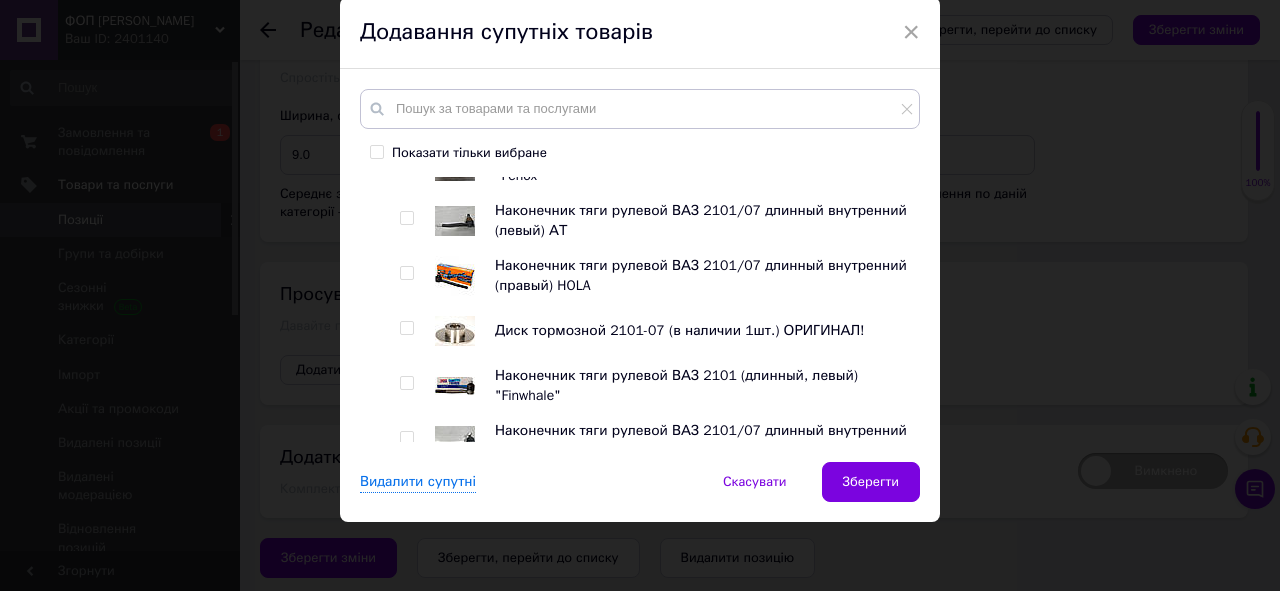 scroll, scrollTop: 5280, scrollLeft: 0, axis: vertical 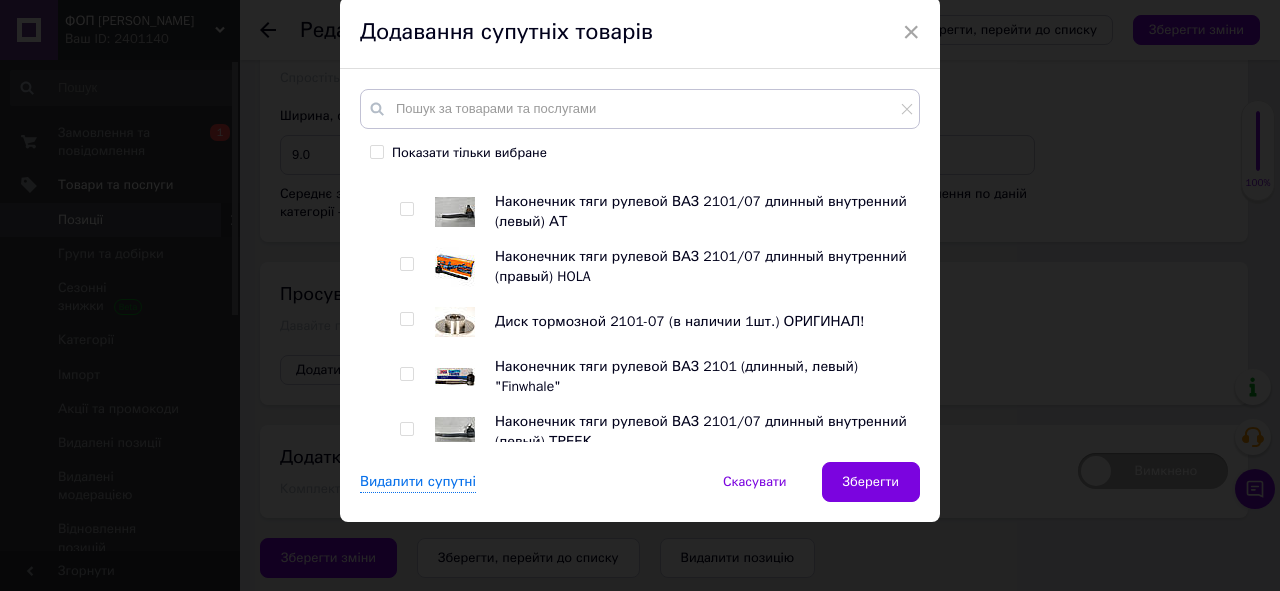 click at bounding box center [406, 209] 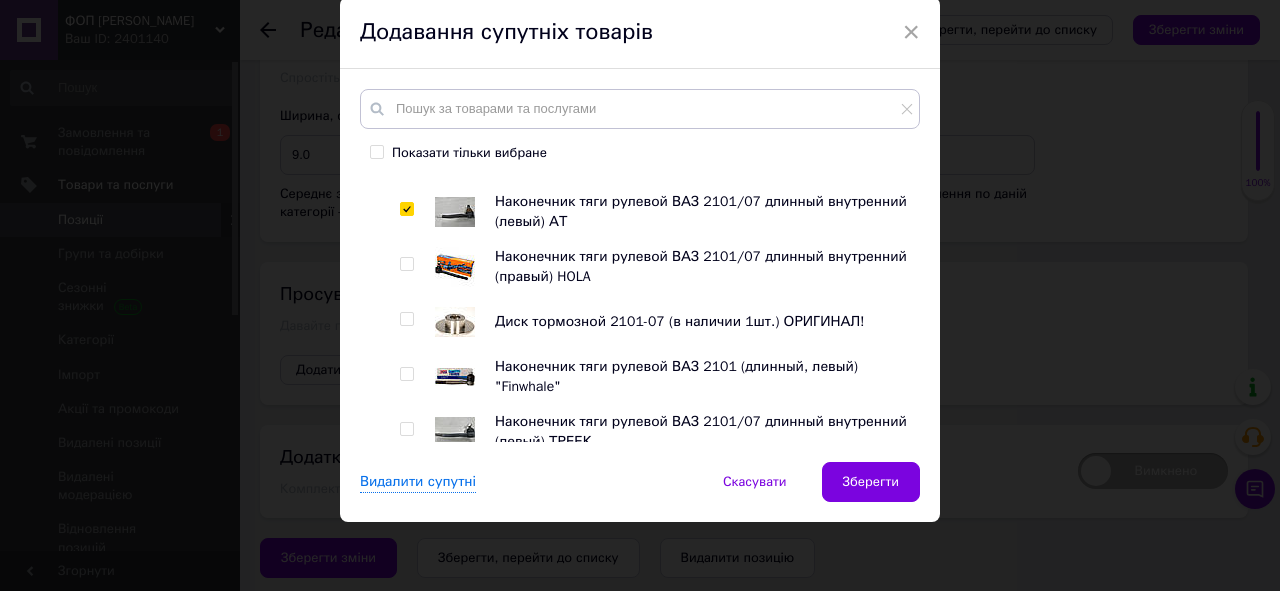 click at bounding box center (410, 267) 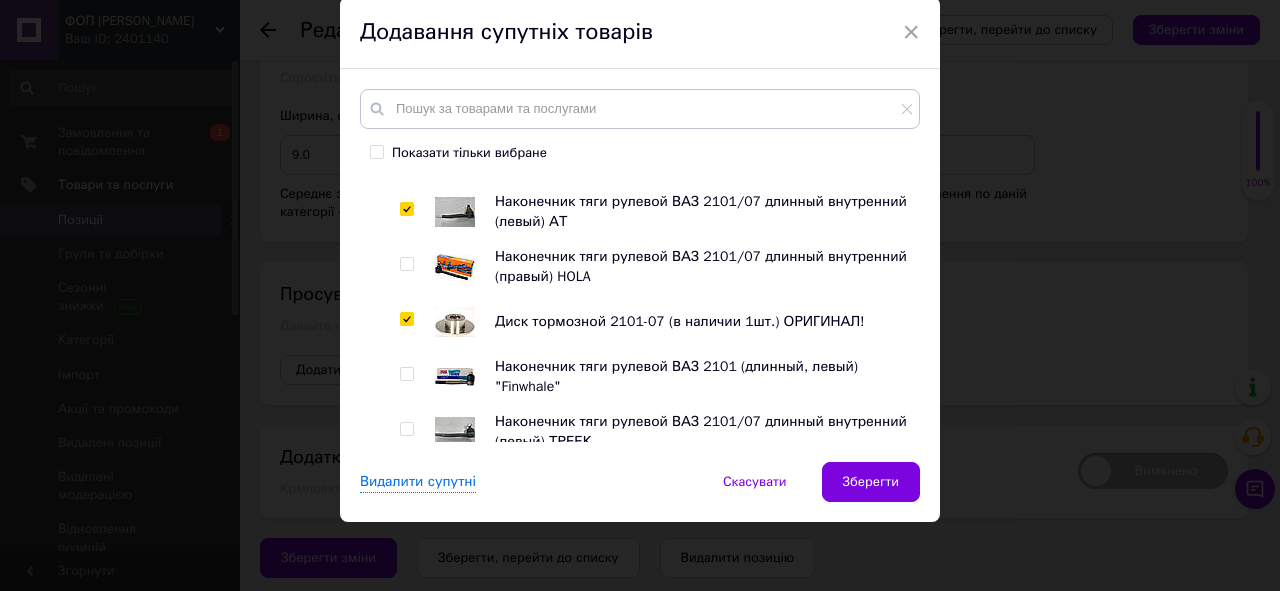 click at bounding box center [406, 264] 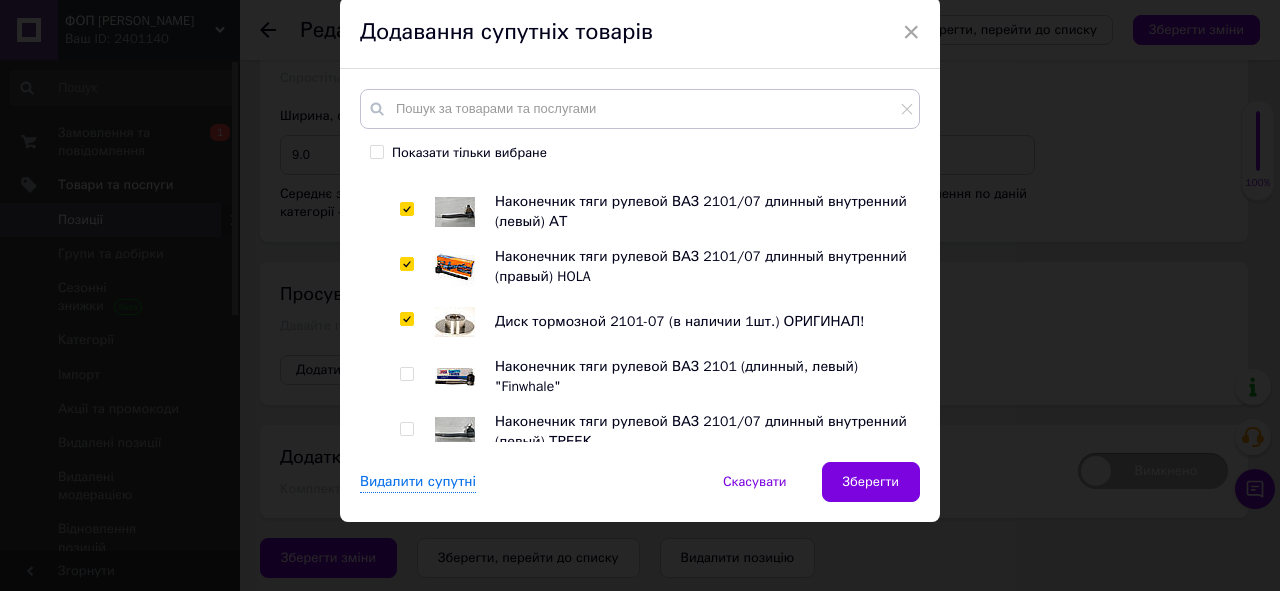click at bounding box center (406, 374) 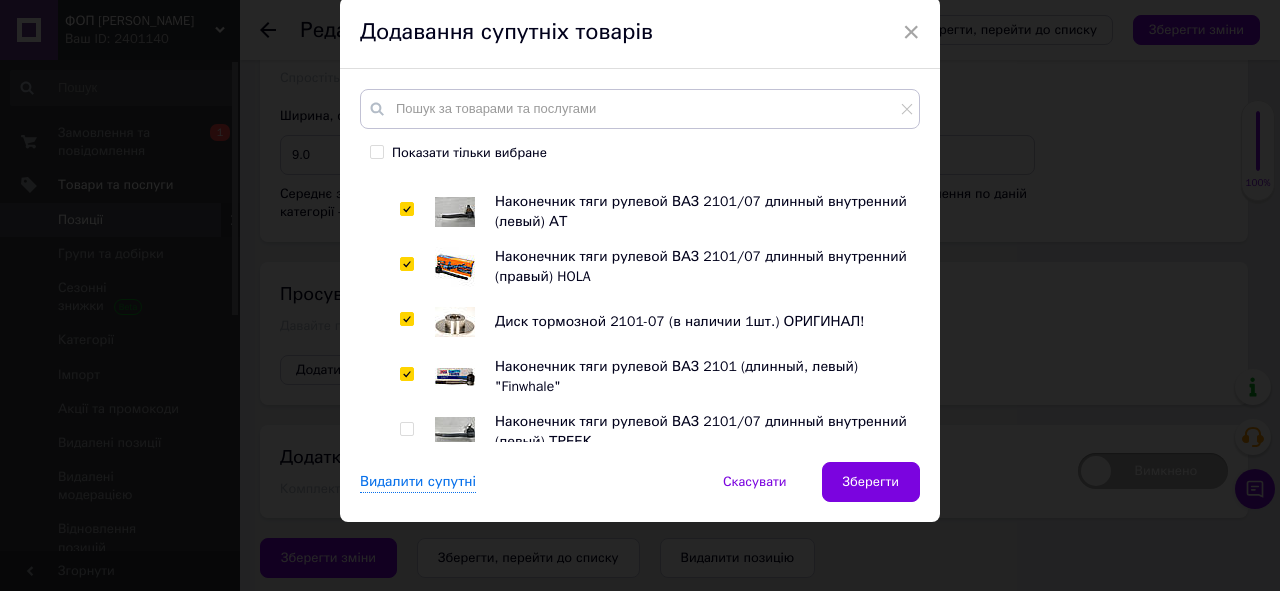 click at bounding box center [406, 429] 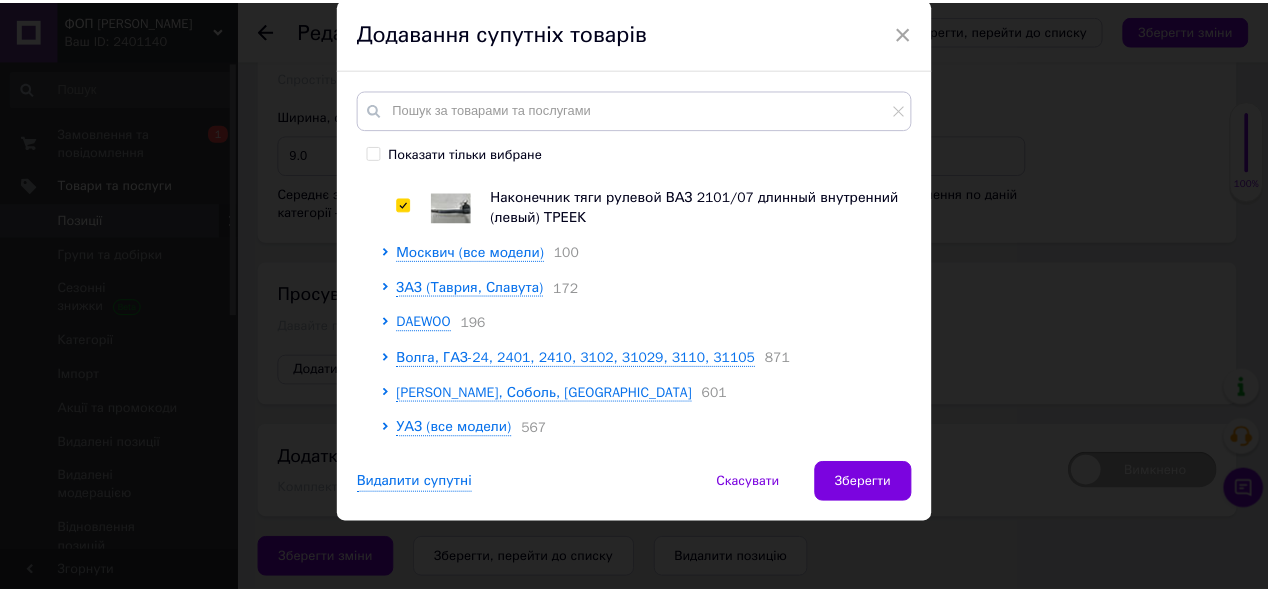 scroll, scrollTop: 5520, scrollLeft: 0, axis: vertical 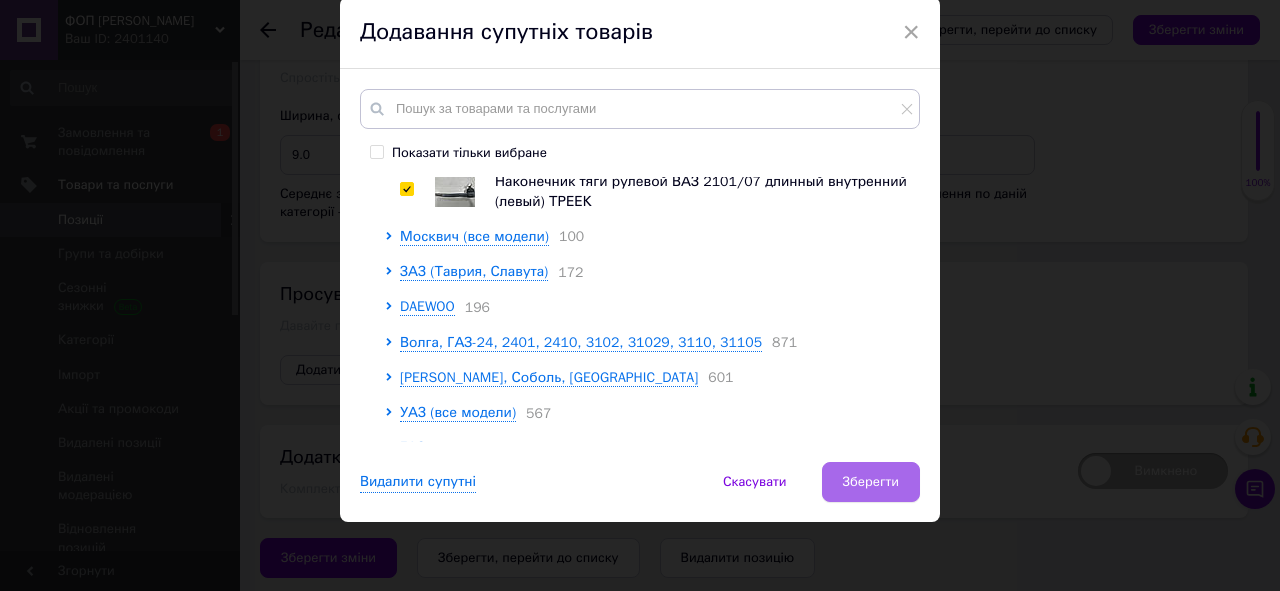 click on "Зберегти" at bounding box center [871, 482] 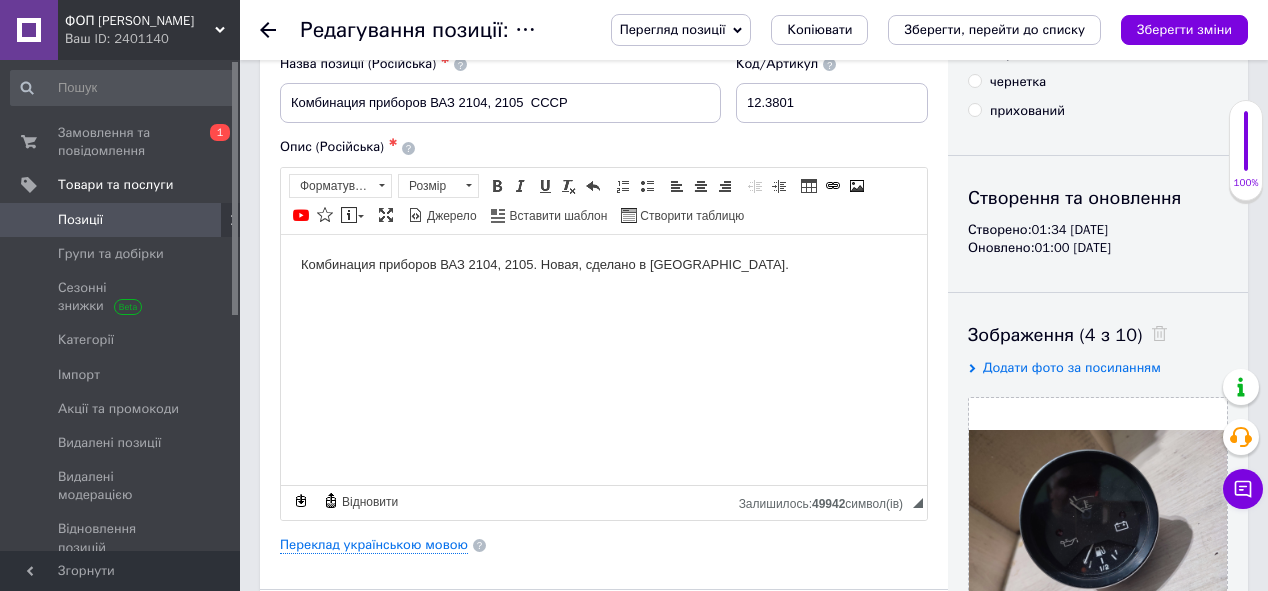 scroll, scrollTop: 0, scrollLeft: 0, axis: both 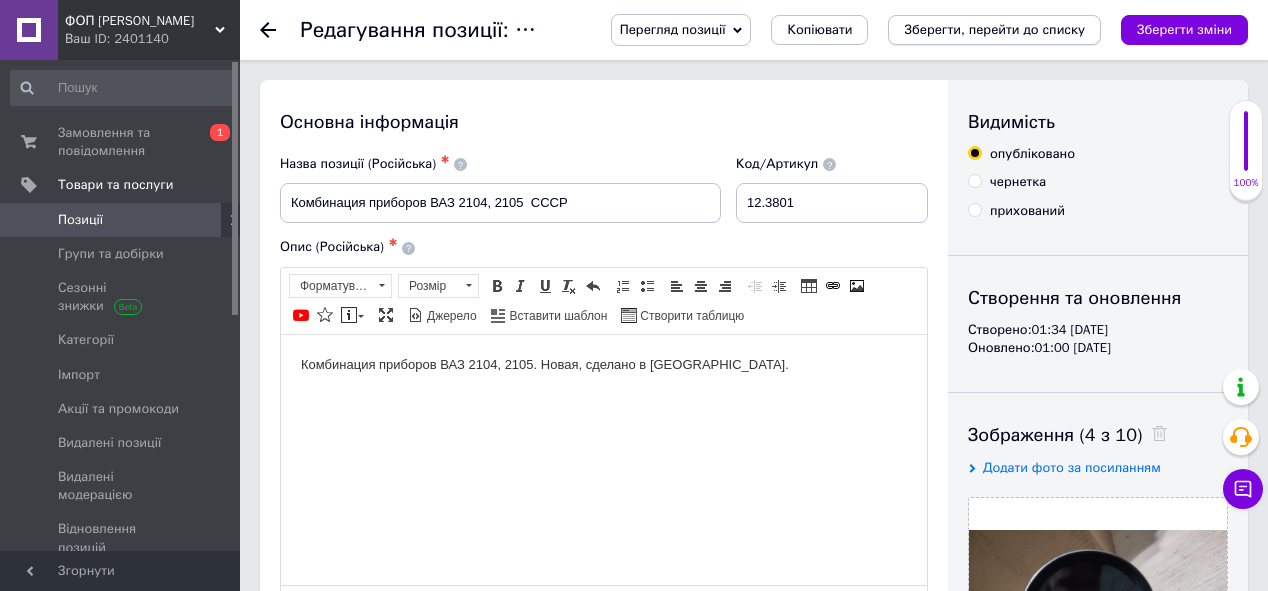 click on "Зберегти, перейти до списку" at bounding box center (994, 29) 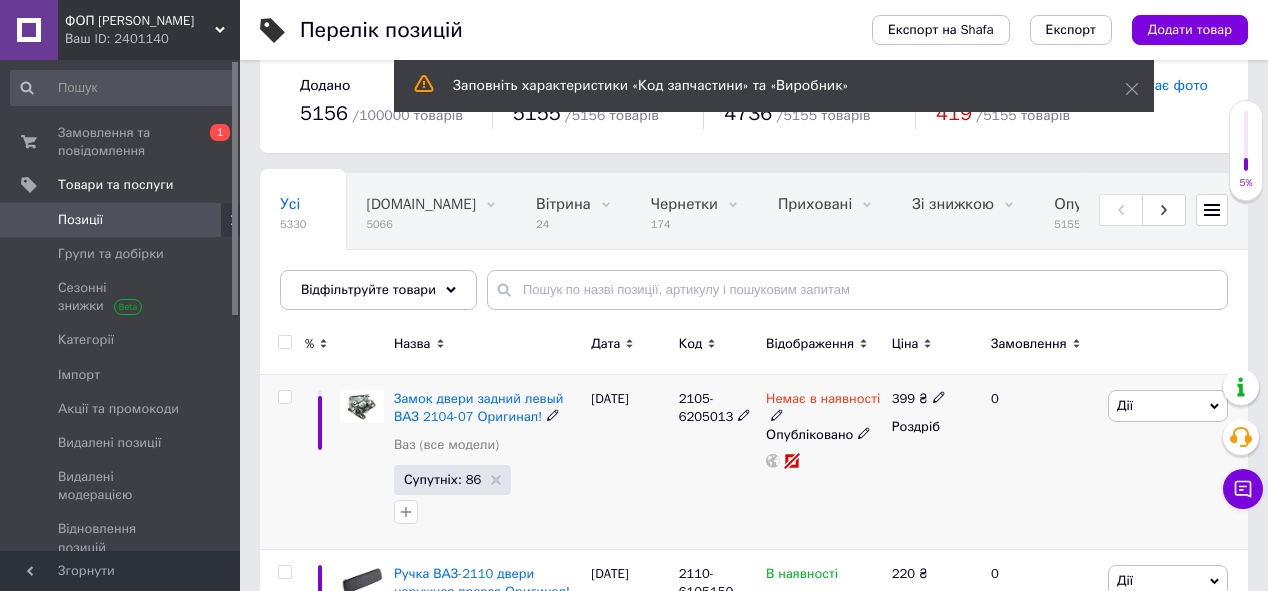 scroll, scrollTop: 0, scrollLeft: 0, axis: both 